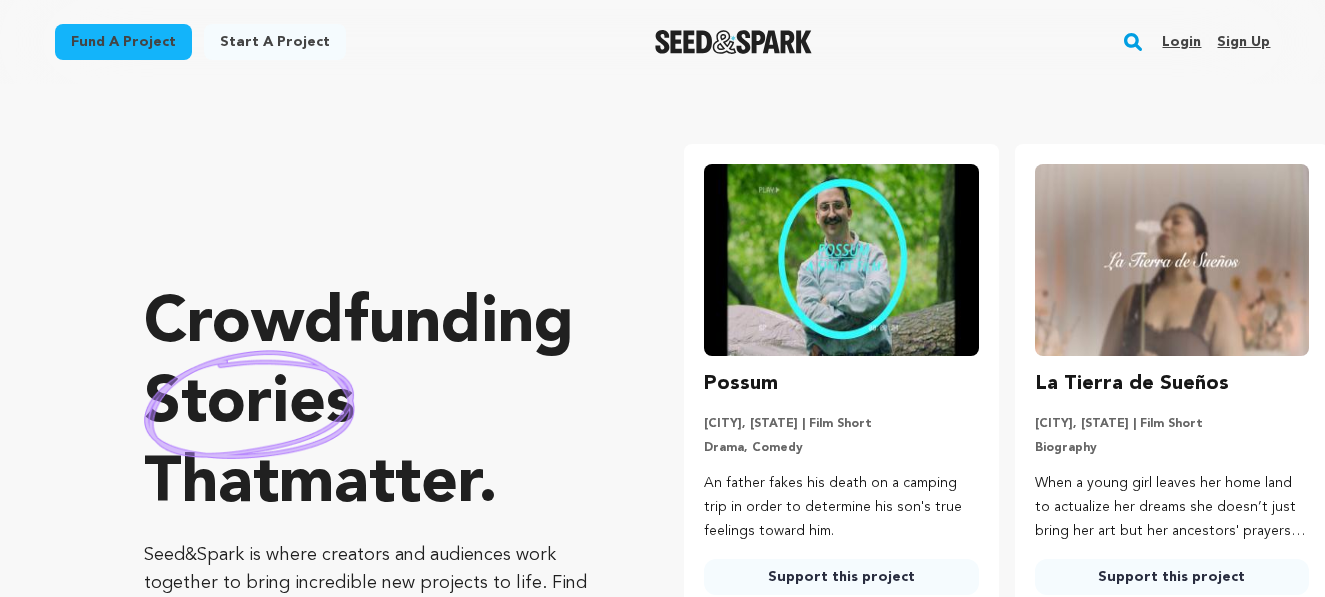 scroll, scrollTop: 0, scrollLeft: 0, axis: both 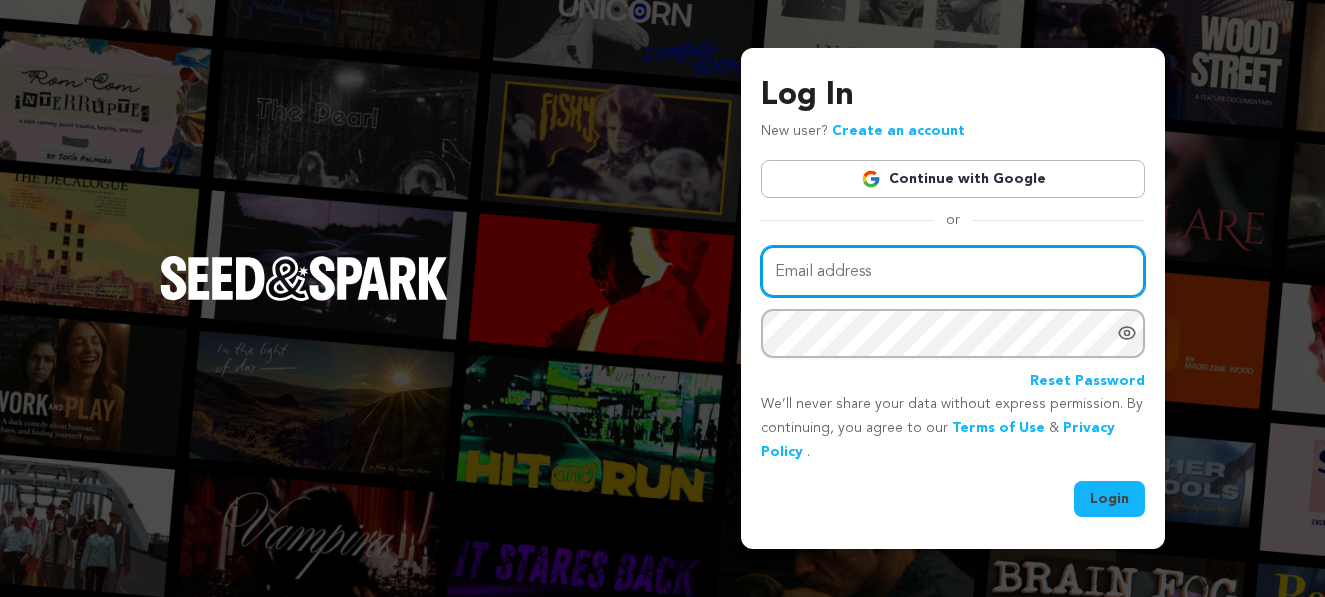 click on "Email address" at bounding box center (953, 271) 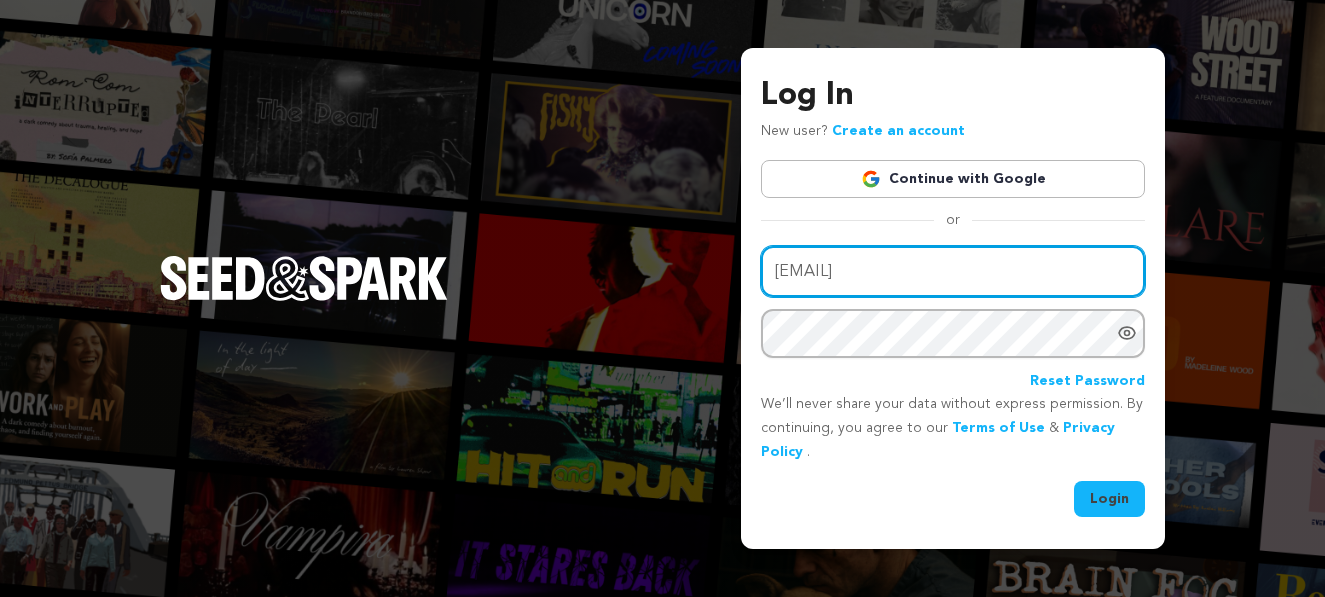type on "dmstudios4.13@gmail.com" 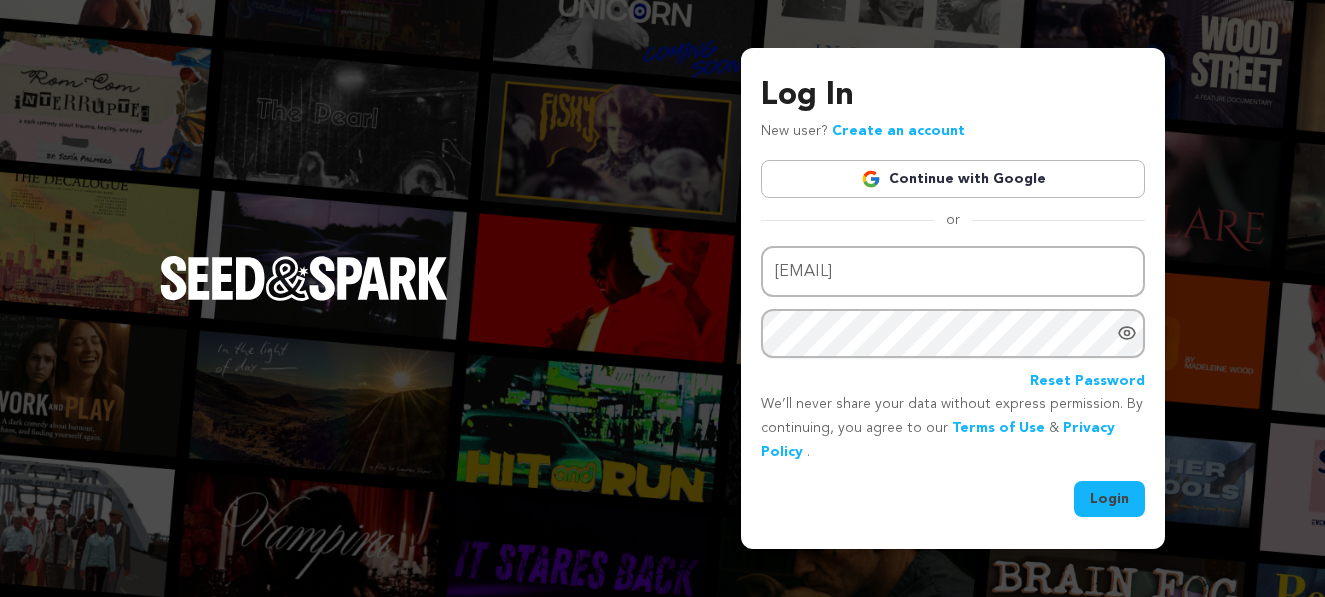 click 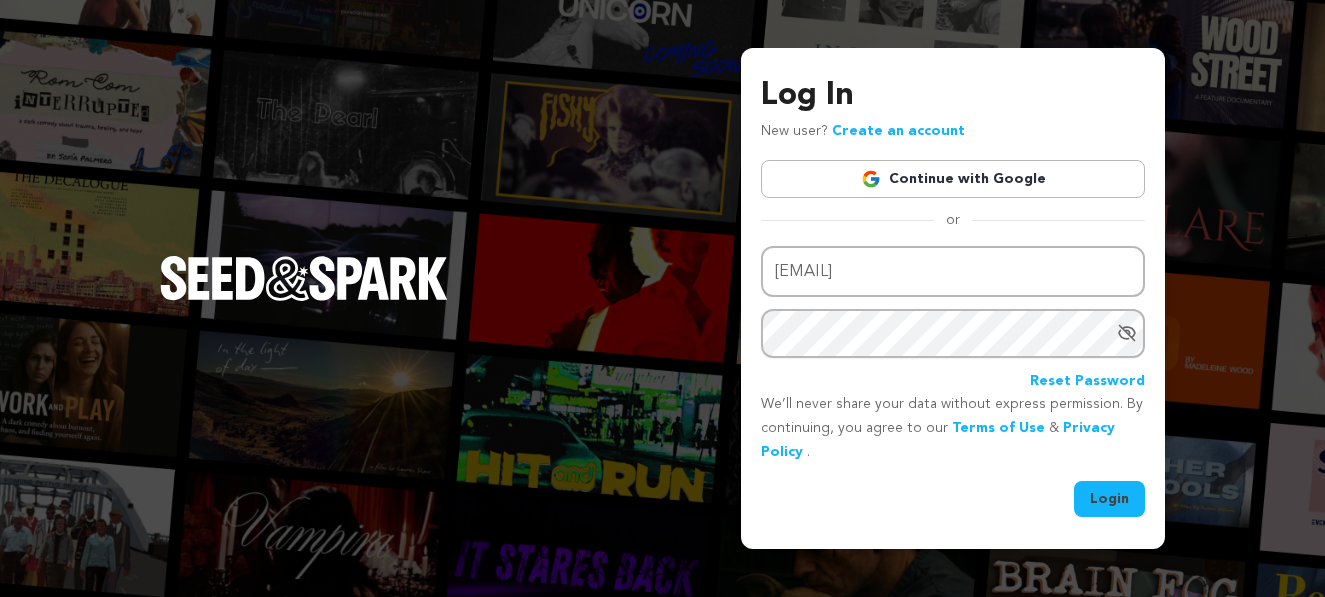 click on "Login" at bounding box center (1109, 499) 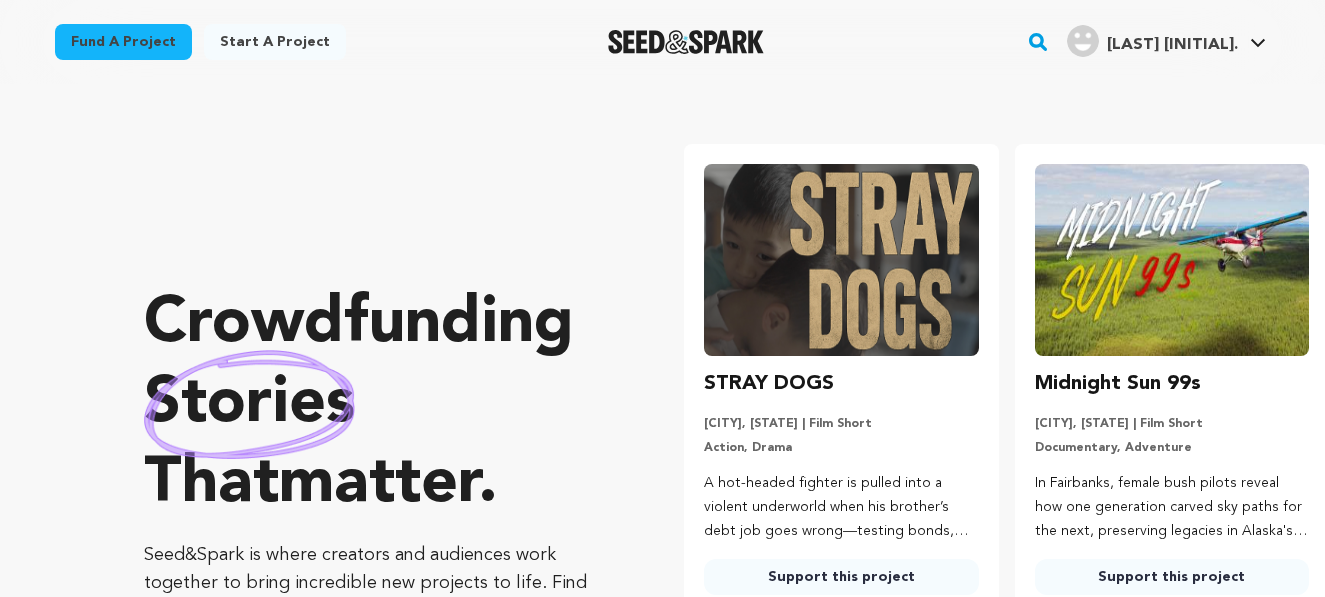 scroll, scrollTop: 0, scrollLeft: 0, axis: both 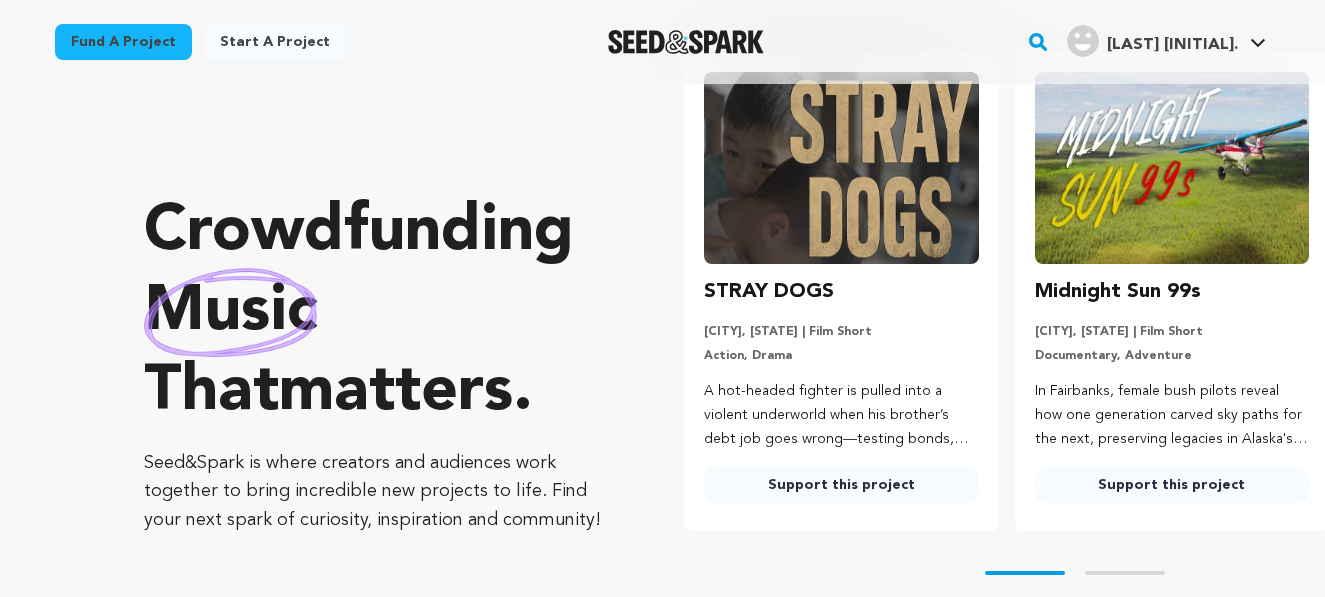 click on "Start a project" at bounding box center (275, 42) 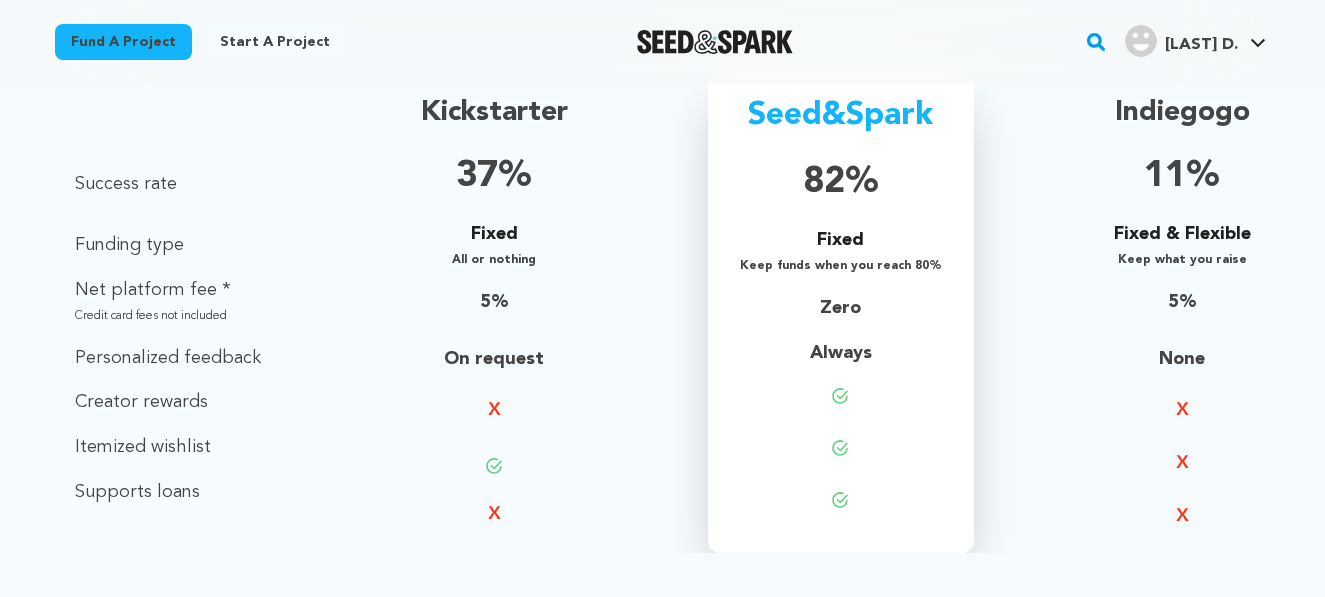 scroll, scrollTop: 1466, scrollLeft: 0, axis: vertical 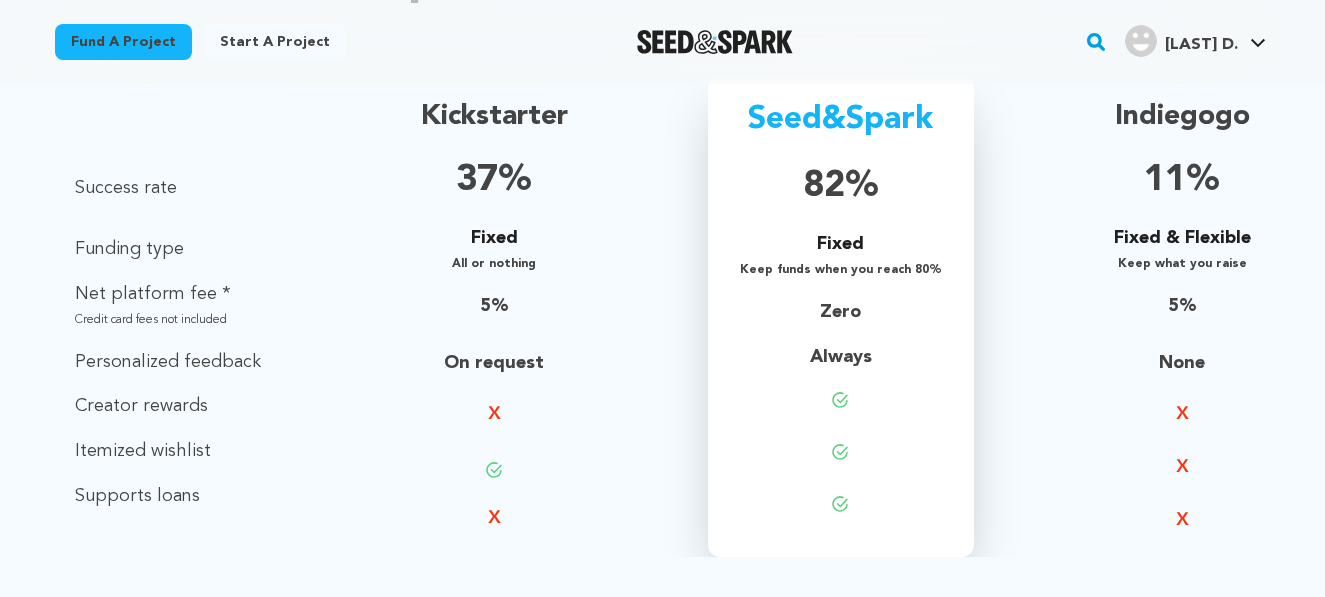 click on "Start a project" at bounding box center [275, 42] 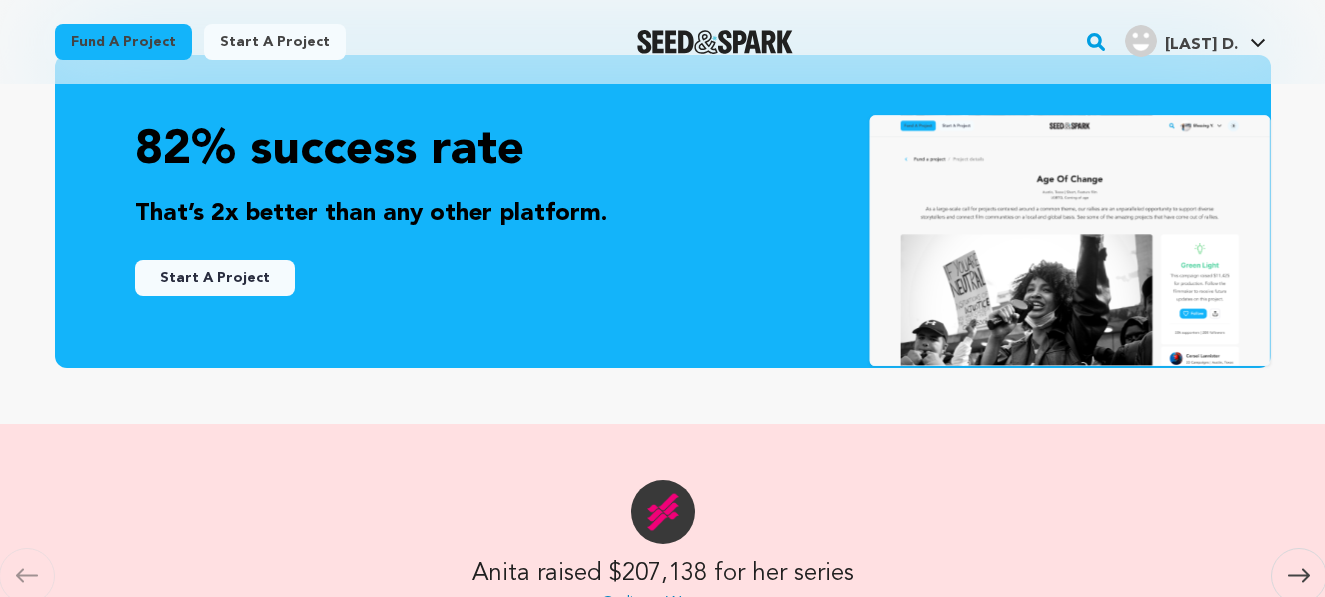 scroll, scrollTop: 624, scrollLeft: 0, axis: vertical 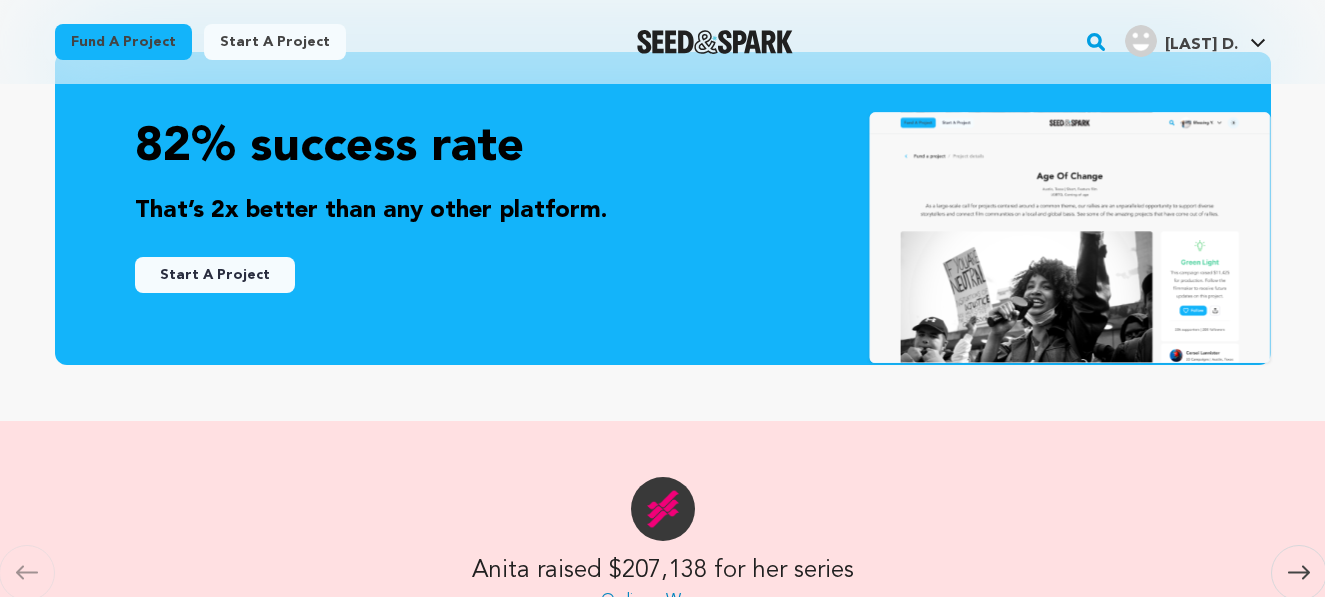 click on "Start A Project" at bounding box center [215, 275] 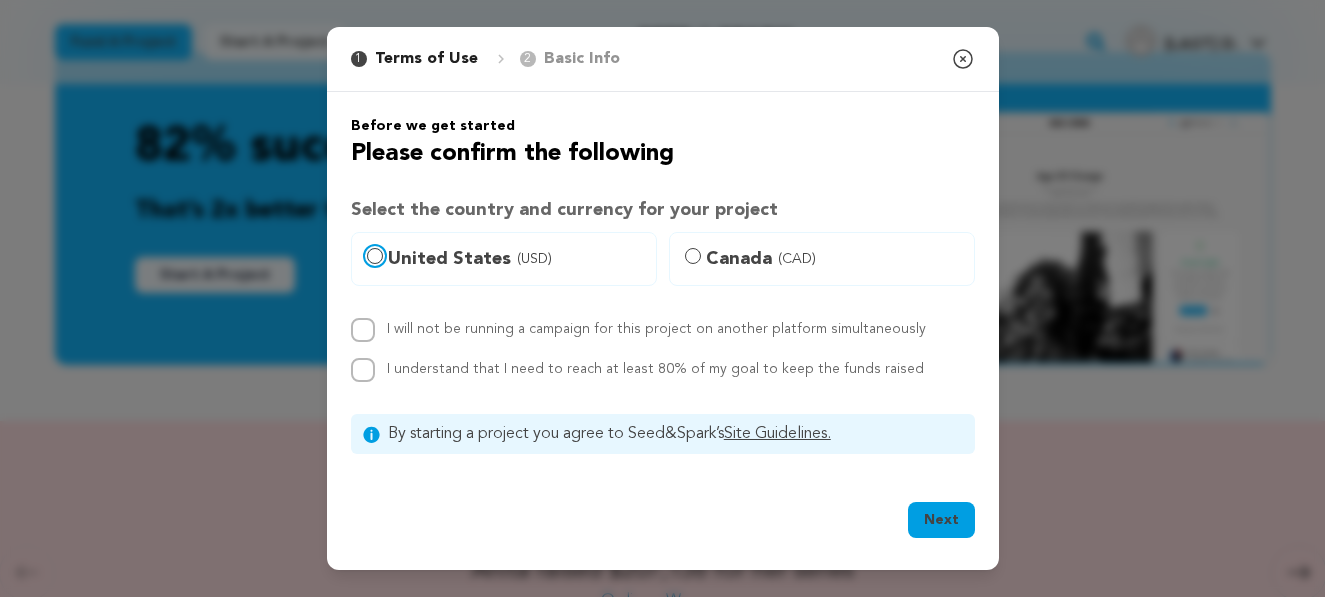 click on "United States
(USD)" at bounding box center [375, 256] 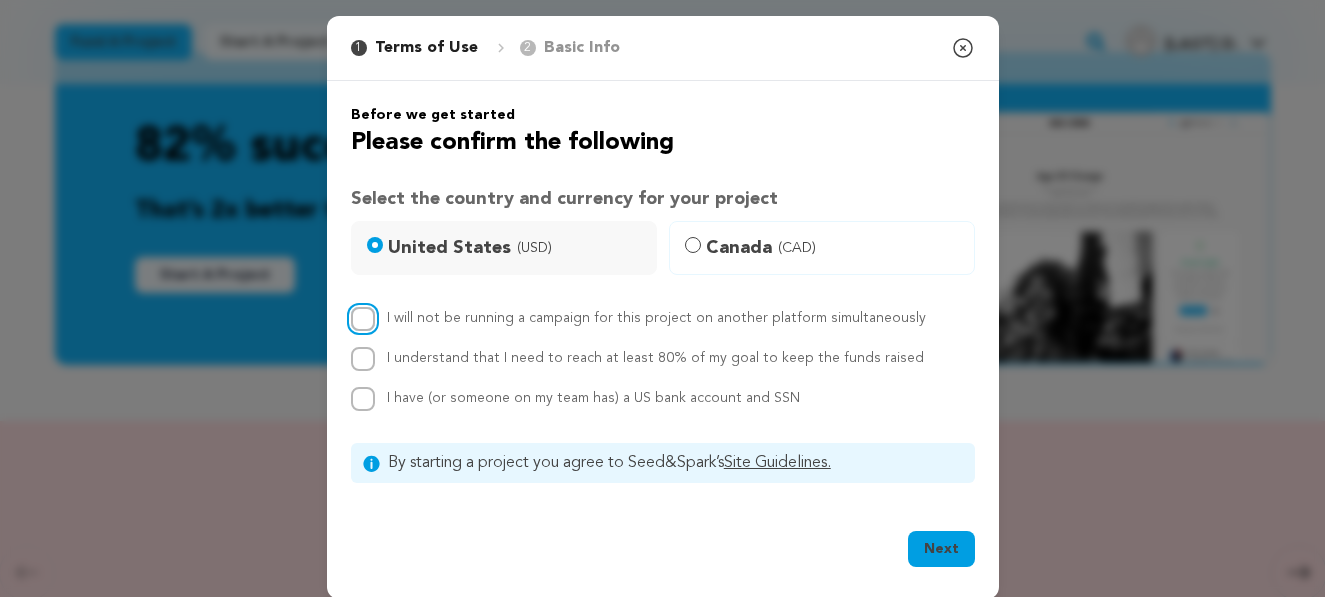 click on "I will not be running a campaign for this project on another platform
simultaneously" at bounding box center (363, 319) 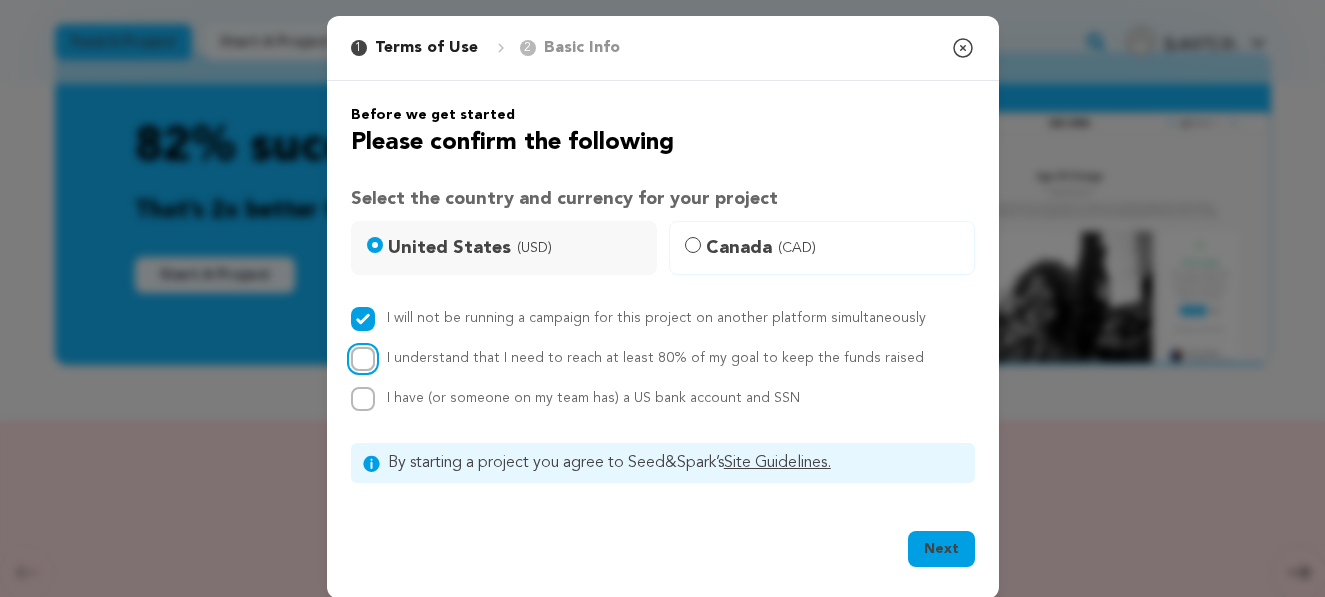 click on "I understand that I need to reach at least 80% of my goal to keep the
funds raised" at bounding box center (363, 359) 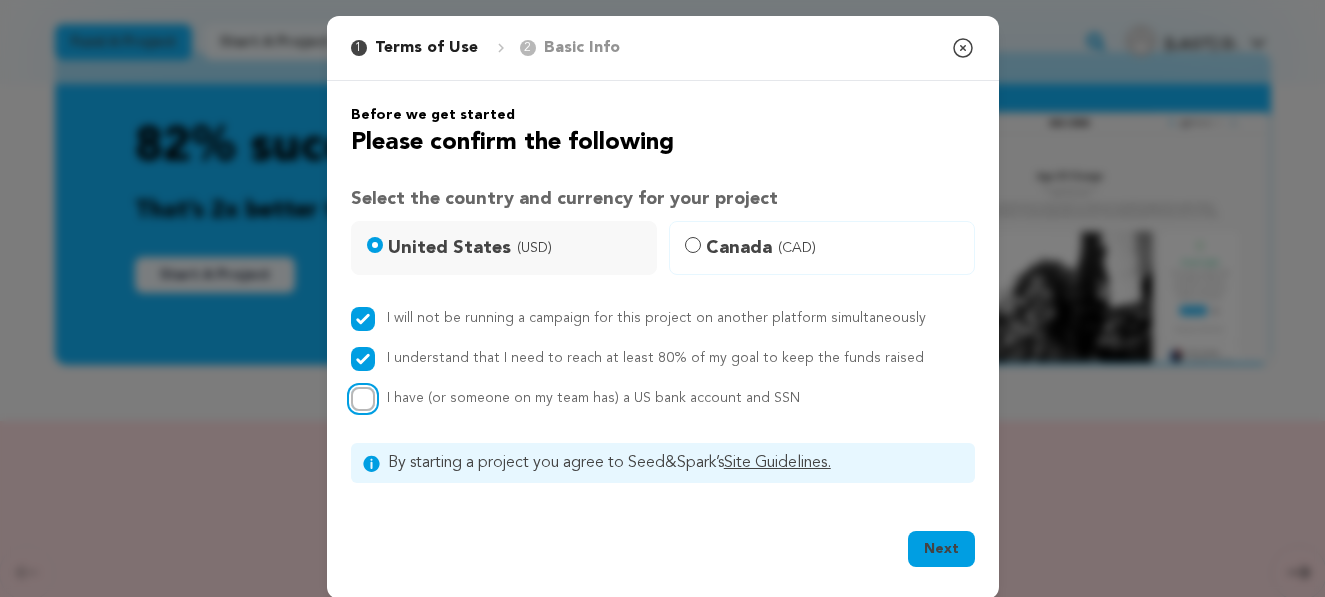 click on "I have (or someone on my team has) a US bank account and SSN" at bounding box center [363, 399] 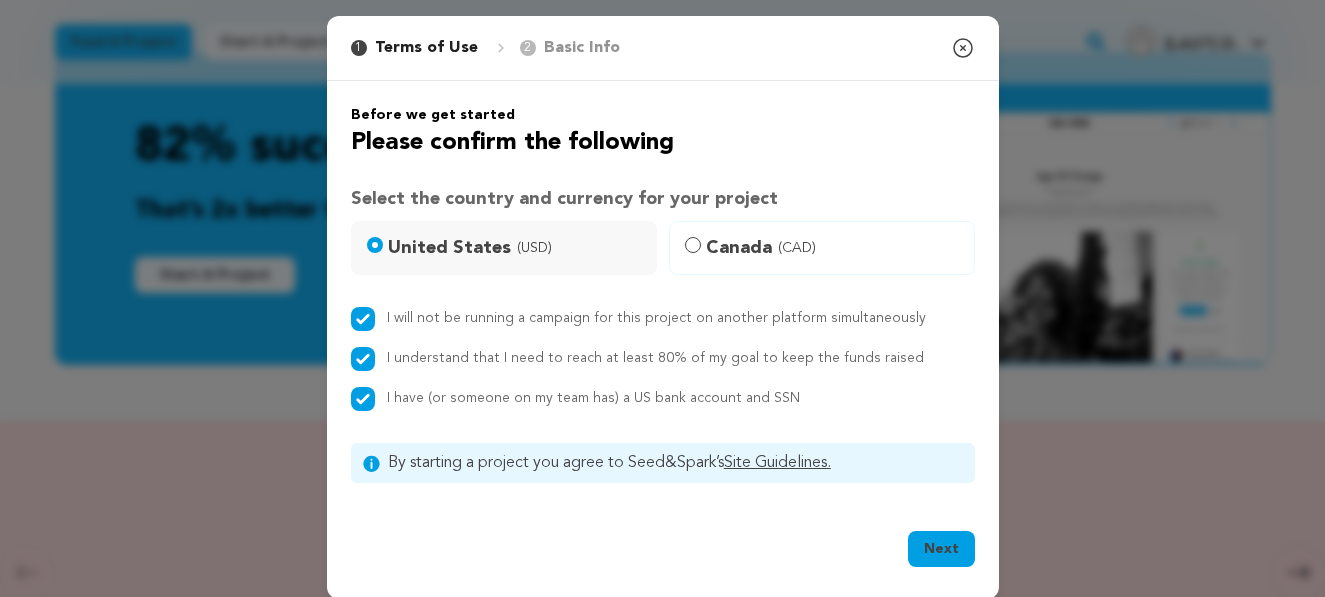 click on "Next" at bounding box center [941, 549] 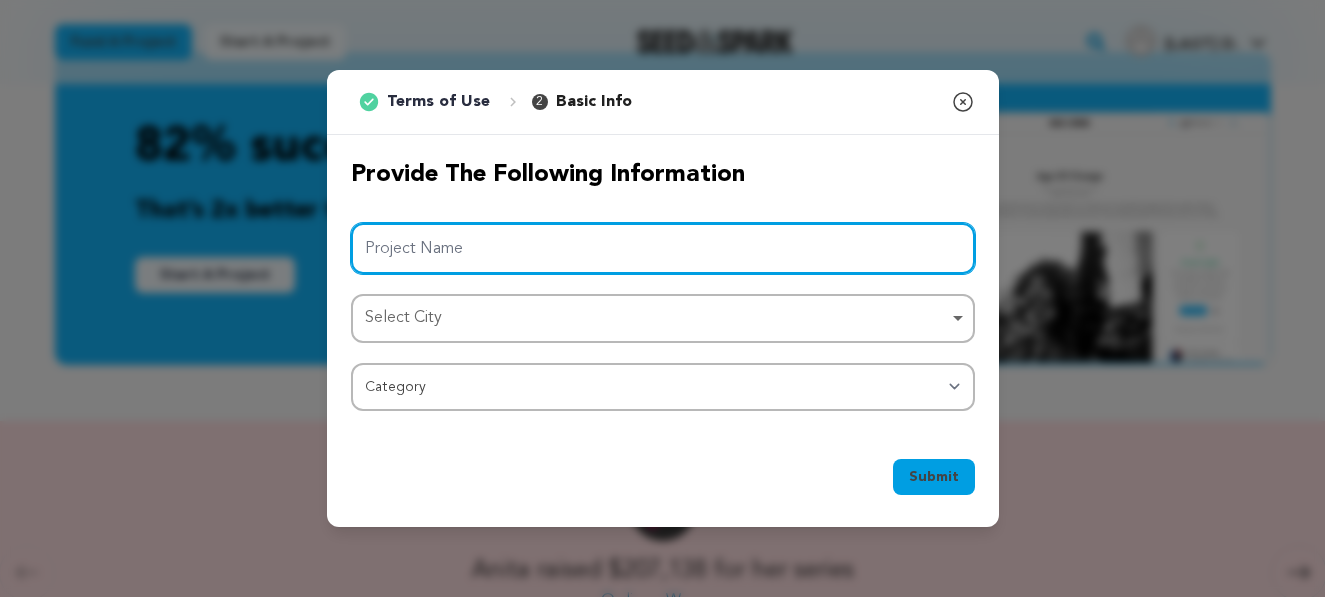 click on "Project Name" at bounding box center (663, 248) 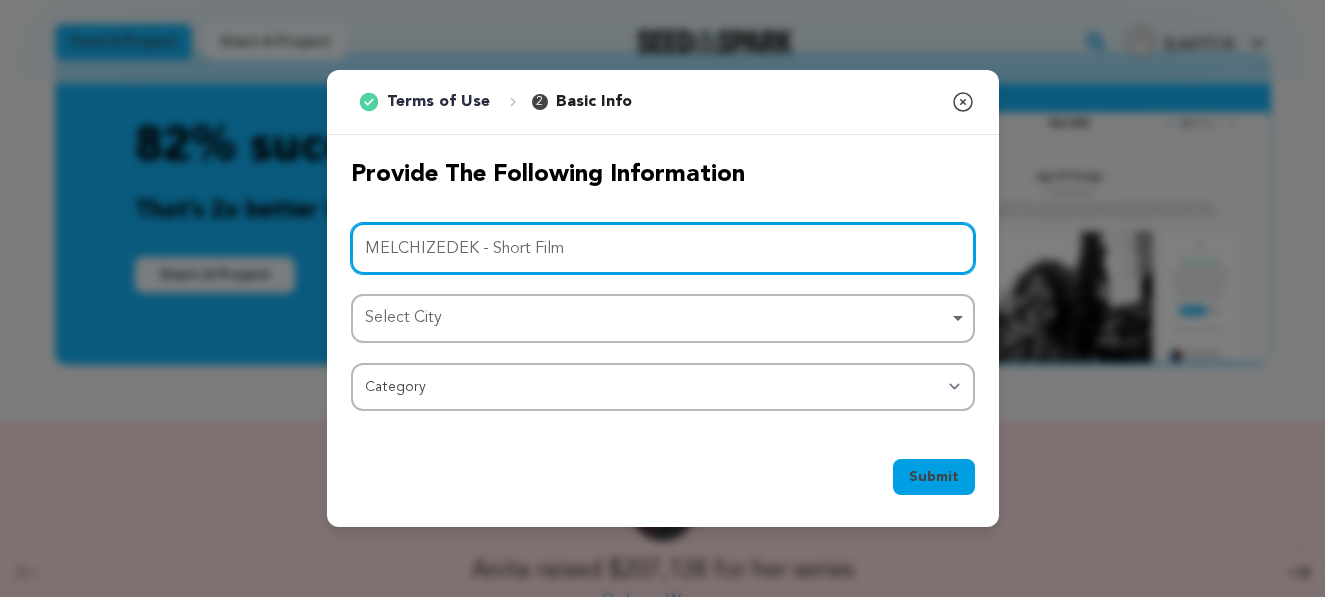 click on "Select City Remove item" at bounding box center (657, 318) 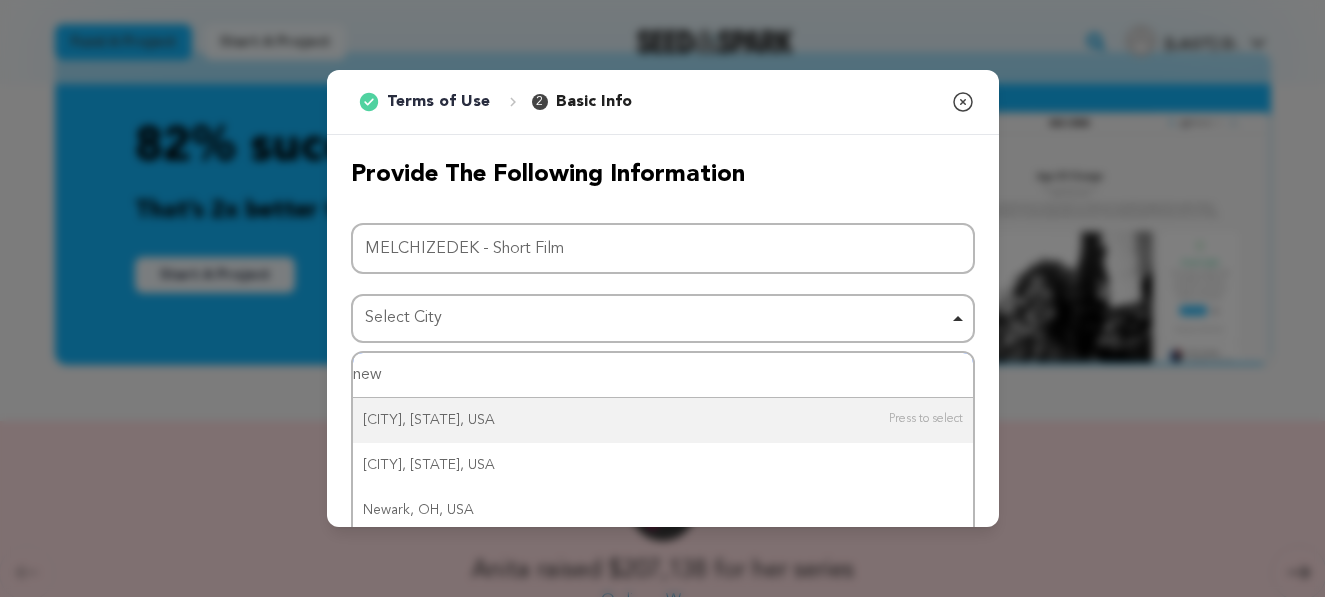 type on "new o" 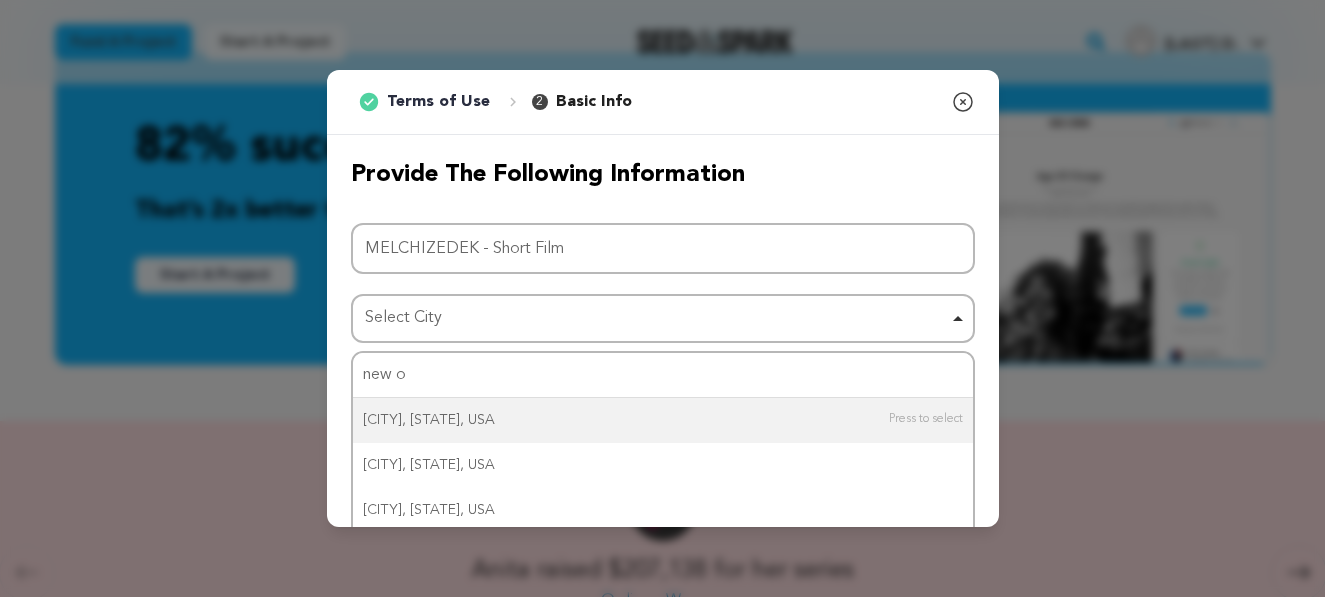 type 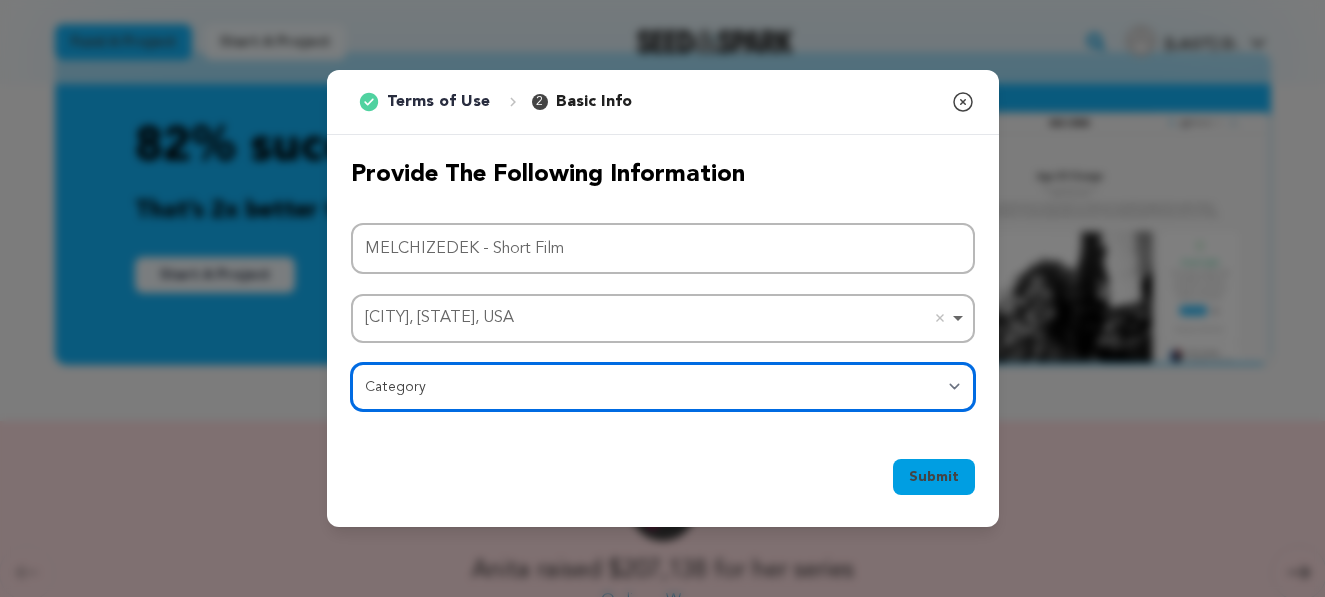 click on "Category
Film Feature
Film Short
Series
Film Festival
Company
Music Video
VR Experience
Comics
Artist Residency
Art & Photography
Collective
Dance
Games
Music
Radio & Podcasts
Orgs & Companies
Writing & Publishing
Venue & Spaces
Theatre" at bounding box center (663, 387) 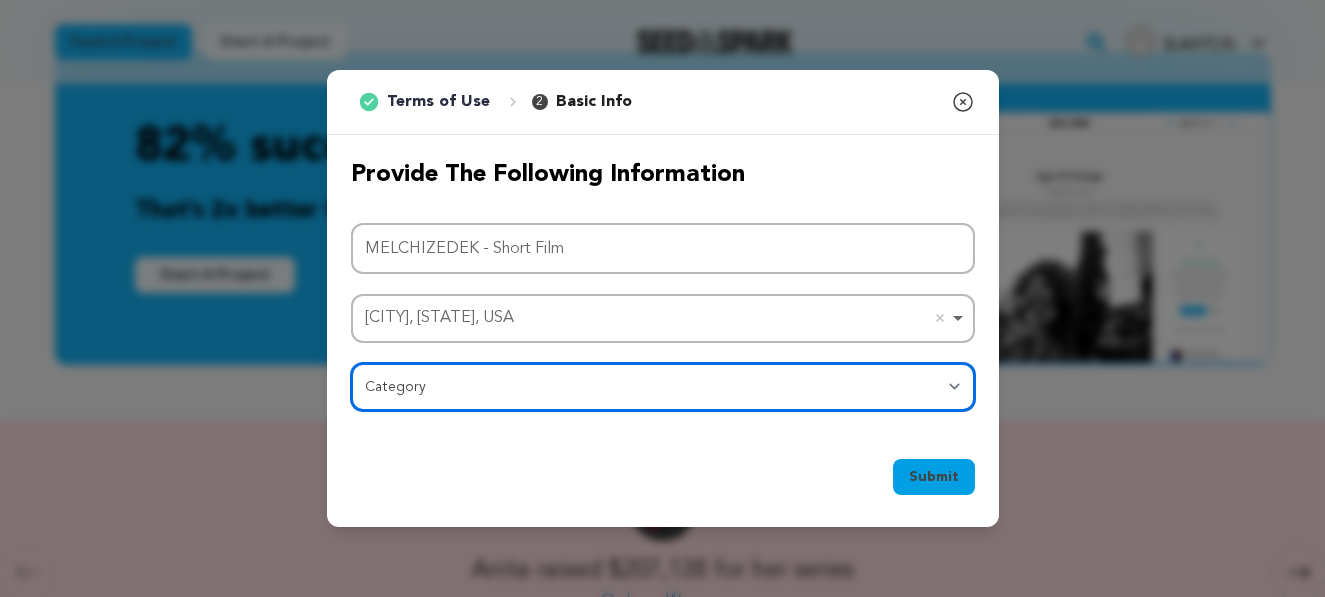 select on "383" 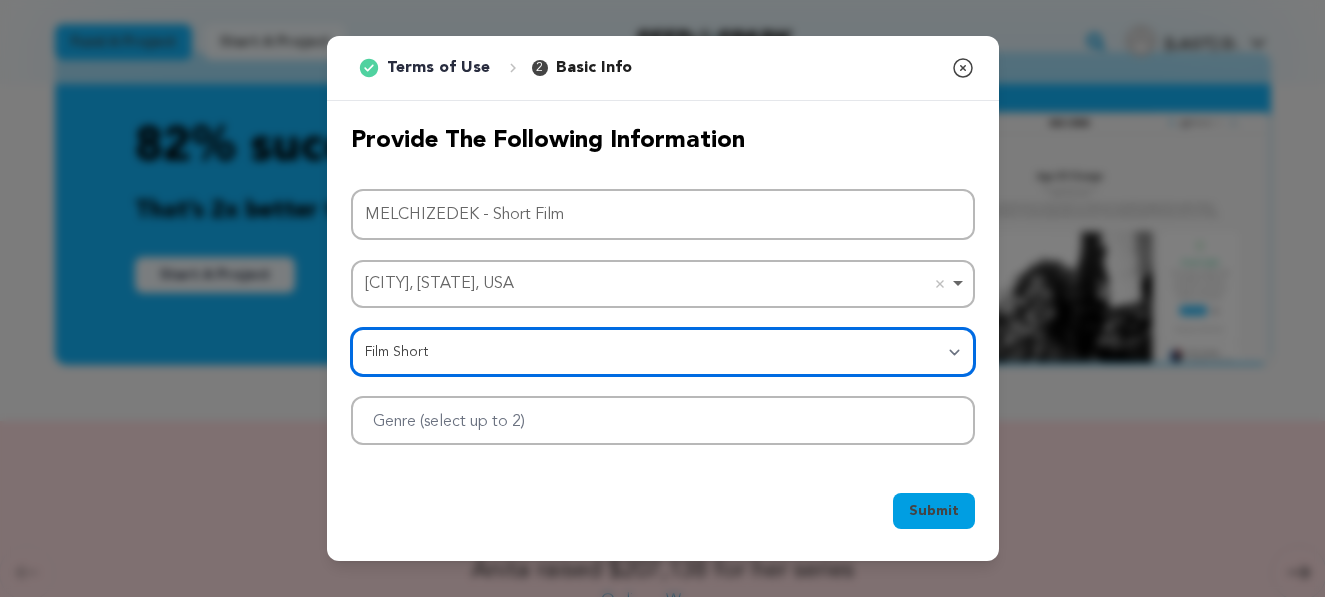 click at bounding box center (663, 420) 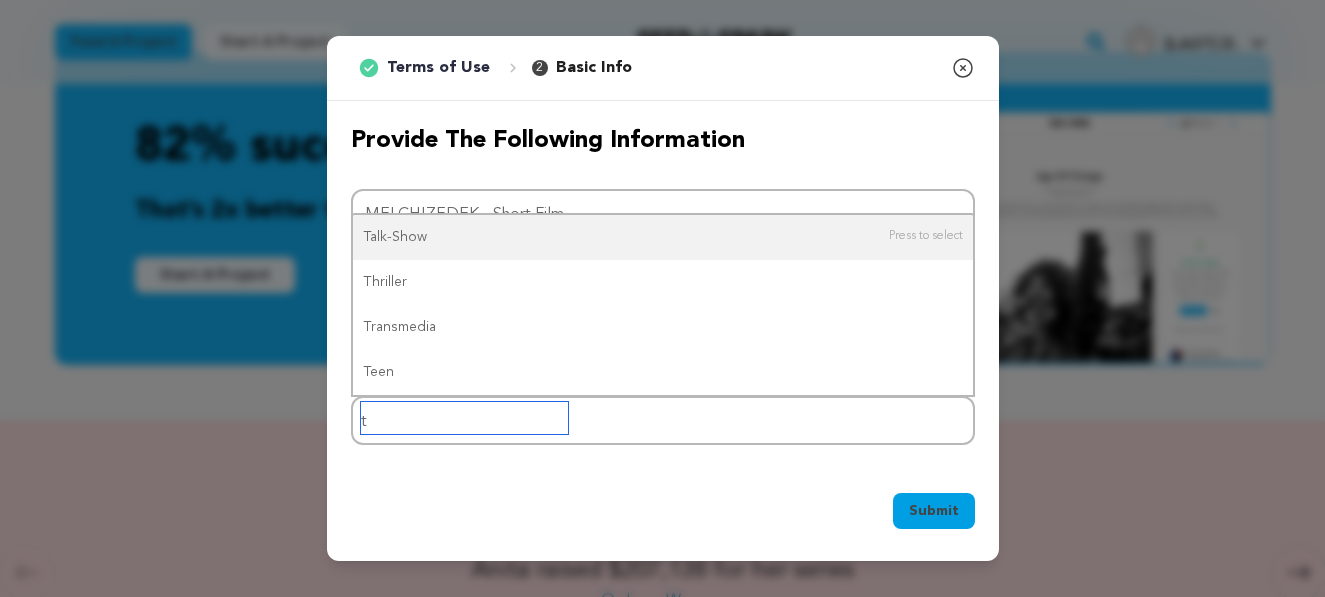 type on "th" 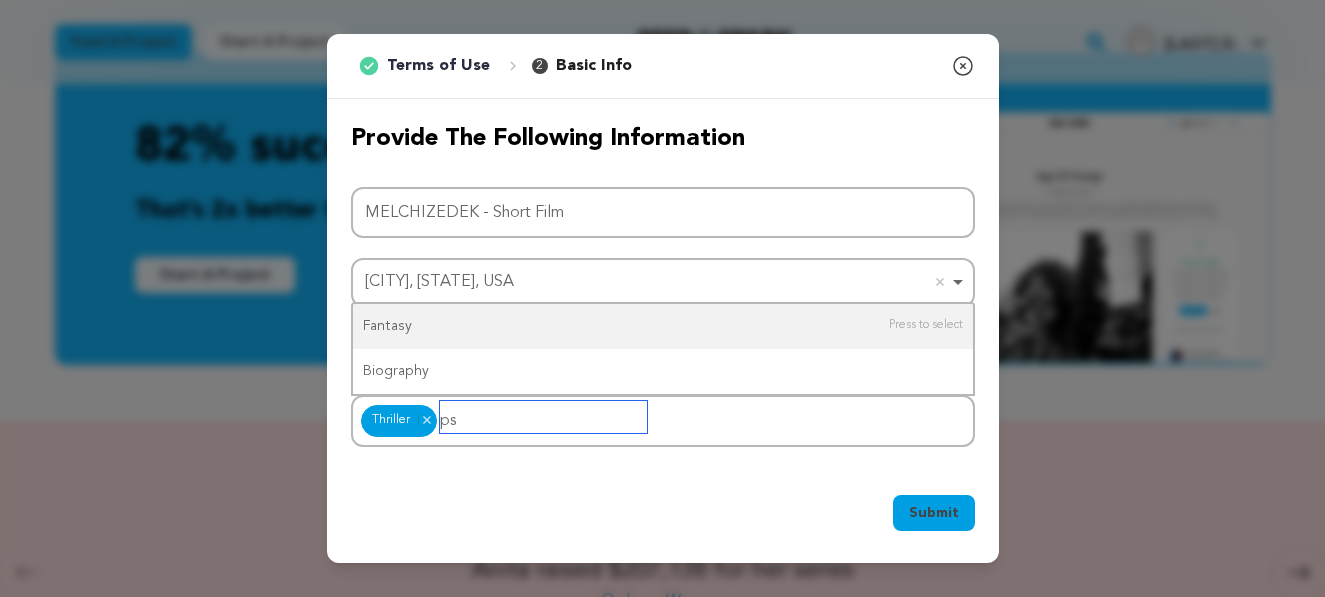 type on "p" 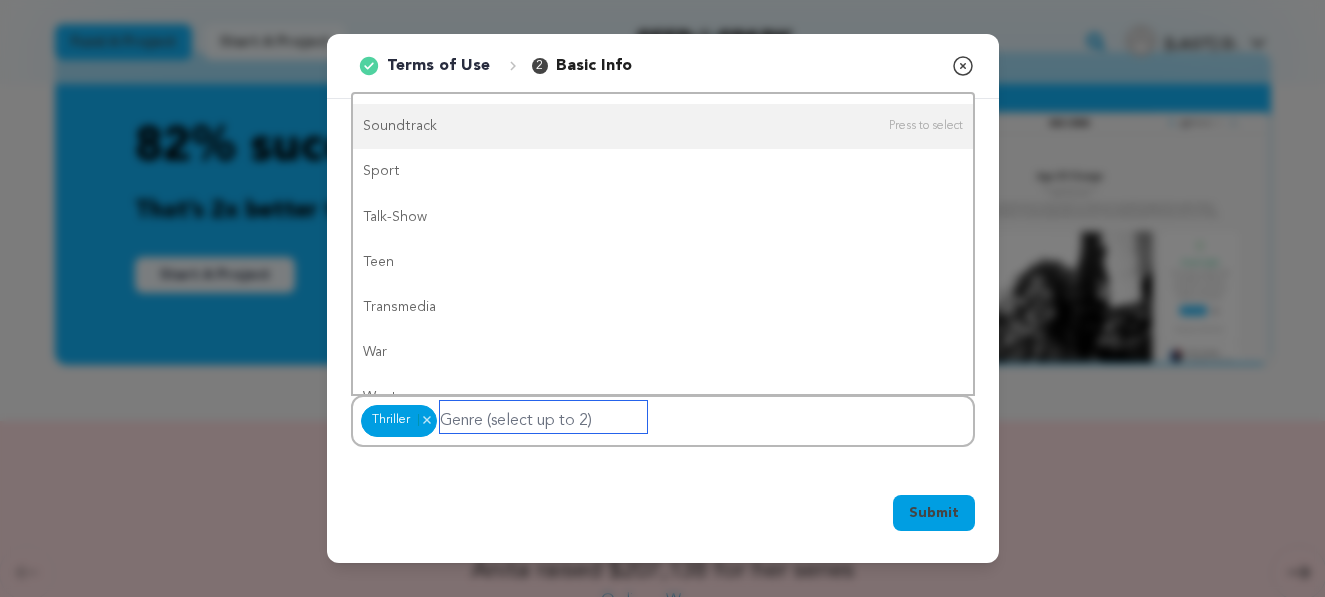 scroll, scrollTop: 1553, scrollLeft: 0, axis: vertical 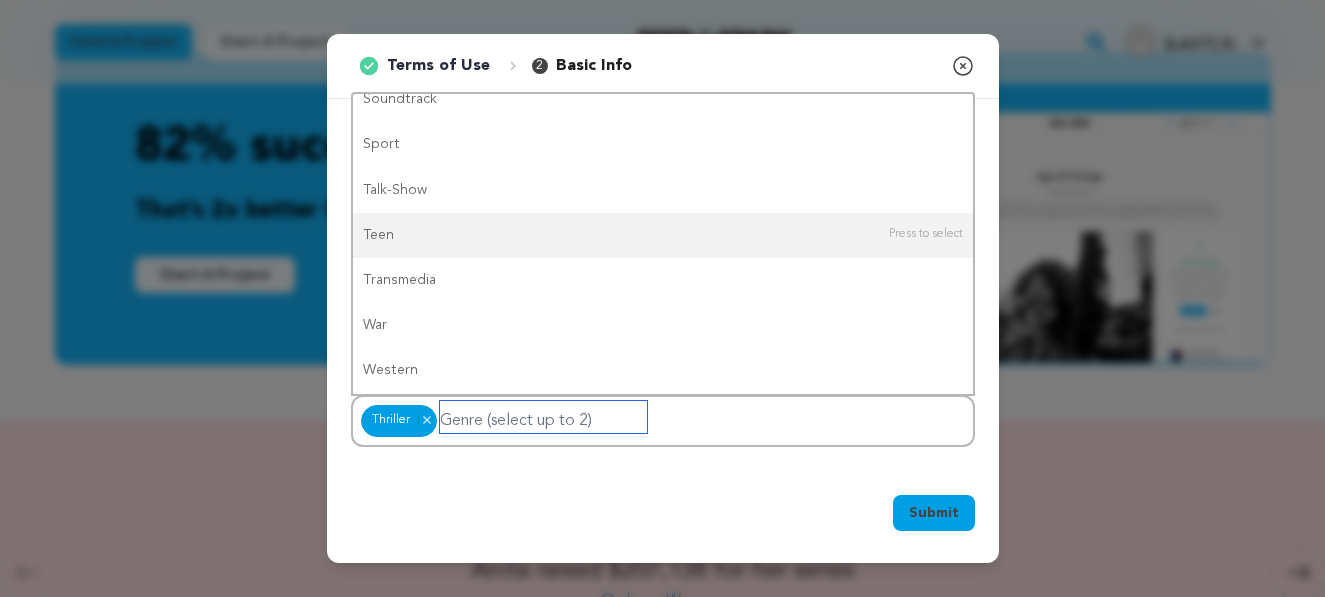 type on "m" 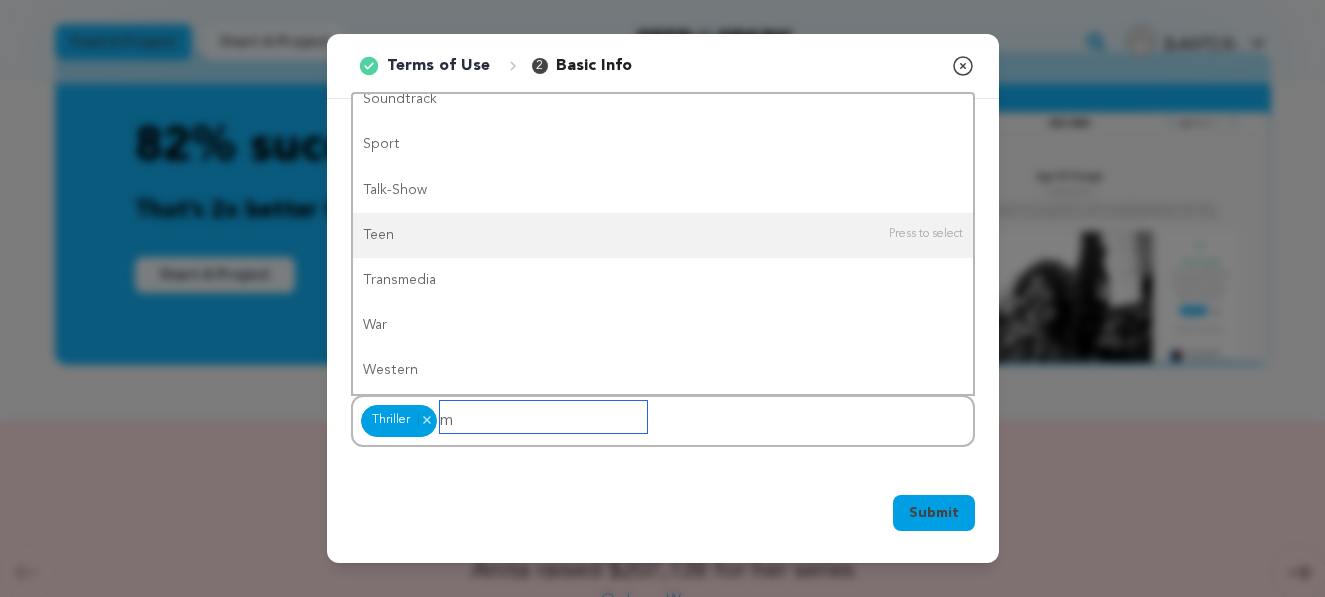 scroll, scrollTop: 0, scrollLeft: 0, axis: both 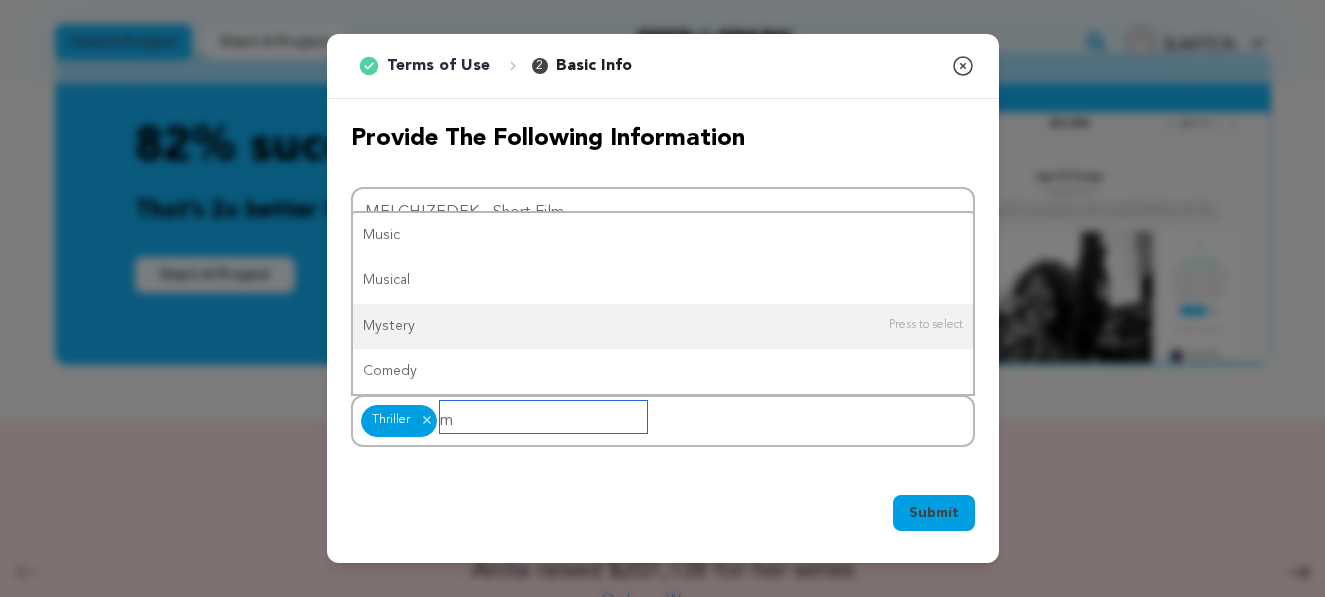 type 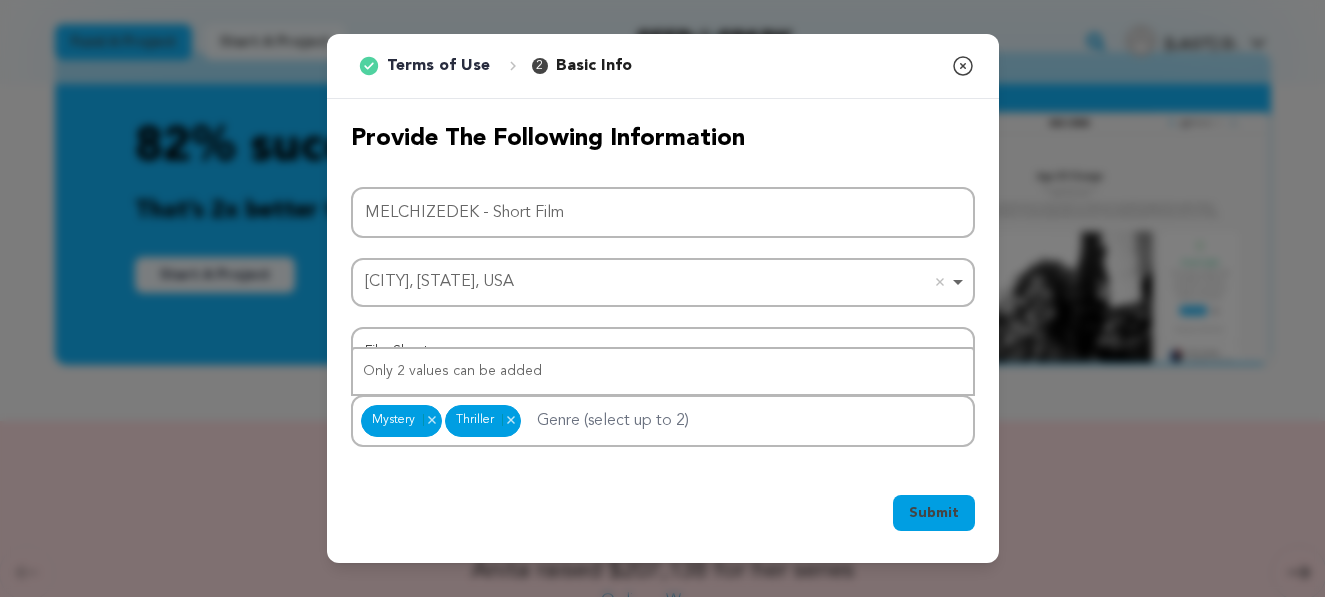 click on "Submit" at bounding box center (934, 513) 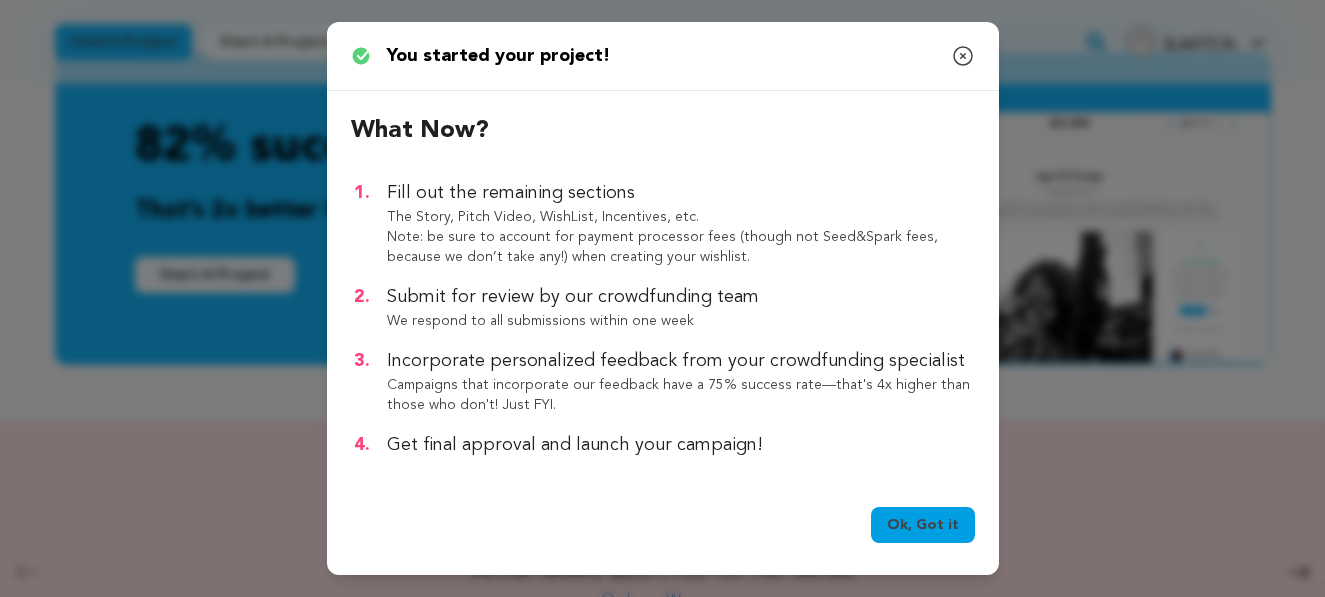 click on "Ok, Got it" at bounding box center (923, 525) 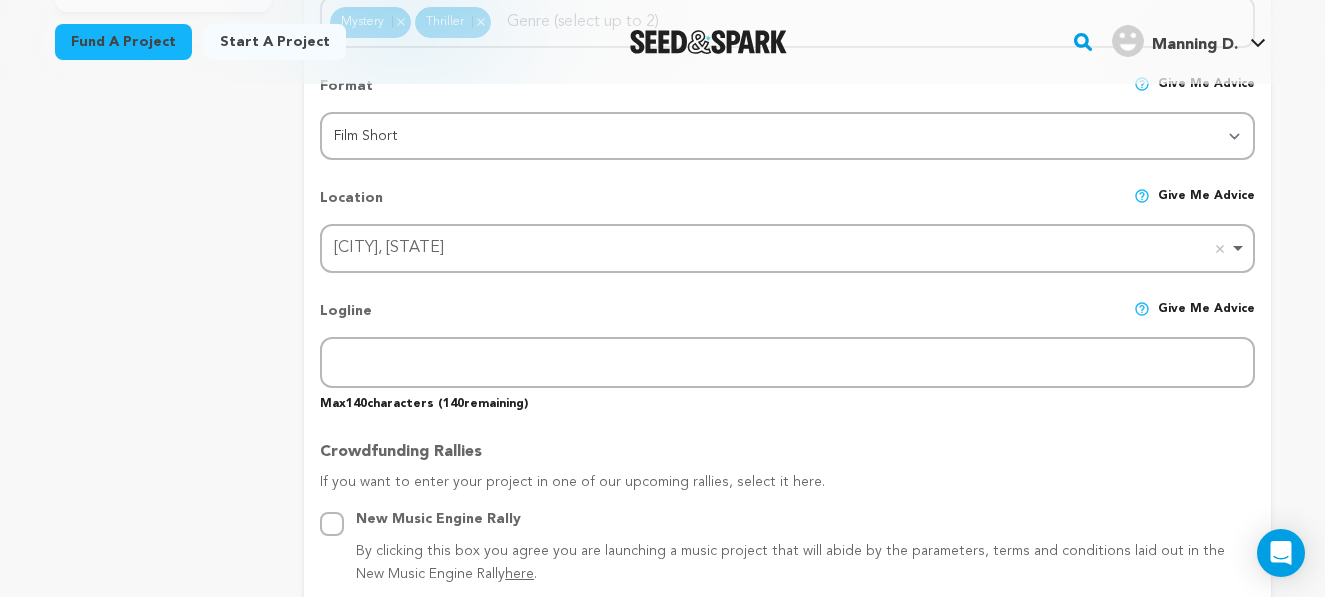 scroll, scrollTop: 812, scrollLeft: 0, axis: vertical 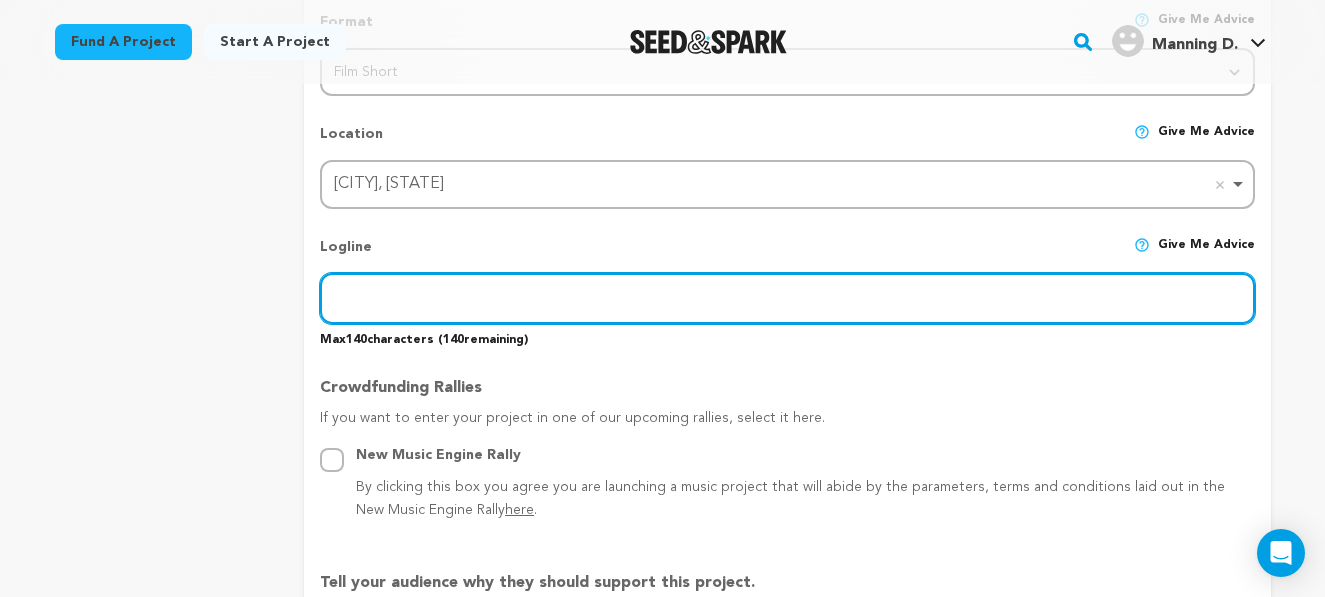 click at bounding box center (787, 298) 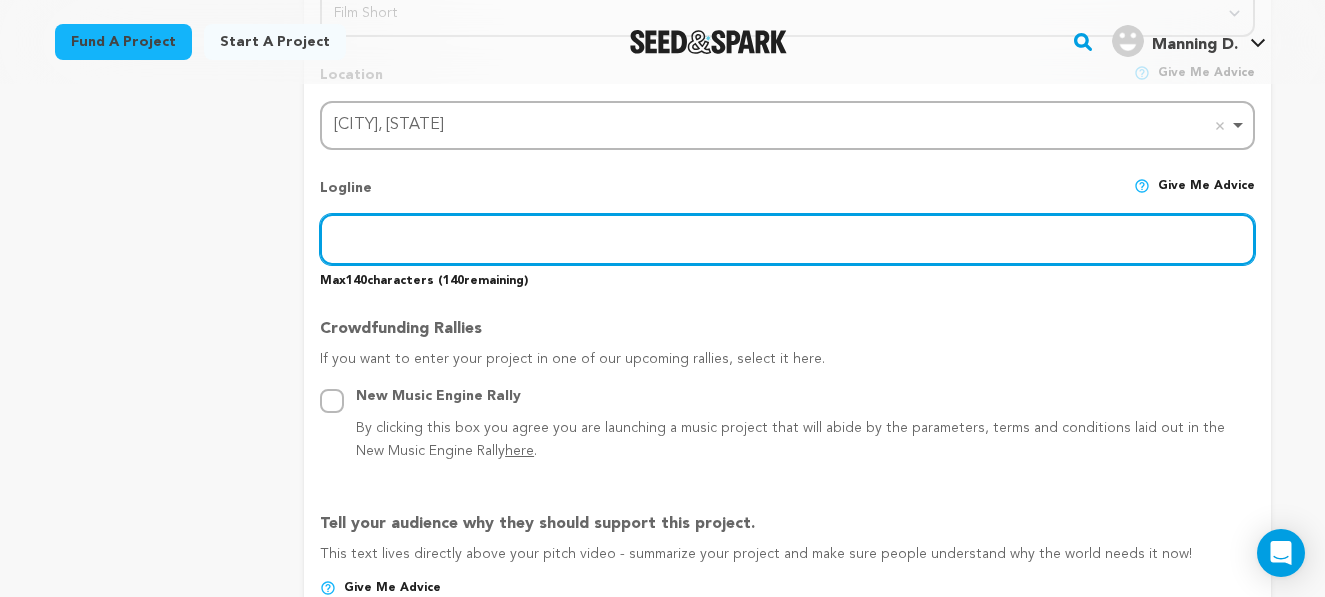 scroll, scrollTop: 874, scrollLeft: 0, axis: vertical 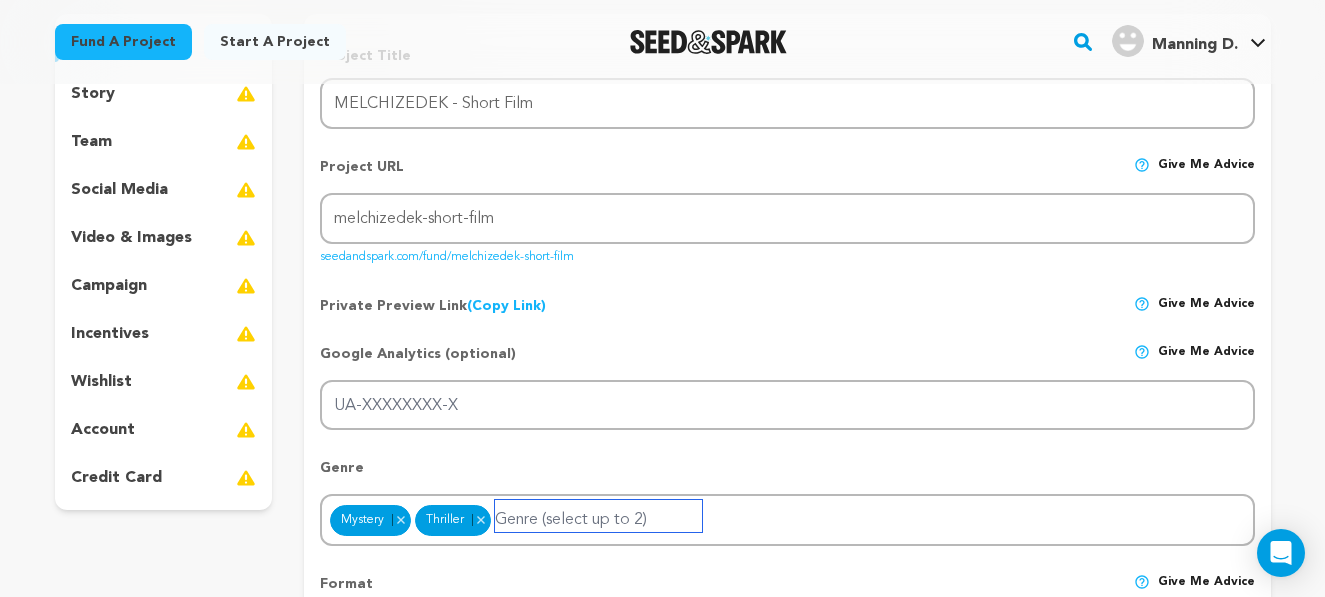 click at bounding box center (598, 516) 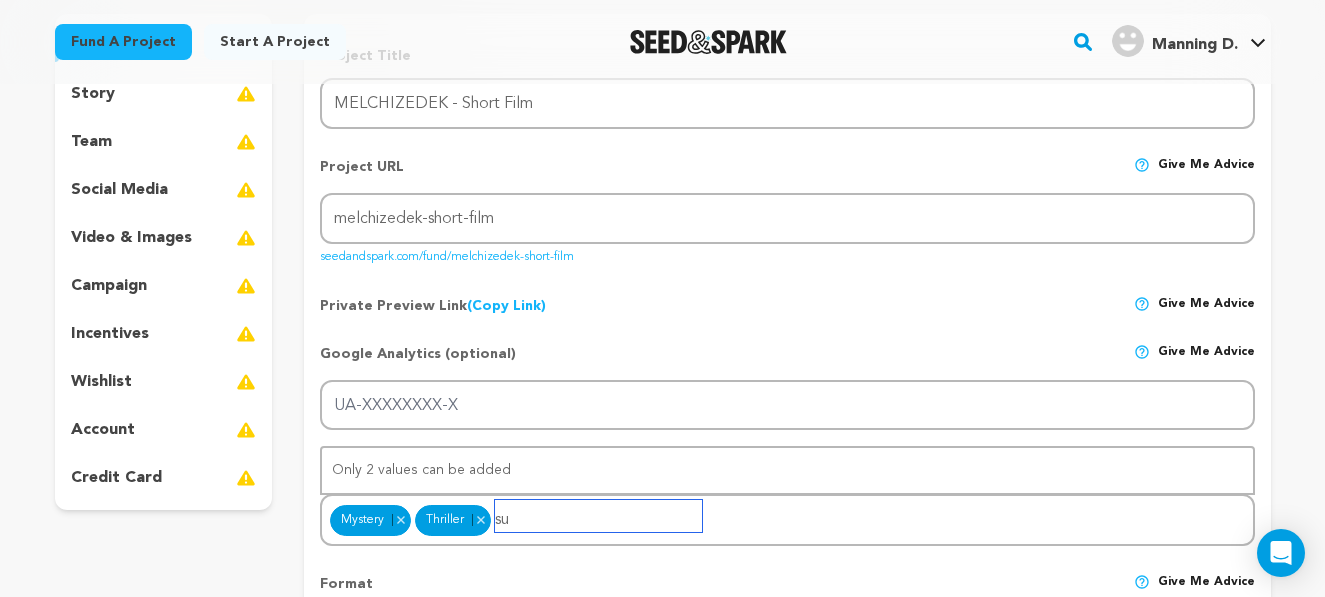 type on "s" 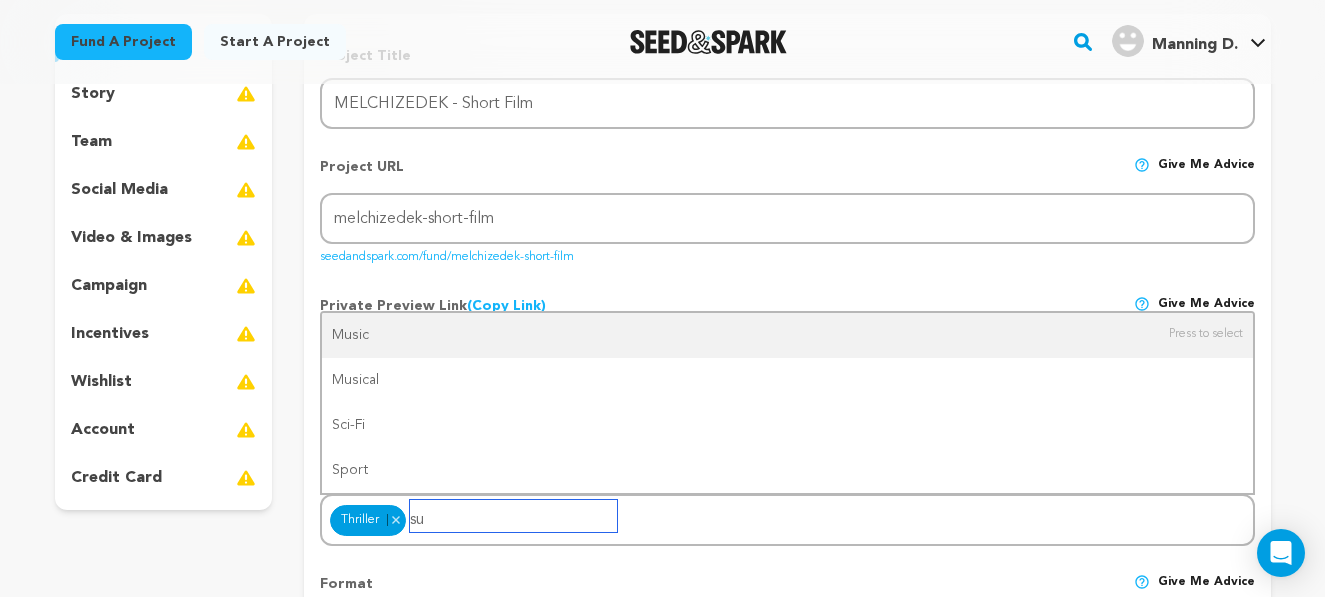 type on "s" 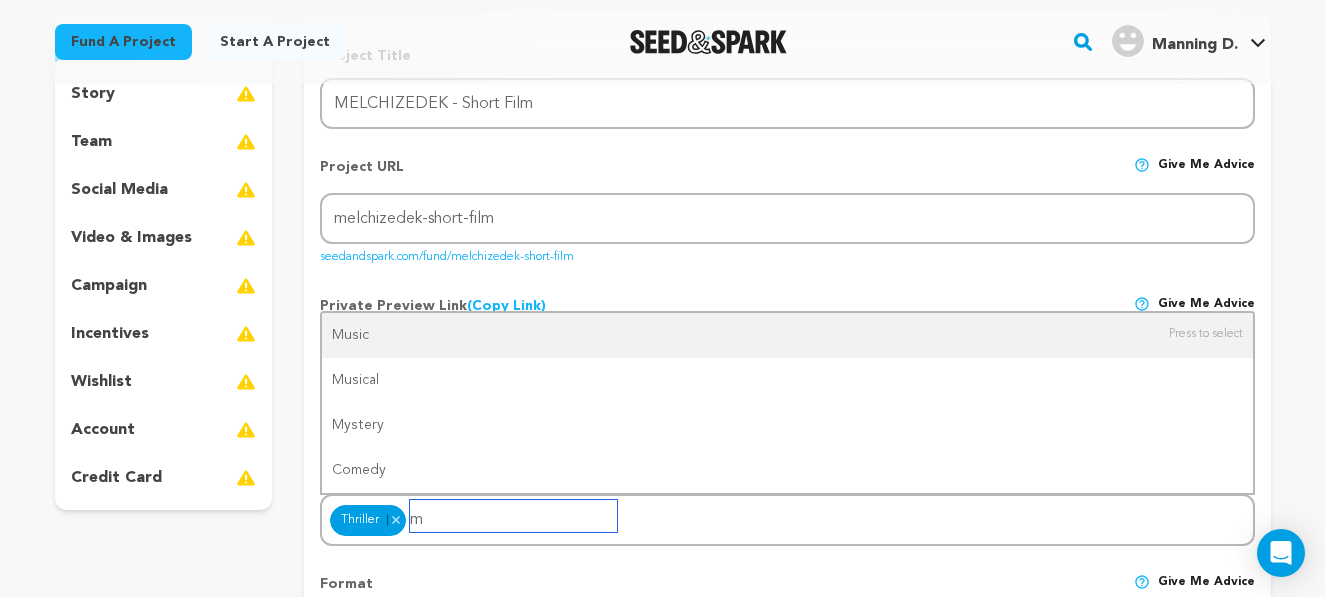 type on "my" 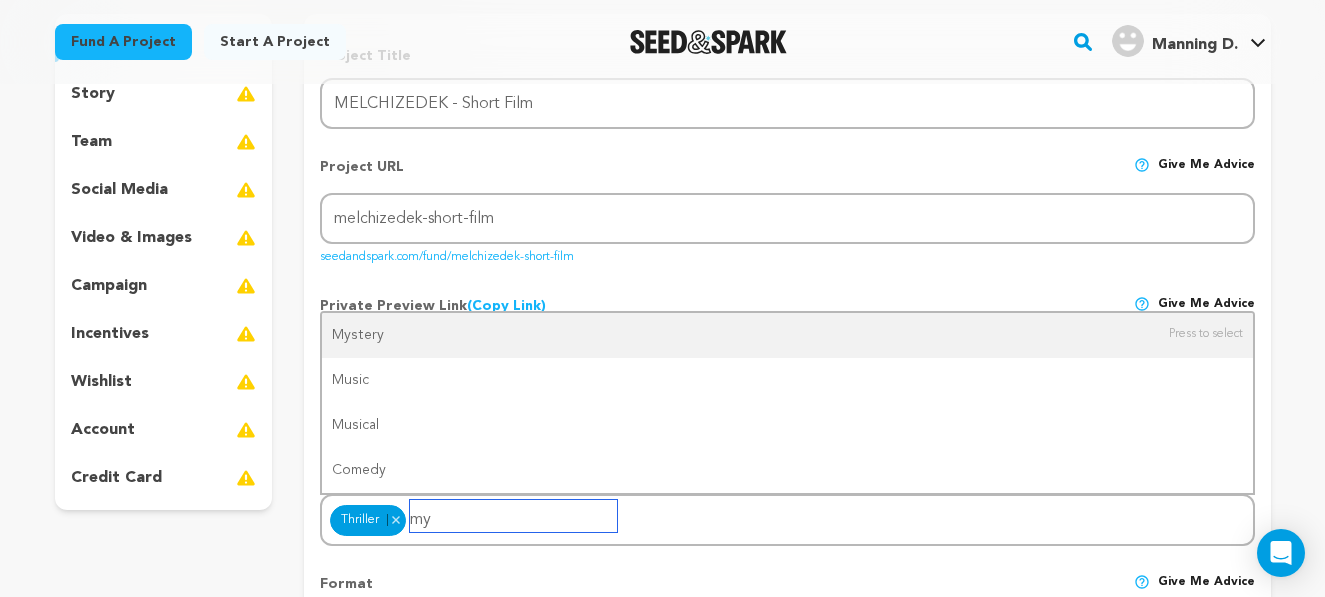type 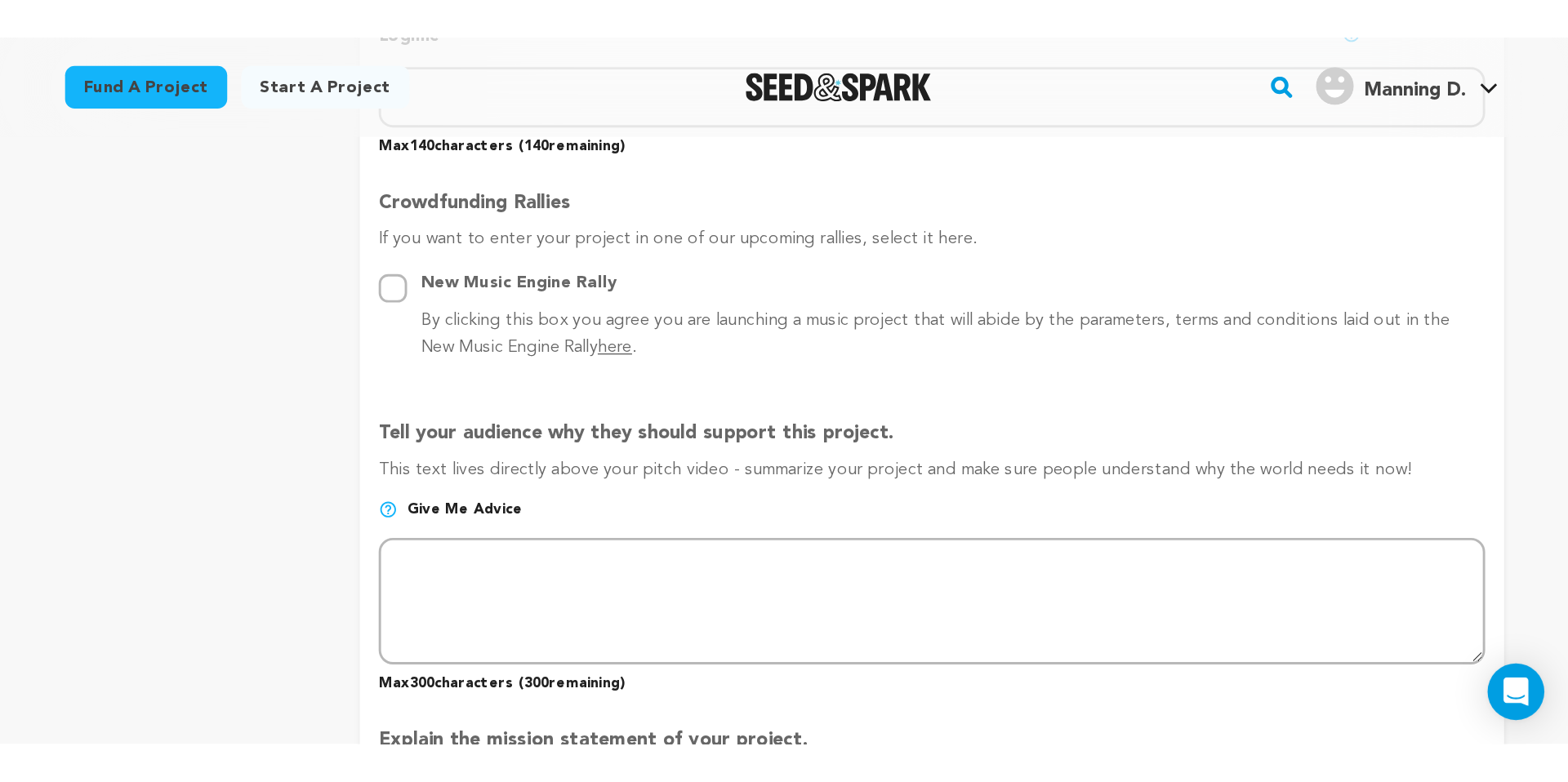 scroll, scrollTop: 869, scrollLeft: 0, axis: vertical 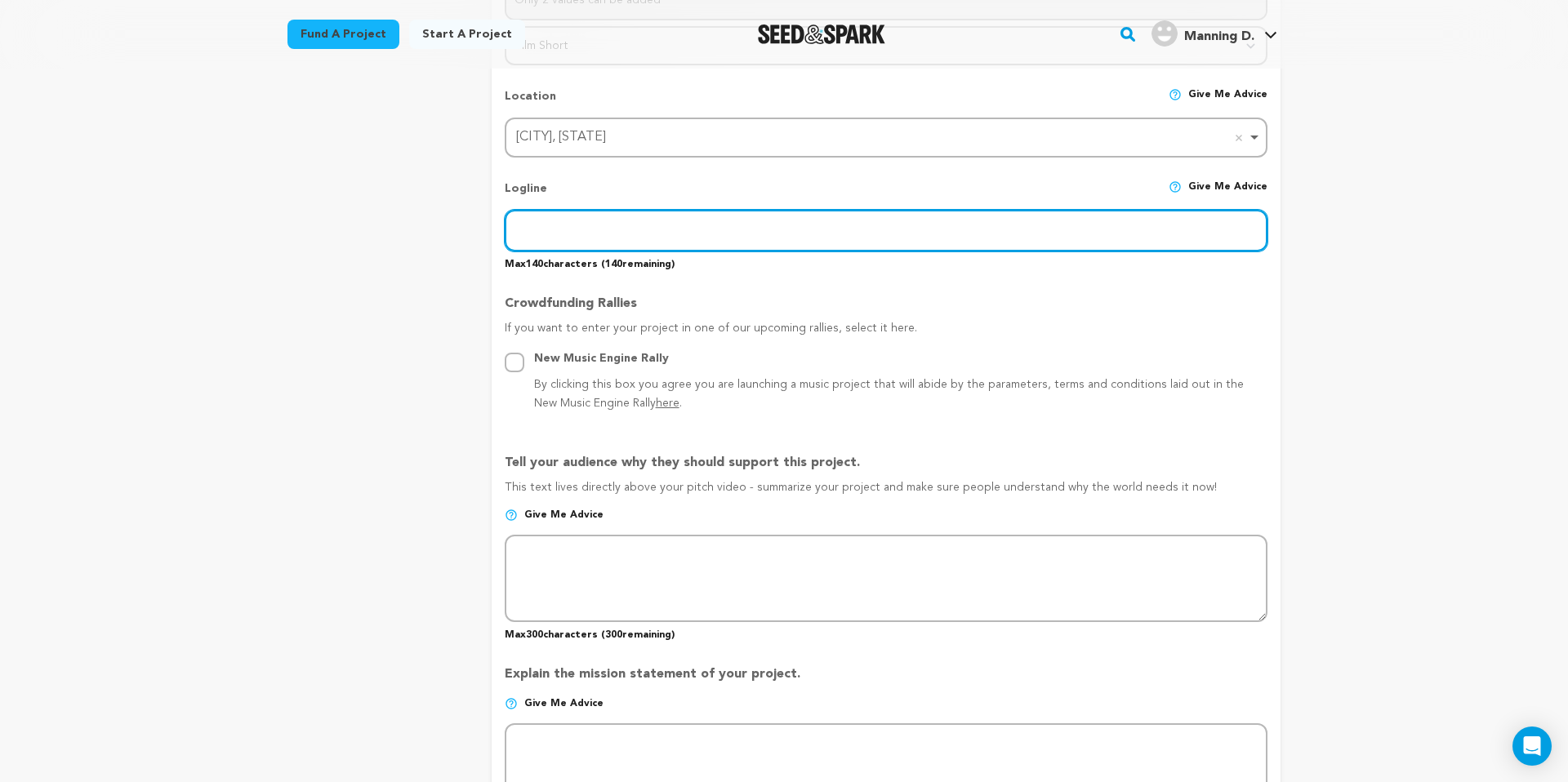 click at bounding box center [886, 230] 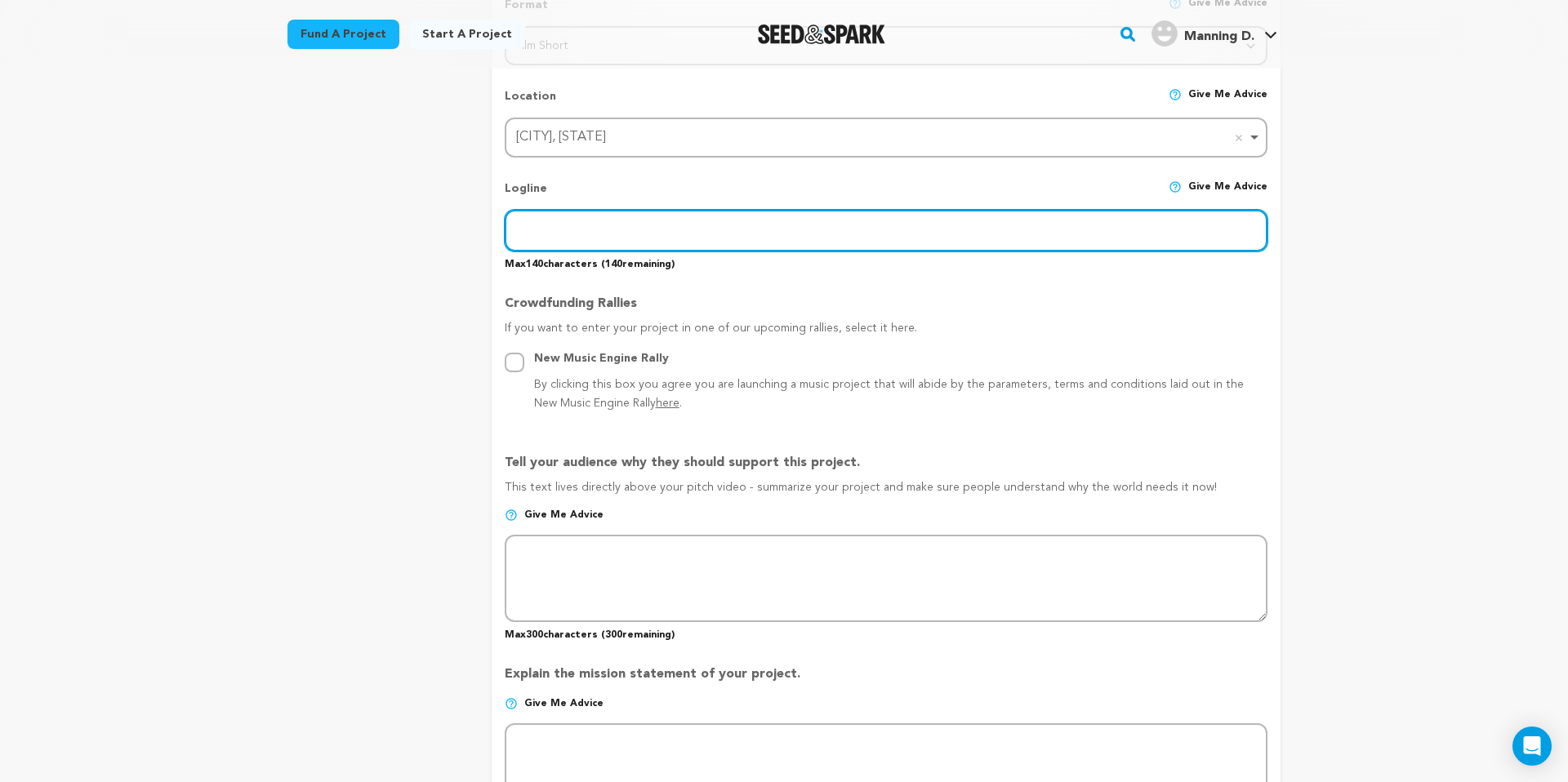 paste on "Haunted by her brother’s death, a grieving woman forces a voodoo priestess to reawaken his spirit for one last chance to rewrite fate, but a" 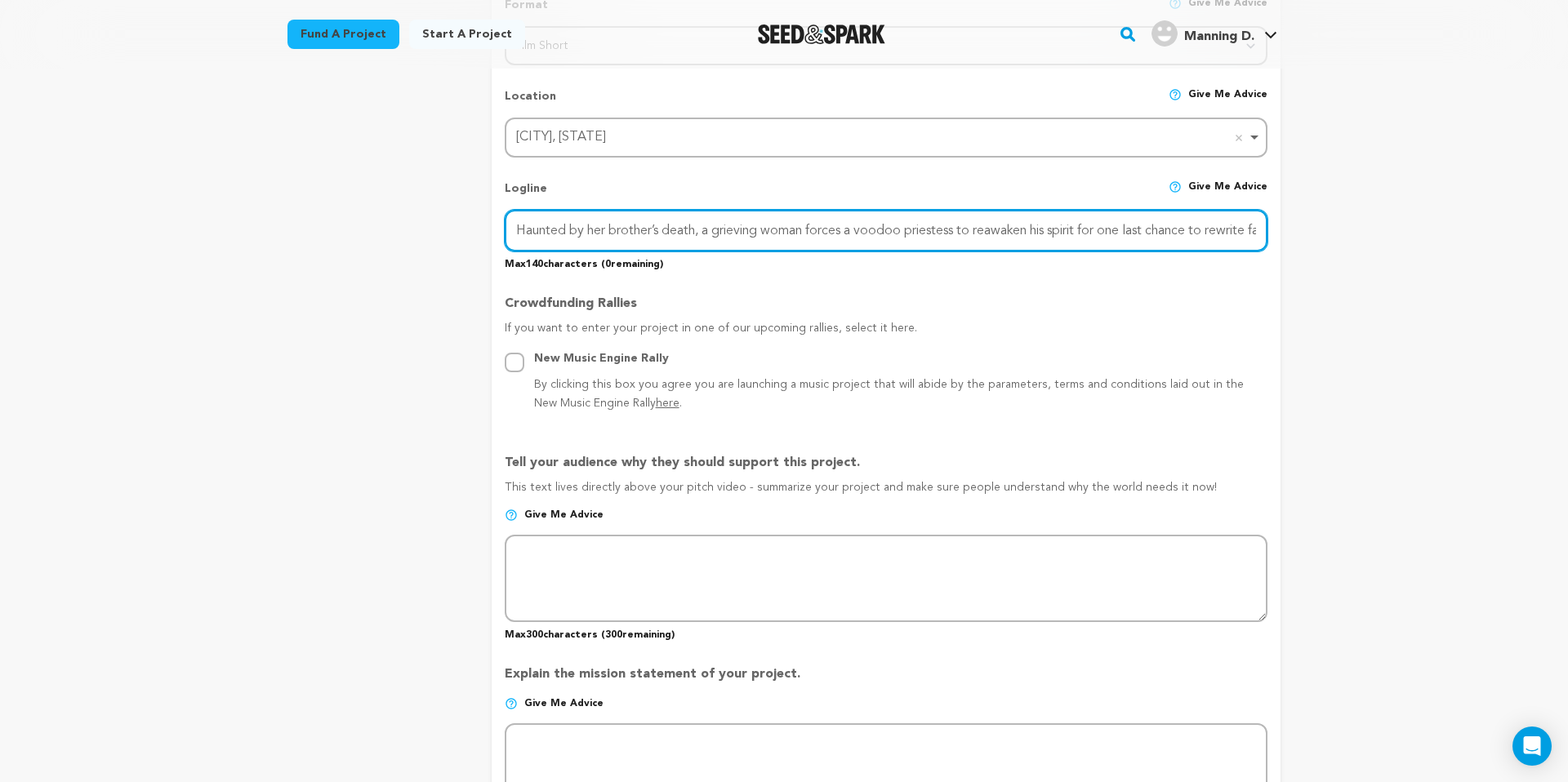 scroll, scrollTop: 0, scrollLeft: 67, axis: horizontal 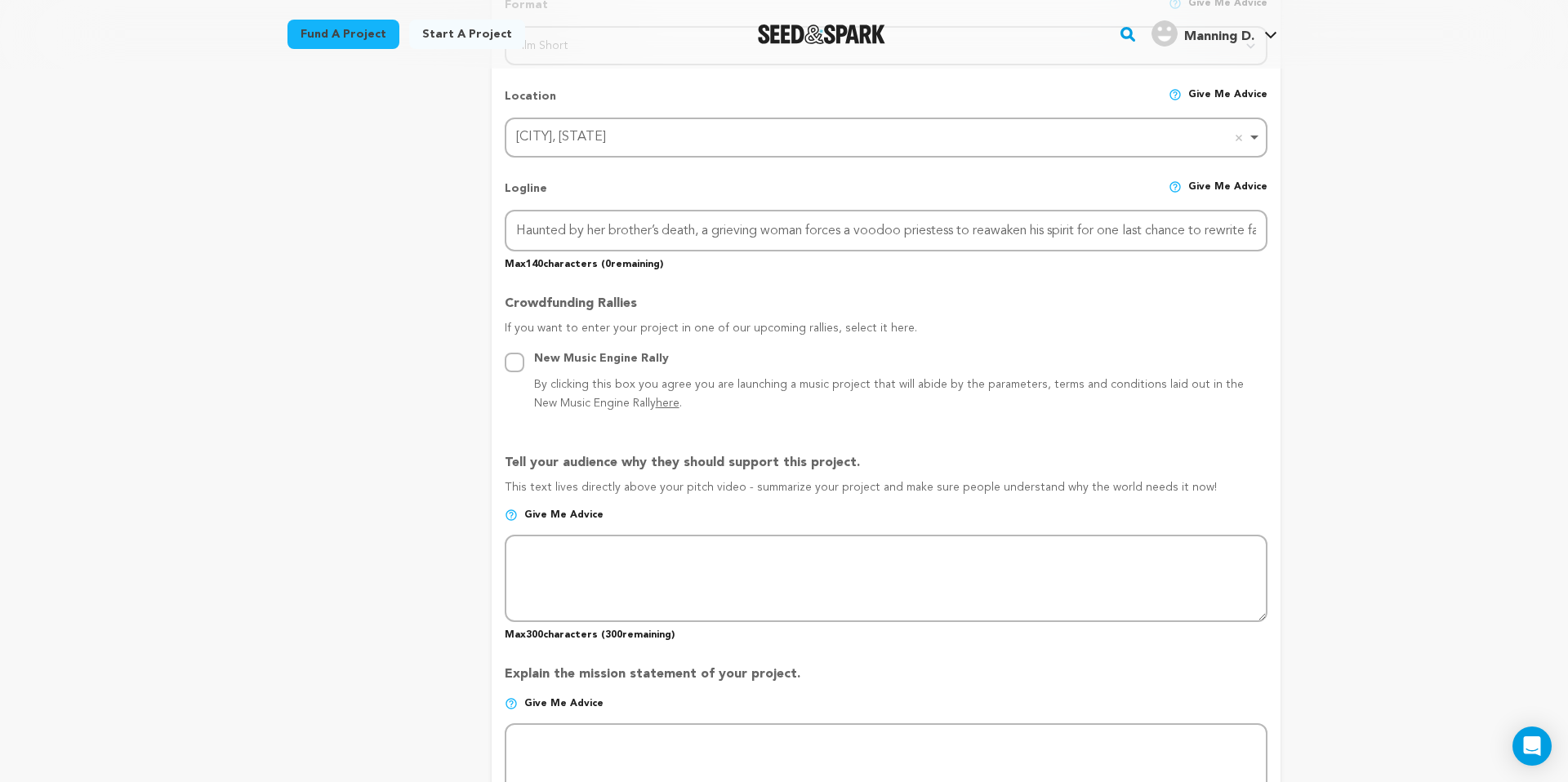 drag, startPoint x: 594, startPoint y: 264, endPoint x: 498, endPoint y: 264, distance: 96 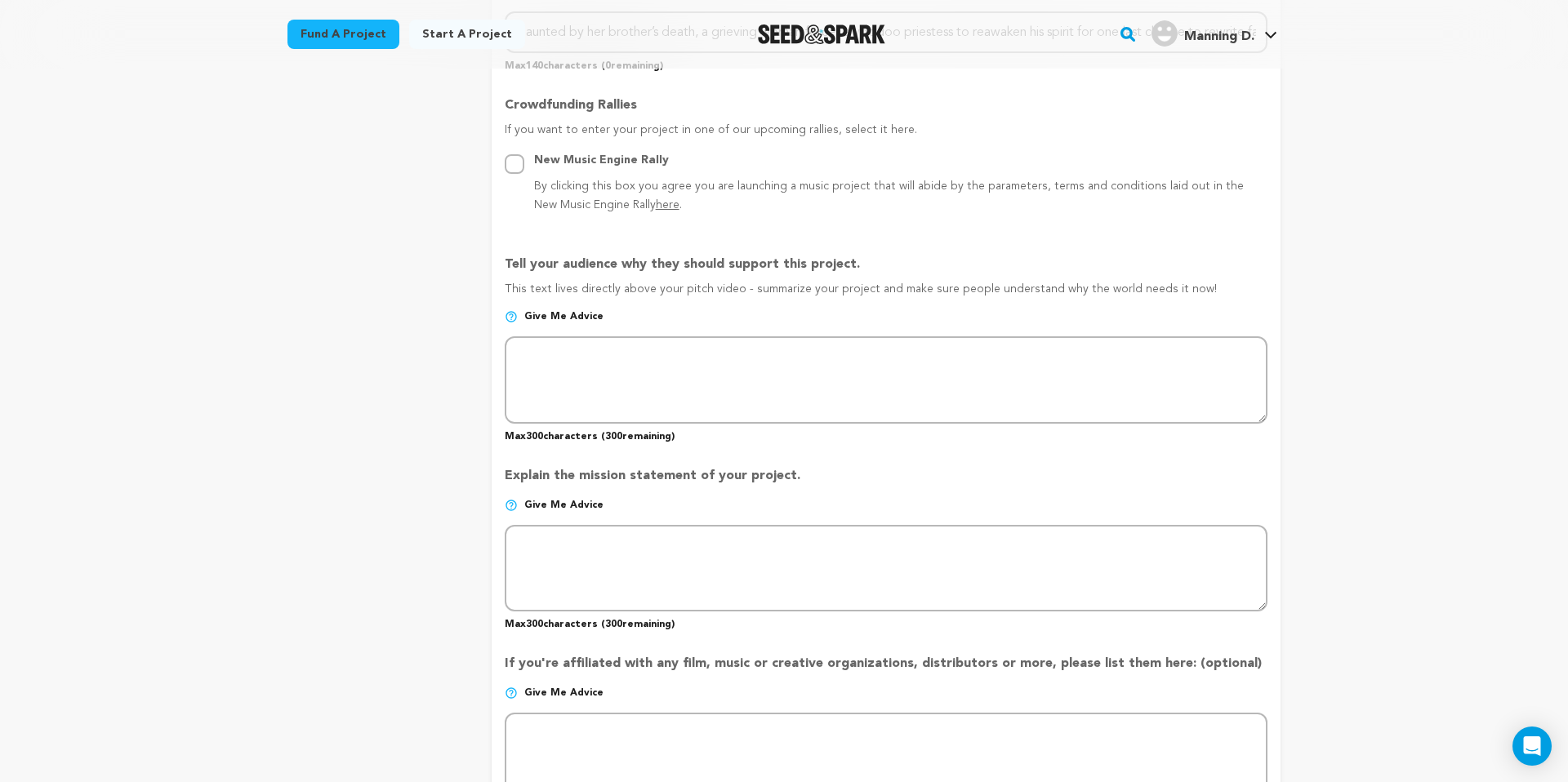 scroll, scrollTop: 884, scrollLeft: 0, axis: vertical 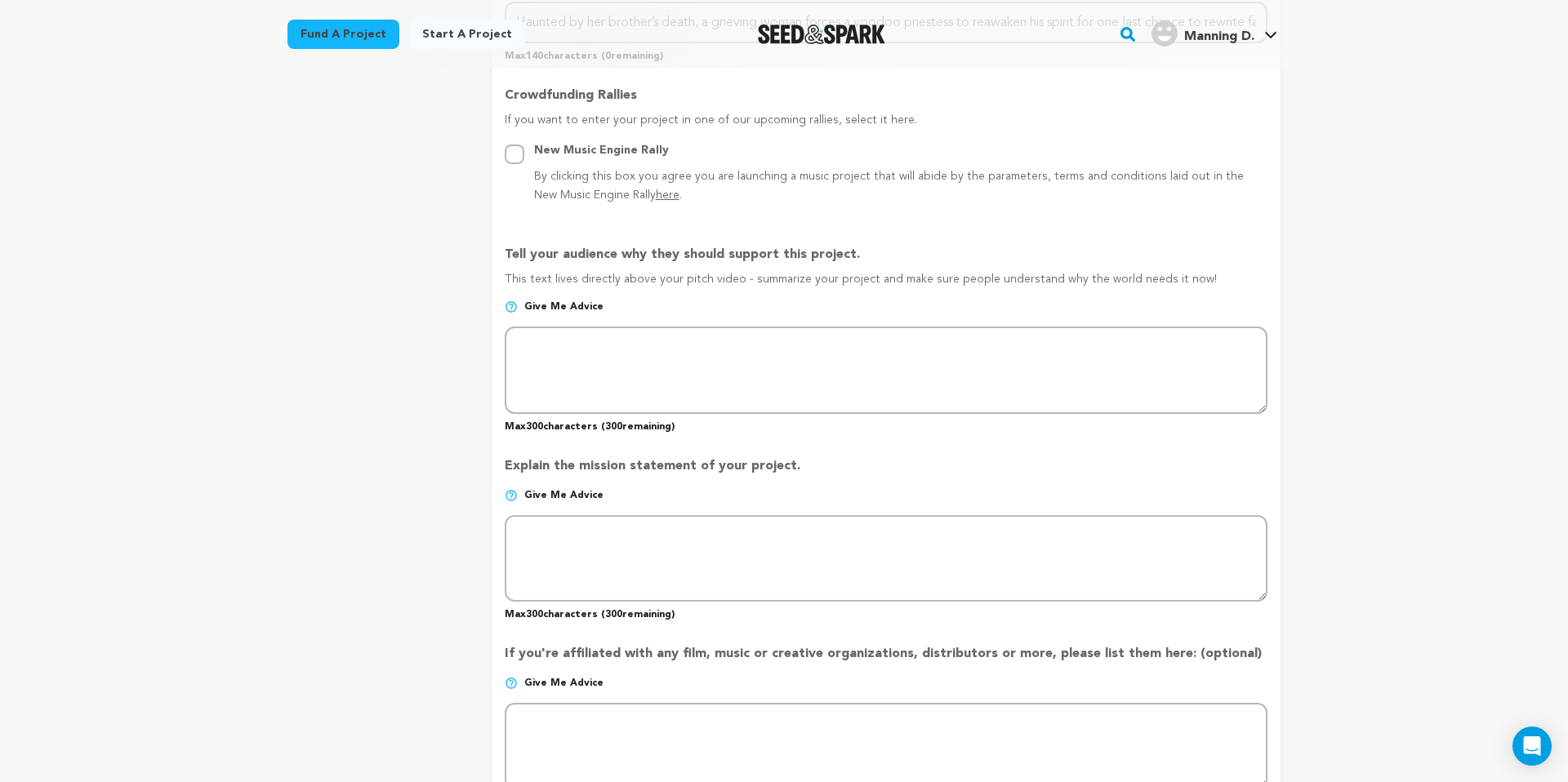 drag, startPoint x: 594, startPoint y: 424, endPoint x: 492, endPoint y: 421, distance: 102.044108 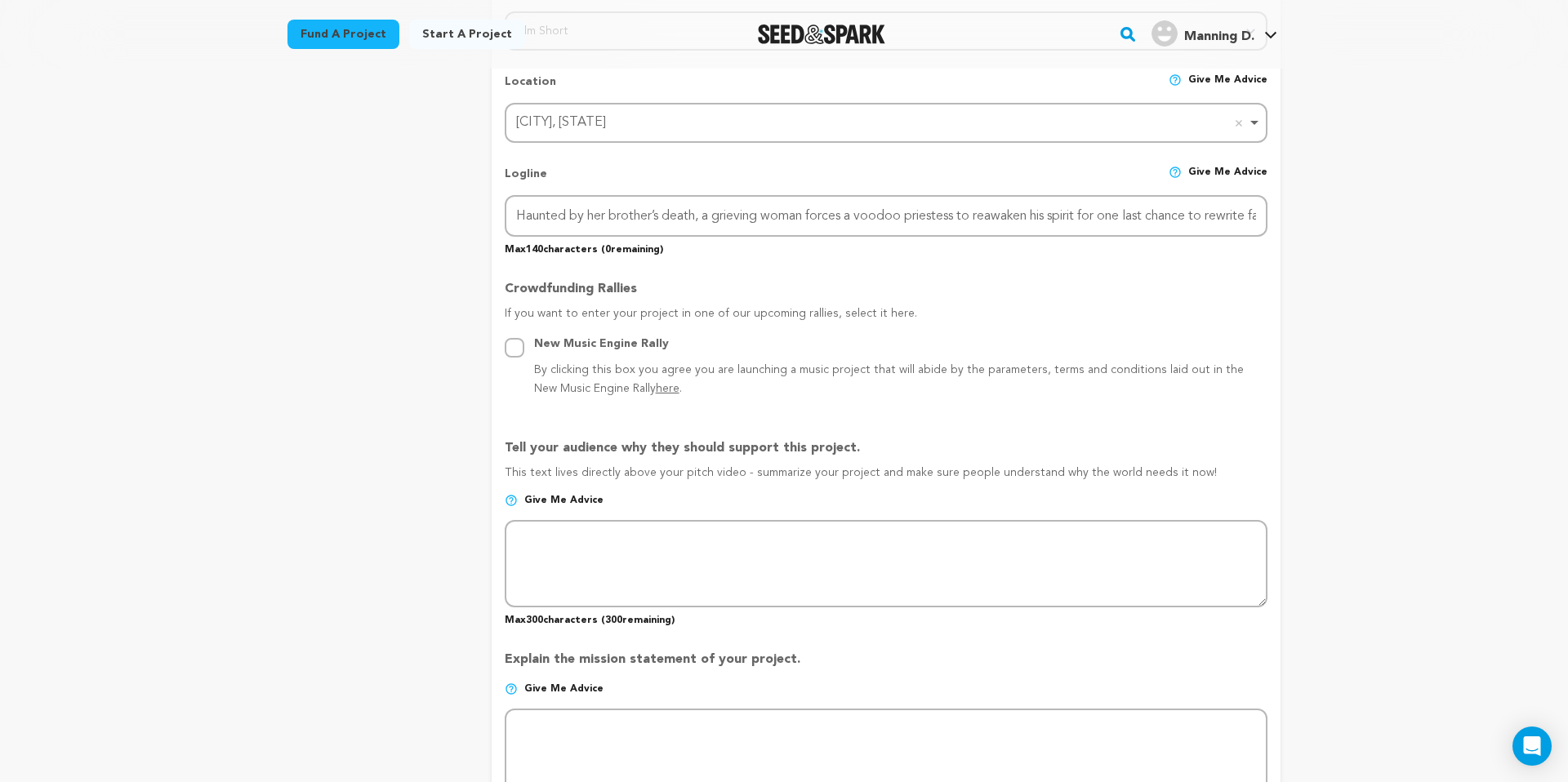 scroll, scrollTop: 687, scrollLeft: 0, axis: vertical 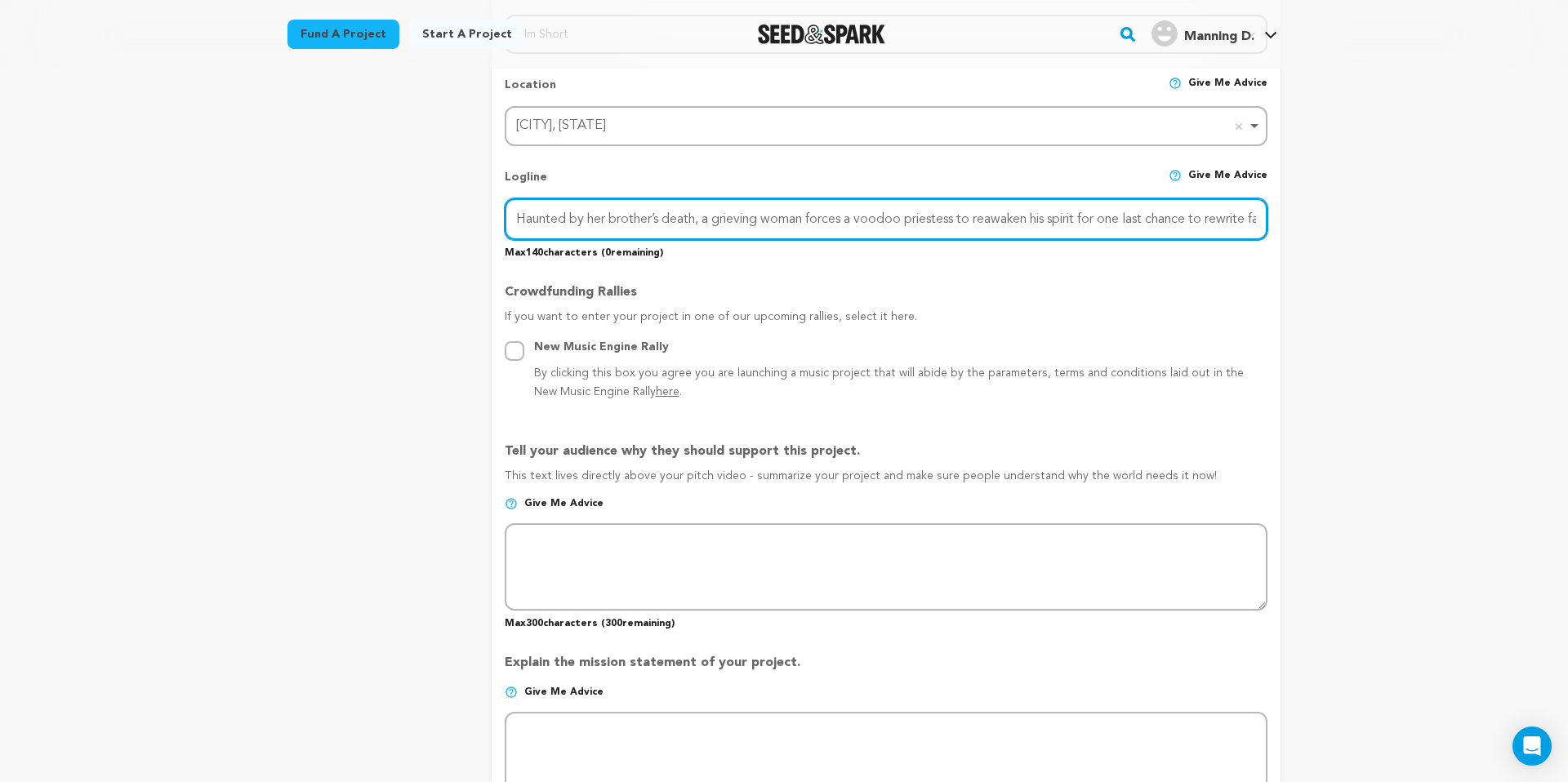 click on "Haunted by her brother’s death, a grieving woman forces a voodoo priestess to reawaken his spirit for one last chance to rewrite fate, but a" at bounding box center [886, 219] 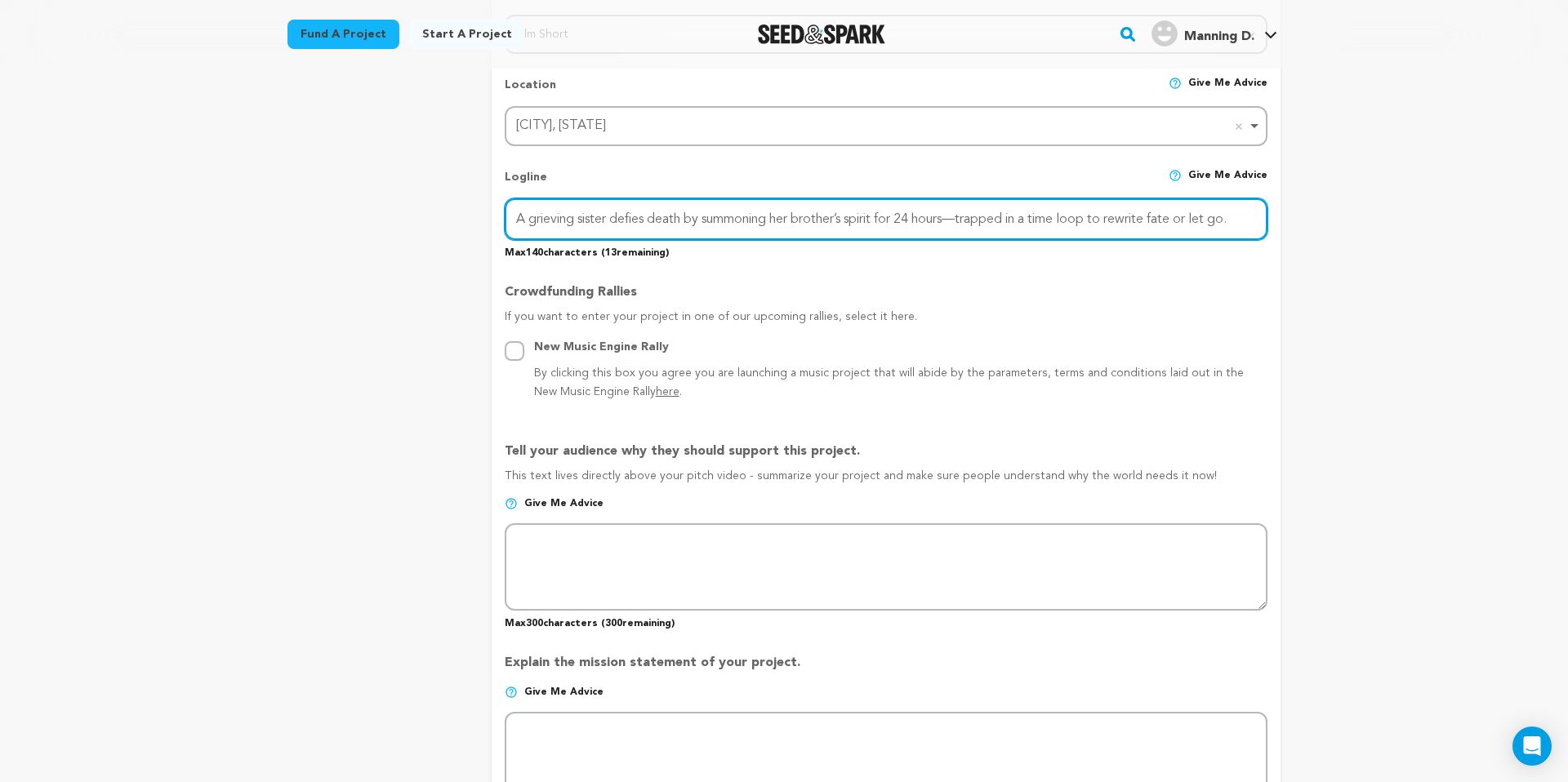 click on "A grieving sister defies death by summoning her brother’s spirit for 24 hours—trapped in a time loop to rewrite fate or let go." at bounding box center [886, 219] 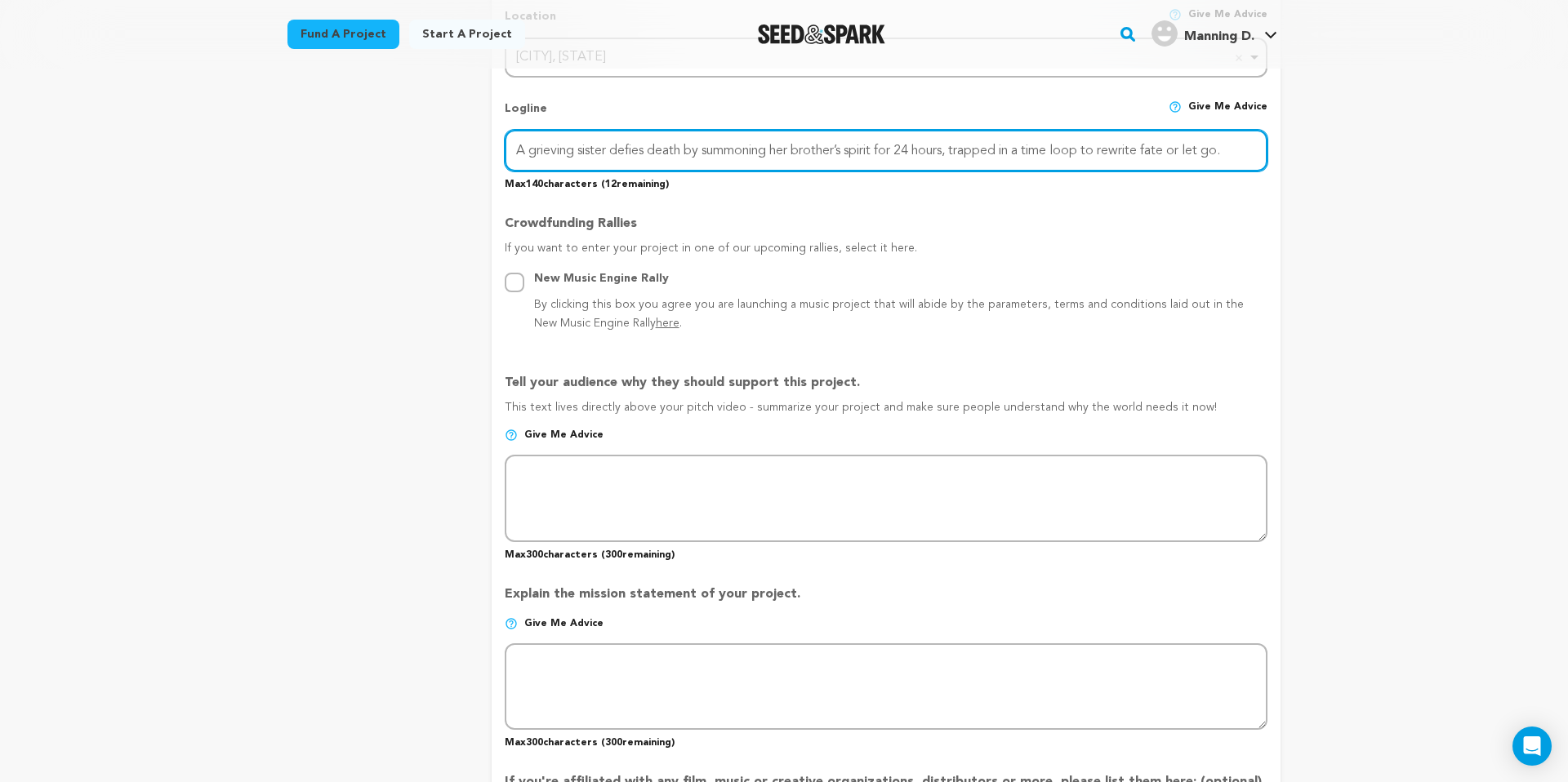 scroll, scrollTop: 761, scrollLeft: 0, axis: vertical 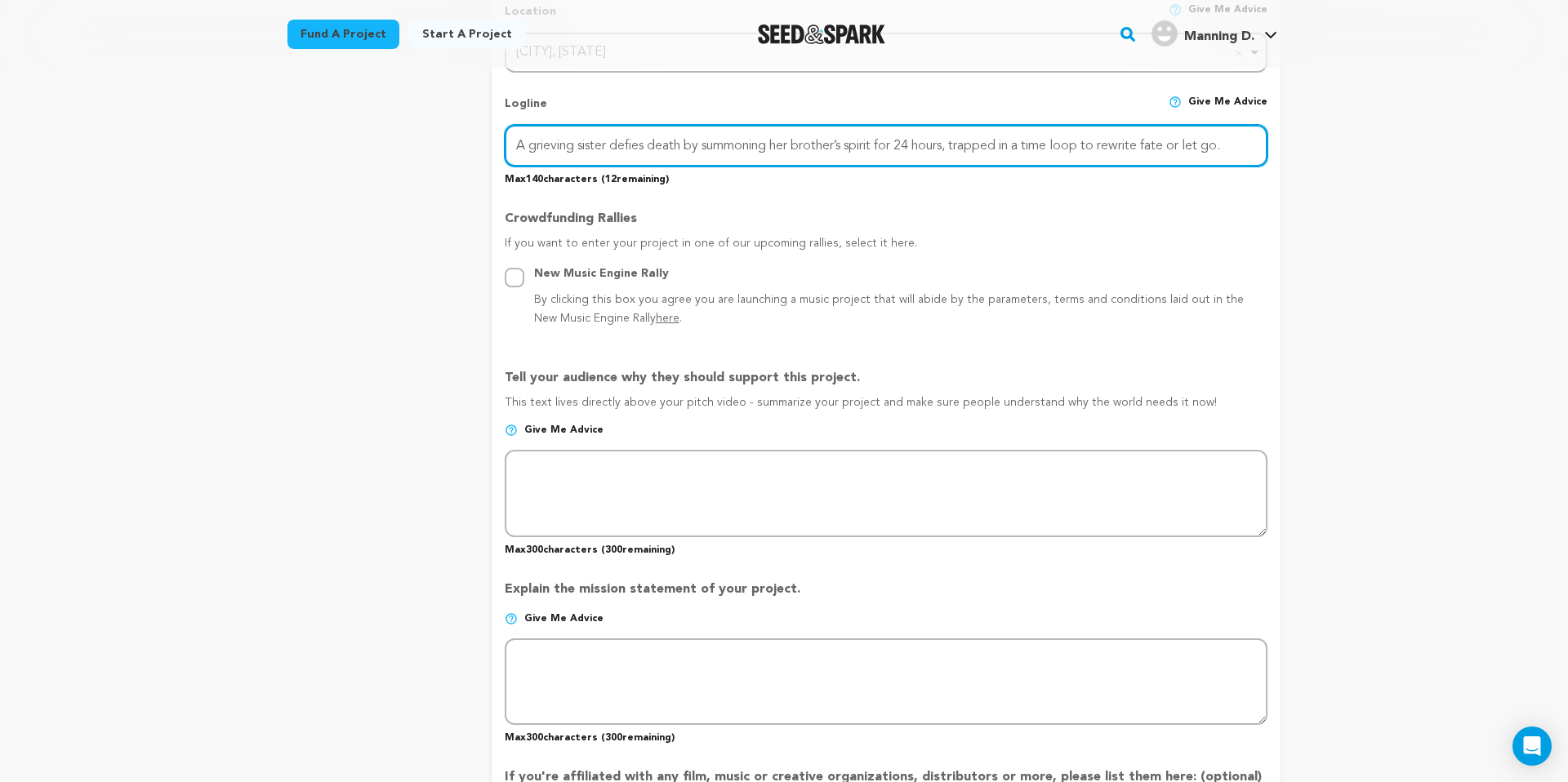 type on "A grieving sister defies death by summoning her brother’s spirit for 24 hours, trapped in a time loop to rewrite fate or let go." 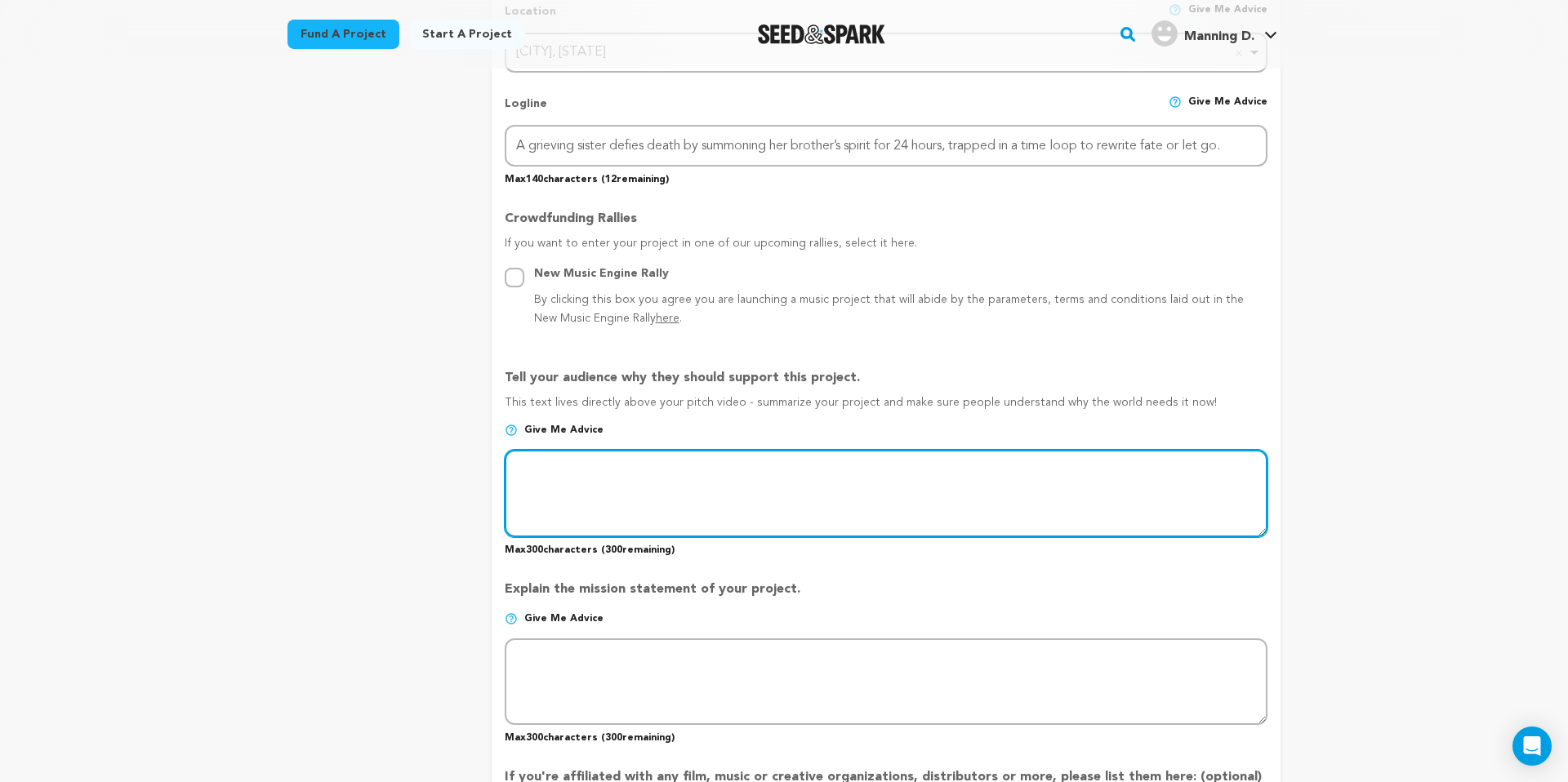click at bounding box center [886, 493] 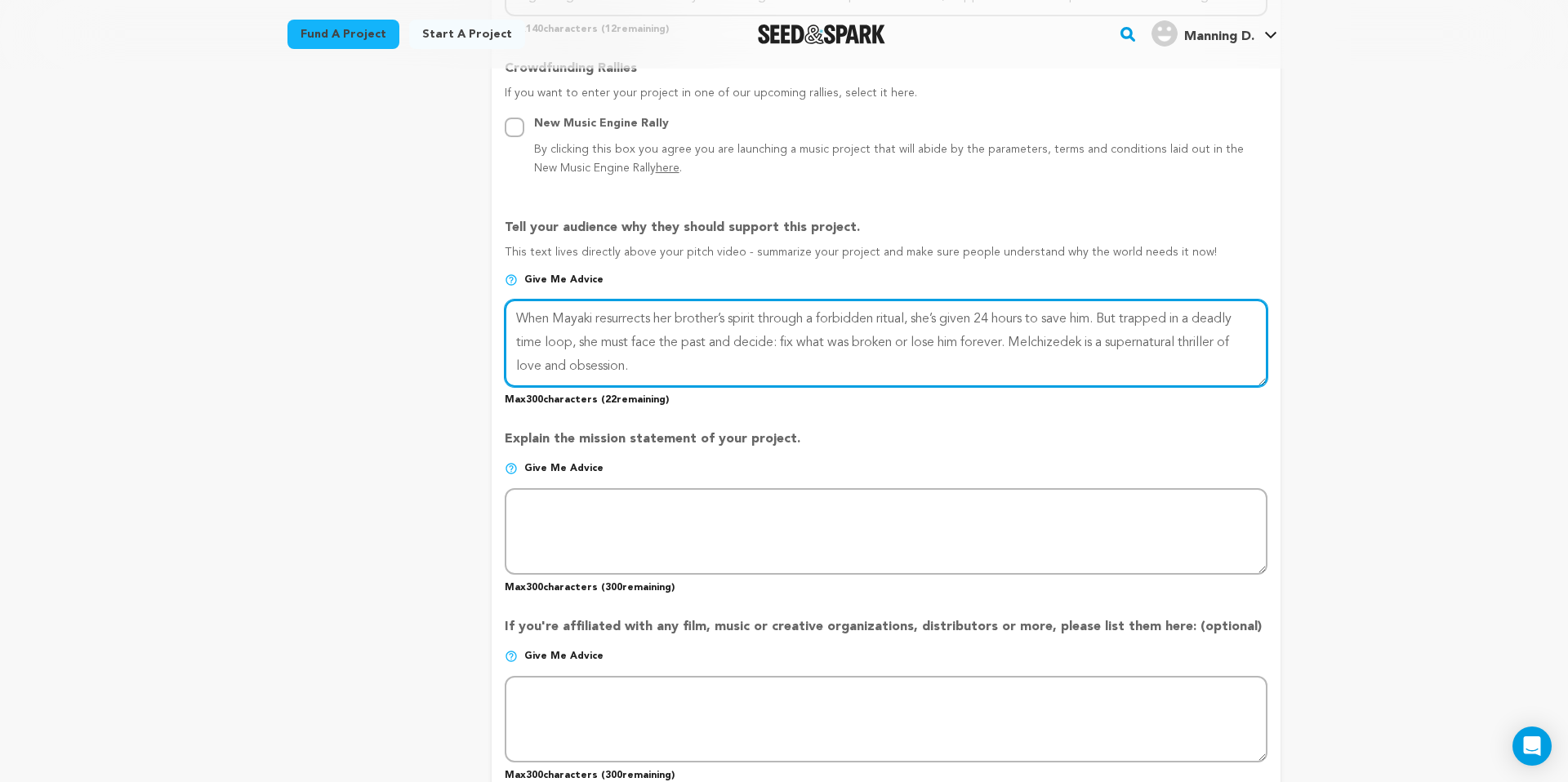 scroll, scrollTop: 971, scrollLeft: 0, axis: vertical 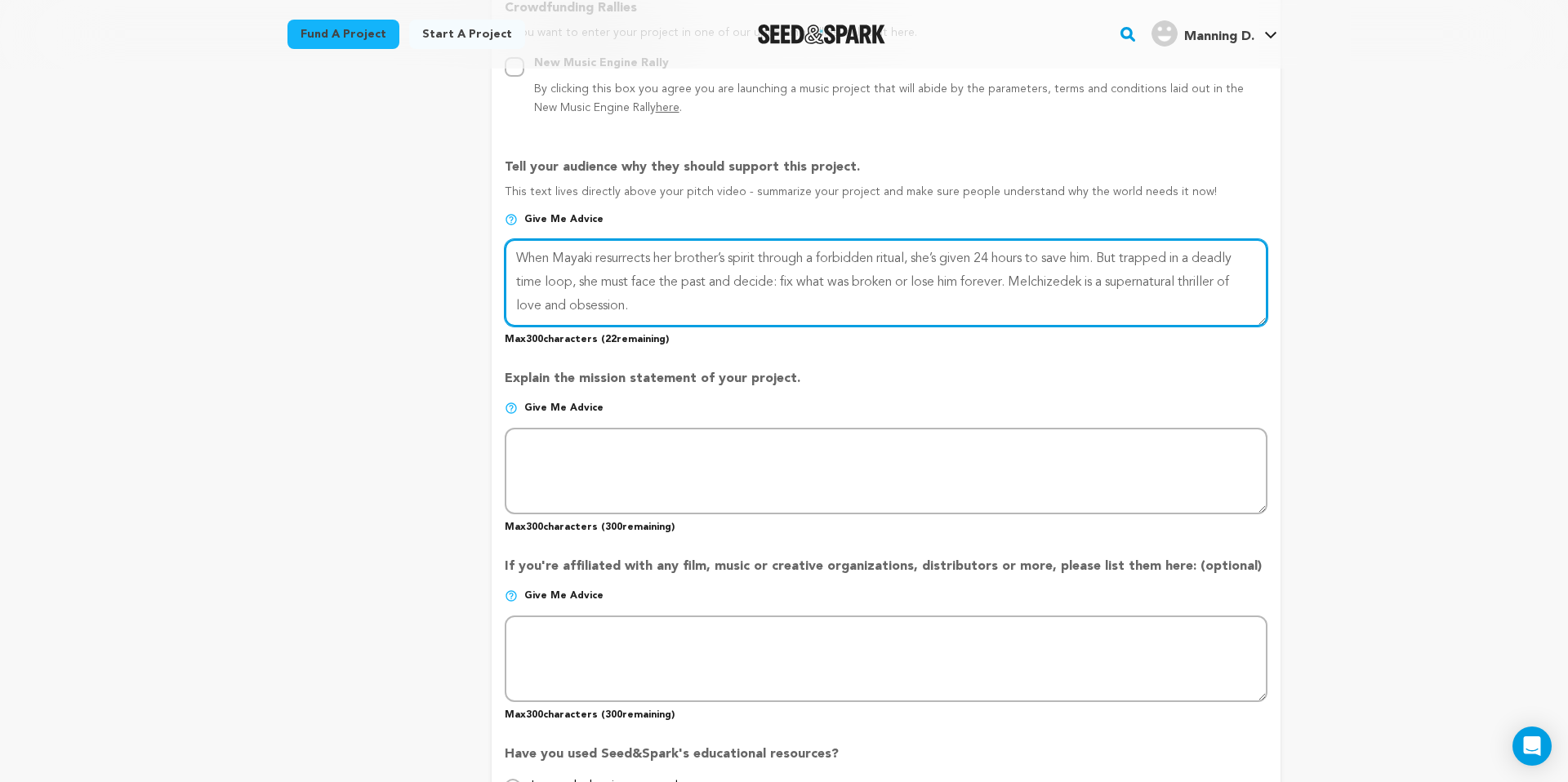 type on "When Mayaki resurrects her brother’s spirit through a forbidden ritual, she’s given 24 hours to save him. But trapped in a deadly time loop, she must face the past and decide: fix what was broken or lose him forever. Melchizedek is a supernatural thriller of love and obsession." 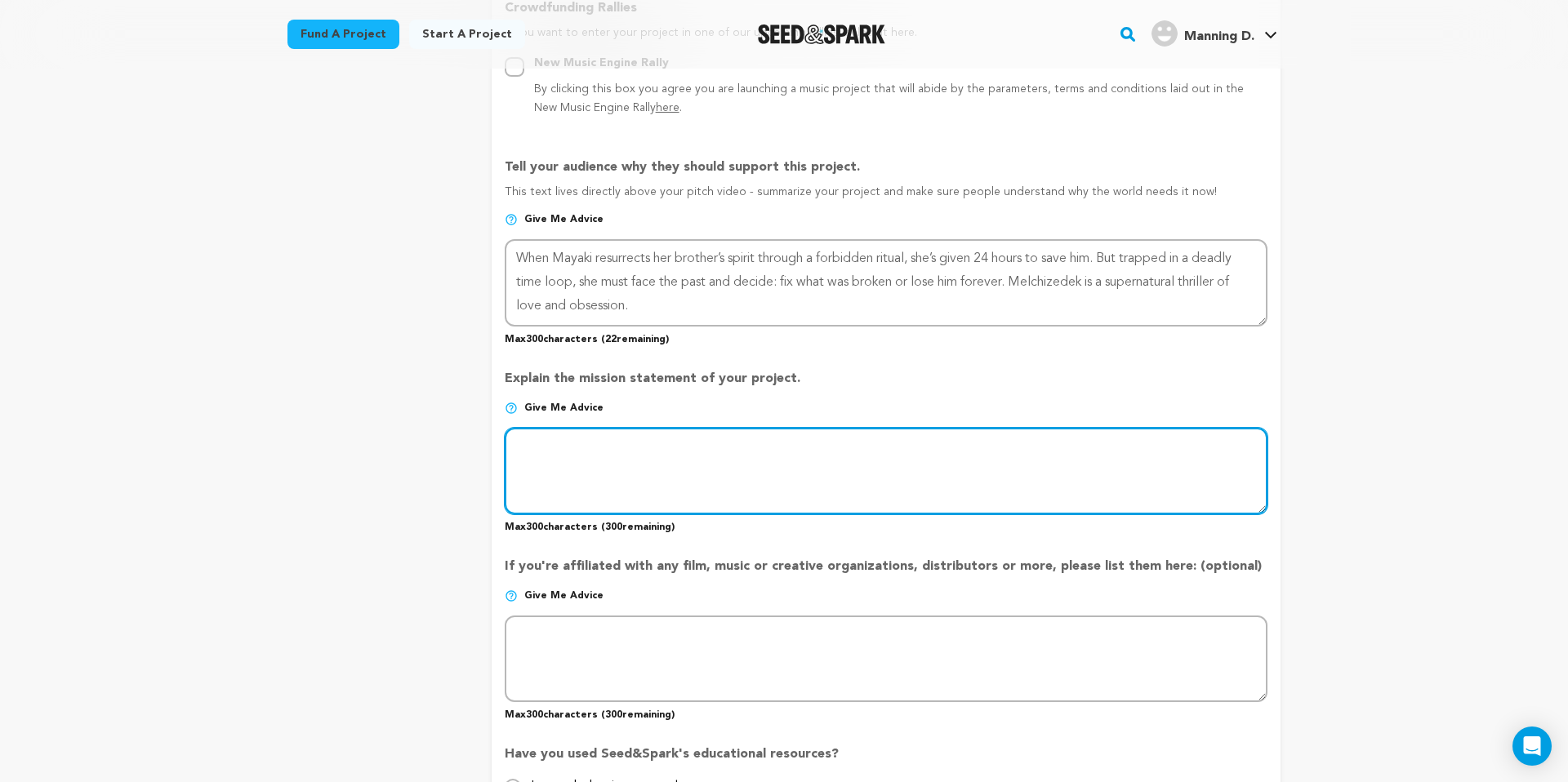 click at bounding box center (886, 471) 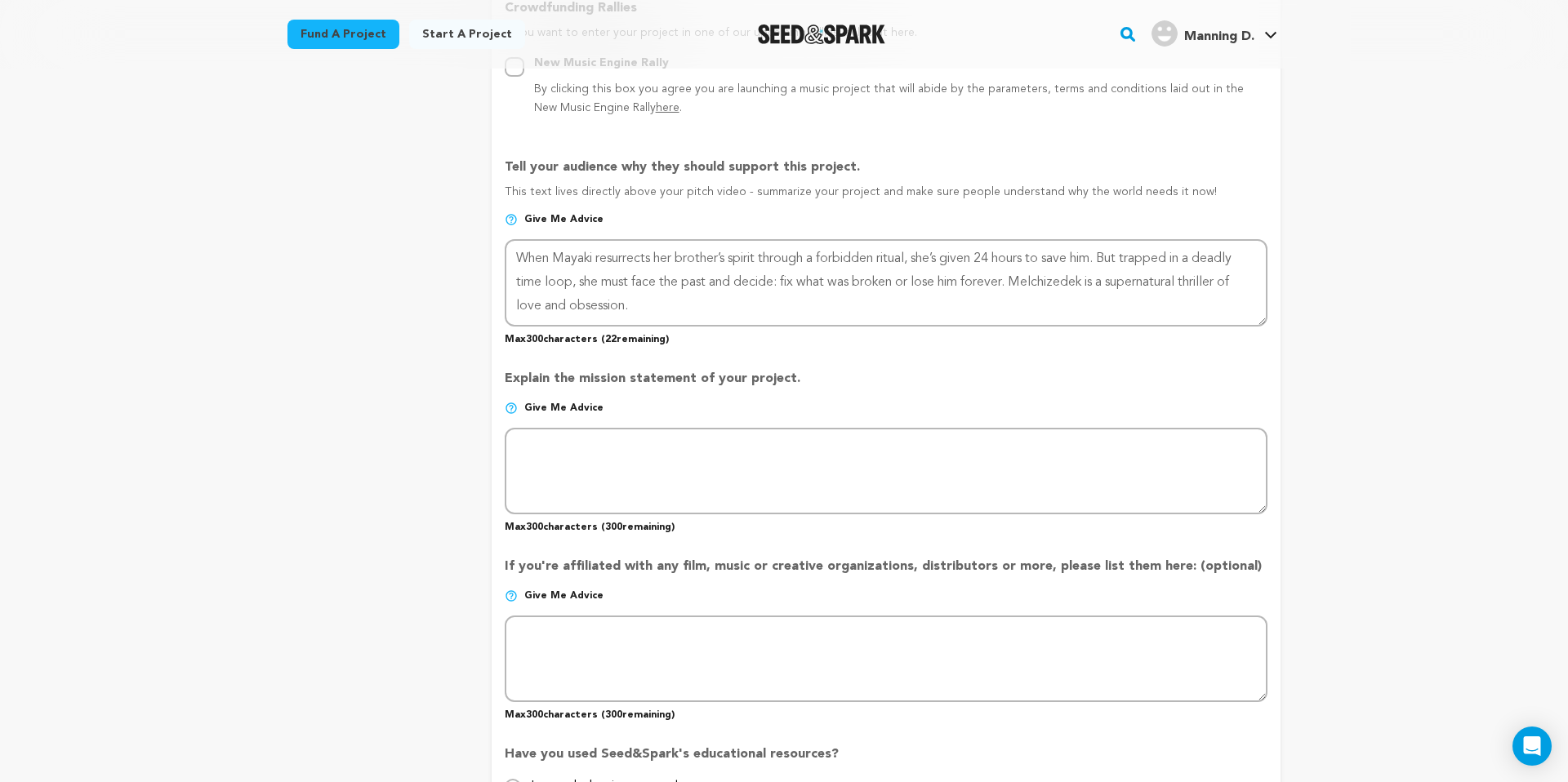 drag, startPoint x: 505, startPoint y: 376, endPoint x: 791, endPoint y: 386, distance: 286.17477 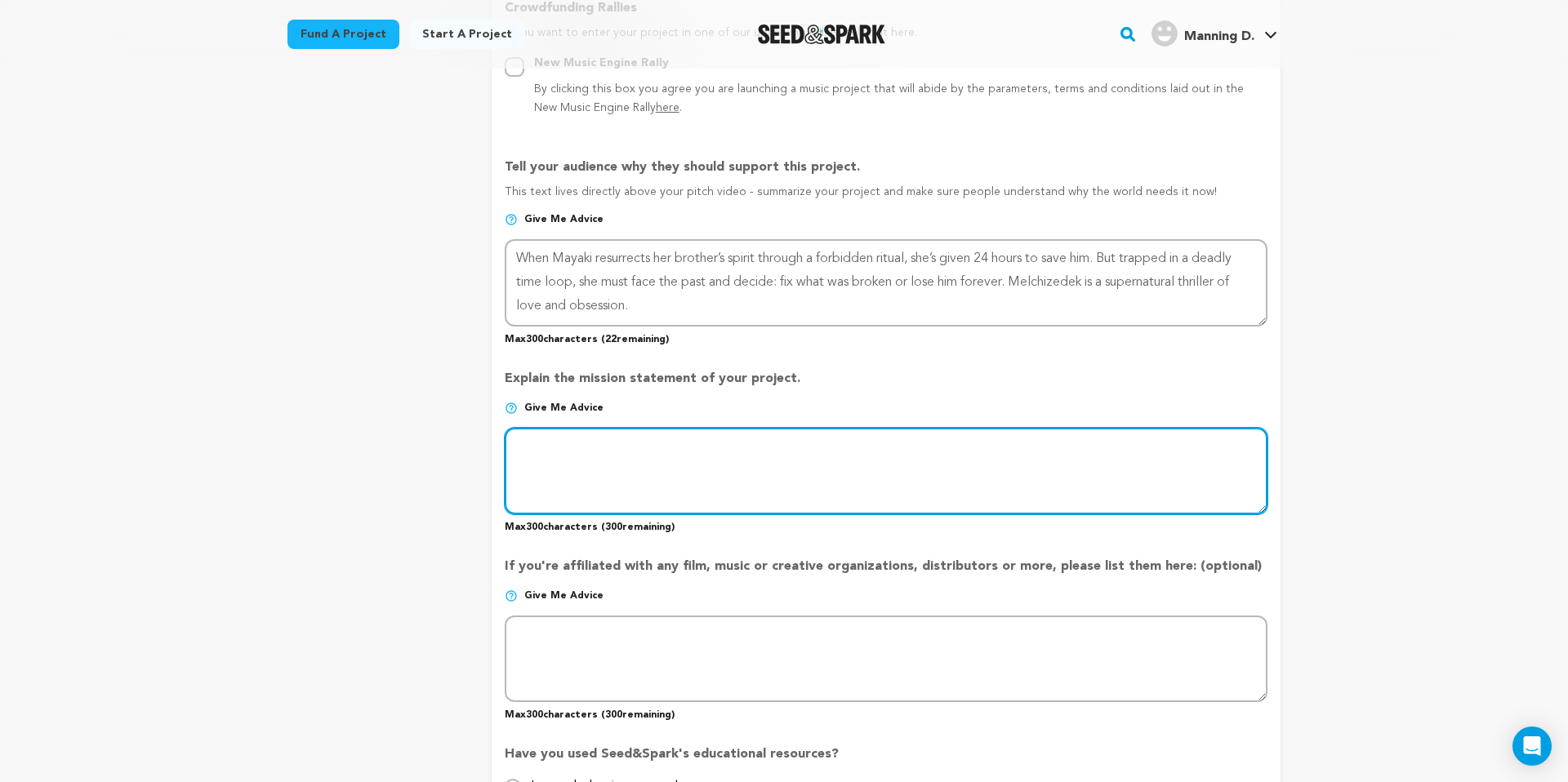 click at bounding box center (886, 471) 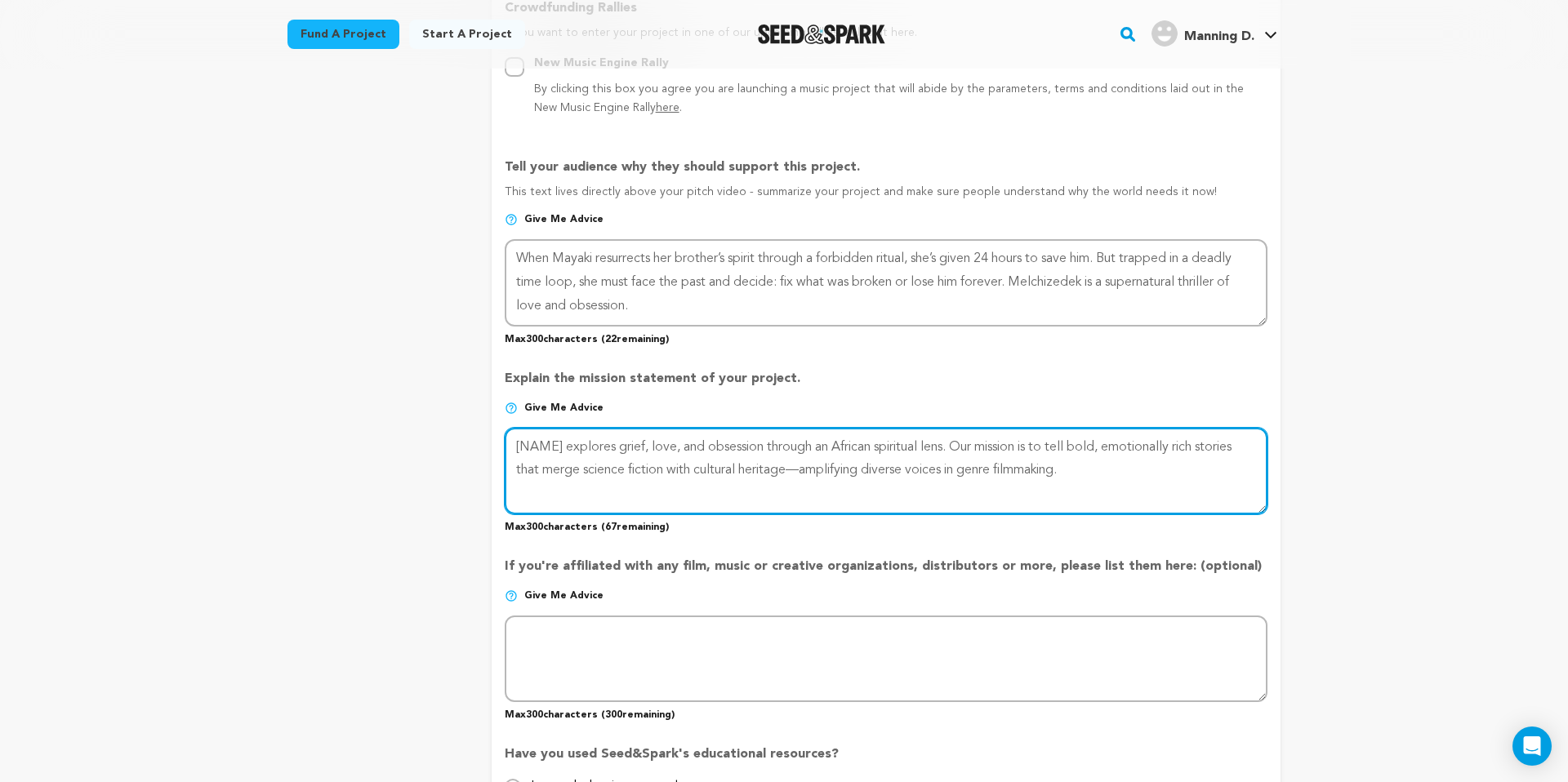 click at bounding box center [886, 471] 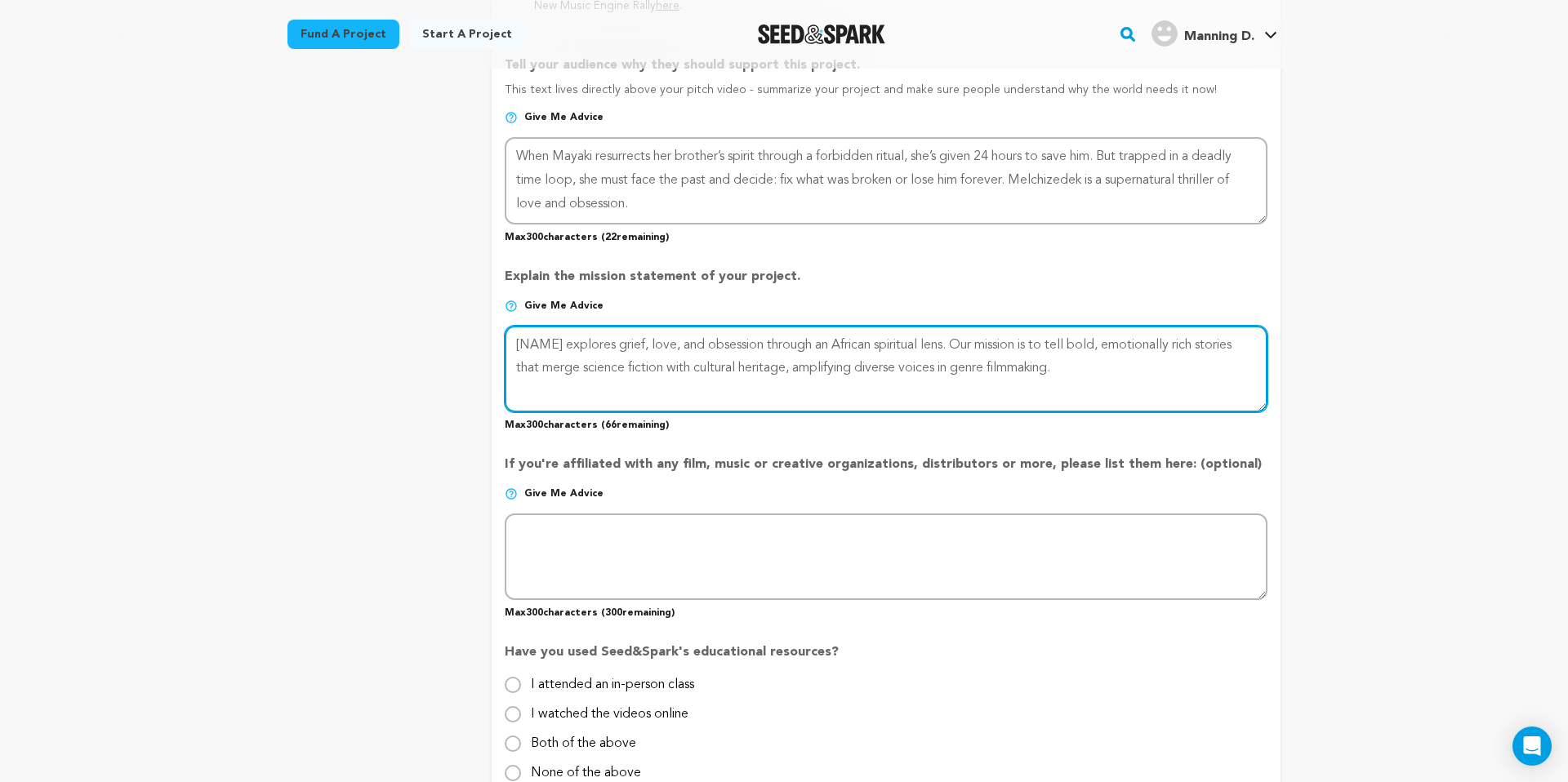 scroll, scrollTop: 1086, scrollLeft: 0, axis: vertical 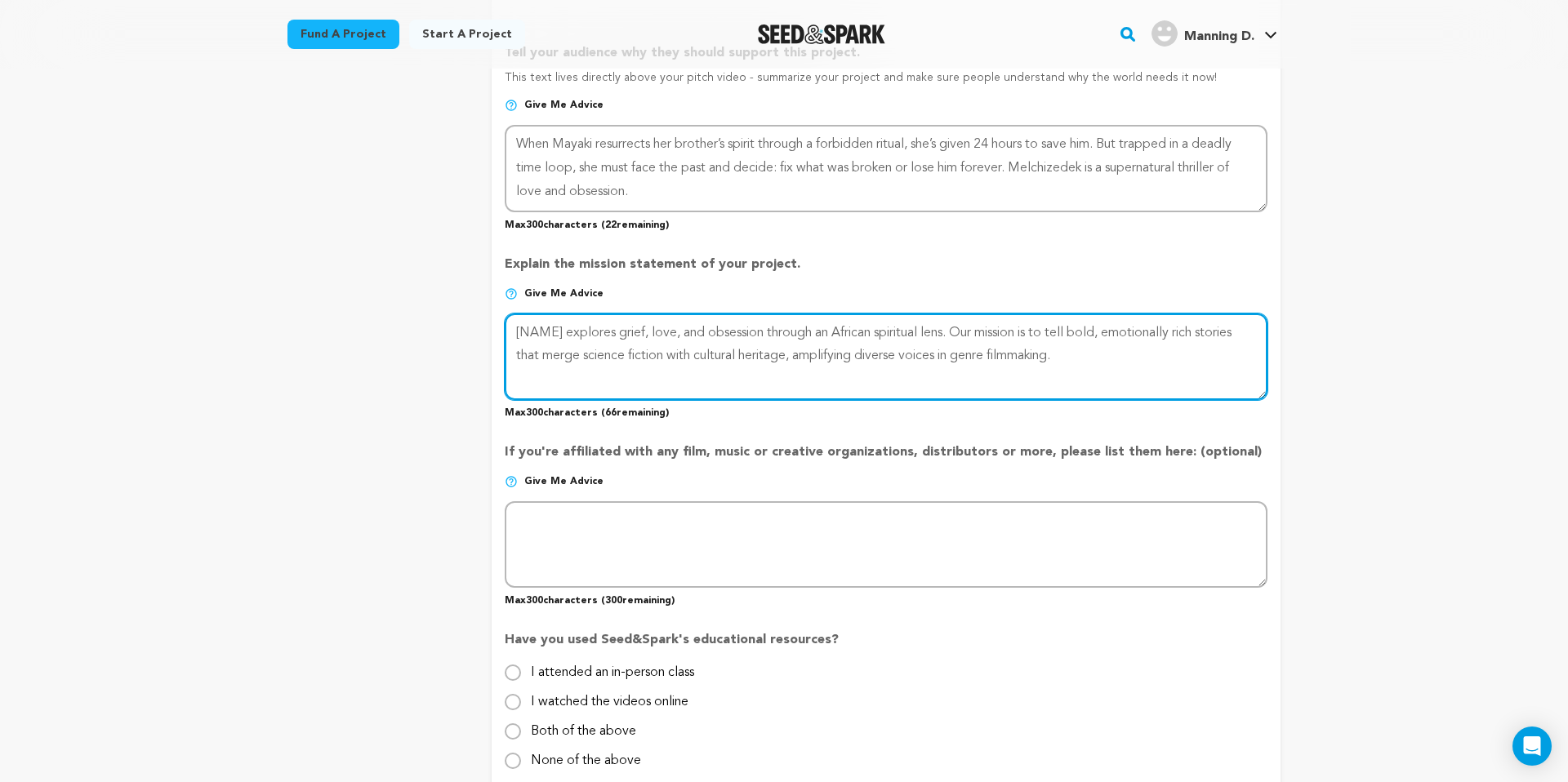 type on "Melchizedek explores grief, love, and obsession through an African spiritual lens. Our mission is to tell bold, emotionally rich stories that merge science fiction with cultural heritage, amplifying diverse voices in genre filmmaking." 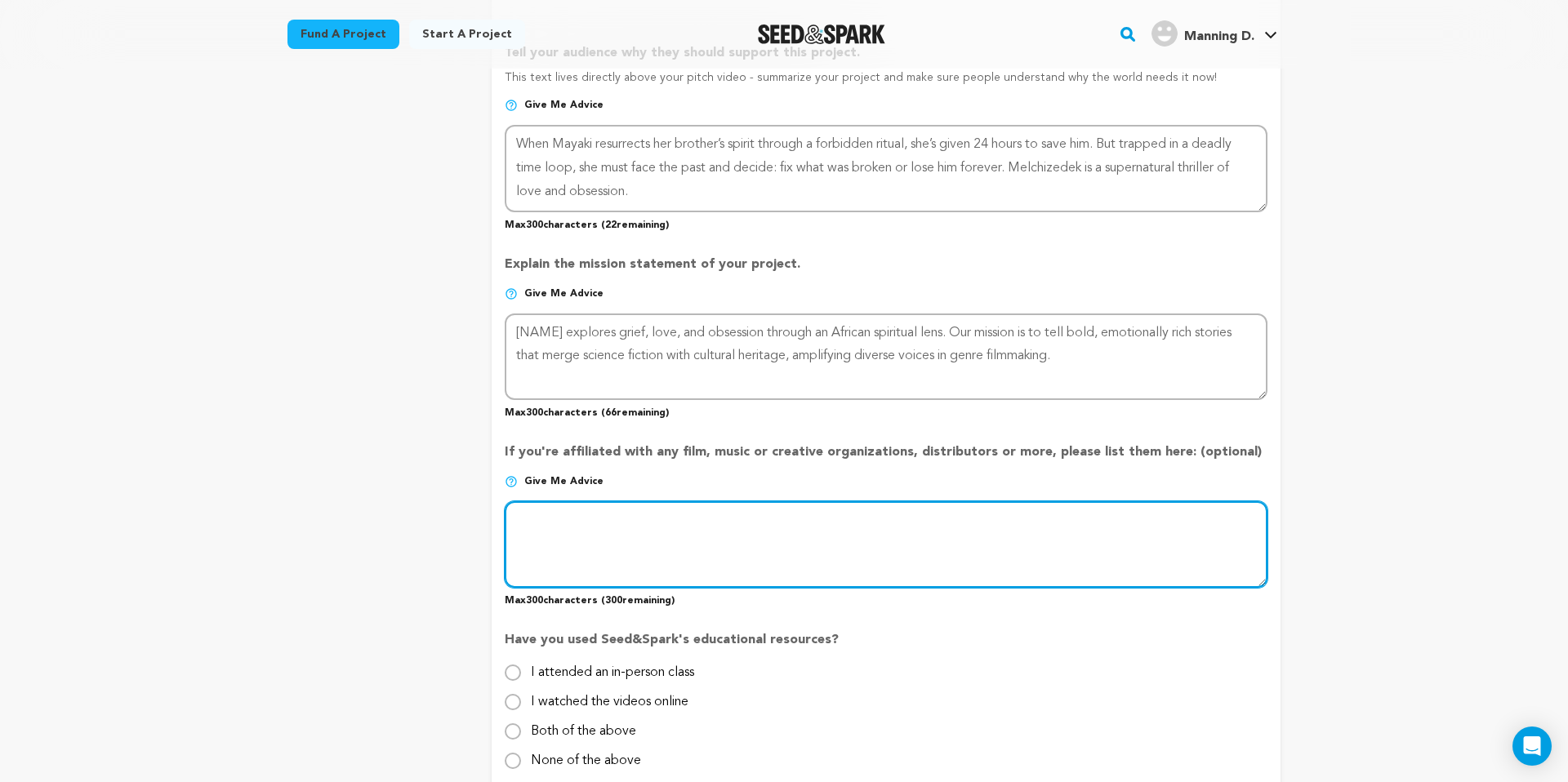 click at bounding box center [886, 544] 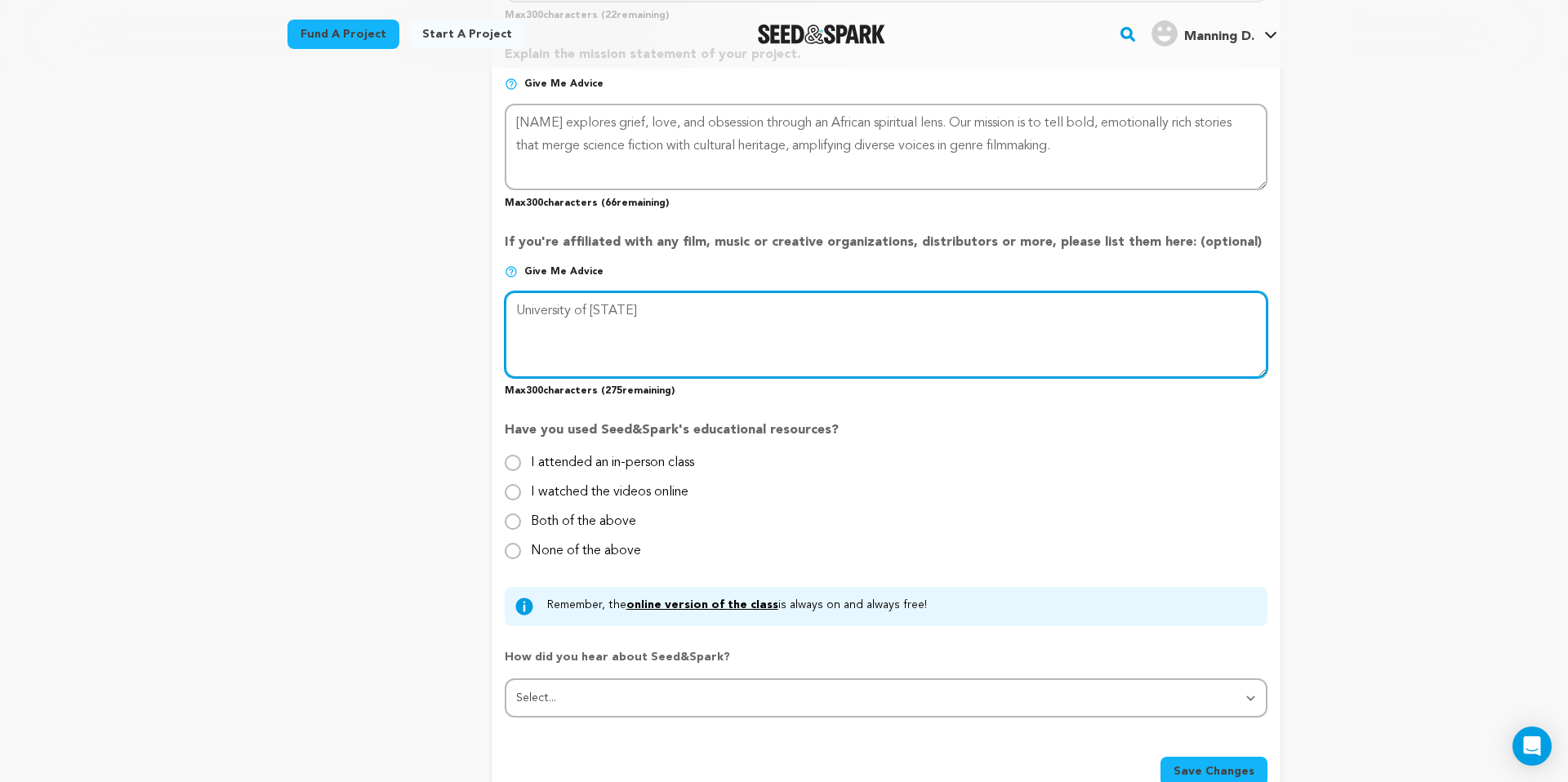 scroll, scrollTop: 1310, scrollLeft: 0, axis: vertical 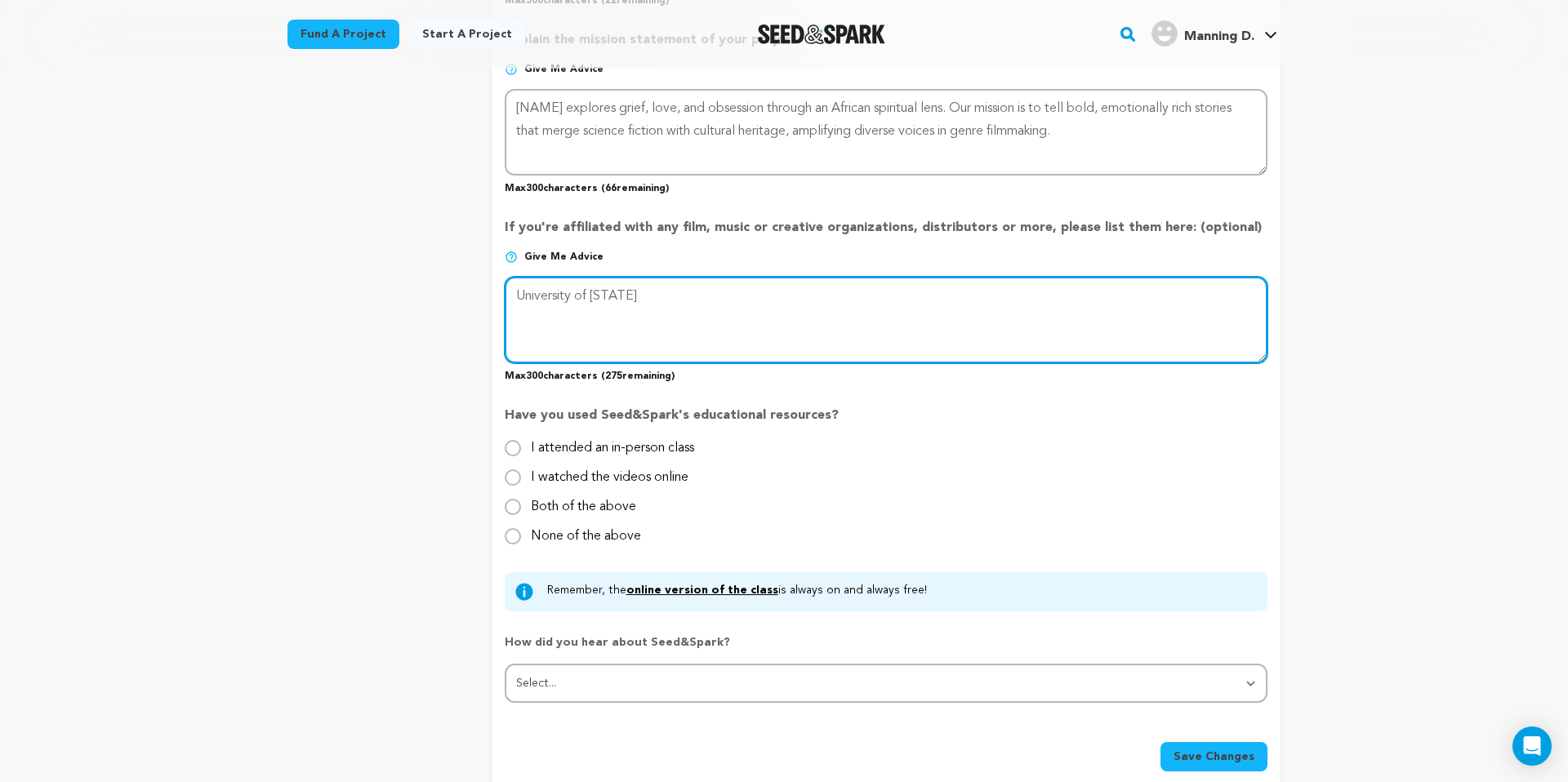 type on "University of New Orleans" 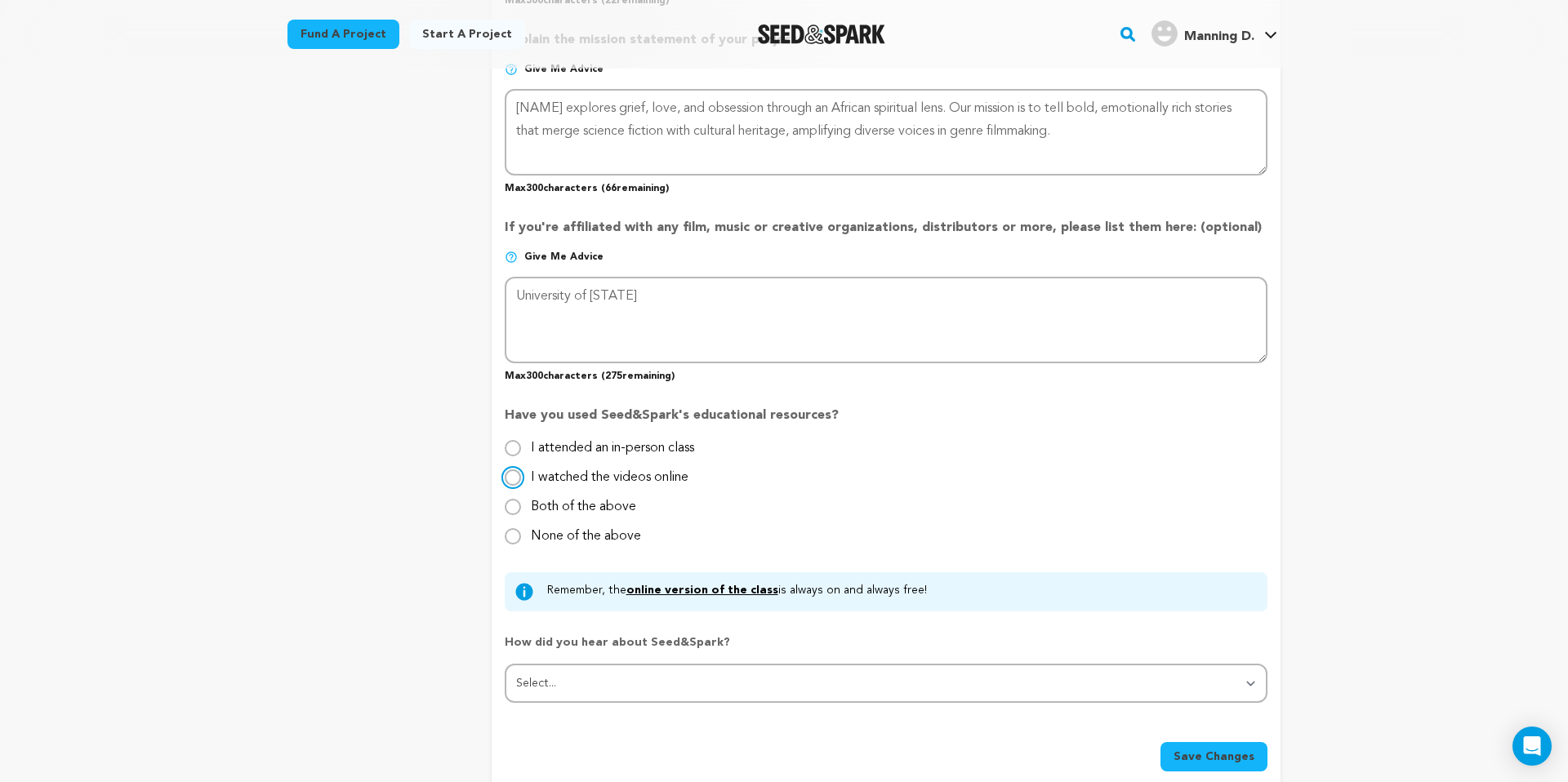 click on "I watched the videos online" at bounding box center (513, 478) 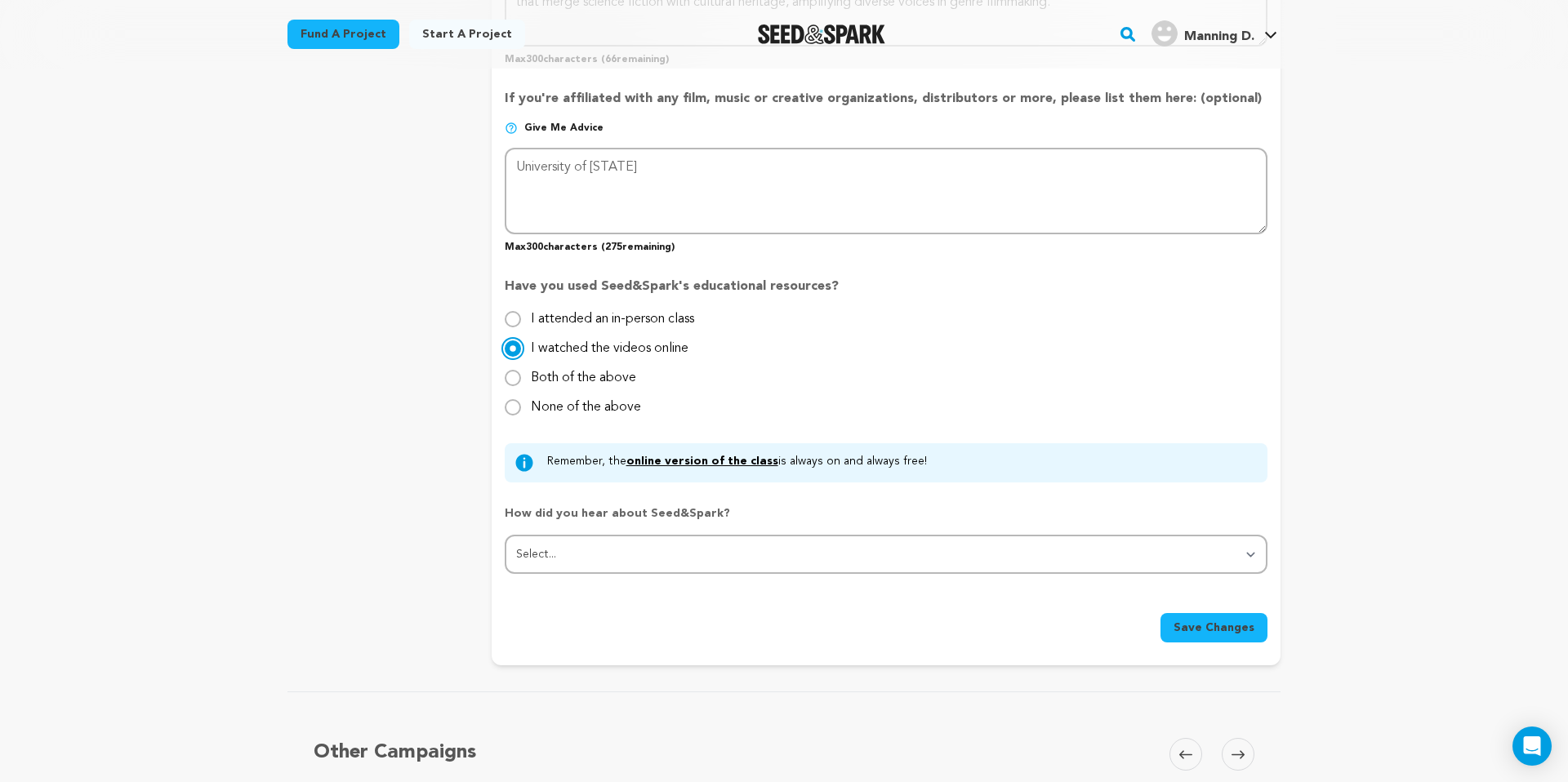 scroll, scrollTop: 1452, scrollLeft: 0, axis: vertical 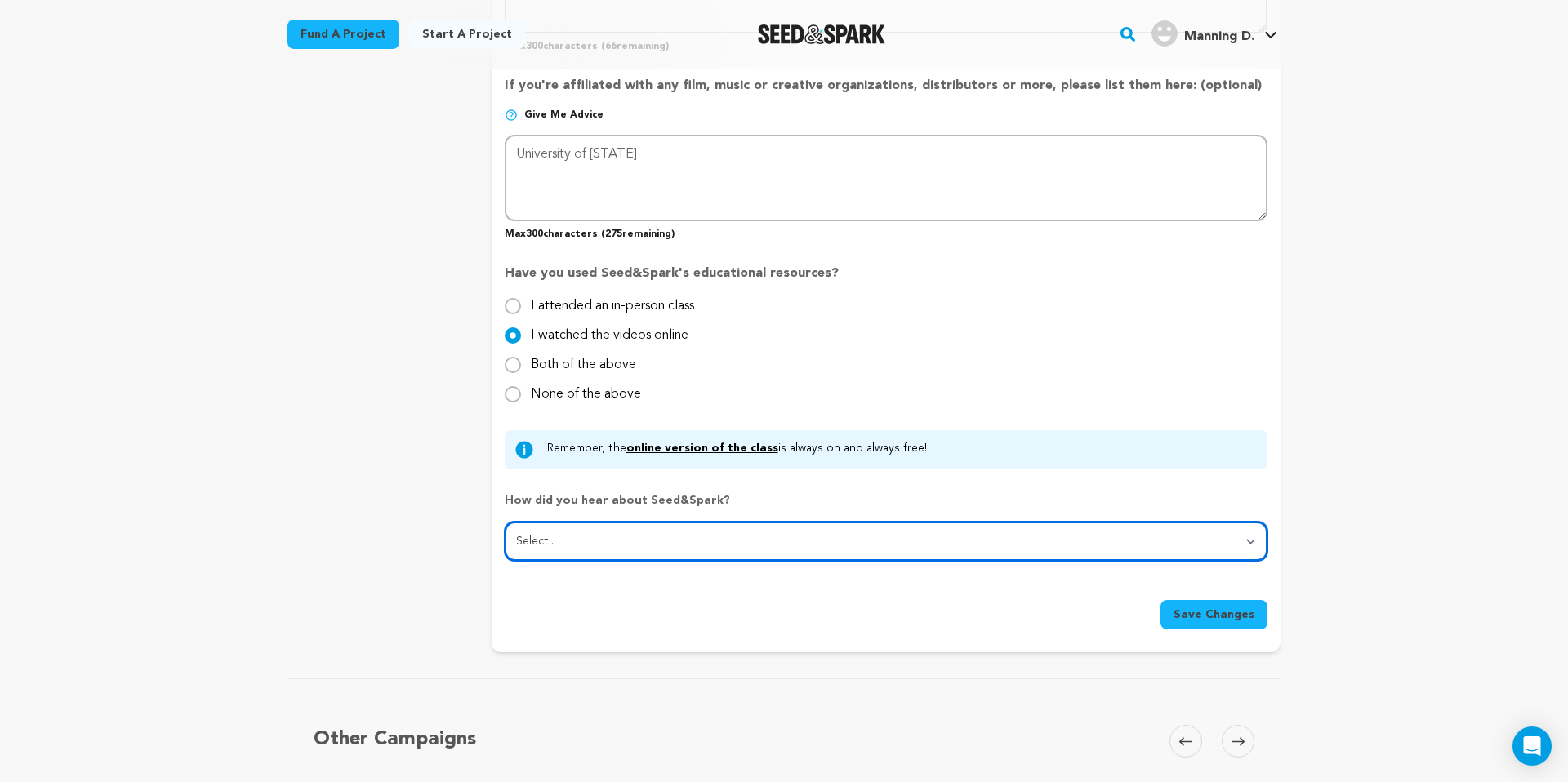 click on "Select...
From a friend Social media Film festival or film organization Took an in-person class Online search Article or podcast Email Other" at bounding box center (886, 541) 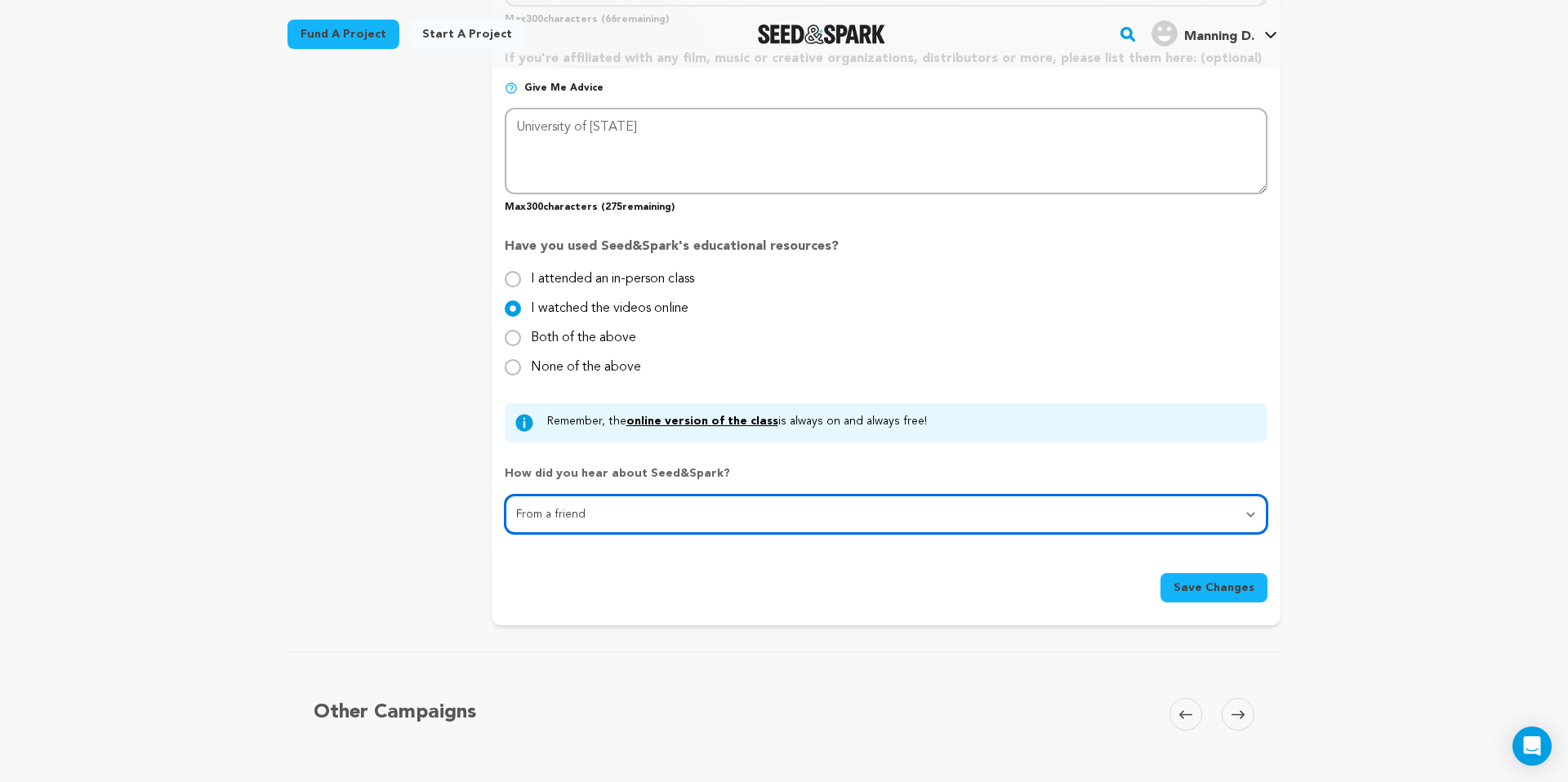 scroll, scrollTop: 1480, scrollLeft: 0, axis: vertical 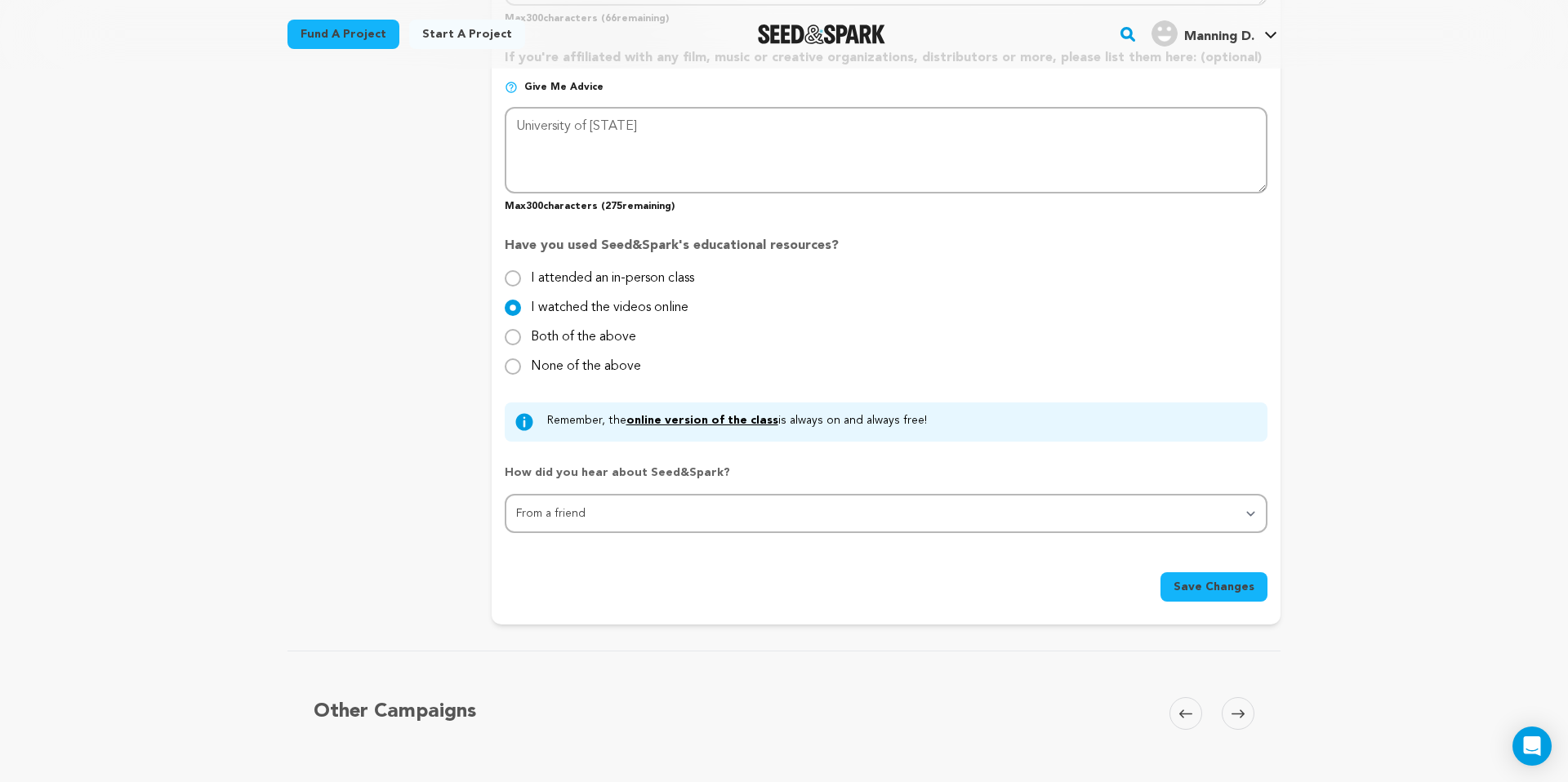 click on "Save Changes" at bounding box center (1214, 587) 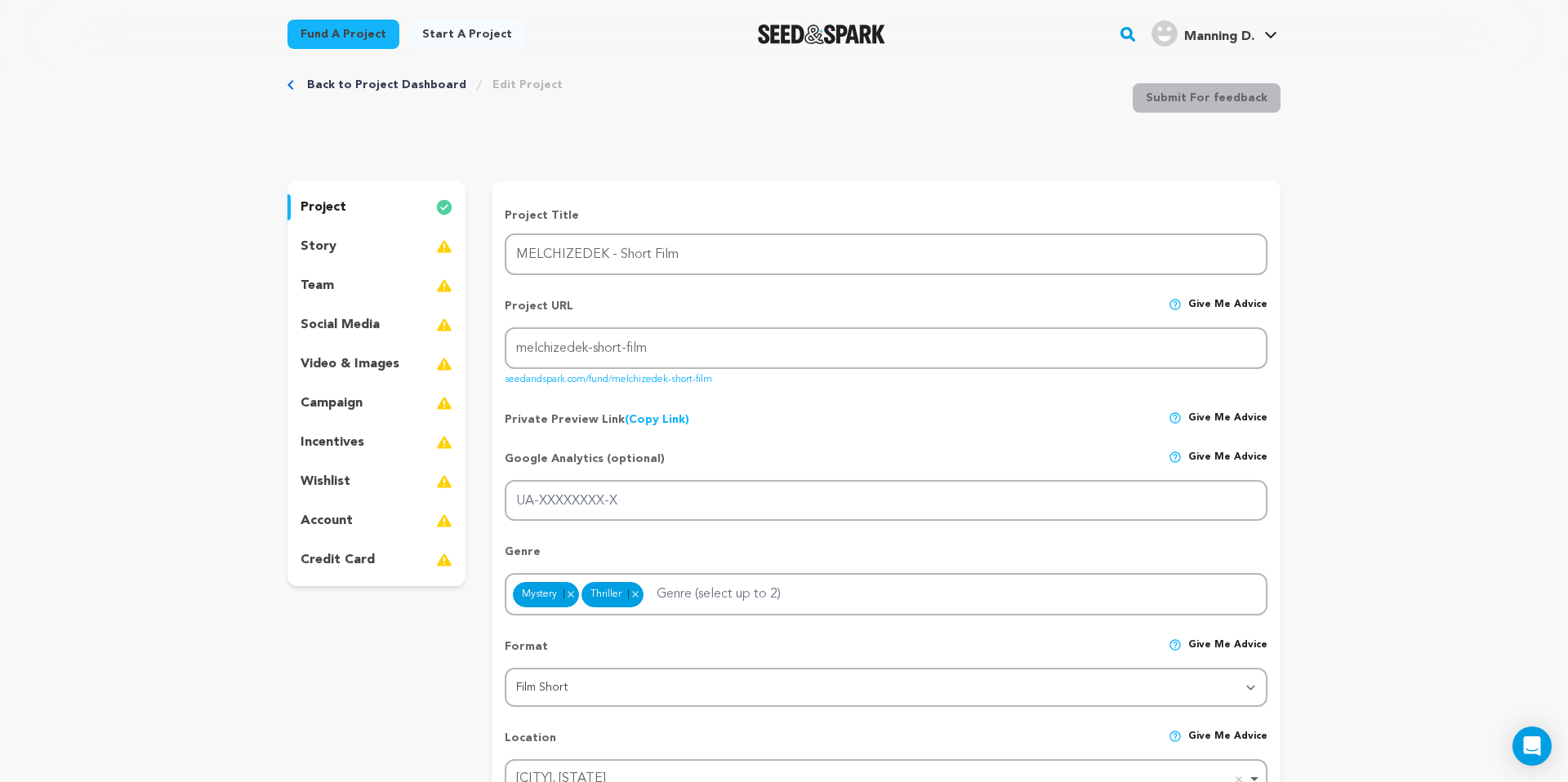 scroll, scrollTop: 0, scrollLeft: 0, axis: both 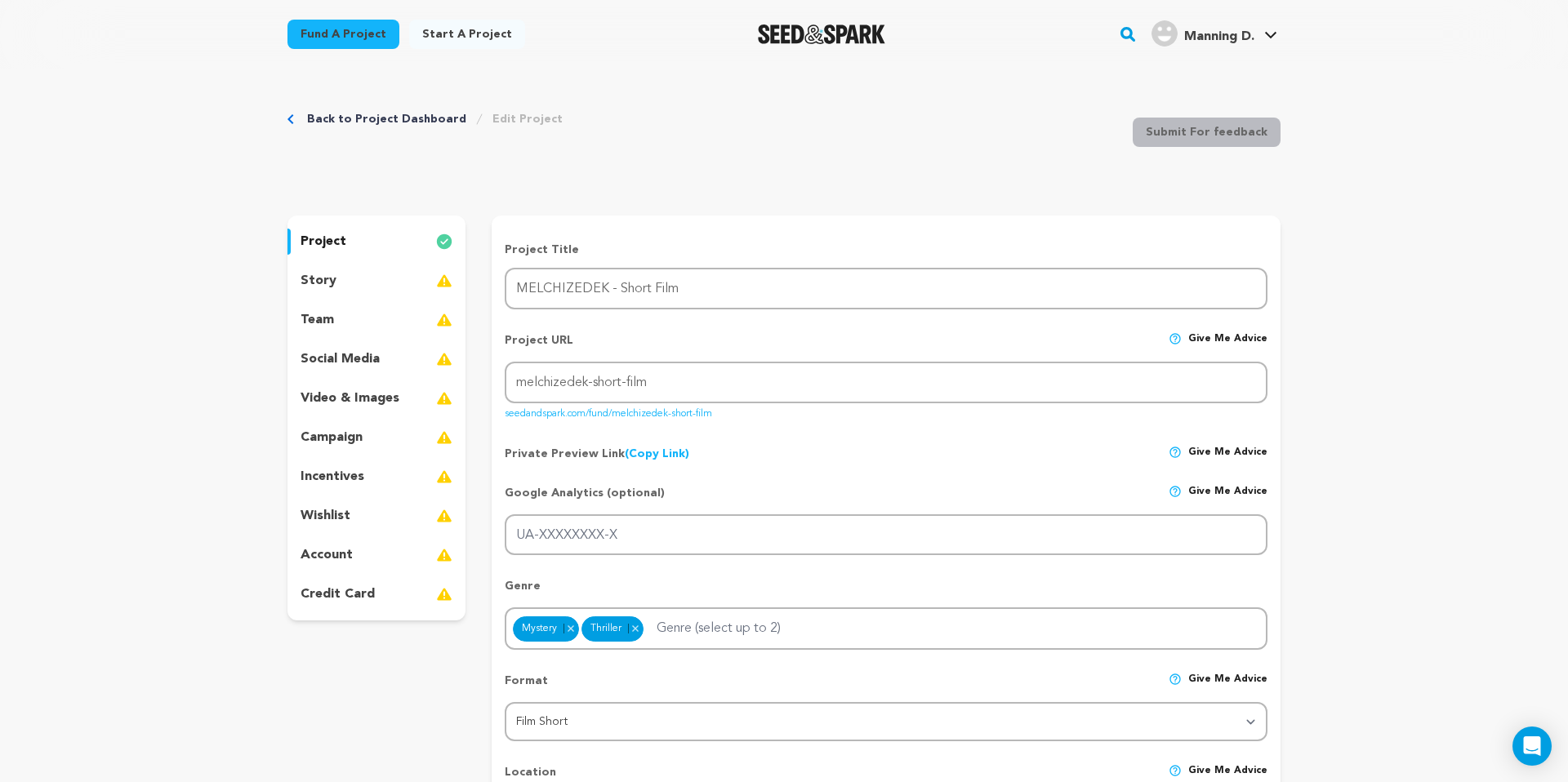 click on "story" at bounding box center [376, 281] 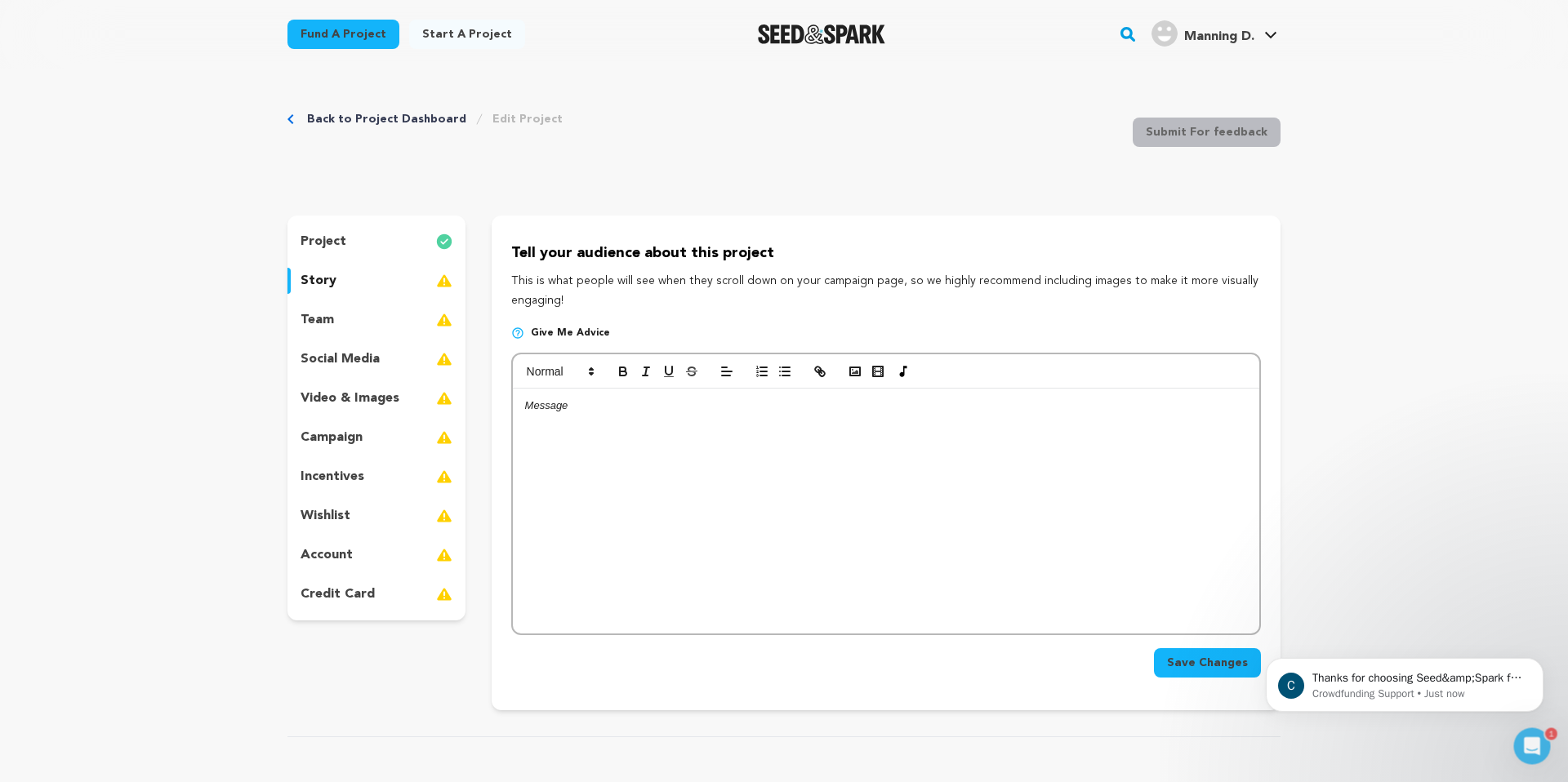 scroll, scrollTop: 0, scrollLeft: 0, axis: both 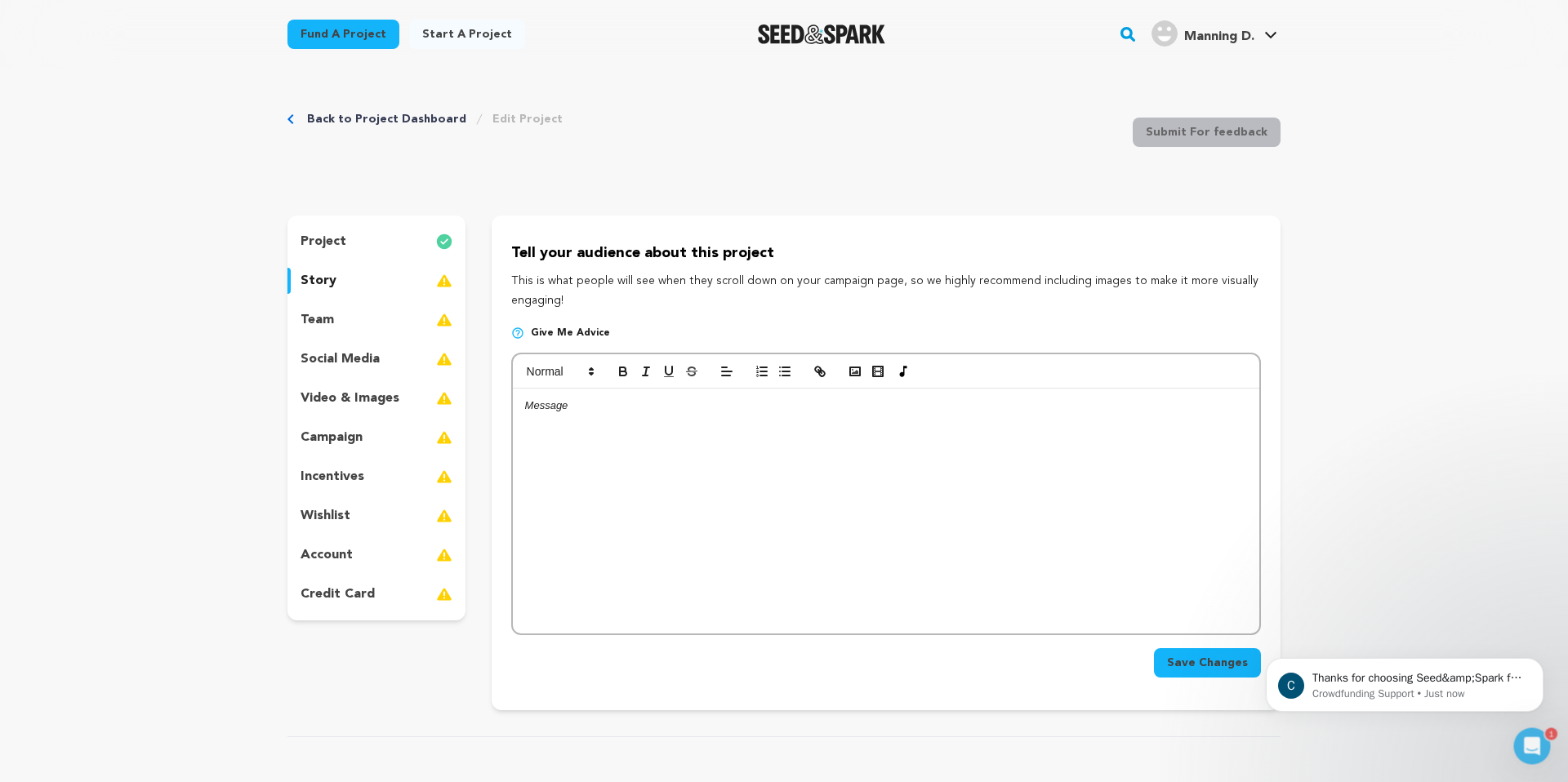 drag, startPoint x: 773, startPoint y: 254, endPoint x: 505, endPoint y: 245, distance: 268.15108 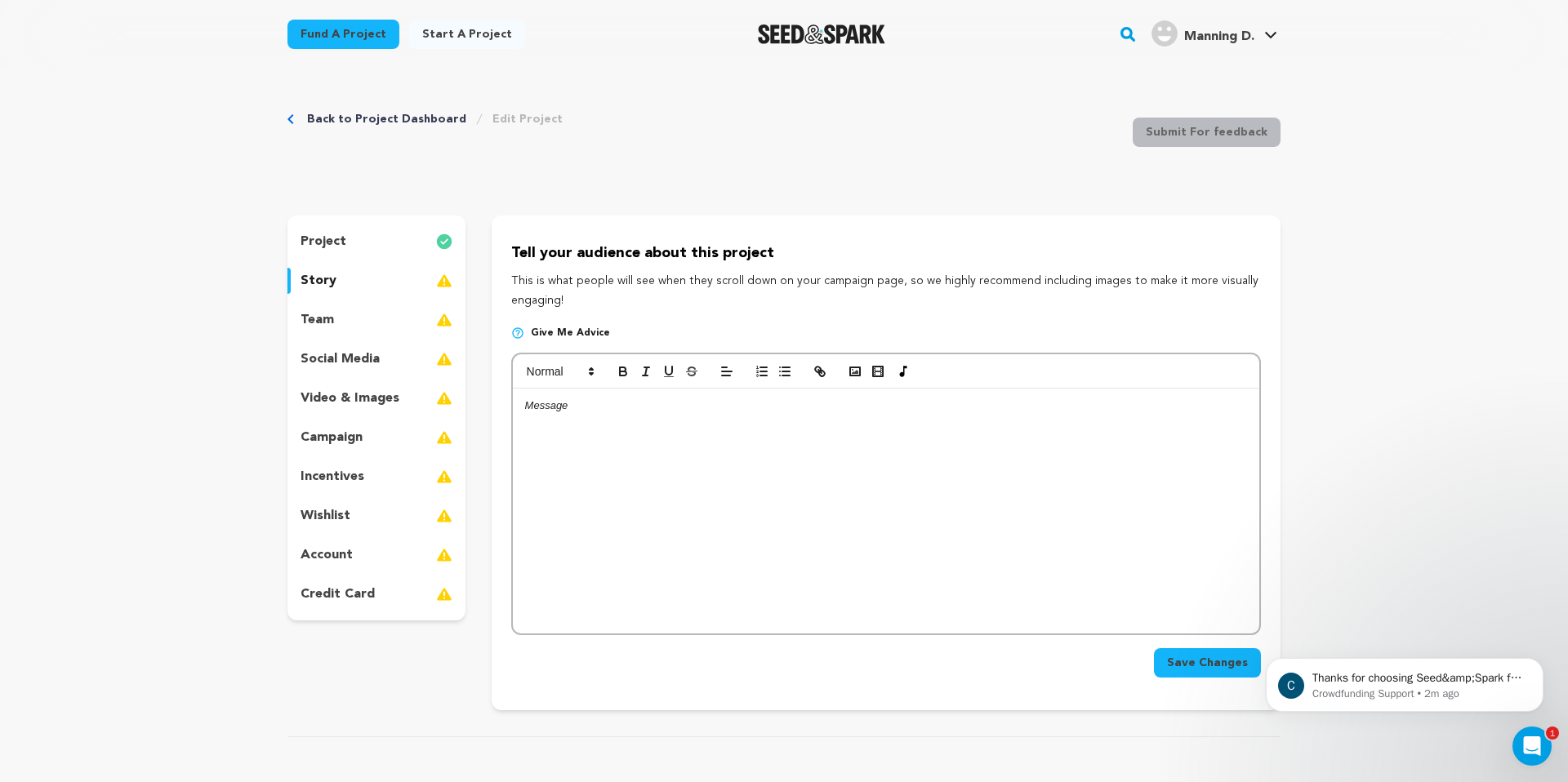 click at bounding box center [886, 511] 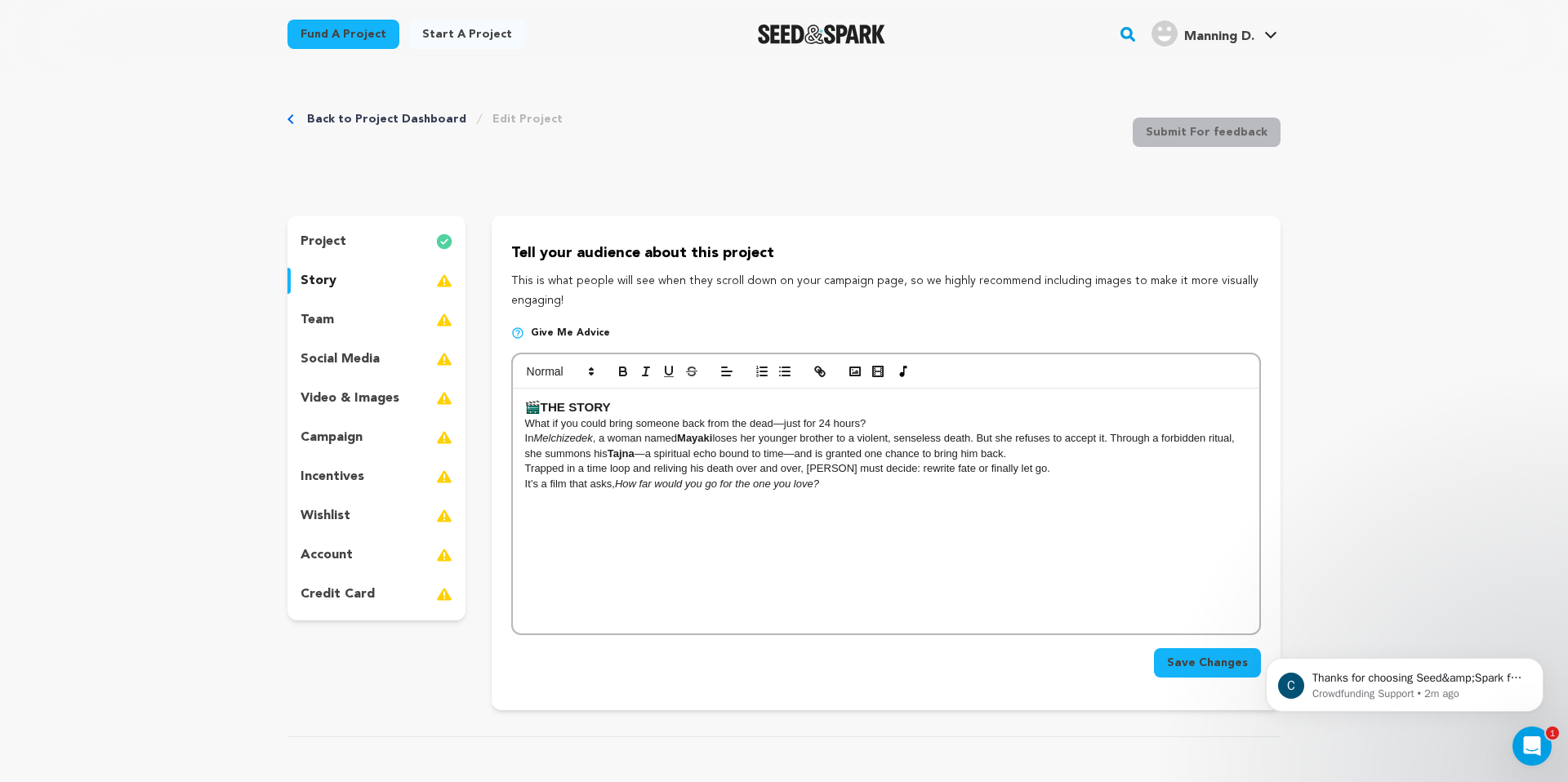 click on "What if you could bring someone back from the dead—just for 24 hours?" at bounding box center (886, 424) 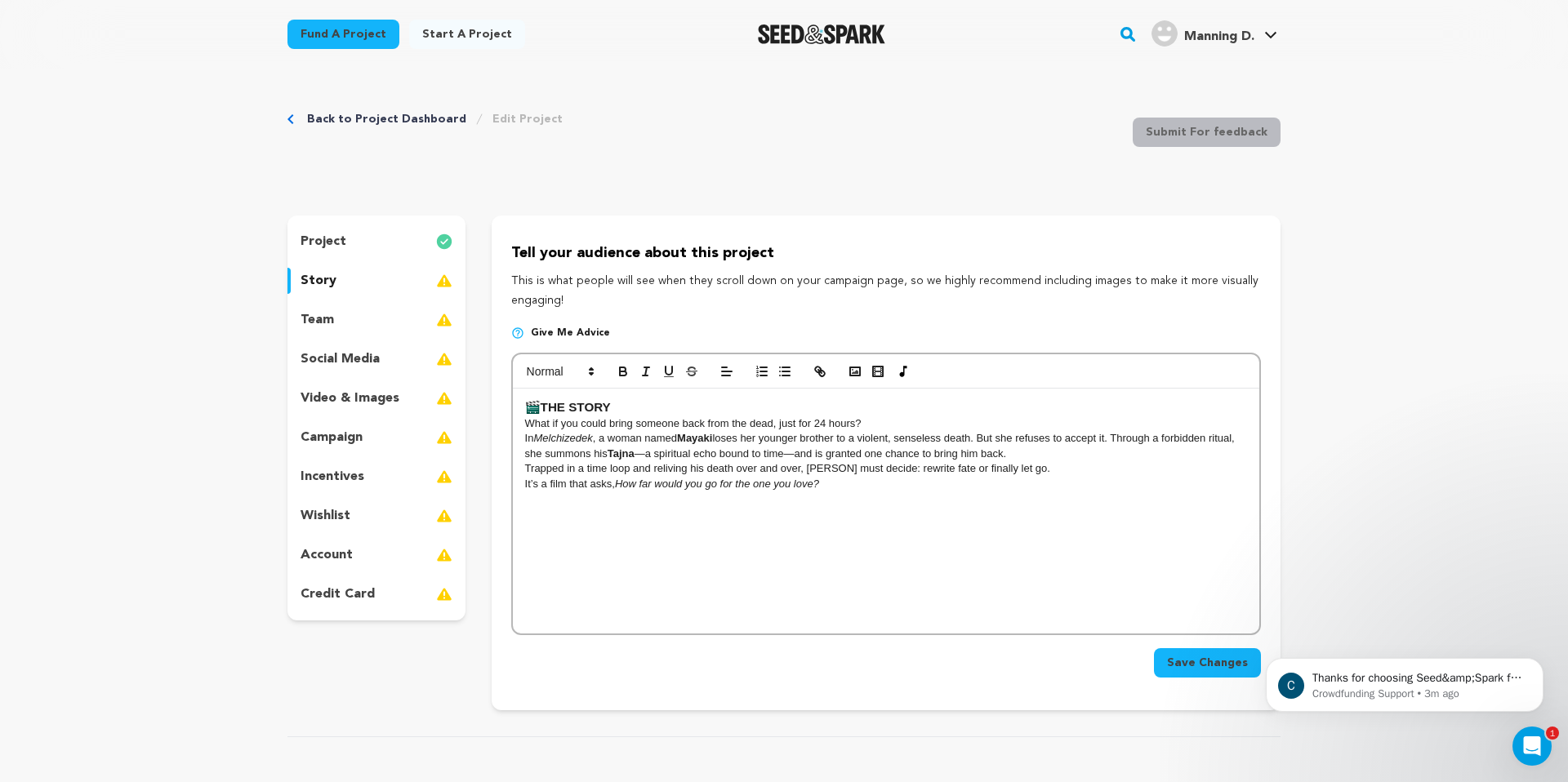 click on "In  Melchizedek , a woman named  Mayaki  loses her younger brother to a violent, senseless death. But she refuses to accept it. Through a forbidden ritual, she summons his  Tajna —a spiritual echo bound to time—and is granted one chance to bring him back." at bounding box center (886, 446) 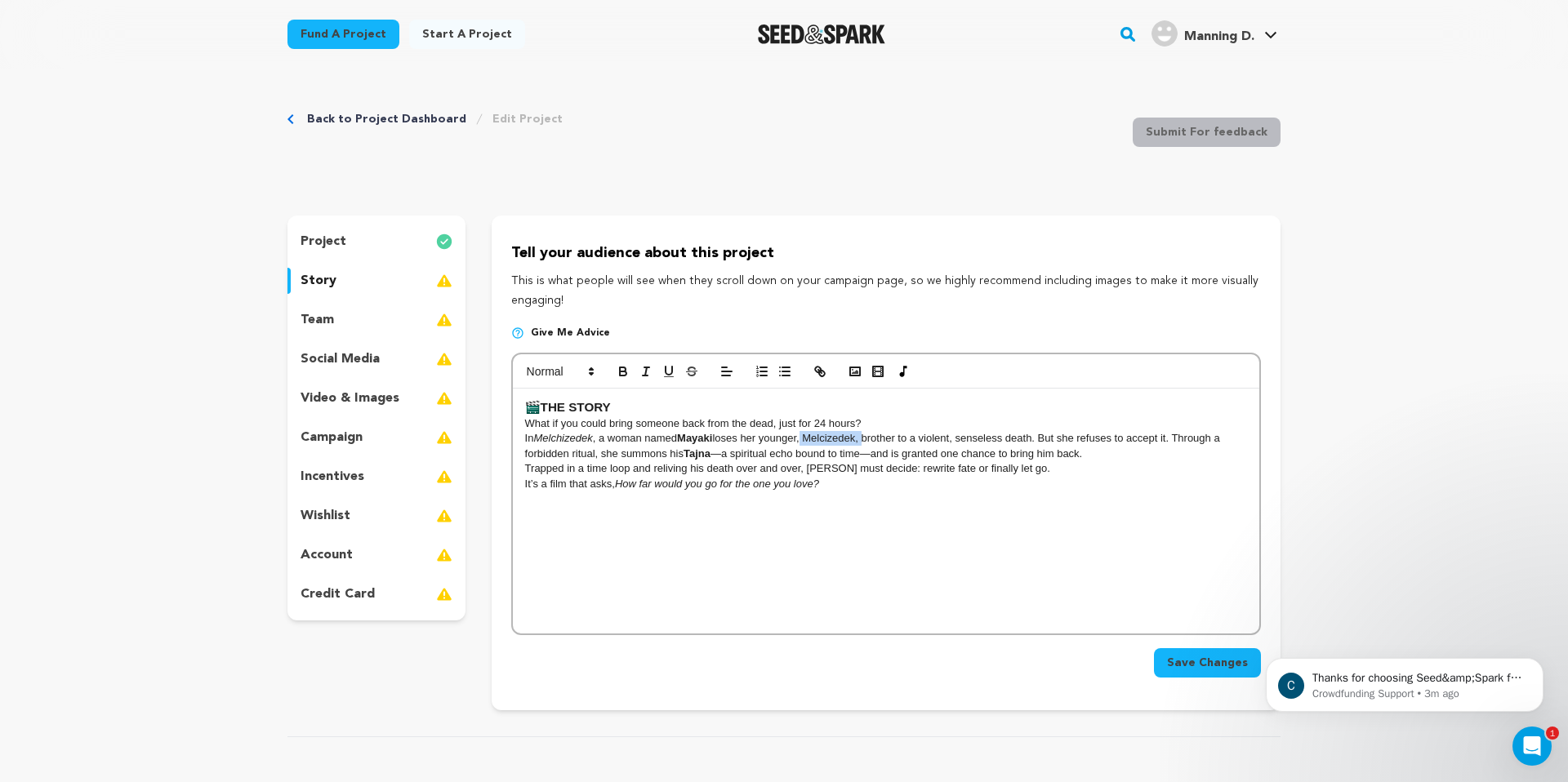 drag, startPoint x: 868, startPoint y: 438, endPoint x: 806, endPoint y: 438, distance: 62 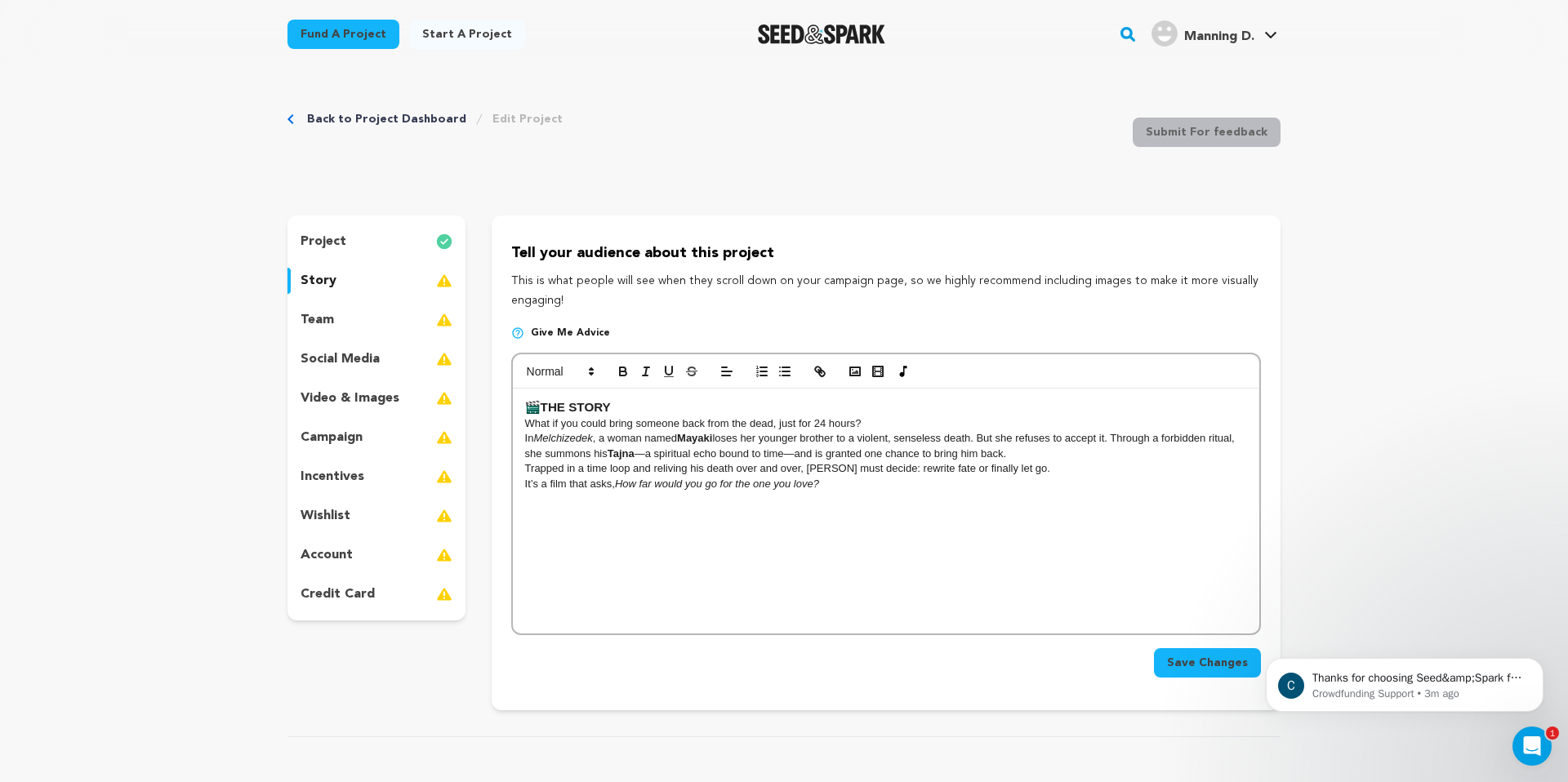 click on "In  Melchizedek , a woman named  Mayaki  loses her younger brother to a violent, senseless death. But she refuses to accept it. Through a forbidden ritual, she summons his  Tajna —a spiritual echo bound to time—and is granted one chance to bring him back." at bounding box center [886, 446] 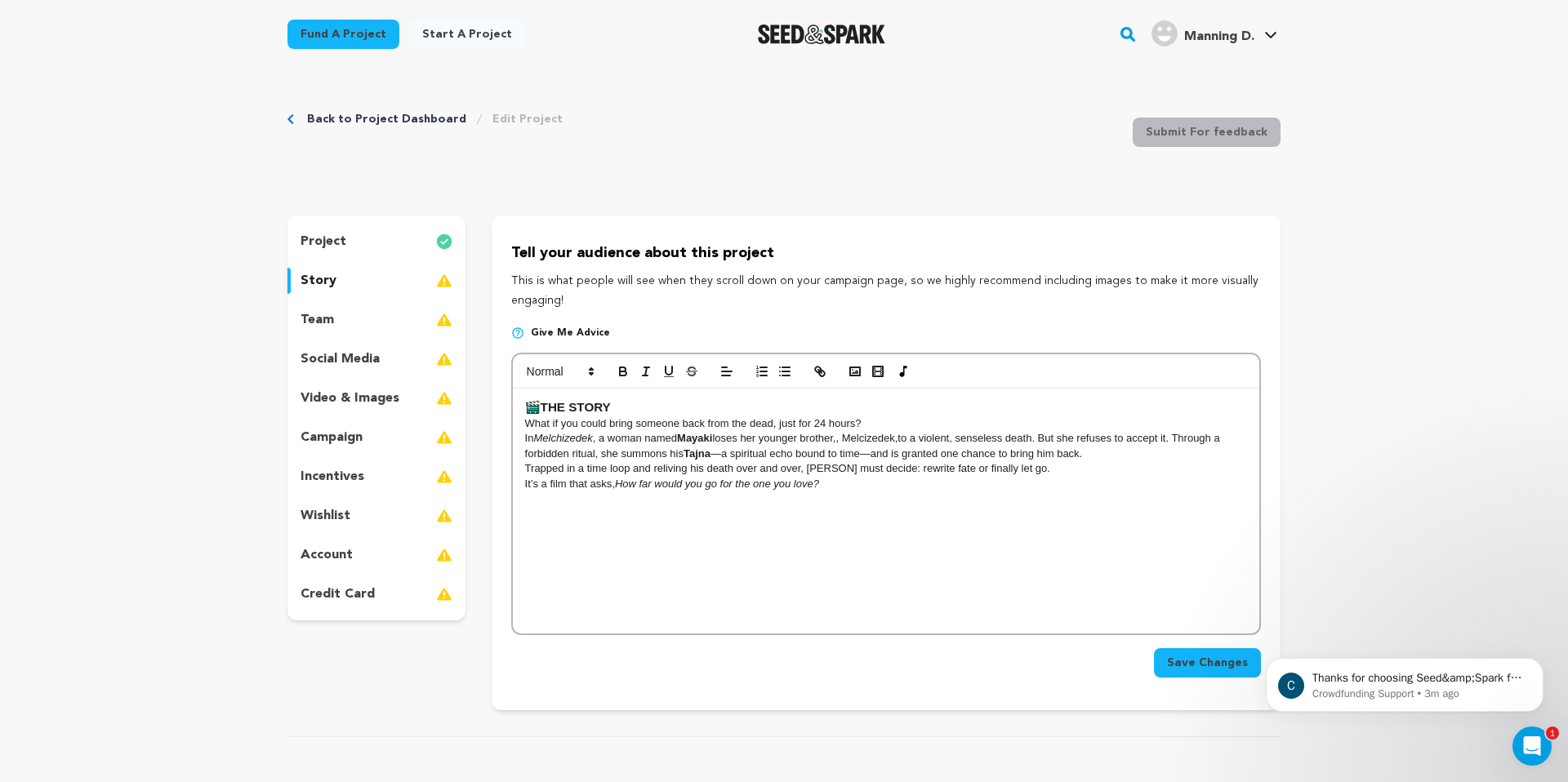 scroll, scrollTop: 0, scrollLeft: 0, axis: both 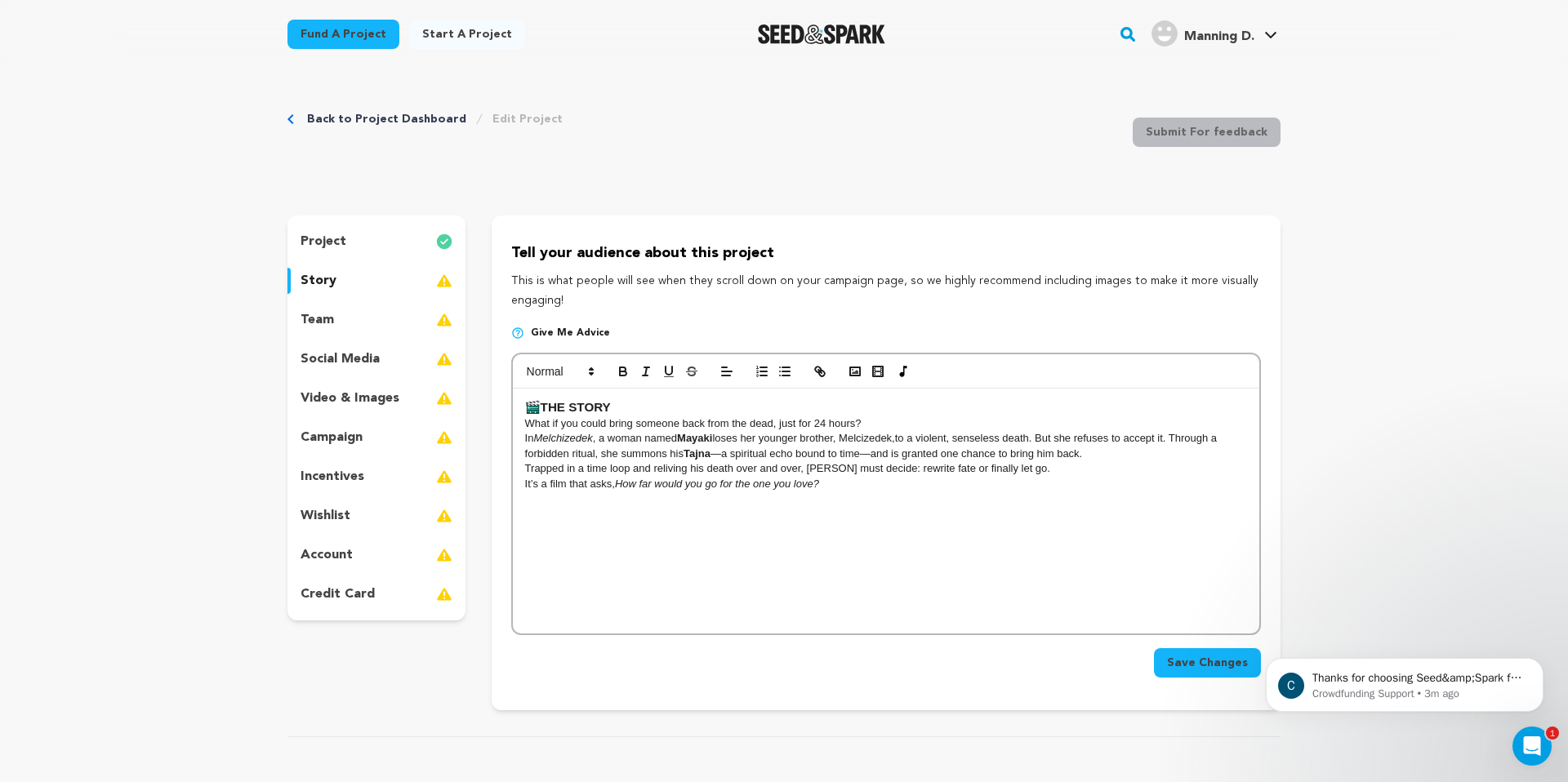 click on "In  Melchizedek , a woman named  Mayaki  loses her younger brother , Melcizedek,  to a violent, senseless death. But she refuses to accept it. Through a forbidden ritual, she summons his  Tajna —a spiritual echo bound to time—and is granted one chance to bring him back." at bounding box center [886, 446] 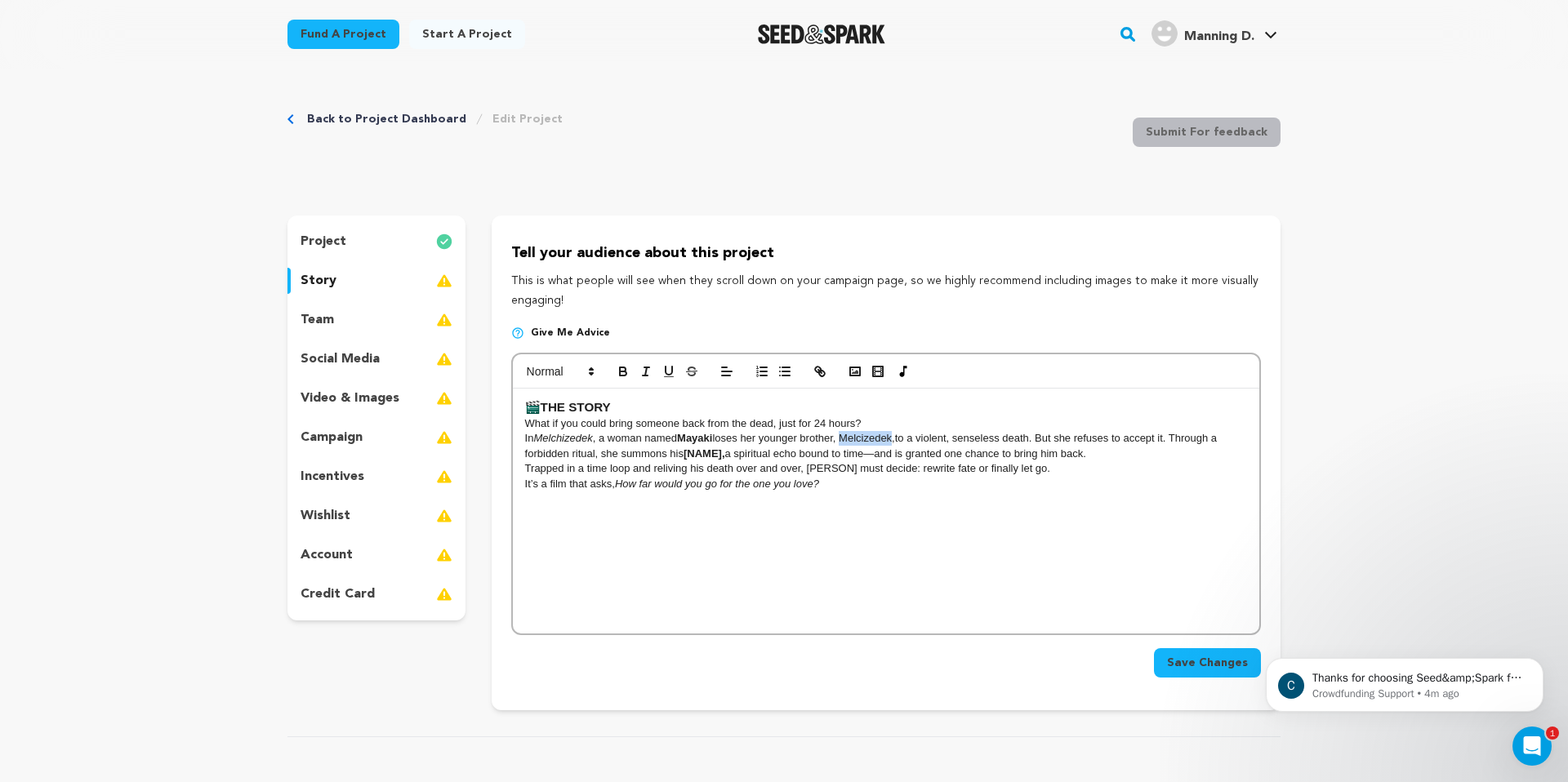 drag, startPoint x: 848, startPoint y: 437, endPoint x: 900, endPoint y: 438, distance: 52.00961 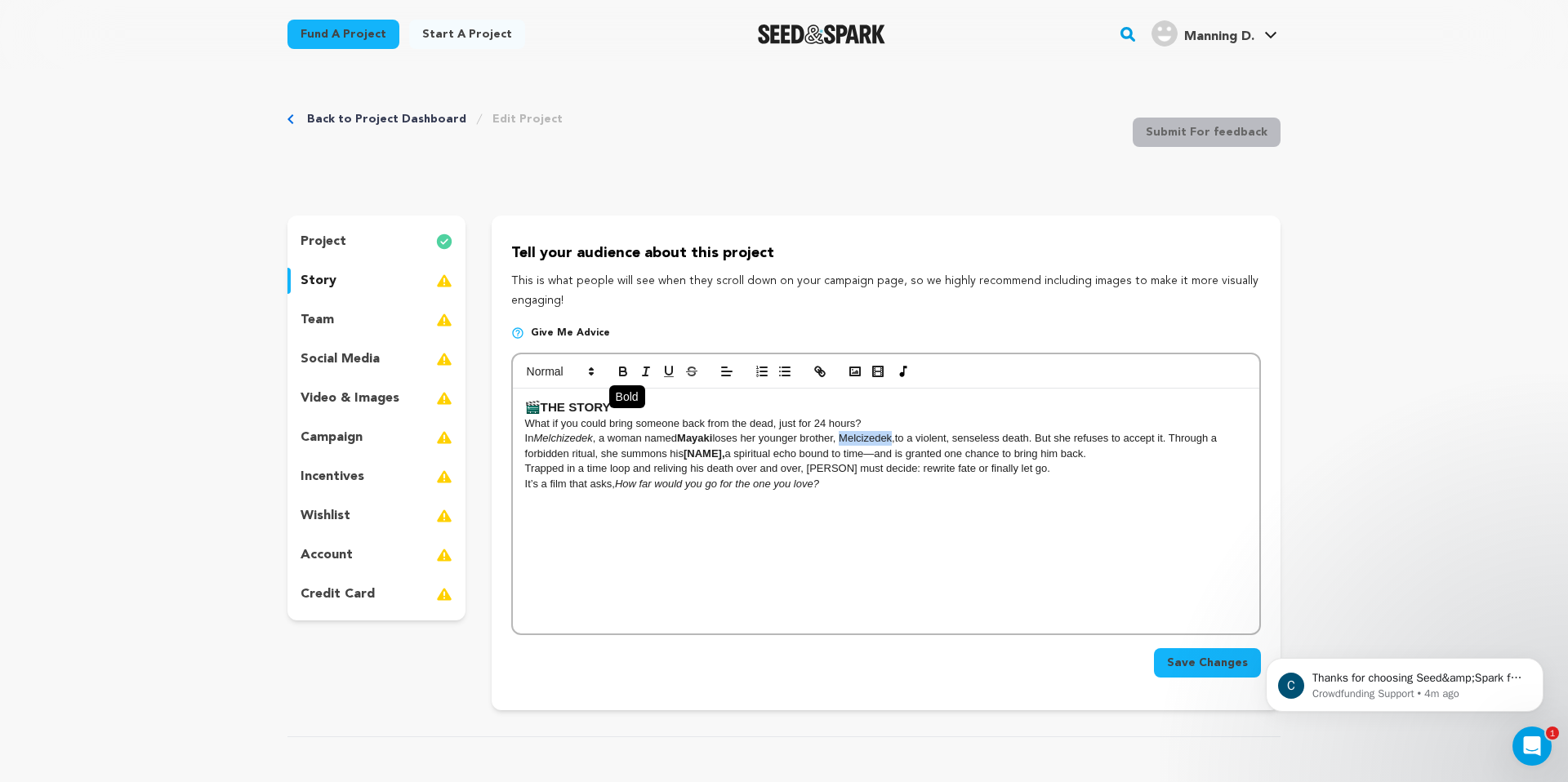 click at bounding box center [623, 371] 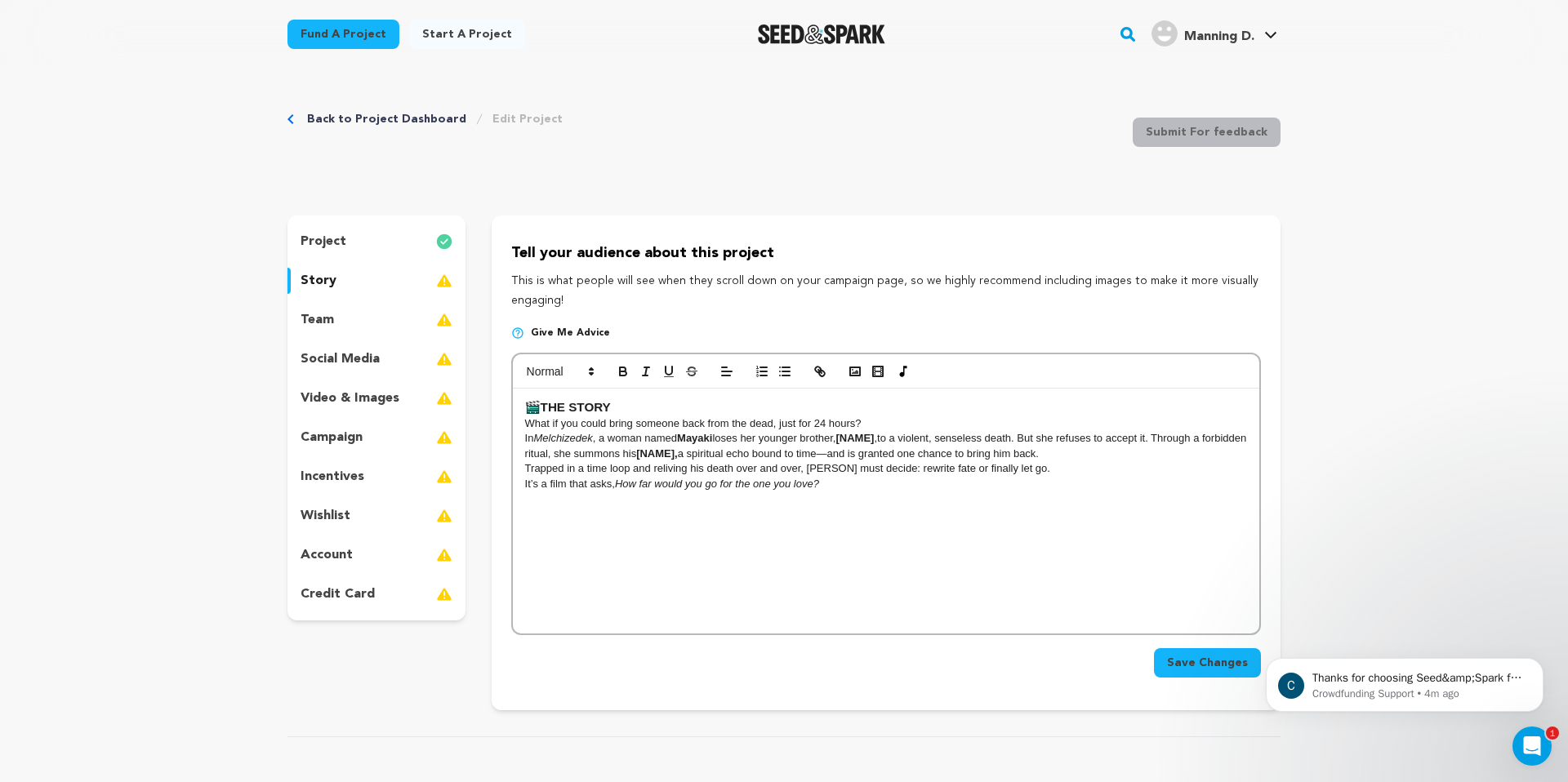 click on "In  Melchizedek , a woman named  Mayaki  loses her younger brother ,  Melcizedek ,  to a violent, senseless death. But she refuses to accept it. Through a forbidden ritual, she summons his  Tajna,  a spiritual echo bound to time—and is granted one chance to bring him back." at bounding box center [886, 446] 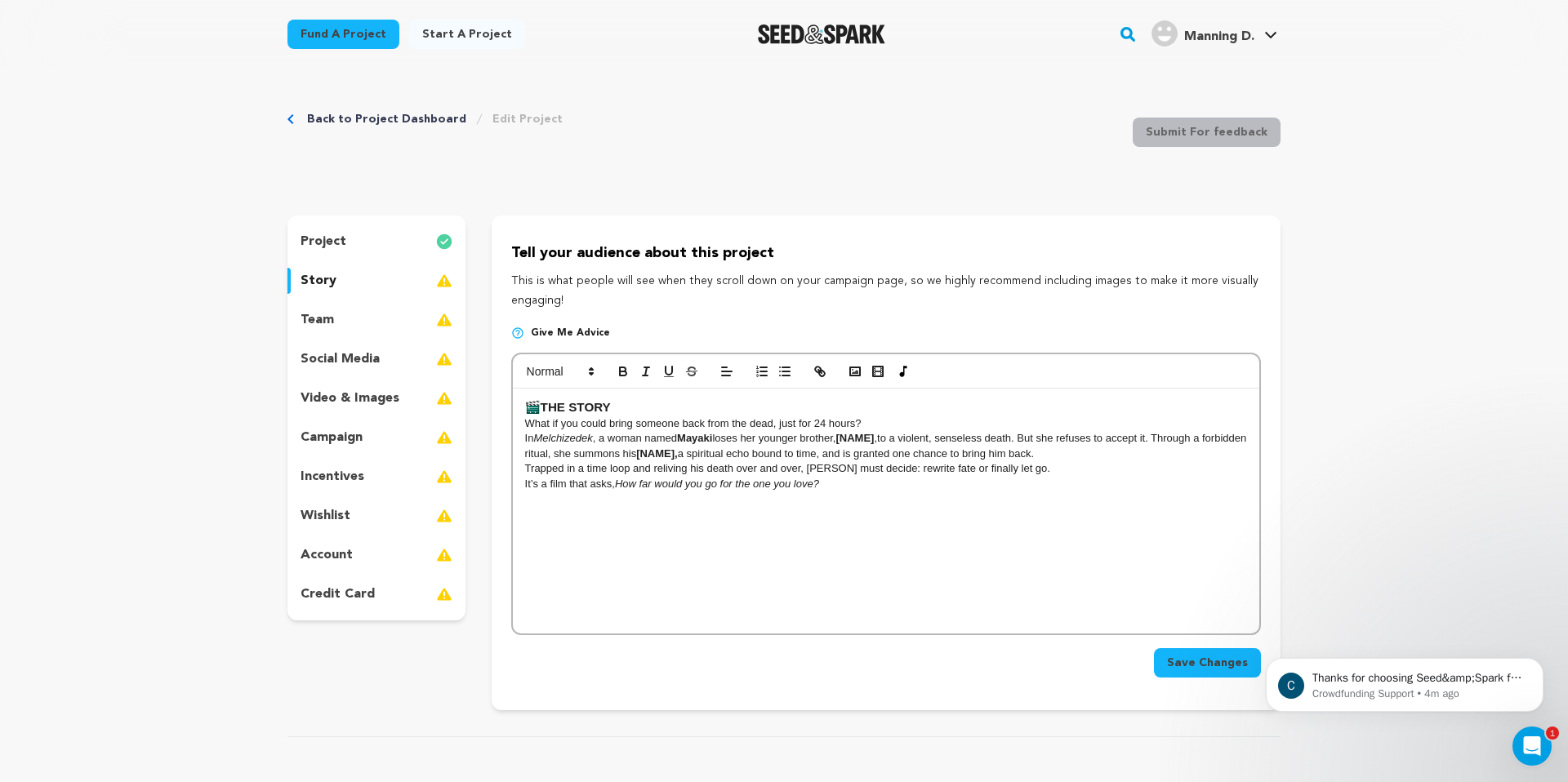 click on "It’s a film that asks,  How far would you go for the one you love?" at bounding box center (886, 484) 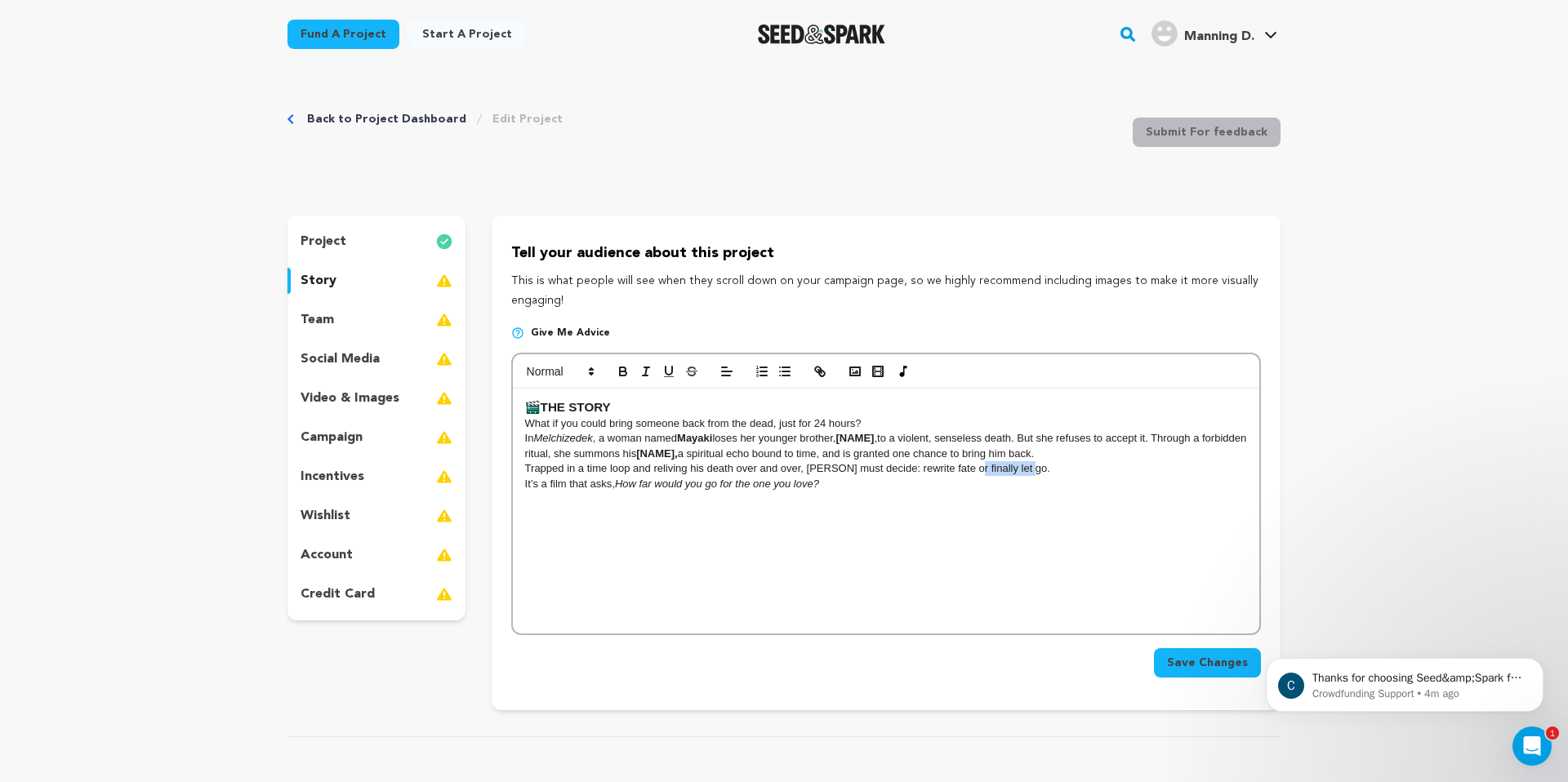 drag, startPoint x: 974, startPoint y: 467, endPoint x: 1028, endPoint y: 472, distance: 54.23099 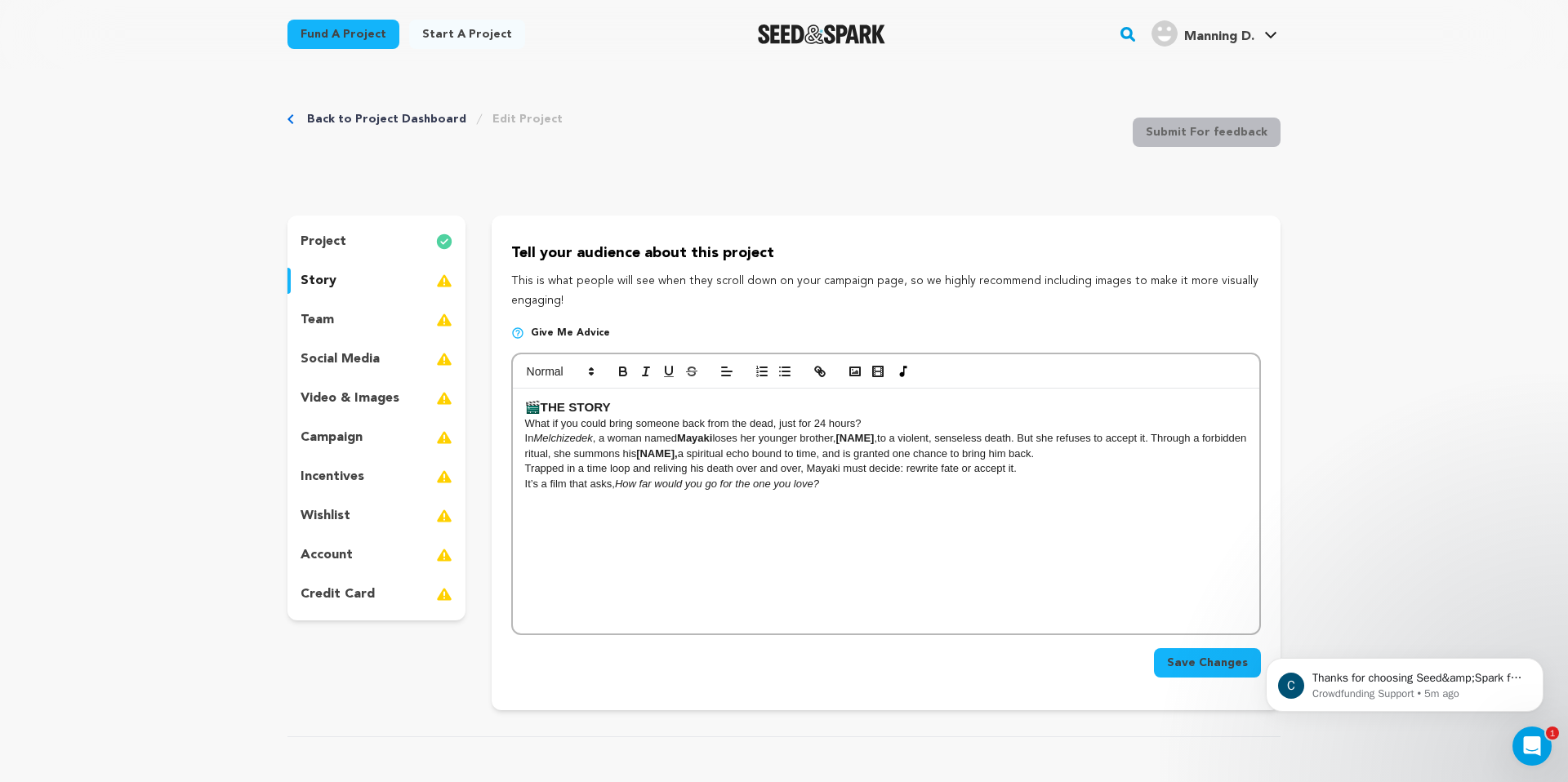 click on "How far would you go for the one you love?" at bounding box center (717, 483) 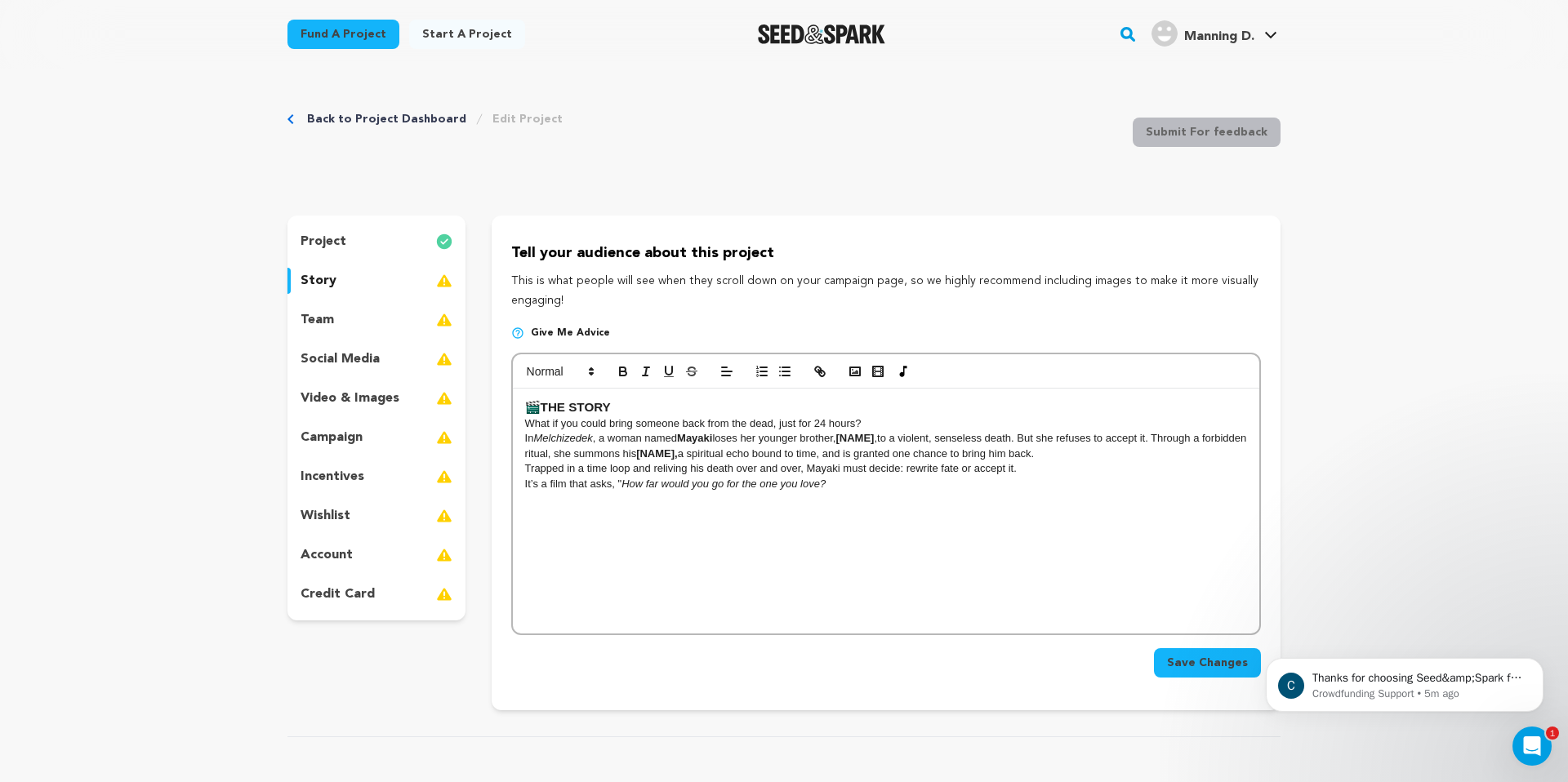 click on "It’s a film that asks, " How far would you go for the one you love?" at bounding box center (886, 484) 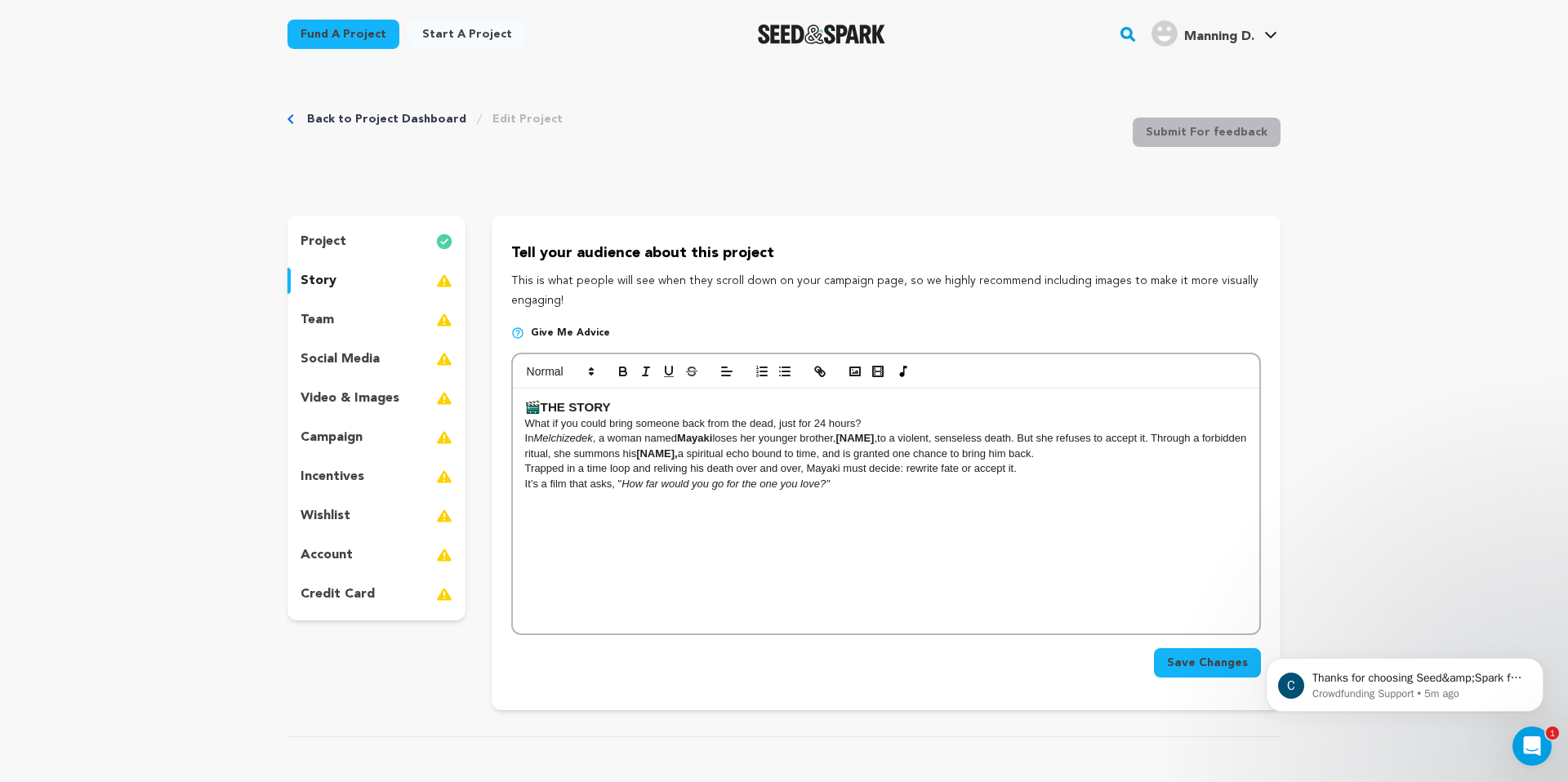click on "It’s a film that asks, " How far would you go for the one you love?"" at bounding box center (886, 484) 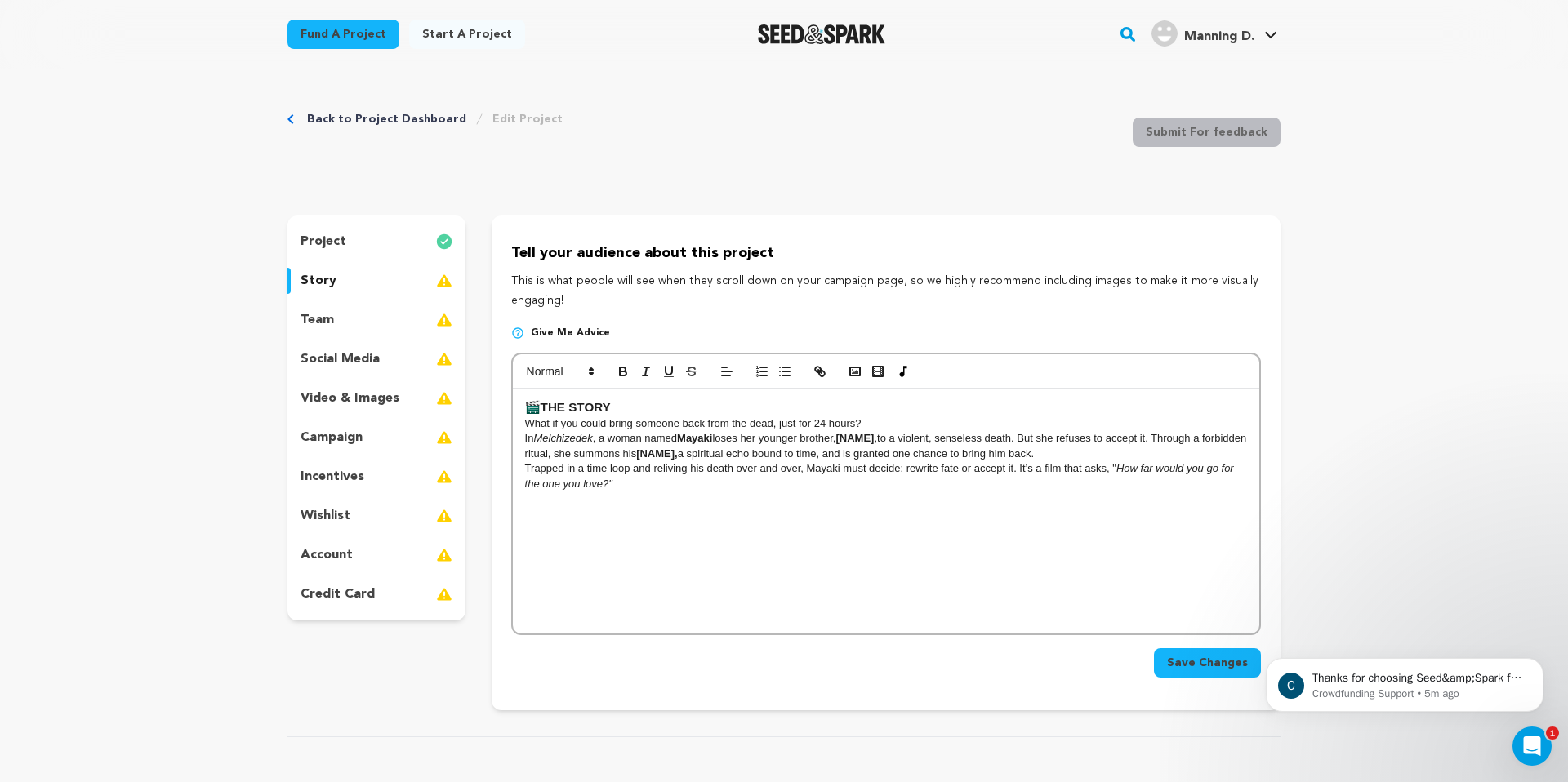 click on "Trapped in a time loop and reliving his death over and over, Mayaki must decide: rewrite fate or accept it. It’s a film that asks, " How far would you go for the one you love?"" at bounding box center [886, 476] 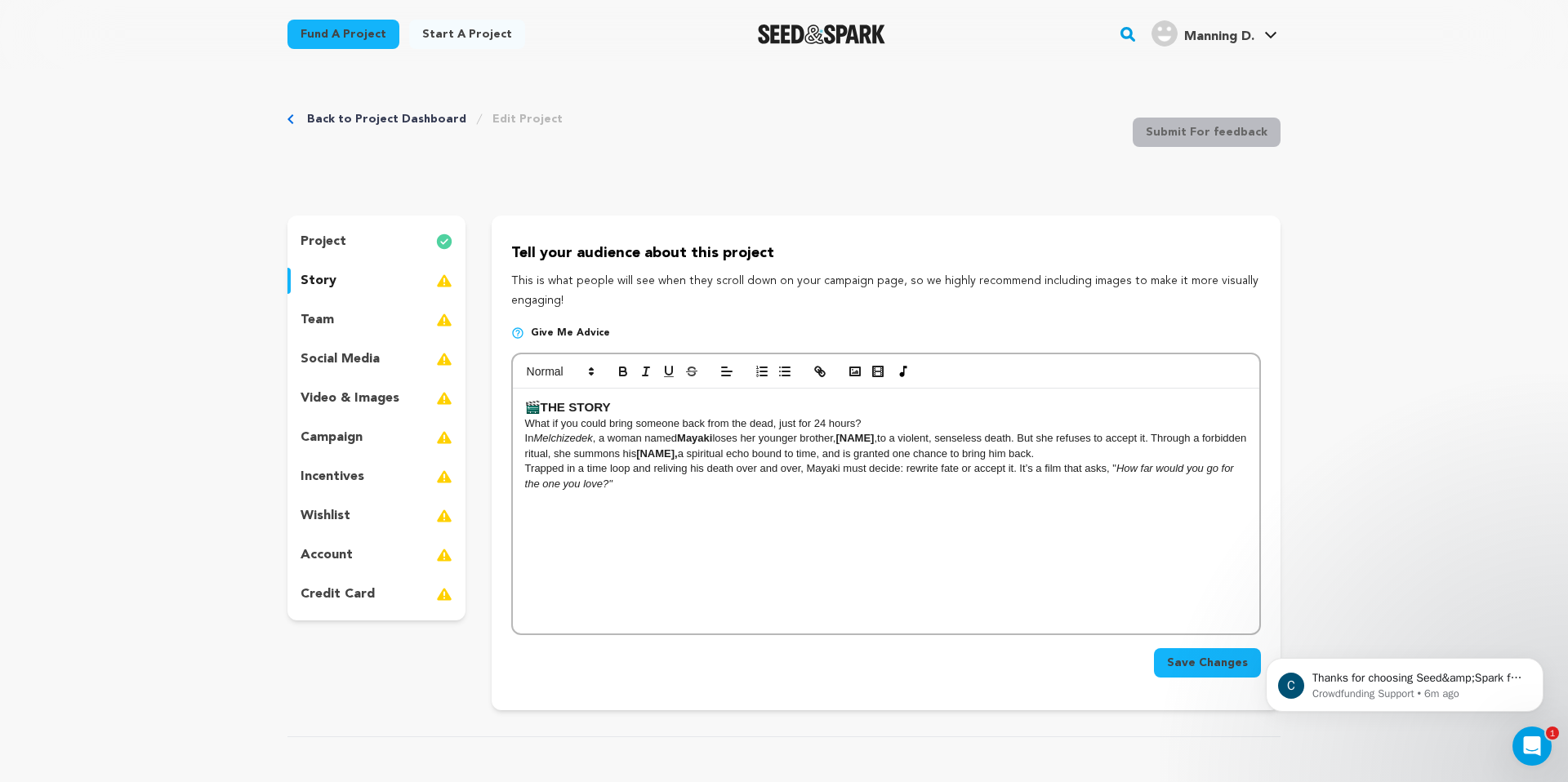 scroll, scrollTop: 0, scrollLeft: 0, axis: both 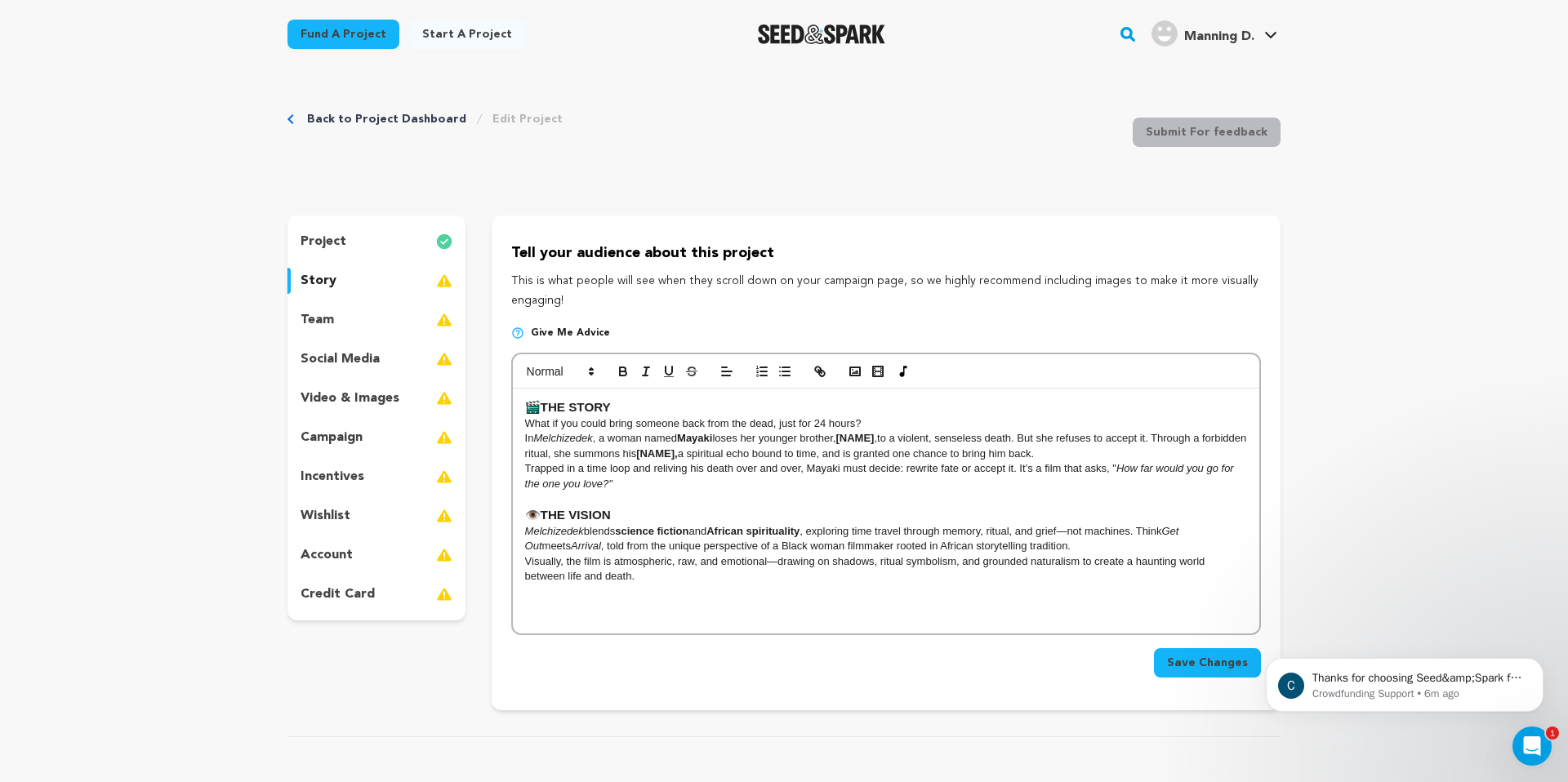 click on "THE STORY" at bounding box center (576, 407) 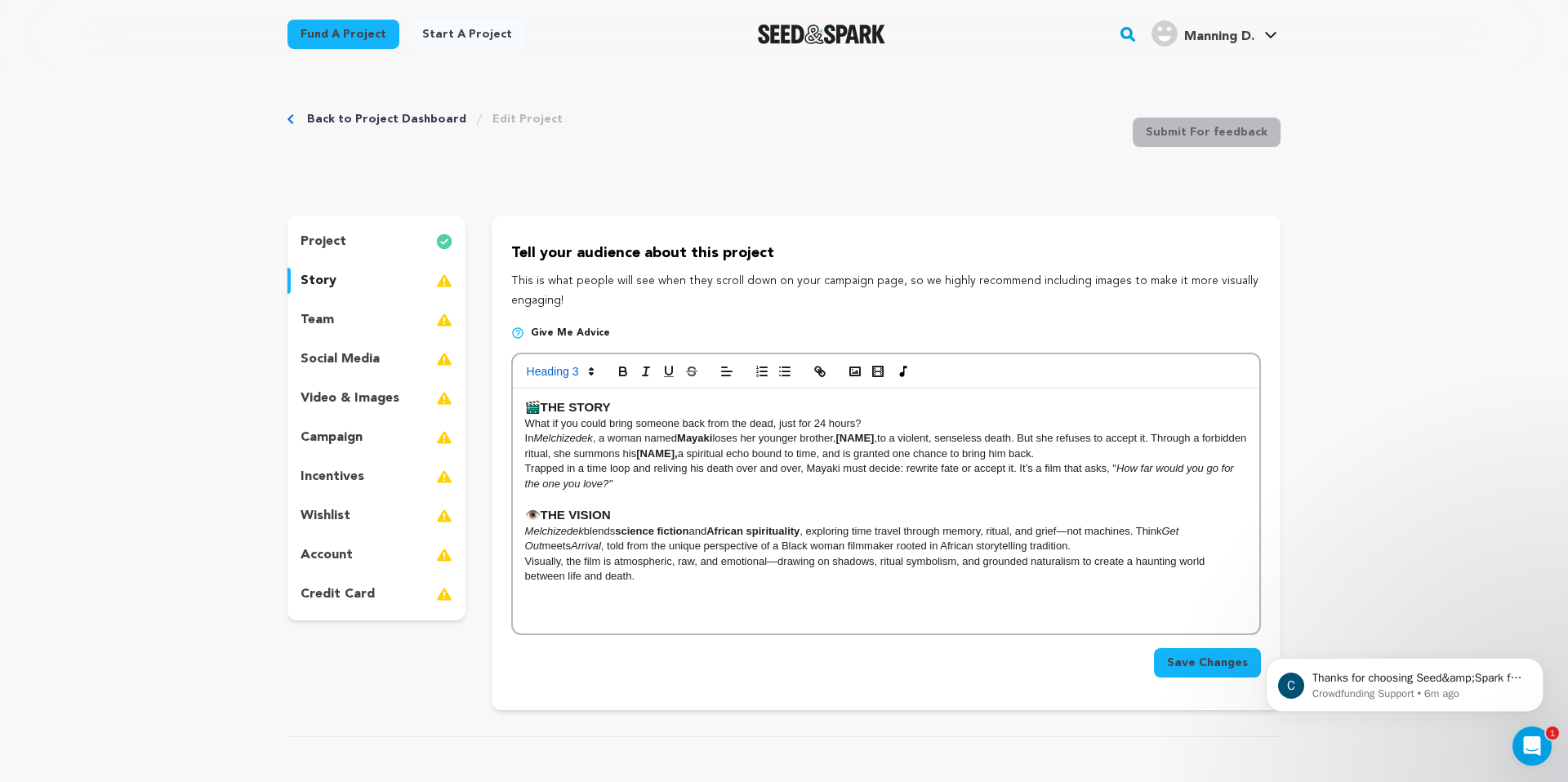 click on "Melchizedek  blends  science fiction  and  African spirituality , exploring time travel through memory, ritual, and grief—not machines. Think  Get Out  meets  Arrival , told from the unique perspective of a Black woman filmmaker rooted in African storytelling tradition." at bounding box center [886, 539] 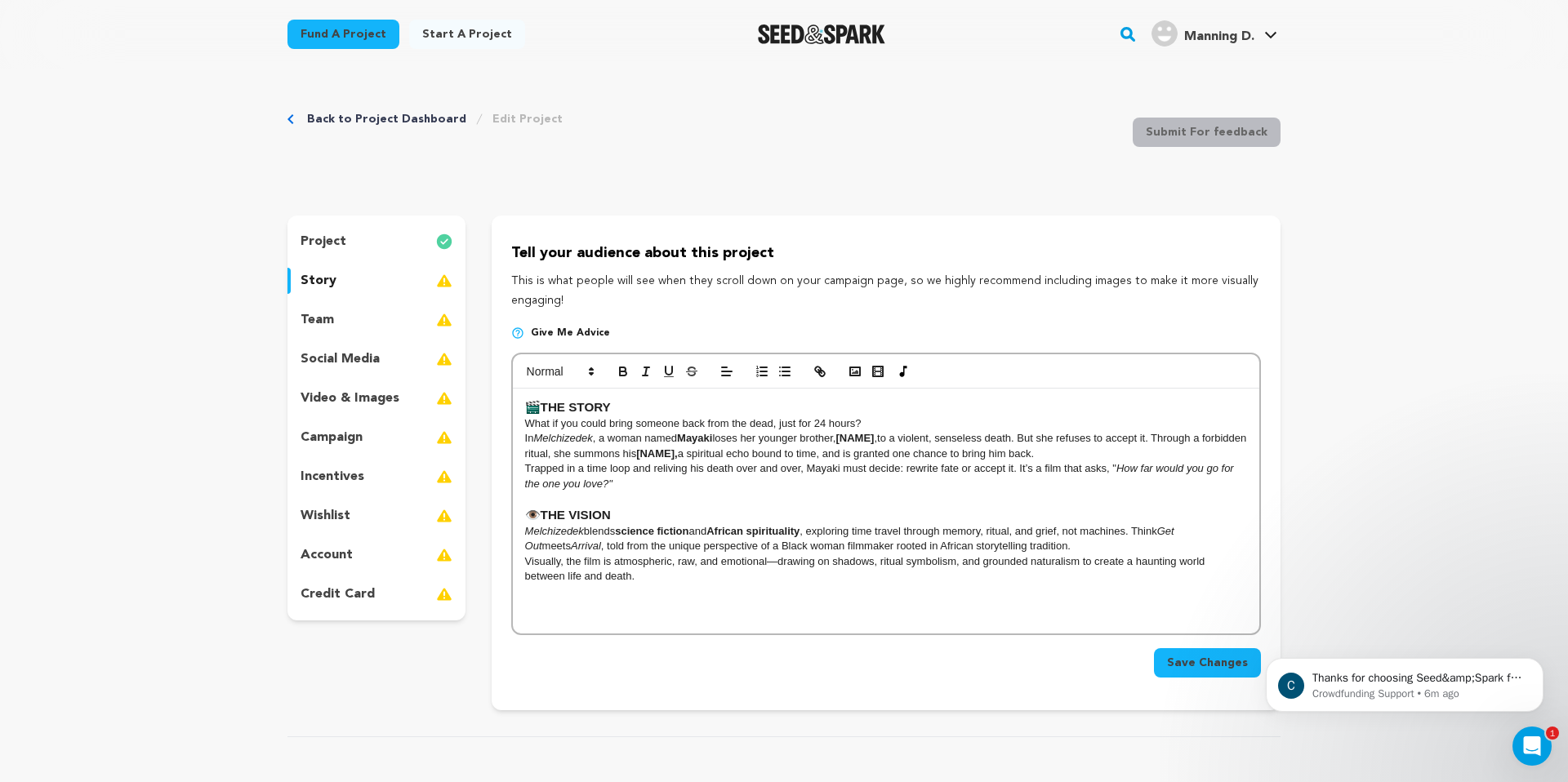 click on "Visually, the film is atmospheric, raw, and emotional—drawing on shadows, ritual symbolism, and grounded naturalism to create a haunting world between life and death." at bounding box center (886, 569) 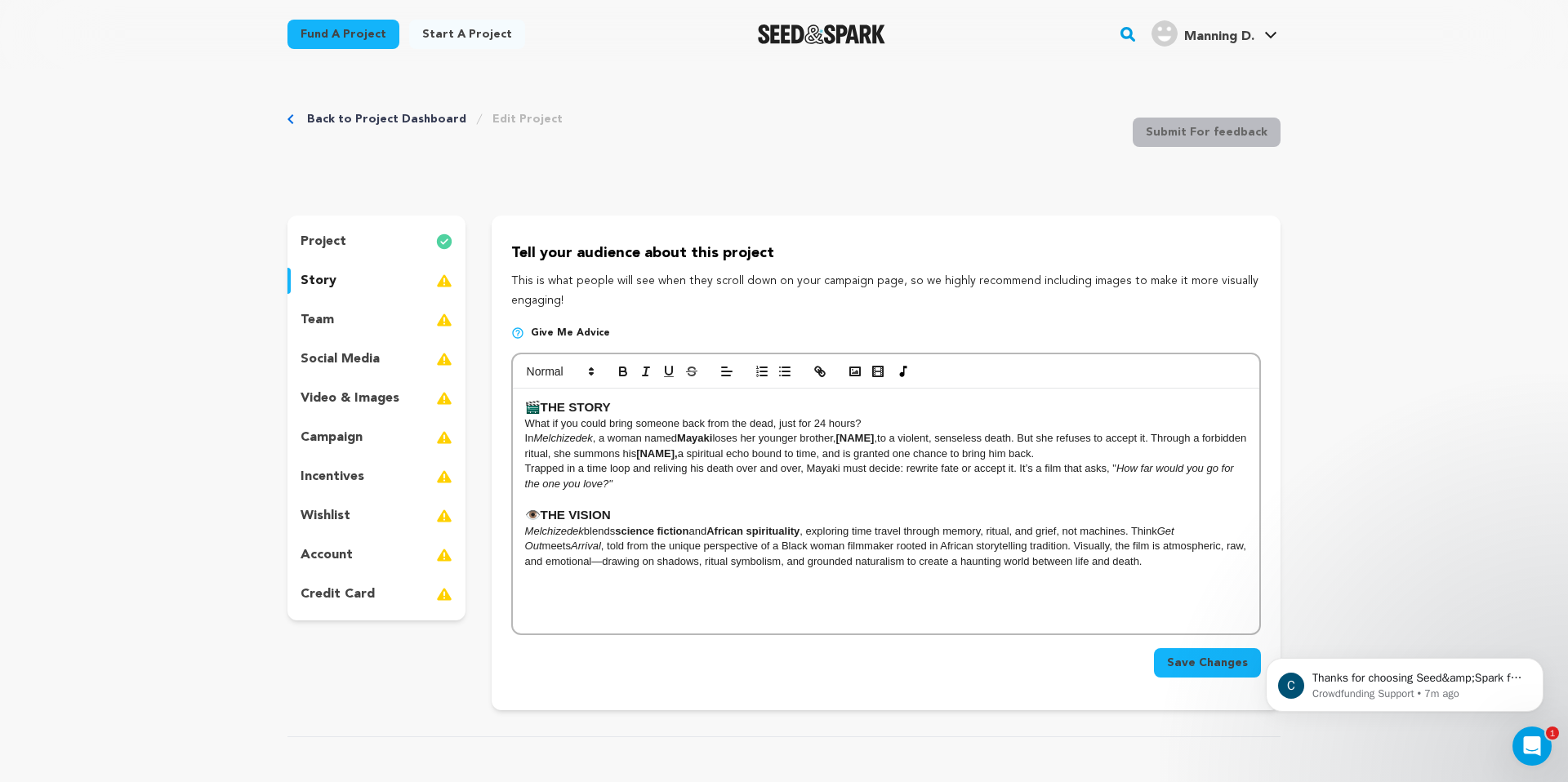 scroll, scrollTop: 20, scrollLeft: 0, axis: vertical 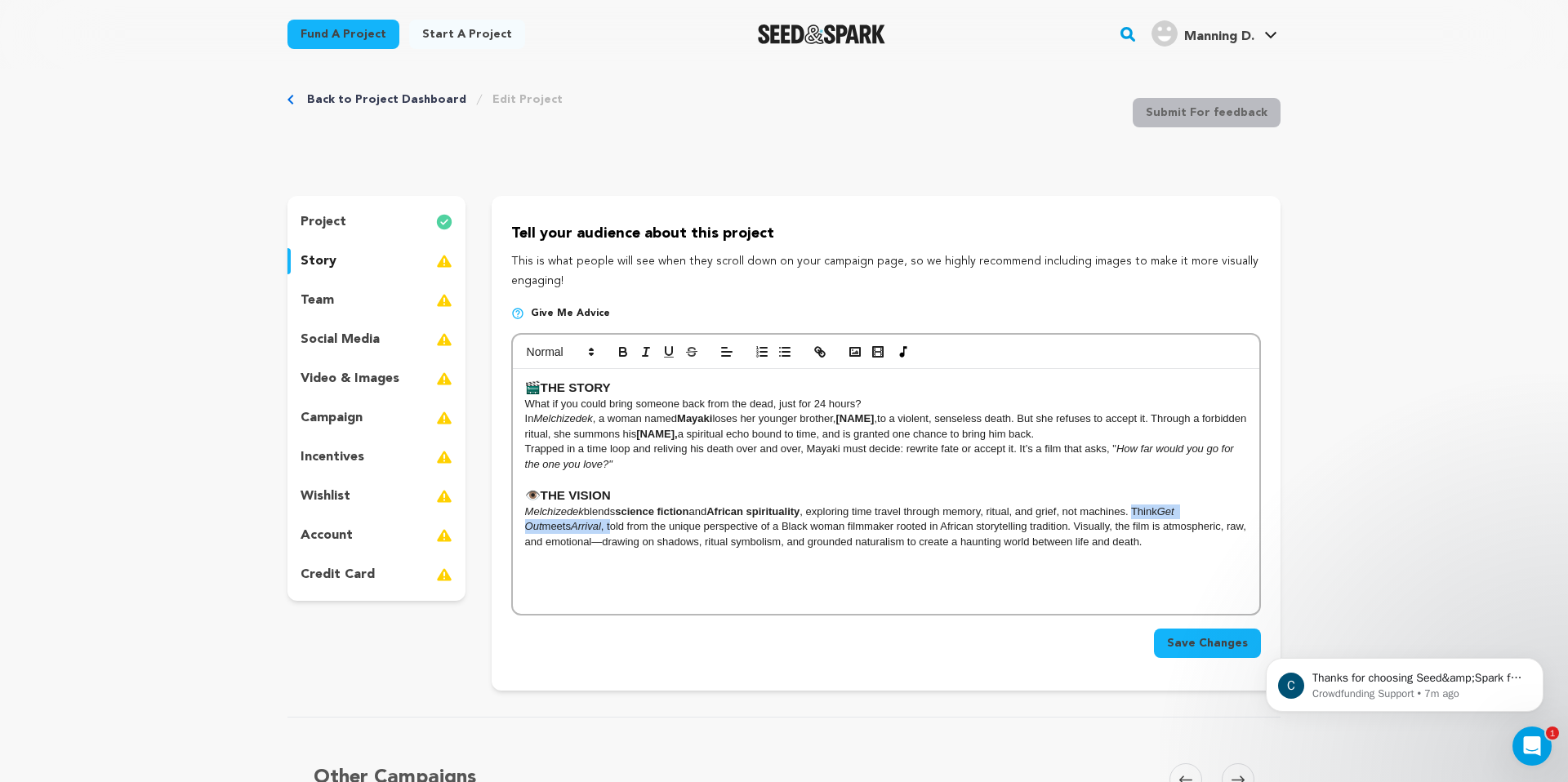 drag, startPoint x: 1145, startPoint y: 509, endPoint x: 563, endPoint y: 524, distance: 582.1933 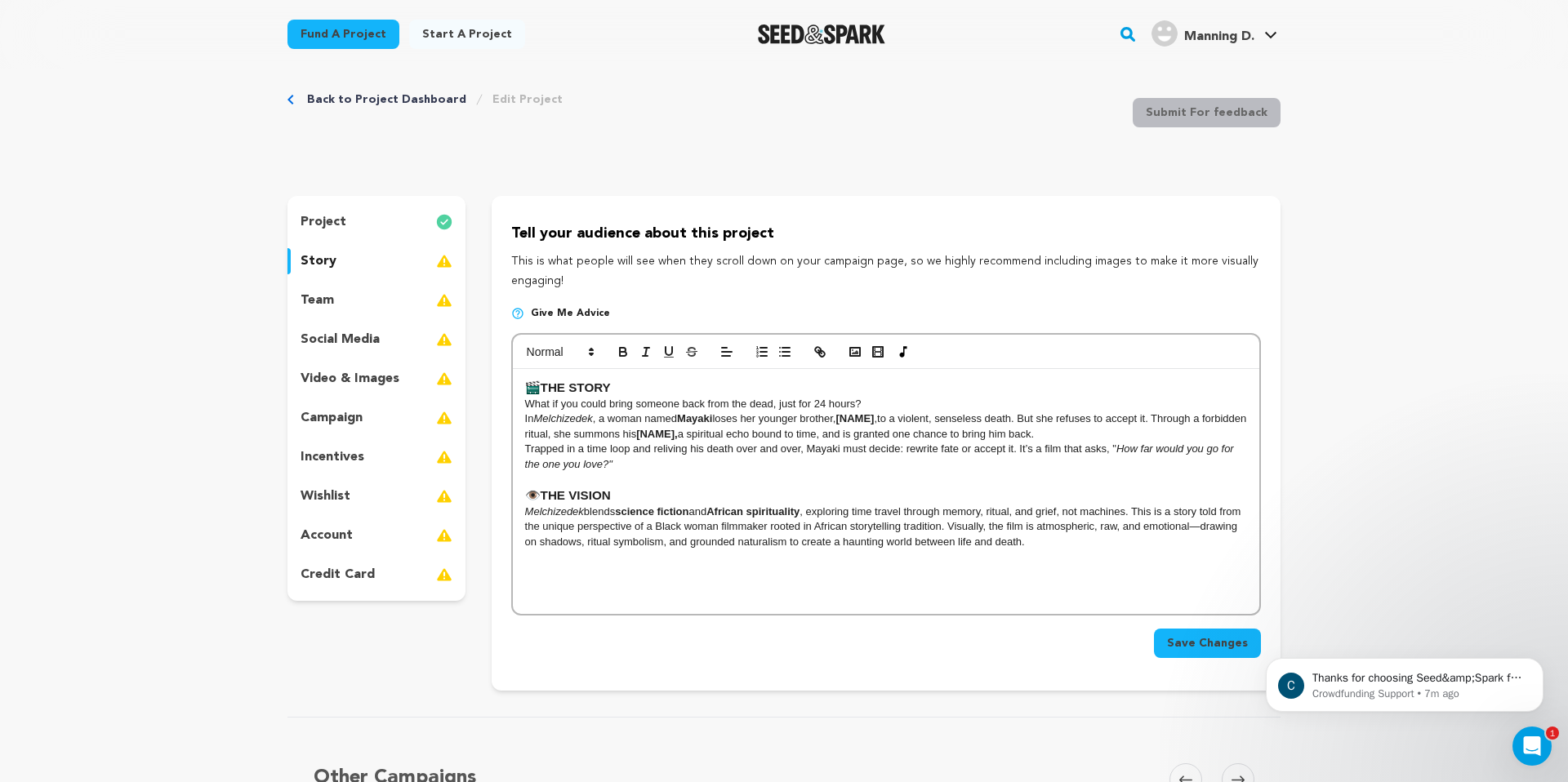 click on "Melchizedek  blends  science fiction  and  African spirituality , exploring time travel through memory, ritual, and grief, not machines. This is a story told from the unique perspective of a Black woman filmmaker rooted in African storytelling tradition. Visually, the film is atmospheric, raw, and emotional—drawing on shadows, ritual symbolism, and grounded naturalism to create a haunting world between life and death." at bounding box center (886, 527) 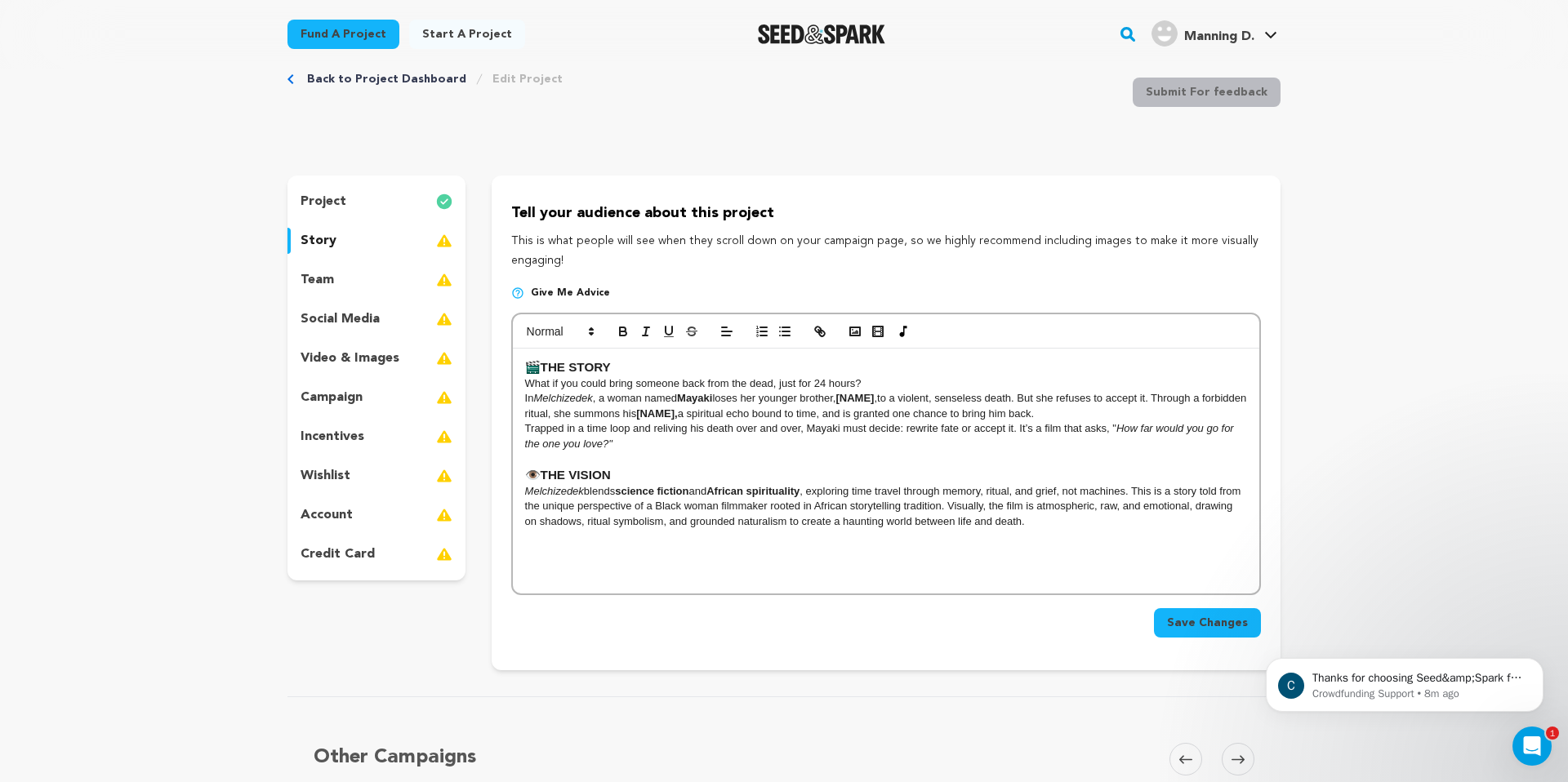 scroll, scrollTop: 52, scrollLeft: 0, axis: vertical 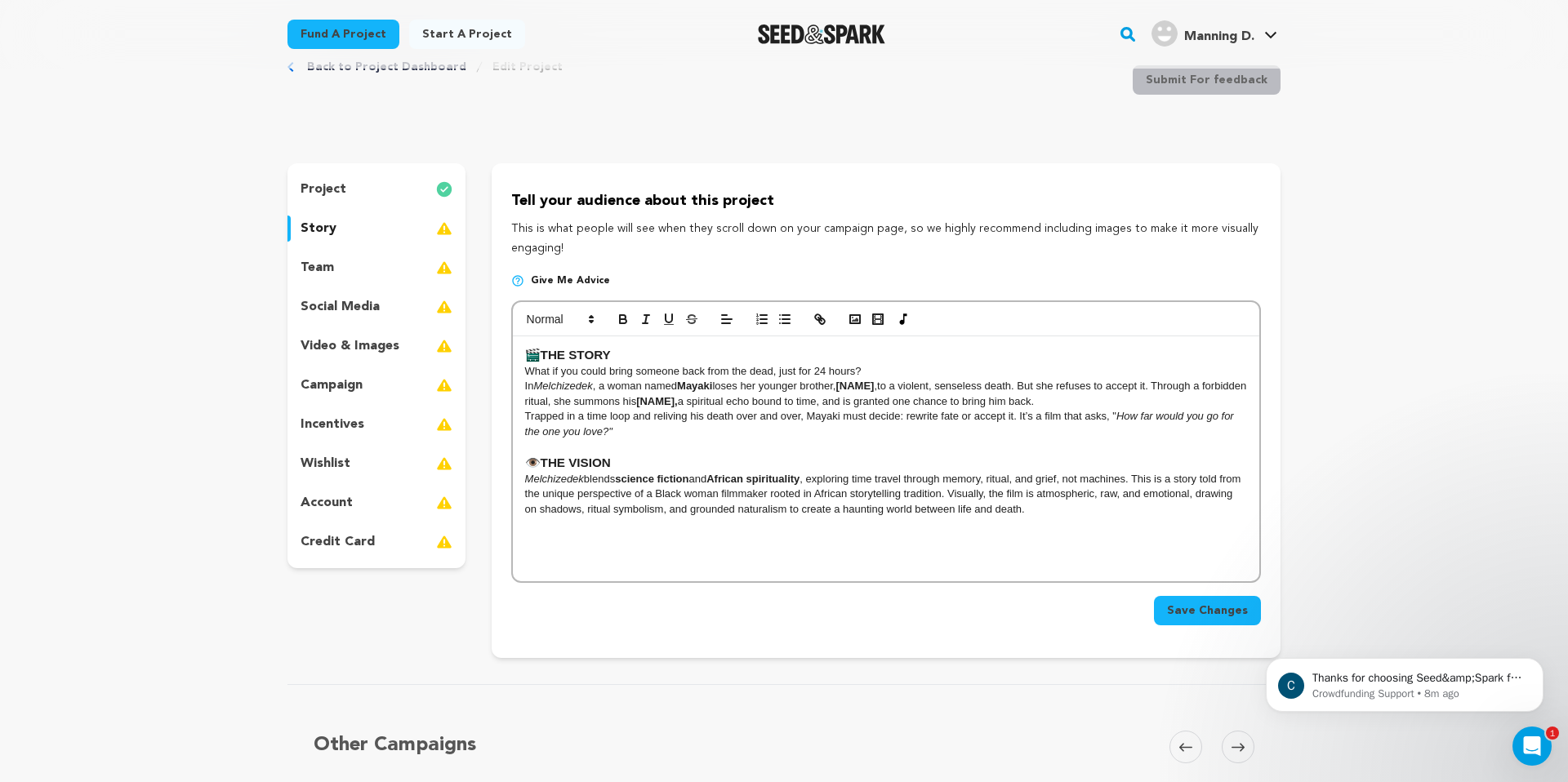 click on "Melchizedek  blends  science fiction  and  African spirituality , exploring time travel through memory, ritual, and grief, not machines. This is a story told from the unique perspective of a Black woman filmmaker rooted in African storytelling tradition. Visually, the film is atmospheric, raw, and emotional, drawing on shadows, ritual symbolism, and grounded naturalism to create a haunting world between life and death." at bounding box center (886, 494) 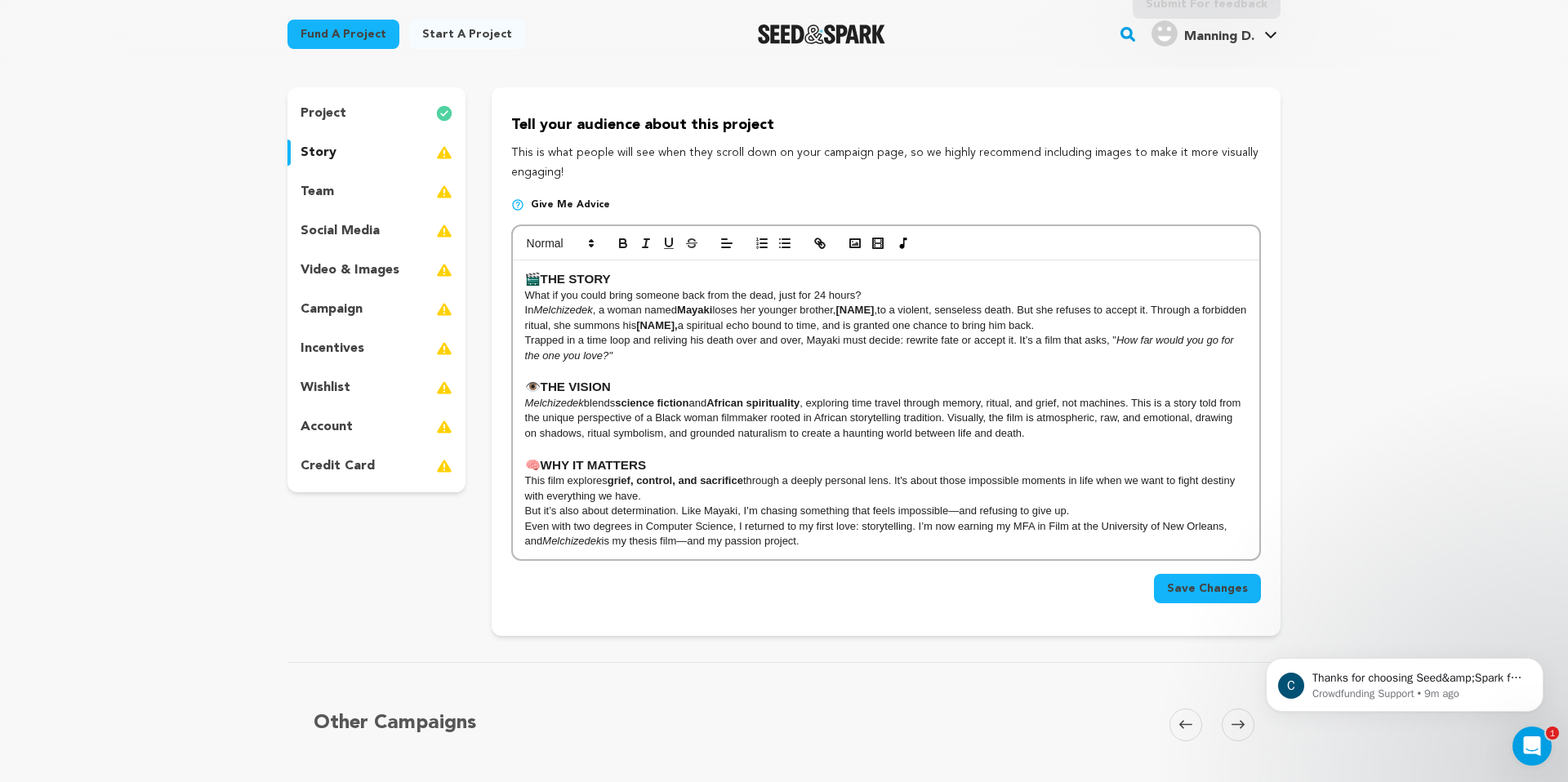 scroll, scrollTop: 133, scrollLeft: 0, axis: vertical 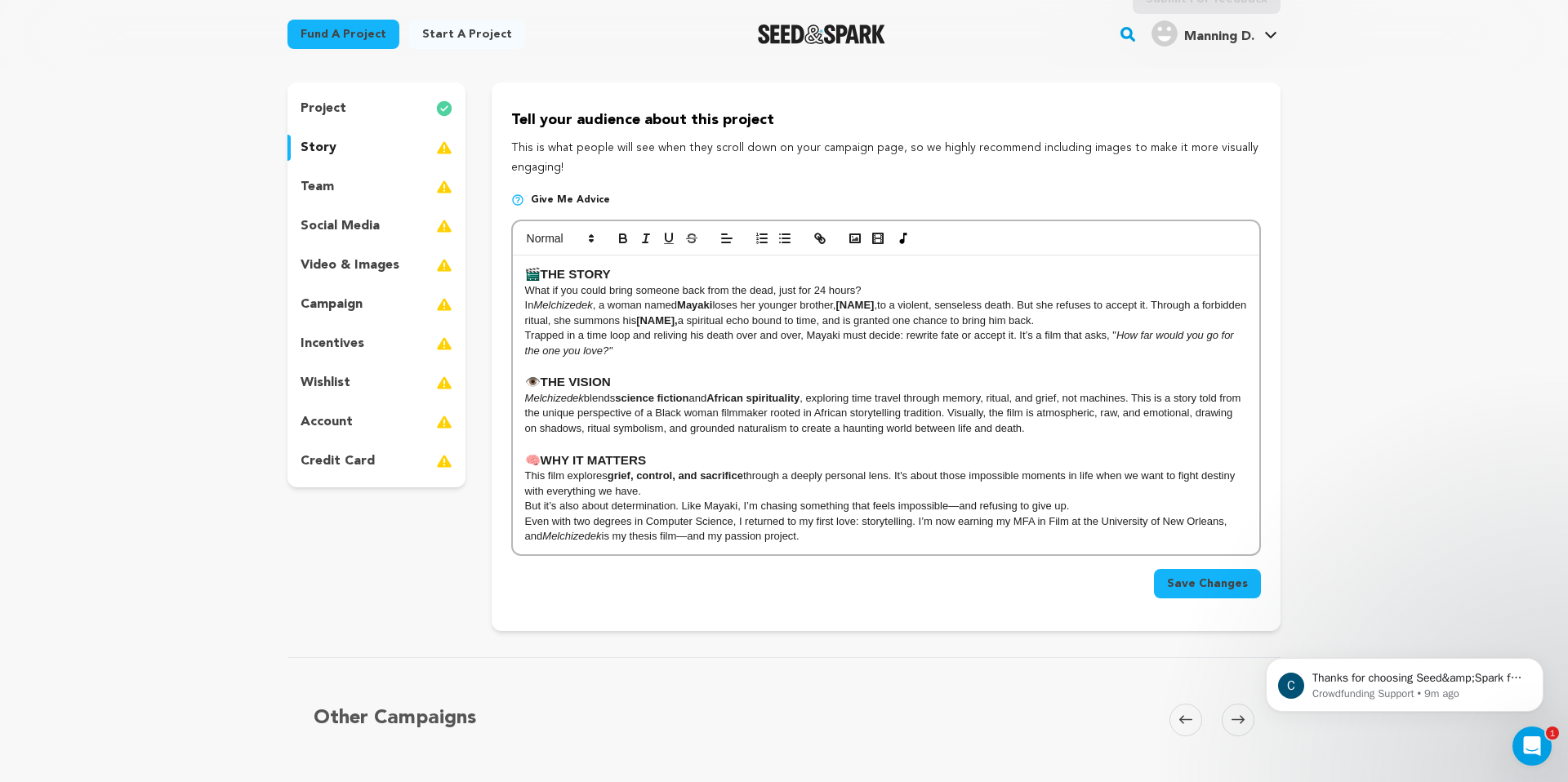 click on "🎬  THE STORY What if you could bring someone back from the dead, just for 24 hours? In  Melchizedek , a woman named  Mayaki  loses her younger brother ,  Melcizedek ,  to a violent, senseless death. But she refuses to accept it. Through a forbidden ritual, she summons his  Tajna,  a spiritual echo bound to time, and is granted one chance to bring him back. Trapped in a time loop and reliving his death over and over, Mayaki must decide: rewrite fate or accept it. It’s a film that asks, " How far would you go for the one you love?" 👁️  THE VISION Melchizedek  blends  science fiction  and  African spirituality , exploring time travel through memory, ritual, and grief, not machines. This is a story told from the unique perspective of a Black woman filmmaker rooted in African storytelling tradition. Visually, the film is atmospheric, raw, and emotional, drawing on shadows, ritual symbolism, and grounded naturalism to create a haunting world between life and death. 🧠  WHY IT MATTERS This film explores" at bounding box center (886, 405) 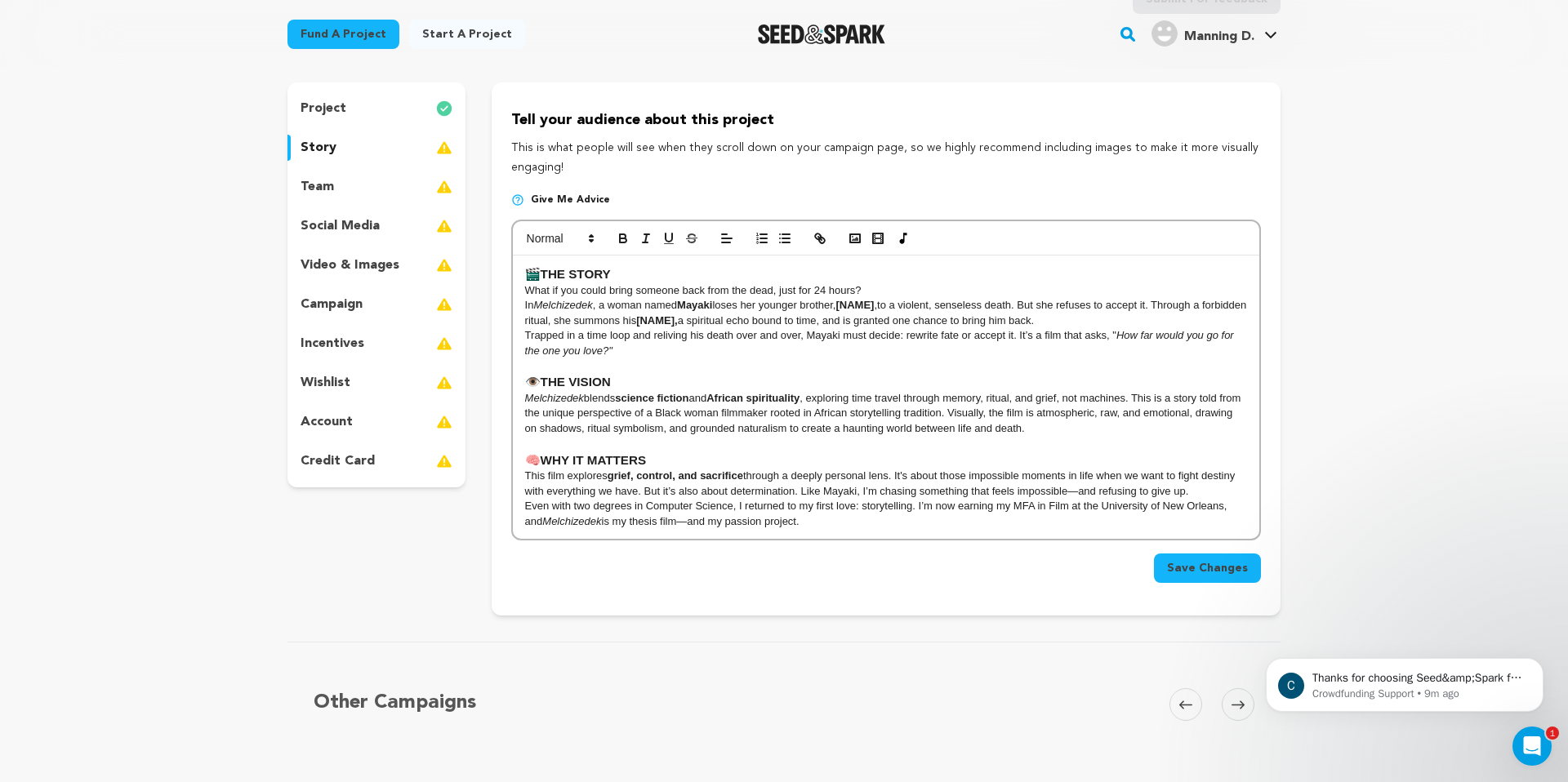 click on "🎬  THE STORY What if you could bring someone back from the dead, just for 24 hours? In  Melchizedek , a woman named  Mayaki  loses her younger brother ,  Melcizedek ,  to a violent, senseless death. But she refuses to accept it. Through a forbidden ritual, she summons his  Tajna,  a spiritual echo bound to time, and is granted one chance to bring him back. Trapped in a time loop and reliving his death over and over, Mayaki must decide: rewrite fate or accept it. It’s a film that asks, " How far would you go for the one you love?" 👁️  THE VISION Melchizedek  blends  science fiction  and  African spirituality , exploring time travel through memory, ritual, and grief, not machines. This is a story told from the unique perspective of a Black woman filmmaker rooted in African storytelling tradition. Visually, the film is atmospheric, raw, and emotional, drawing on shadows, ritual symbolism, and grounded naturalism to create a haunting world between life and death. 🧠  WHY IT MATTERS This film explores" at bounding box center (886, 397) 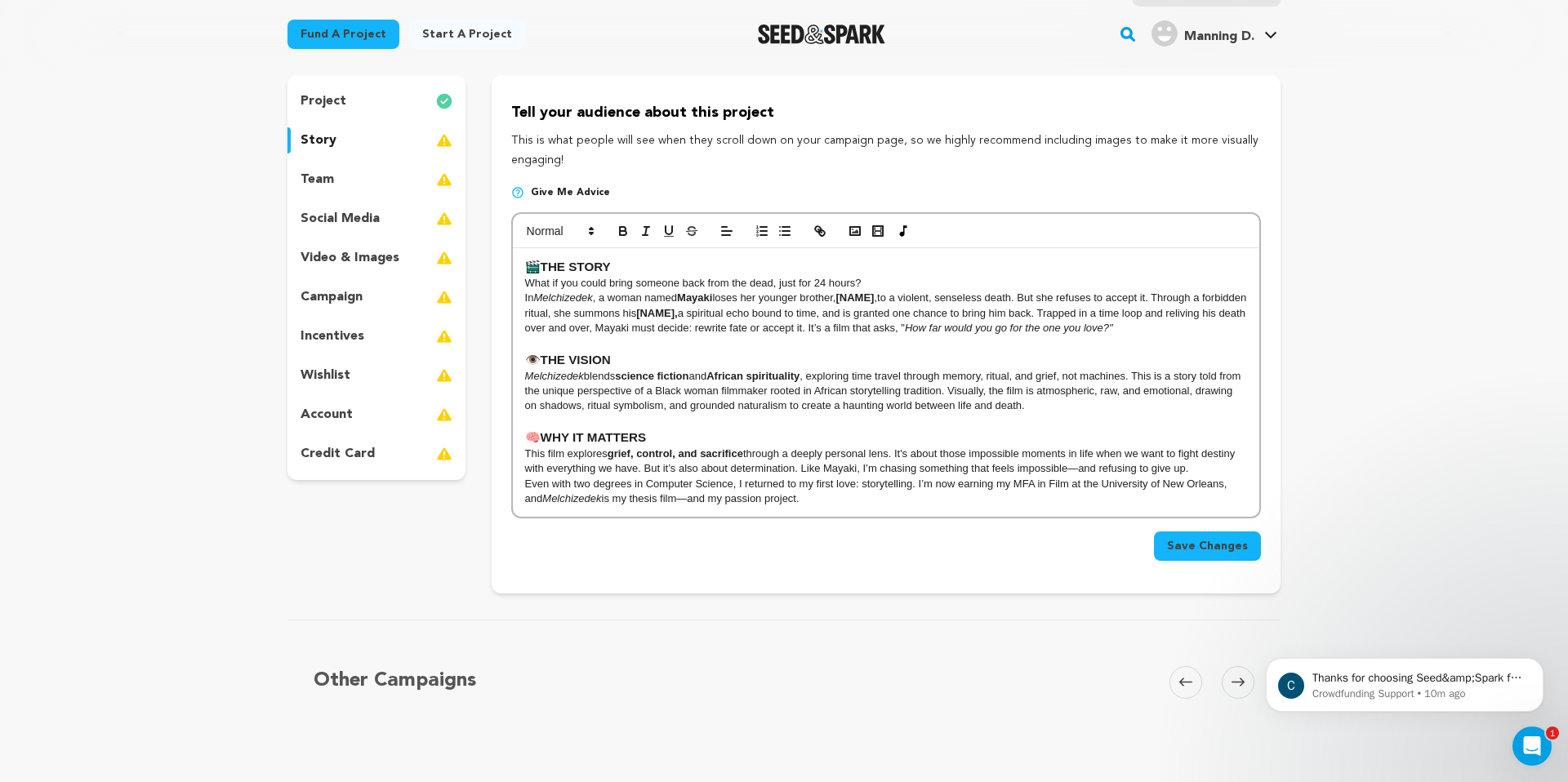 scroll, scrollTop: 144, scrollLeft: 0, axis: vertical 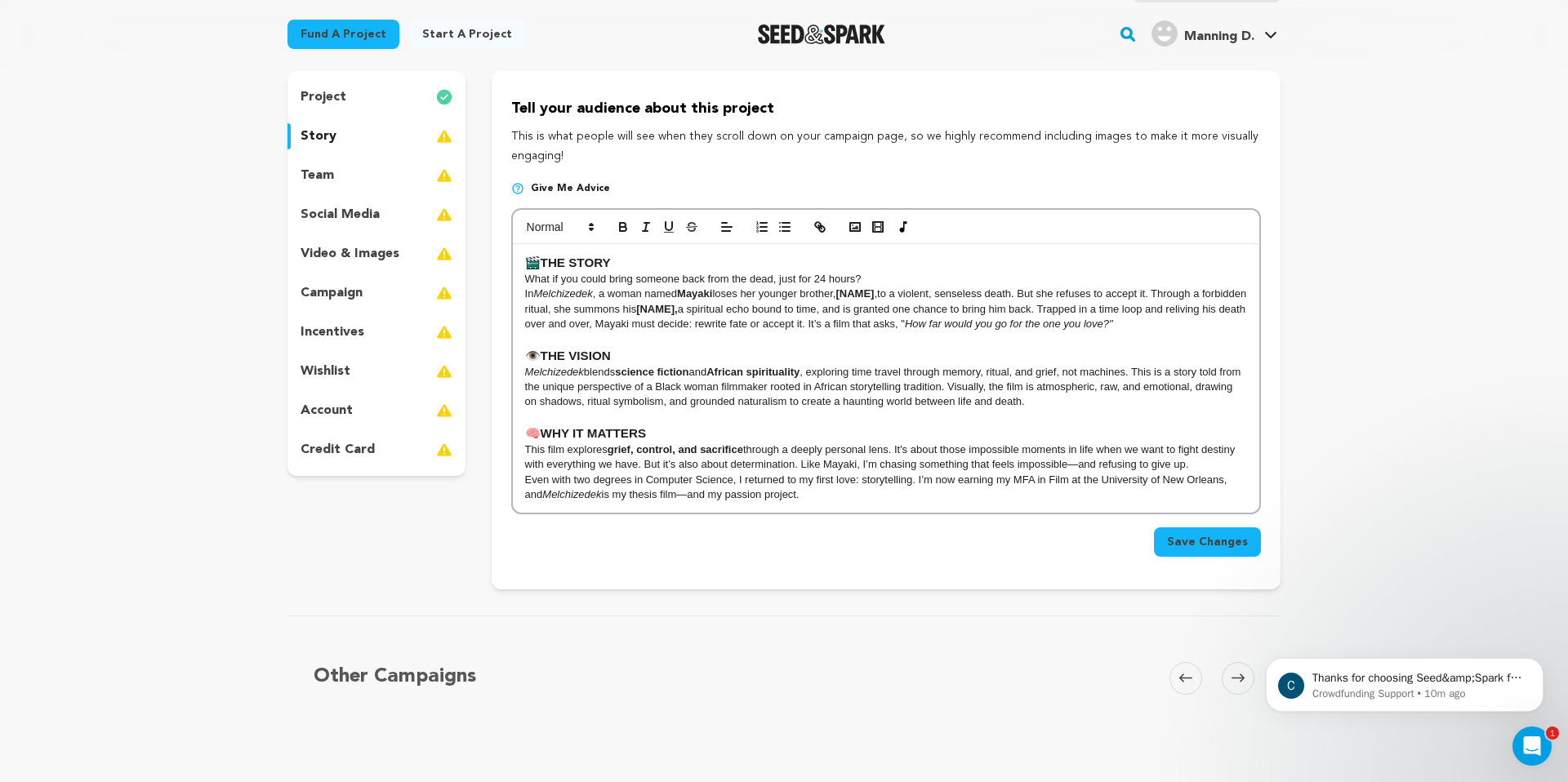 click on "This film explores  grief, control, and sacrifice  through a deeply personal lens. It's about those impossible moments in life when we want to fight destiny with everything we have. But it’s also about determination. Like Mayaki, I’m chasing something that feels impossible—and refusing to give up." at bounding box center [886, 457] 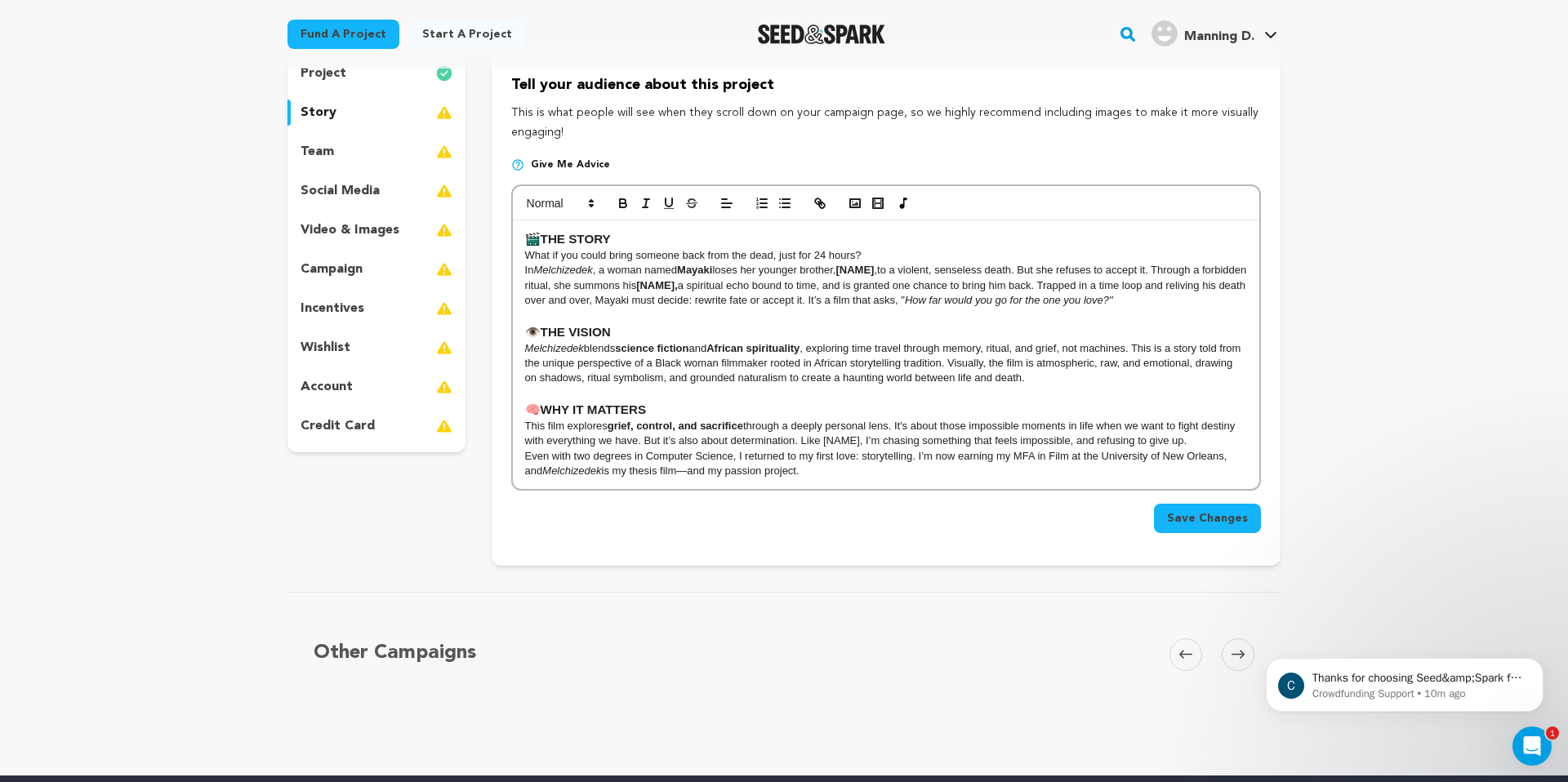 scroll, scrollTop: 174, scrollLeft: 0, axis: vertical 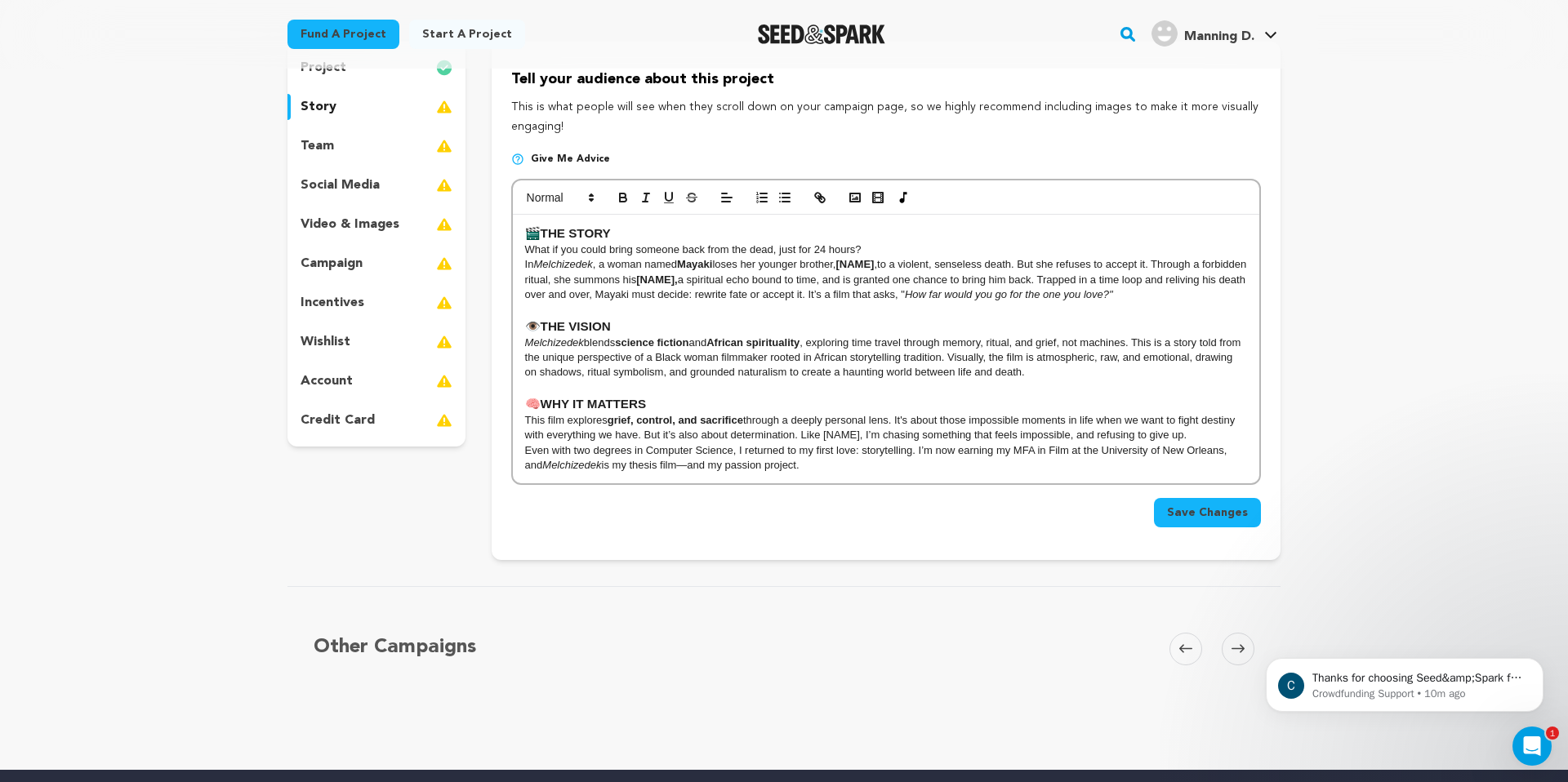 click on "Even with two degrees in Computer Science, I returned to my first love: storytelling. I’m now earning my MFA in Film at the University of New Orleans, and  Melchizedek  is my thesis film—and my passion project." at bounding box center [886, 458] 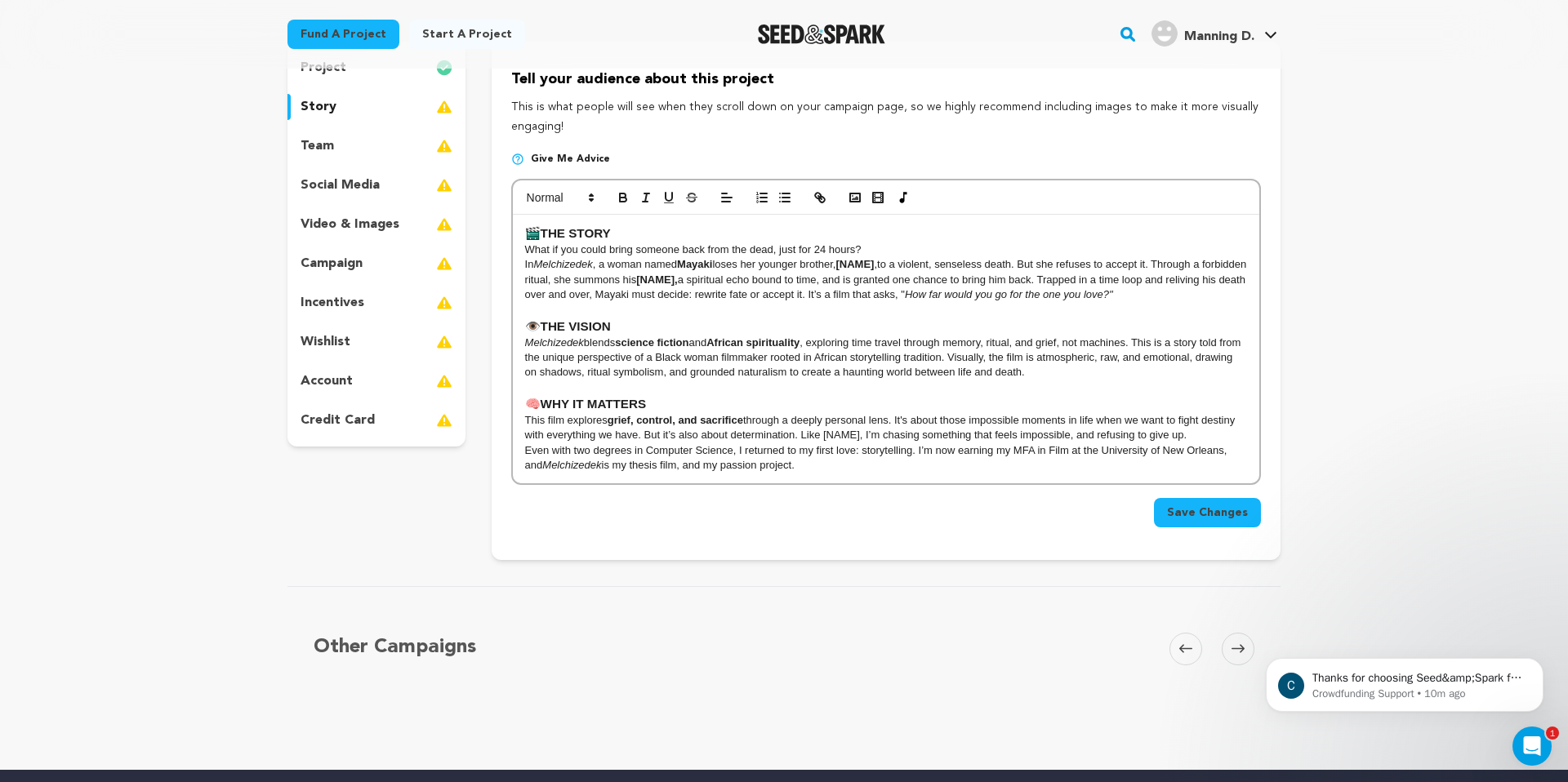 click on "Even with two degrees in Computer Science, I returned to my first love: storytelling. I’m now earning my MFA in Film at the University of New Orleans, and  Melchizedek  is my thesis film, and my passion project." at bounding box center (886, 458) 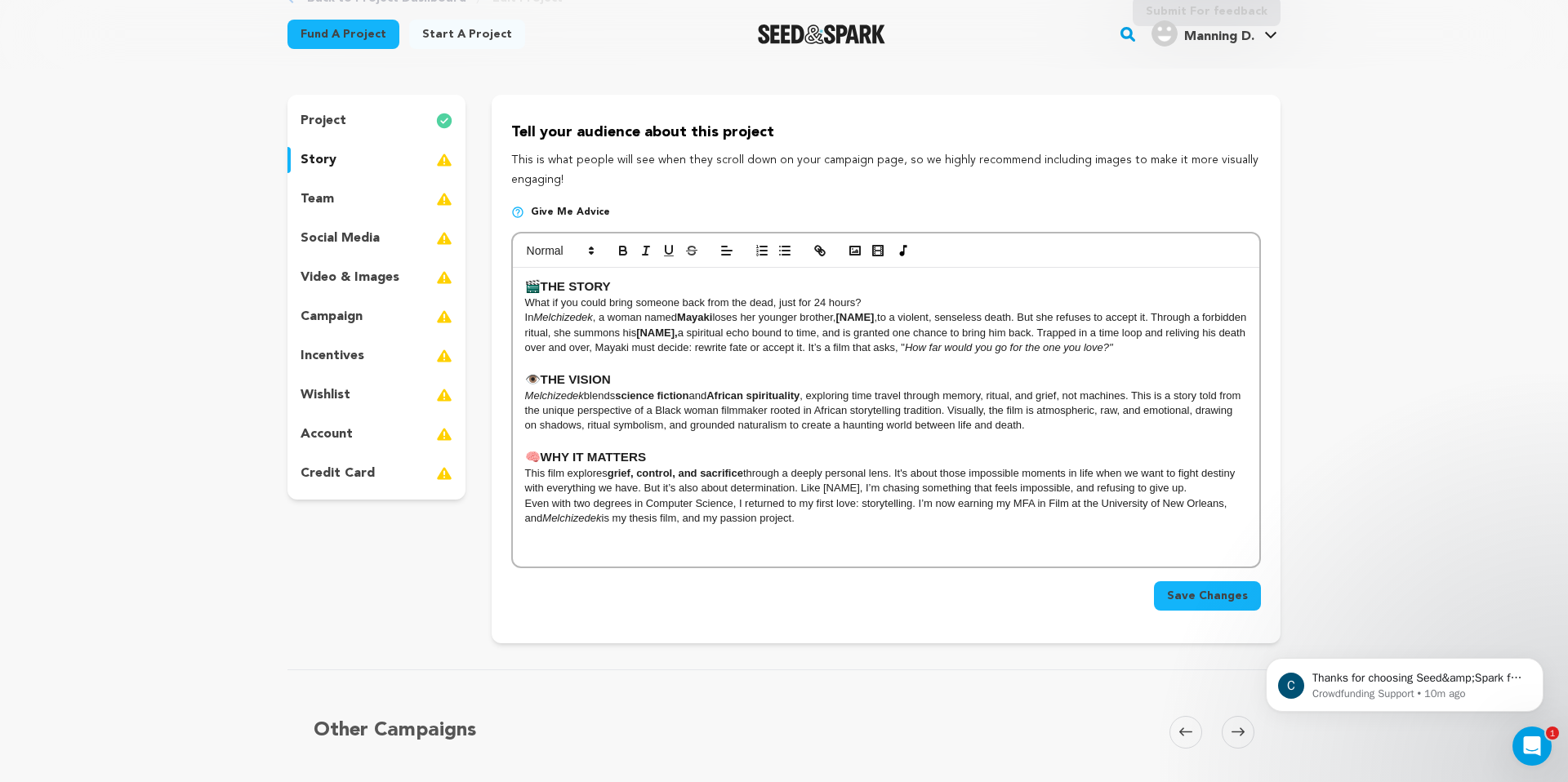 scroll, scrollTop: 110, scrollLeft: 0, axis: vertical 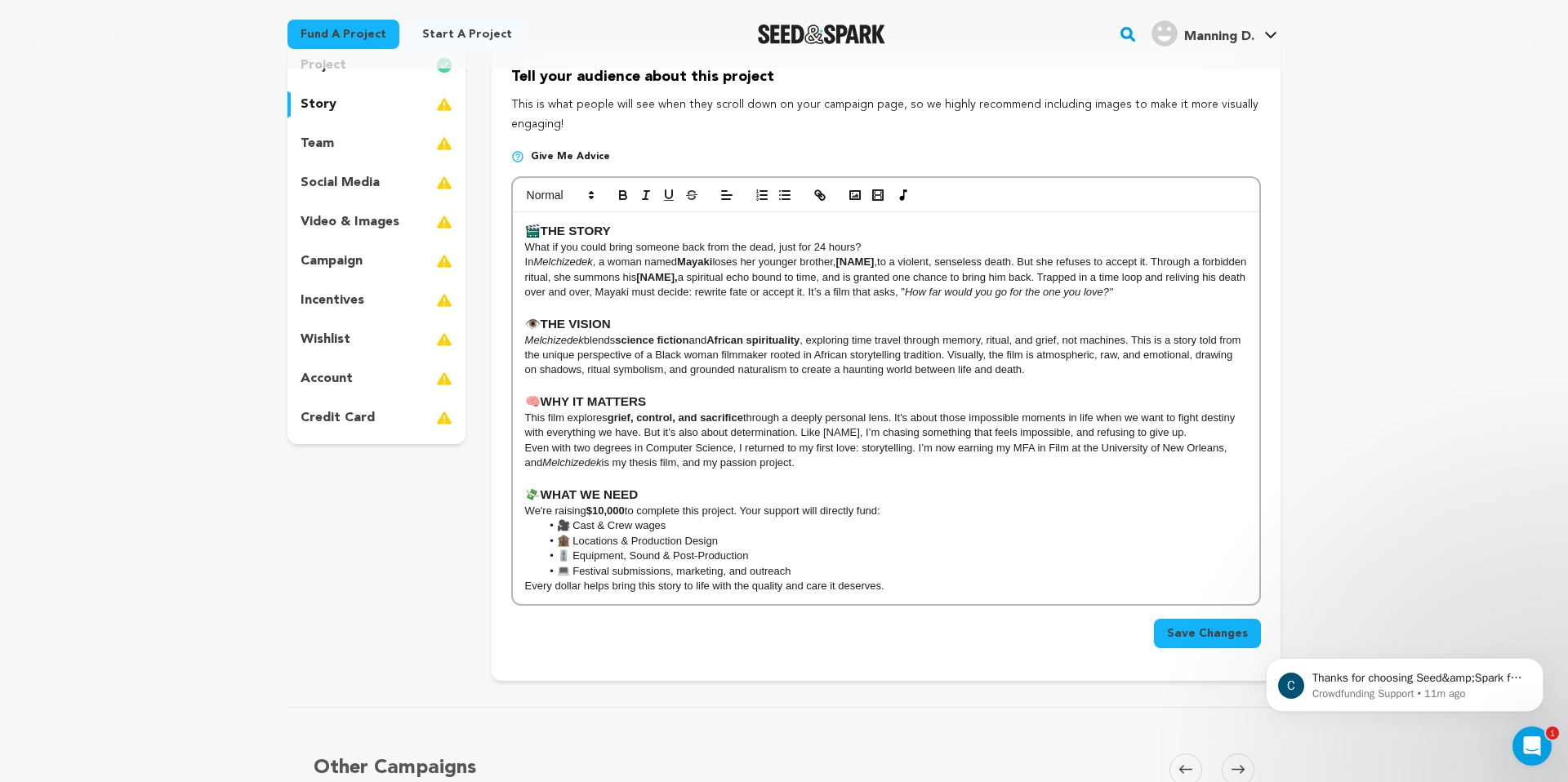 click on "🏚️ Locations & Production Design" at bounding box center (893, 541) 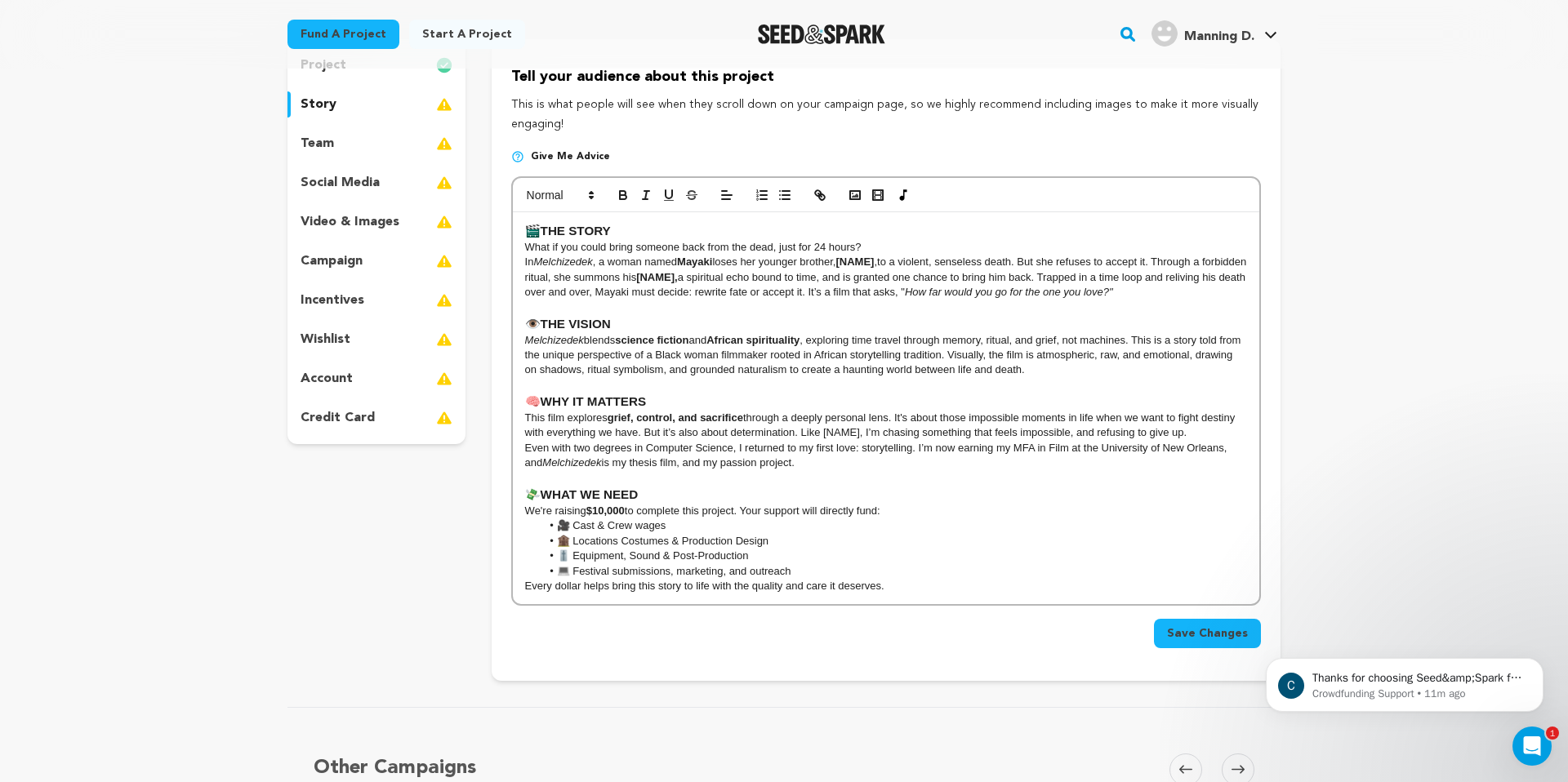 click on "Every dollar helps bring this story to life with the quality and care it deserves." at bounding box center [886, 586] 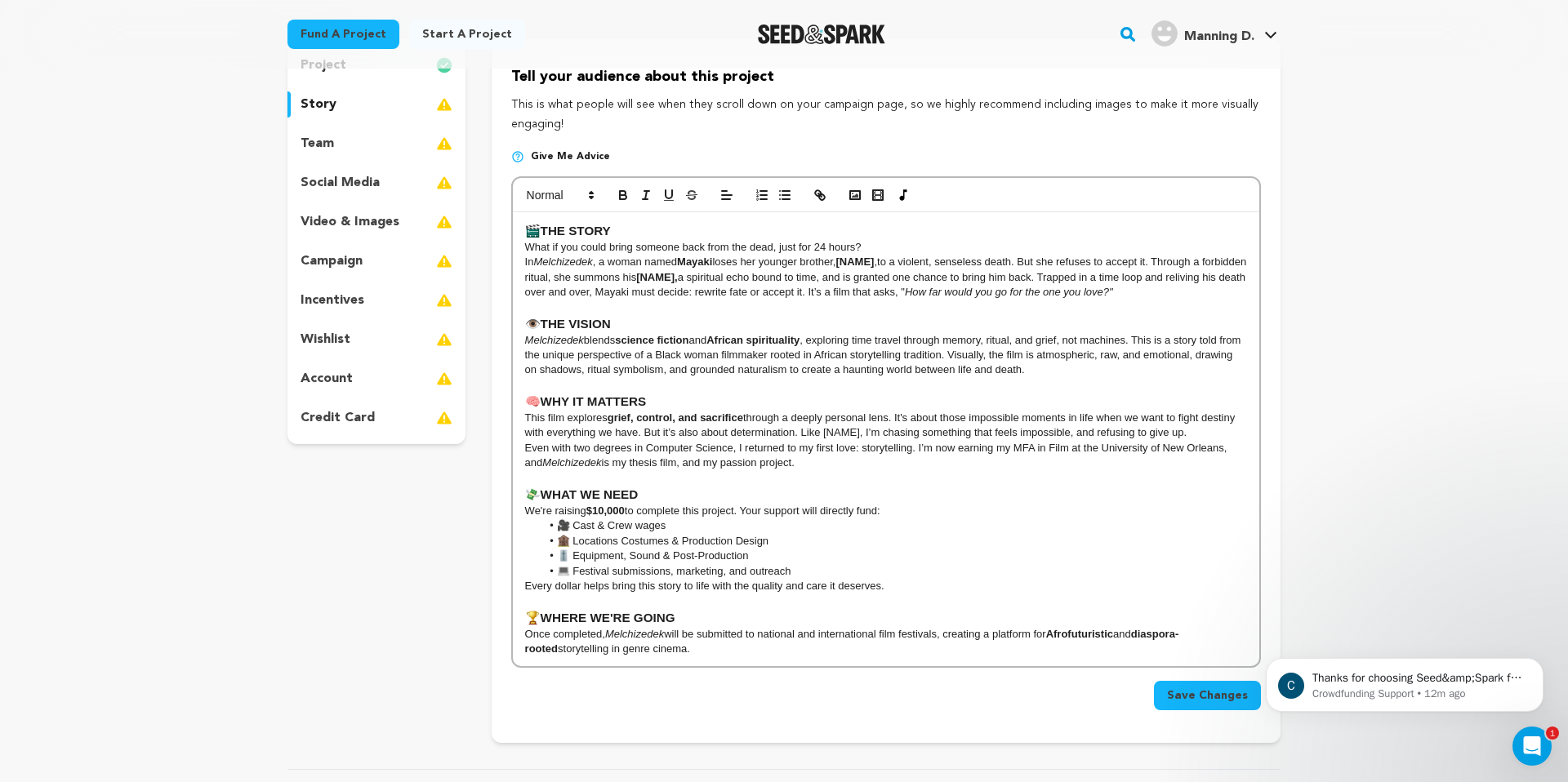 scroll, scrollTop: 0, scrollLeft: 0, axis: both 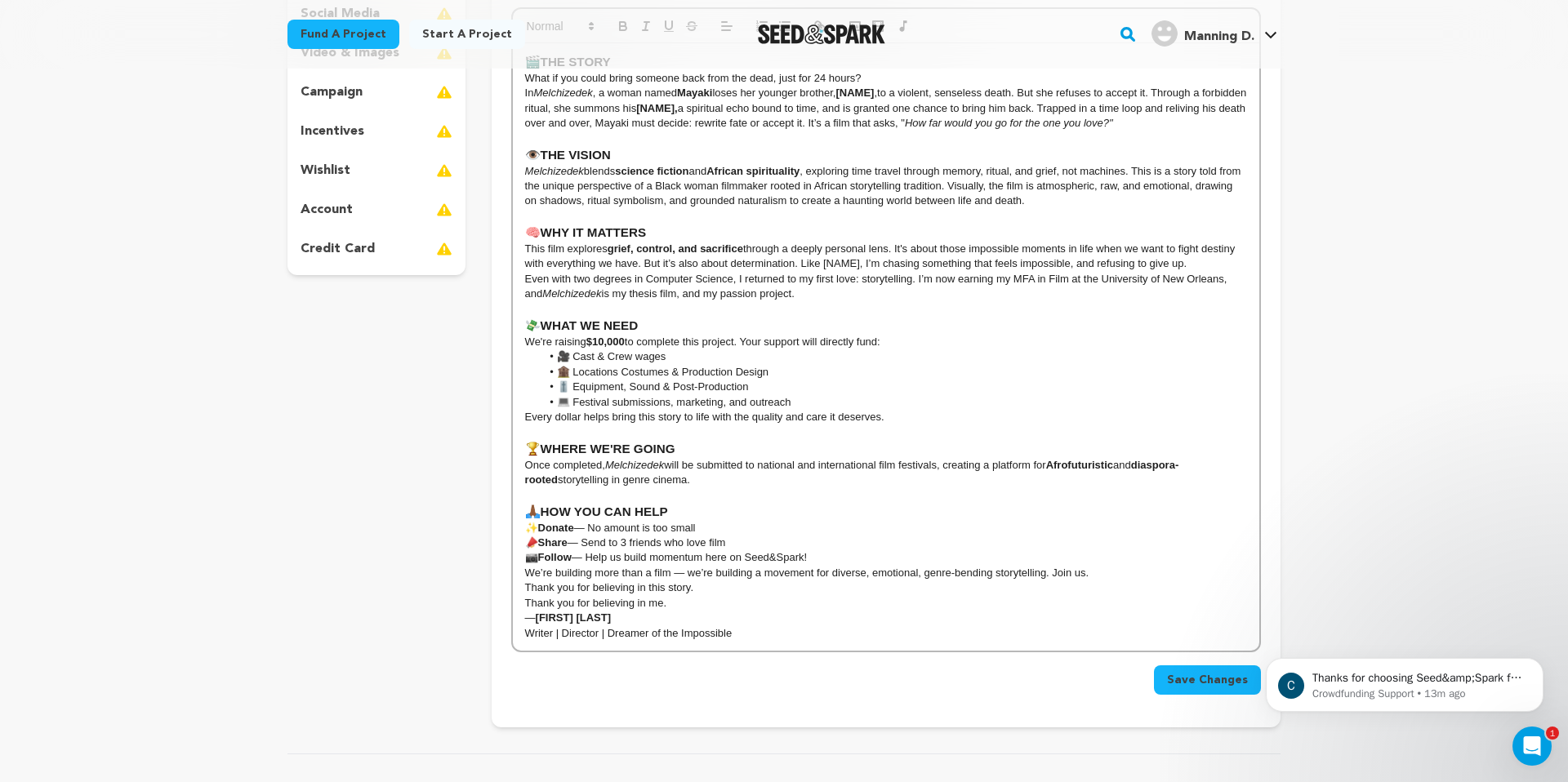click on "📷  Follow  — Help us build momentum here on Seed&Spark!" at bounding box center (886, 558) 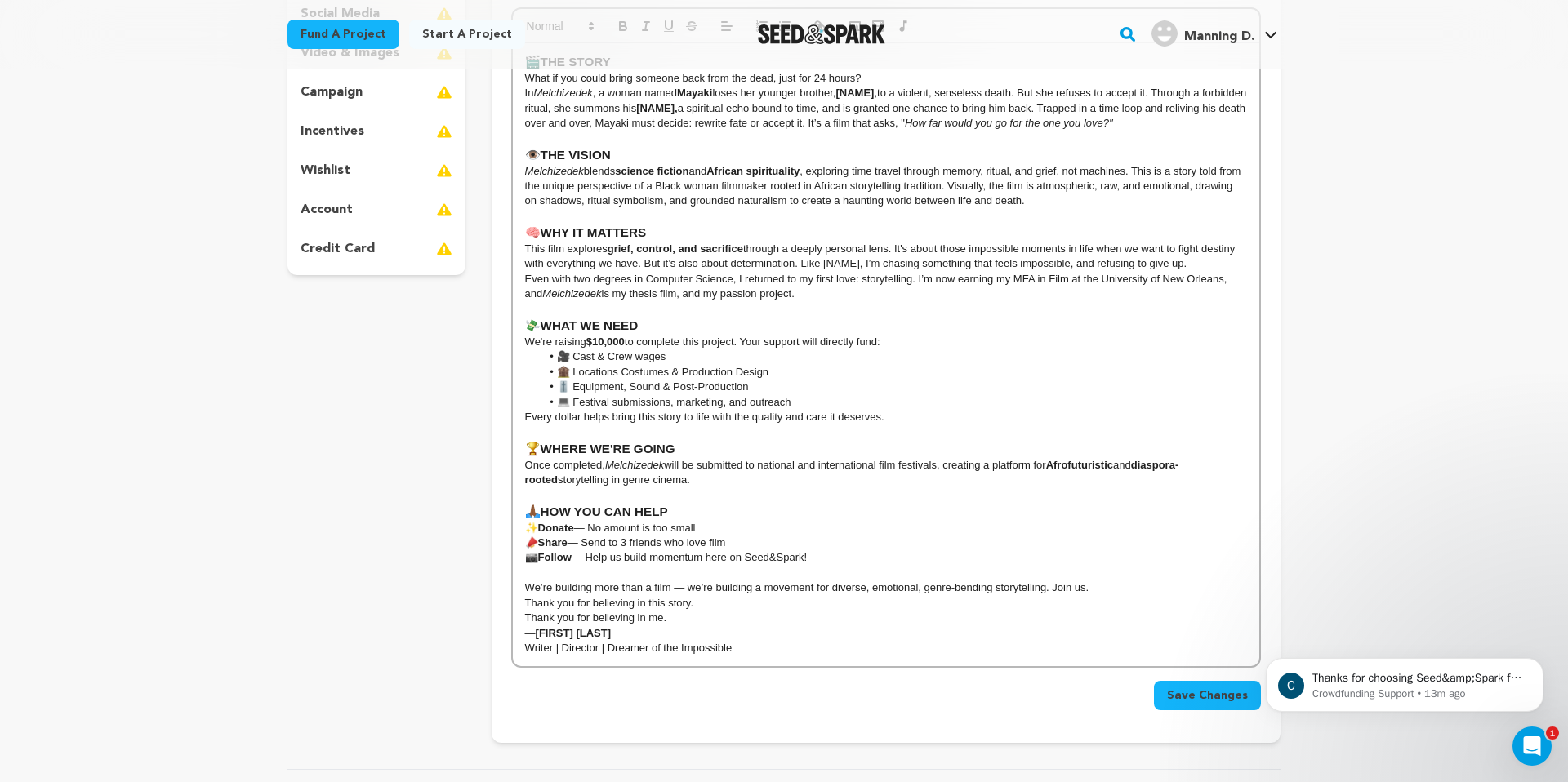 click on "We’re building more than a film — we’re building a movement for diverse, emotional, genre-bending storytelling. Join us." at bounding box center [886, 588] 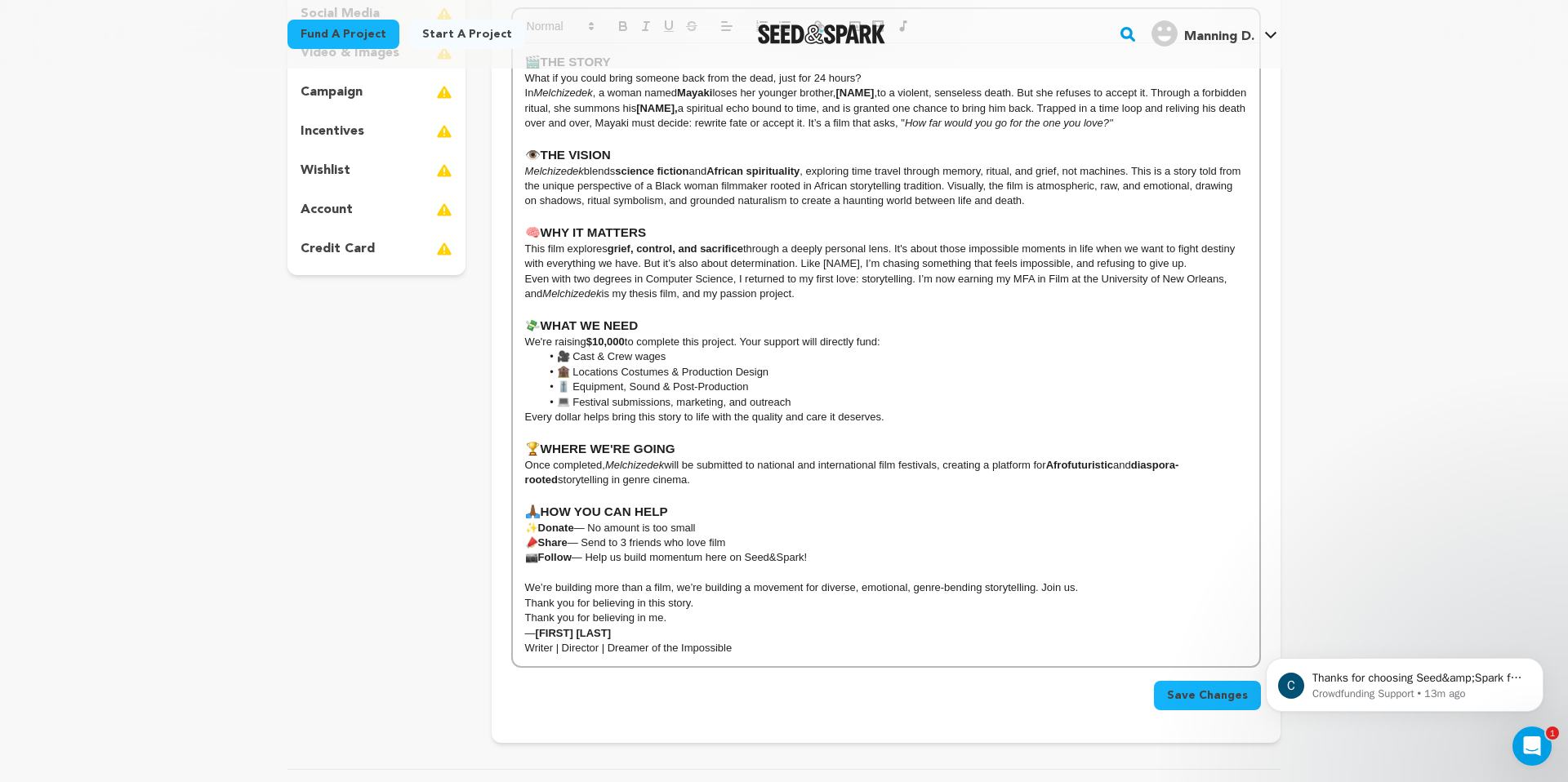 click on "Thank you for believing in me." at bounding box center [886, 618] 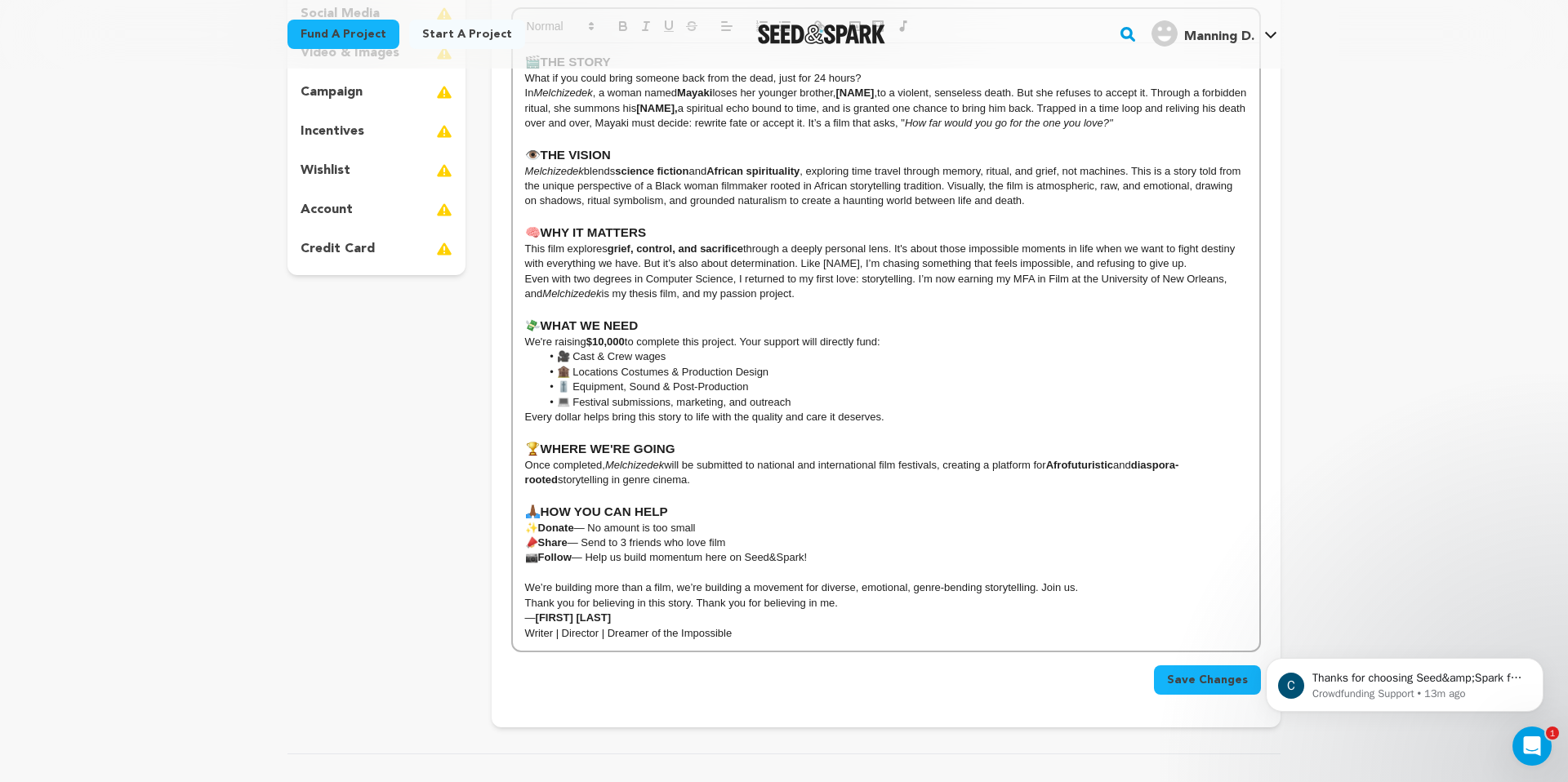 click on "Prilla Akiny" at bounding box center (573, 617) 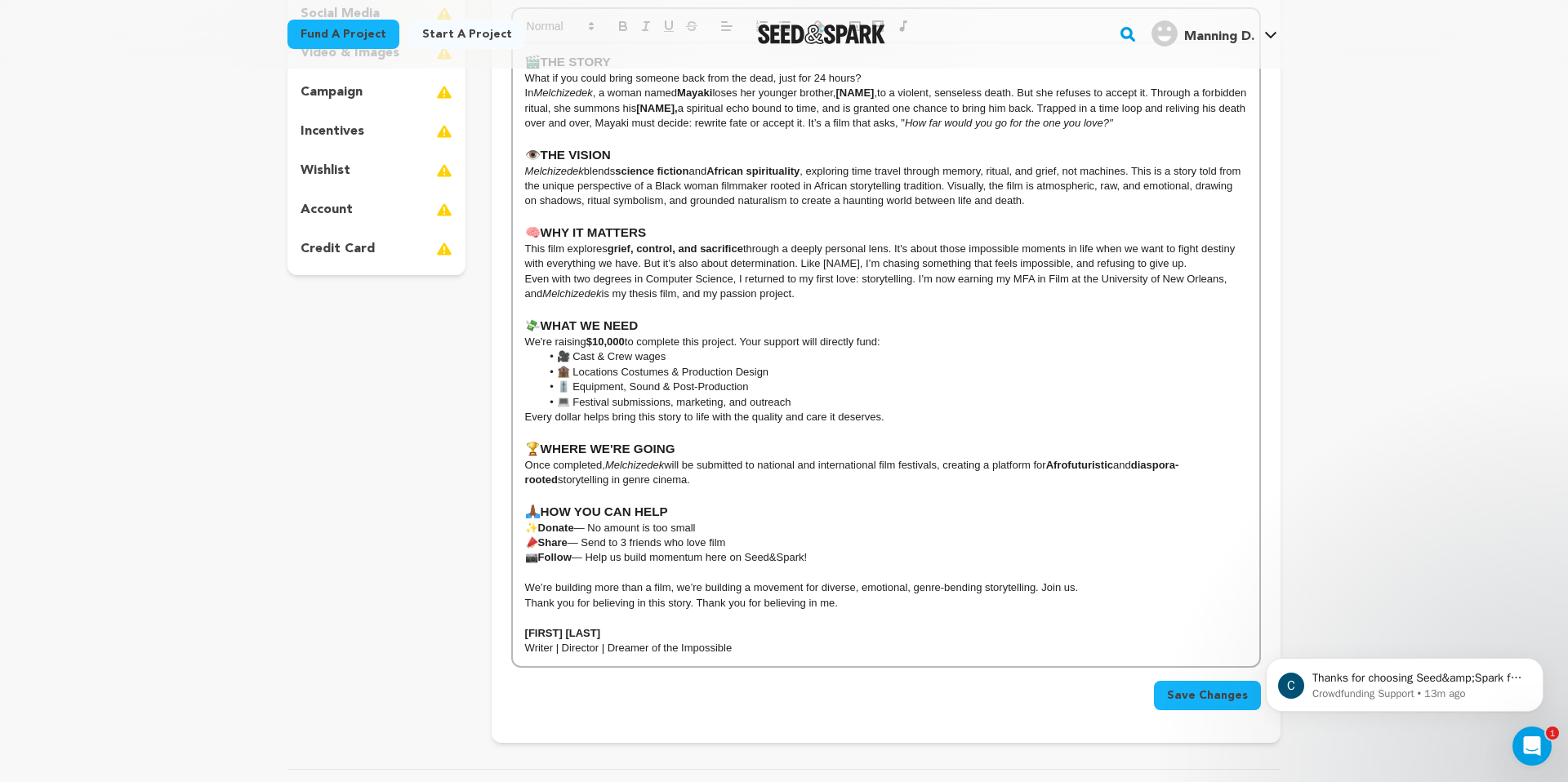 click on "Writer | Director | Dreamer of the Impossible" at bounding box center (886, 648) 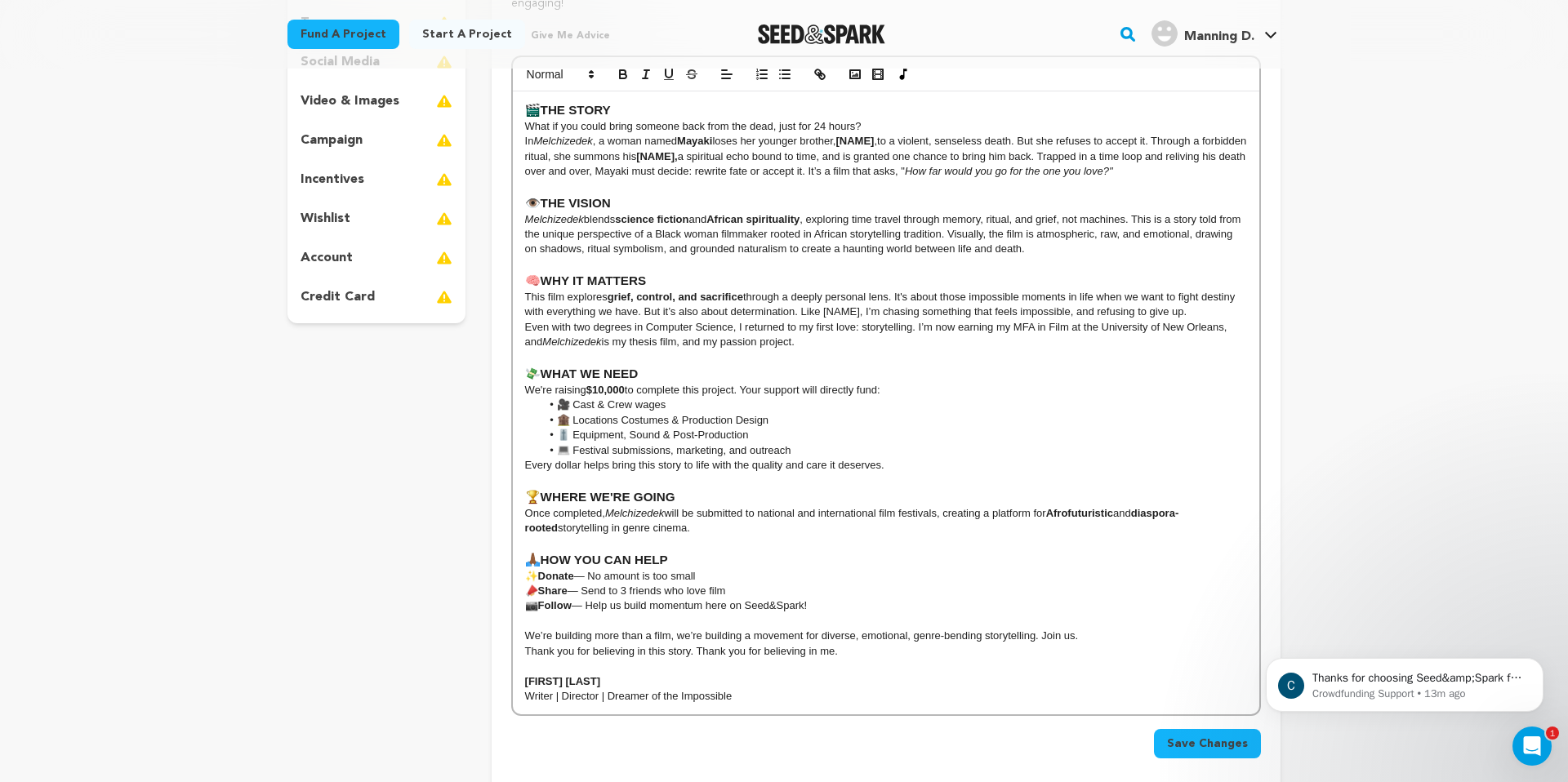 scroll, scrollTop: 316, scrollLeft: 0, axis: vertical 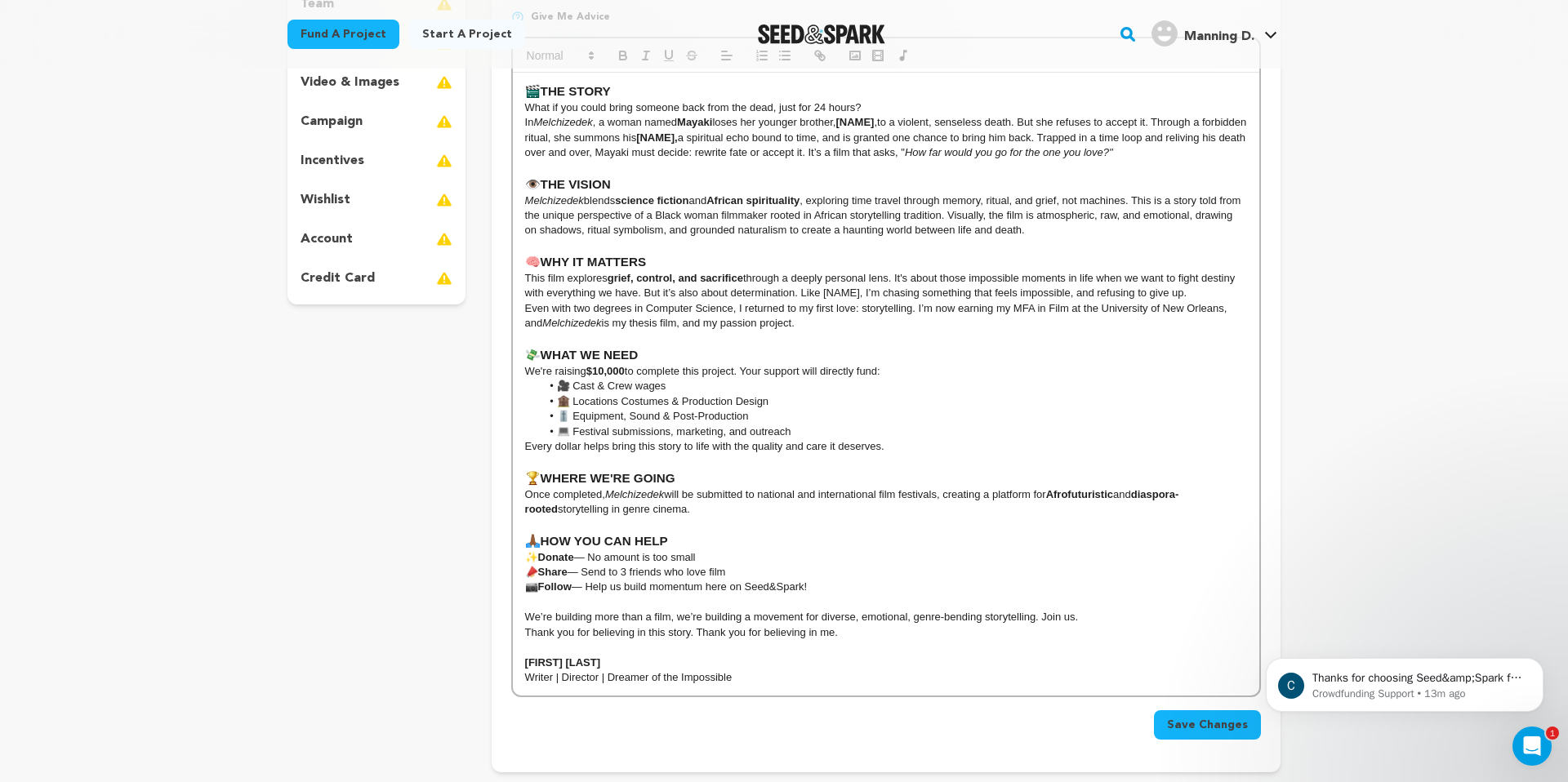 click on "💻 Festival submissions, marketing, and outreach" at bounding box center (893, 432) 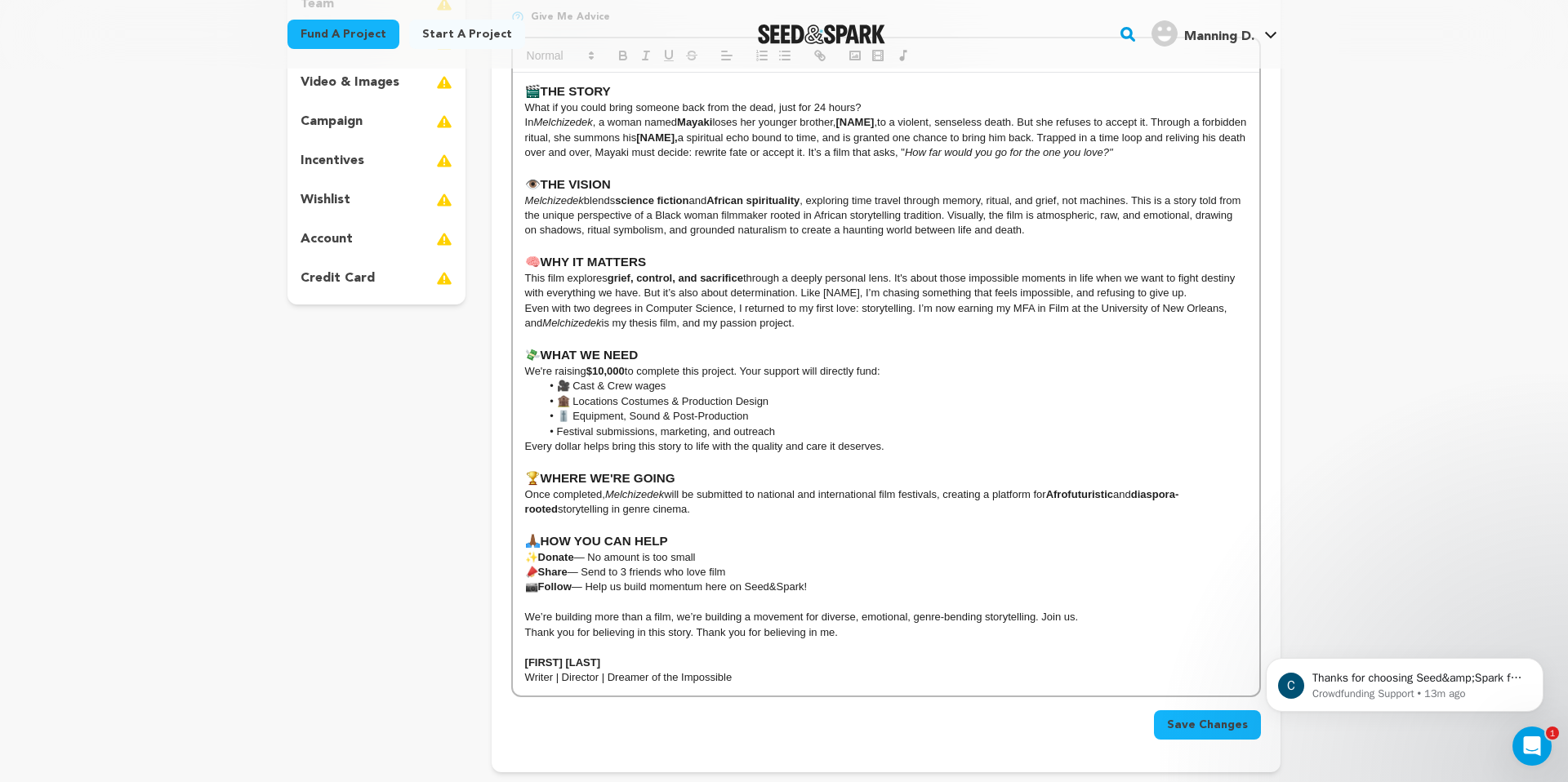 click on "🎚️ Equipment, Sound & Post-Production" at bounding box center (893, 416) 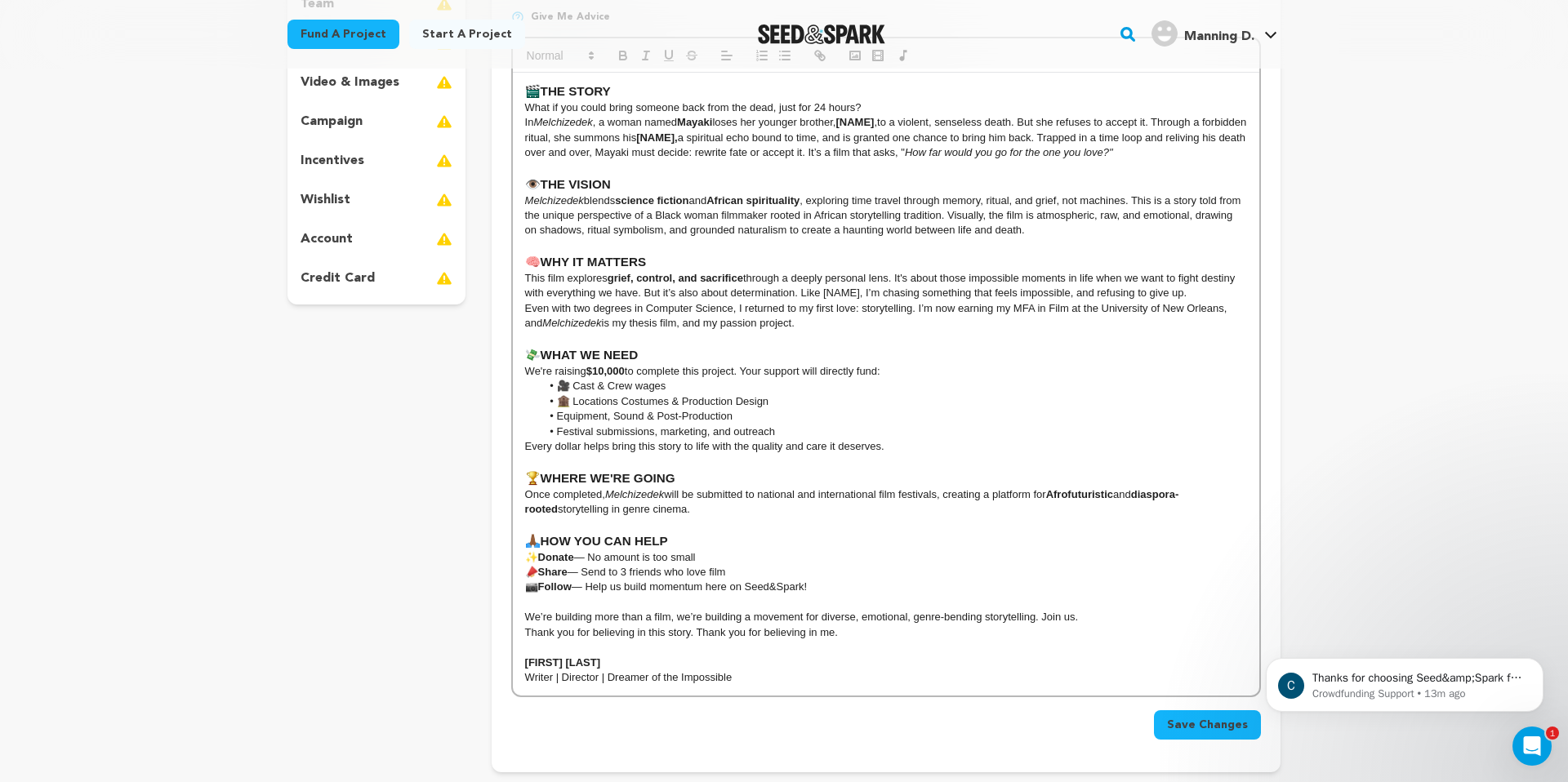 click on "🏚️ Locations Costumes & Production Design" at bounding box center (893, 402) 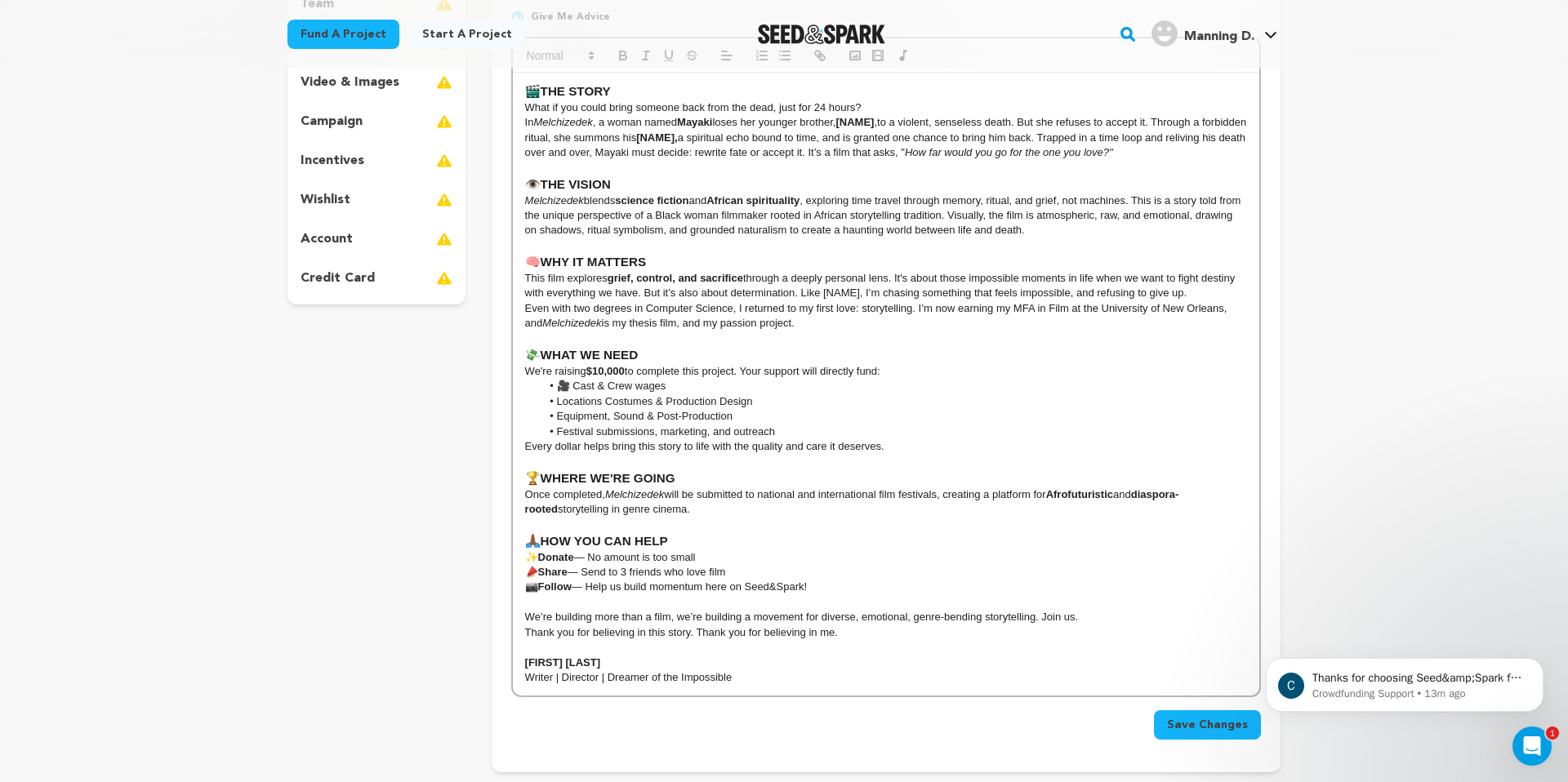click on "🎥 Cast & Crew wages" at bounding box center (893, 386) 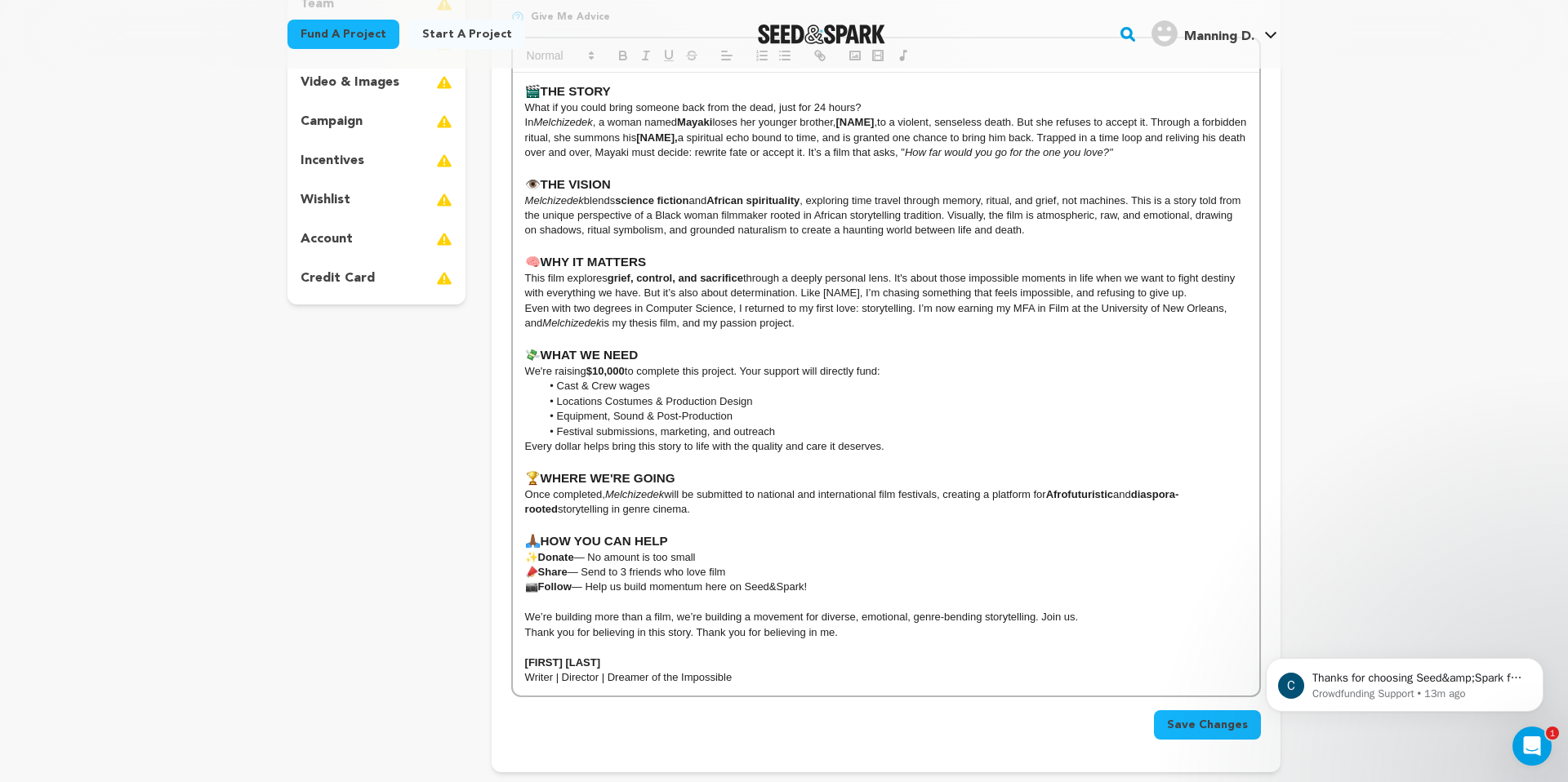 click on "THE STORY" at bounding box center [576, 91] 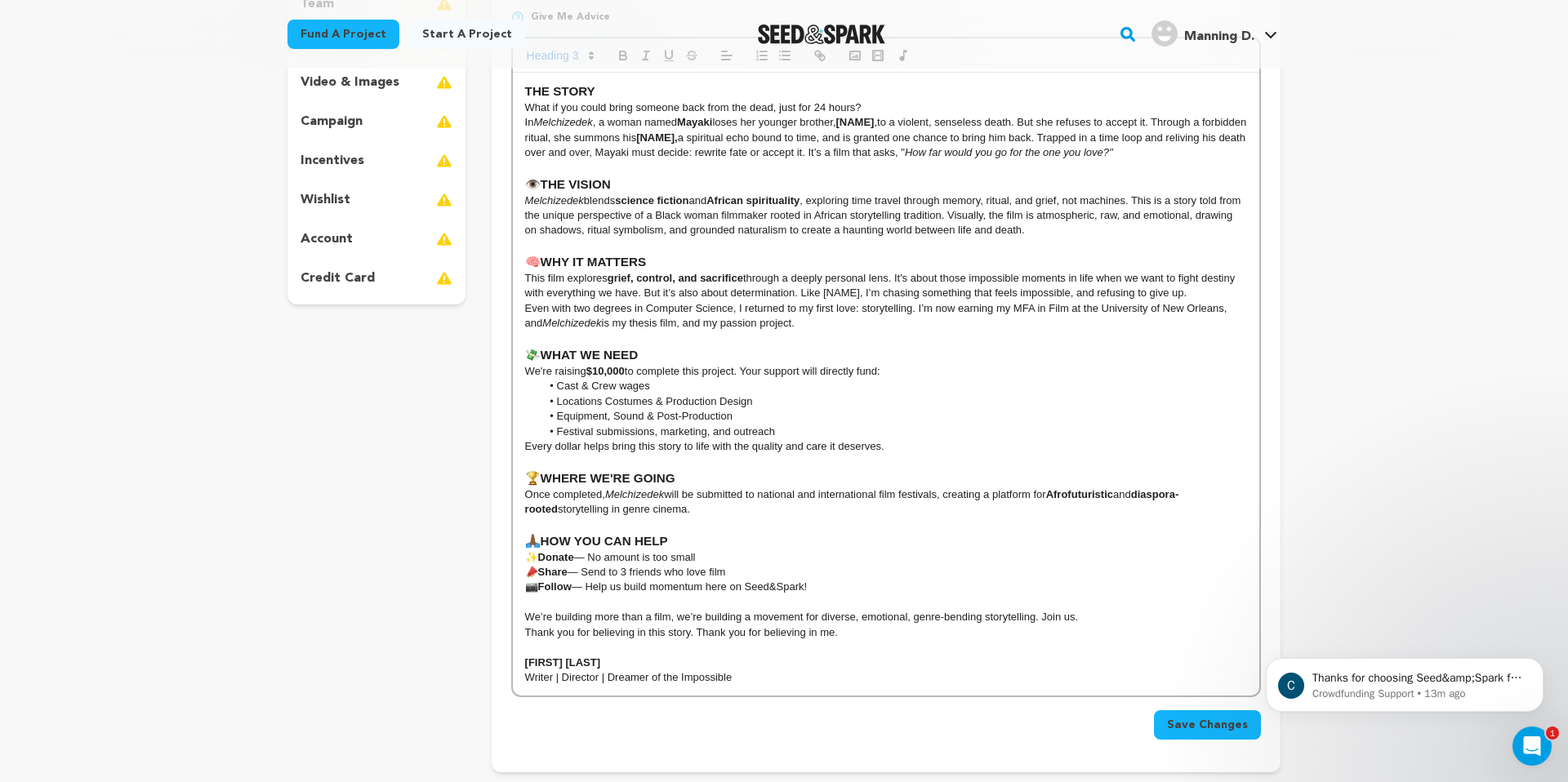 click on "THE VISION" at bounding box center [576, 184] 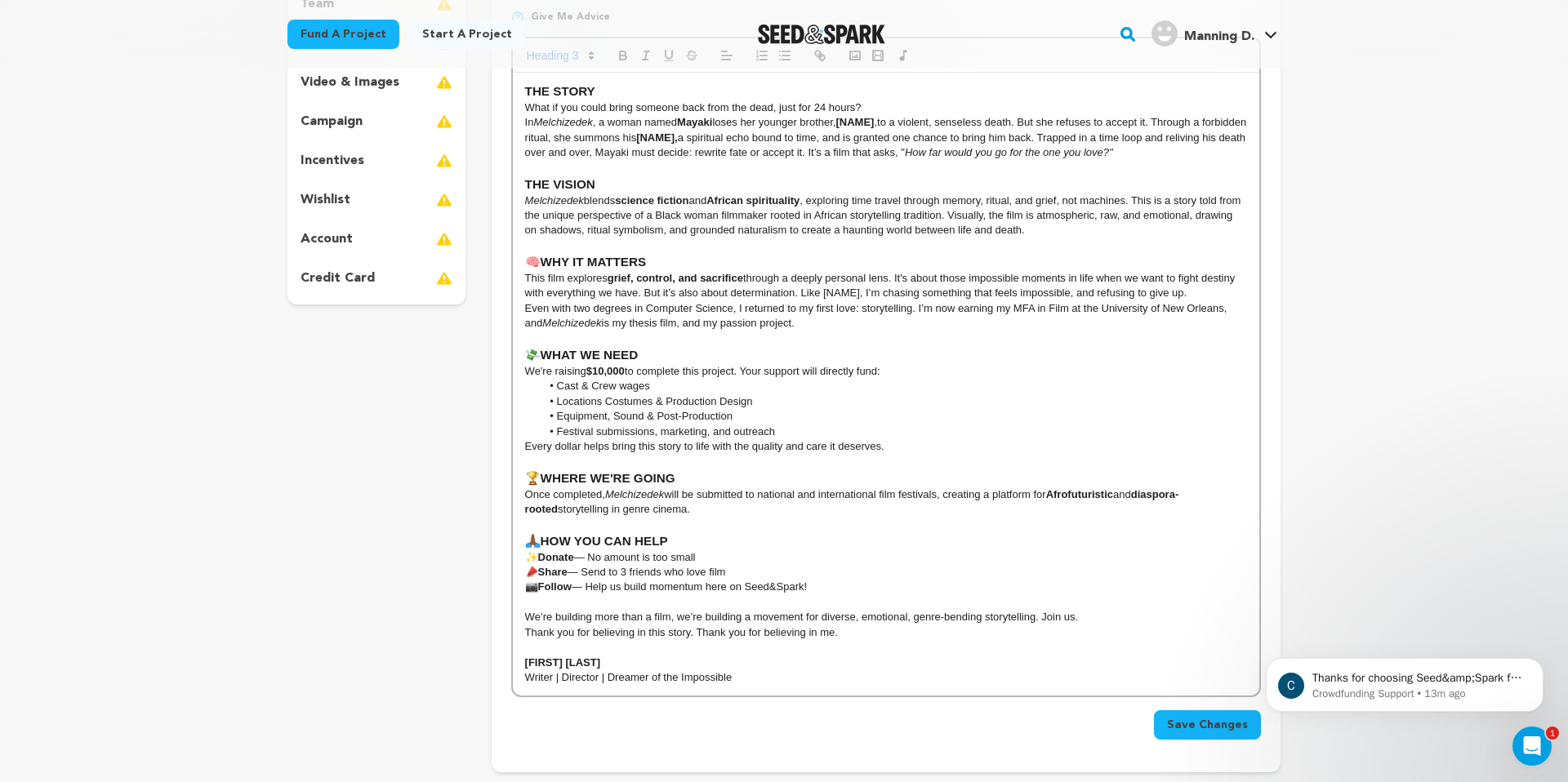 click on "WHY IT MATTERS" at bounding box center (594, 261) 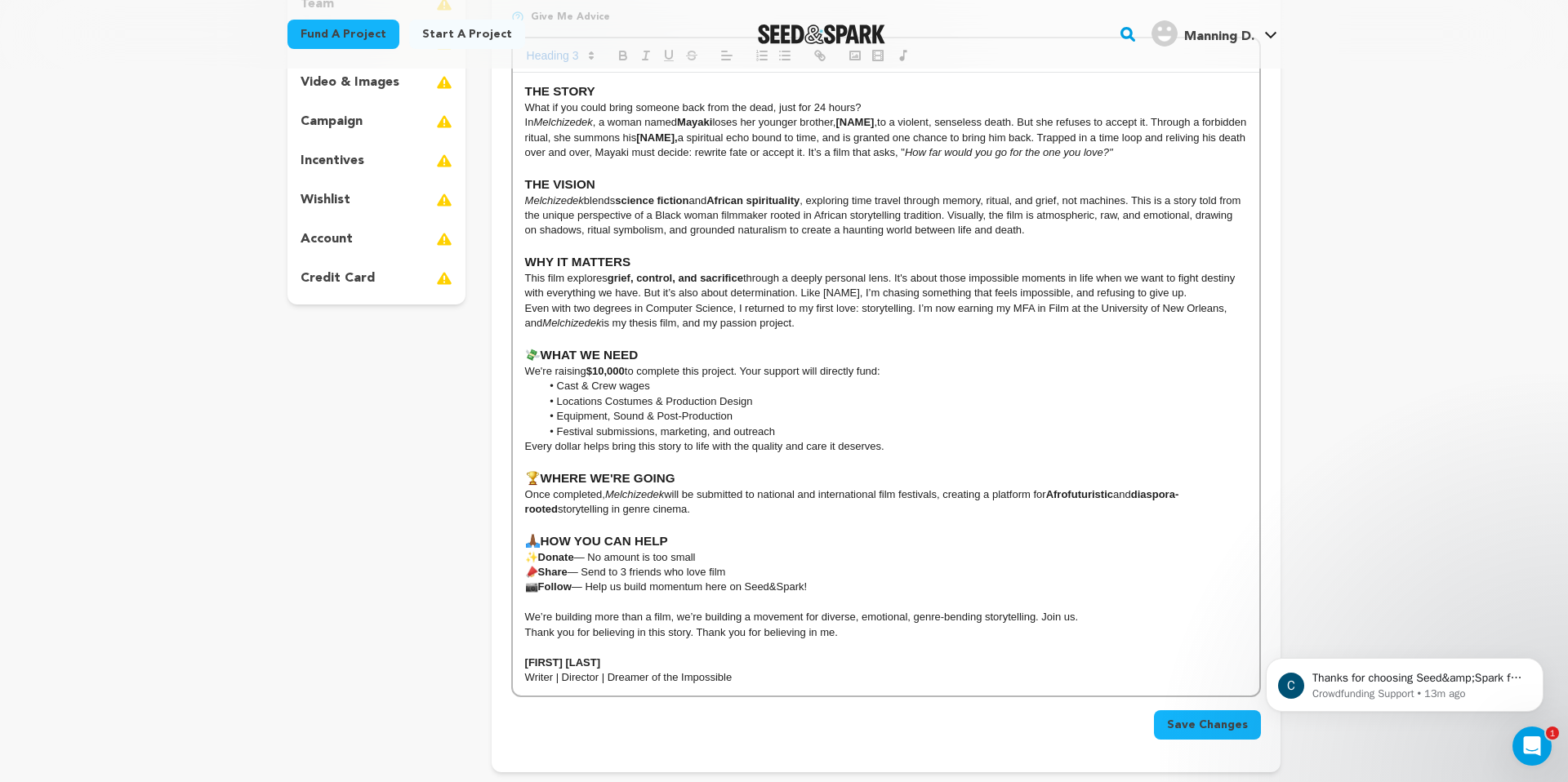 click on "💸  WHAT WE NEED" at bounding box center [886, 355] 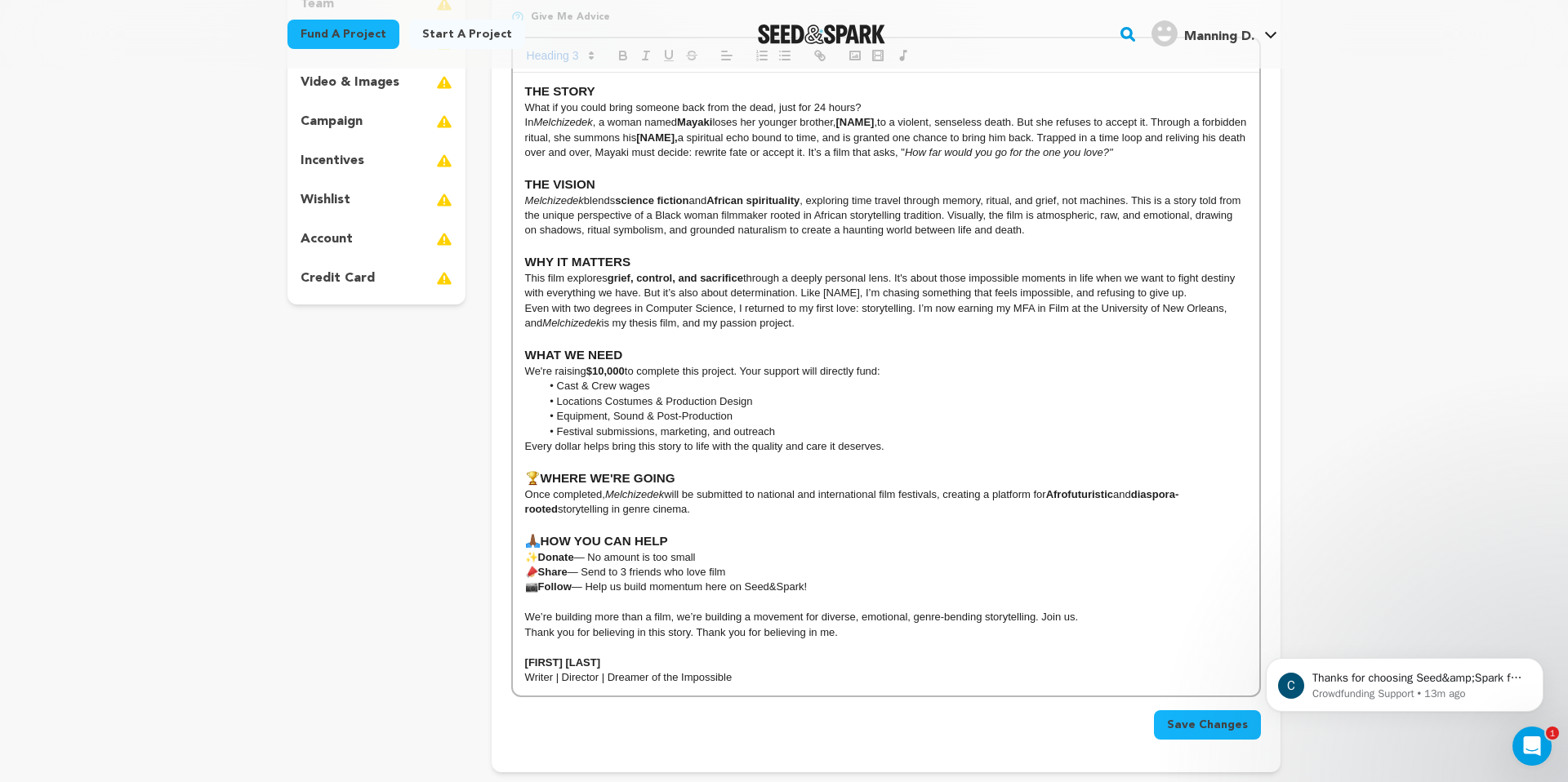 click on "WHERE WE'RE GOING" at bounding box center [608, 478] 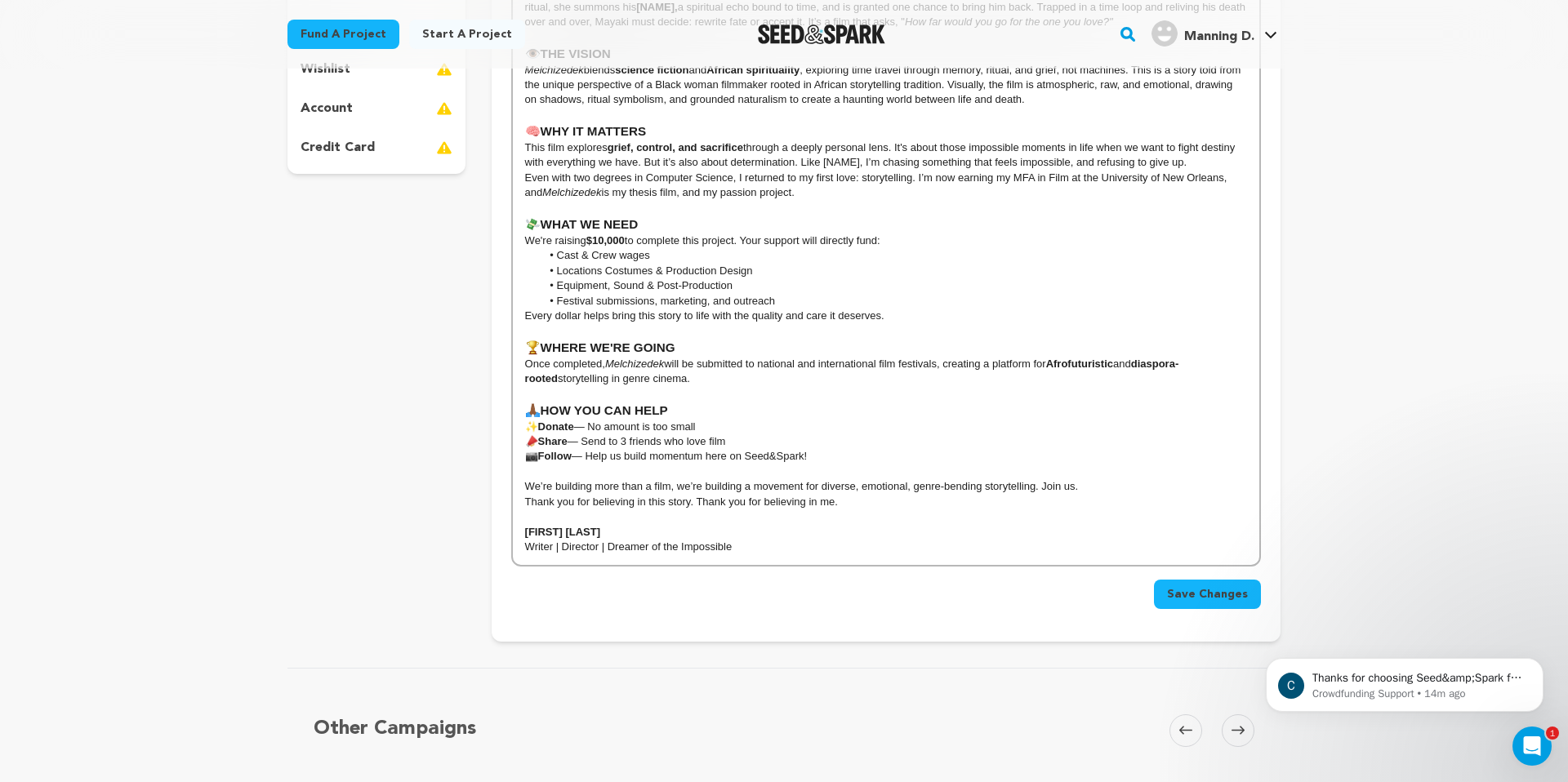 scroll, scrollTop: 455, scrollLeft: 0, axis: vertical 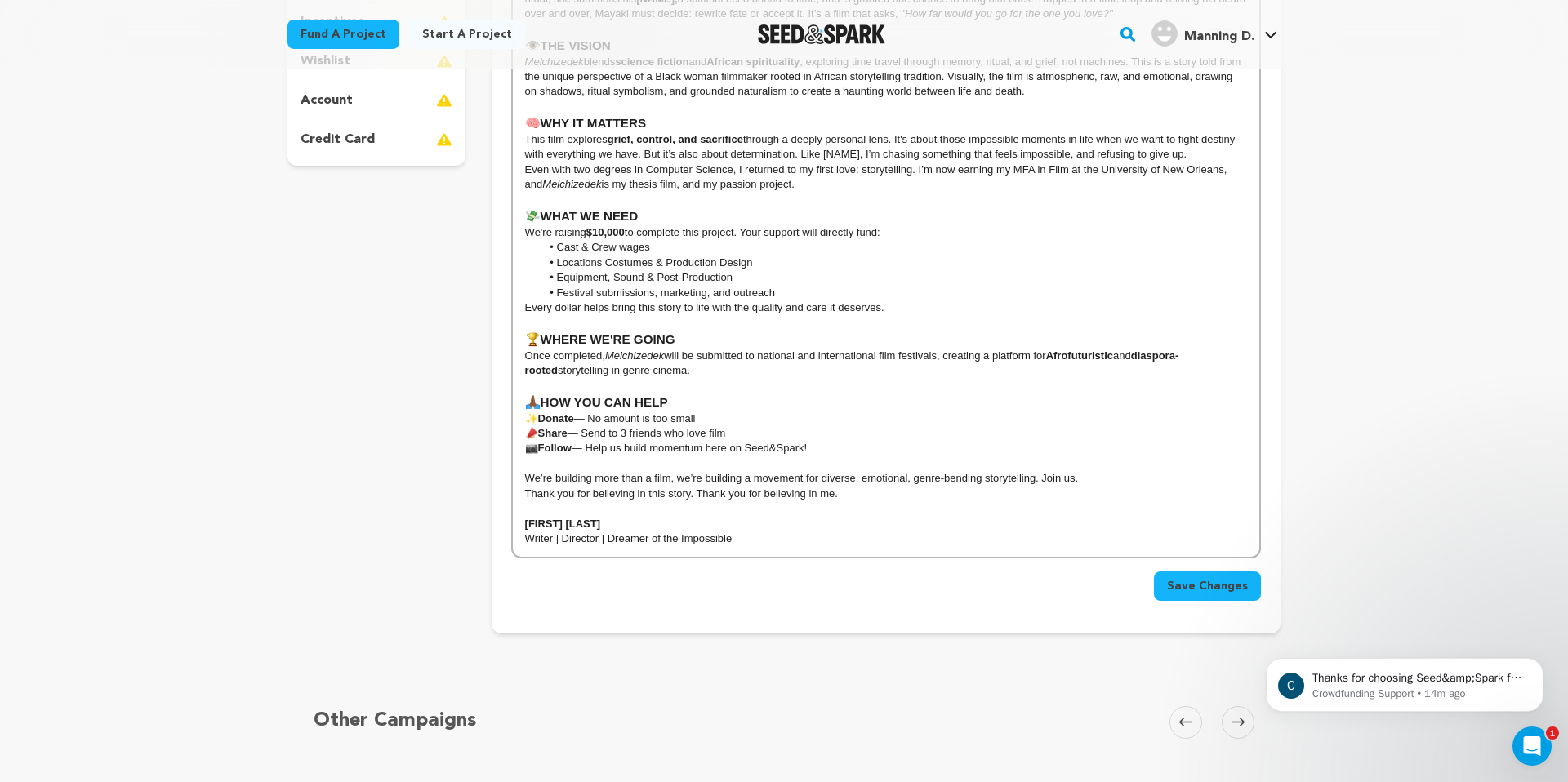 click on "Save Changes" at bounding box center (1207, 586) 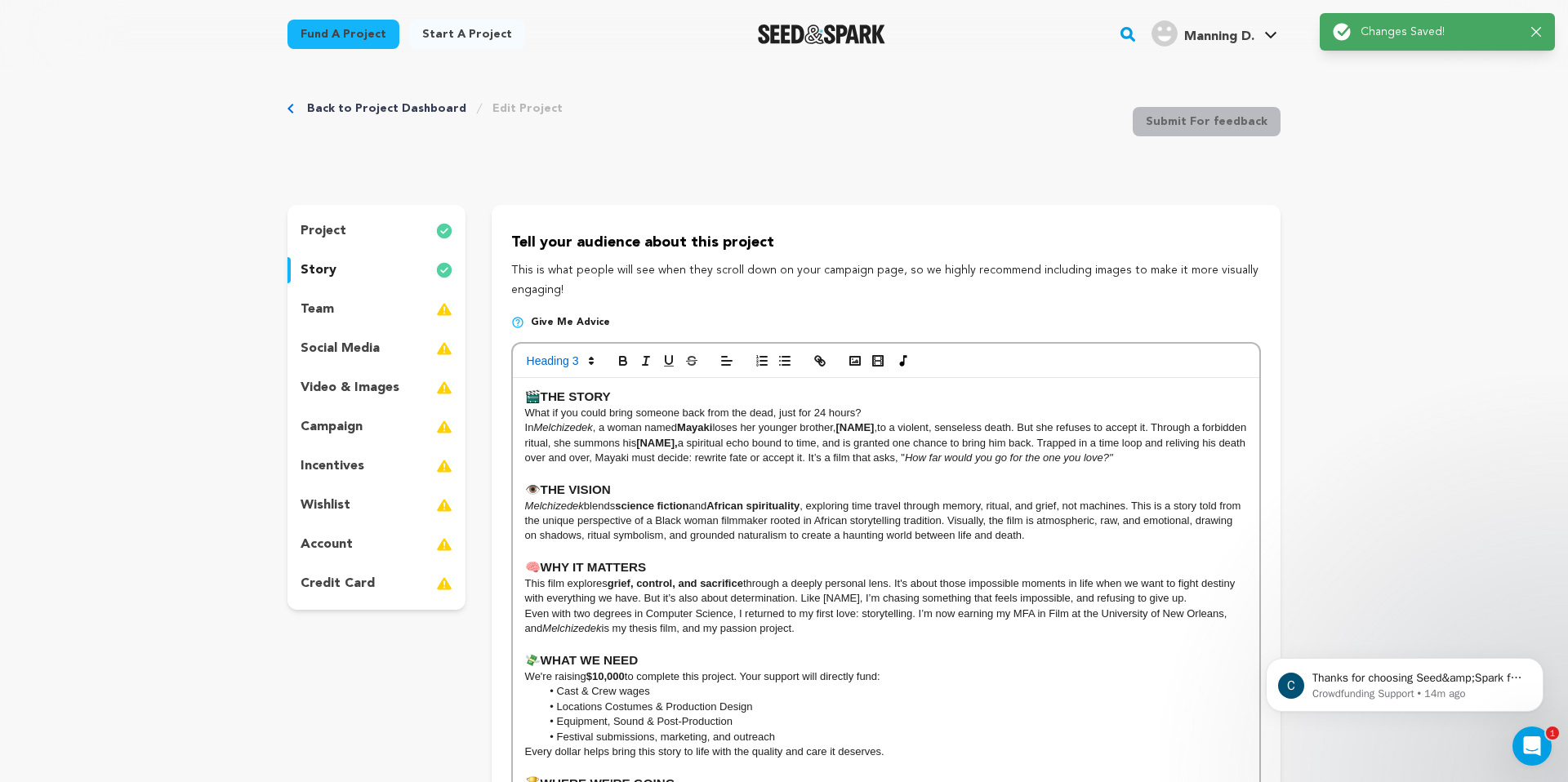 scroll, scrollTop: 0, scrollLeft: 0, axis: both 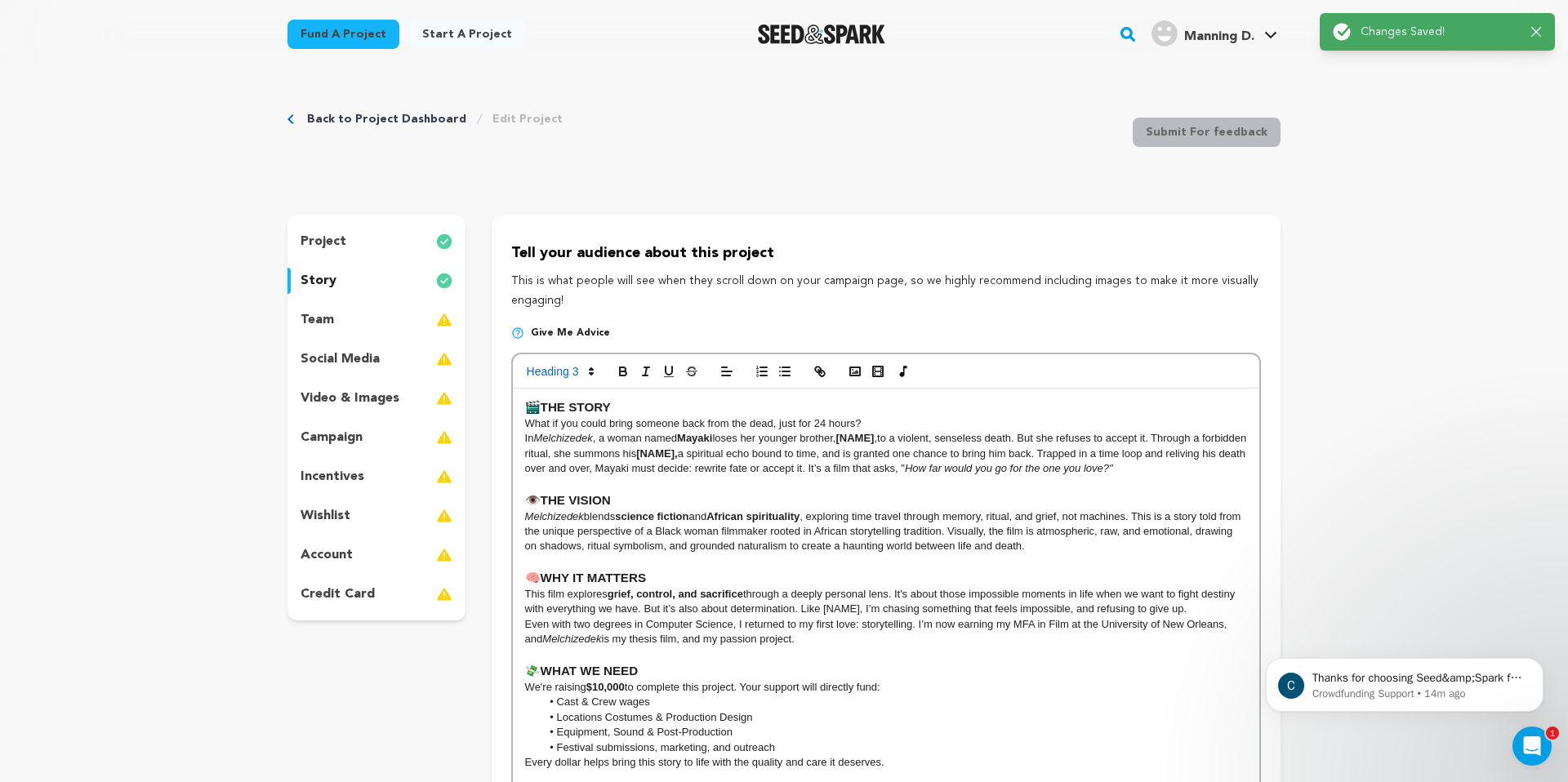 click on "team" at bounding box center [376, 320] 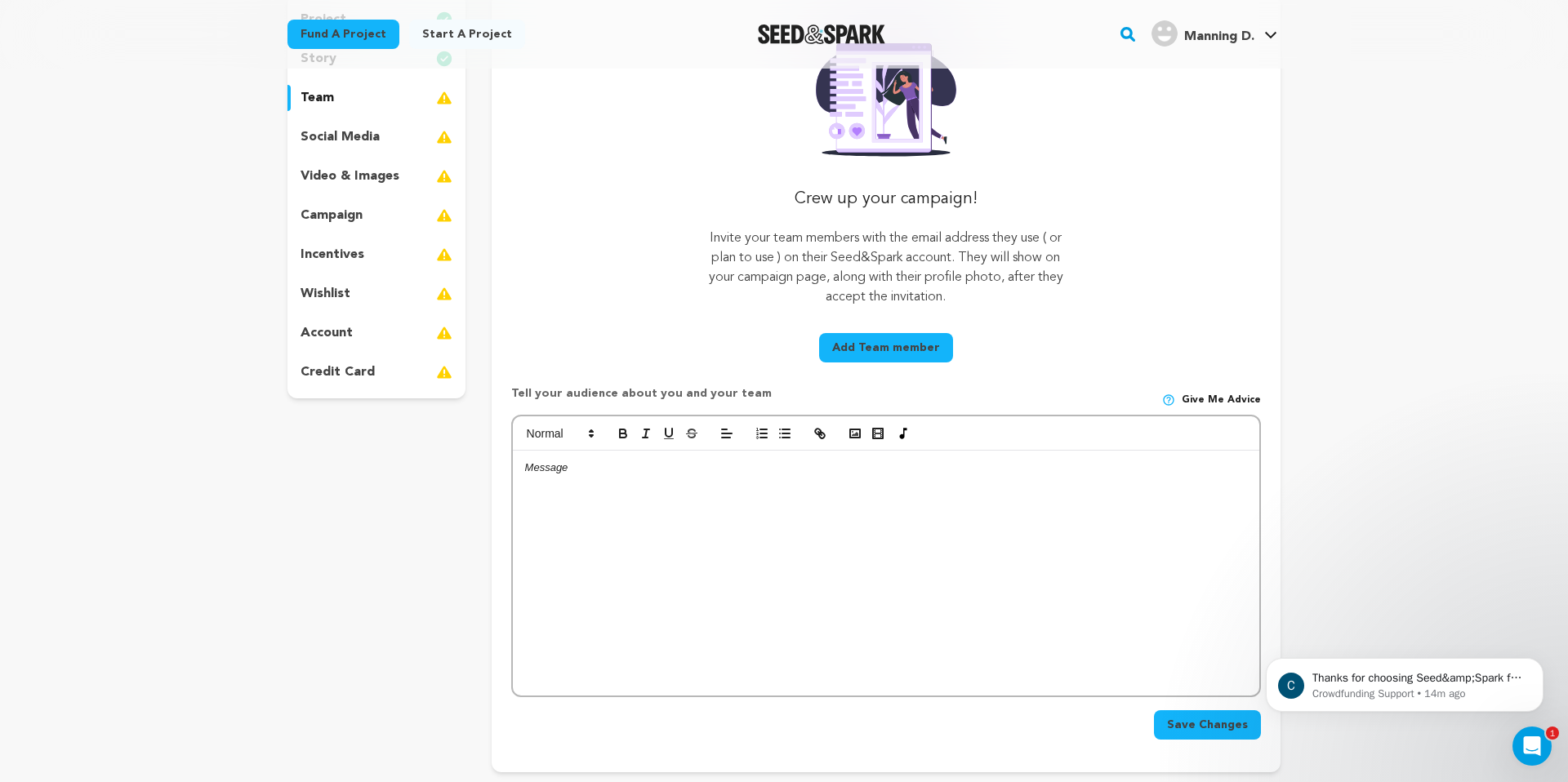 scroll, scrollTop: 232, scrollLeft: 0, axis: vertical 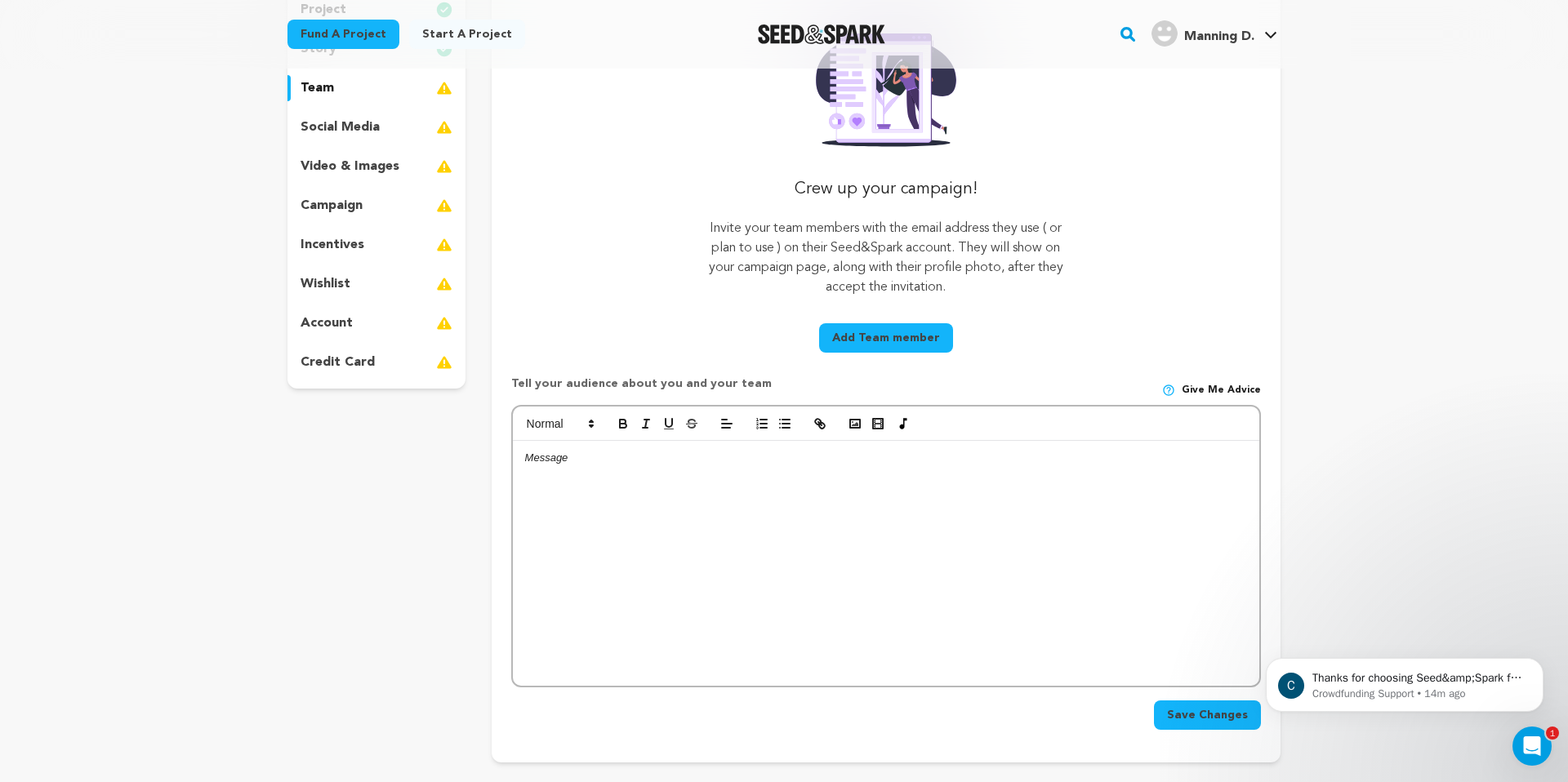click on "Add Team member" at bounding box center (886, 338) 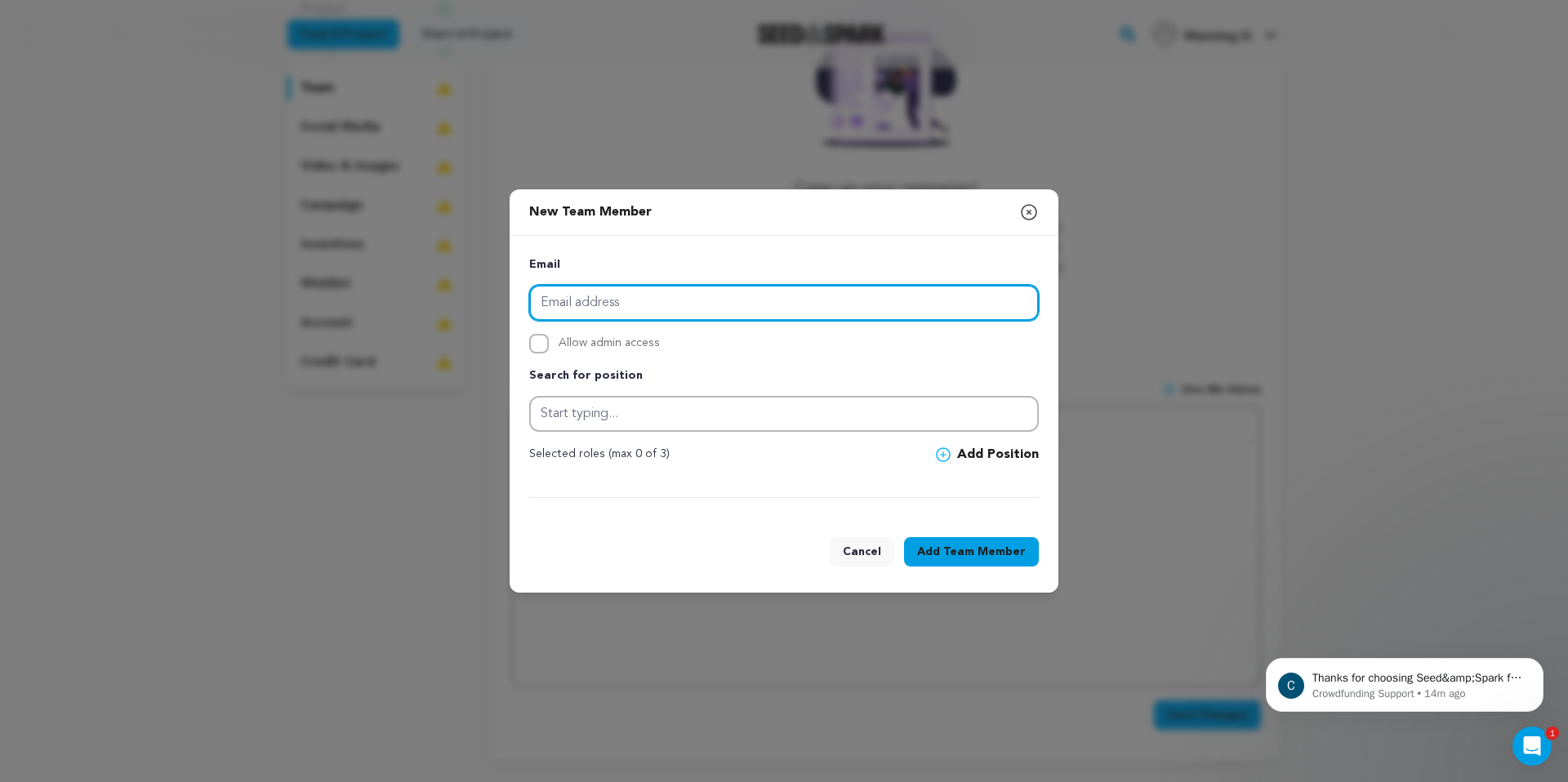 click at bounding box center [784, 303] 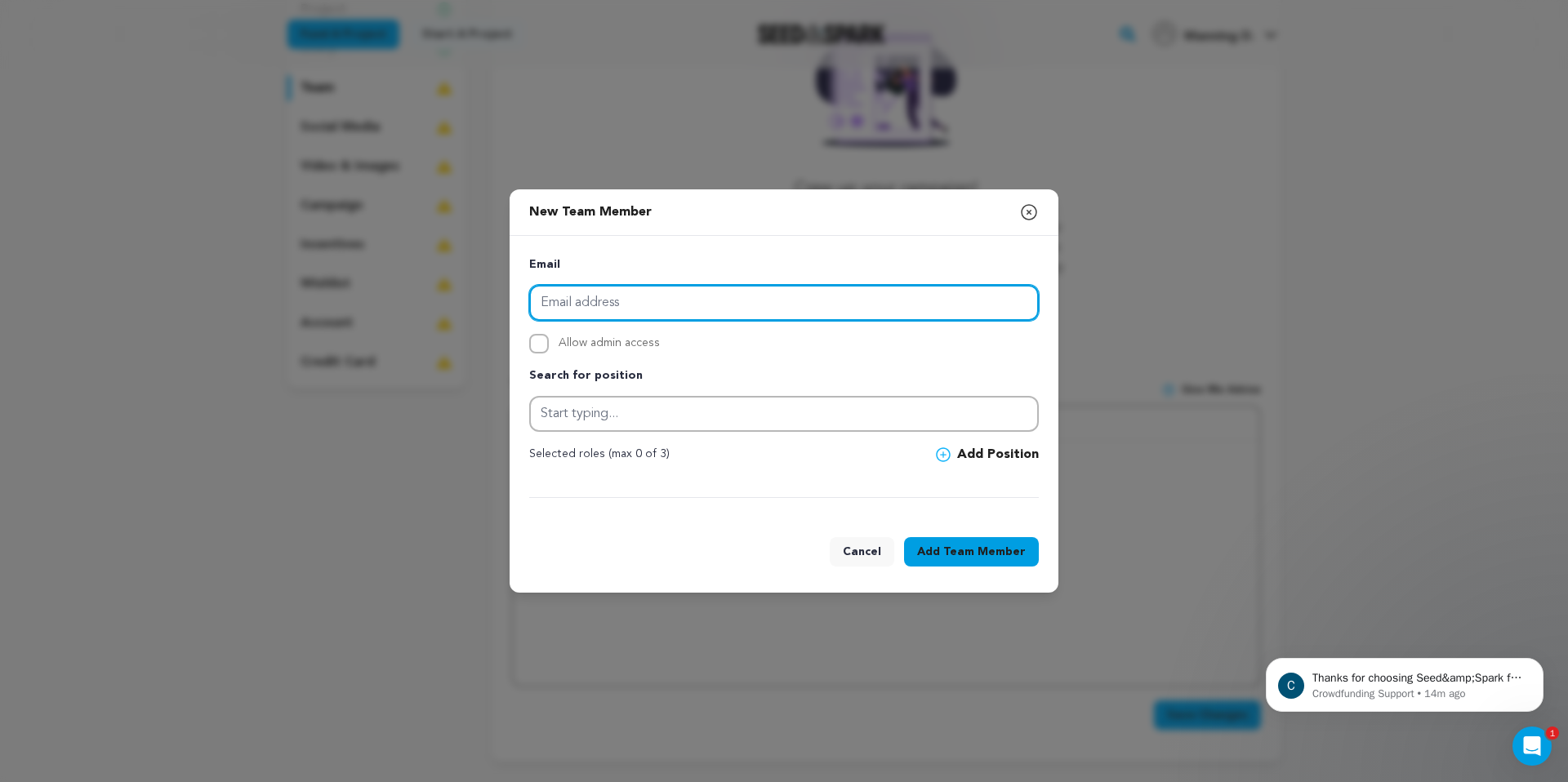 type on "priscillaakinyemi@gmail.com" 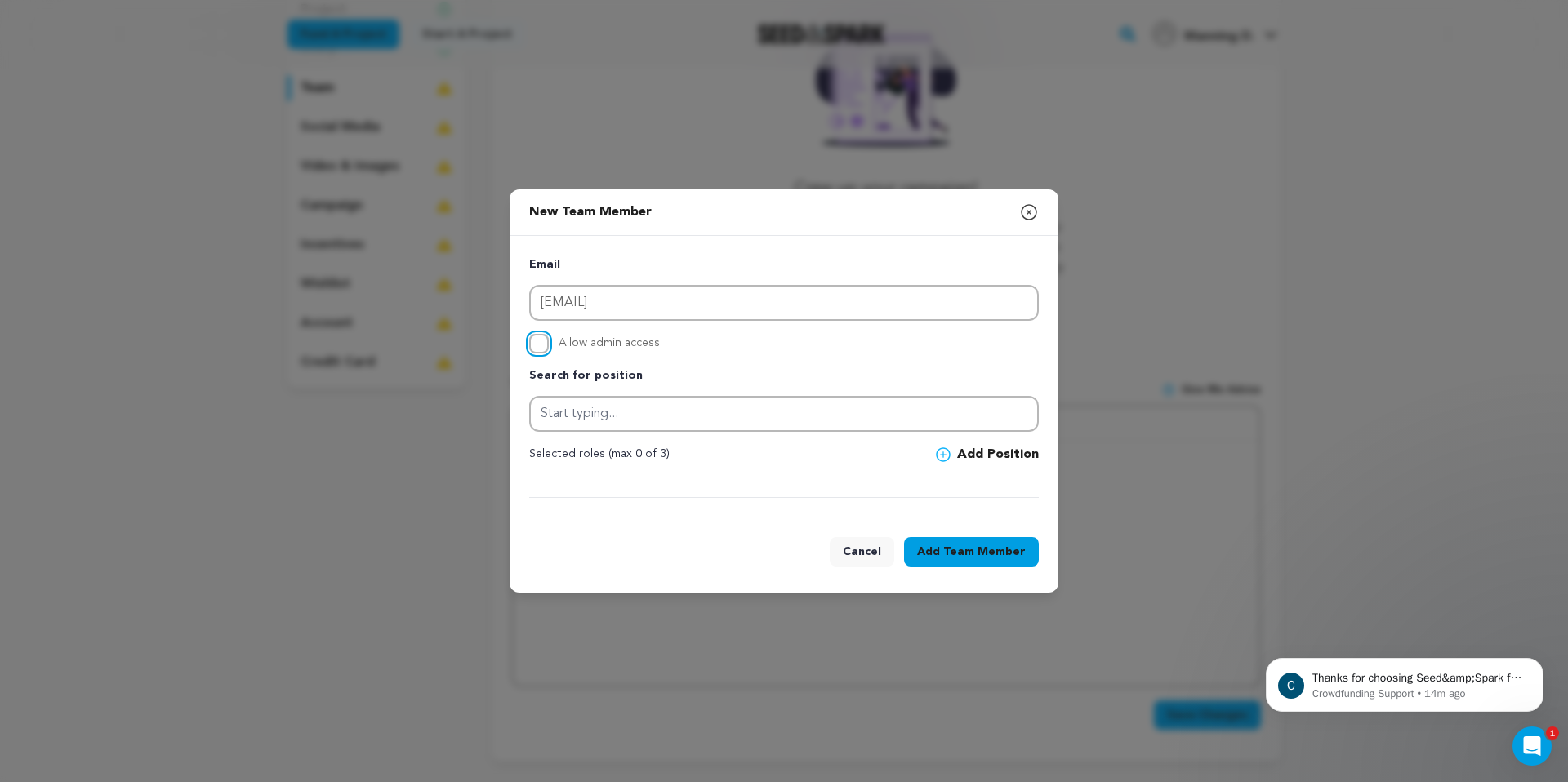 click on "Allow admin access" at bounding box center [539, 344] 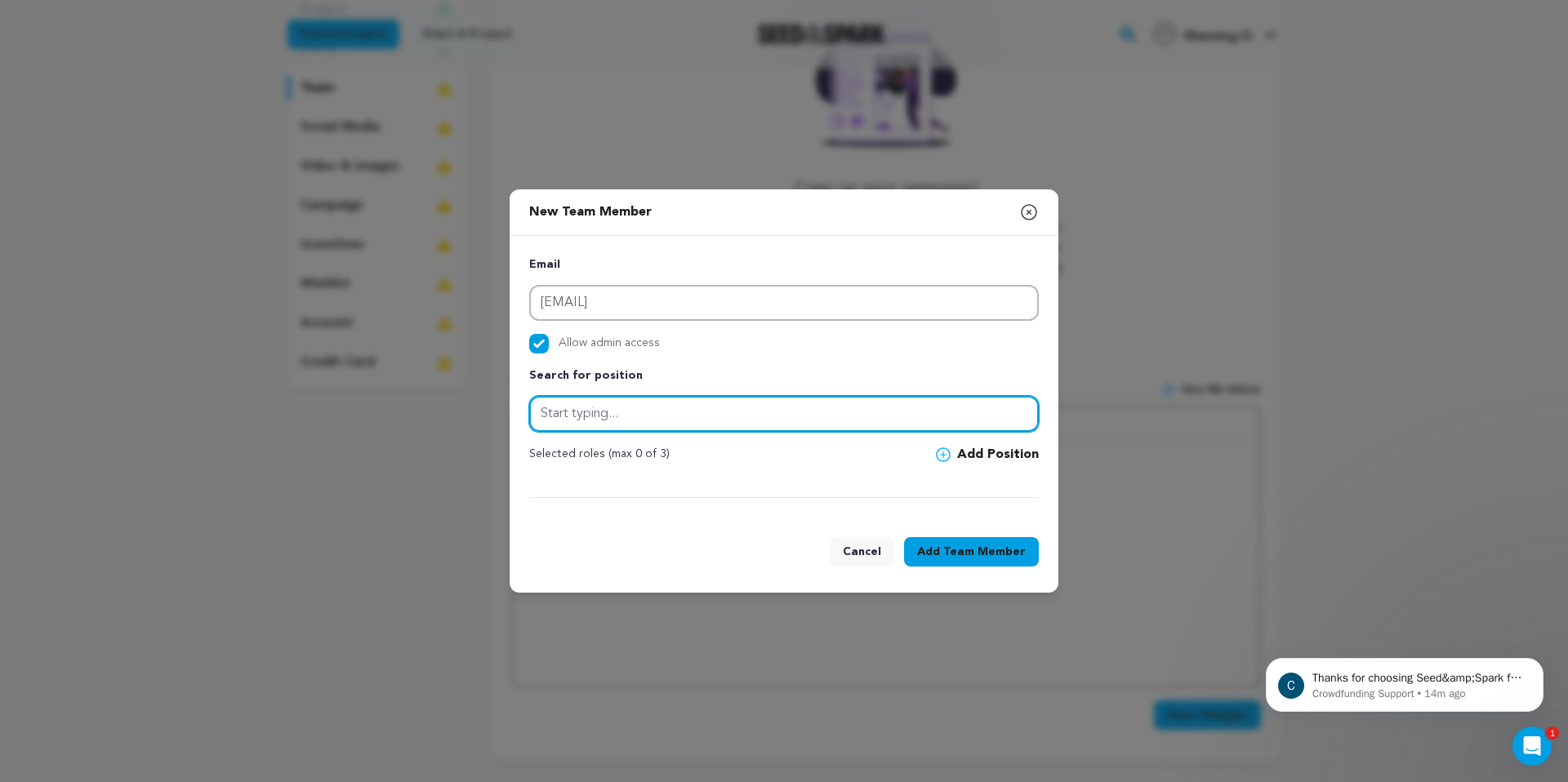 click at bounding box center (784, 414) 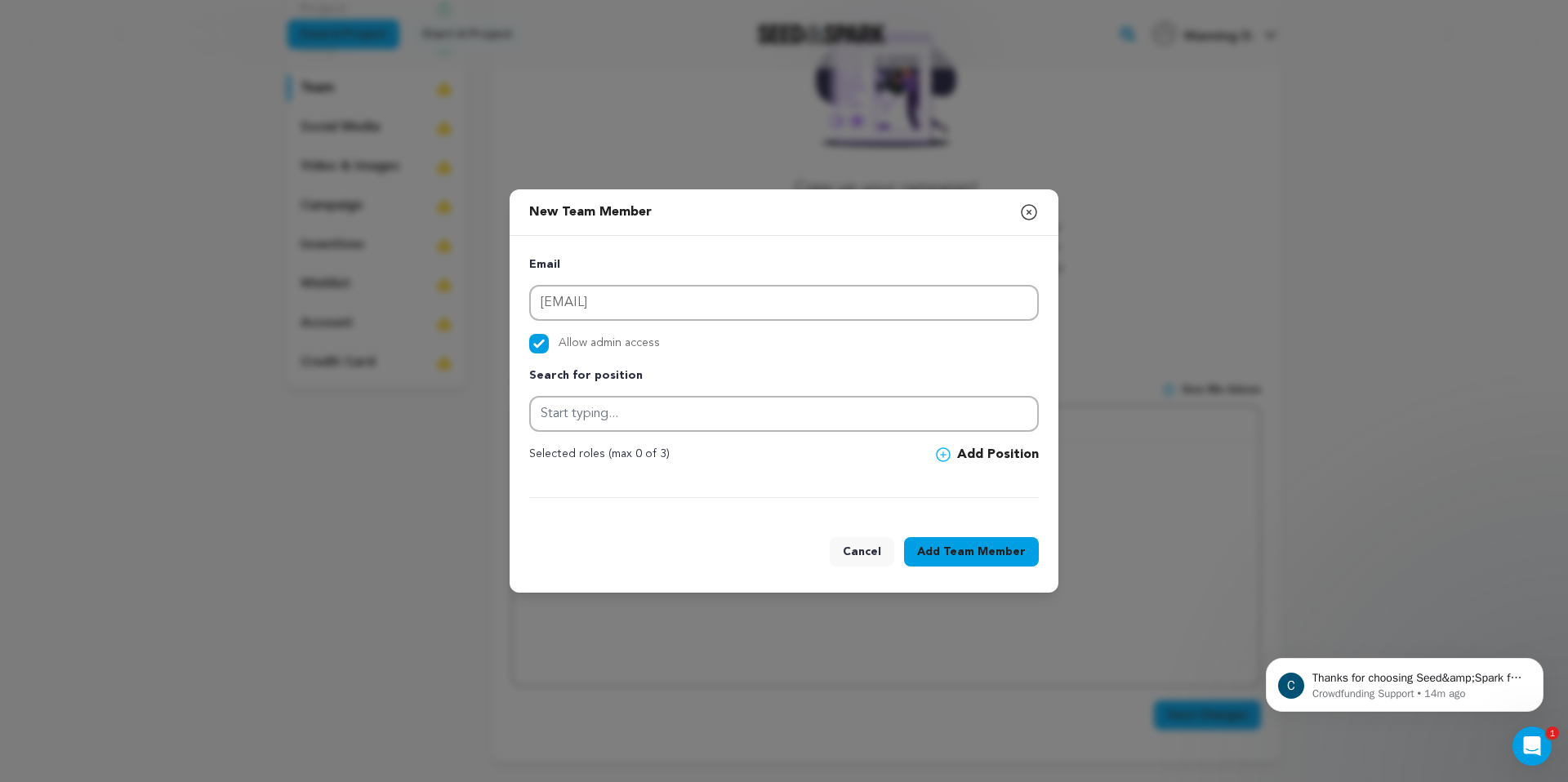 click 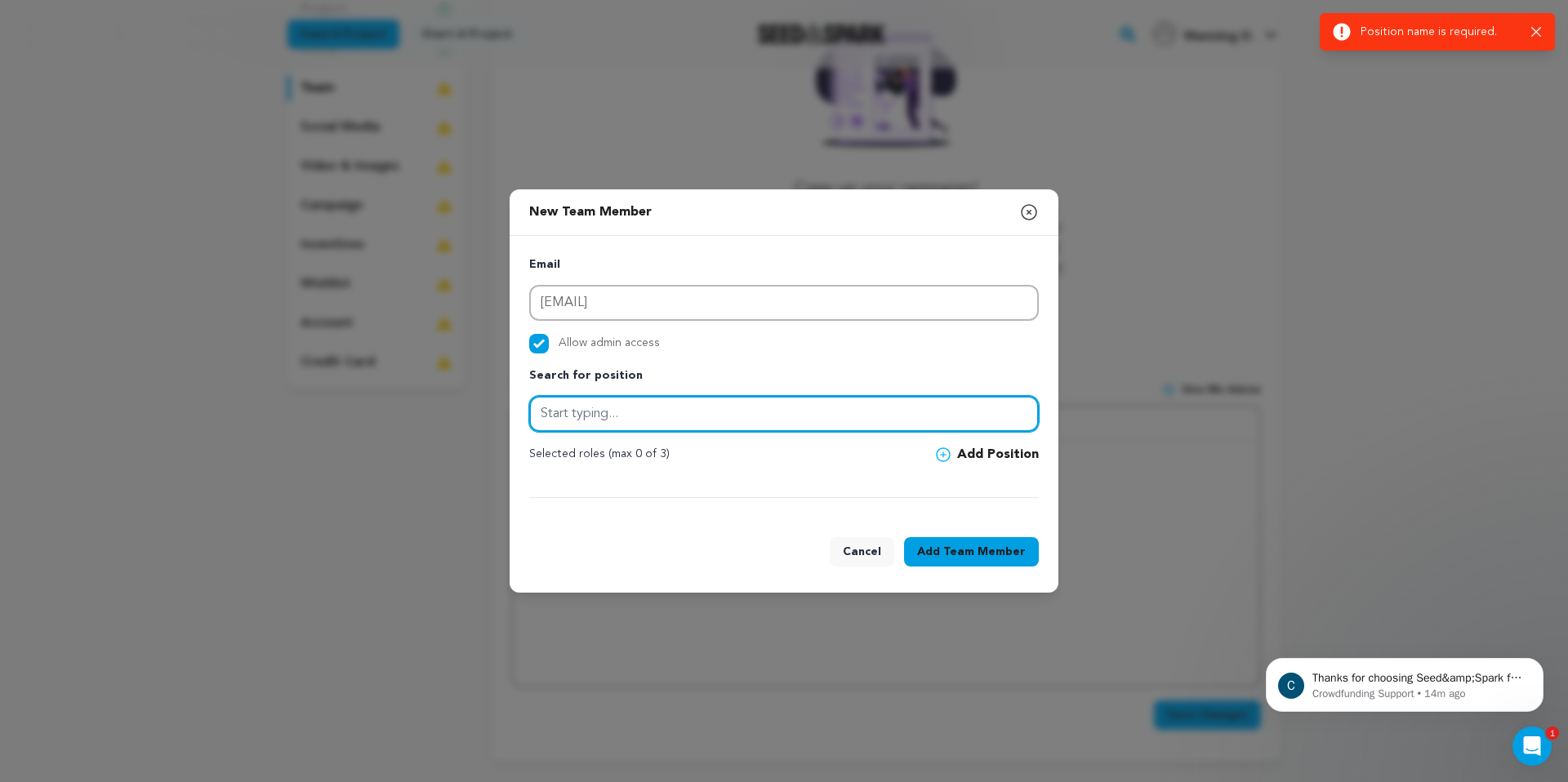 click at bounding box center (784, 414) 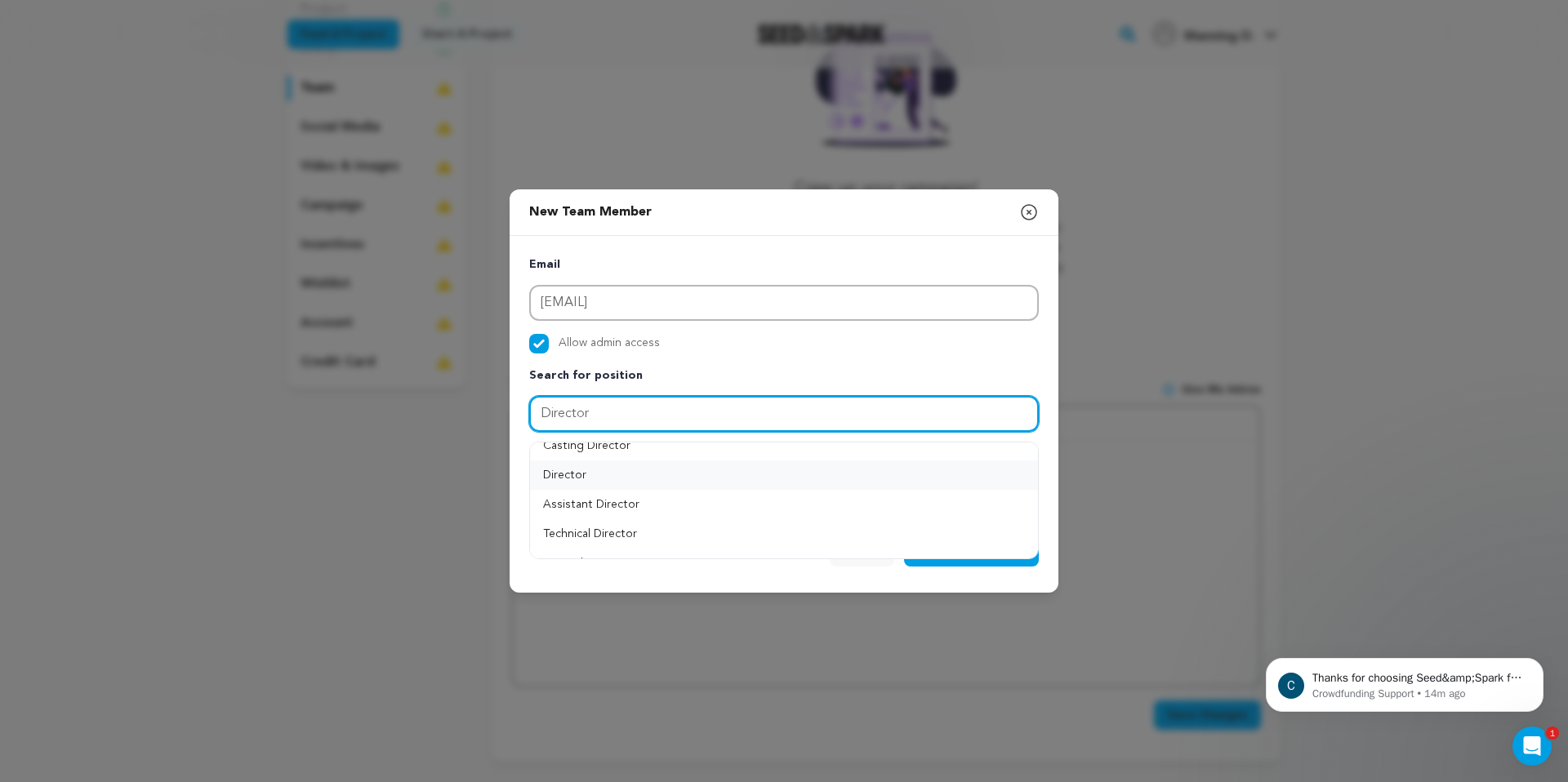 scroll, scrollTop: 74, scrollLeft: 0, axis: vertical 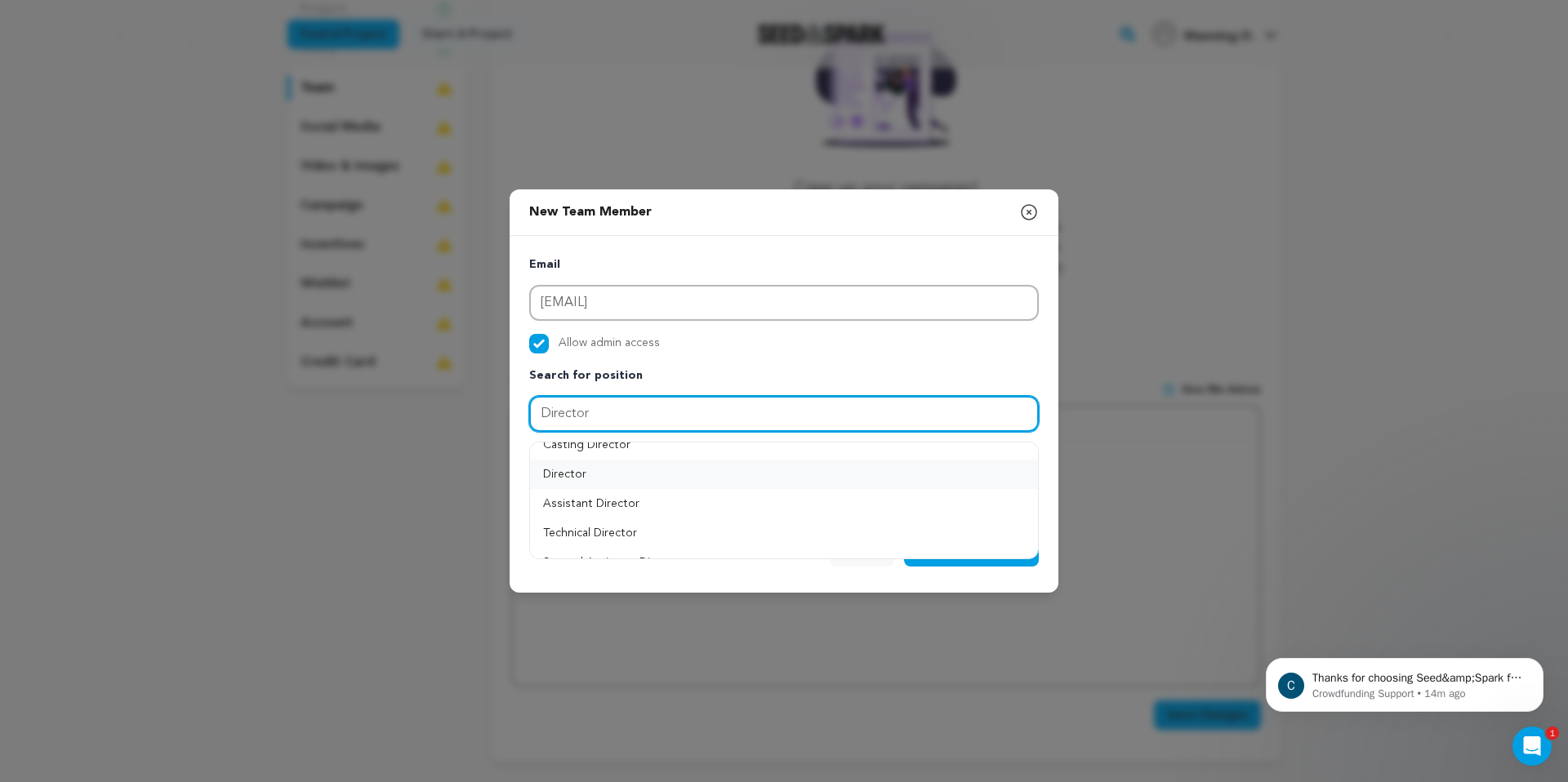 type on "Director" 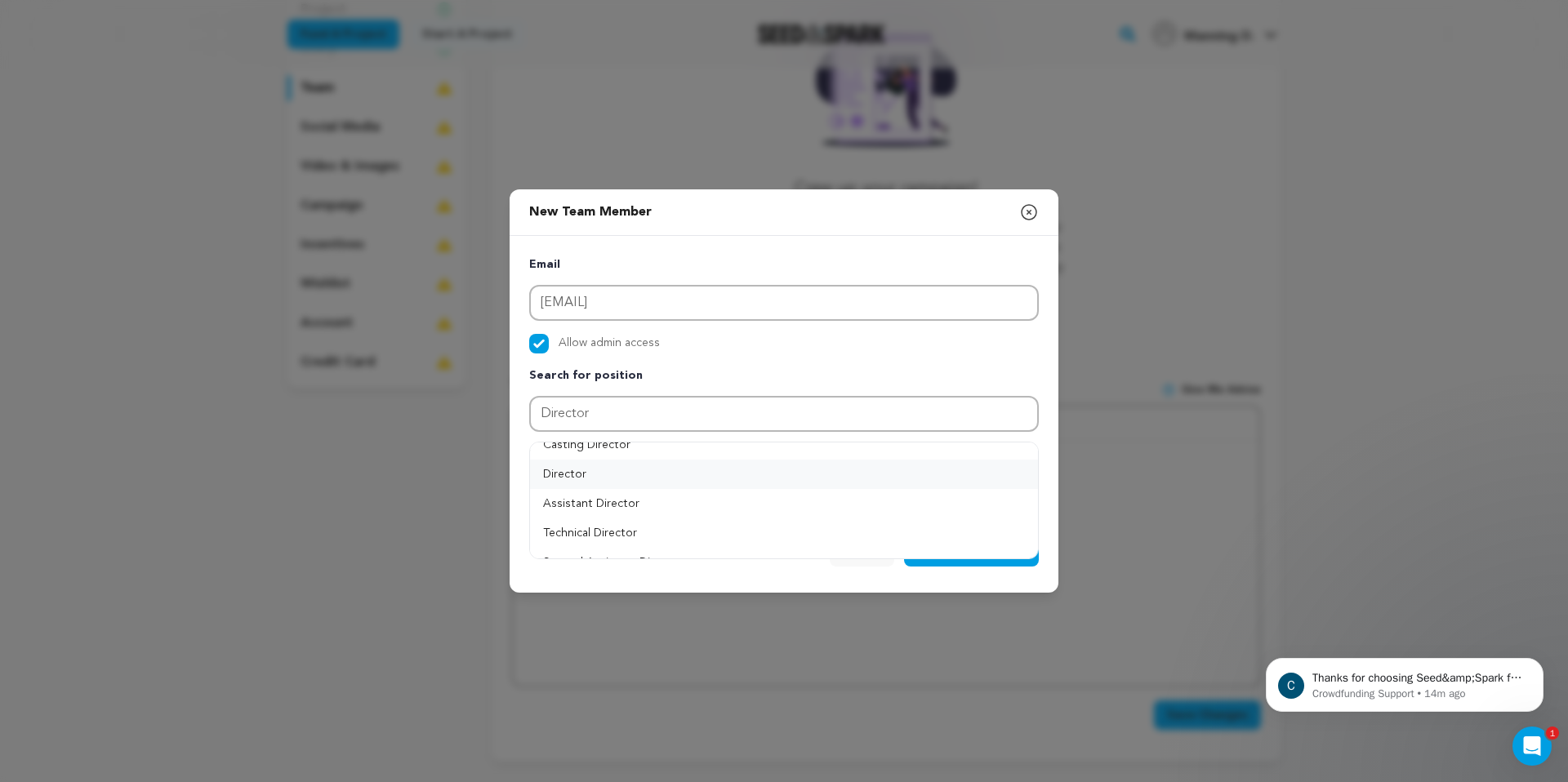 click on "Director" at bounding box center [784, 474] 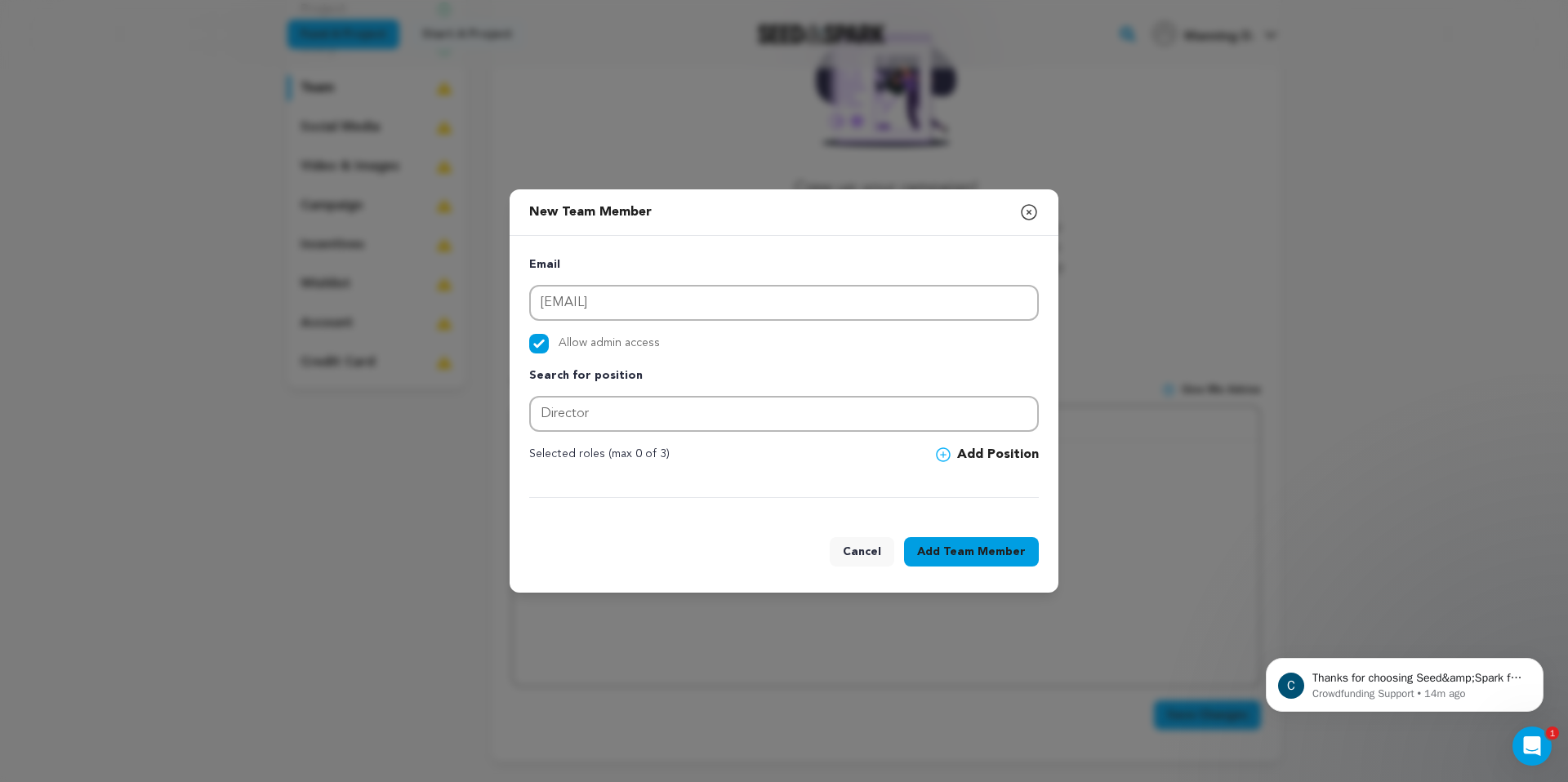 click 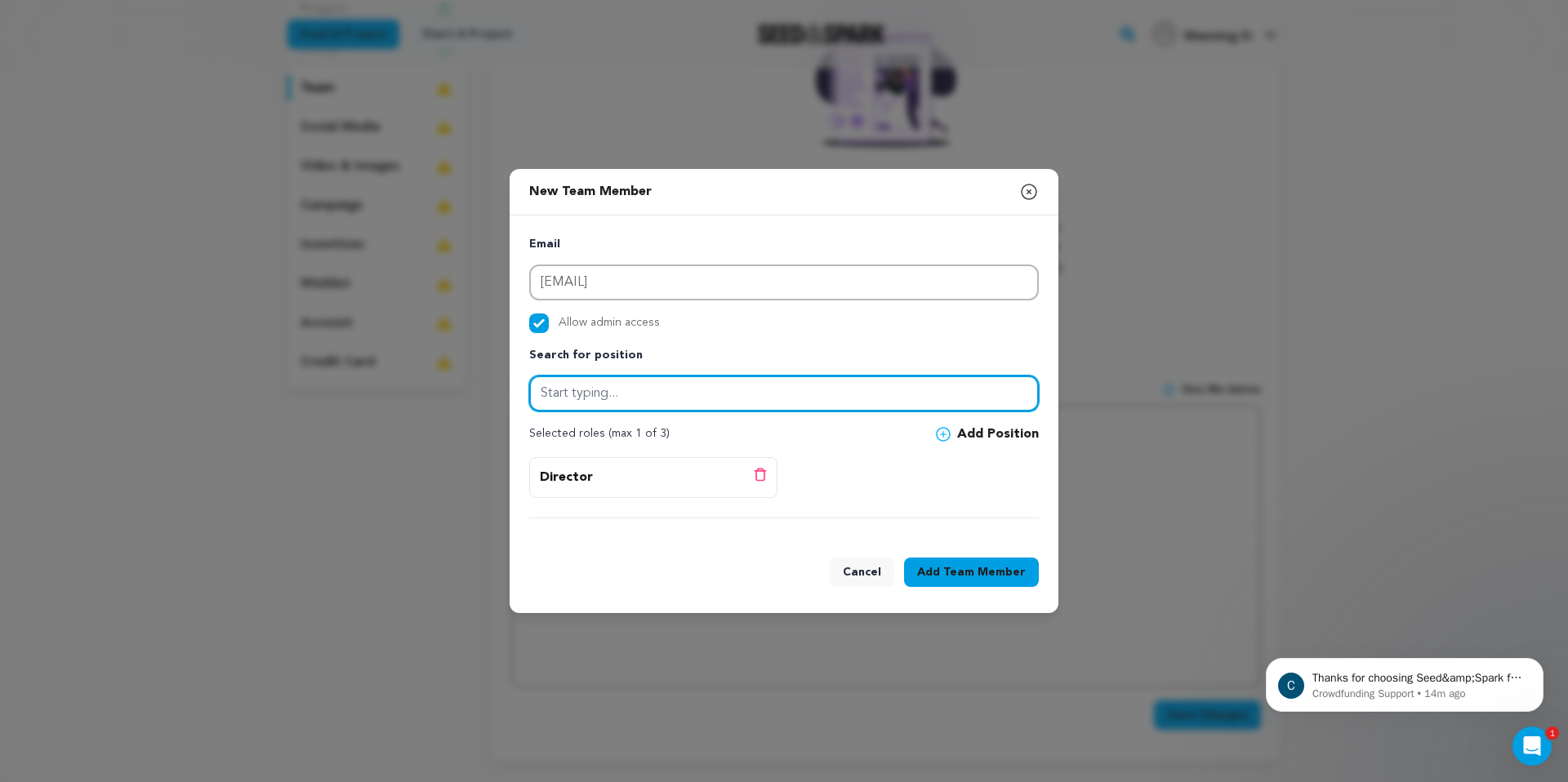 click at bounding box center (784, 393) 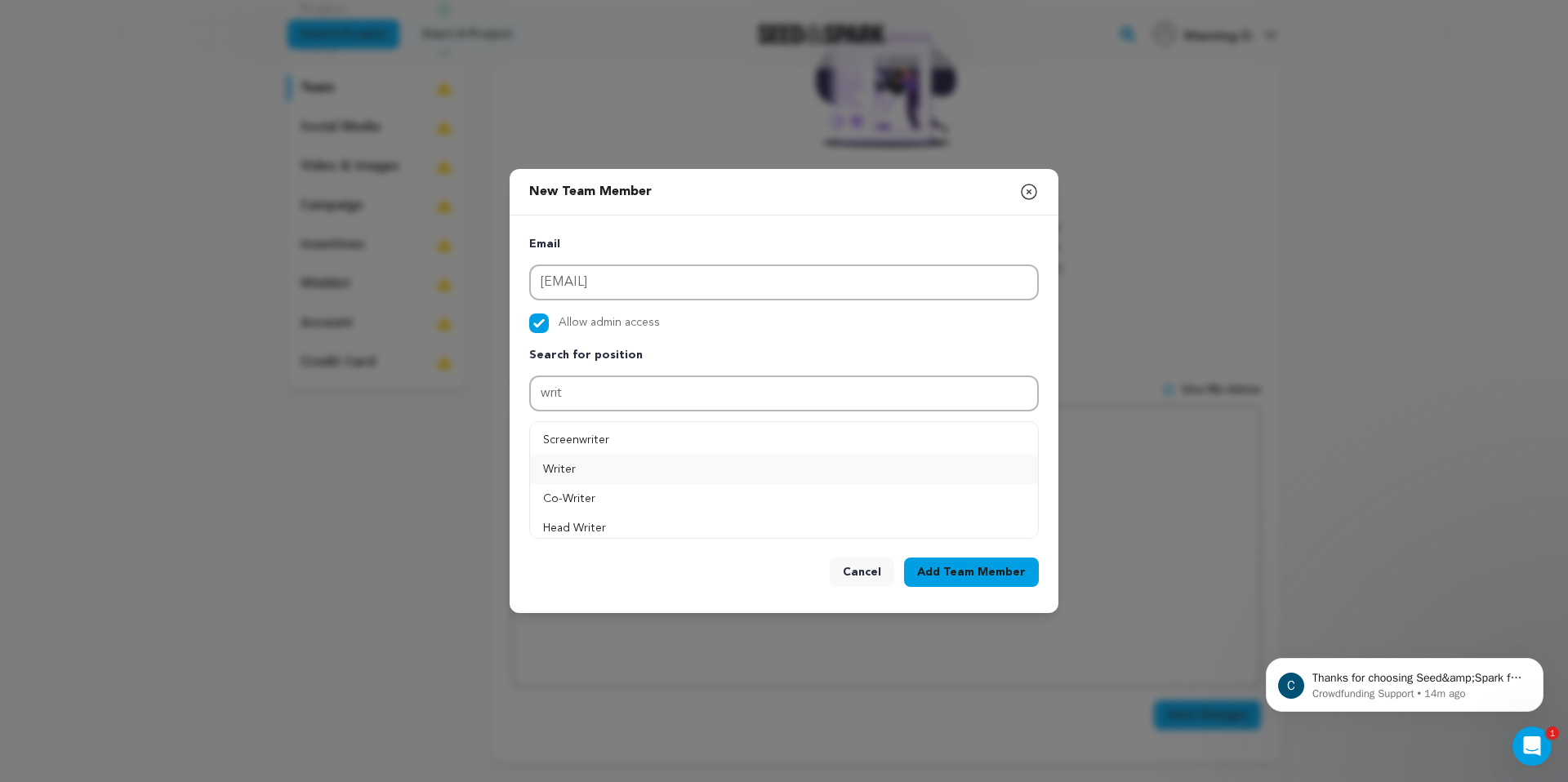 click on "Writer" at bounding box center (784, 469) 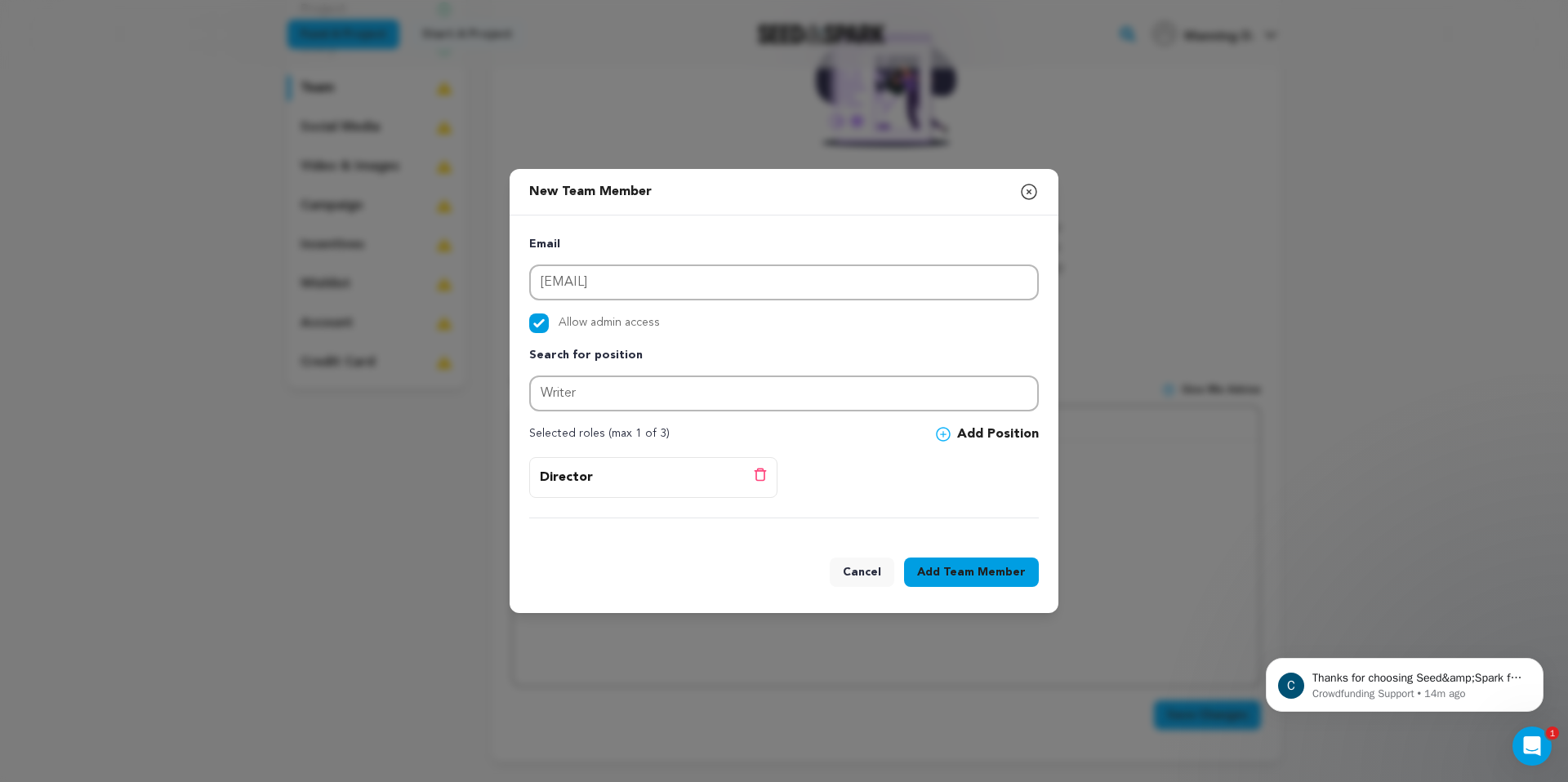 click 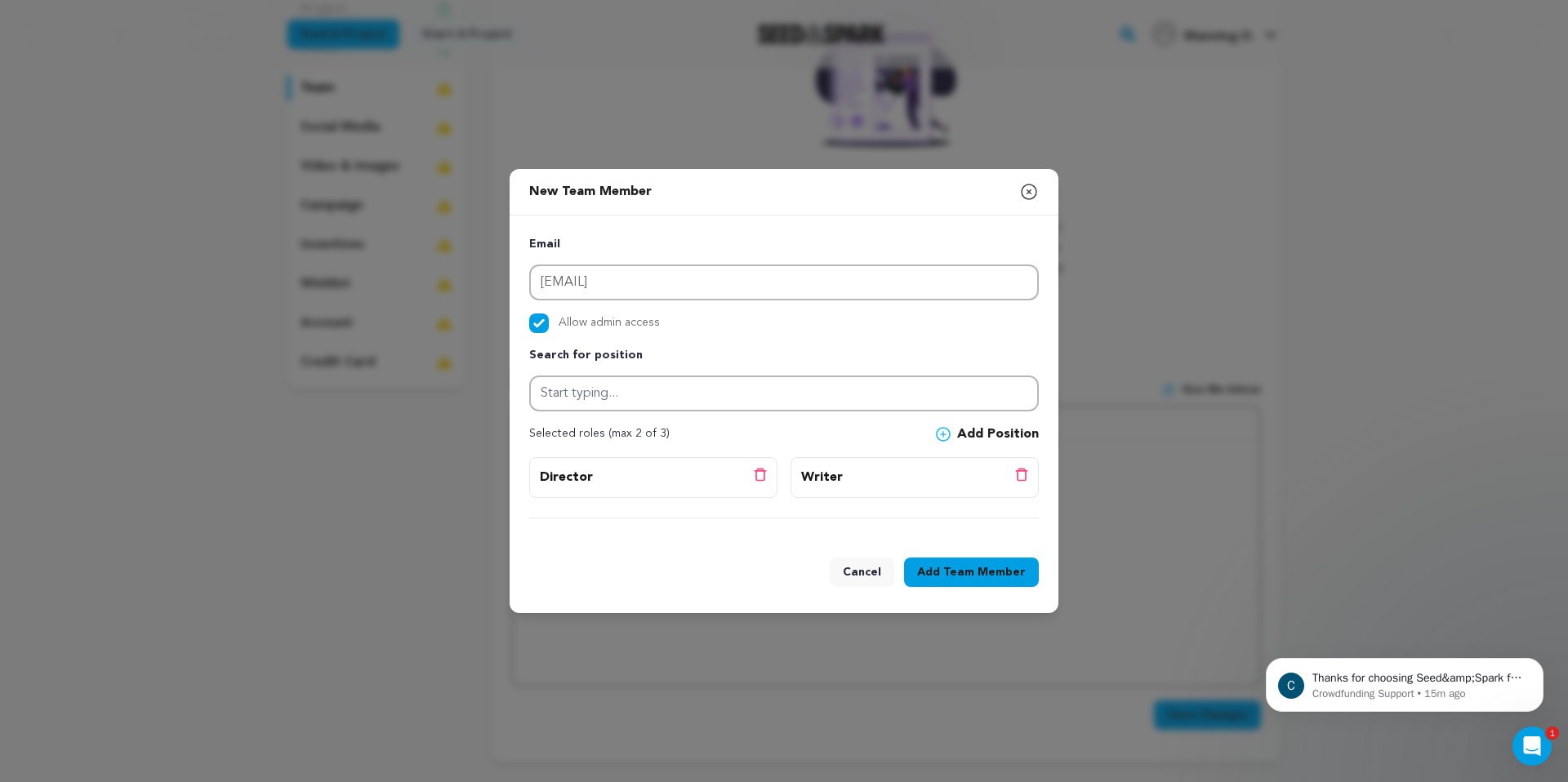 click on "Add  Team Member" at bounding box center (971, 572) 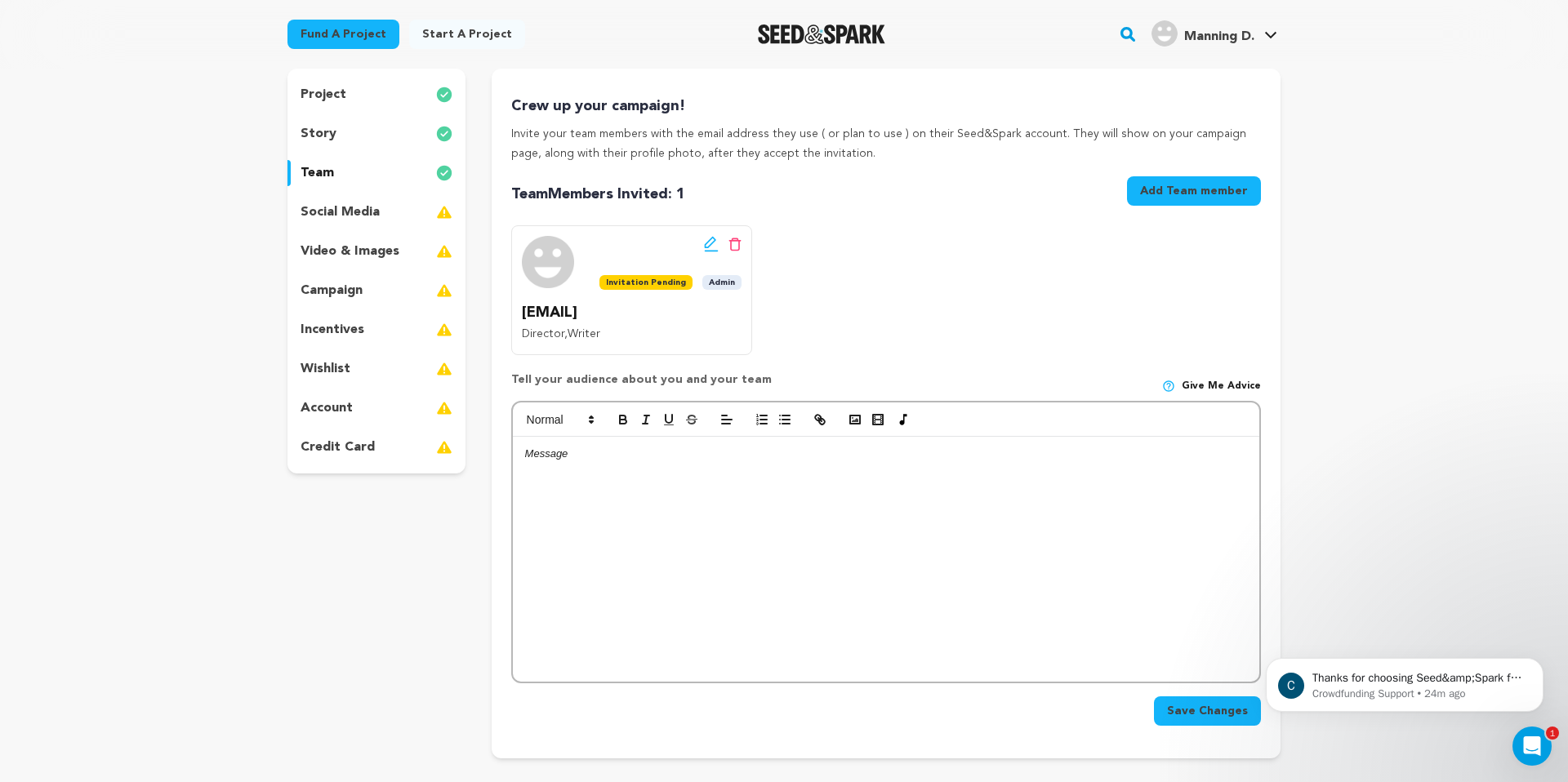 scroll, scrollTop: 149, scrollLeft: 0, axis: vertical 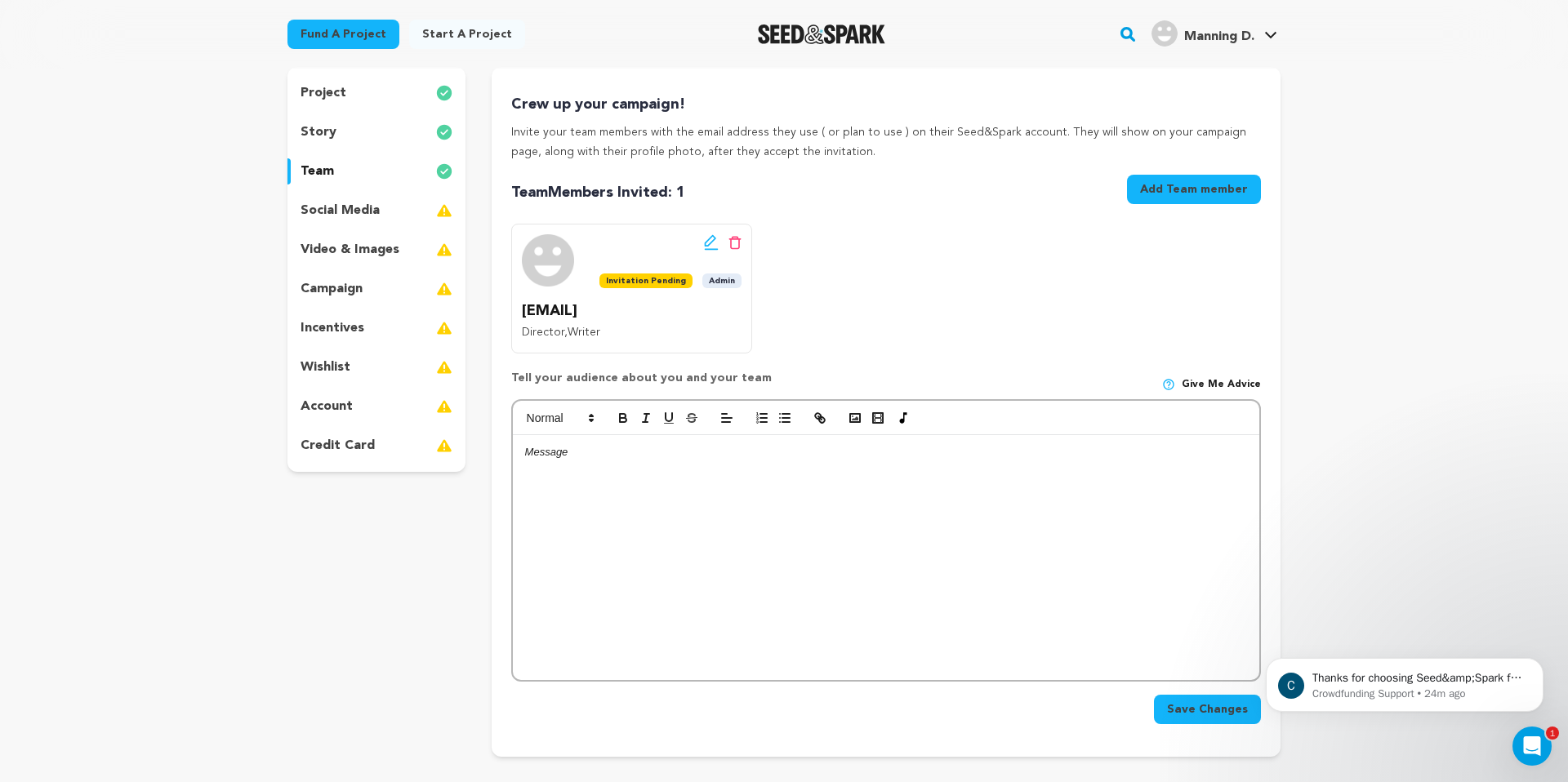 click at bounding box center [886, 452] 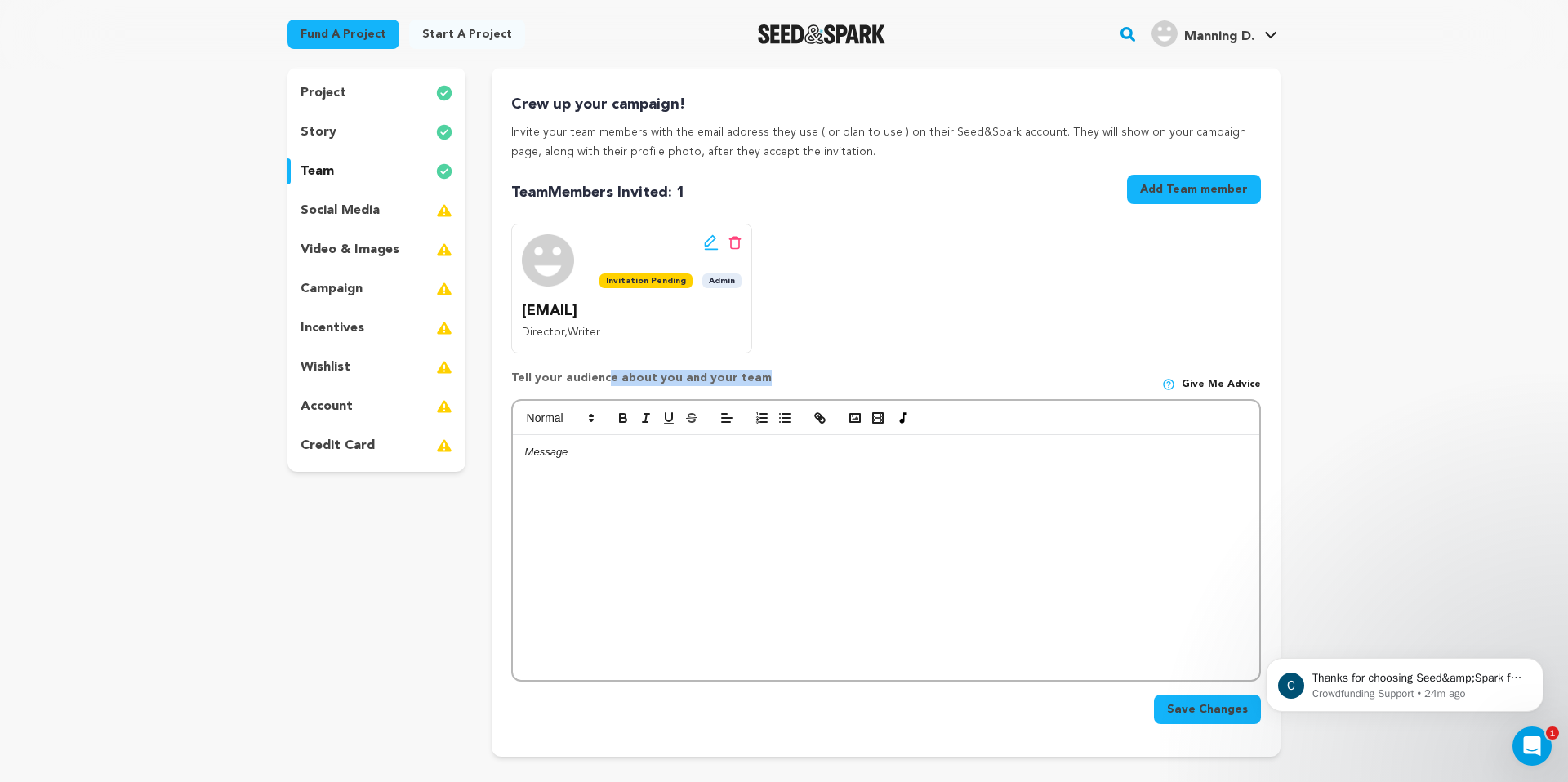 drag, startPoint x: 770, startPoint y: 379, endPoint x: 501, endPoint y: 370, distance: 269.15052 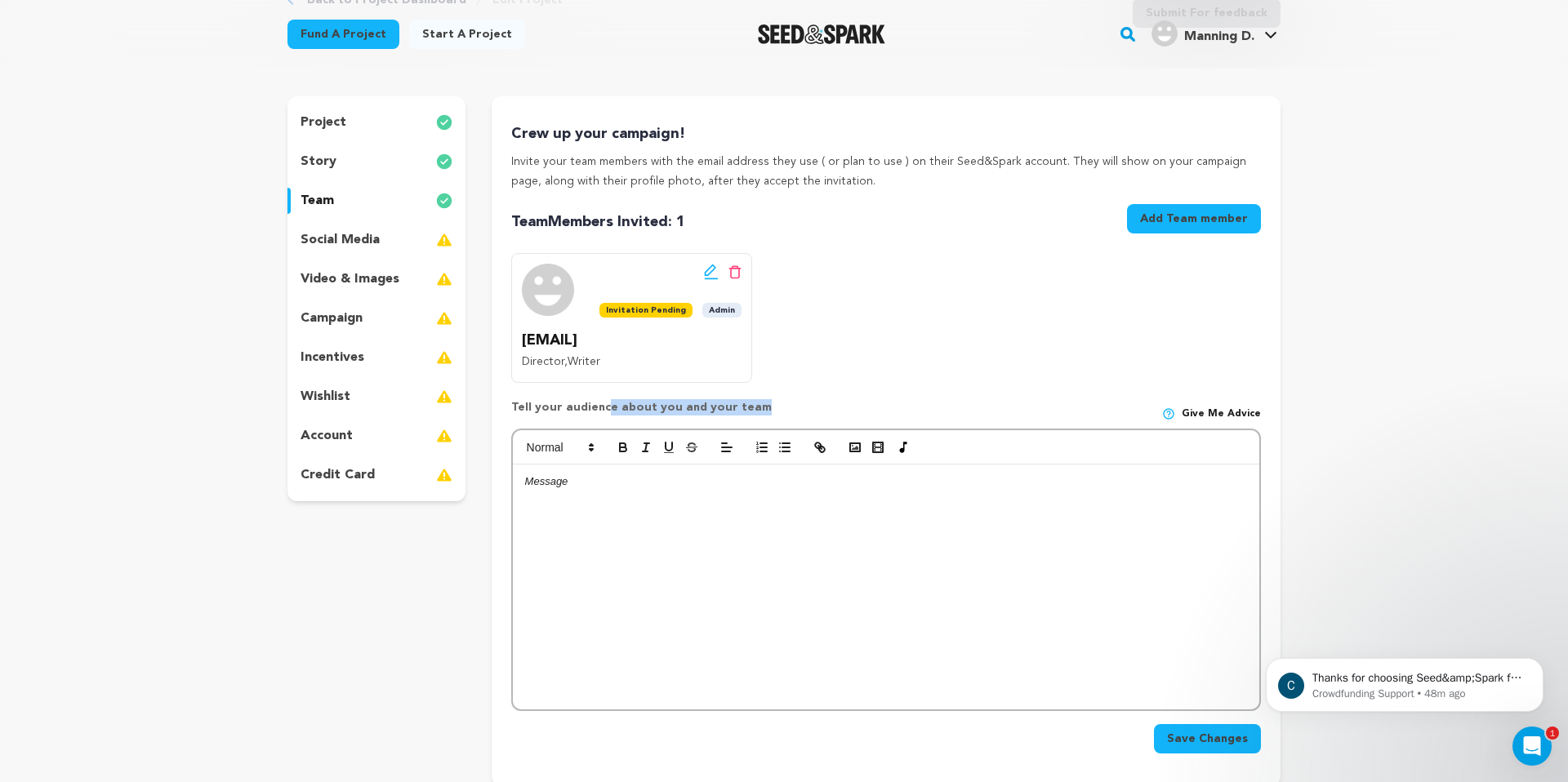 scroll, scrollTop: 118, scrollLeft: 0, axis: vertical 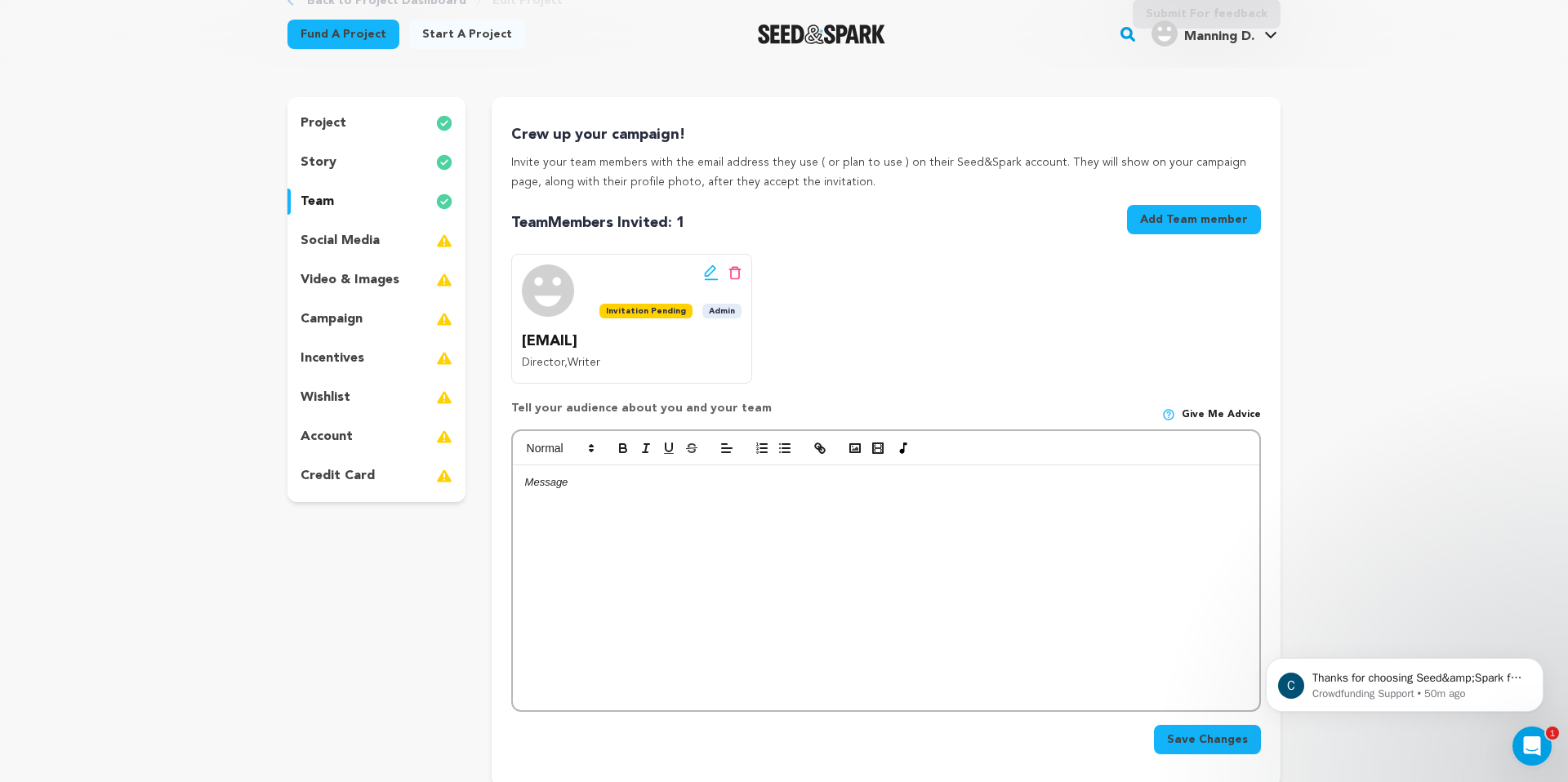 click at bounding box center [886, 588] 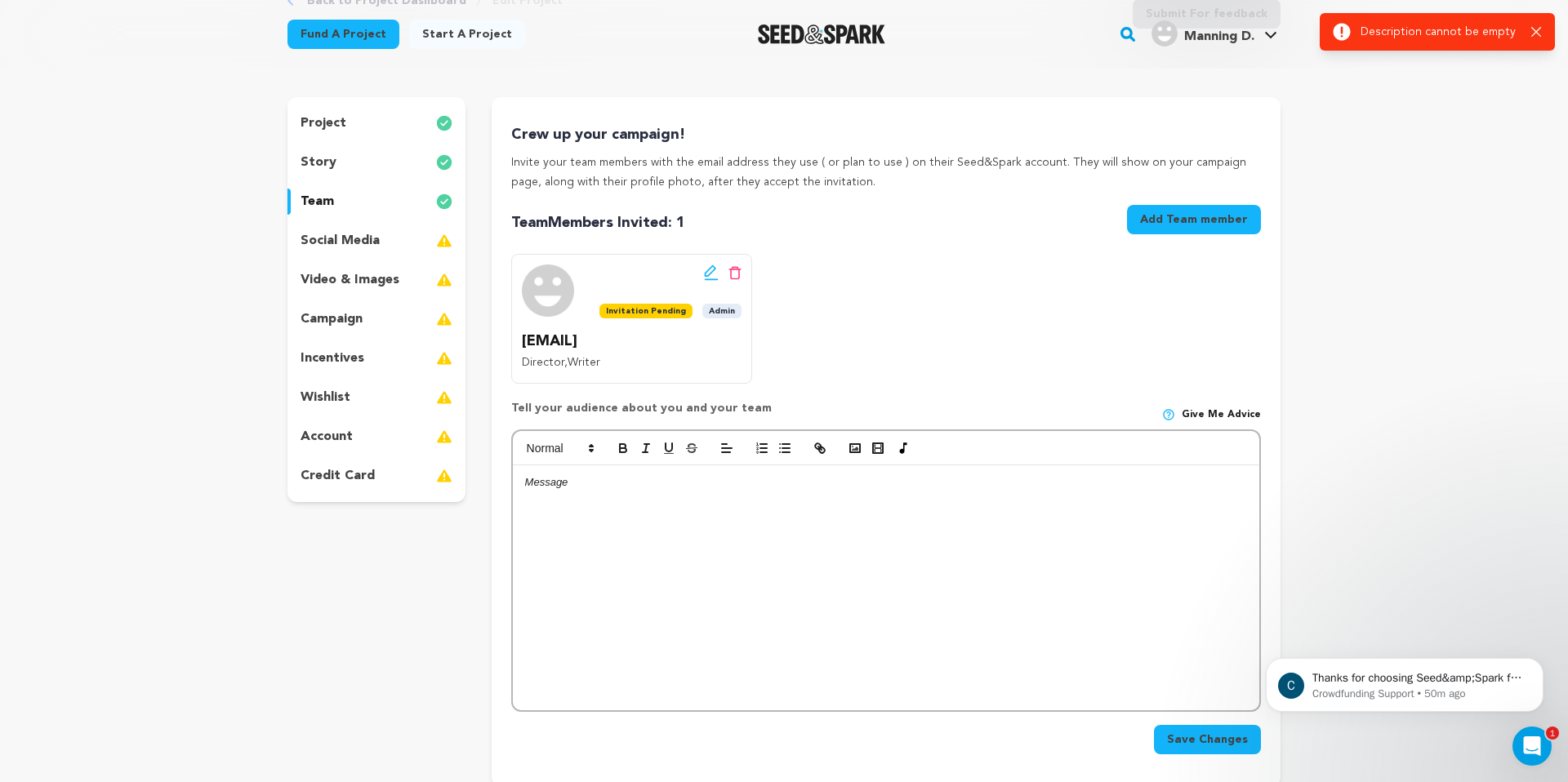 click at bounding box center (886, 588) 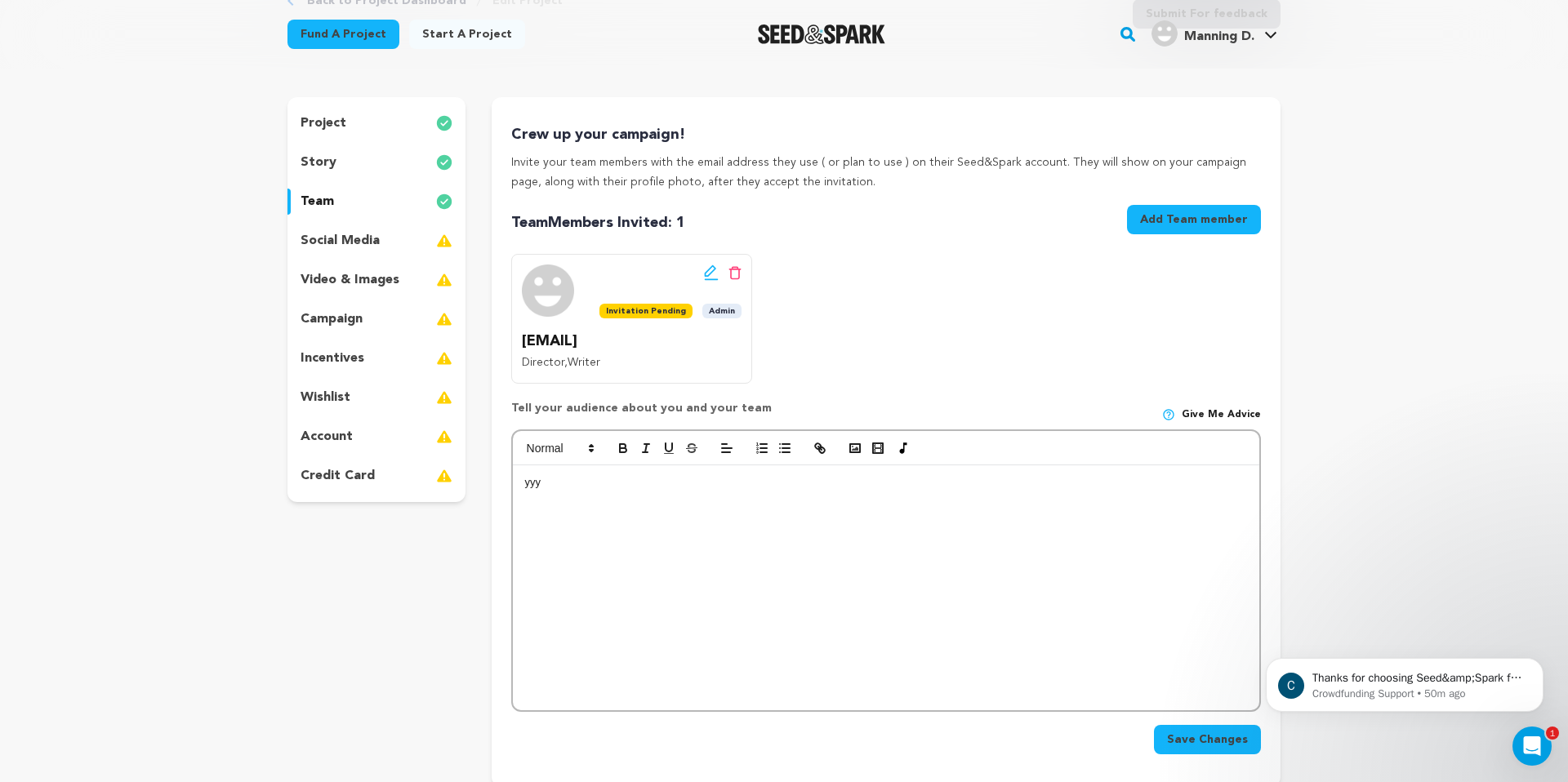 click on "Save Changes" at bounding box center (1207, 740) 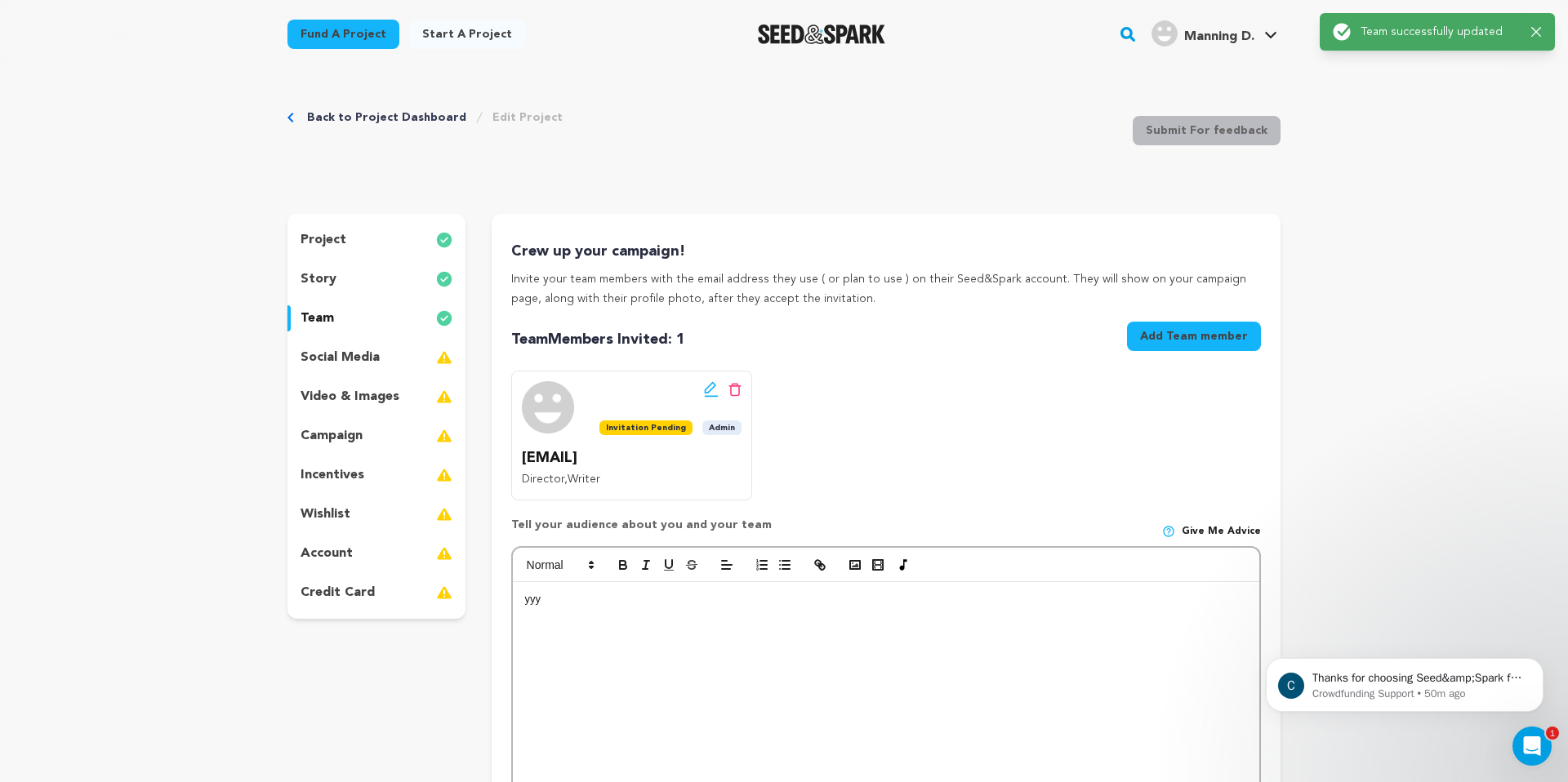 scroll, scrollTop: 0, scrollLeft: 0, axis: both 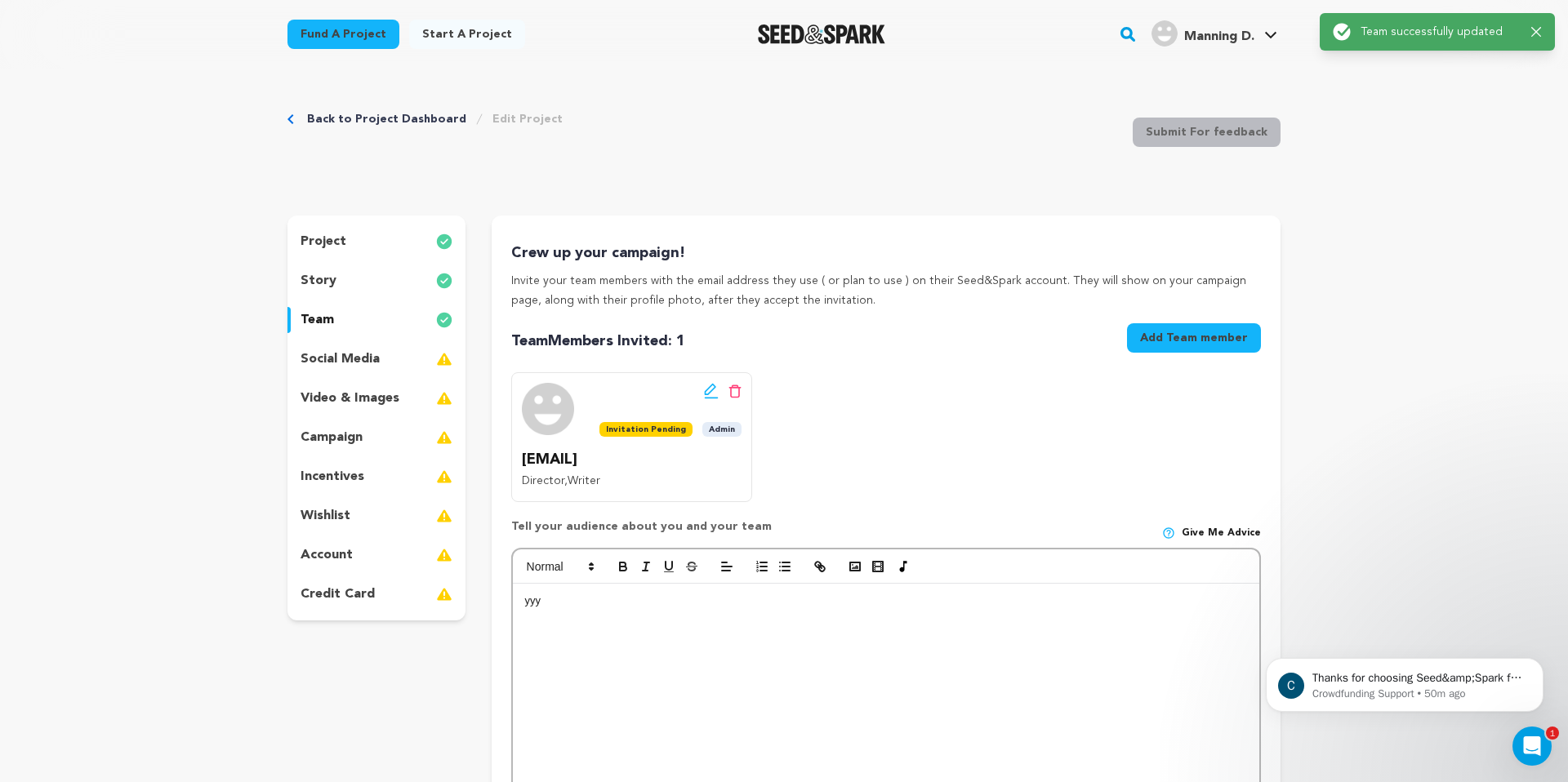 click on "account" at bounding box center (327, 555) 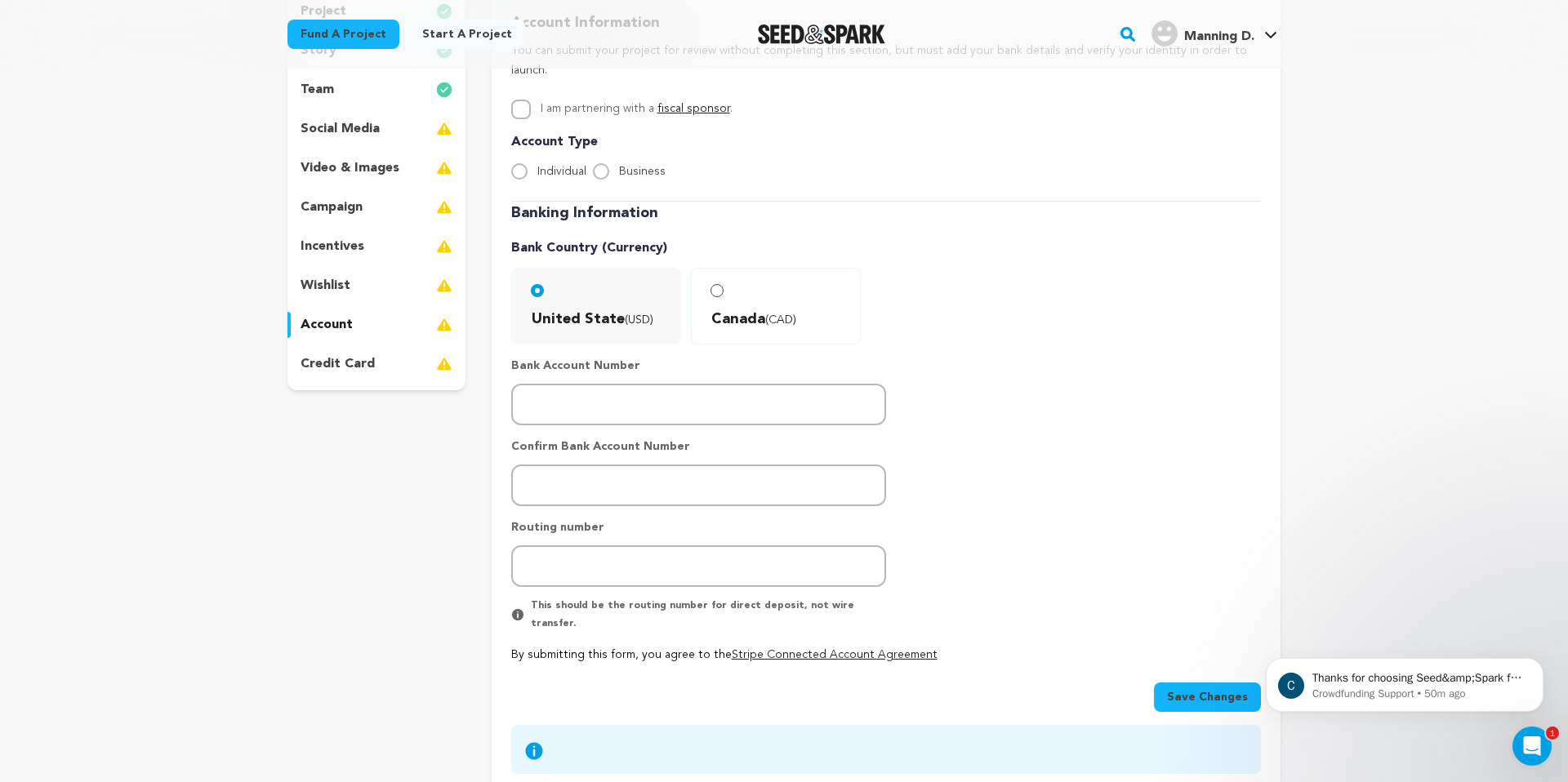 scroll, scrollTop: 233, scrollLeft: 0, axis: vertical 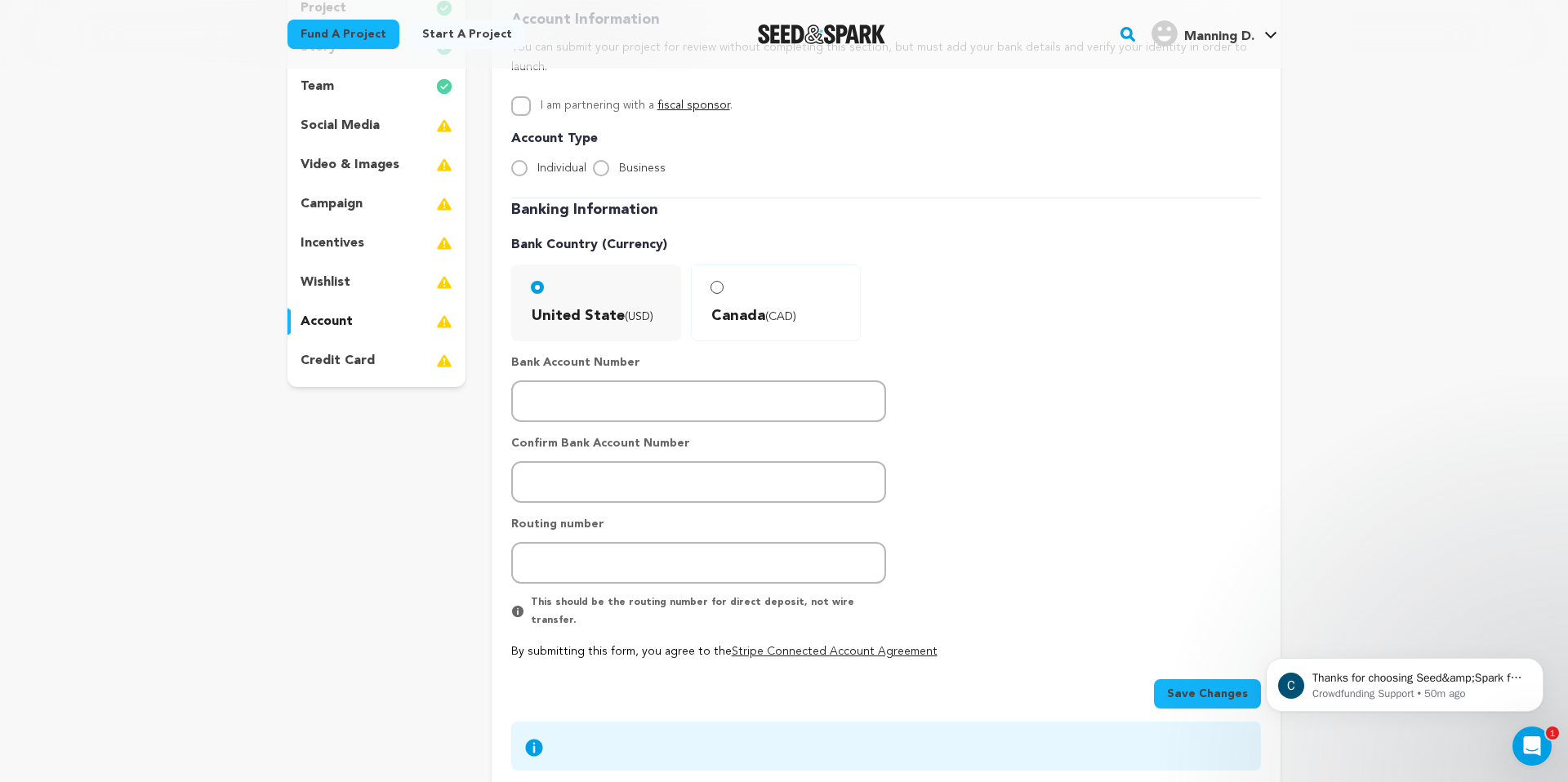 click on "Stripe Connected Account Agreement" at bounding box center (835, 651) 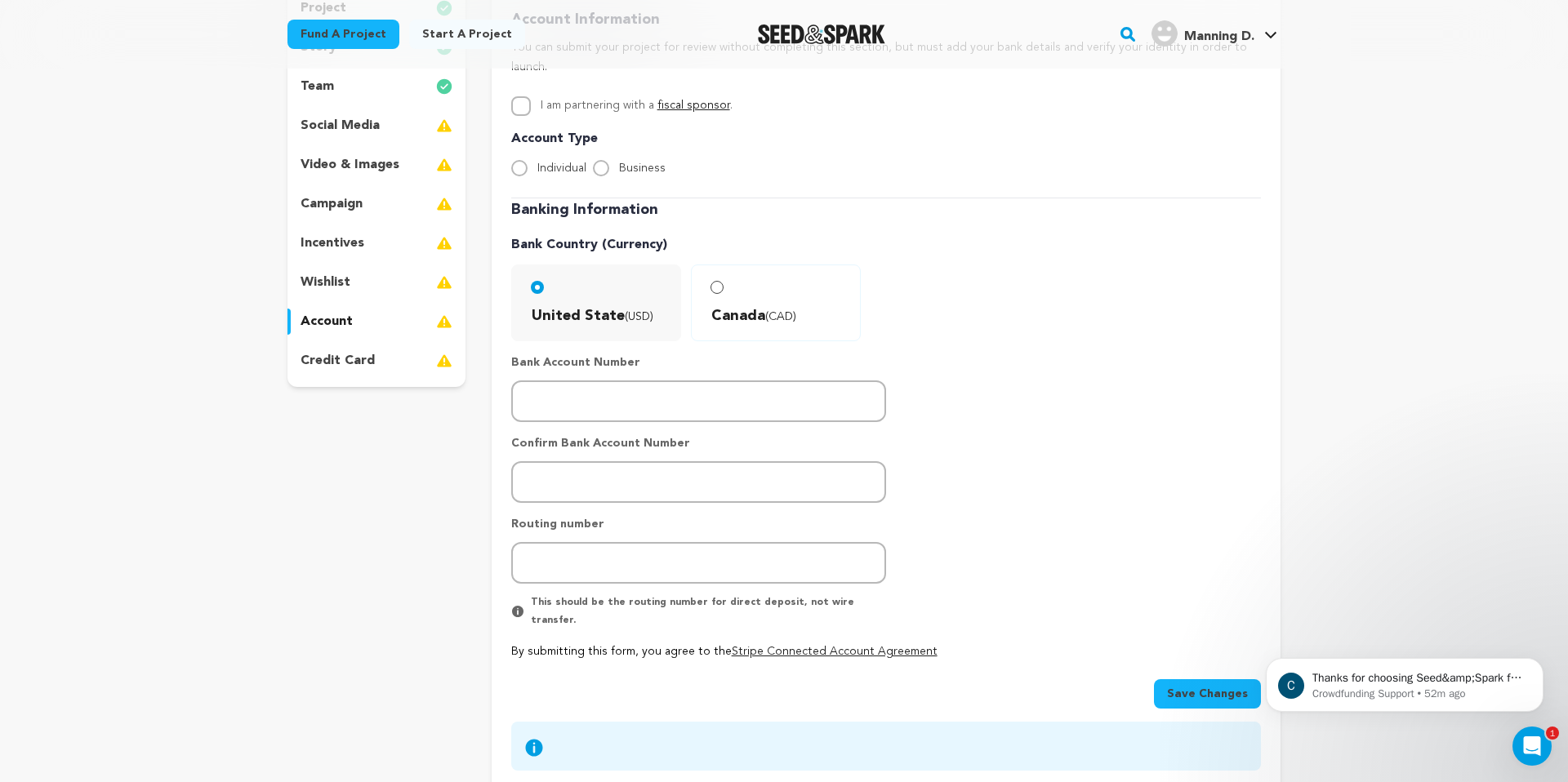 click on "wishlist" at bounding box center (376, 282) 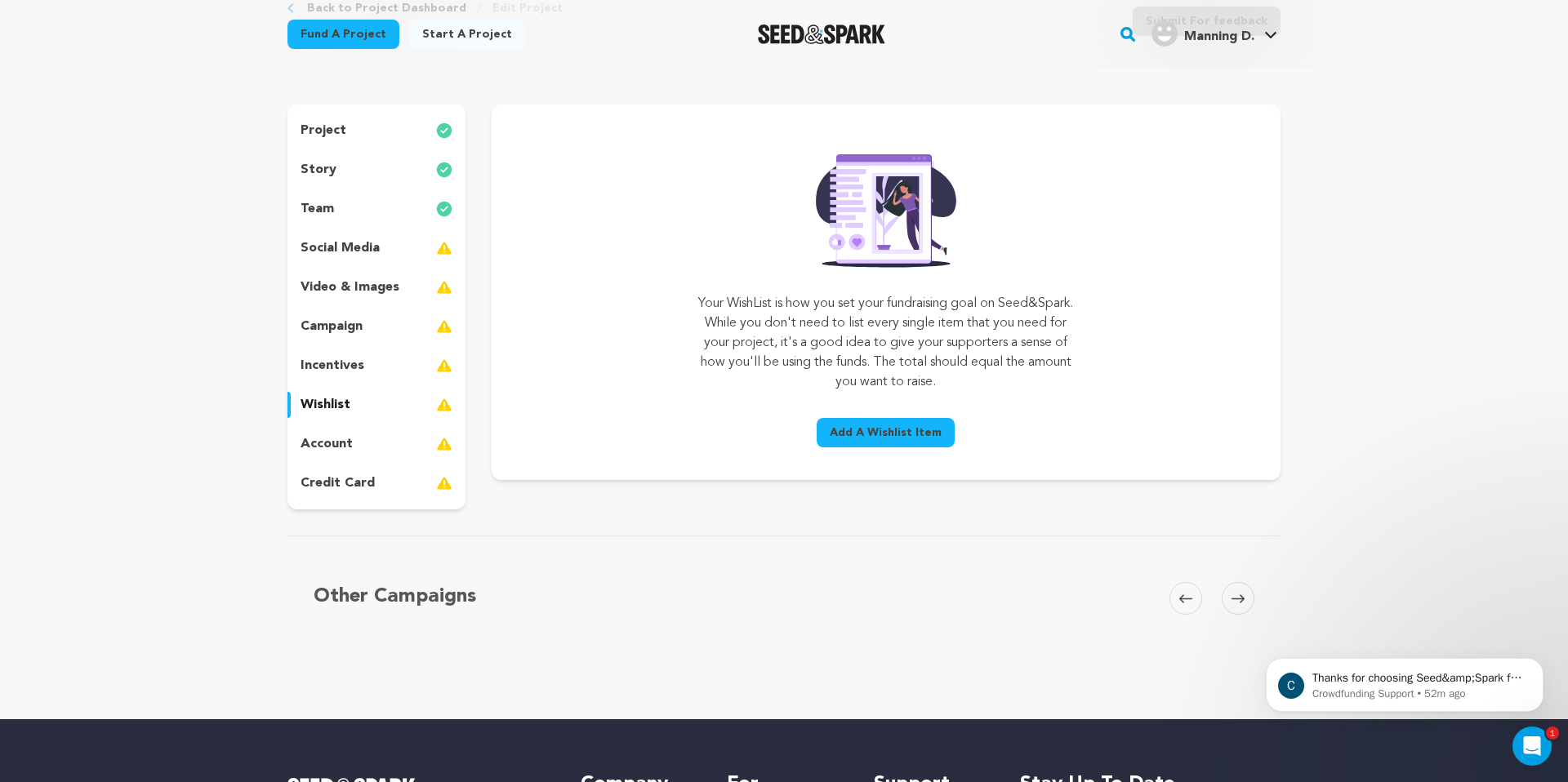 scroll, scrollTop: 0, scrollLeft: 0, axis: both 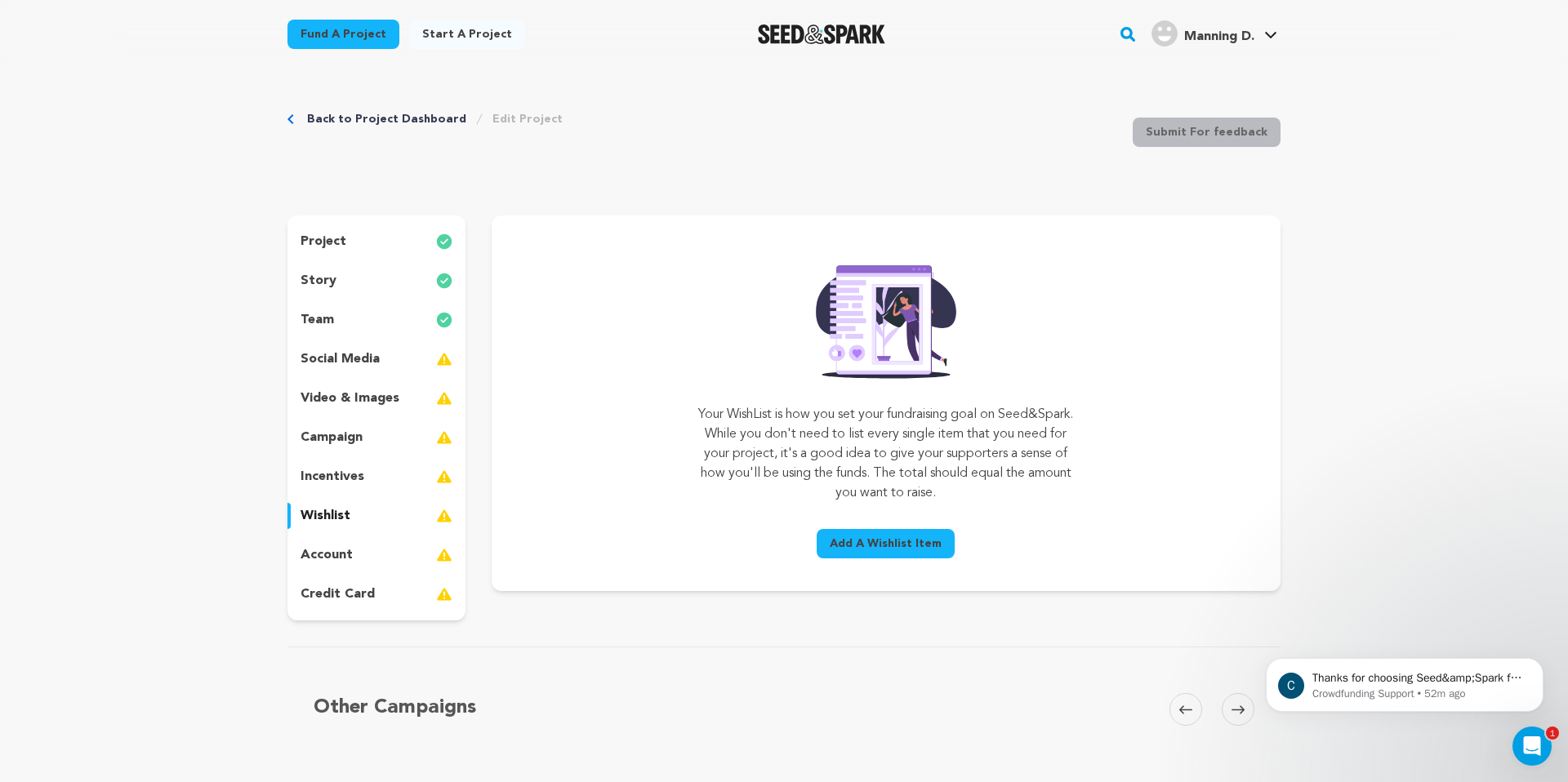 click on "incentives" at bounding box center [332, 477] 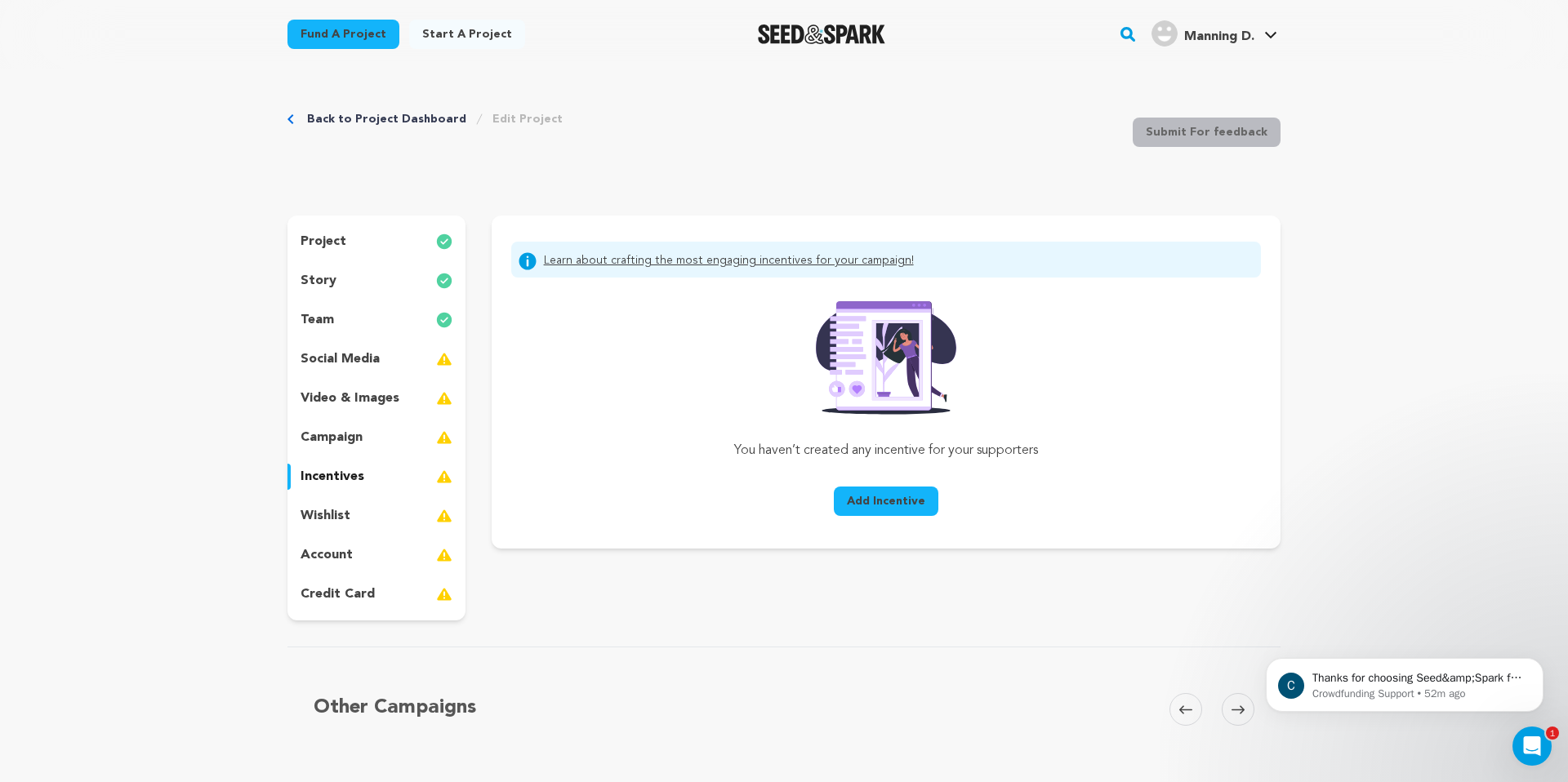 click on "campaign" at bounding box center (332, 438) 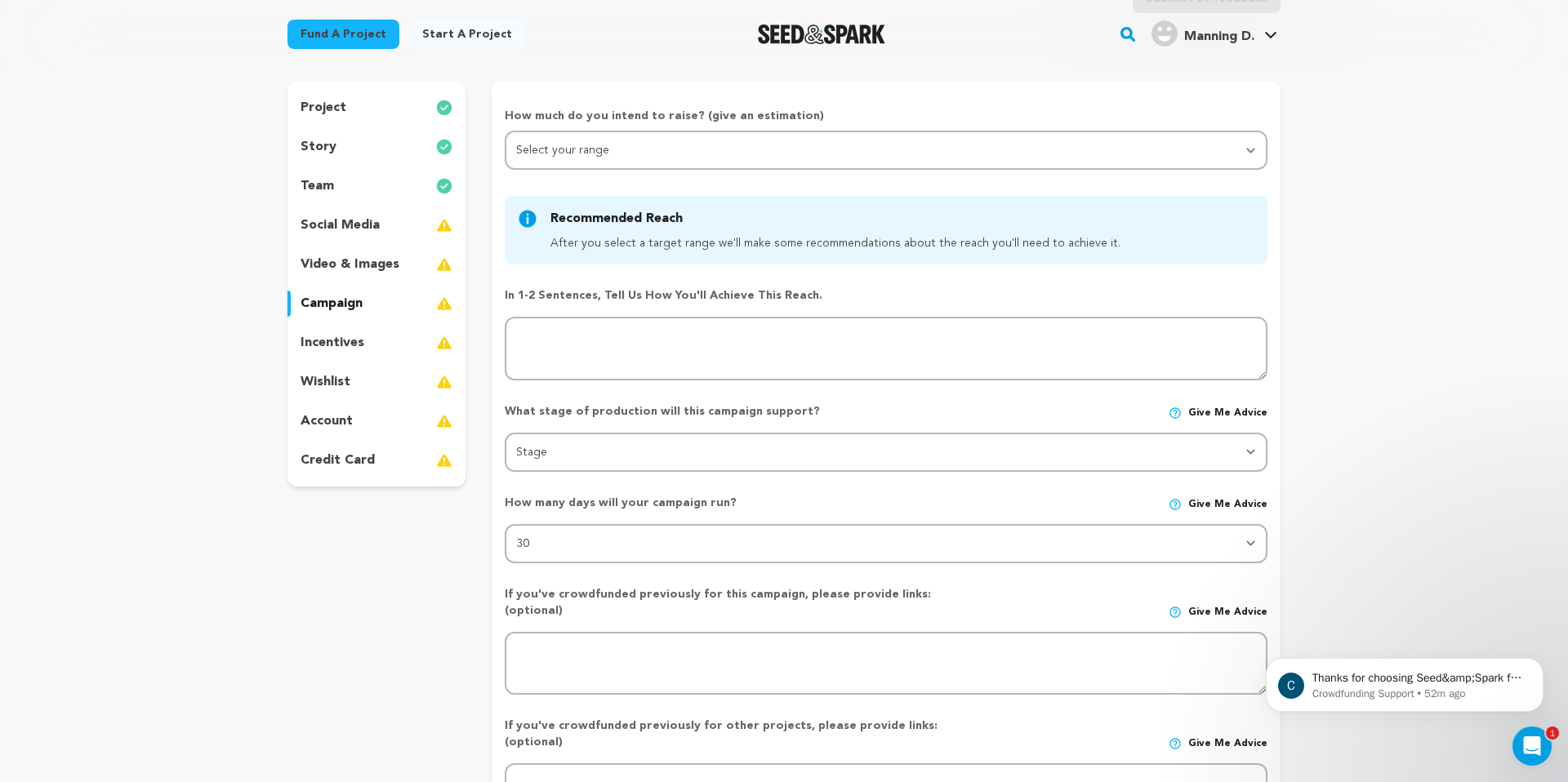 scroll, scrollTop: 137, scrollLeft: 0, axis: vertical 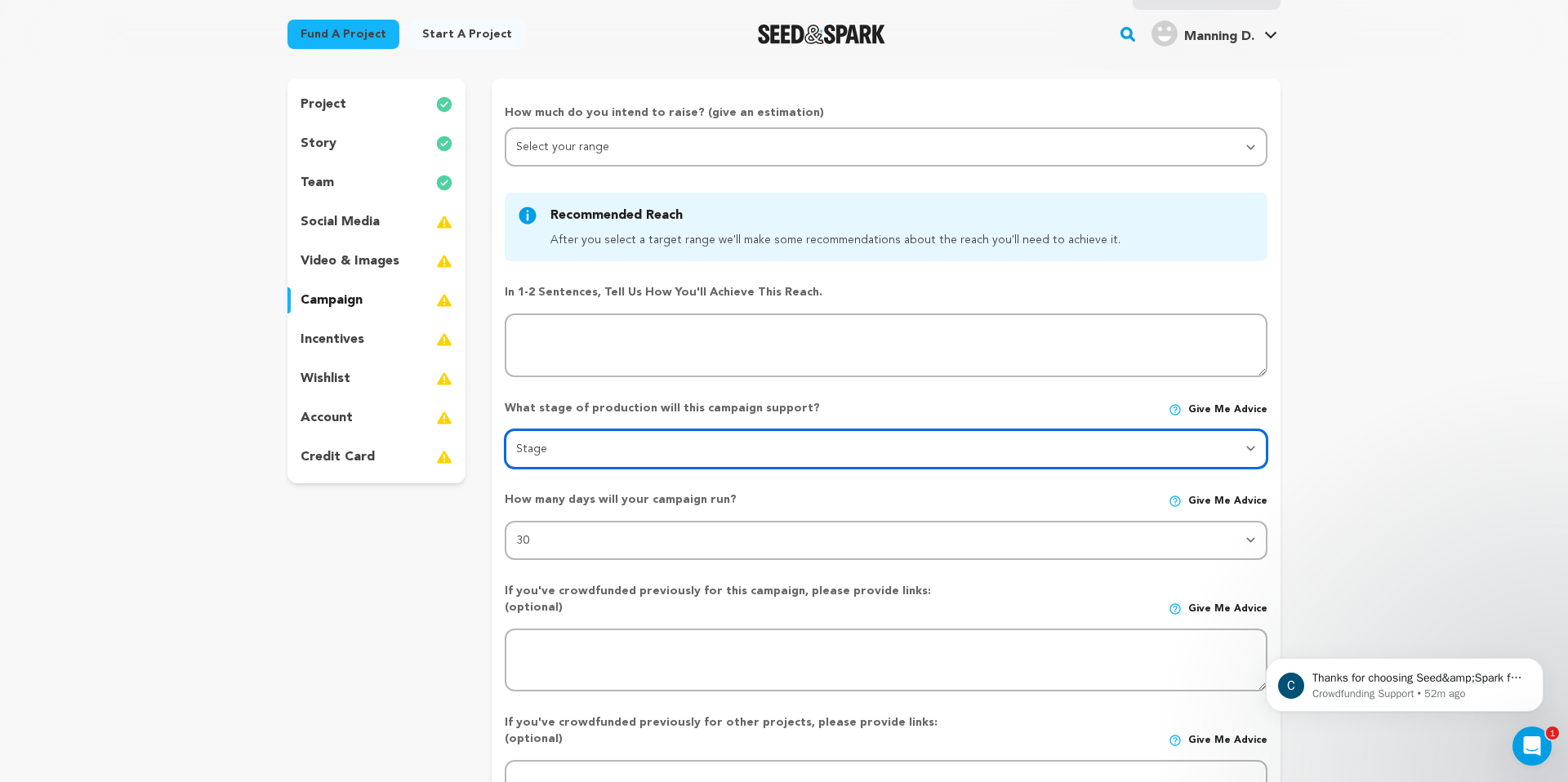 click on "Stage
DEVELOPMENT
PRODUCTION
POST-PRODUCTION
DISTRIBUTION
PRE-PRODUCTION
ENHANCEMENT
PRODUCTION PHASE 2
FESTIVALS
PR/MARKETING
TOUR
IMPACT CAMPAIGN" at bounding box center (886, 449) 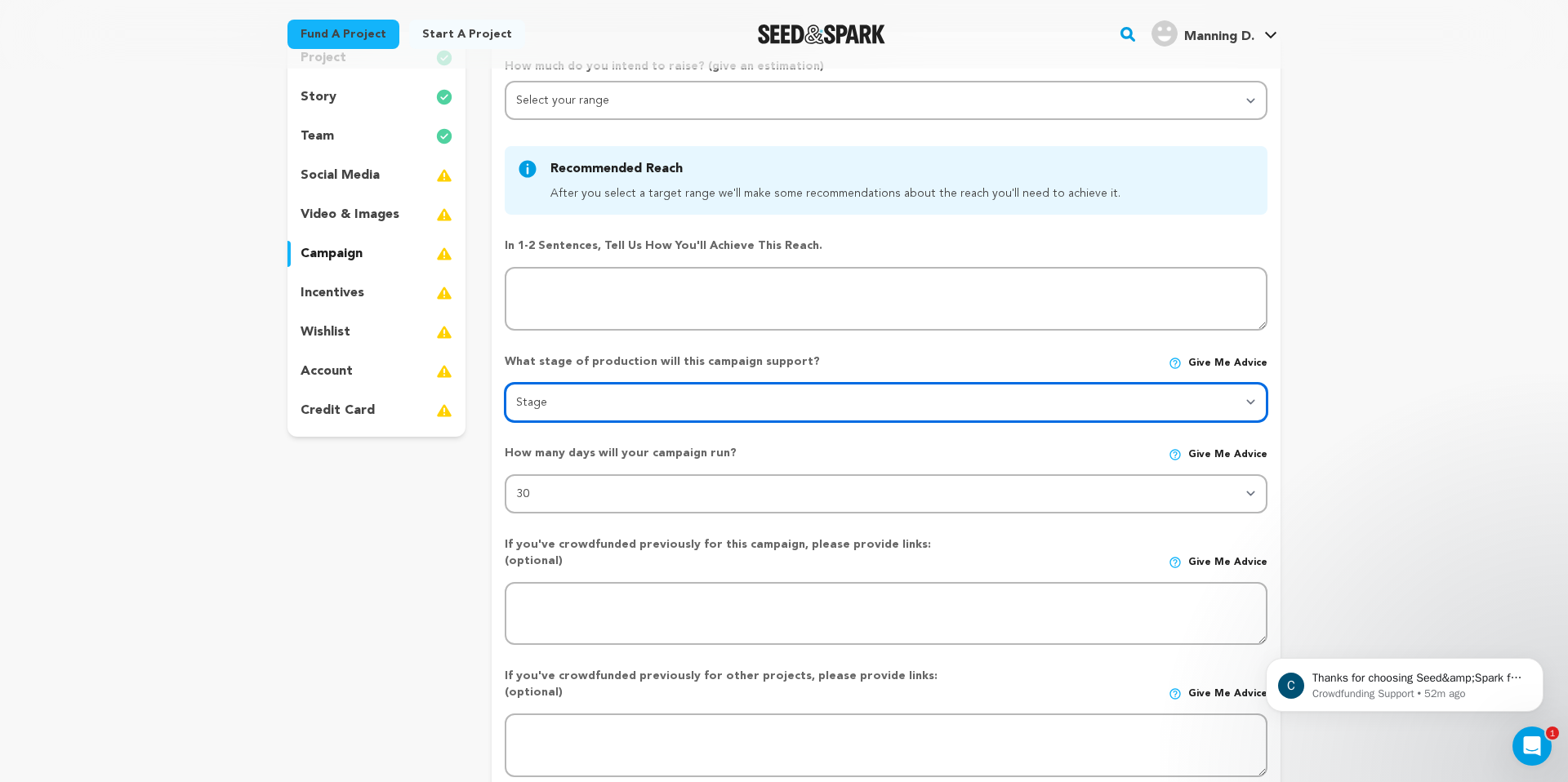 scroll, scrollTop: 0, scrollLeft: 0, axis: both 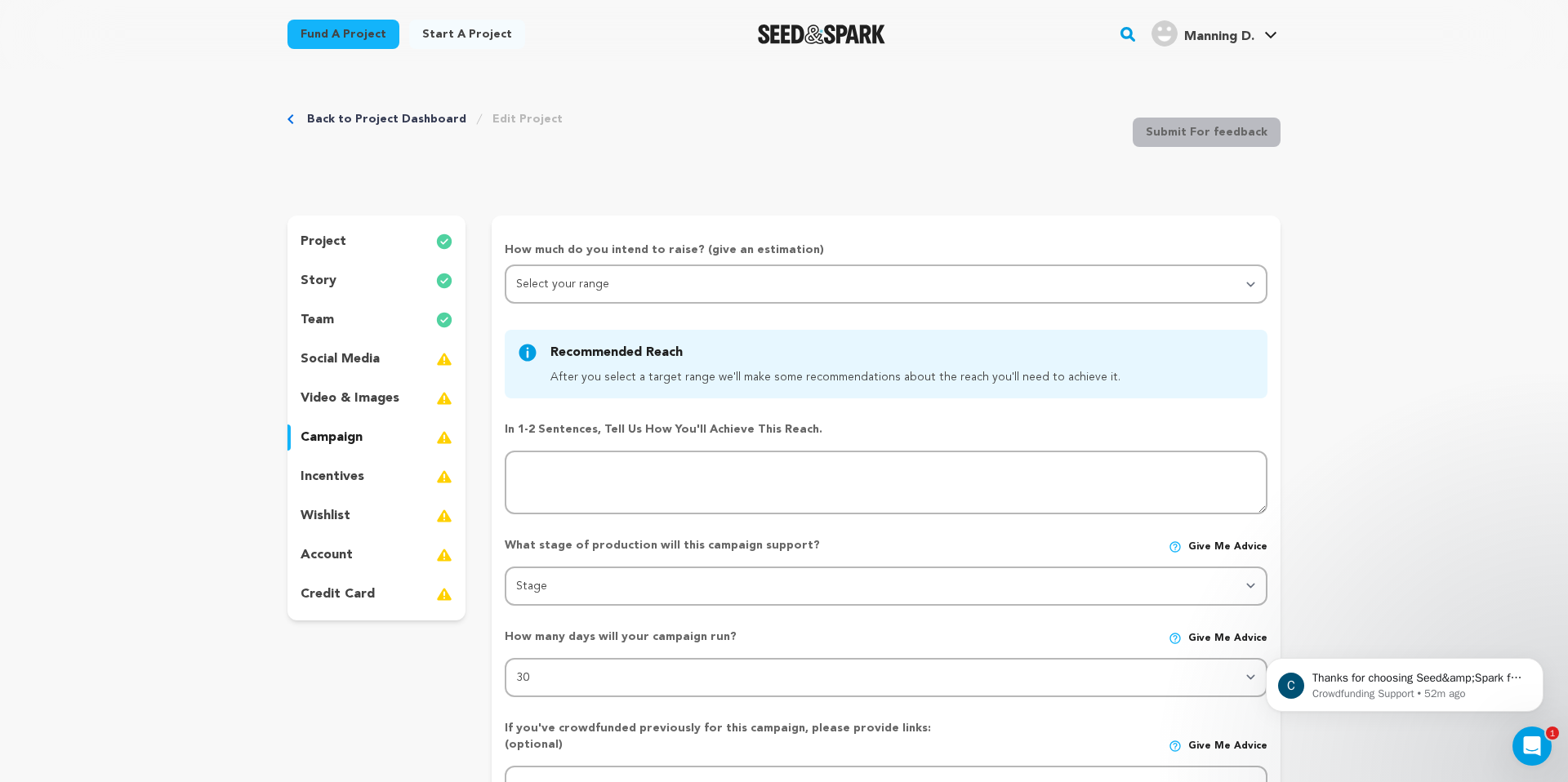 click on "team" at bounding box center [376, 320] 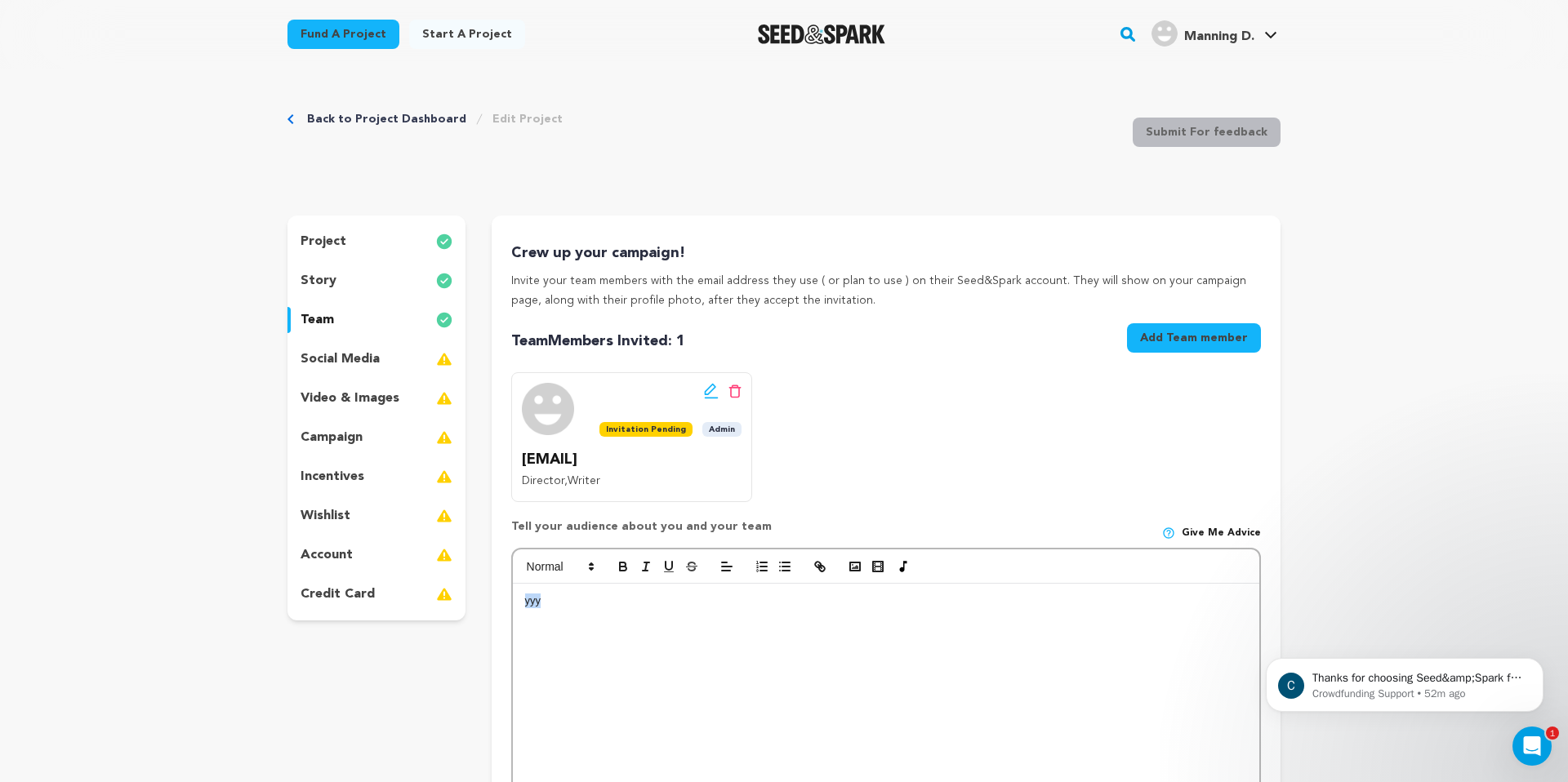 drag, startPoint x: 583, startPoint y: 598, endPoint x: 480, endPoint y: 597, distance: 103.00485 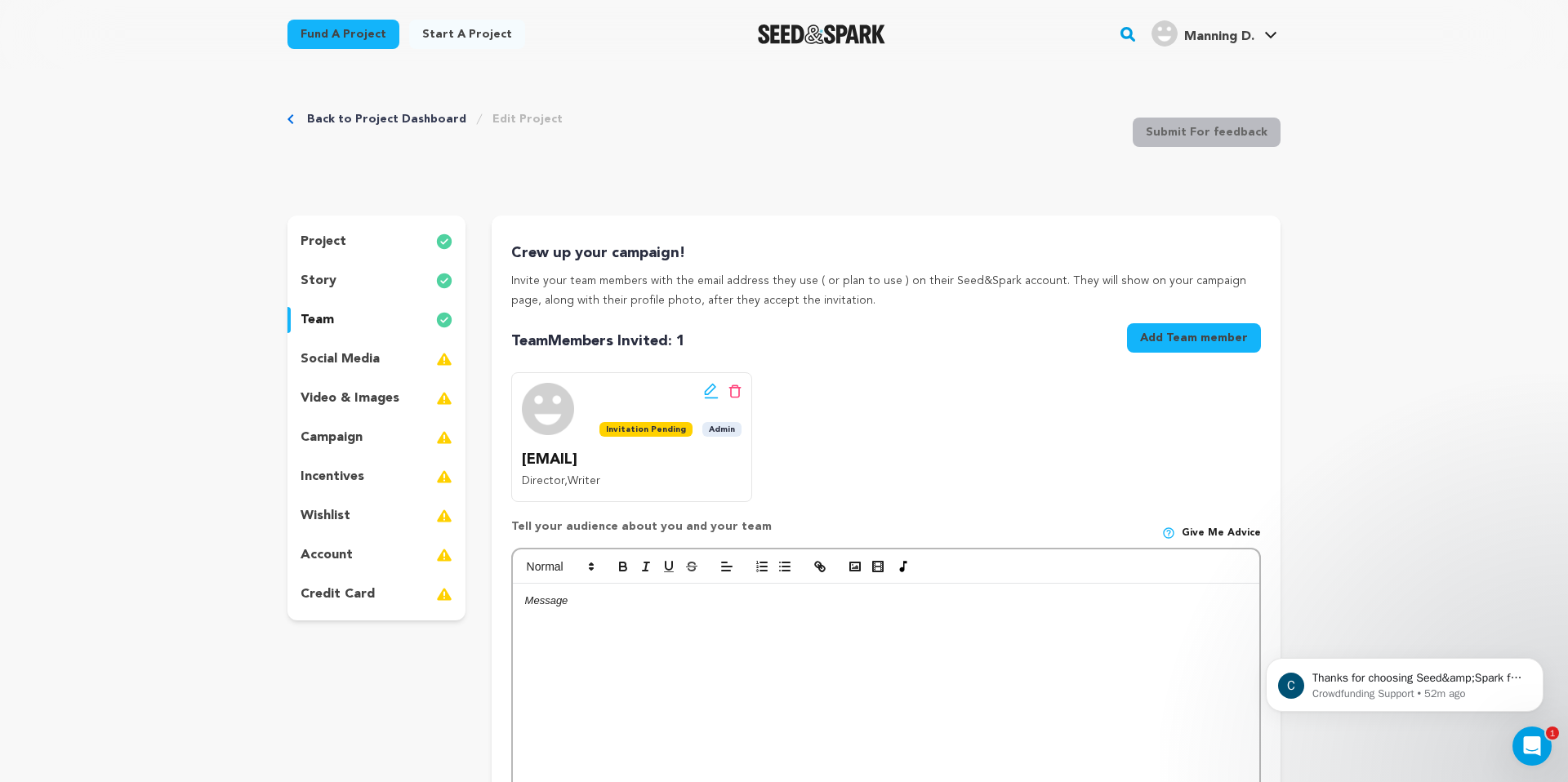 click at bounding box center [886, 706] 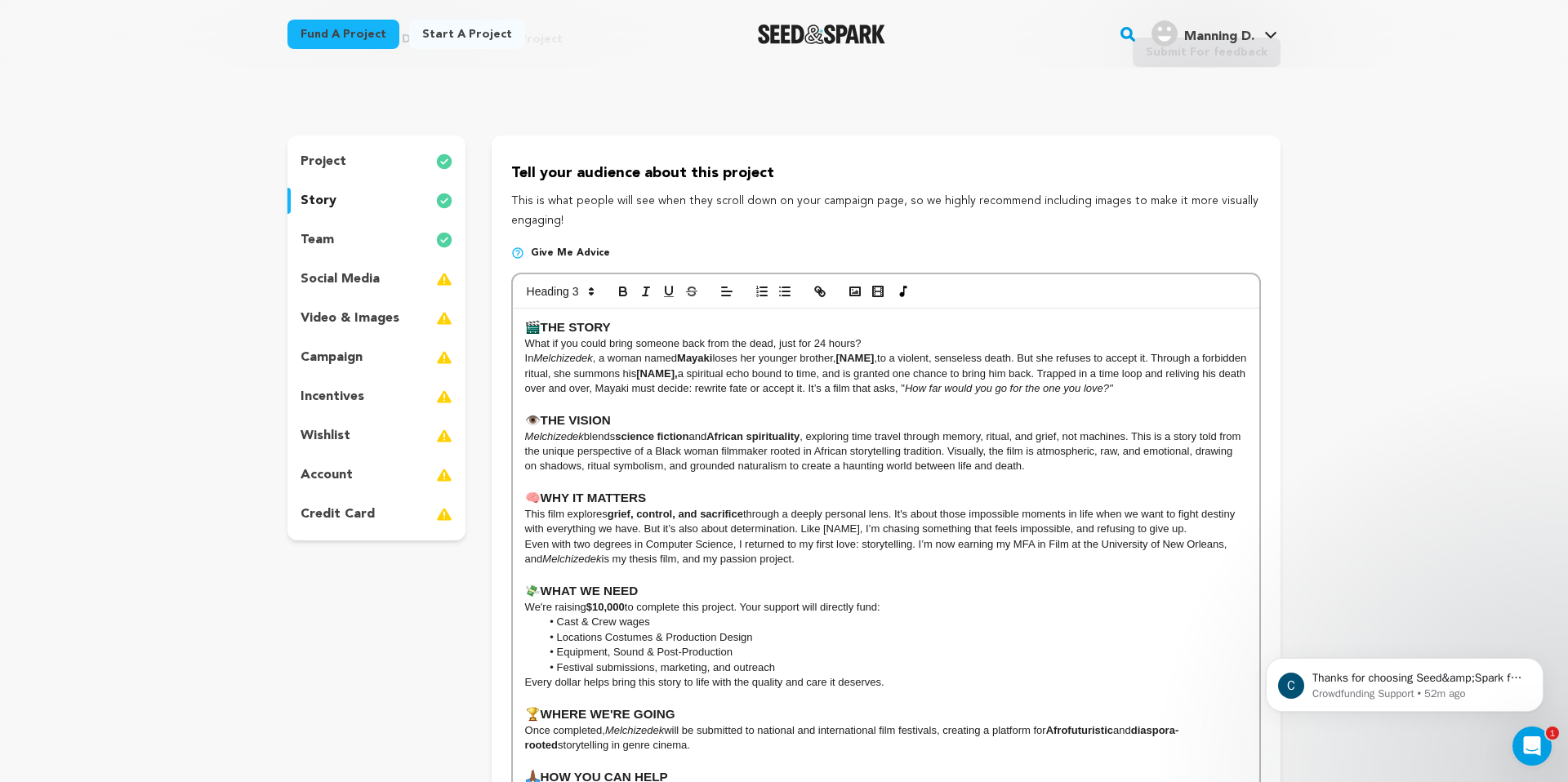 scroll, scrollTop: 66, scrollLeft: 0, axis: vertical 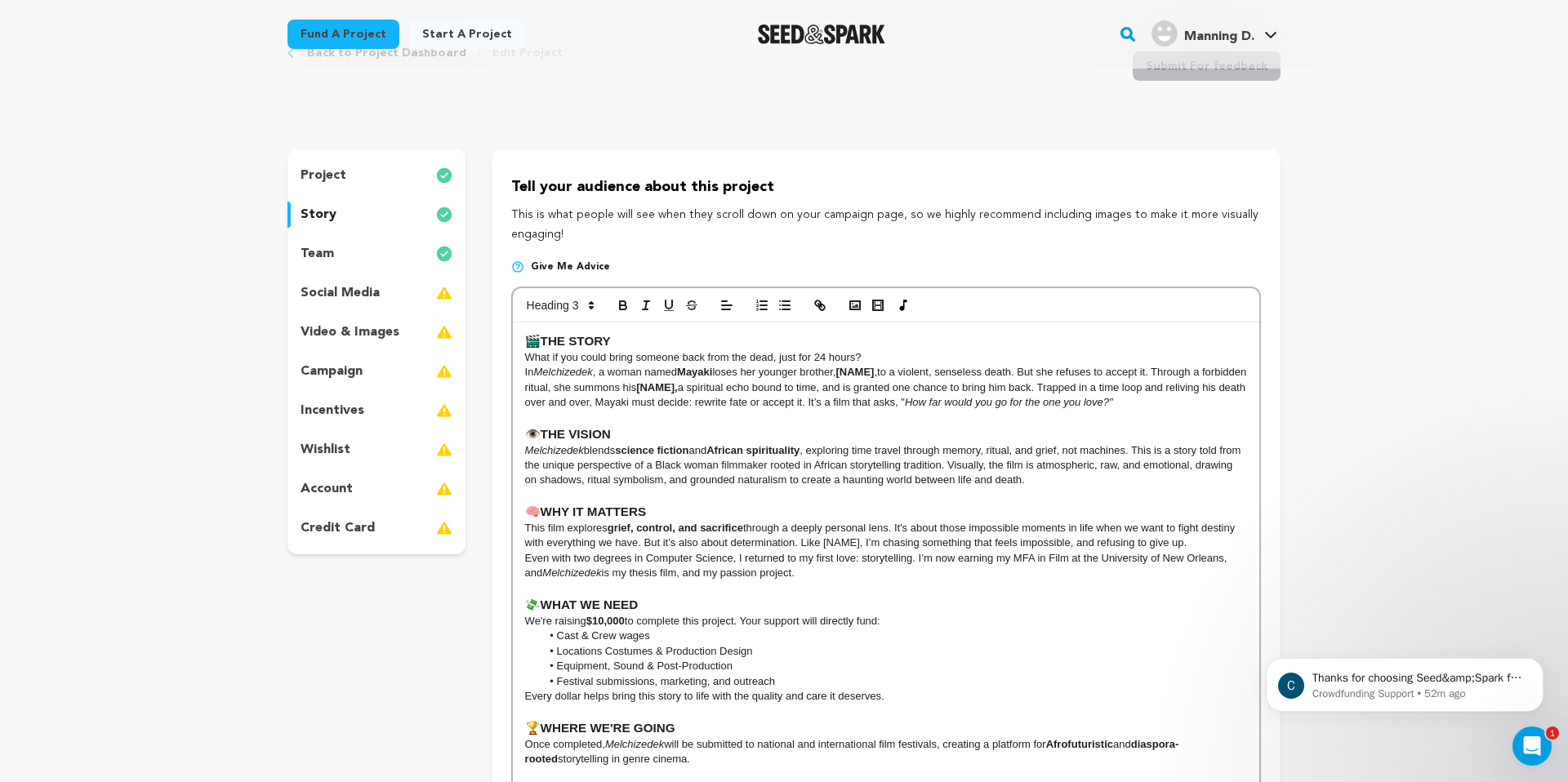 click on "social media" at bounding box center [340, 293] 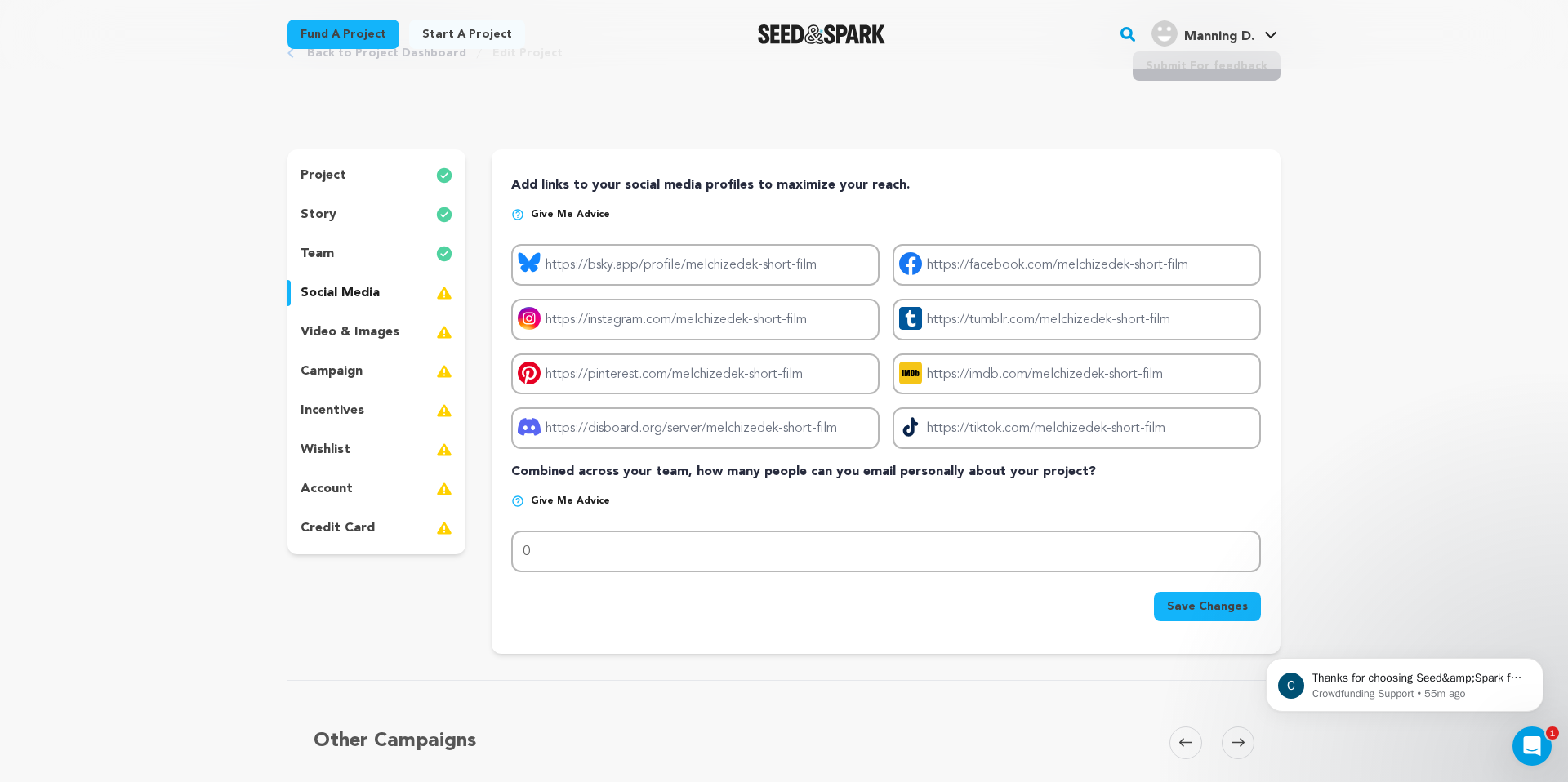 click on "team" at bounding box center (376, 254) 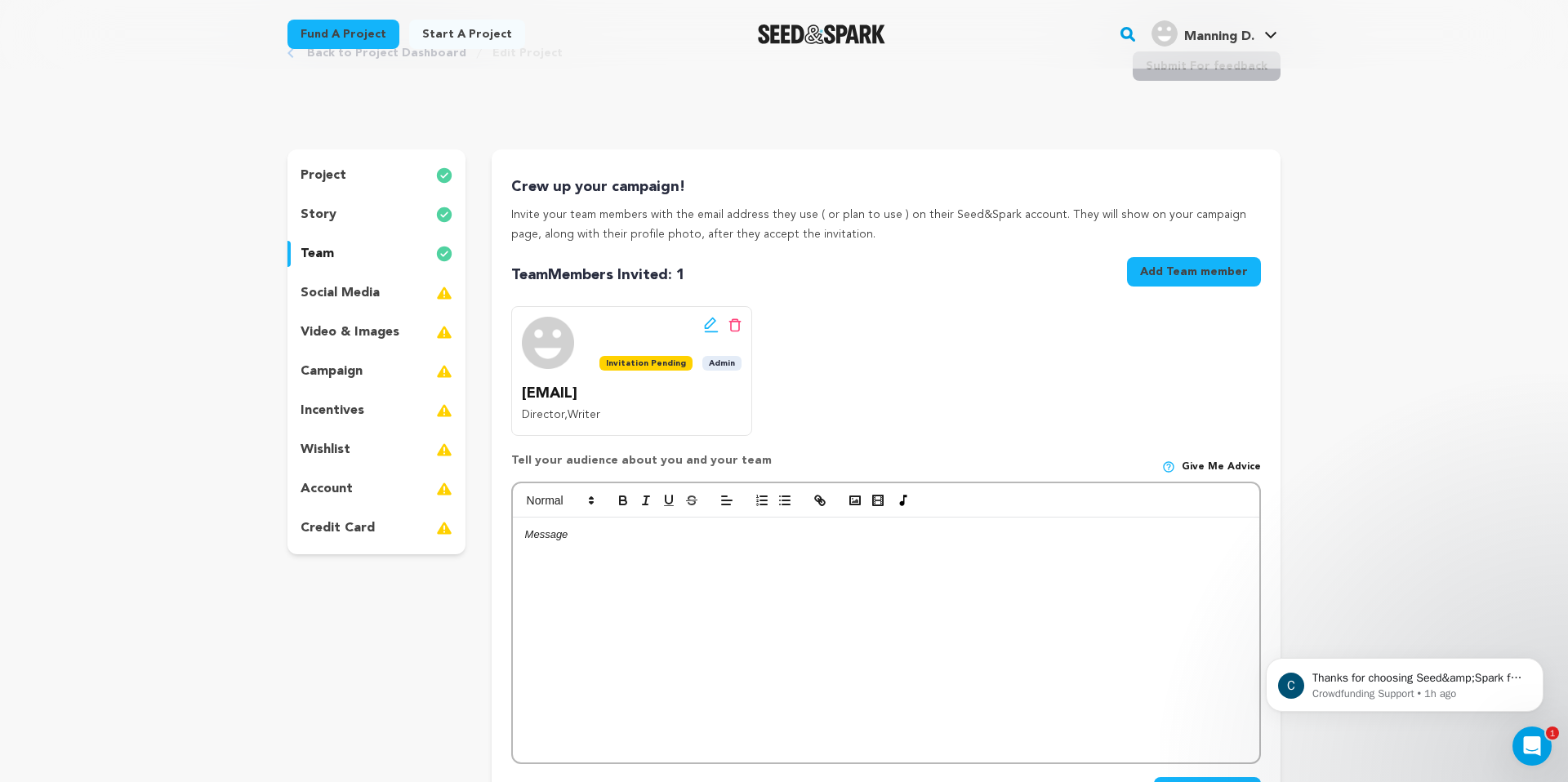 click at bounding box center (886, 640) 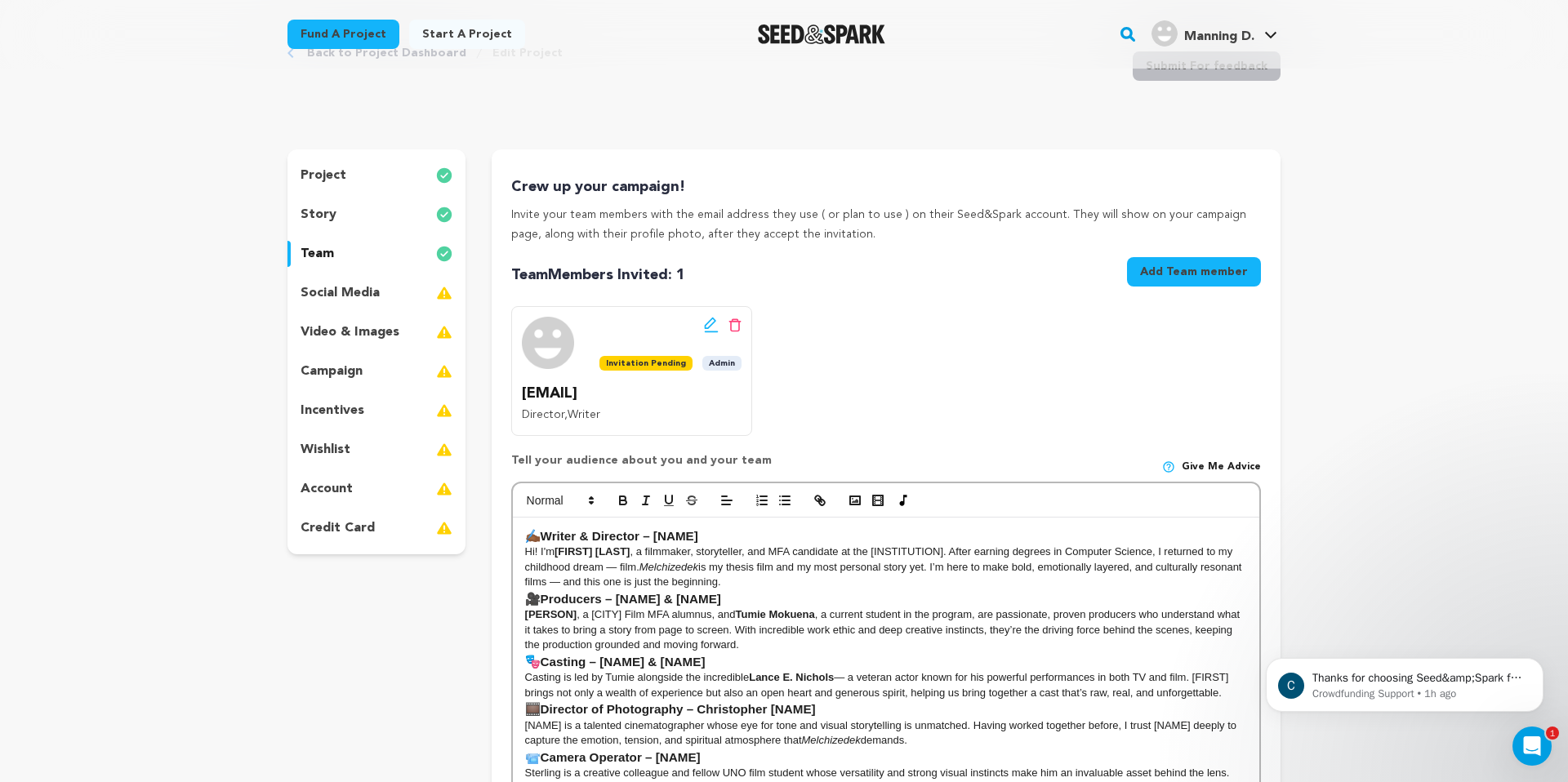 click on "Writer & Director – Prilla Akiny" at bounding box center [619, 535] 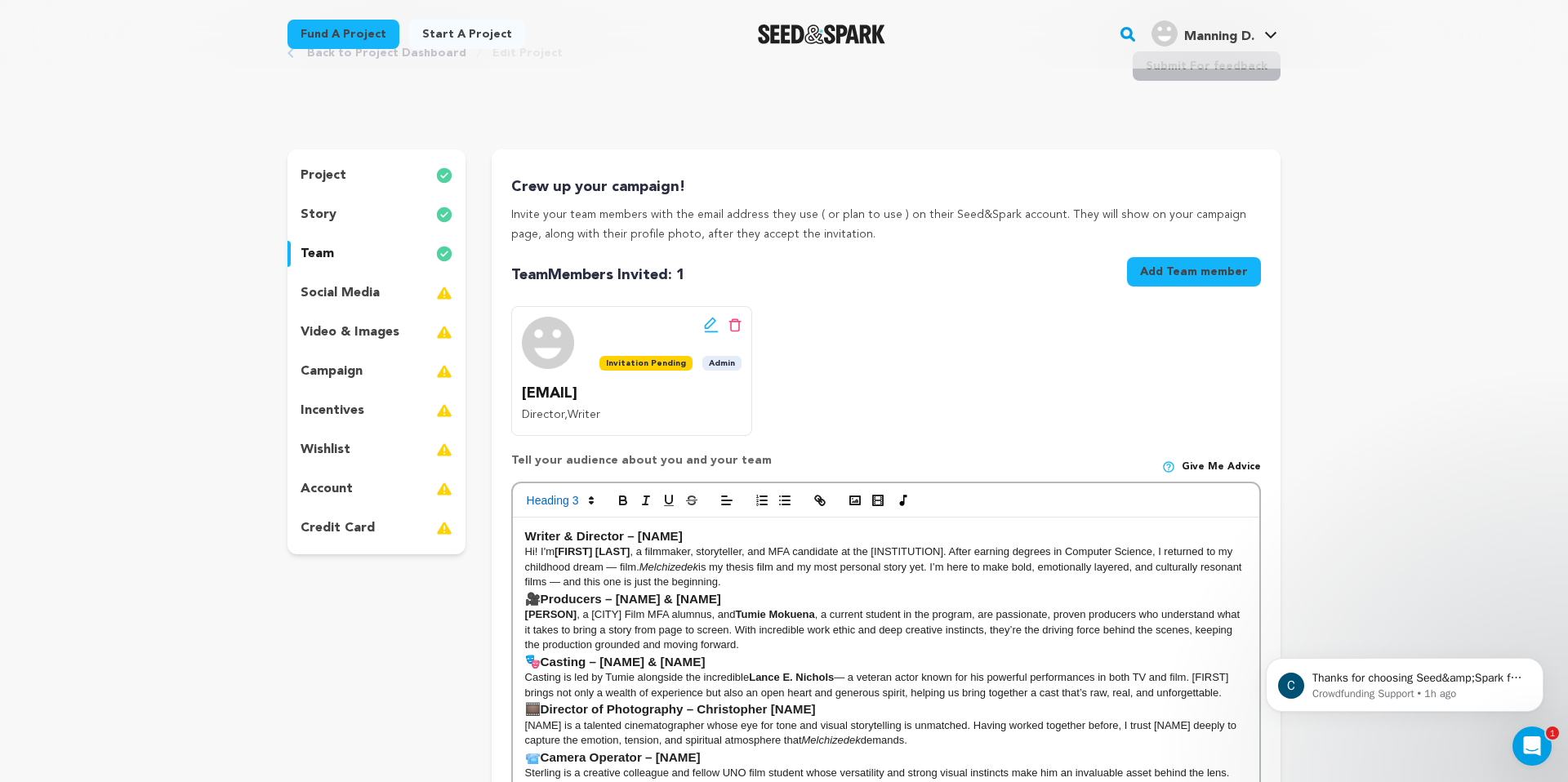 click on "Hi! I'm  Prilla Akiny , a filmmaker, storyteller, and MFA candidate at the University of New Orleans. After earning degrees in Computer Science, I returned to my childhood dream — film.  Melchizedek  is my thesis film and my most personal story yet. I’m here to make bold, emotionally layered, and culturally resonant films — and this one is just the beginning." at bounding box center [886, 567] 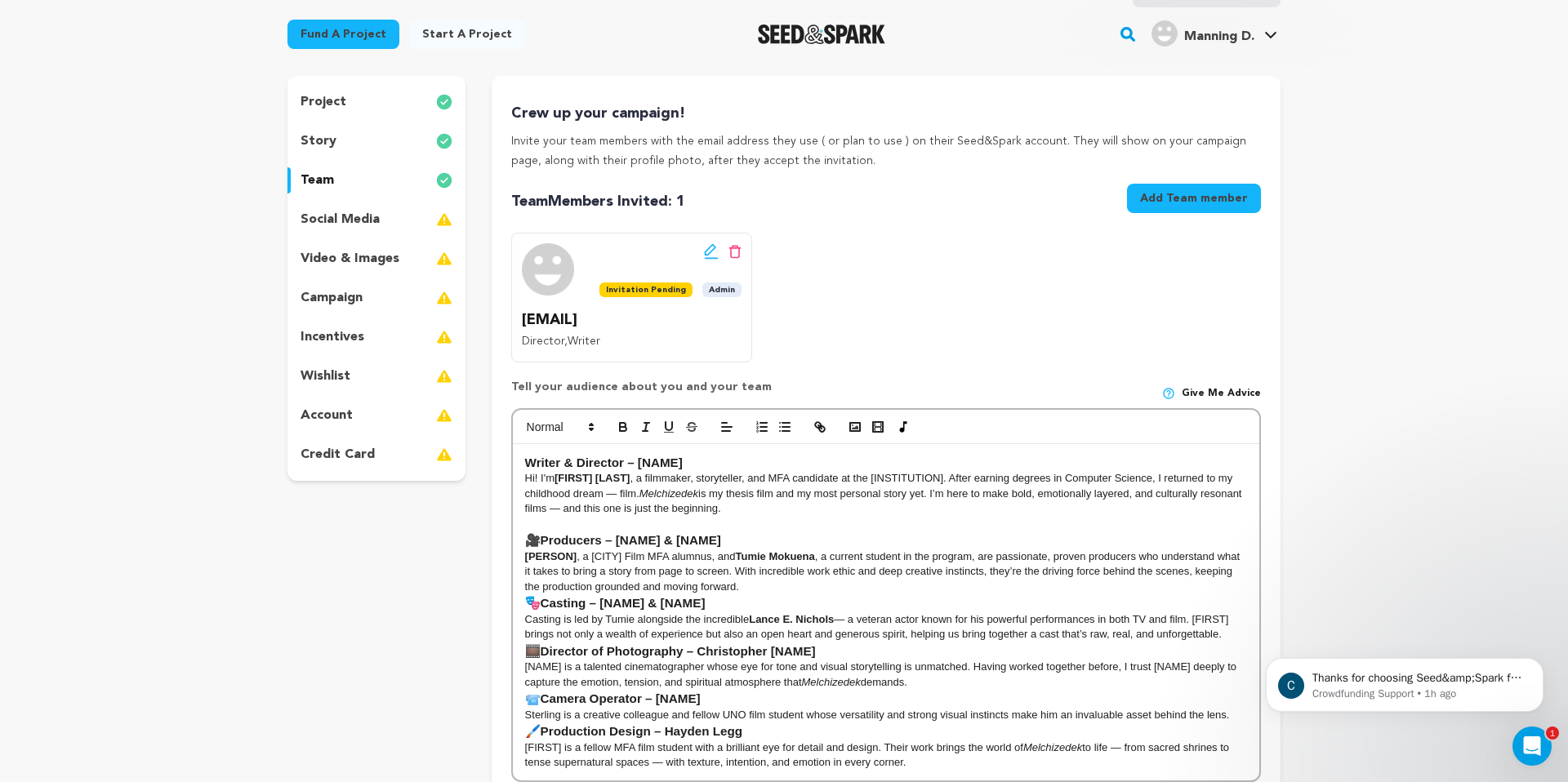 scroll, scrollTop: 145, scrollLeft: 0, axis: vertical 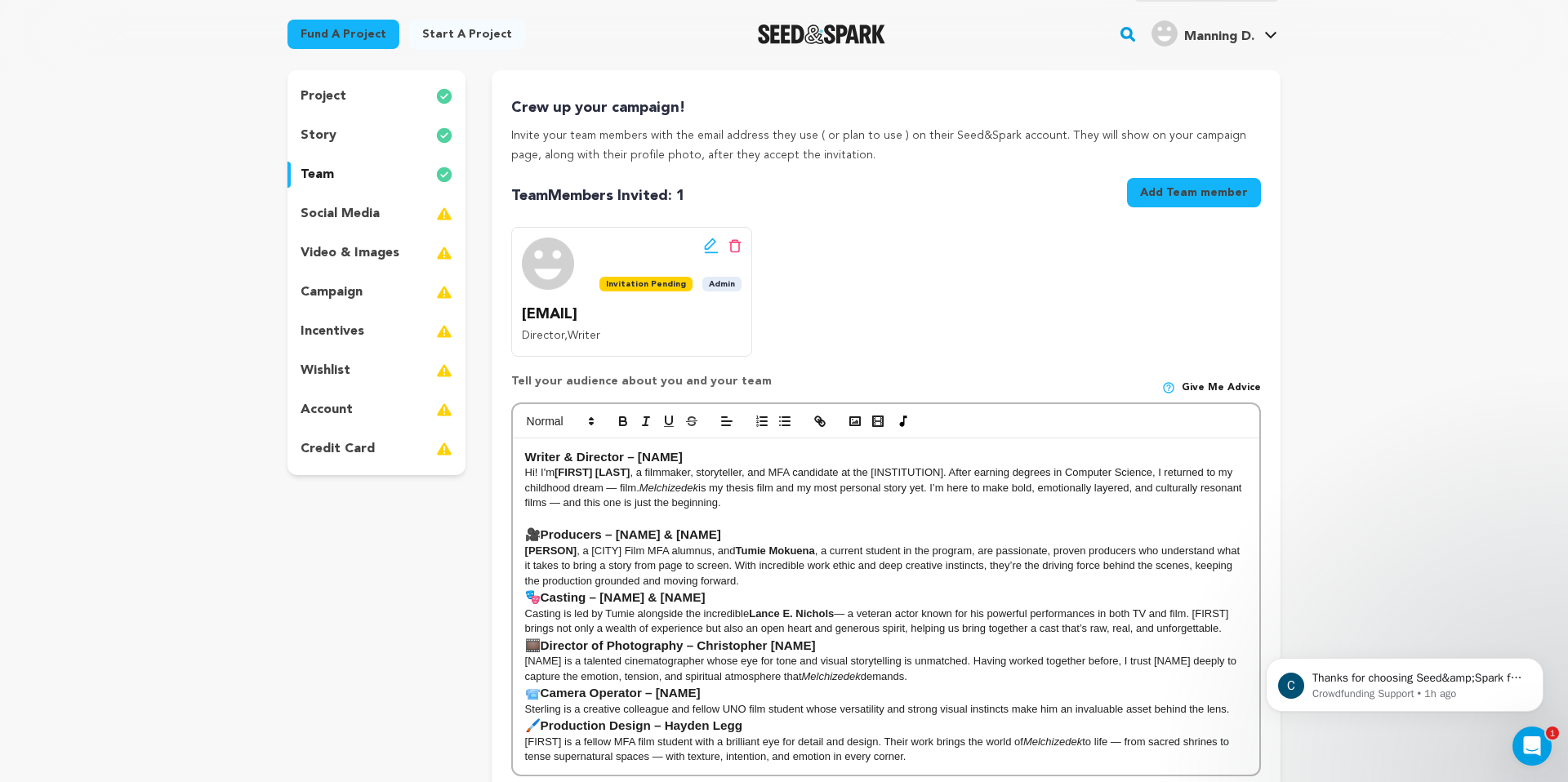 click on "DeSantos Manning , a UNO Film MFA alumnus, and  Tumie Mokuena , a current student in the program, are passionate, proven producers who understand what it takes to bring a story from page to screen. With incredible work ethic and deep creative instincts, they’re the driving force behind the scenes, keeping the production grounded and moving forward." at bounding box center [886, 566] 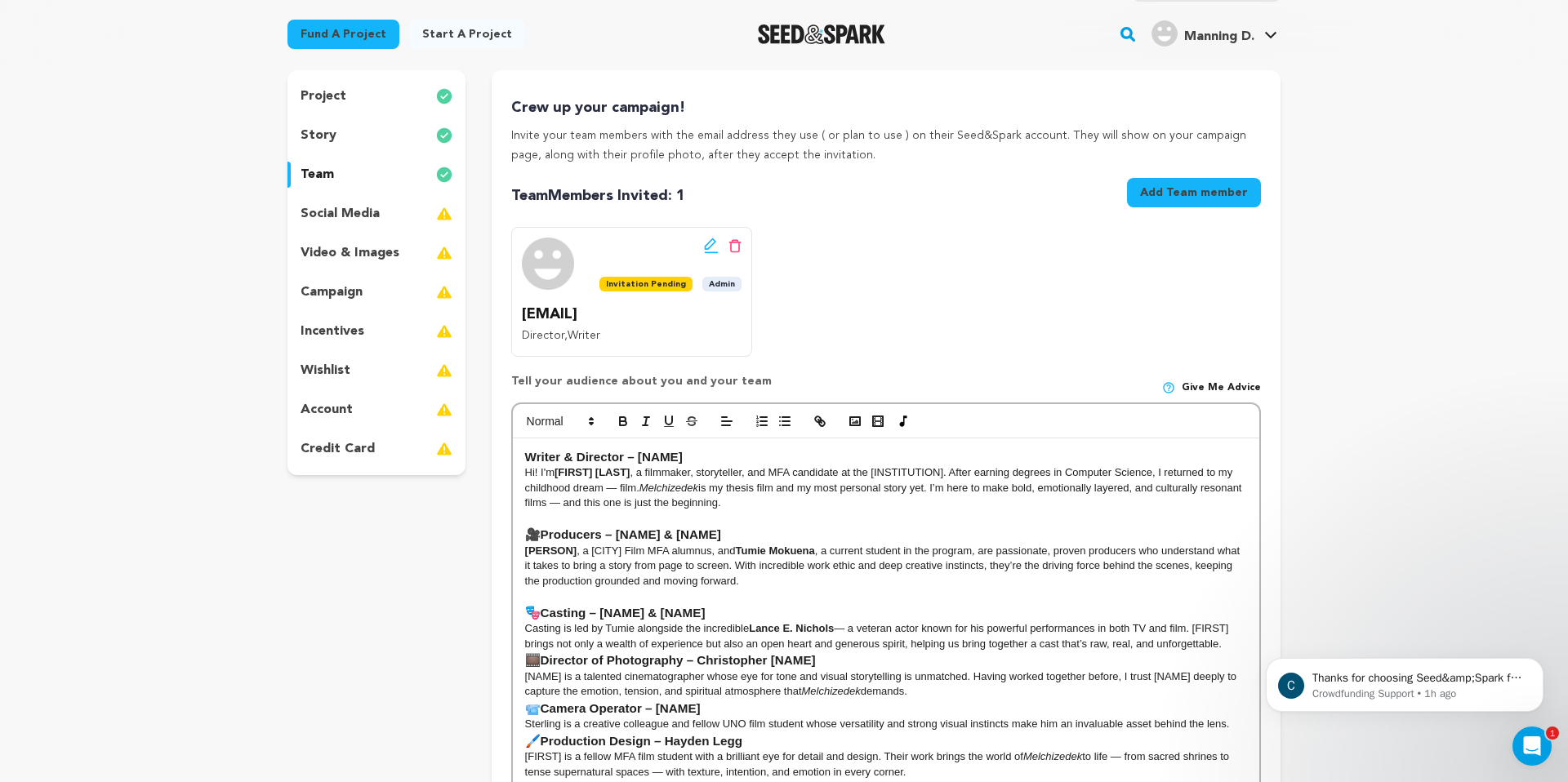 click on "Casting is led by Tumie alongside the incredible  Lance E. Nichols  — a veteran actor known for his powerful performances in both TV and film. Lance brings not only a wealth of experience but also an open heart and generous spirit, helping us bring together a cast that’s raw, real, and unforgettable." at bounding box center [886, 636] 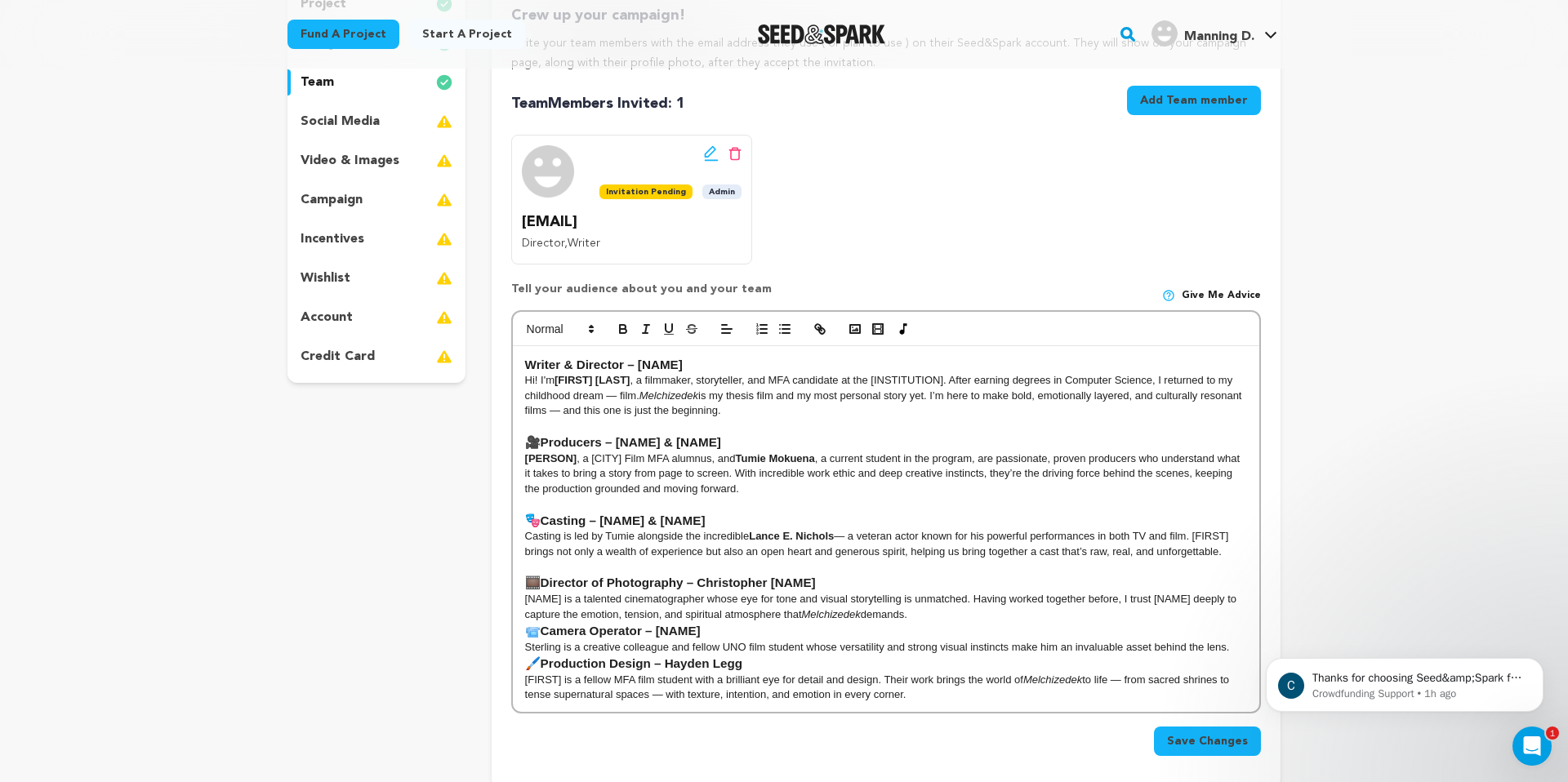 scroll, scrollTop: 242, scrollLeft: 0, axis: vertical 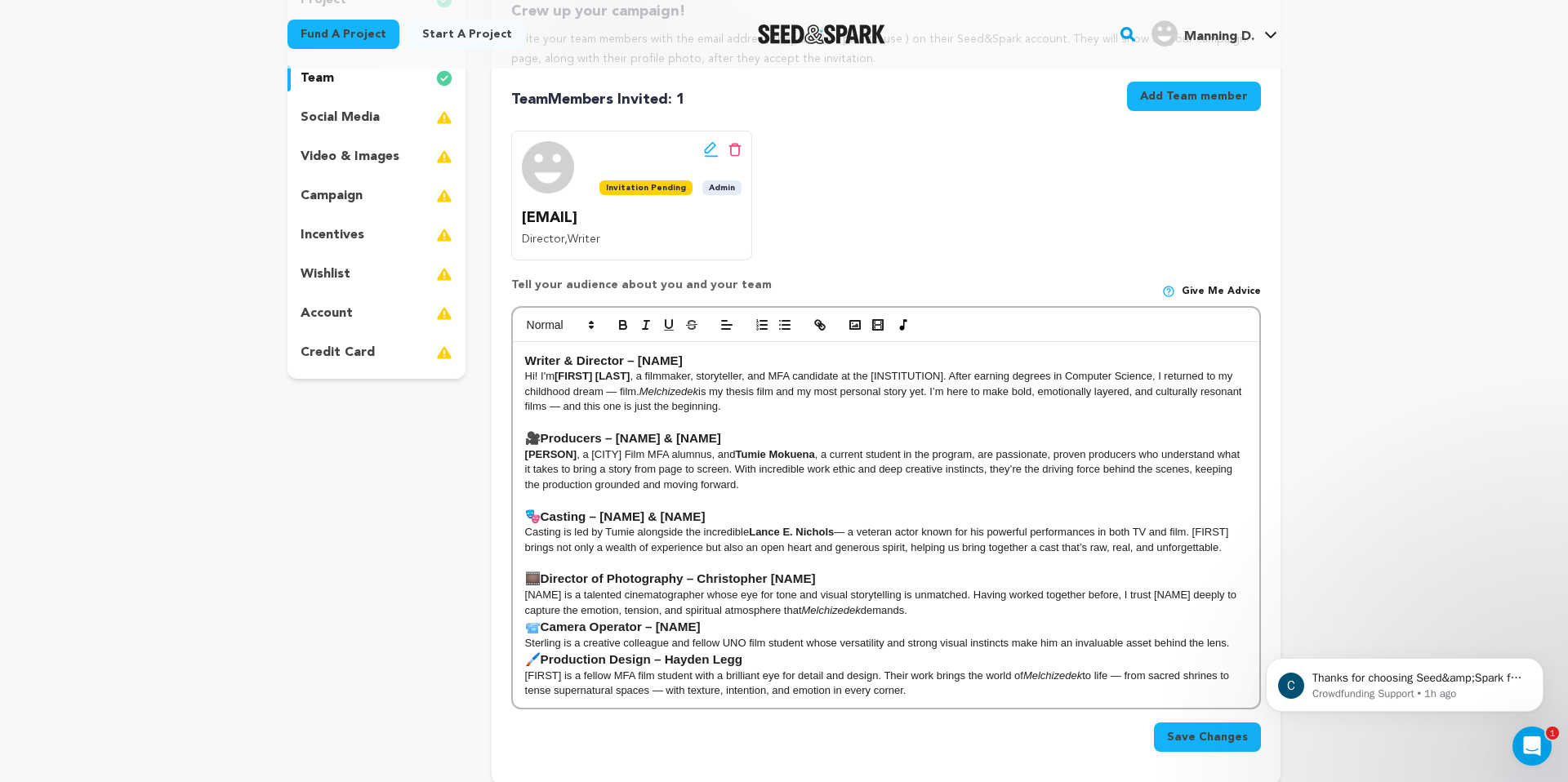 click on "Christopher is a talented cinematographer whose eye for tone and visual storytelling is unmatched. Having worked together before, I trust him deeply to capture the emotion, tension, and spiritual atmosphere that  Melchizedek  demands." at bounding box center (886, 602) 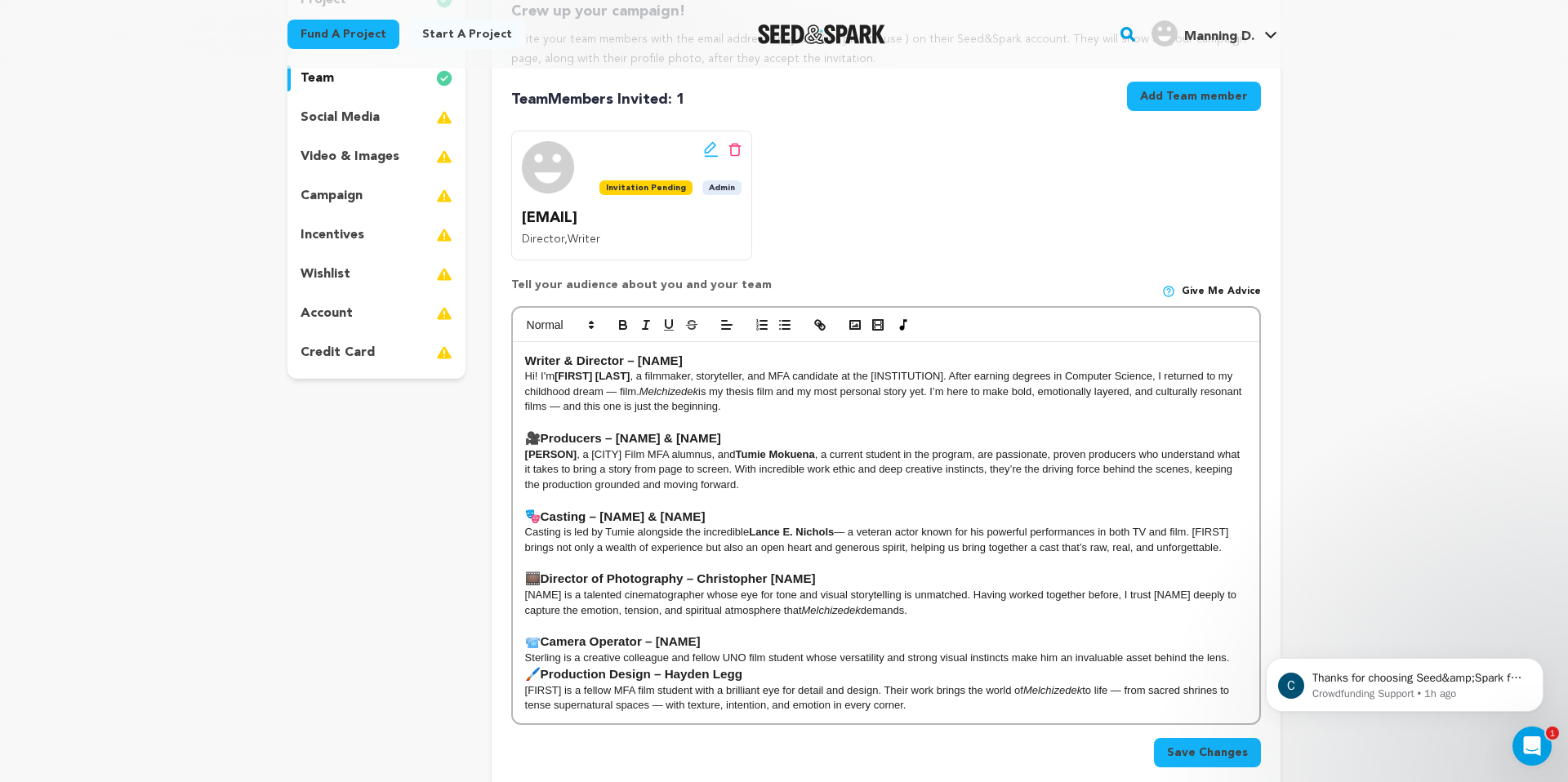 scroll, scrollTop: 301, scrollLeft: 0, axis: vertical 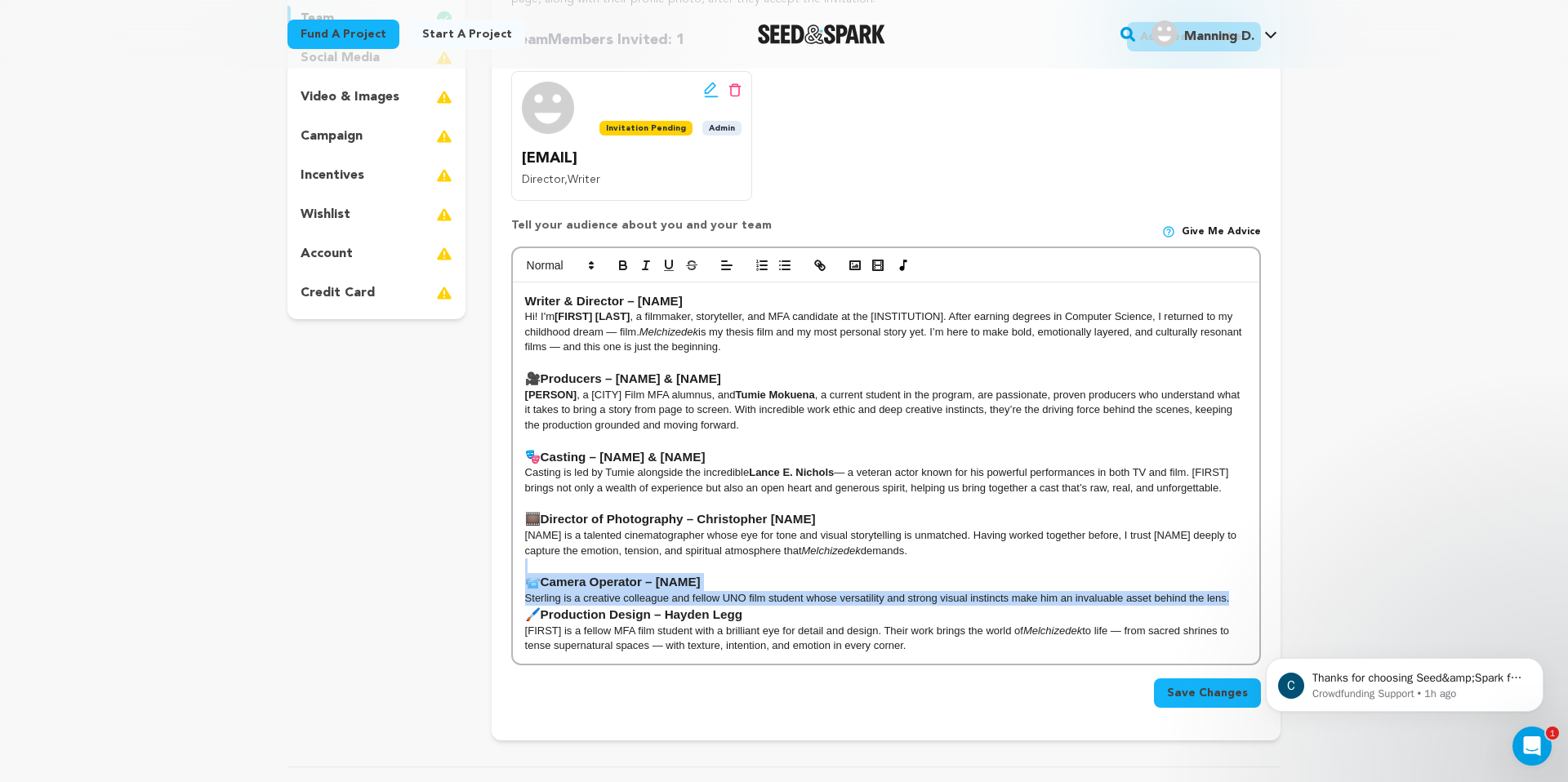 drag, startPoint x: 1240, startPoint y: 600, endPoint x: 431, endPoint y: 570, distance: 809.55605 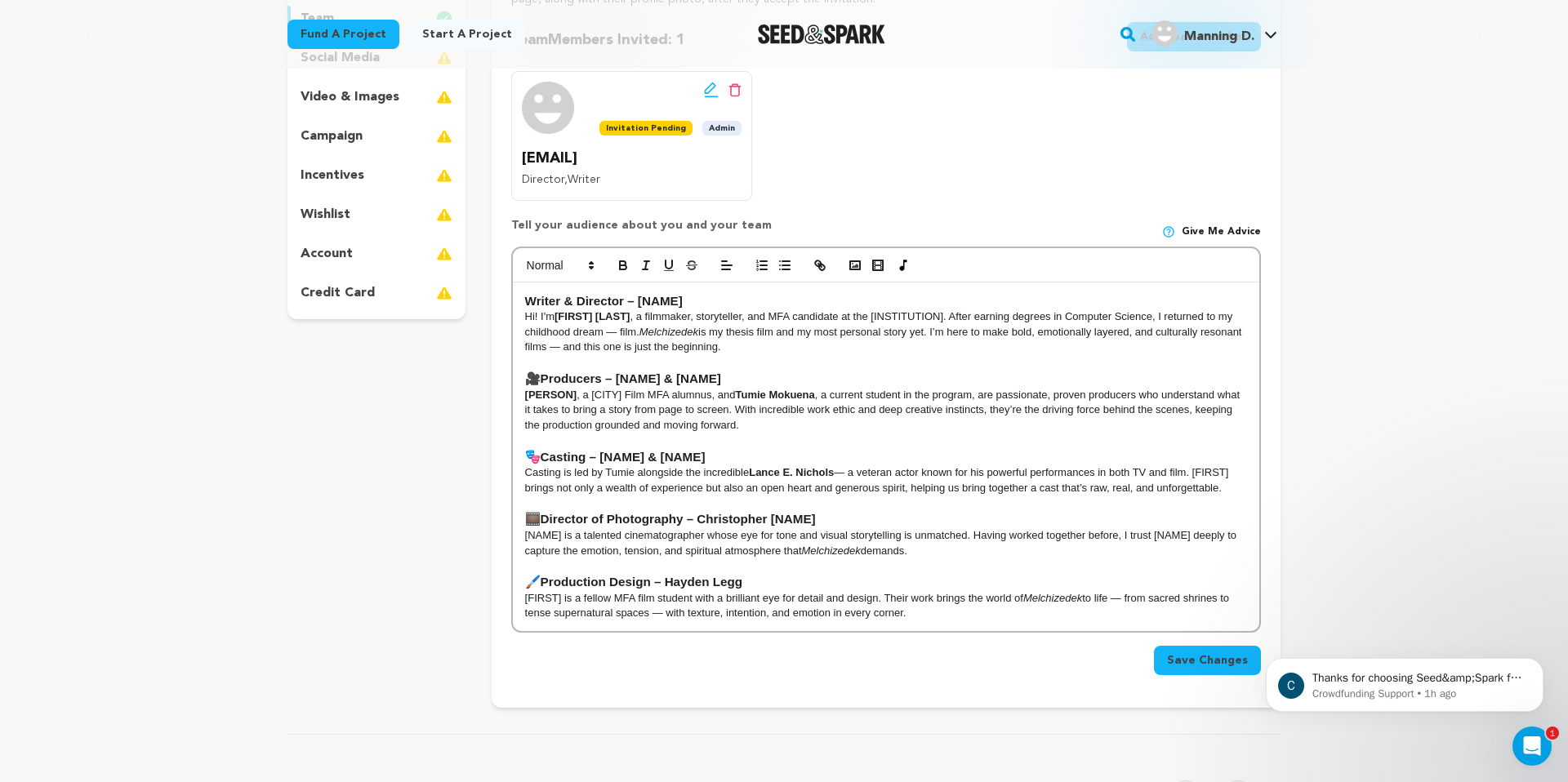 click on "🎥  Producers – DeSantos Manning & Tumie Mokuena" at bounding box center [886, 379] 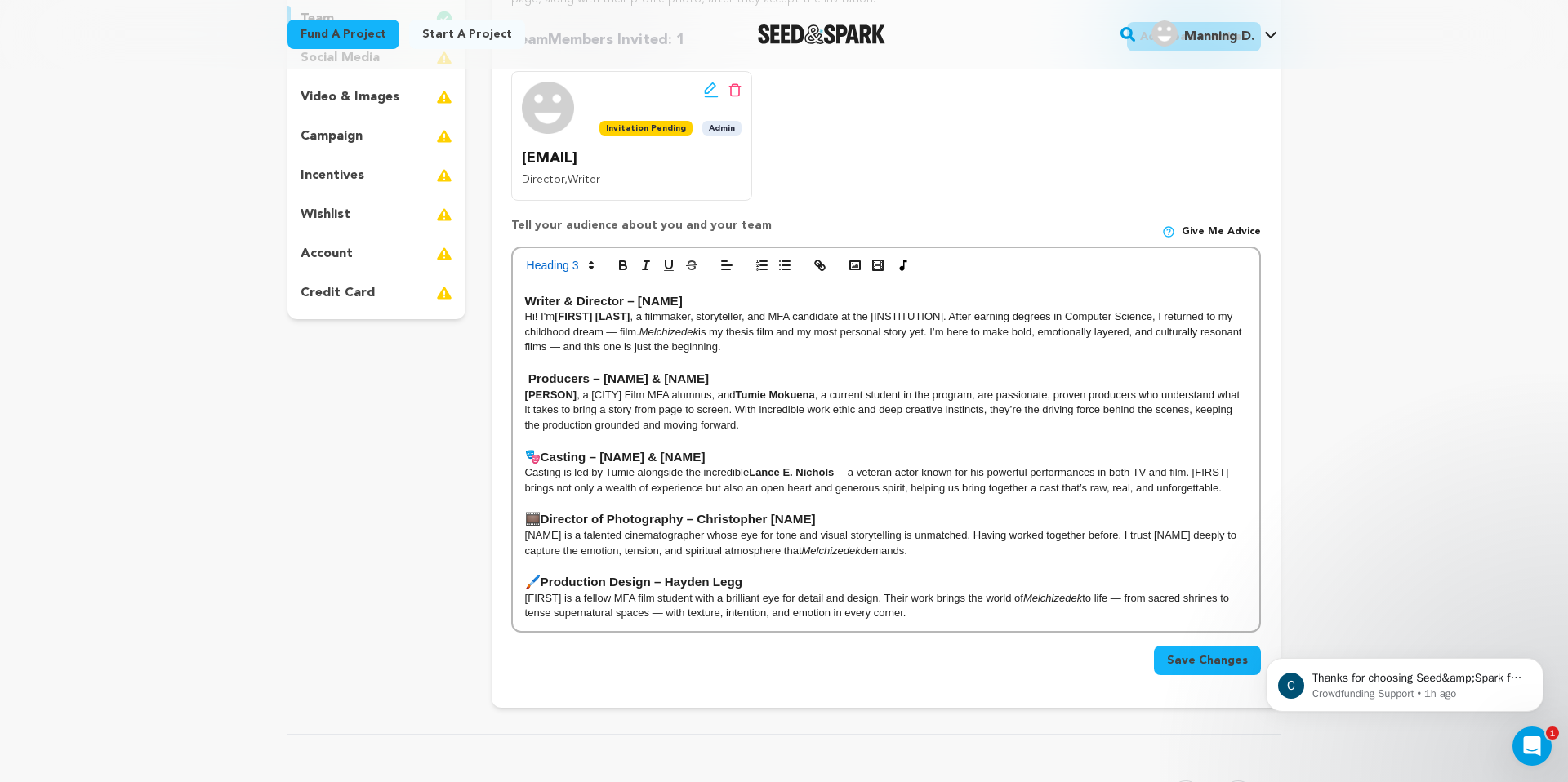 click on "🎭  Casting – Tumie Mokuena & Lance E. Nichols" at bounding box center (886, 457) 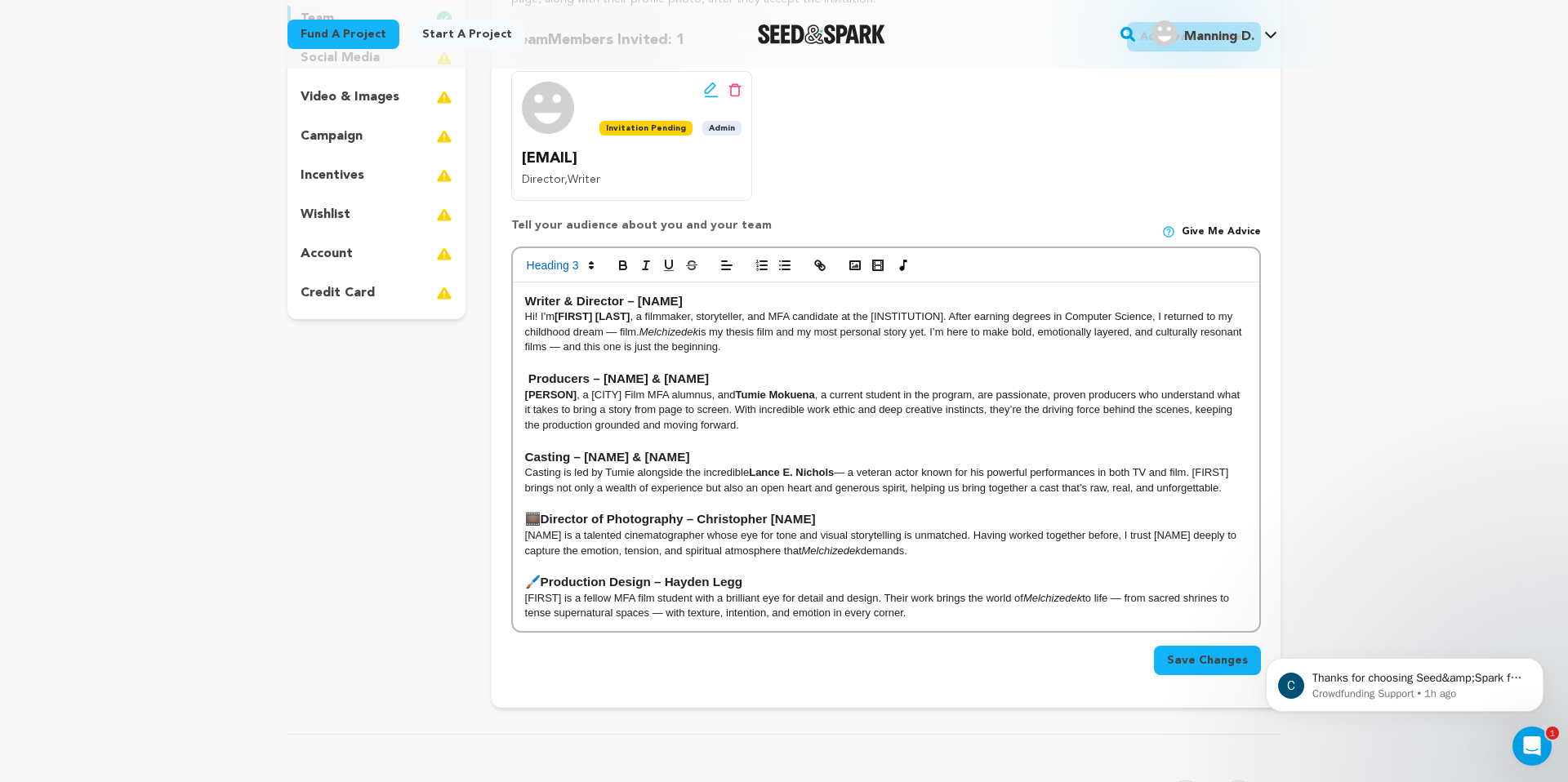 click on "🎞️  Director of Photography – Christopher [Last Name]" at bounding box center (886, 519) 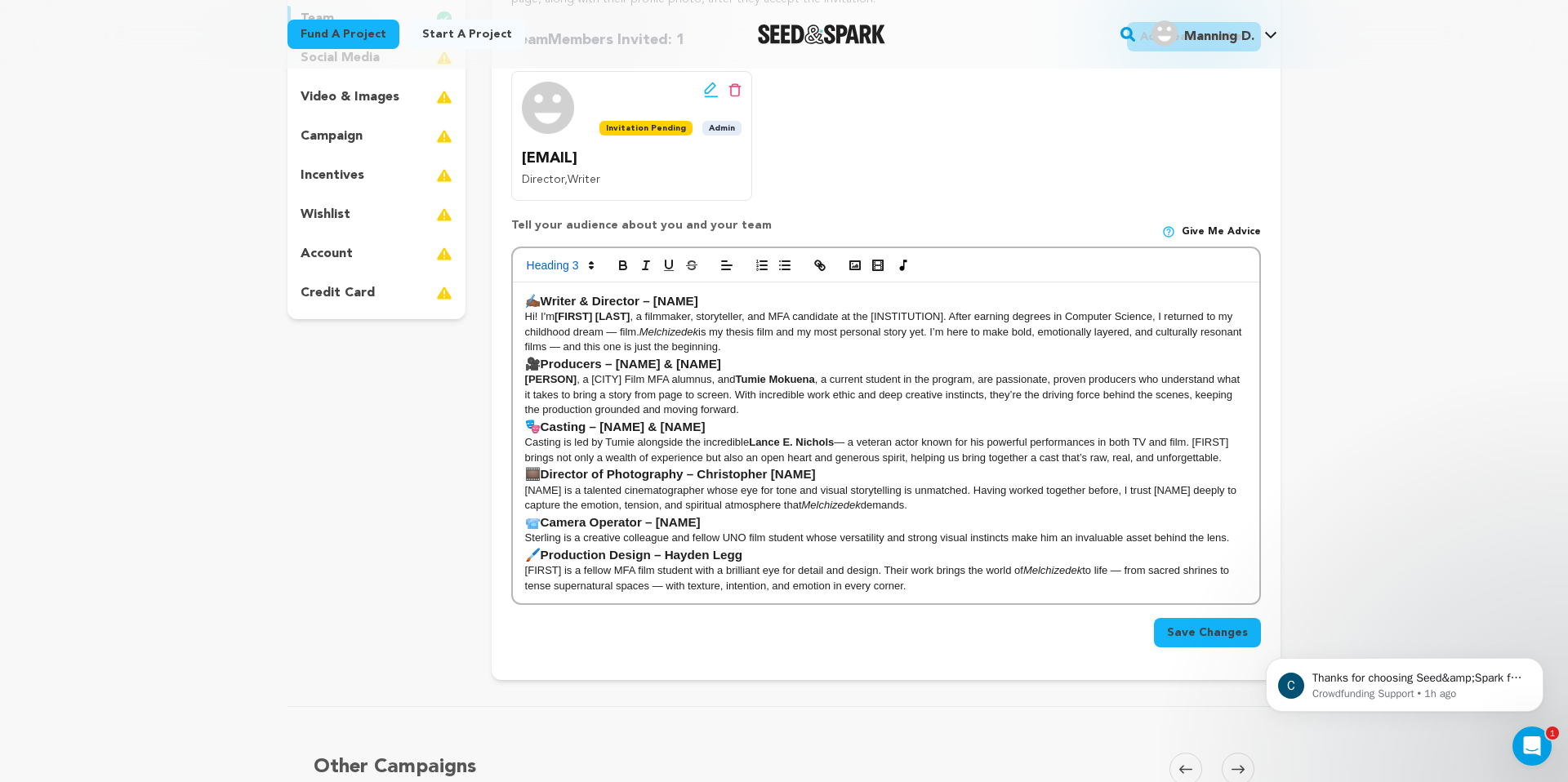 click on "Hi! I'm  Prilla Akiny , a filmmaker, storyteller, and MFA candidate at the University of New Orleans. After earning degrees in Computer Science, I returned to my childhood dream — film.  Melchizedek  is my thesis film and my most personal story yet. I’m here to make bold, emotionally layered, and culturally resonant films — and this one is just the beginning." at bounding box center (886, 331) 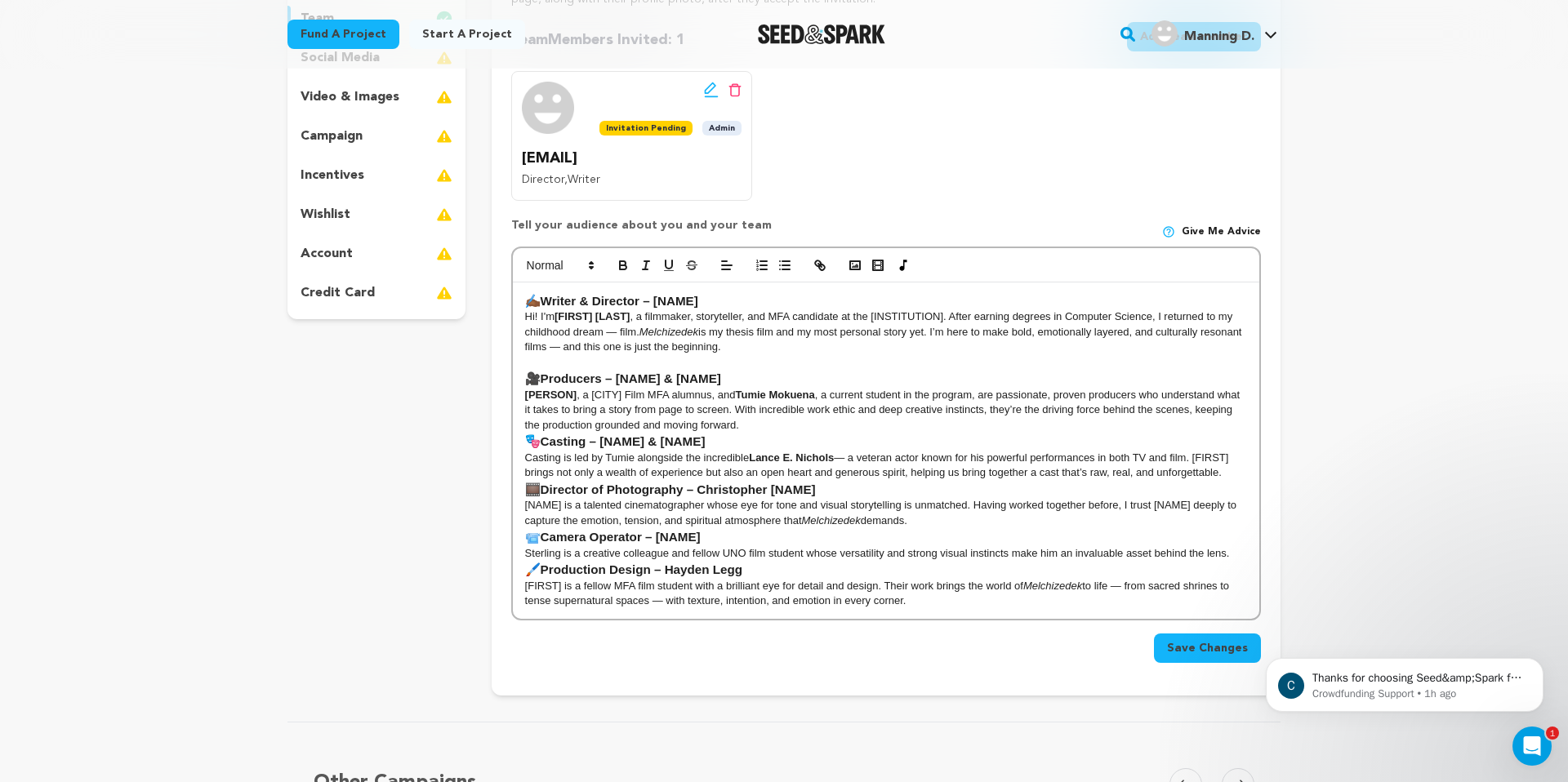 click on "DeSantos Manning , a UNO Film MFA alumnus, and  Tumie Mokuena , a current student in the program, are passionate, proven producers who understand what it takes to bring a story from page to screen. With incredible work ethic and deep creative instincts, they’re the driving force behind the scenes, keeping the production grounded and moving forward." at bounding box center (886, 410) 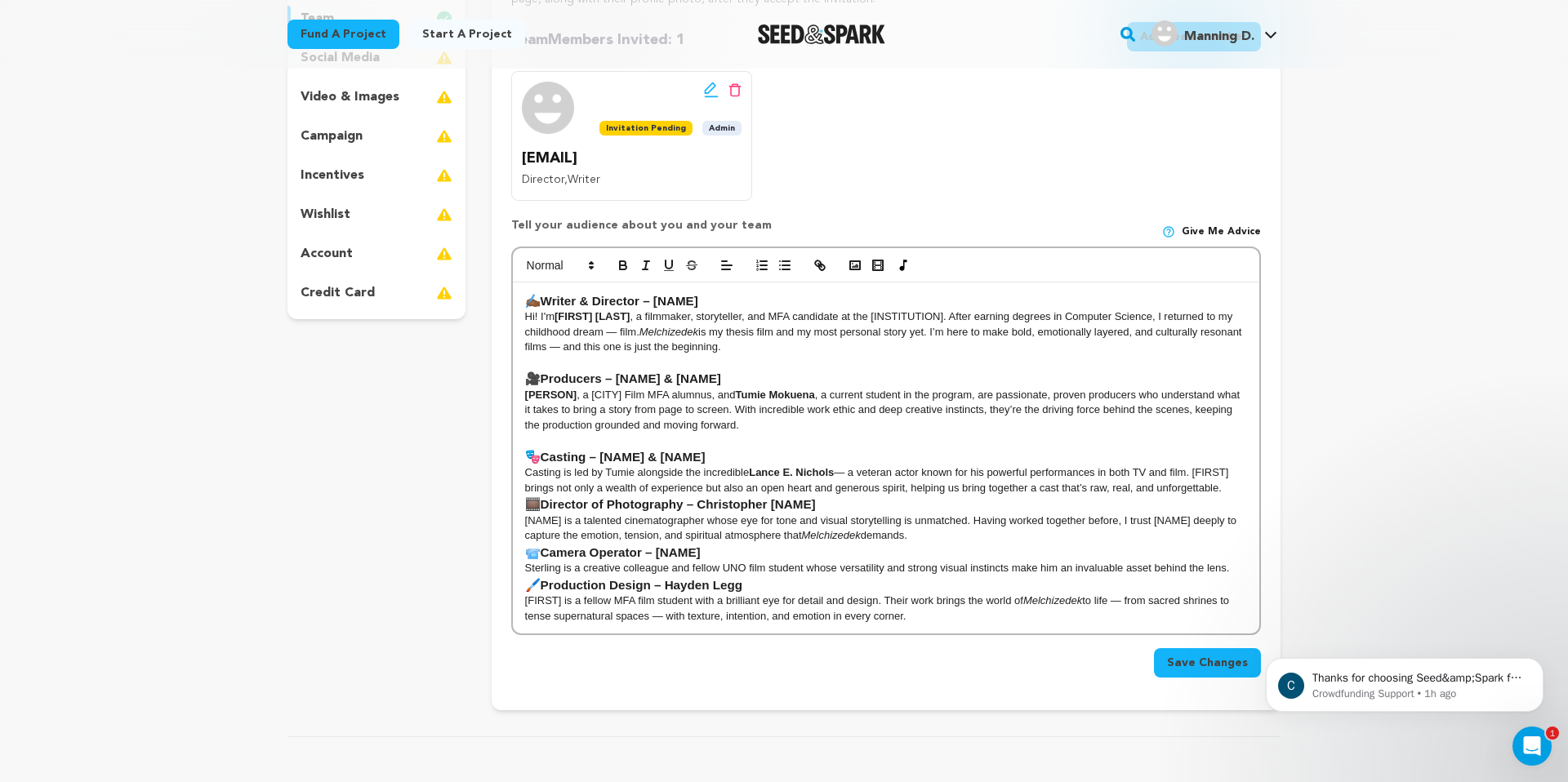 click on "Casting is led by Tumie alongside the incredible  Lance E. Nichols  — a veteran actor known for his powerful performances in both TV and film. Lance brings not only a wealth of experience but also an open heart and generous spirit, helping us bring together a cast that’s raw, real, and unforgettable." at bounding box center (886, 480) 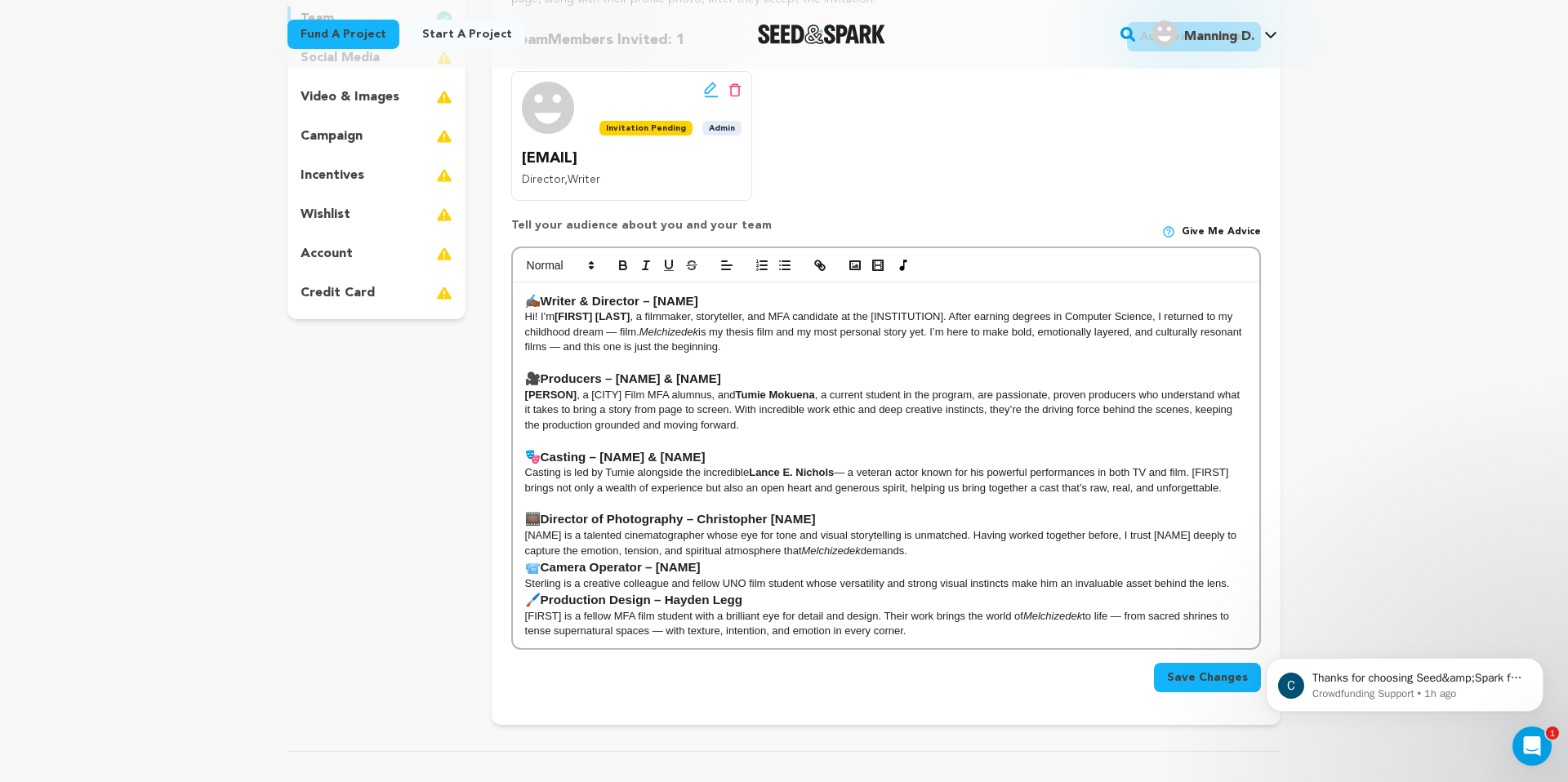 drag, startPoint x: 862, startPoint y: 522, endPoint x: 775, endPoint y: 522, distance: 87 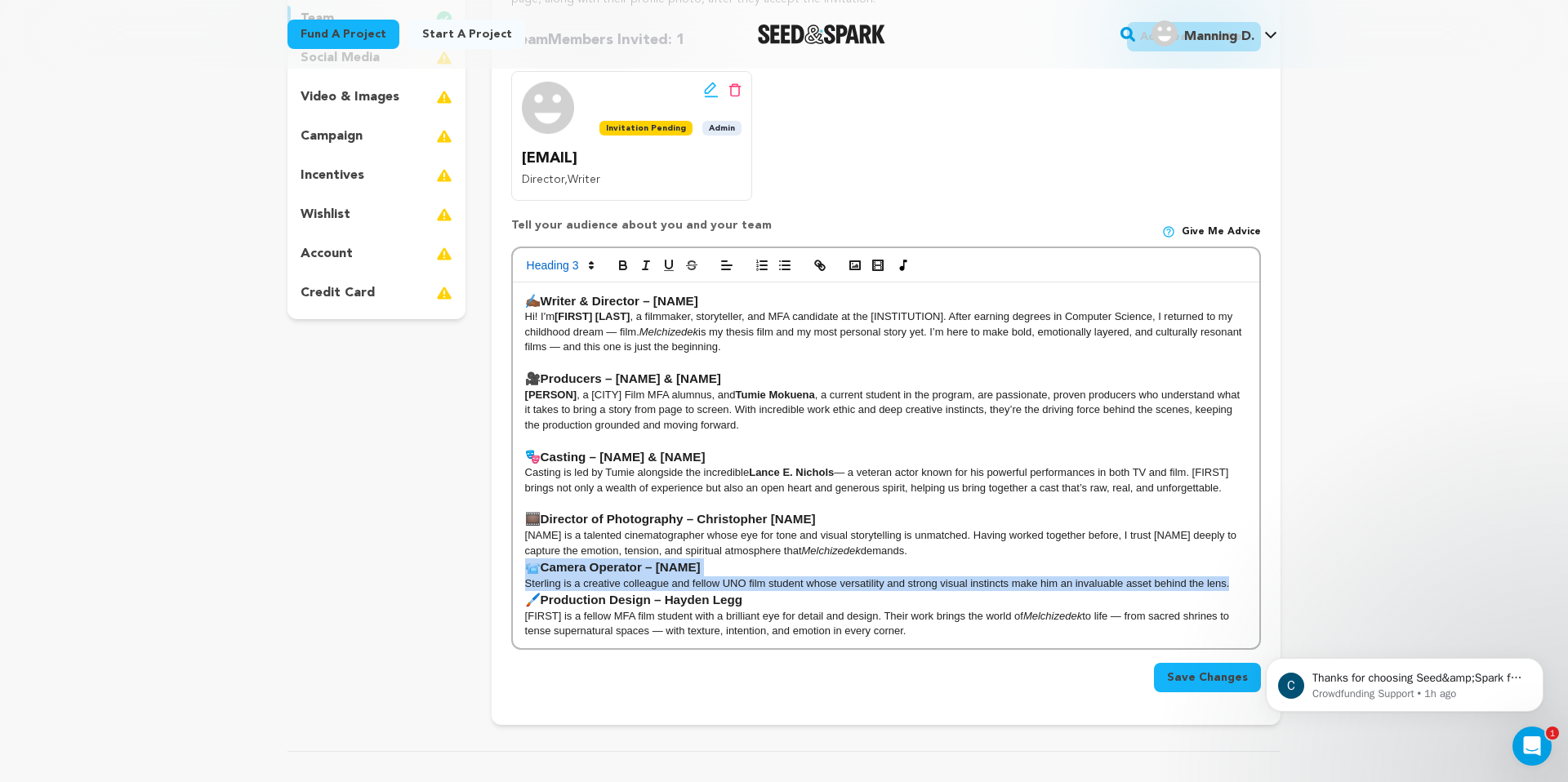 drag, startPoint x: 1241, startPoint y: 580, endPoint x: 519, endPoint y: 574, distance: 722.0249 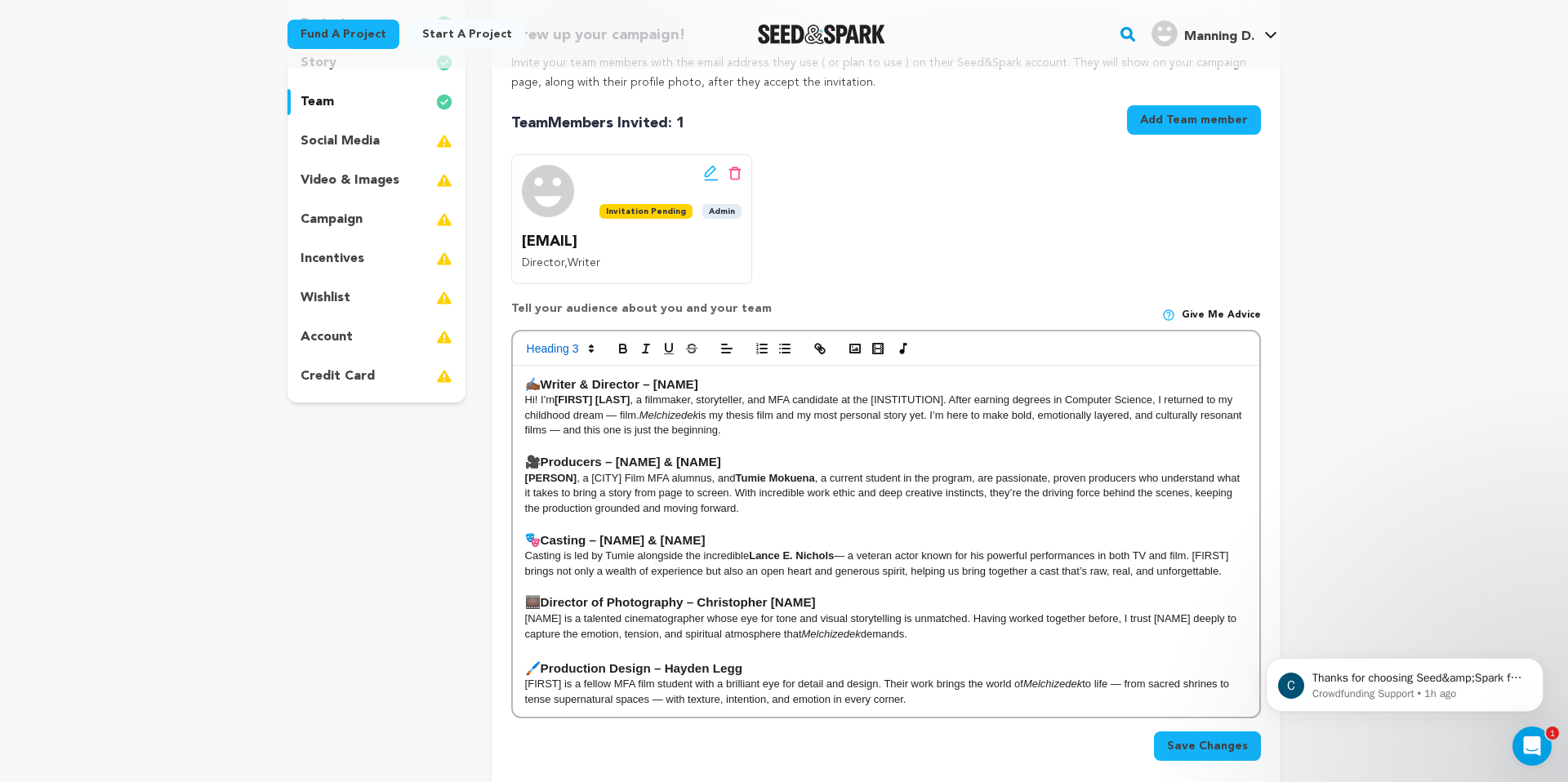 scroll, scrollTop: 215, scrollLeft: 0, axis: vertical 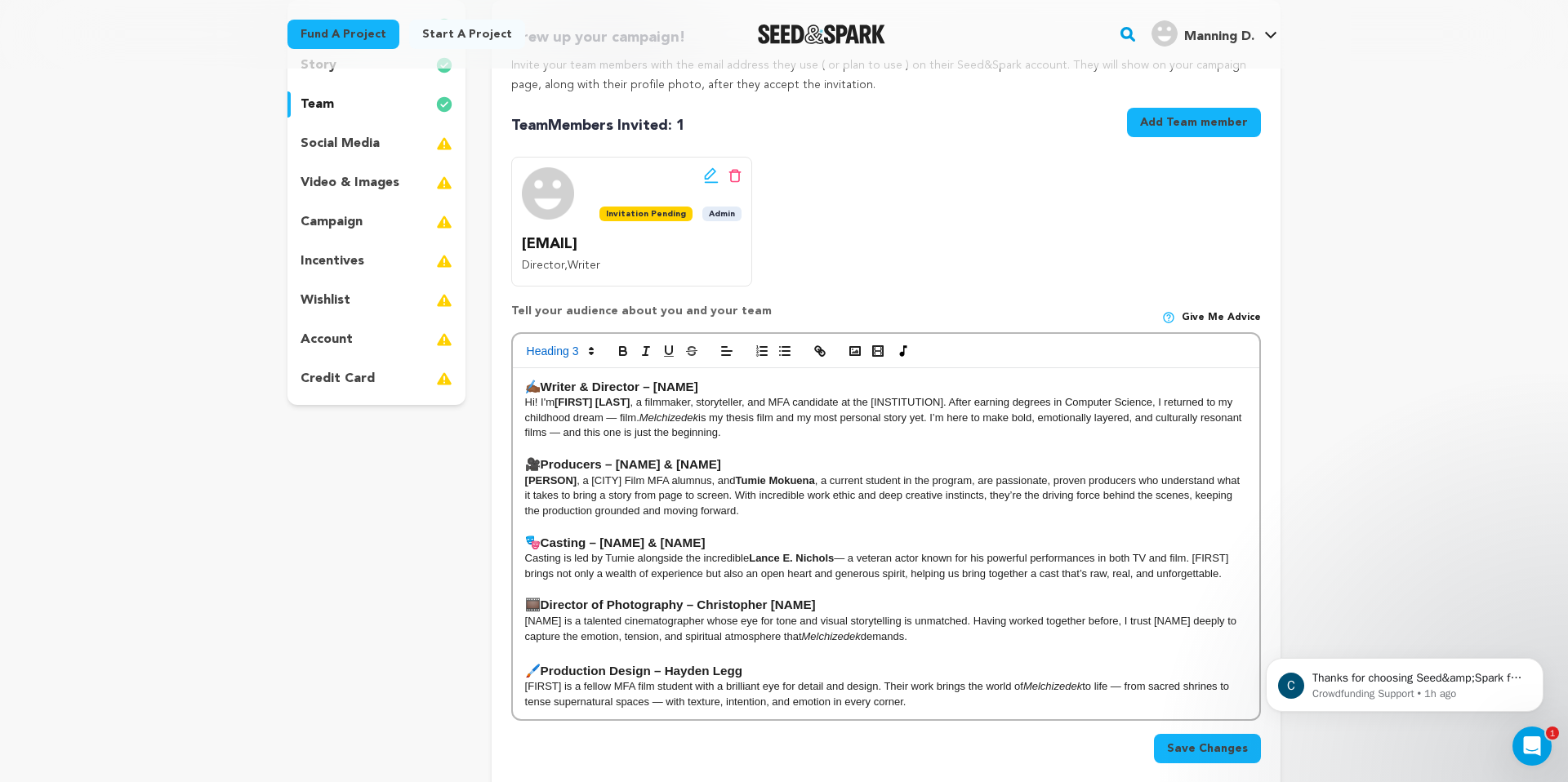 click on "Hi! I'm  Prilla Akiny , a filmmaker, storyteller, and MFA candidate at the University of New Orleans. After earning degrees in Computer Science, I returned to my childhood dream — film.  Melchizedek  is my thesis film and my most personal story yet. I’m here to make bold, emotionally layered, and culturally resonant films — and this one is just the beginning." at bounding box center [886, 417] 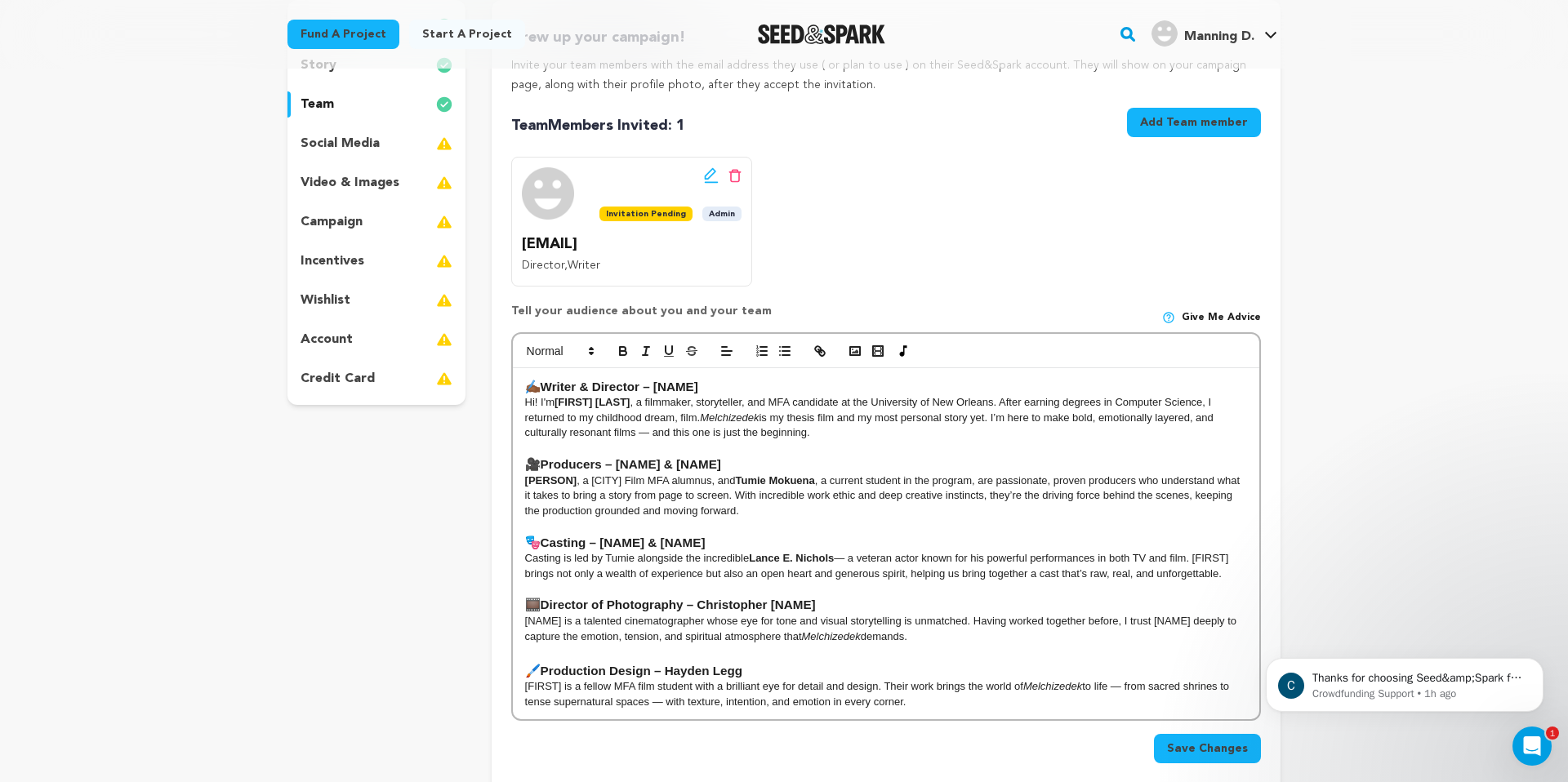 click on "Hi! I'm  Prilla Akiny , a filmmaker, storyteller, and MFA candidate at the University of New Orleans. After earning degrees in Computer Science, I returned to my childhood dream,  film.  Melchizedek  is my thesis film and my most personal story yet. I’m here to make bold, emotionally layered, and culturally resonant films — and this one is just the beginning." at bounding box center (886, 417) 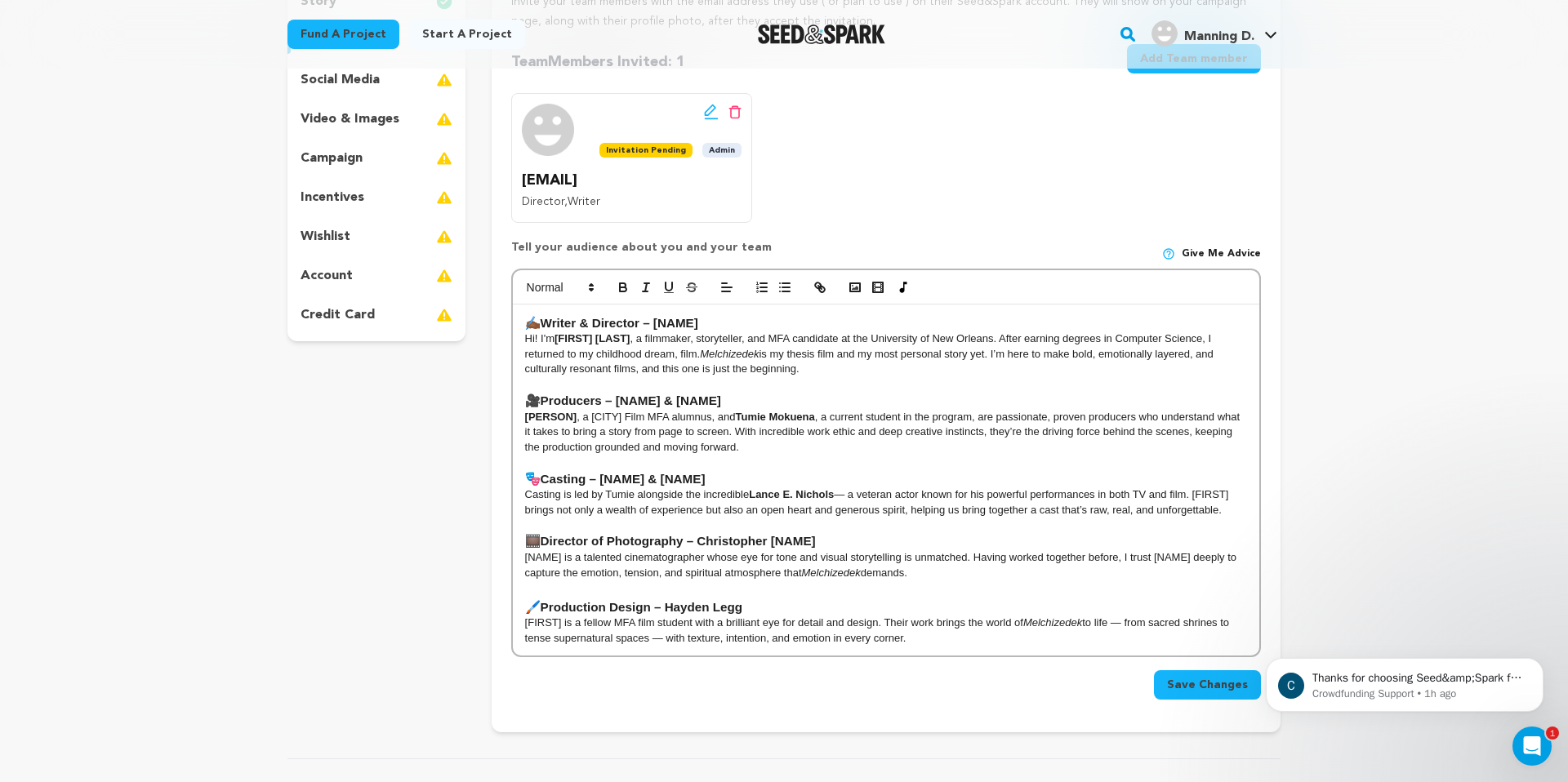 scroll, scrollTop: 281, scrollLeft: 0, axis: vertical 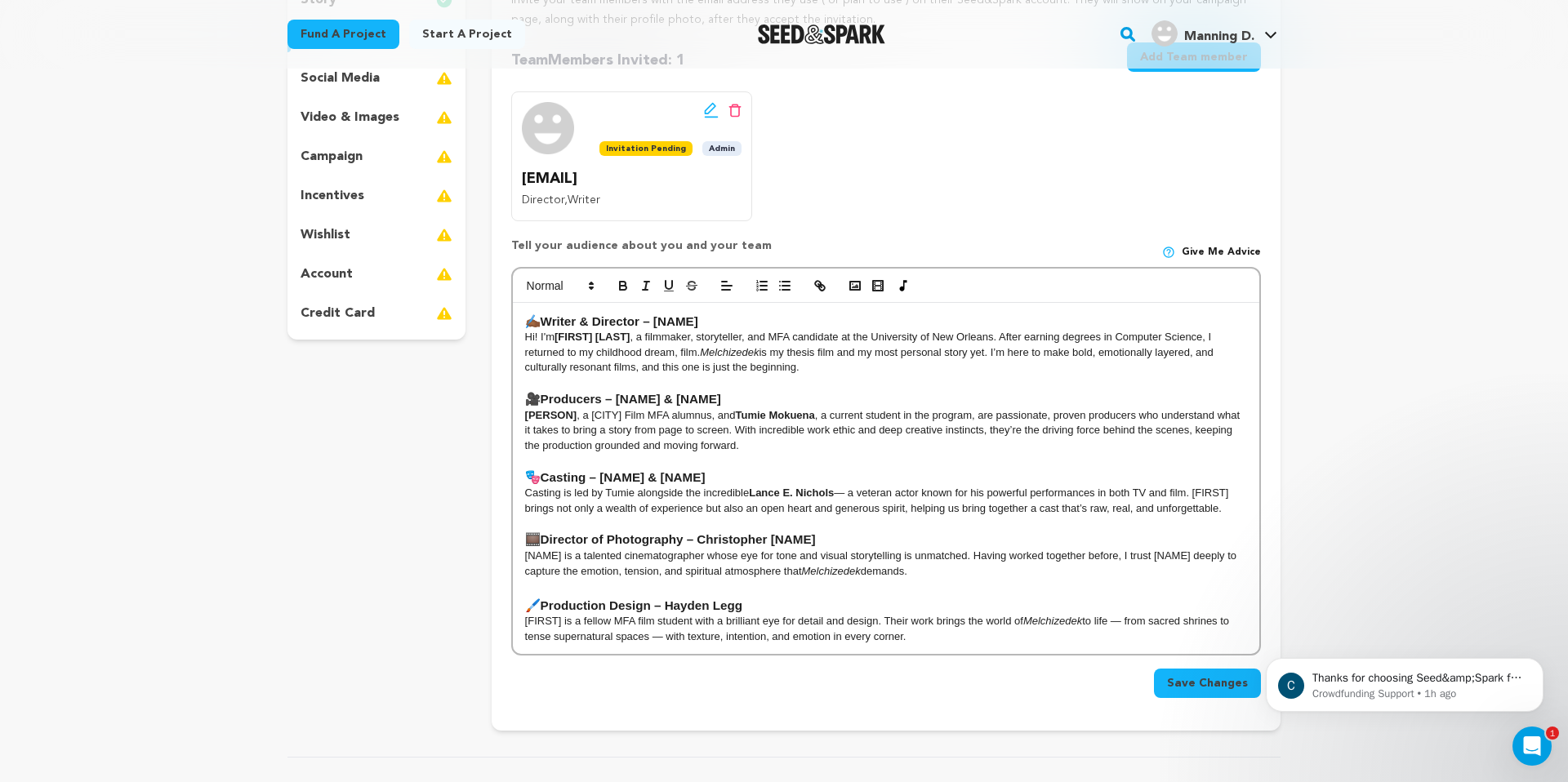 click on "Casting is led by Tumie alongside the incredible  Lance E. Nichols  — a veteran actor known for his powerful performances in both TV and film. Lance brings not only a wealth of experience but also an open heart and generous spirit, helping us bring together a cast that’s raw, real, and unforgettable." at bounding box center [886, 500] 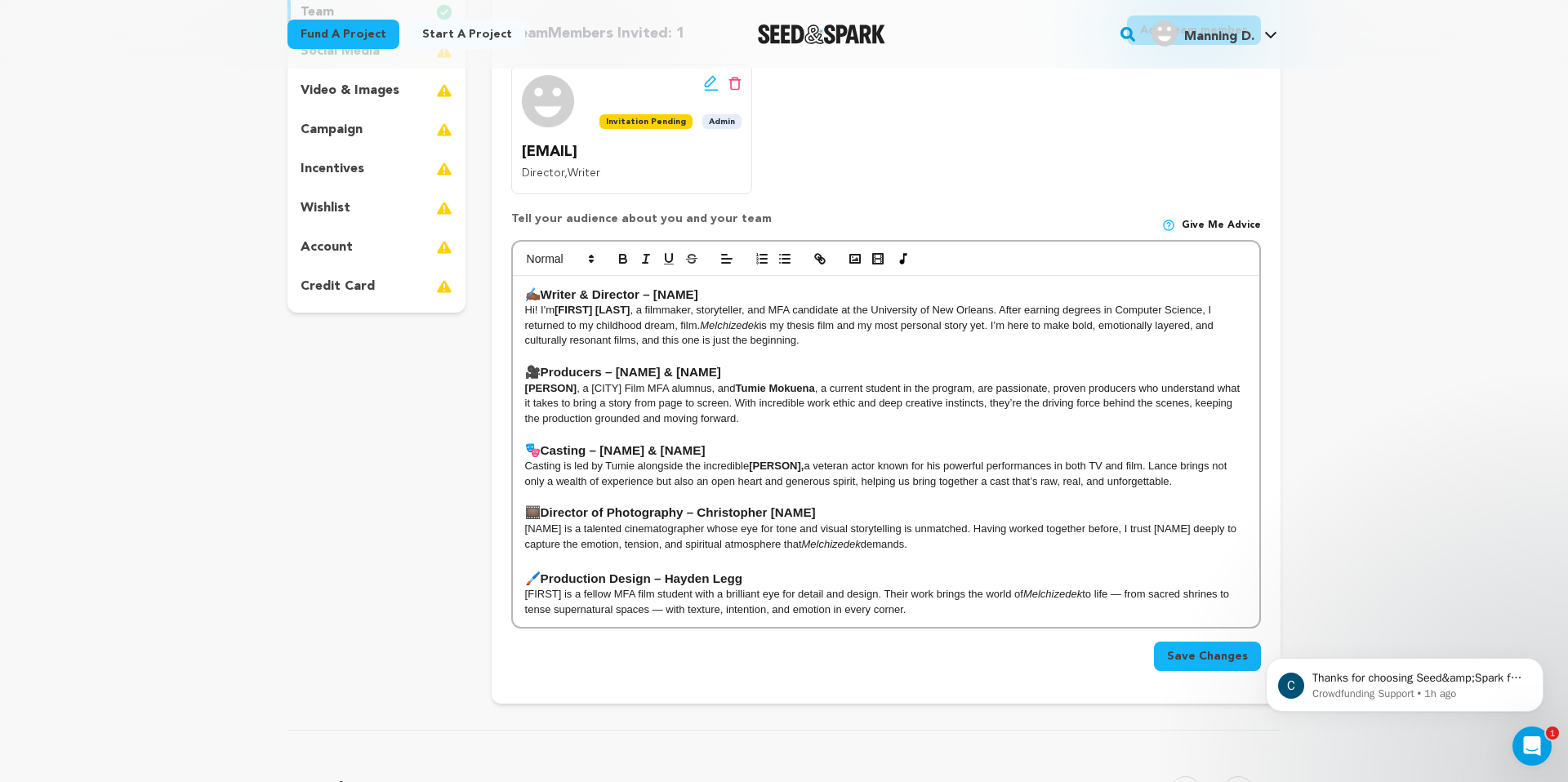 scroll, scrollTop: 317, scrollLeft: 0, axis: vertical 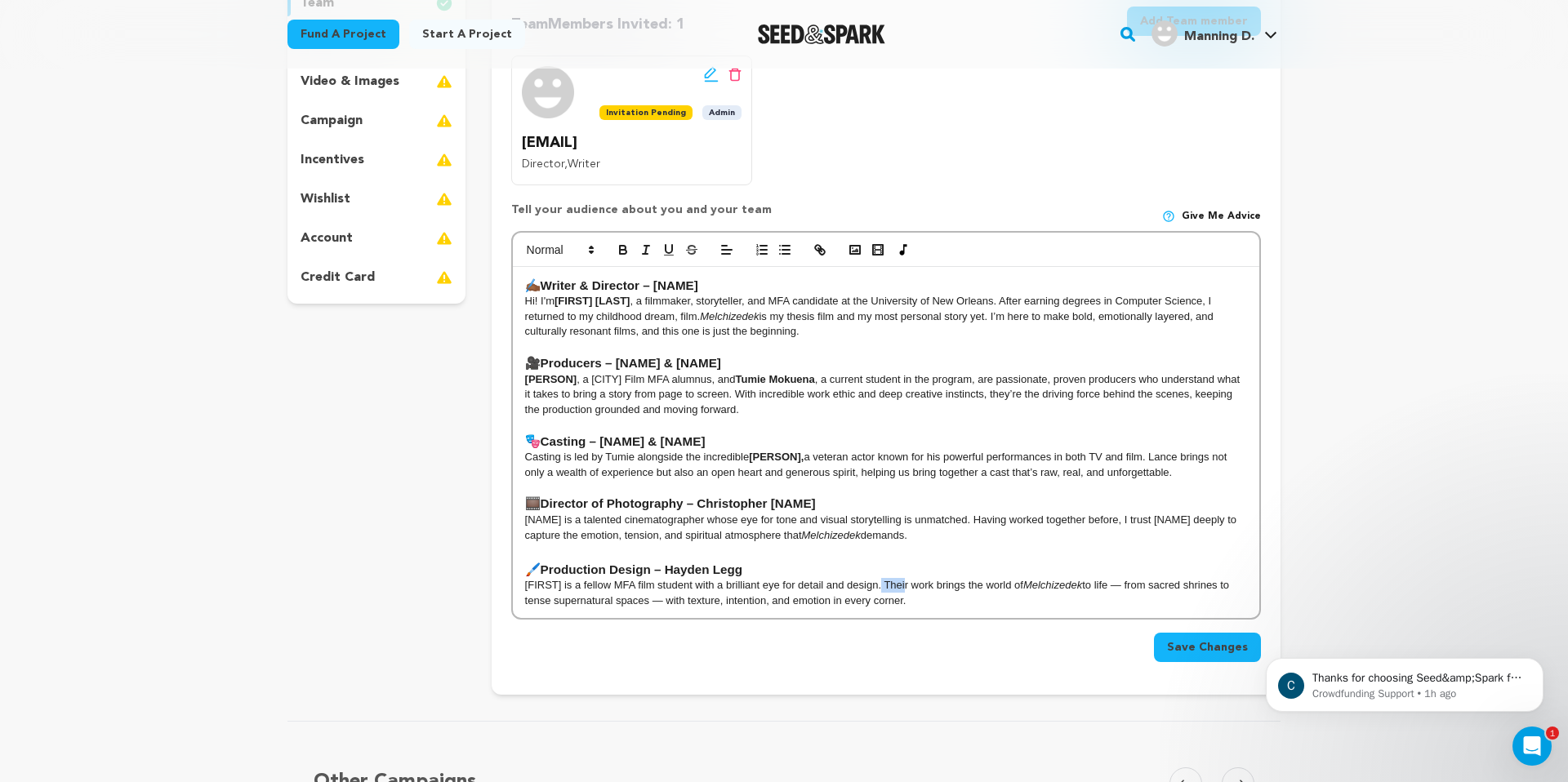 drag, startPoint x: 906, startPoint y: 583, endPoint x: 886, endPoint y: 583, distance: 20 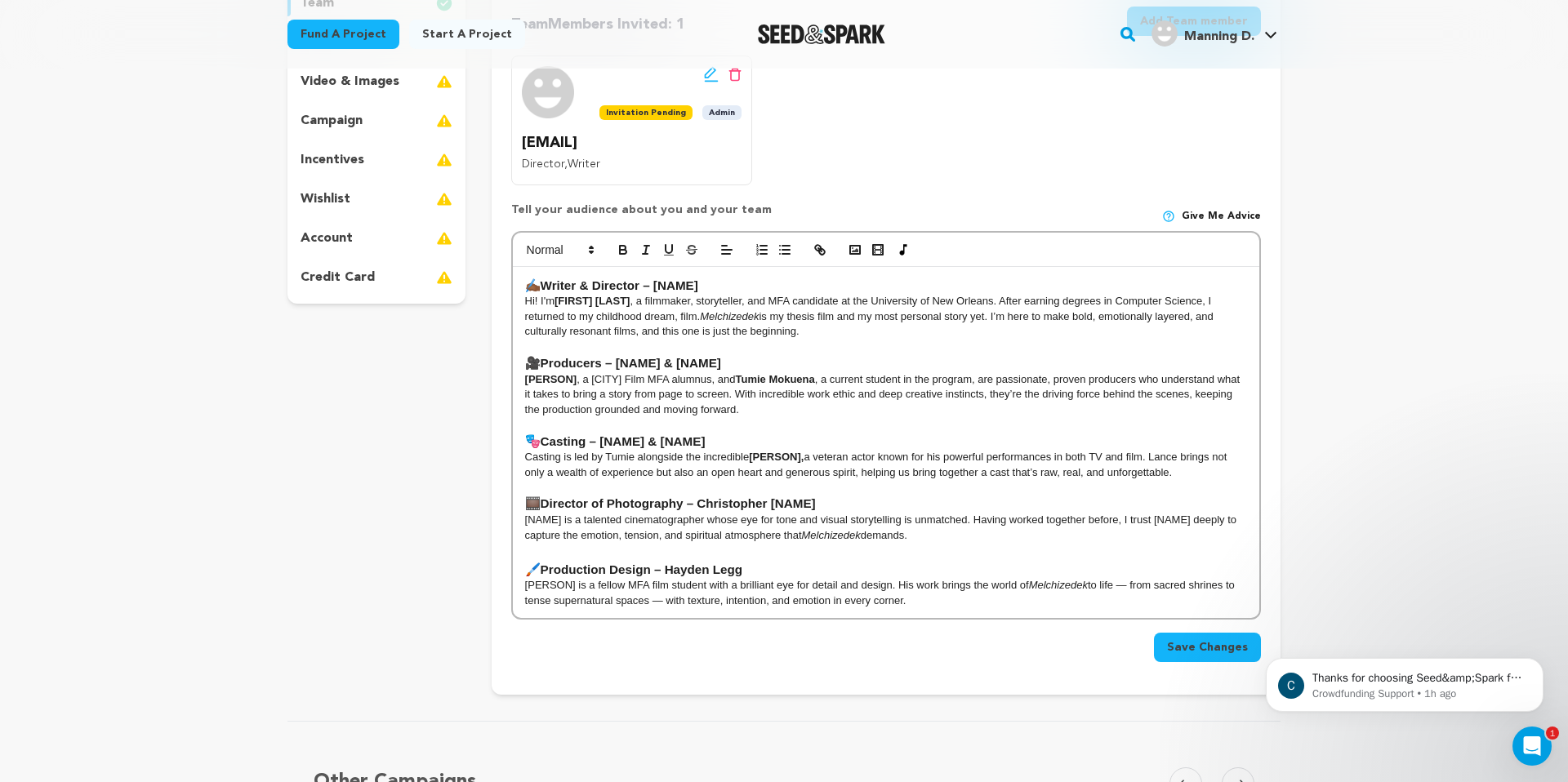 click on "Hayden is a fellow MFA film student with a brilliant eye for detail and design. His work brings the world of  Melchizedek  to life — from sacred shrines to tense supernatural spaces — with texture, intention, and emotion in every corner." at bounding box center [886, 593] 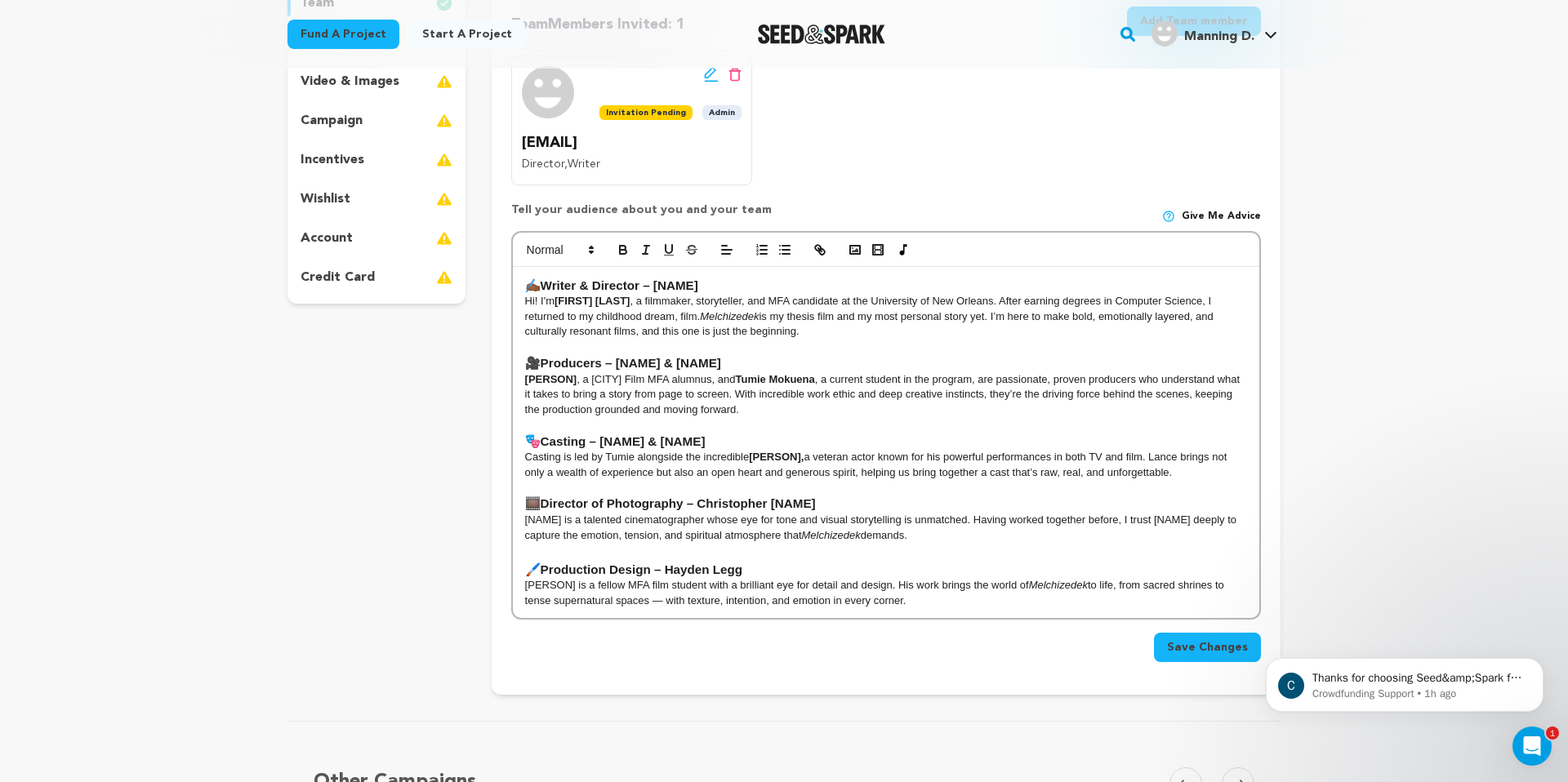 click on "Hayden is a fellow MFA film student with a brilliant eye for detail and design. His work brings the world of  Melchizedek  to life, from sacred shrines to tense supernatural spaces — with texture, intention, and emotion in every corner." at bounding box center [886, 593] 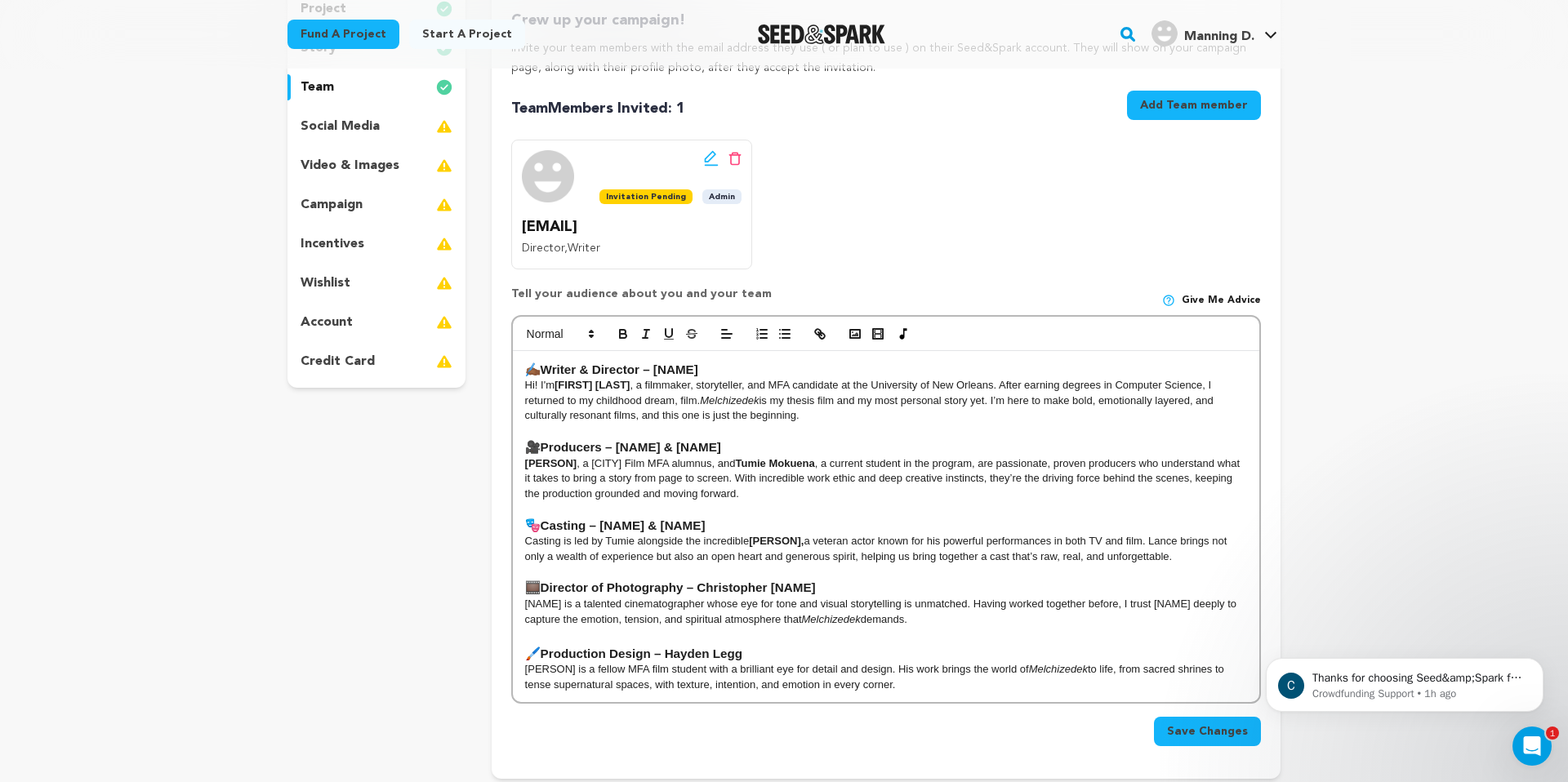scroll, scrollTop: 232, scrollLeft: 0, axis: vertical 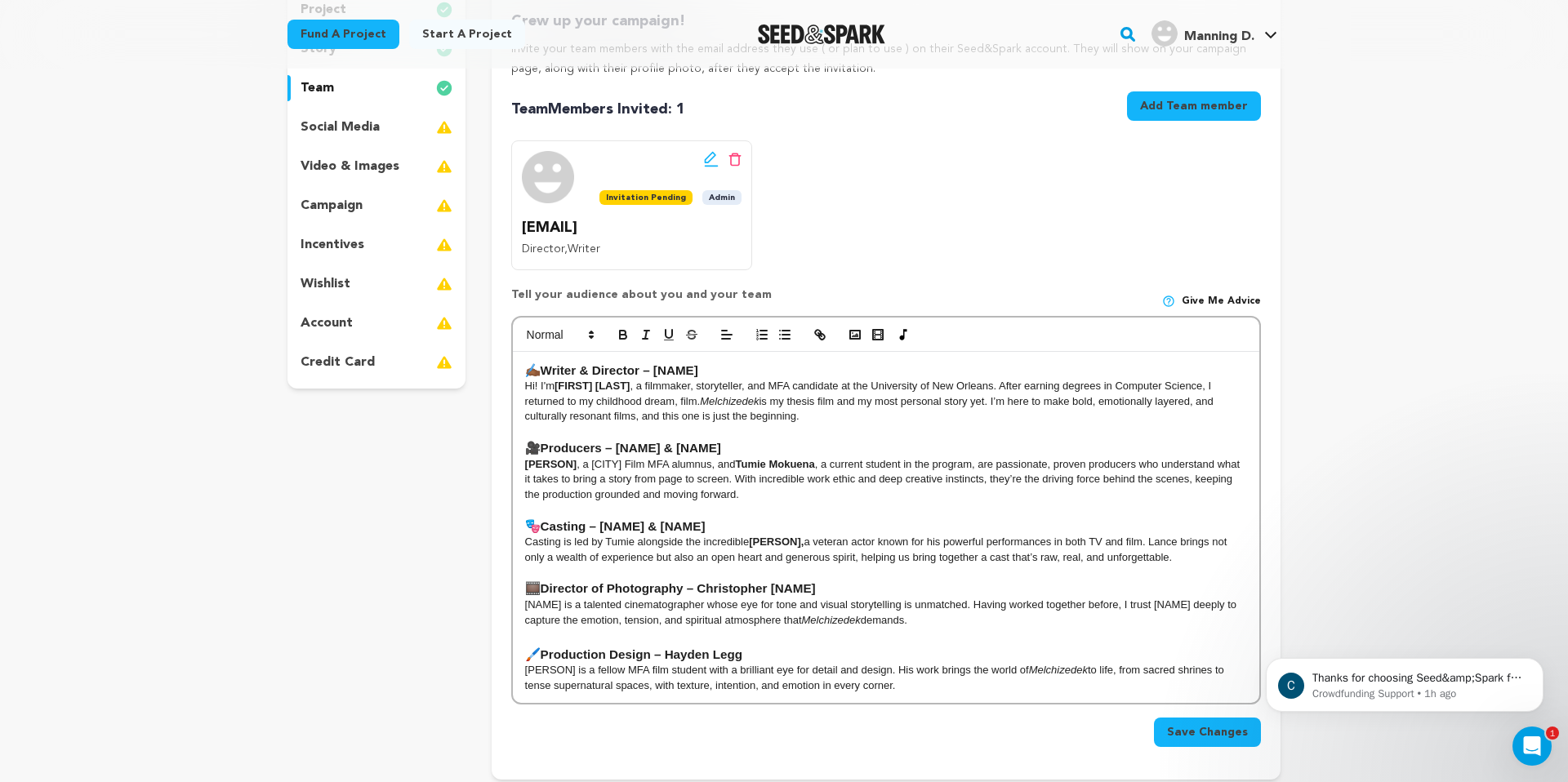 click on "Save Changes" at bounding box center [1207, 732] 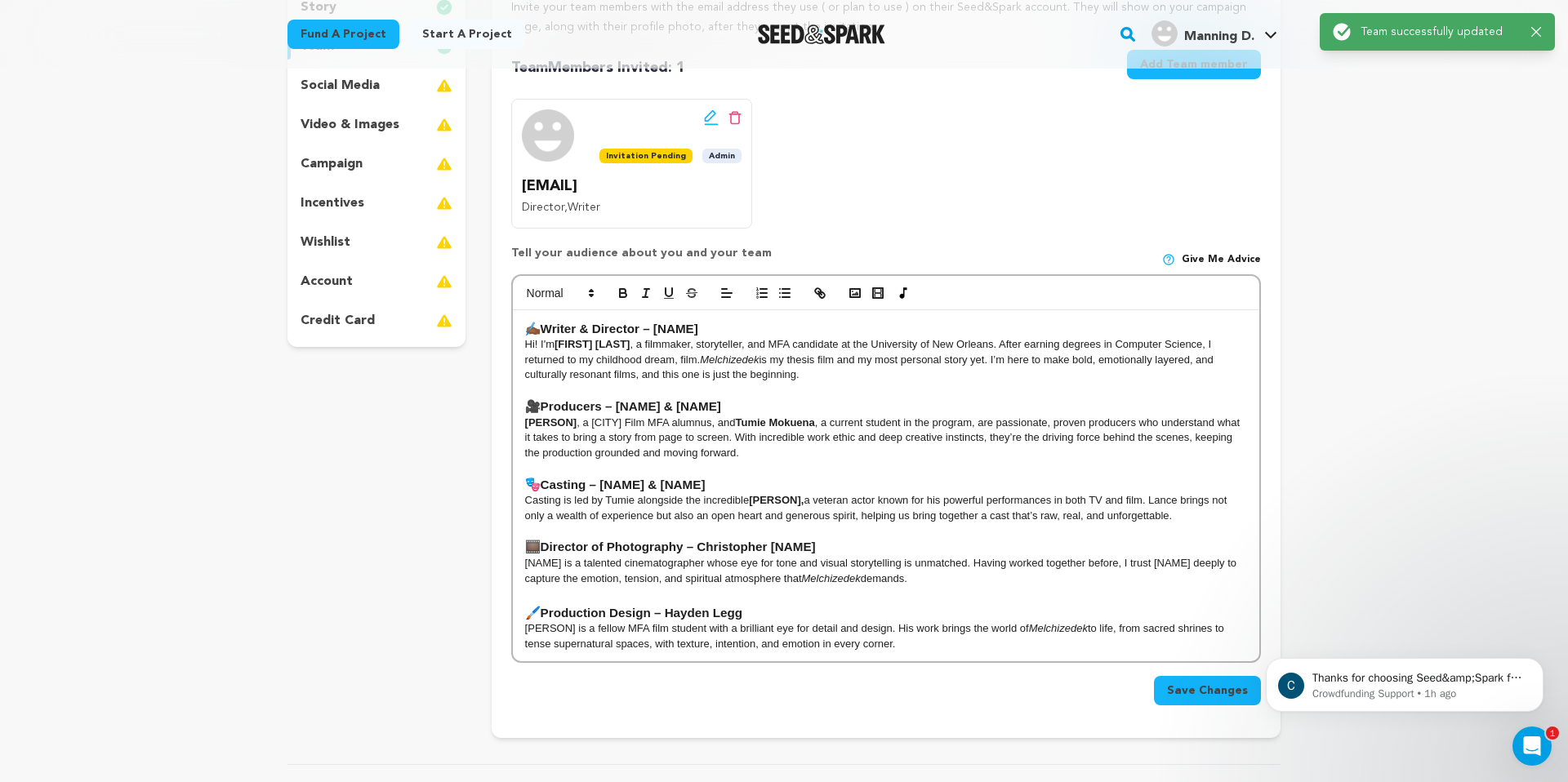 scroll, scrollTop: 278, scrollLeft: 0, axis: vertical 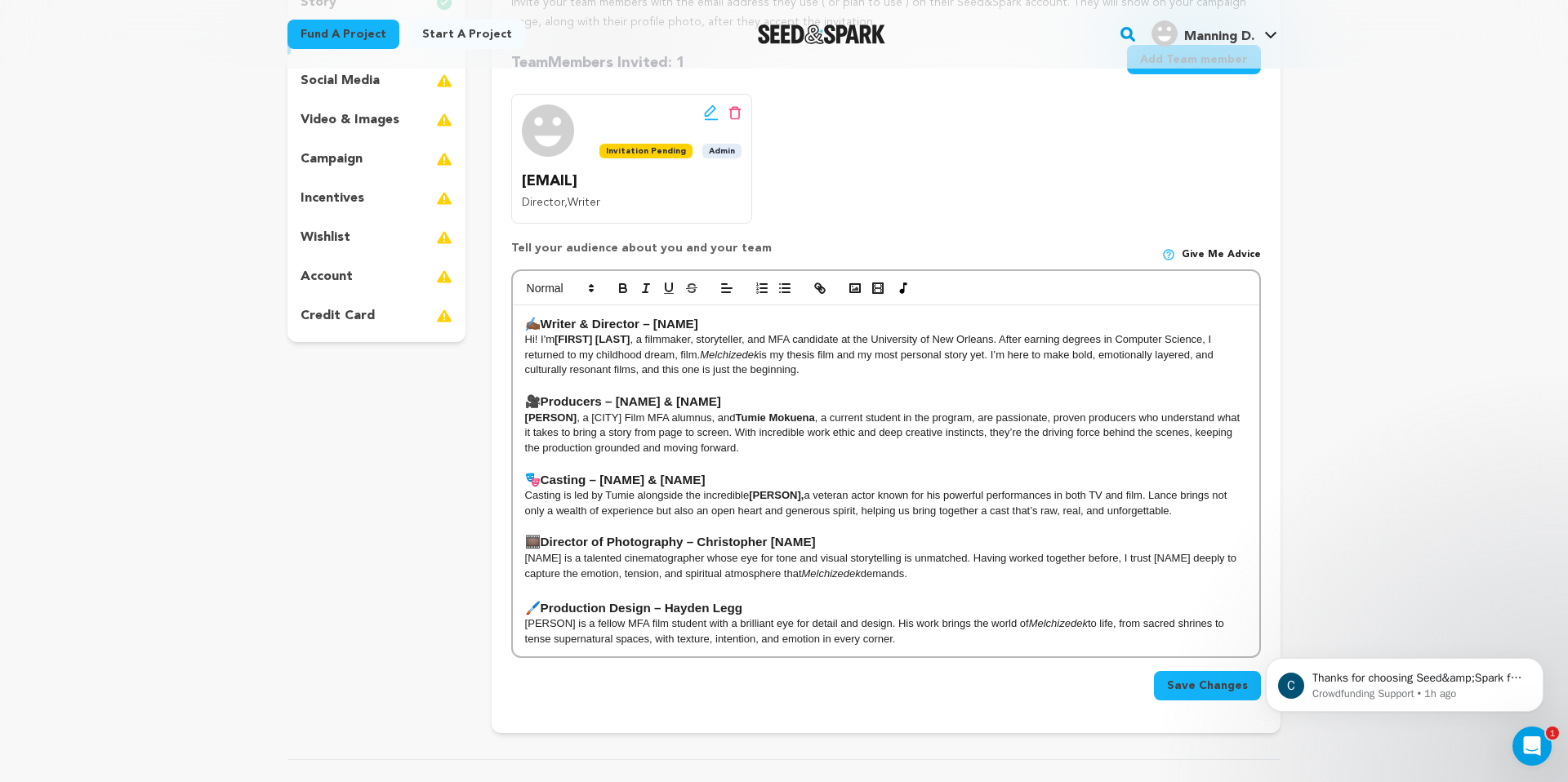 click on "Hi! I'm  Prilla Akiny , a filmmaker, storyteller, and MFA candidate at the University of New Orleans. After earning degrees in Computer Science, I returned to my childhood dream,  film.  Melchizedek  is my thesis film and my most personal story yet. I’m here to make bold, emotionally layered, and culturally resonant films, and this one is just the beginning." at bounding box center [886, 354] 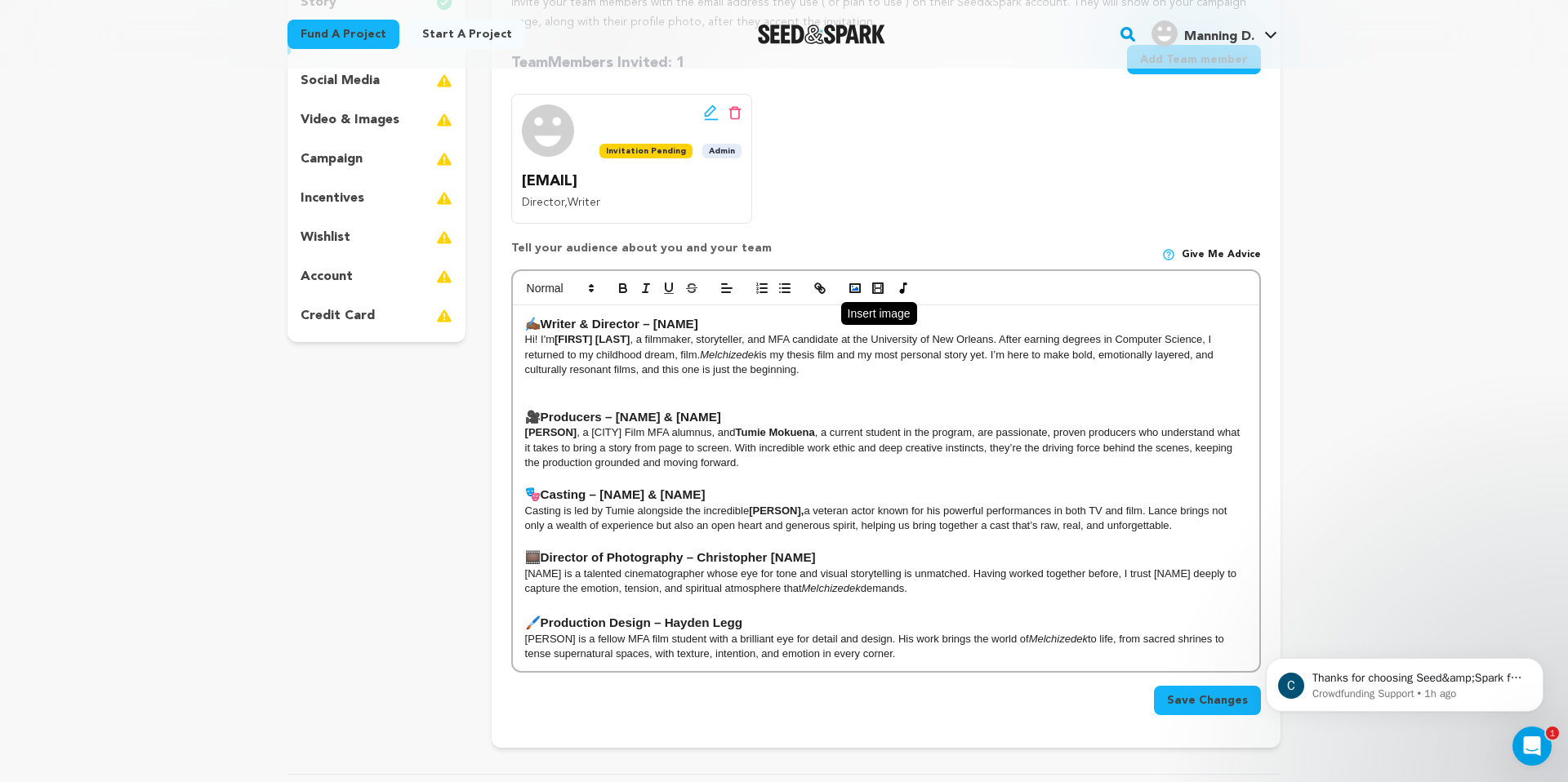 click 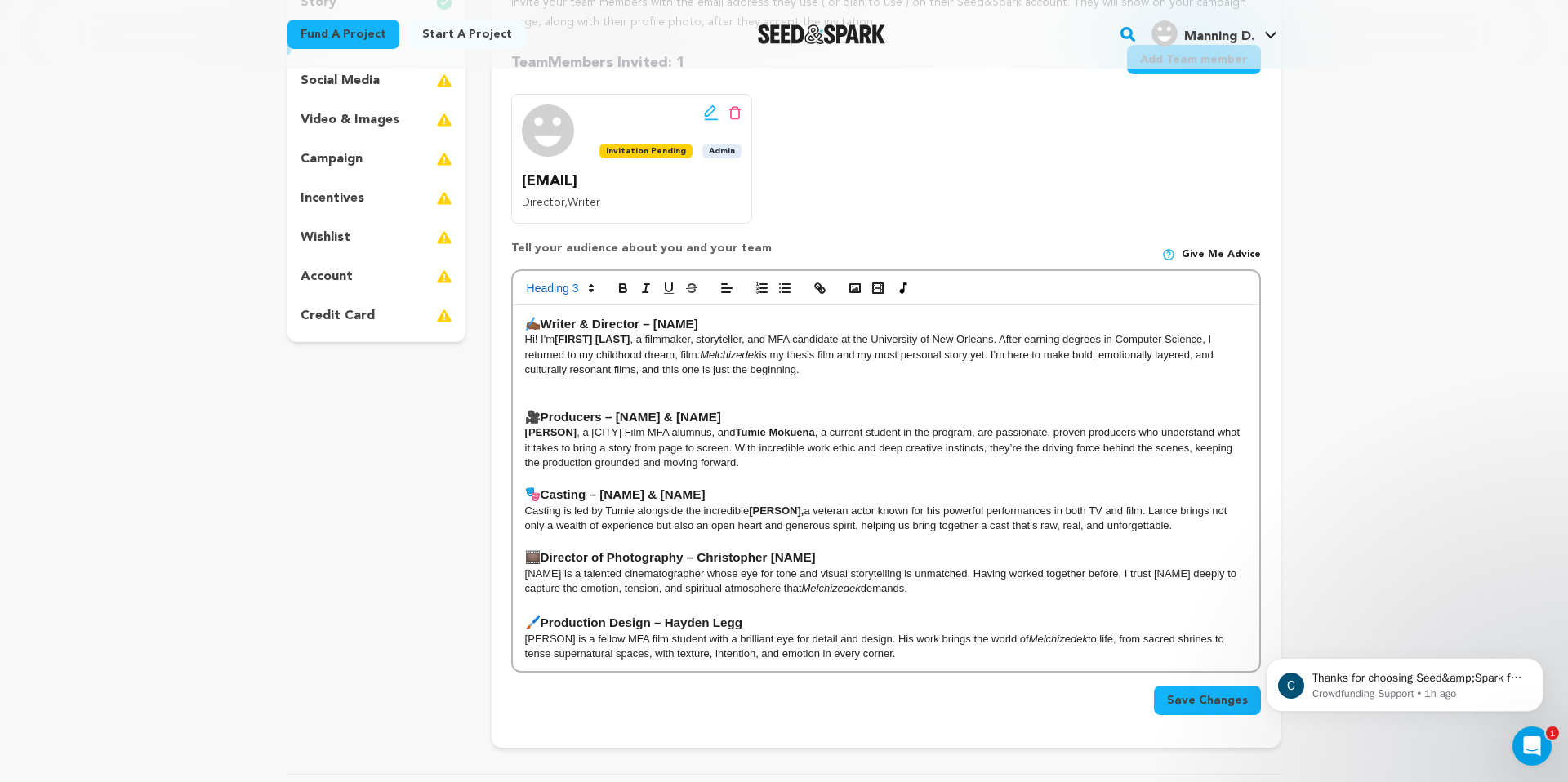 click on "Hi! I'm  Prilla Akiny , a filmmaker, storyteller, and MFA candidate at the University of New Orleans. After earning degrees in Computer Science, I returned to my childhood dream,  film.  Melchizedek  is my thesis film and my most personal story yet. I’m here to make bold, emotionally layered, and culturally resonant films, and this one is just the beginning." at bounding box center (886, 354) 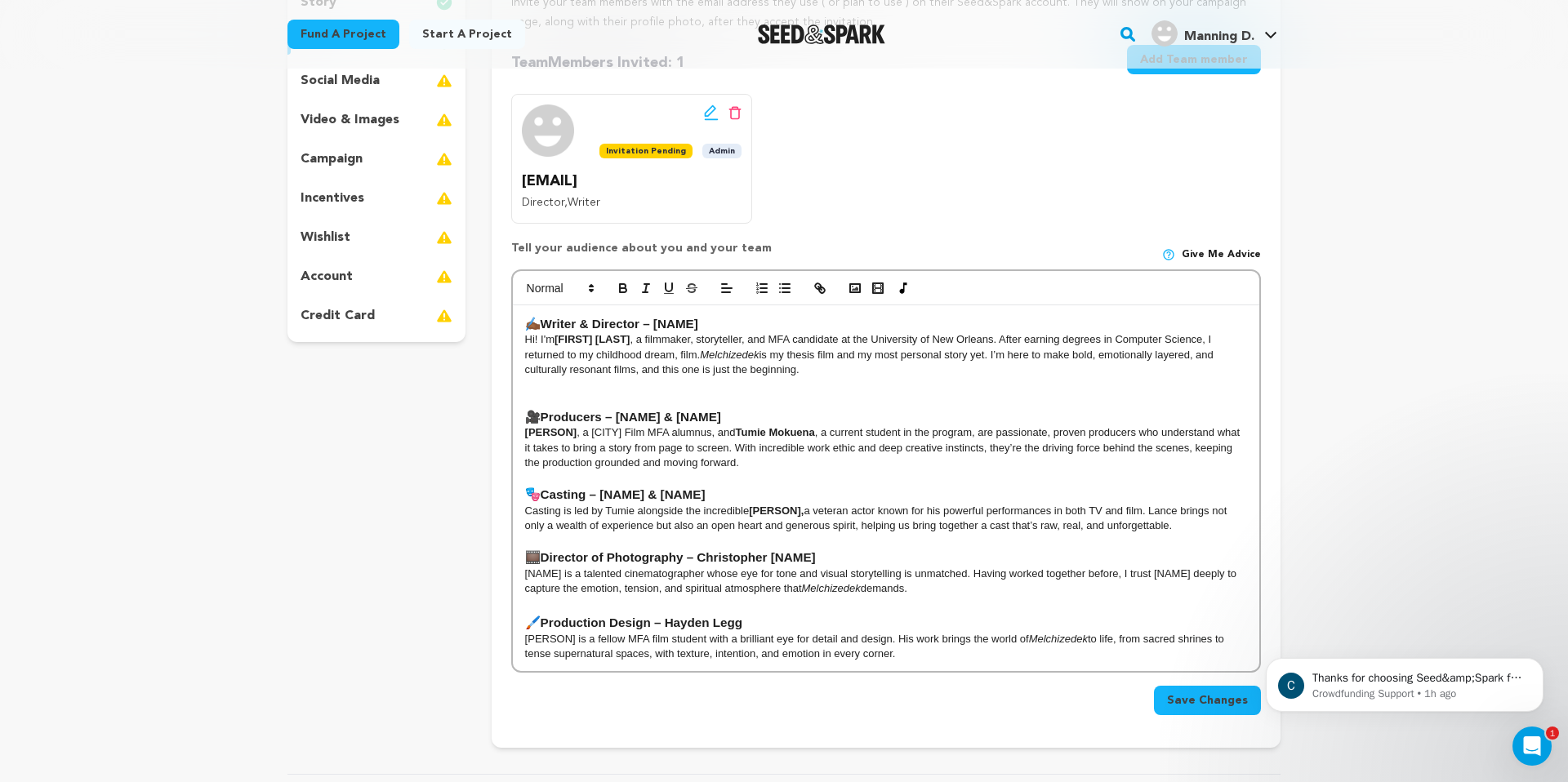 click on "Hi! I'm  Prilla Akiny , a filmmaker, storyteller, and MFA candidate at the University of New Orleans. After earning degrees in Computer Science, I returned to my childhood dream,  film.  Melchizedek  is my thesis film and my most personal story yet. I’m here to make bold, emotionally layered, and culturally resonant films, and this one is just the beginning." at bounding box center (886, 354) 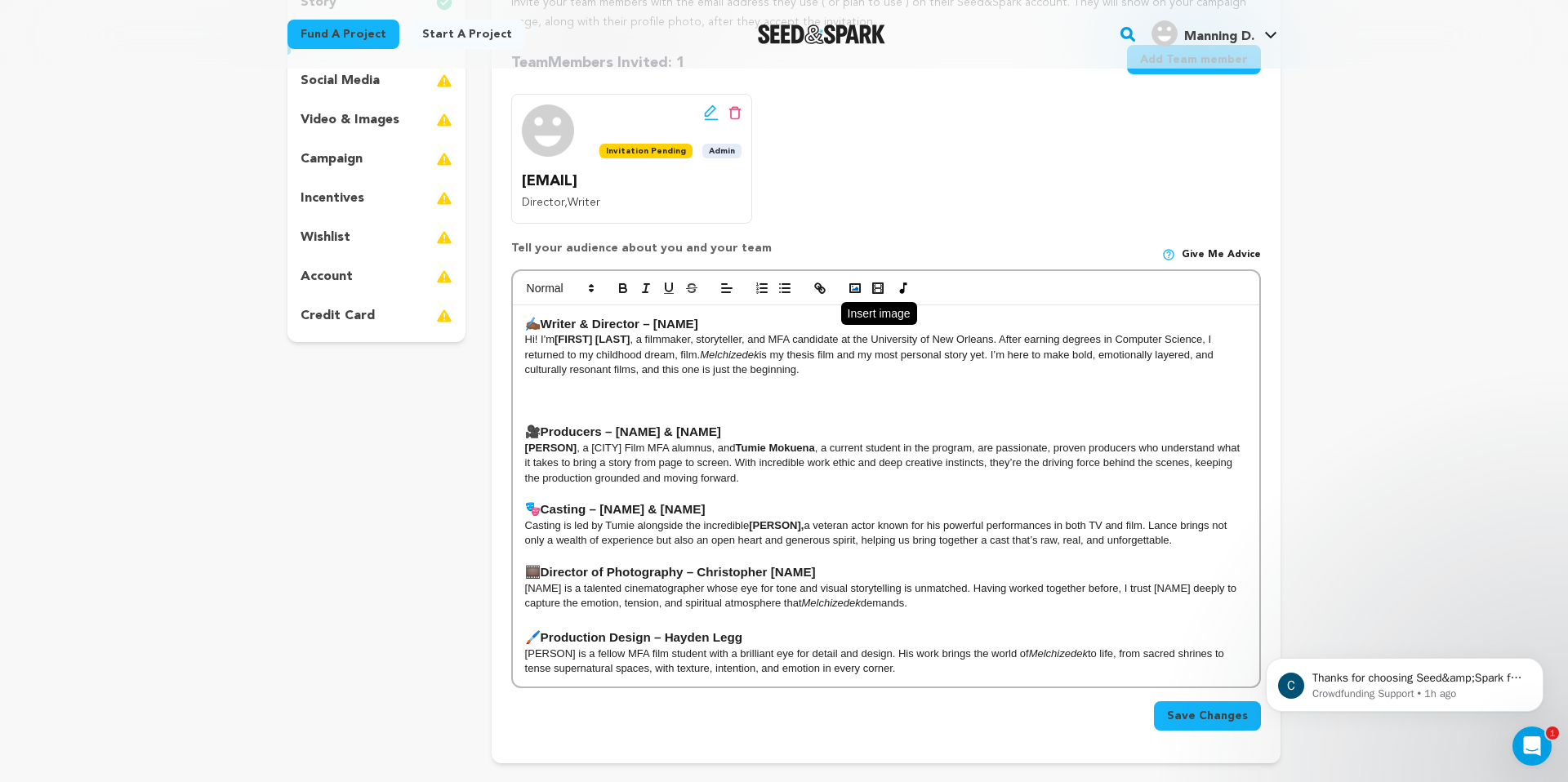 click 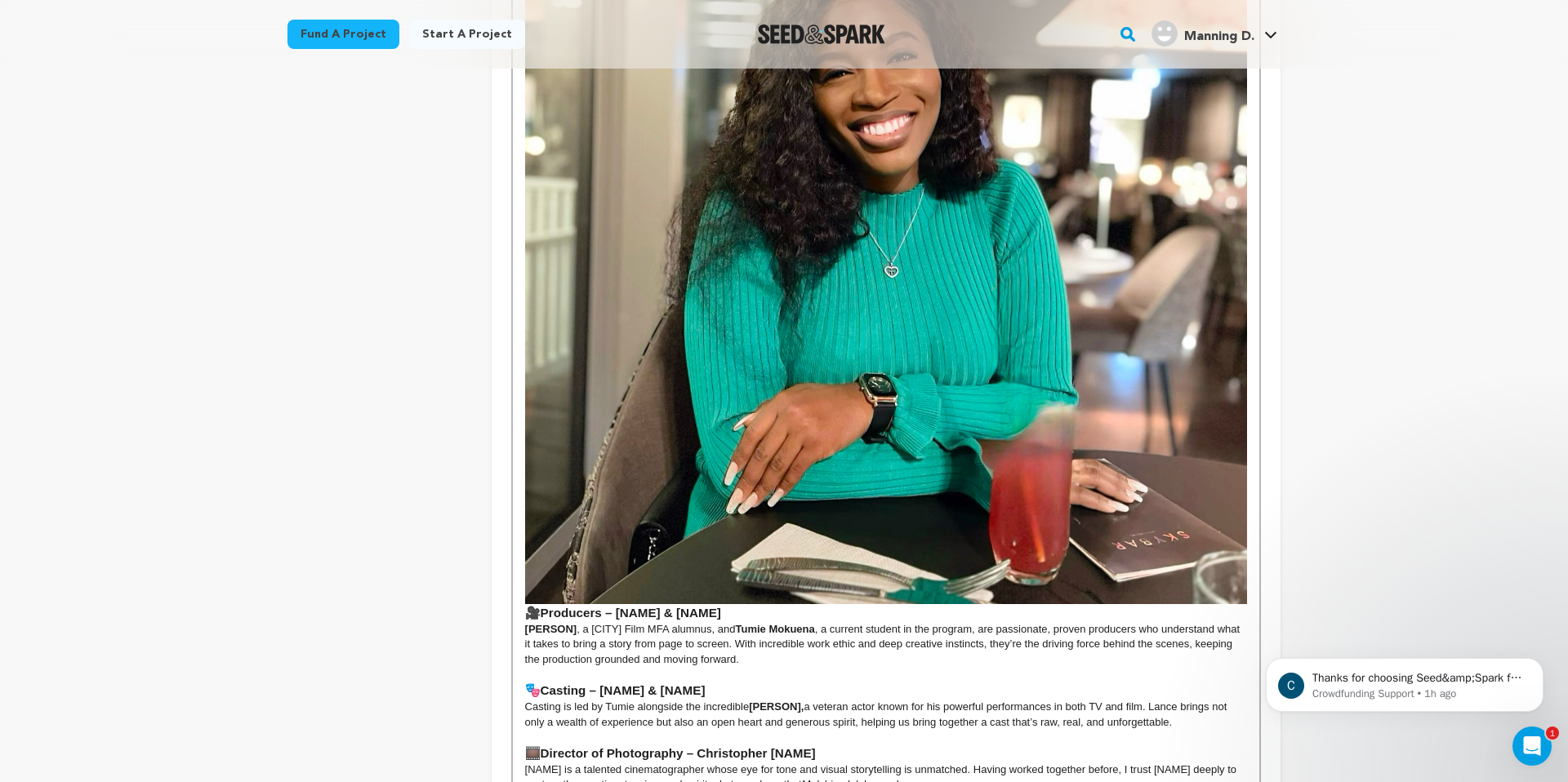 scroll, scrollTop: 789, scrollLeft: 0, axis: vertical 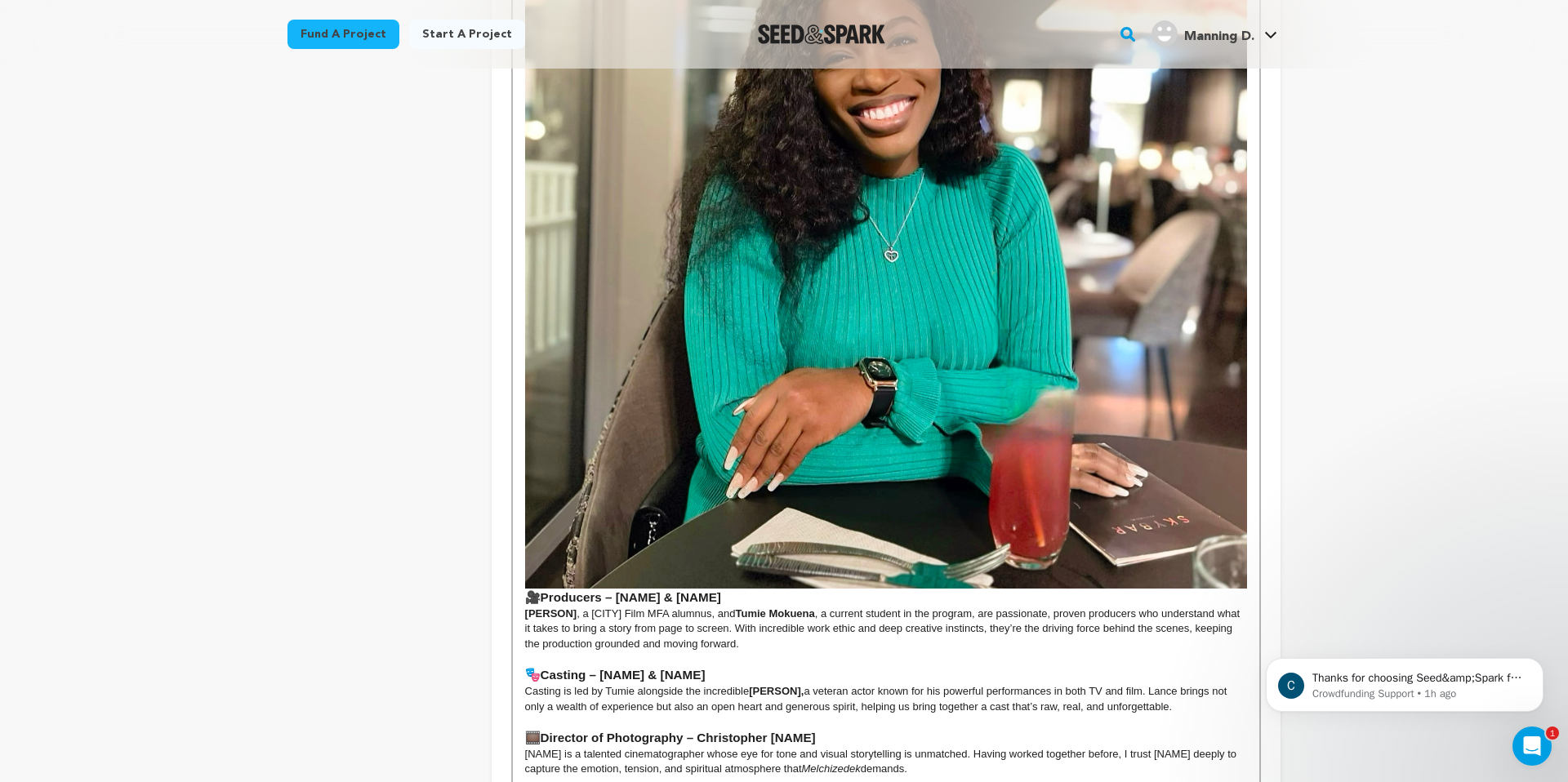 click at bounding box center (886, 228) 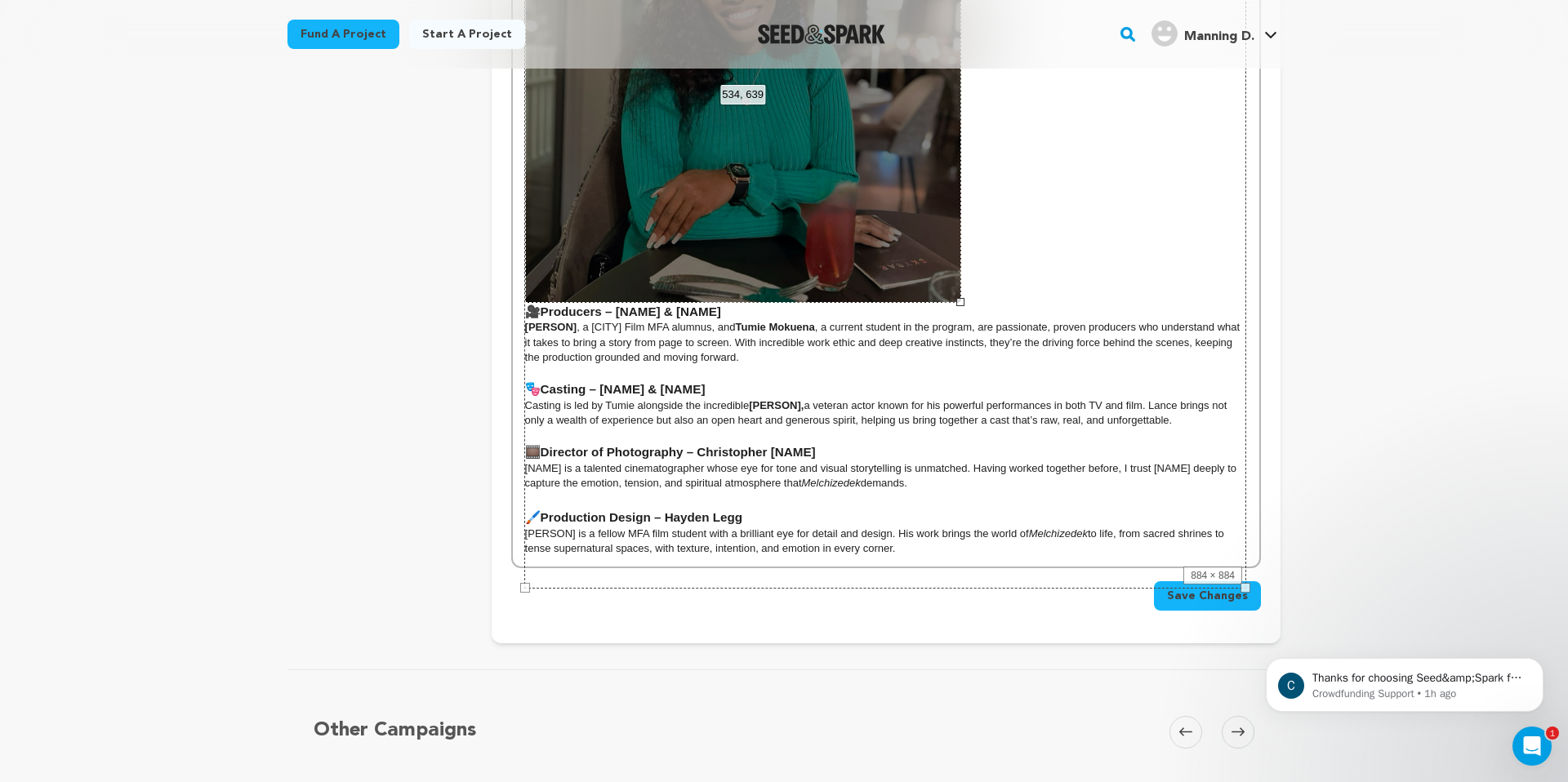 drag, startPoint x: 1245, startPoint y: 587, endPoint x: 956, endPoint y: 383, distance: 353.74708 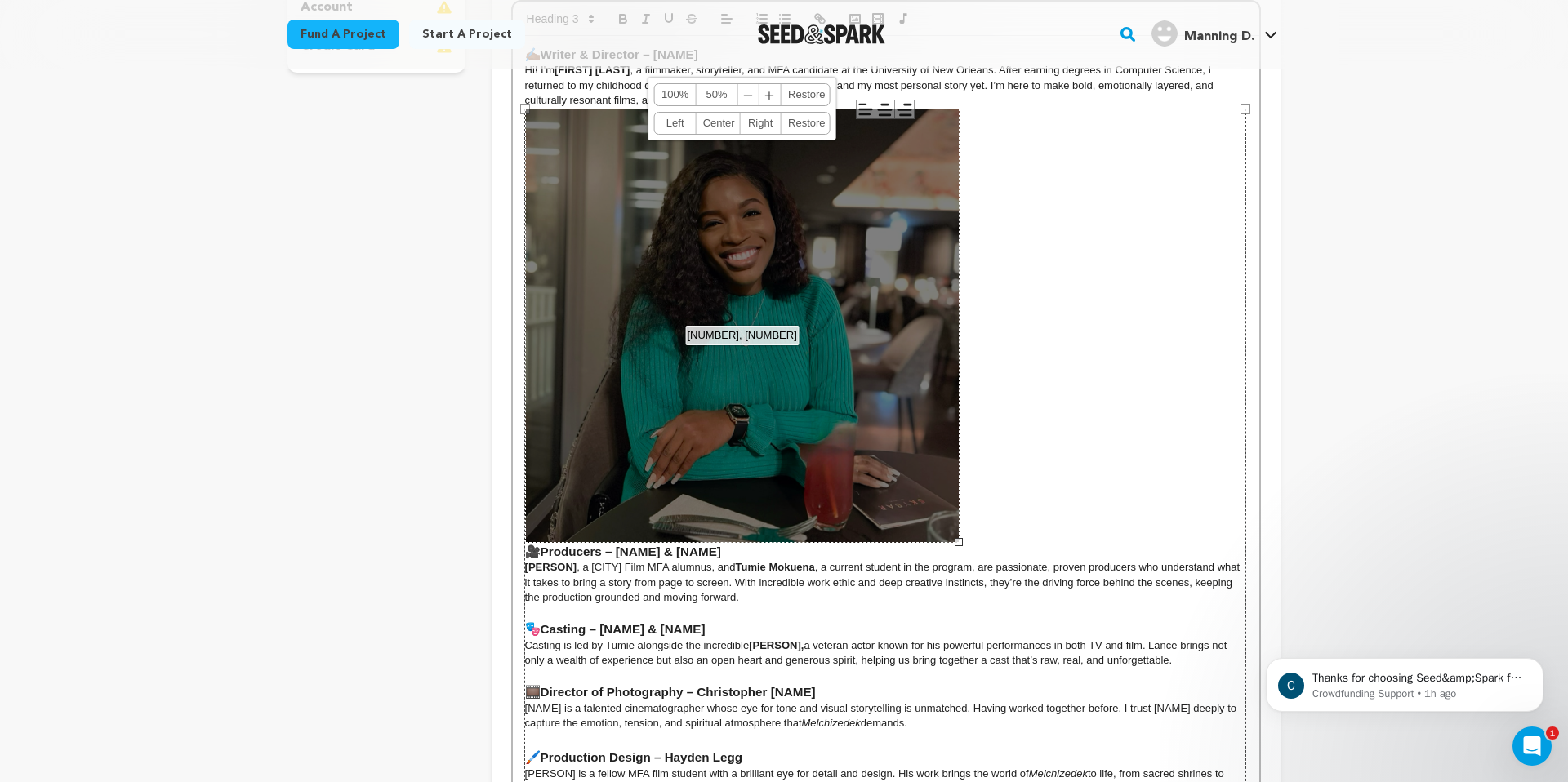 scroll, scrollTop: 546, scrollLeft: 0, axis: vertical 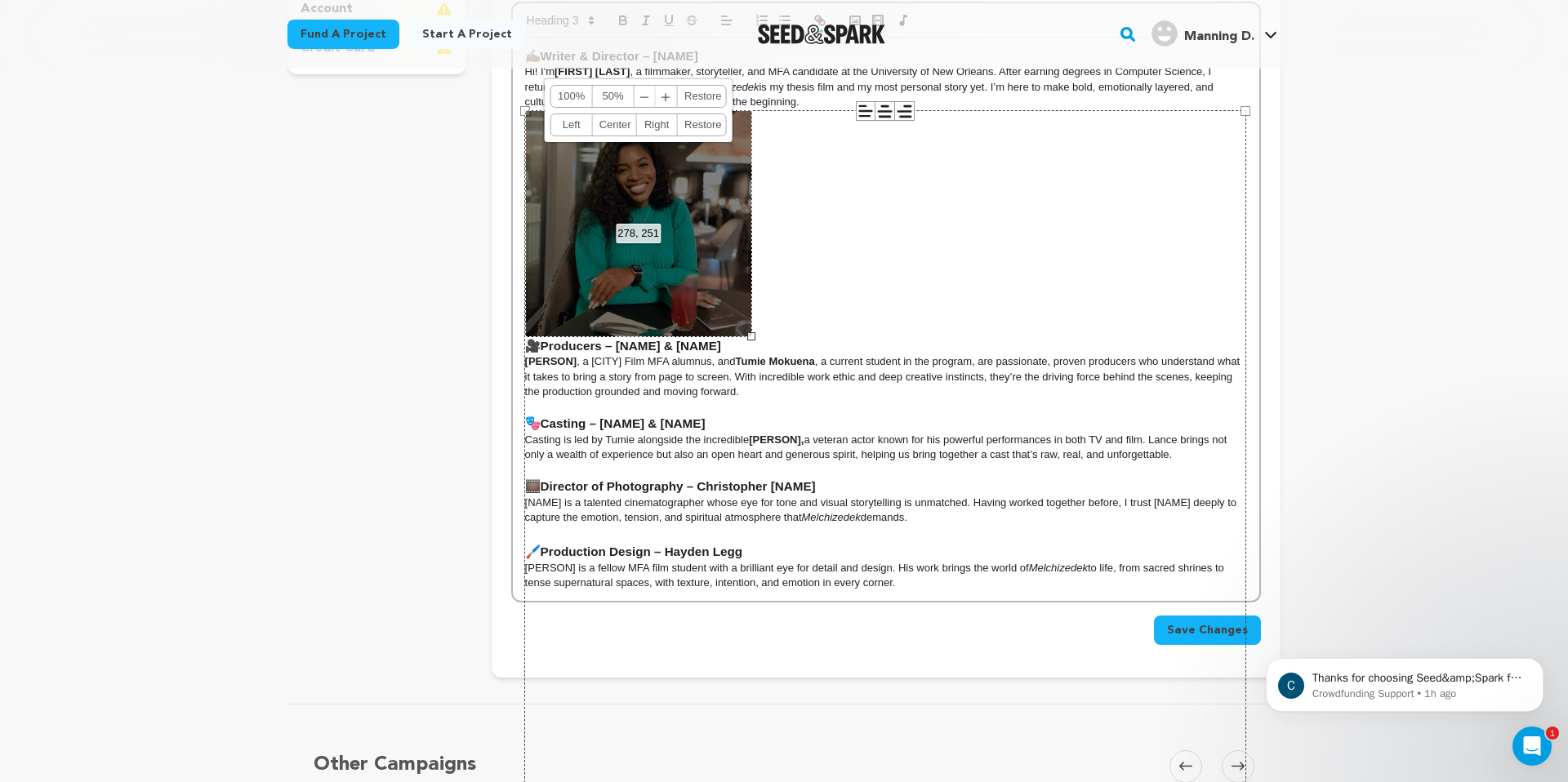 drag, startPoint x: 959, startPoint y: 542, endPoint x: 738, endPoint y: 300, distance: 327.72702 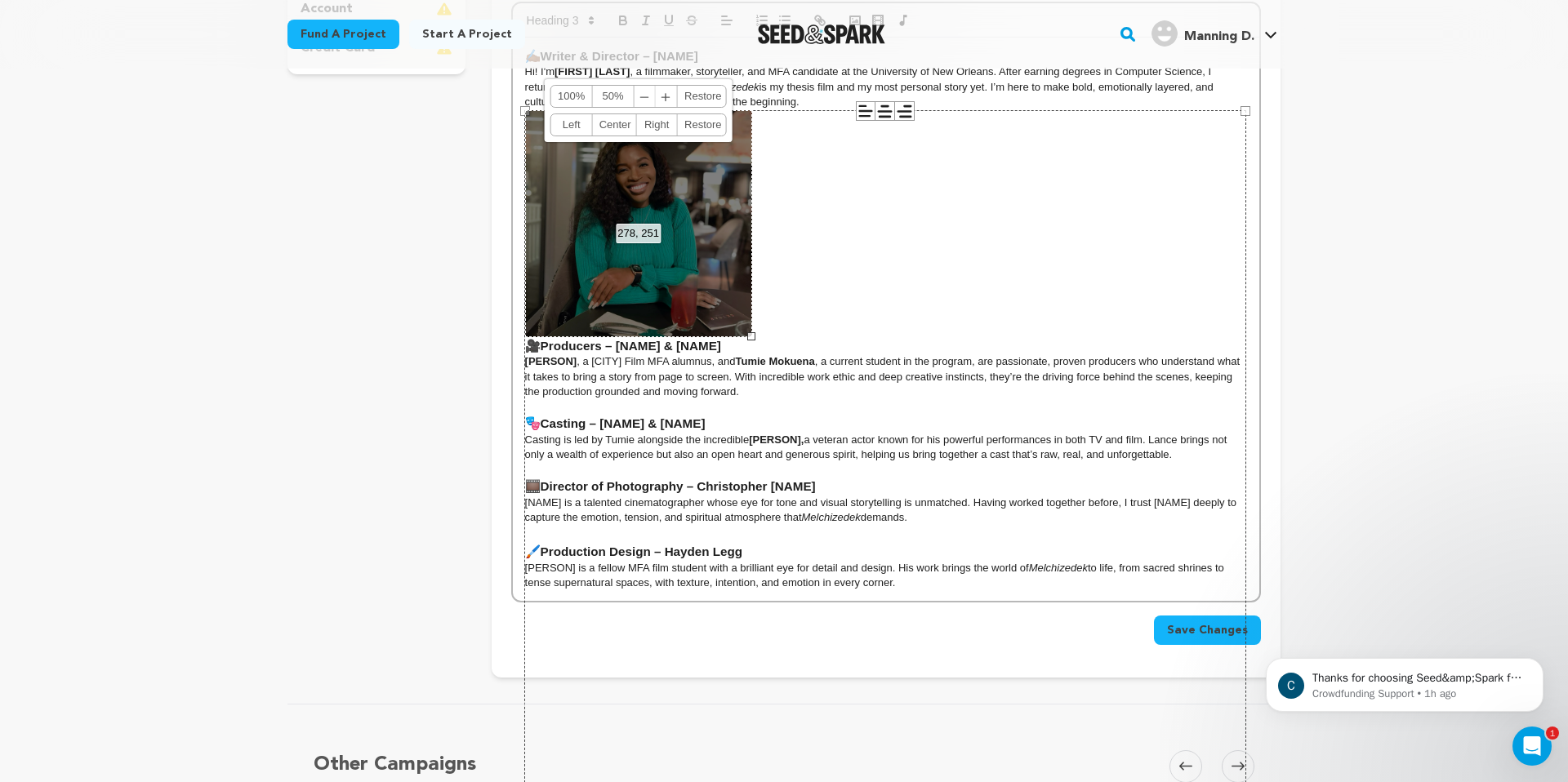 click on "278, 251
100%
50%
﹣
﹢
Restore
Left
Center
Right
Restore" at bounding box center (639, 224) 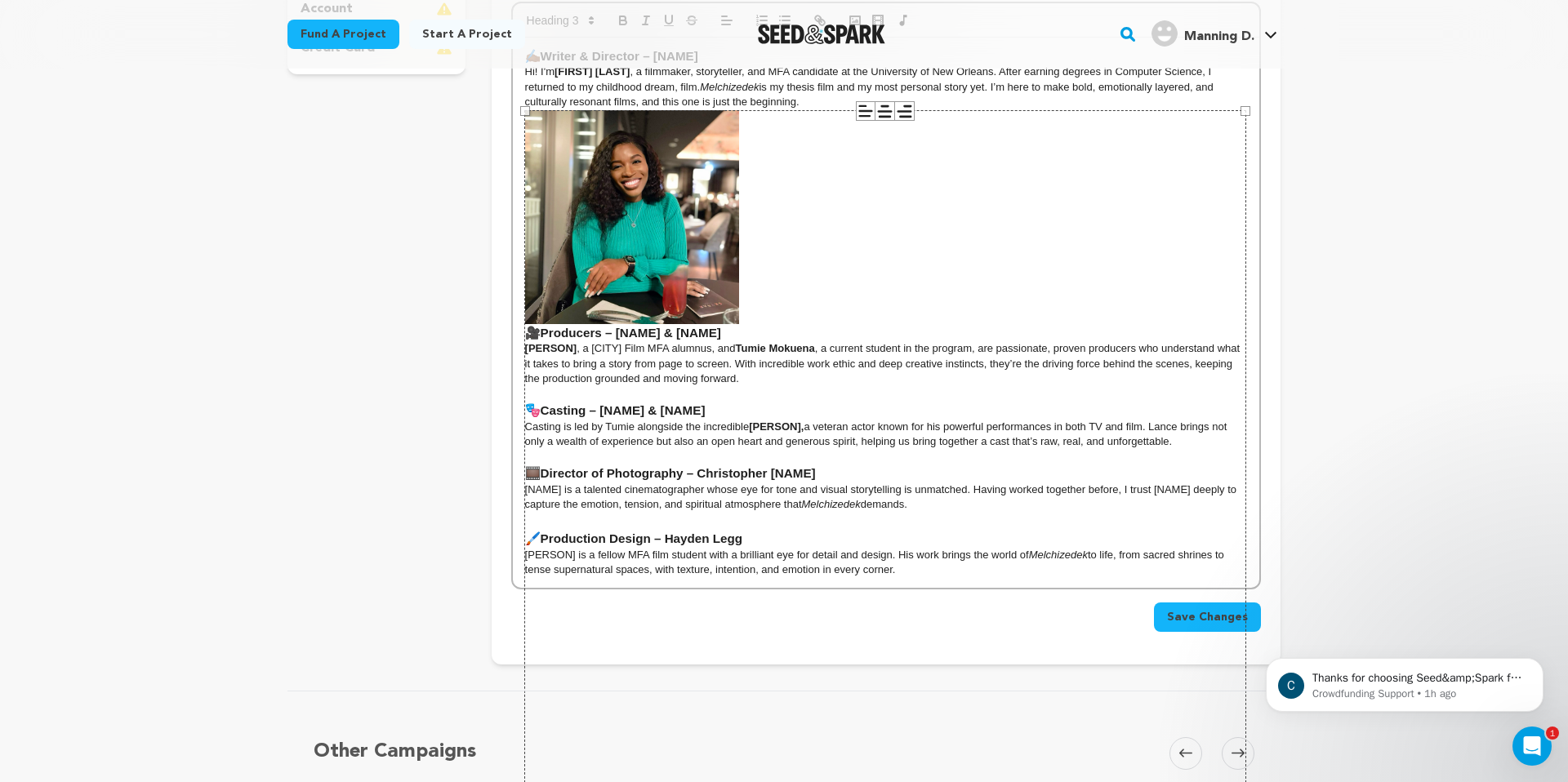 click on "884 × 884" at bounding box center [885, 471] 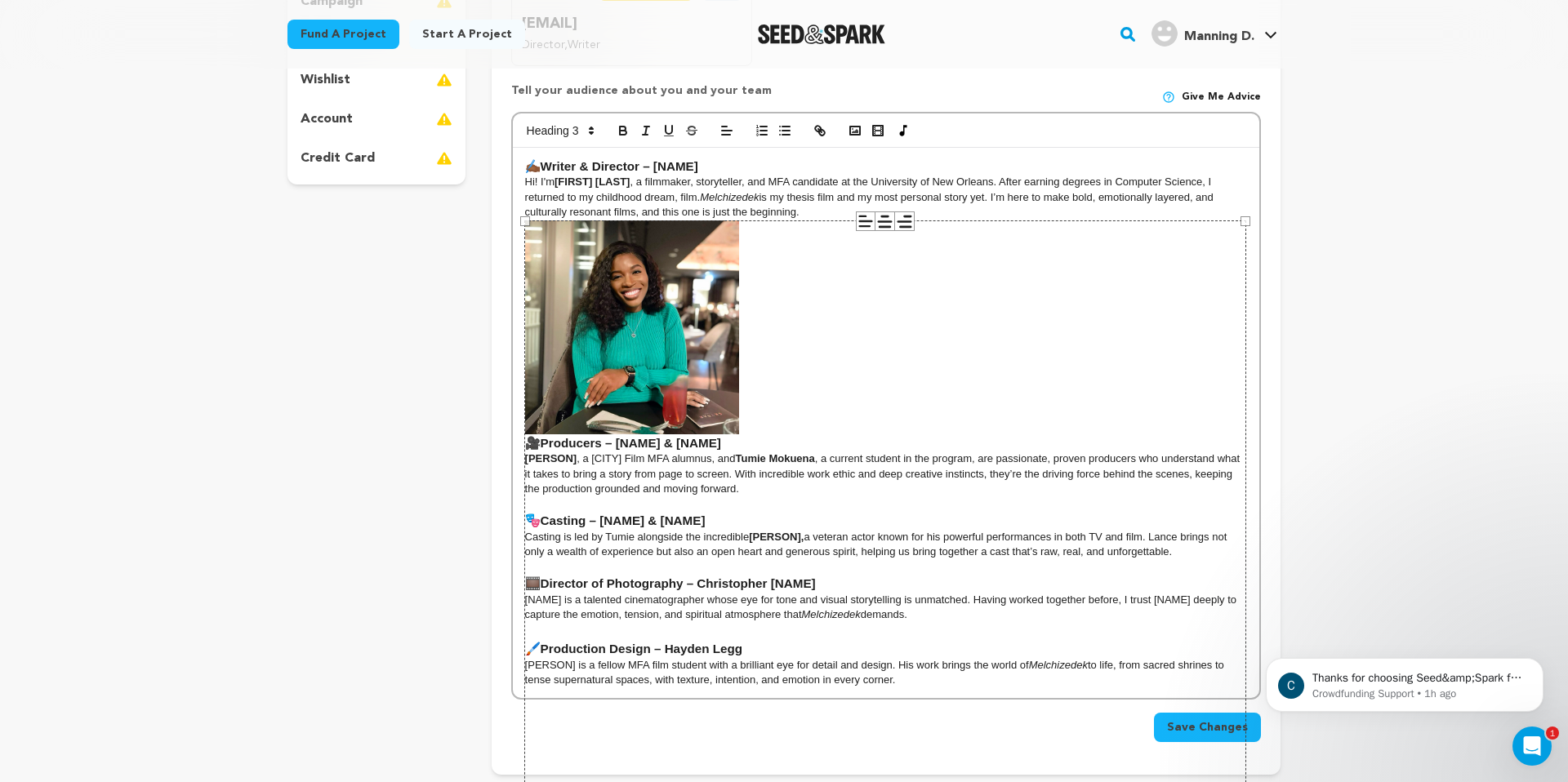 scroll, scrollTop: 434, scrollLeft: 0, axis: vertical 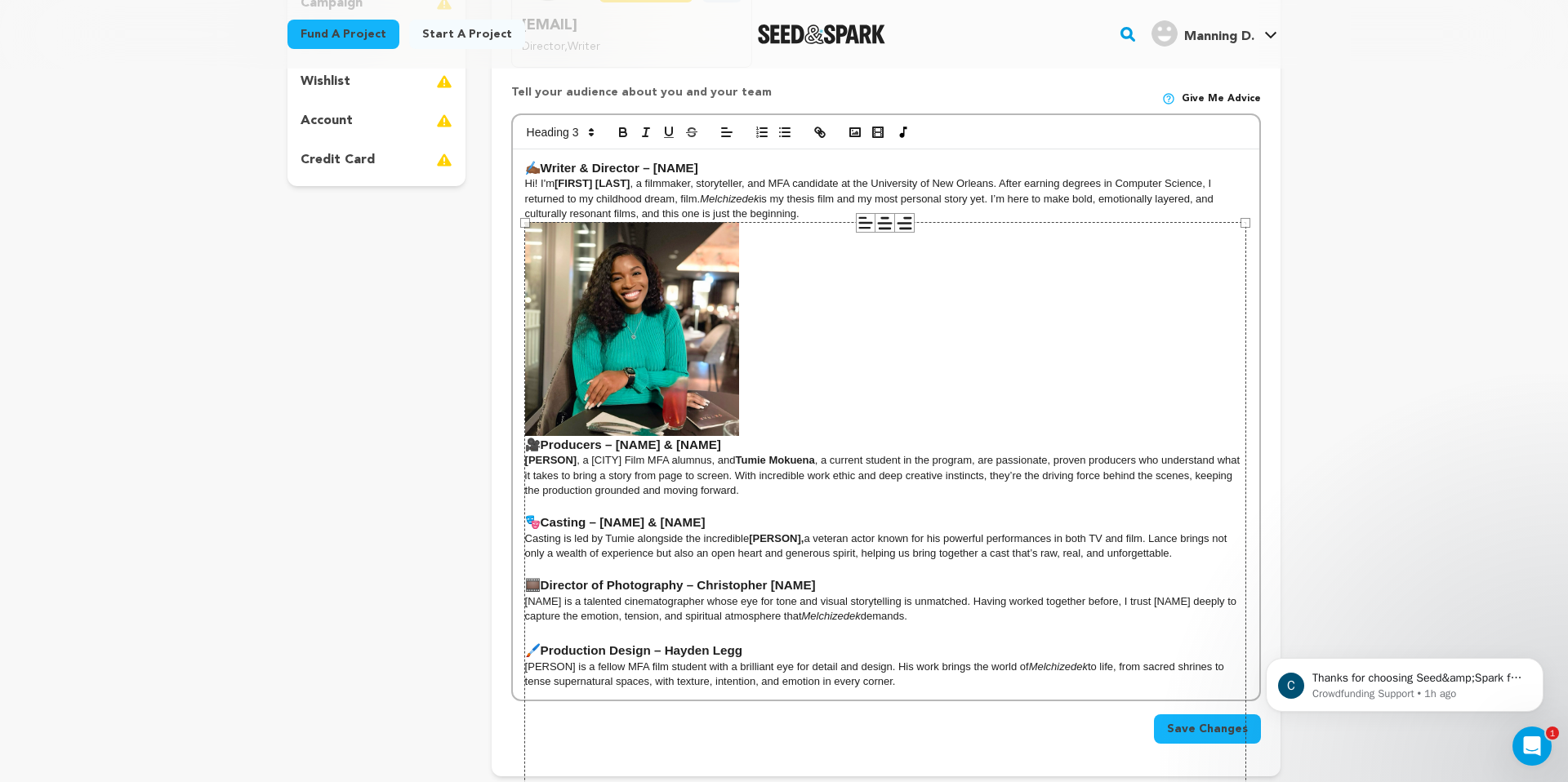 click 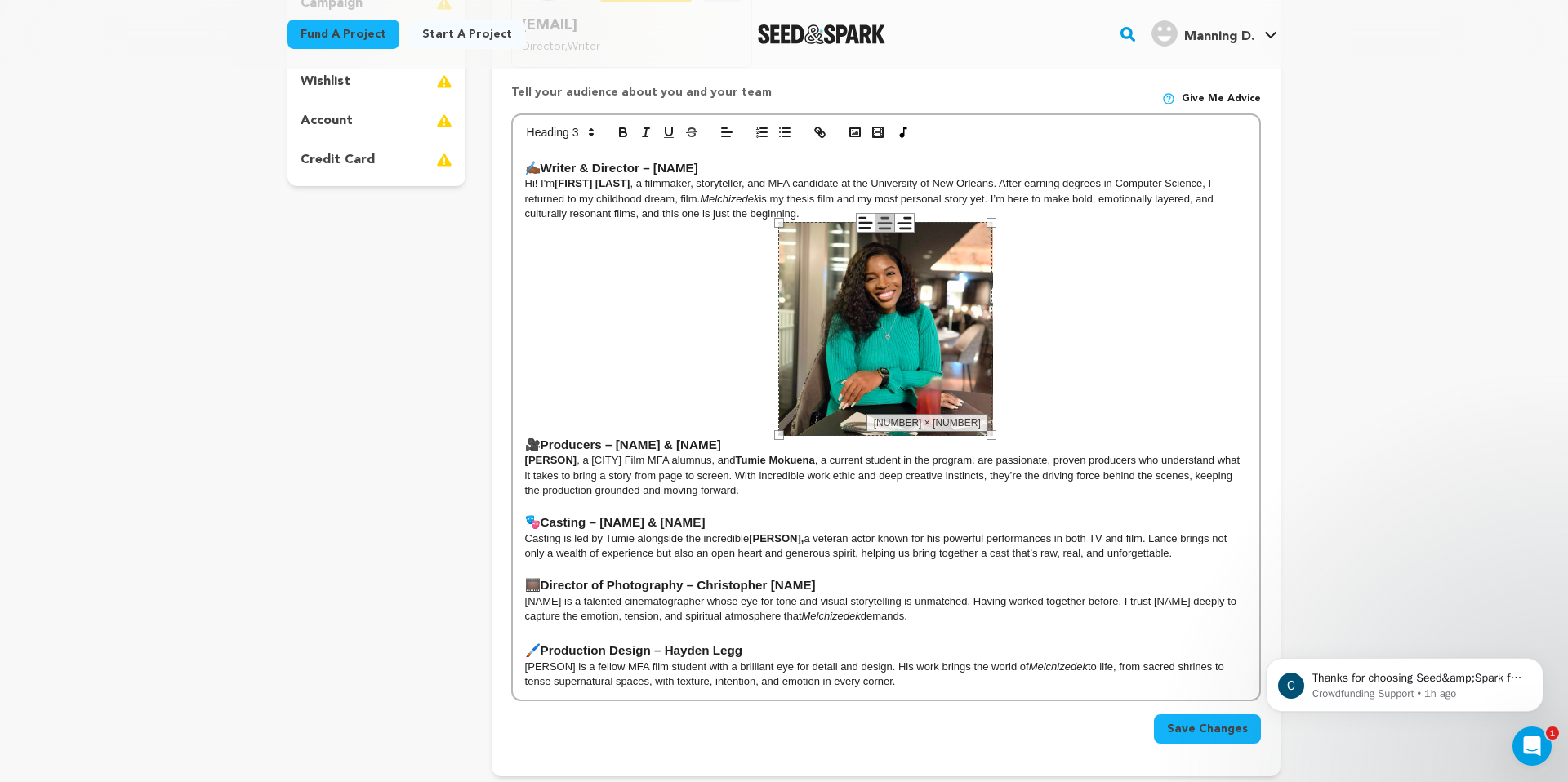click on "DeSantos Manning , a UNO Film MFA alumnus, and  Tumie Mokuena , a current student in the program, are passionate, proven producers who understand what it takes to bring a story from page to screen. With incredible work ethic and deep creative instincts, they’re the driving force behind the scenes, keeping the production grounded and moving forward." at bounding box center (886, 475) 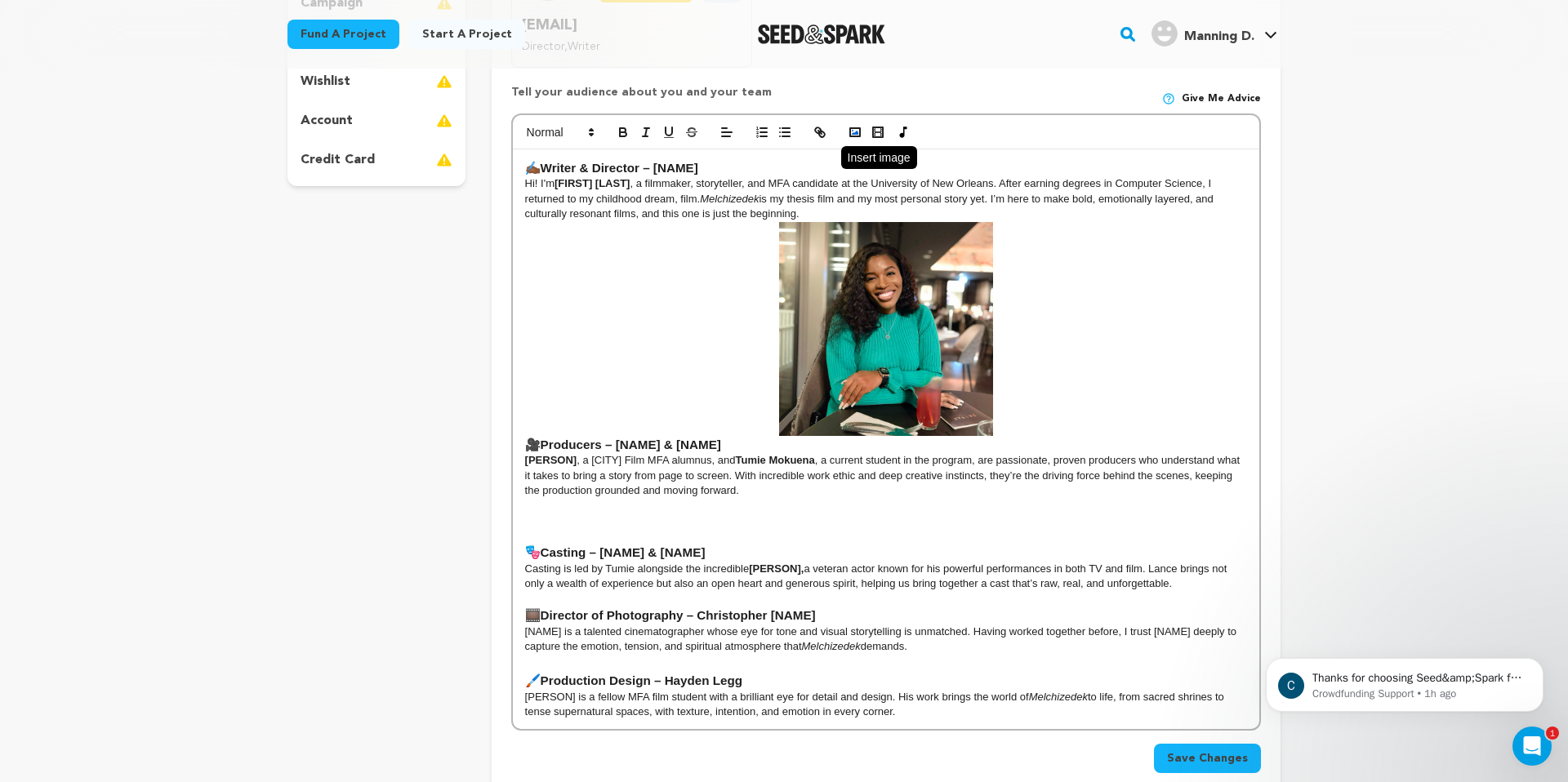 click 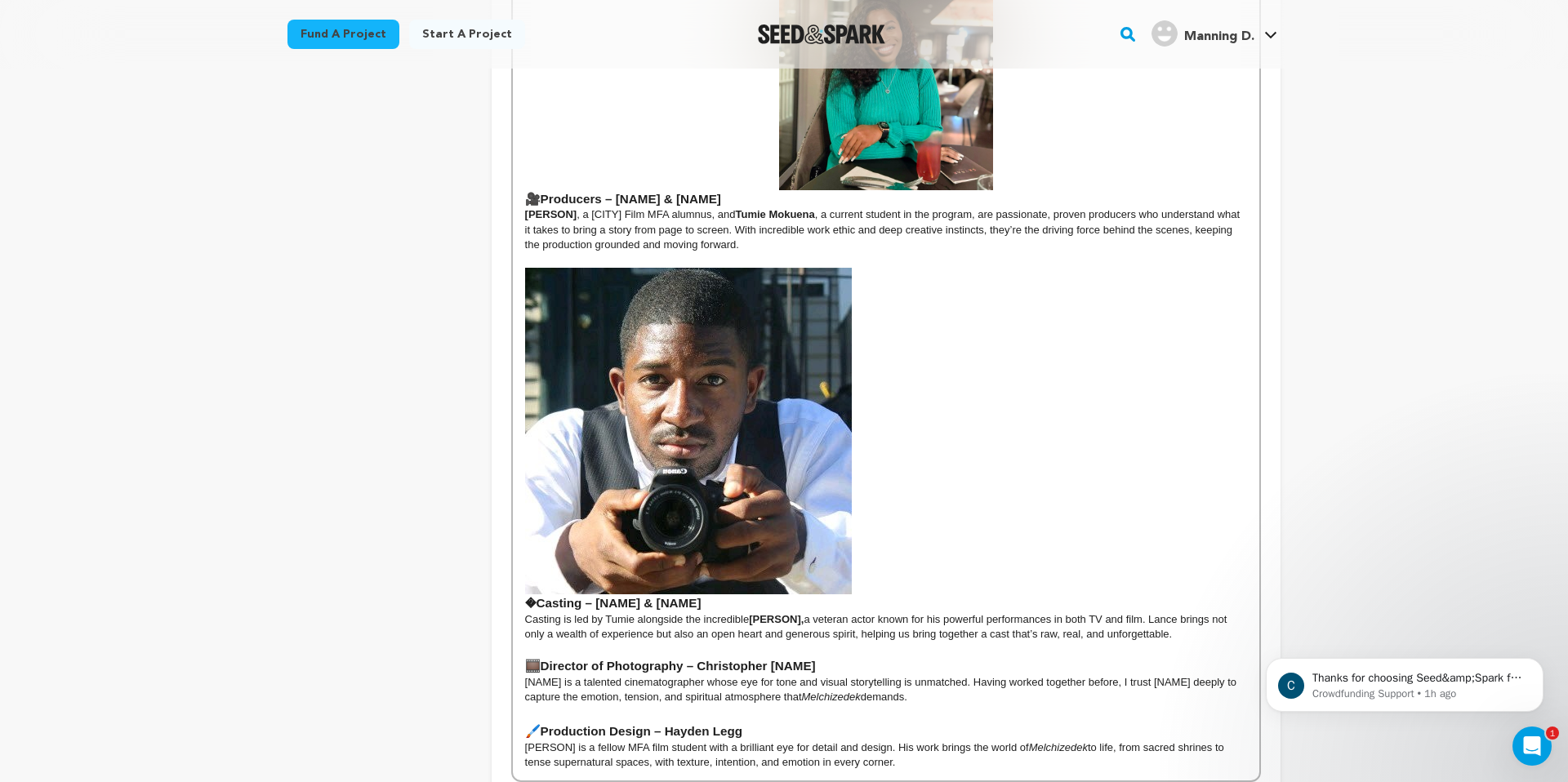 scroll, scrollTop: 703, scrollLeft: 0, axis: vertical 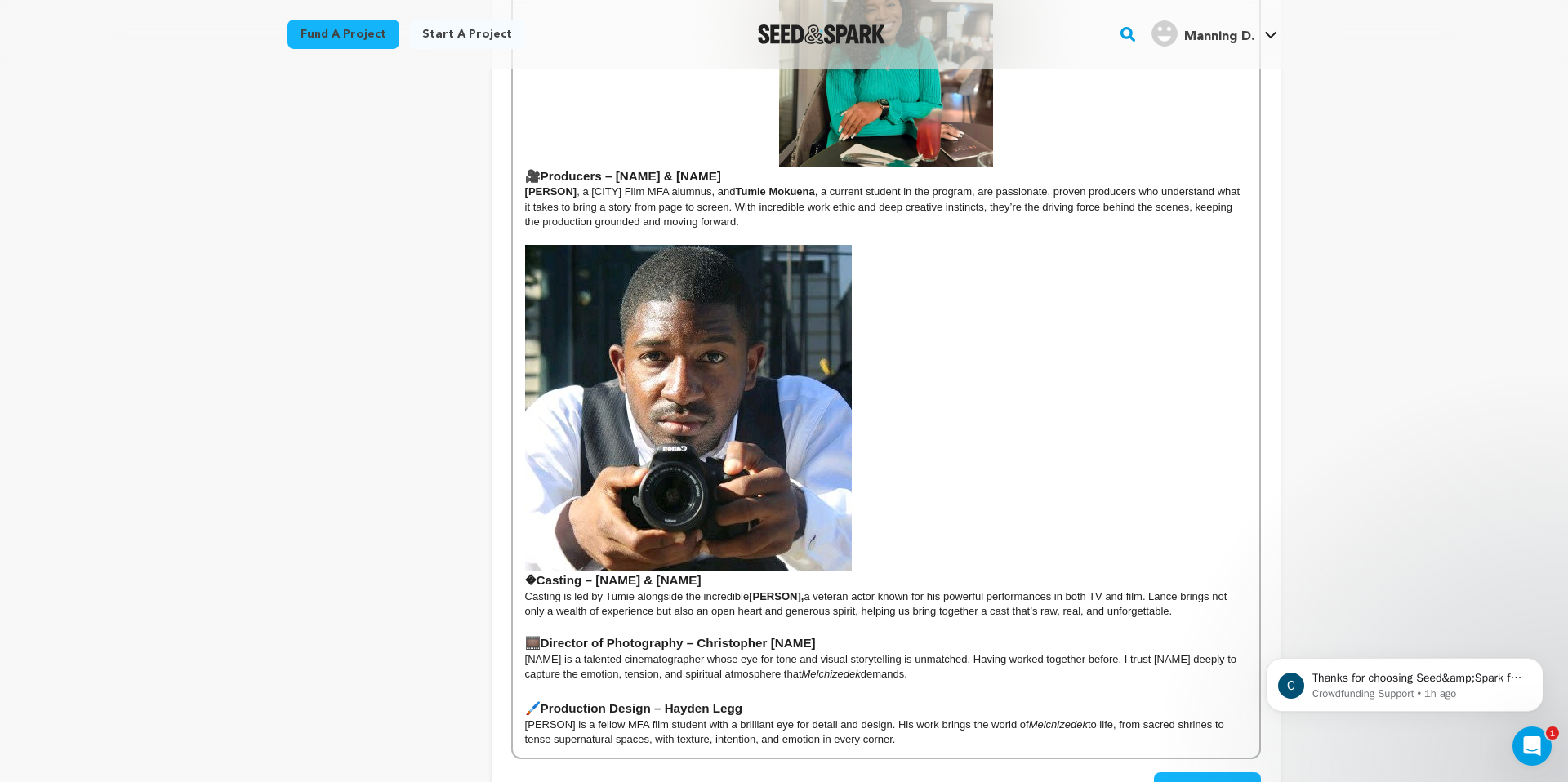 click at bounding box center [688, 408] 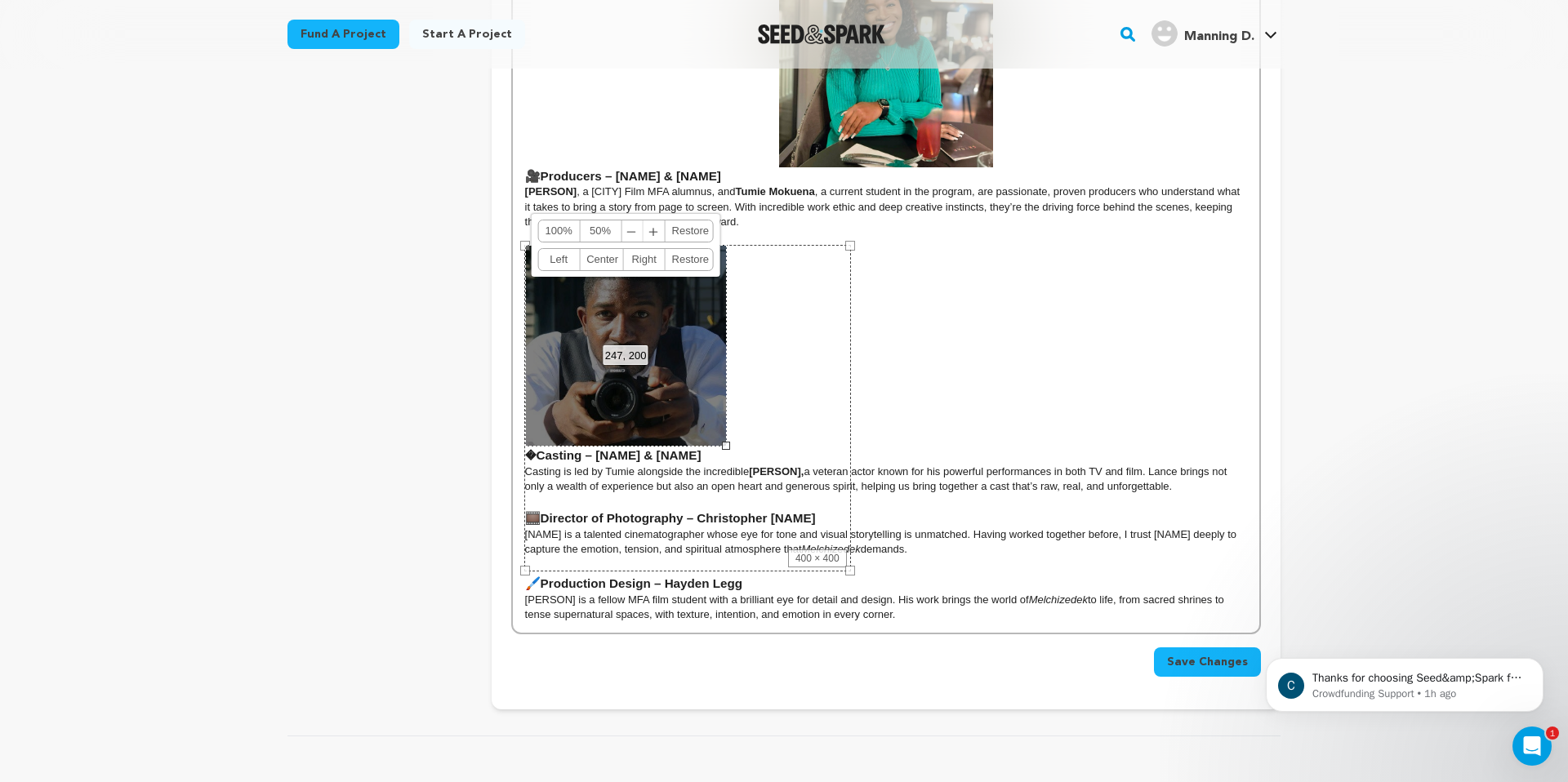 drag, startPoint x: 848, startPoint y: 567, endPoint x: 723, endPoint y: 403, distance: 206.20621 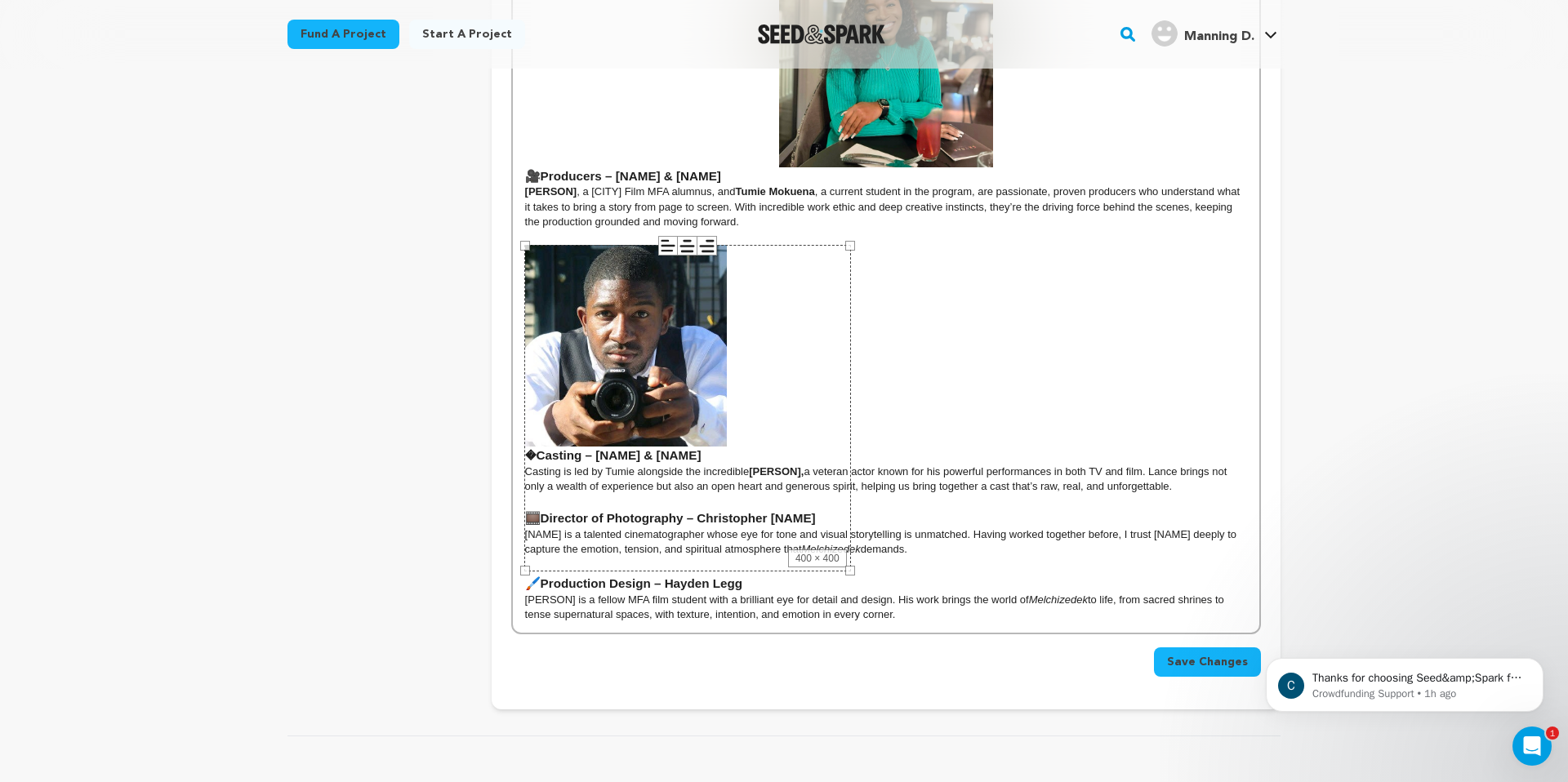 click on "400 × 400" at bounding box center [688, 408] 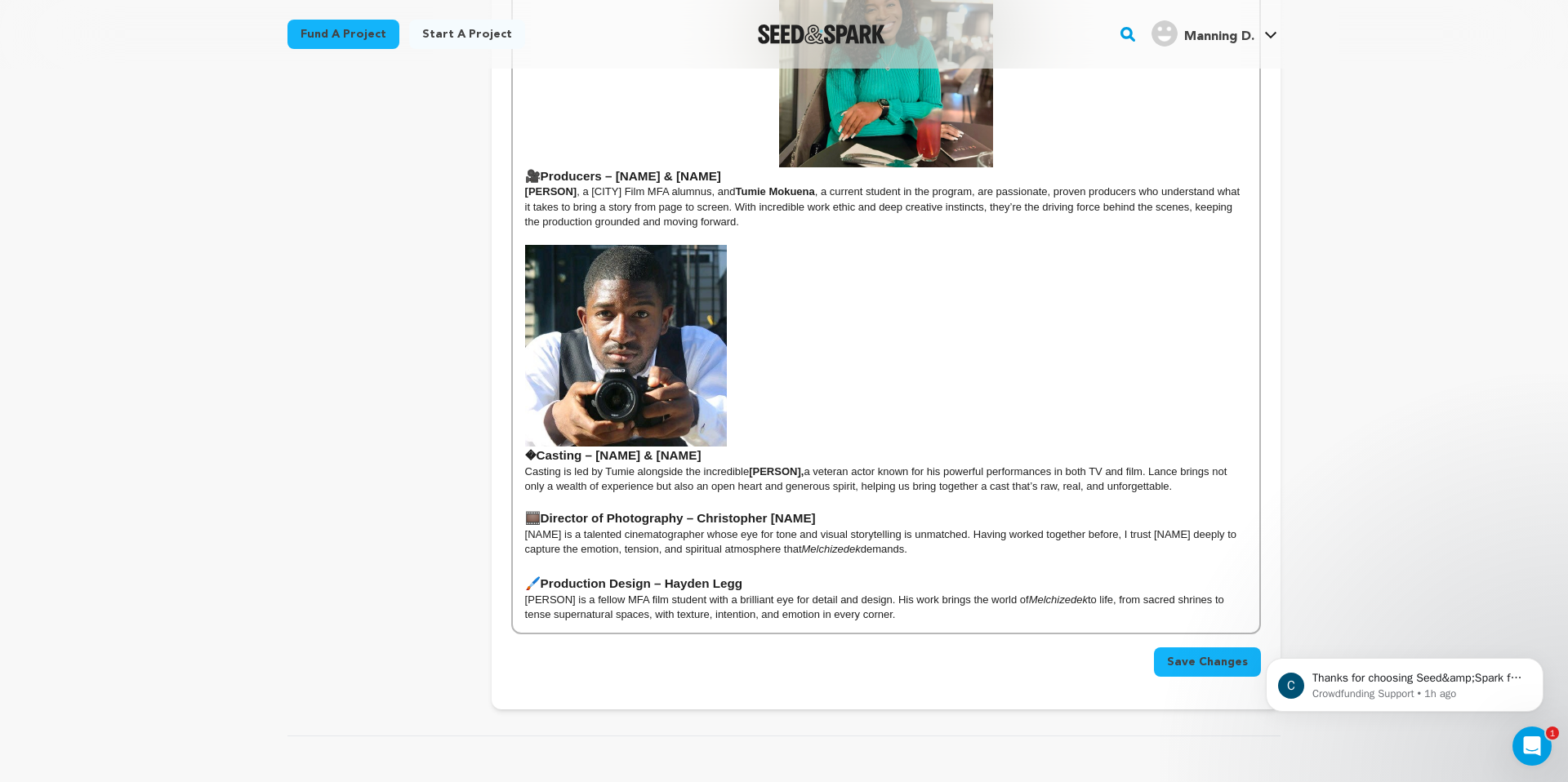 click on "�  Casting – Tumie Mokuena & Lance E. Nichols" at bounding box center [886, 354] 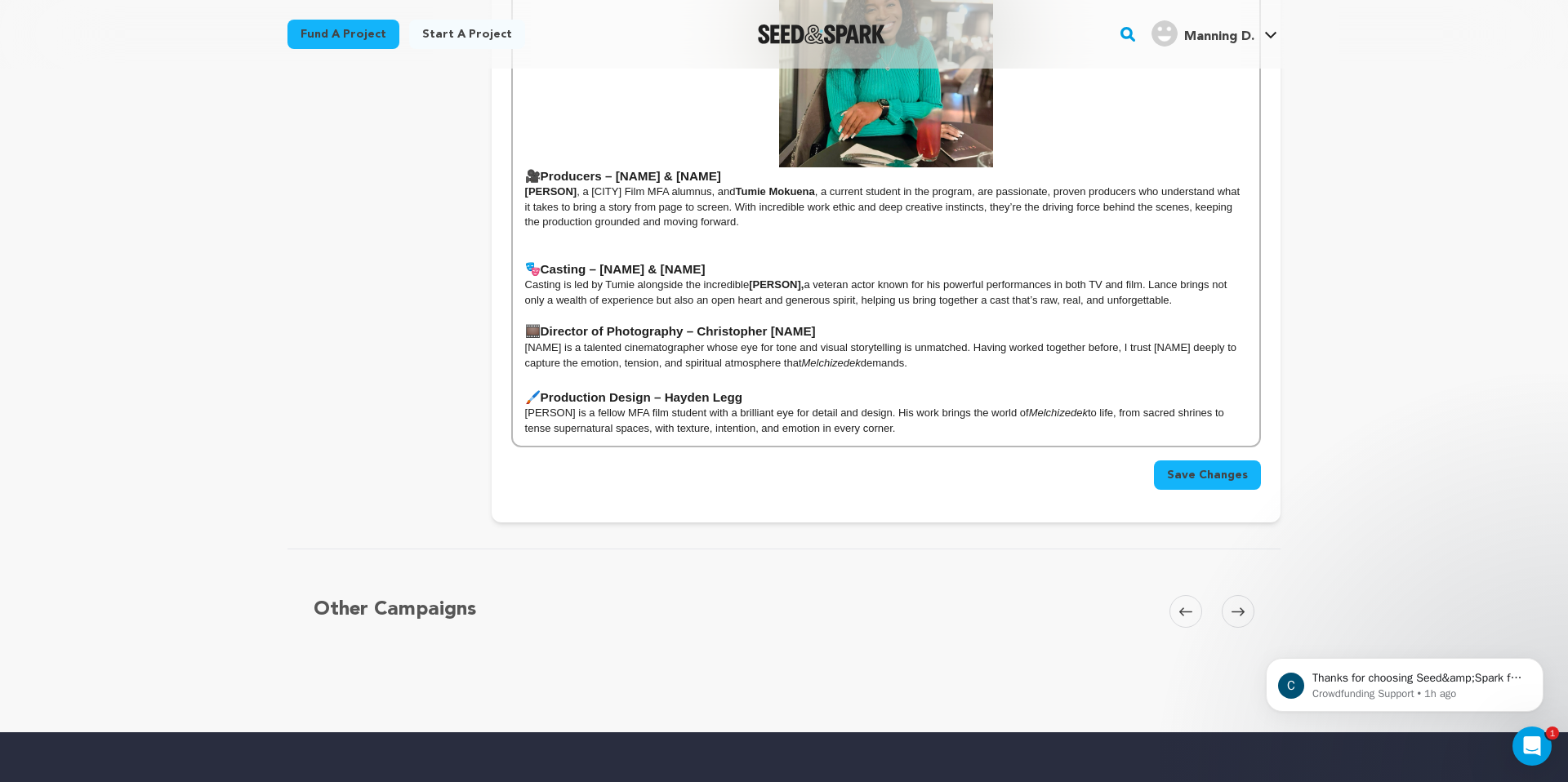 click at bounding box center (886, 252) 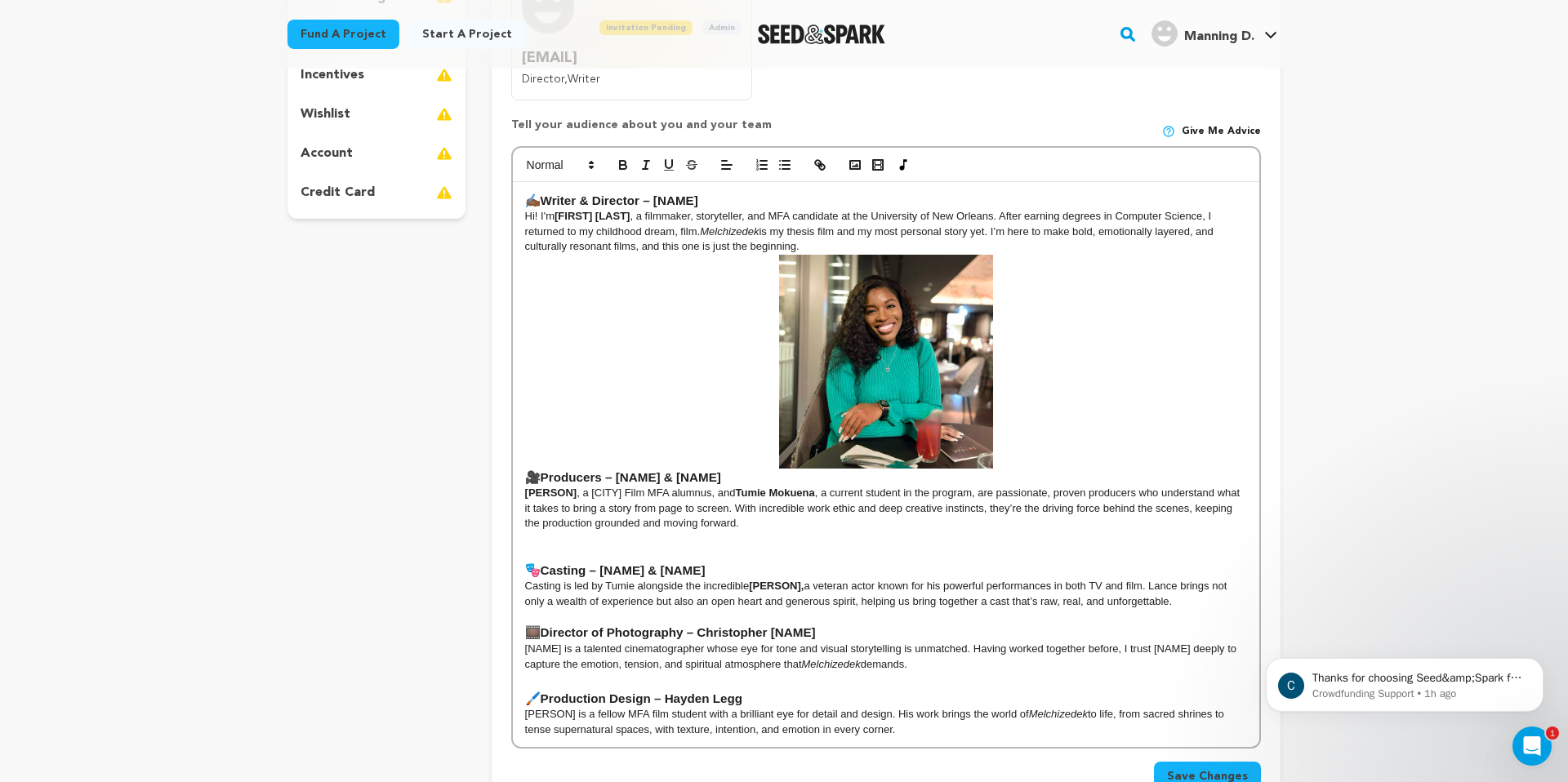 scroll, scrollTop: 393, scrollLeft: 0, axis: vertical 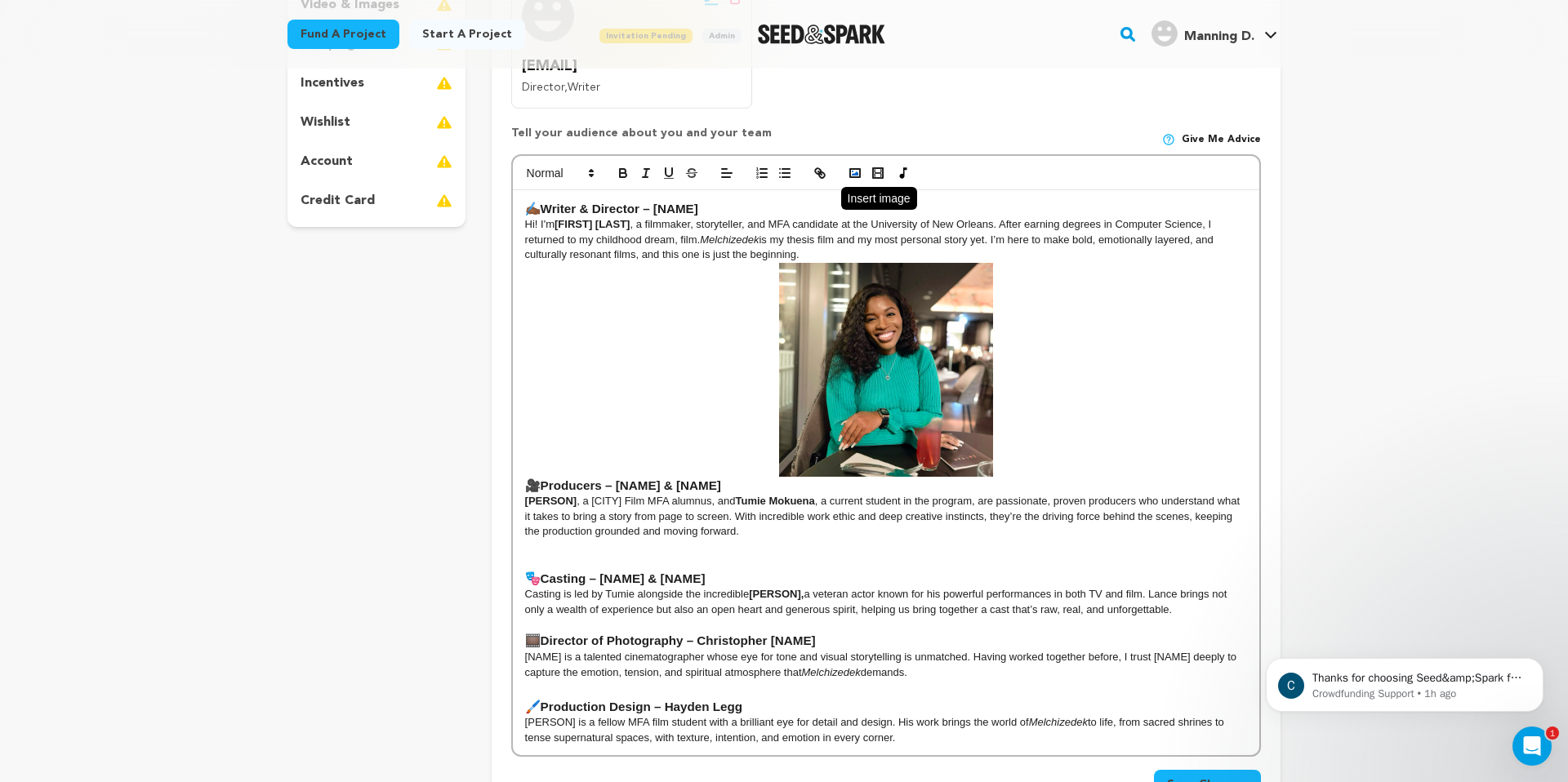 click 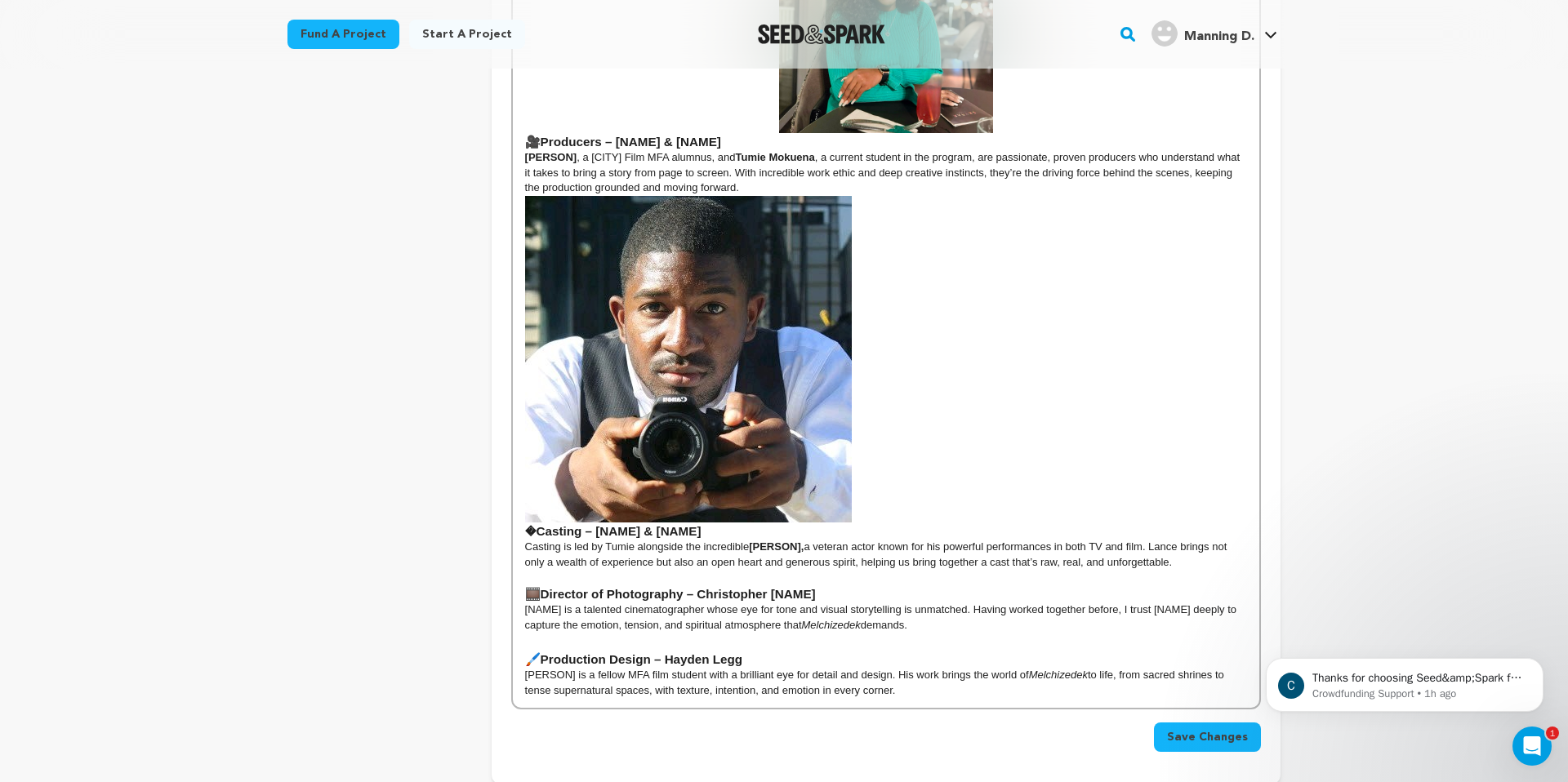 scroll, scrollTop: 761, scrollLeft: 0, axis: vertical 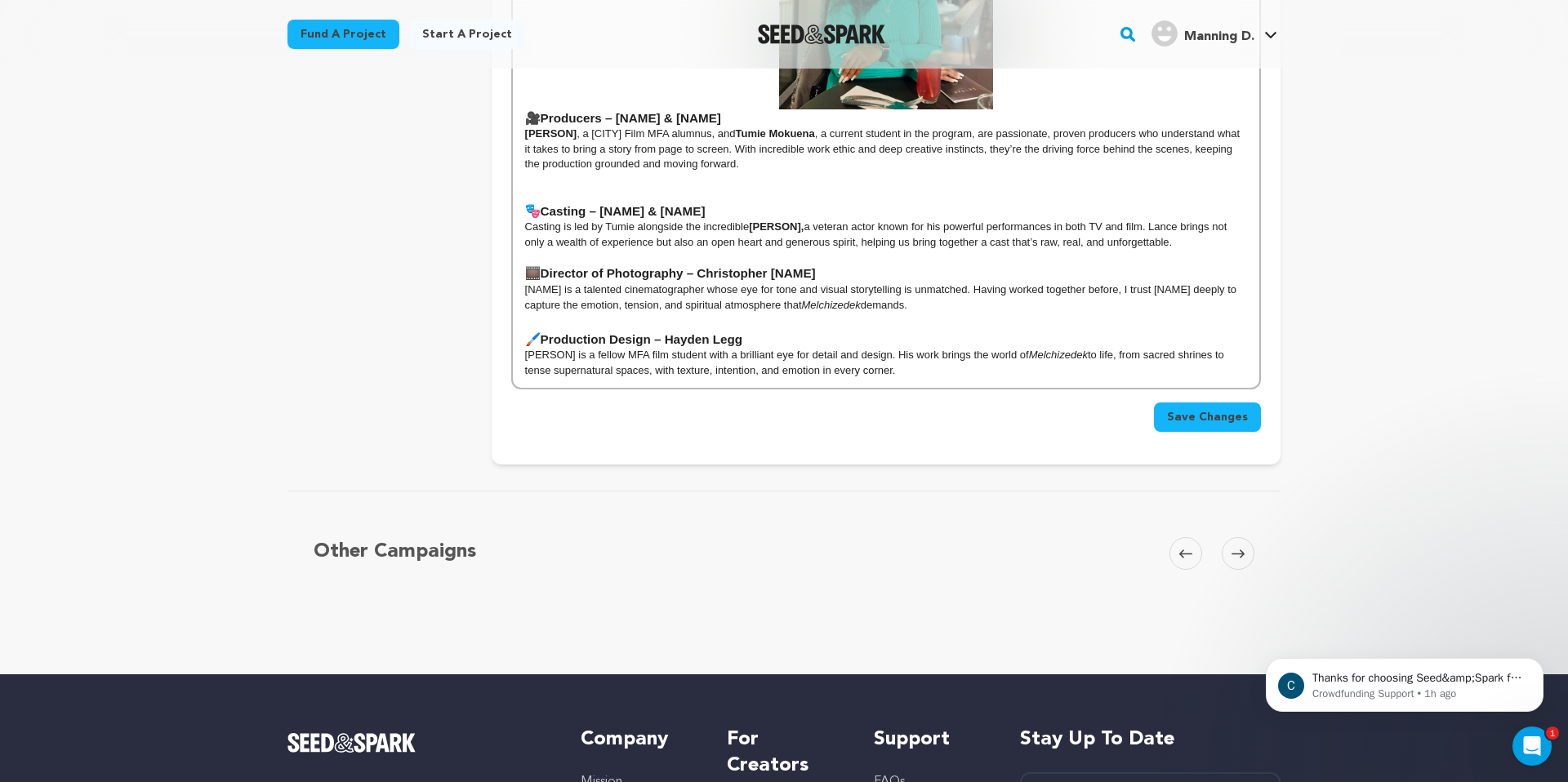 click on "DeSantos Manning , a UNO Film MFA alumnus, and  Tumie Mokuena , a current student in the program, are passionate, proven producers who understand what it takes to bring a story from page to screen. With incredible work ethic and deep creative instincts, they’re the driving force behind the scenes, keeping the production grounded and moving forward." at bounding box center (886, 149) 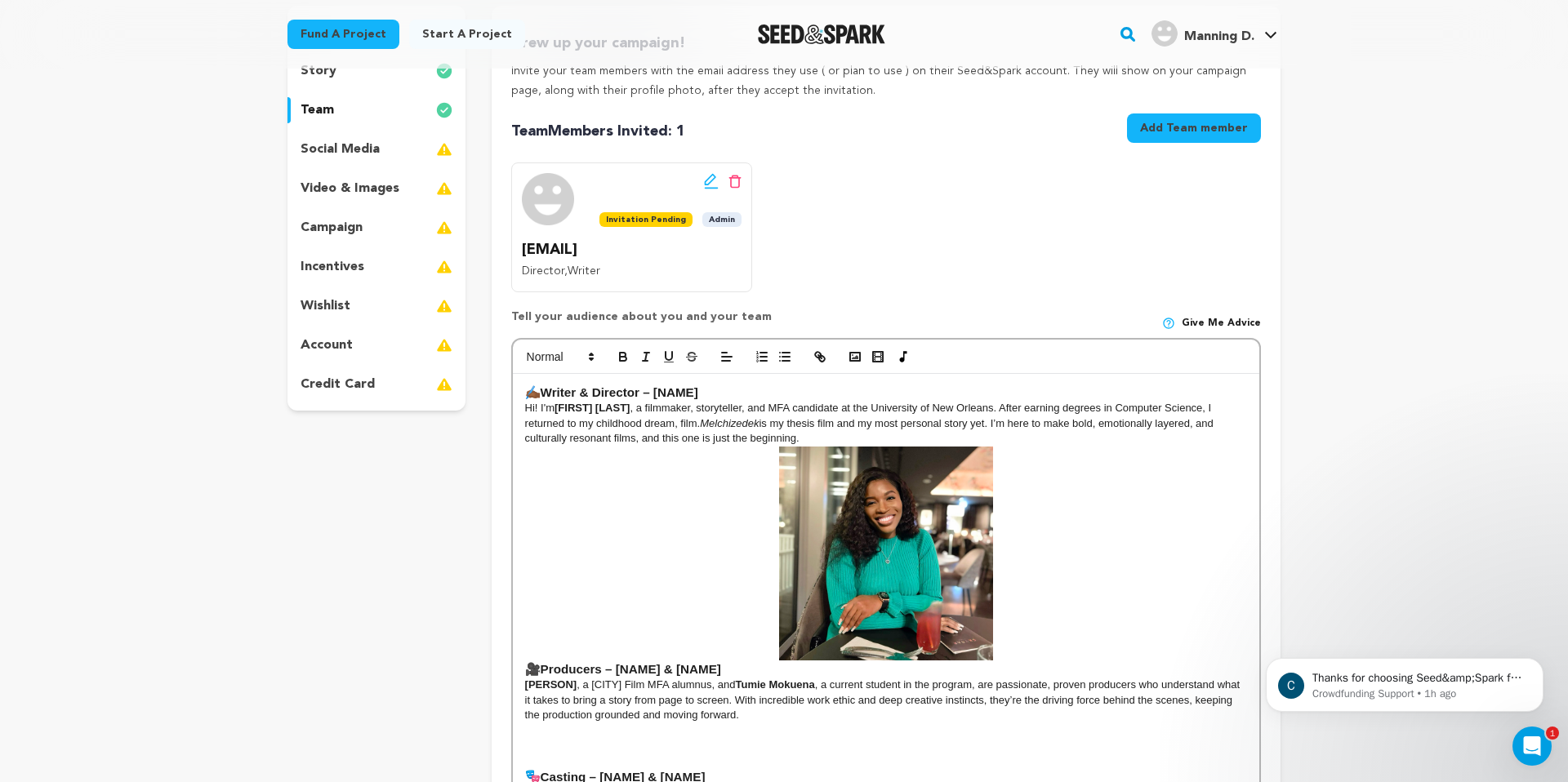 scroll, scrollTop: 282, scrollLeft: 0, axis: vertical 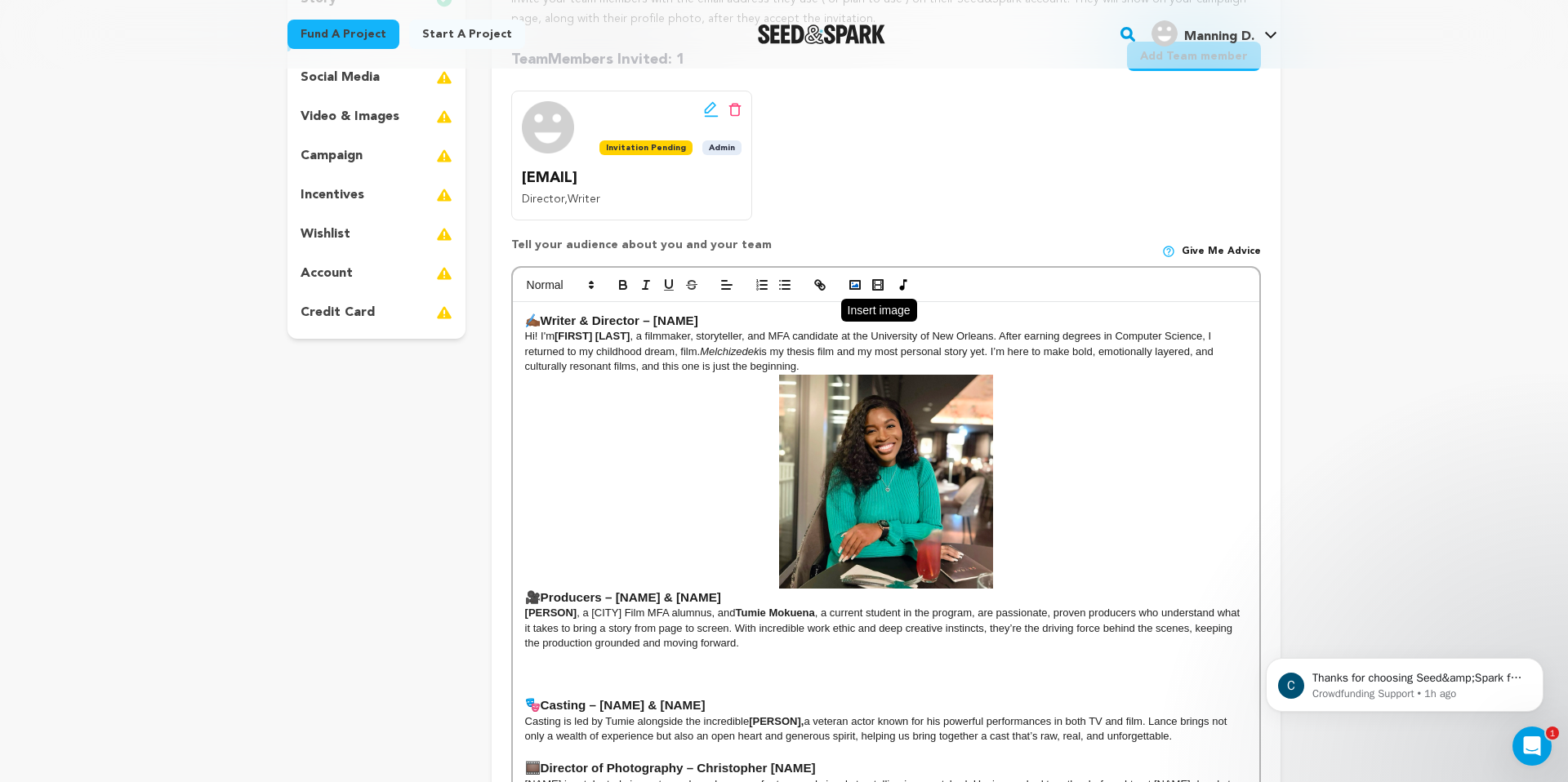 click 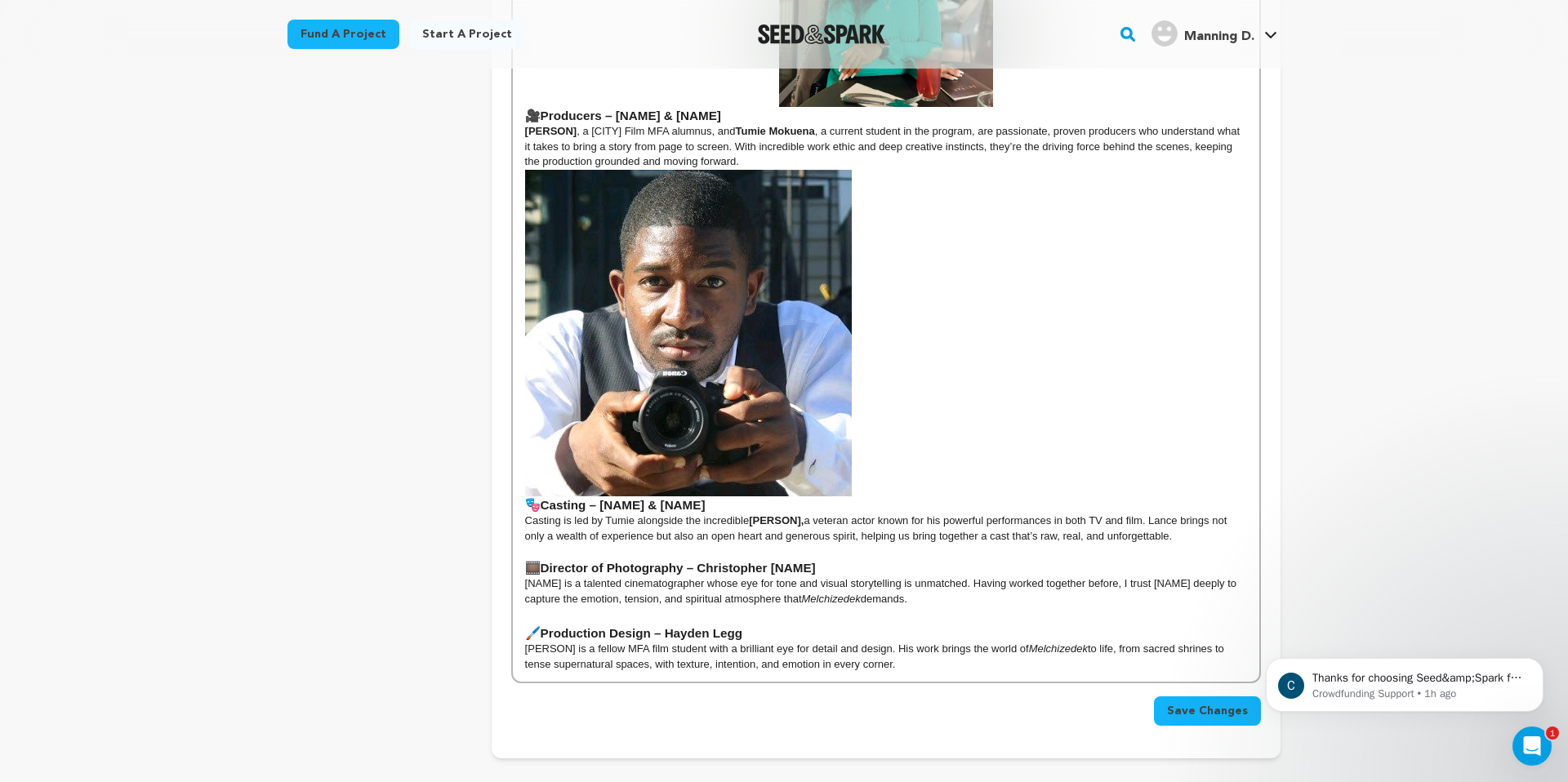 scroll, scrollTop: 766, scrollLeft: 0, axis: vertical 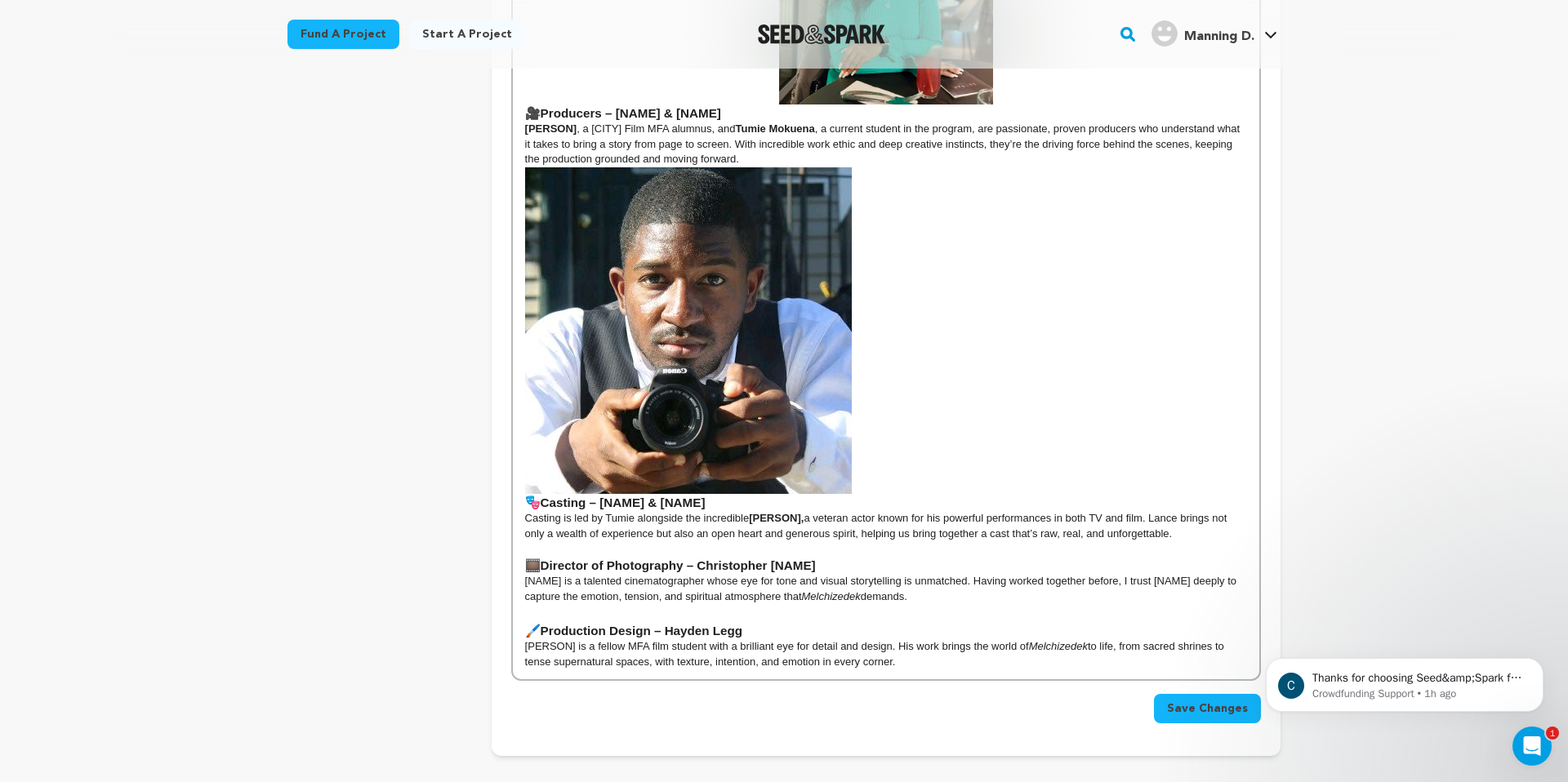 click on "🎭  Casting – Tumie Mokuena & Lance E. Nichols" at bounding box center (886, 340) 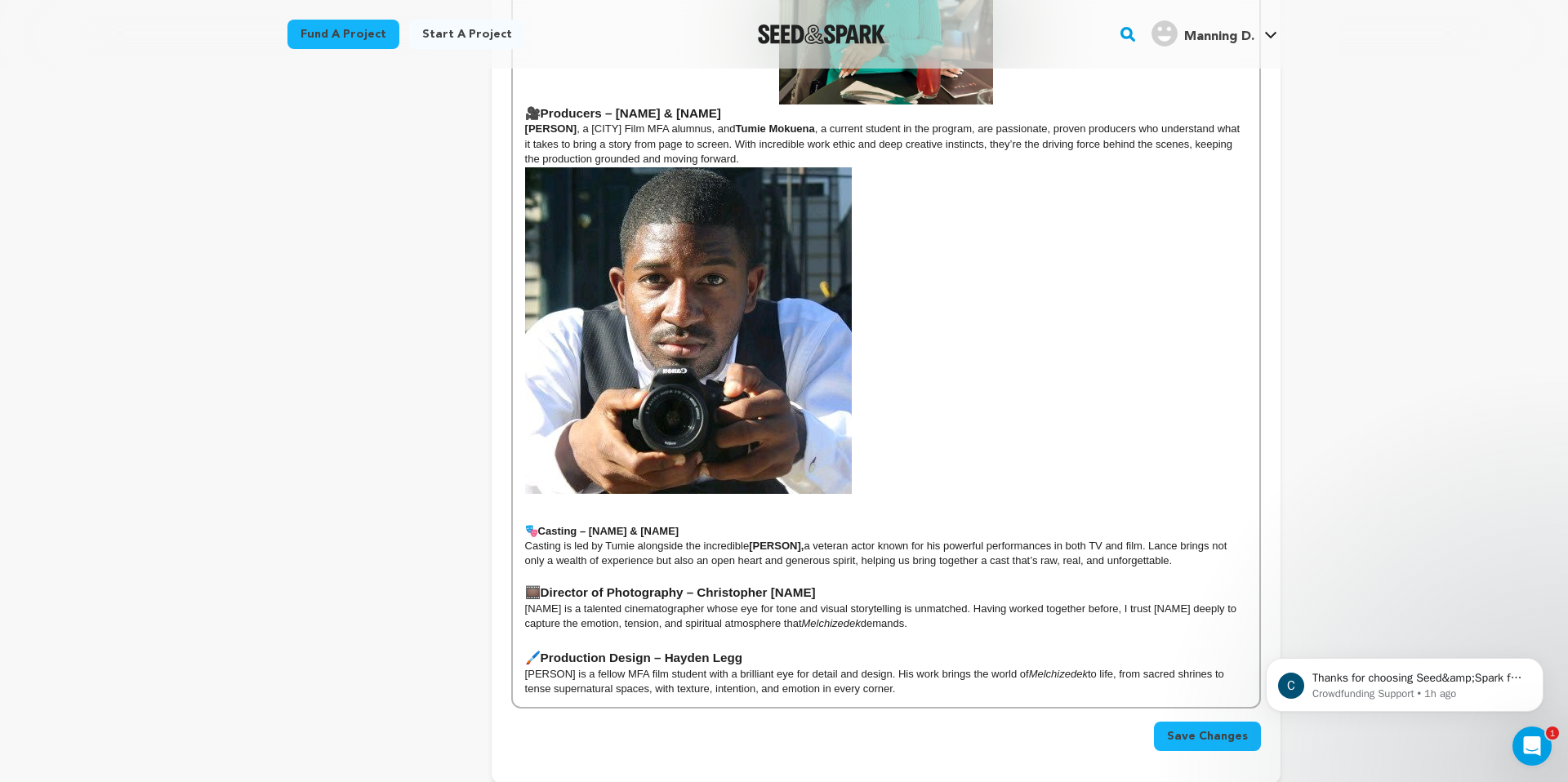 drag, startPoint x: 780, startPoint y: 529, endPoint x: 510, endPoint y: 523, distance: 270.06666 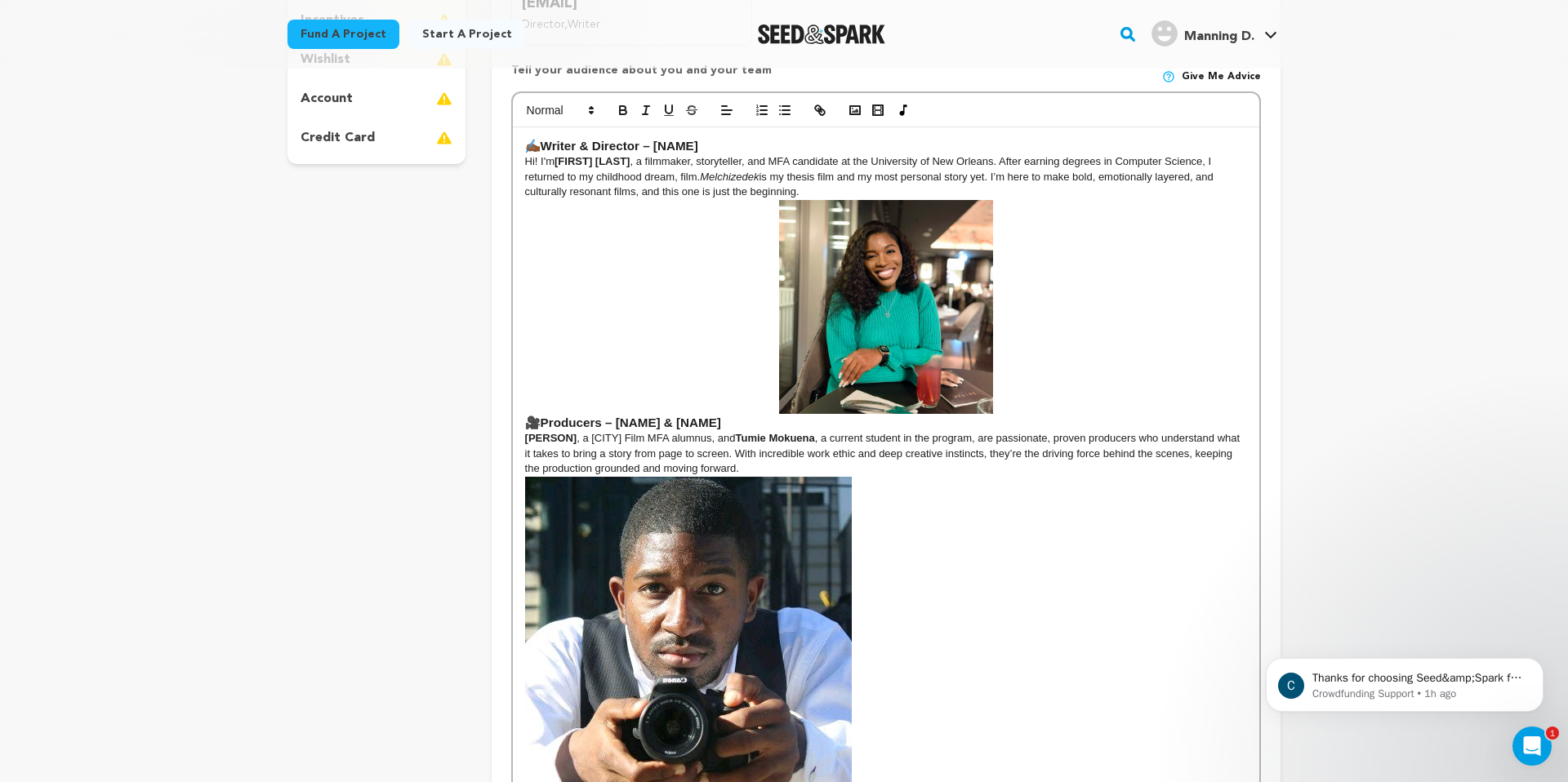 scroll, scrollTop: 423, scrollLeft: 0, axis: vertical 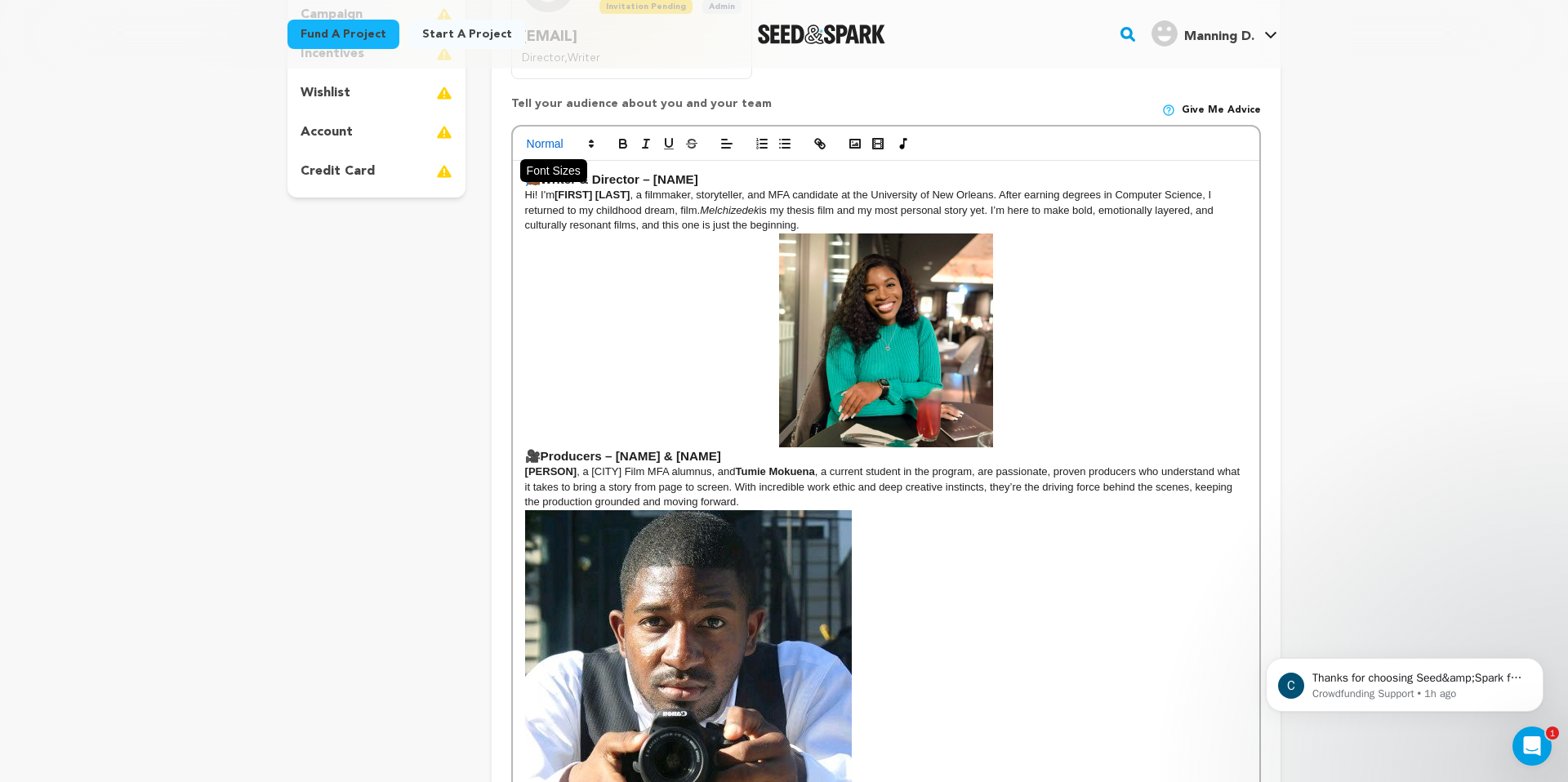 click 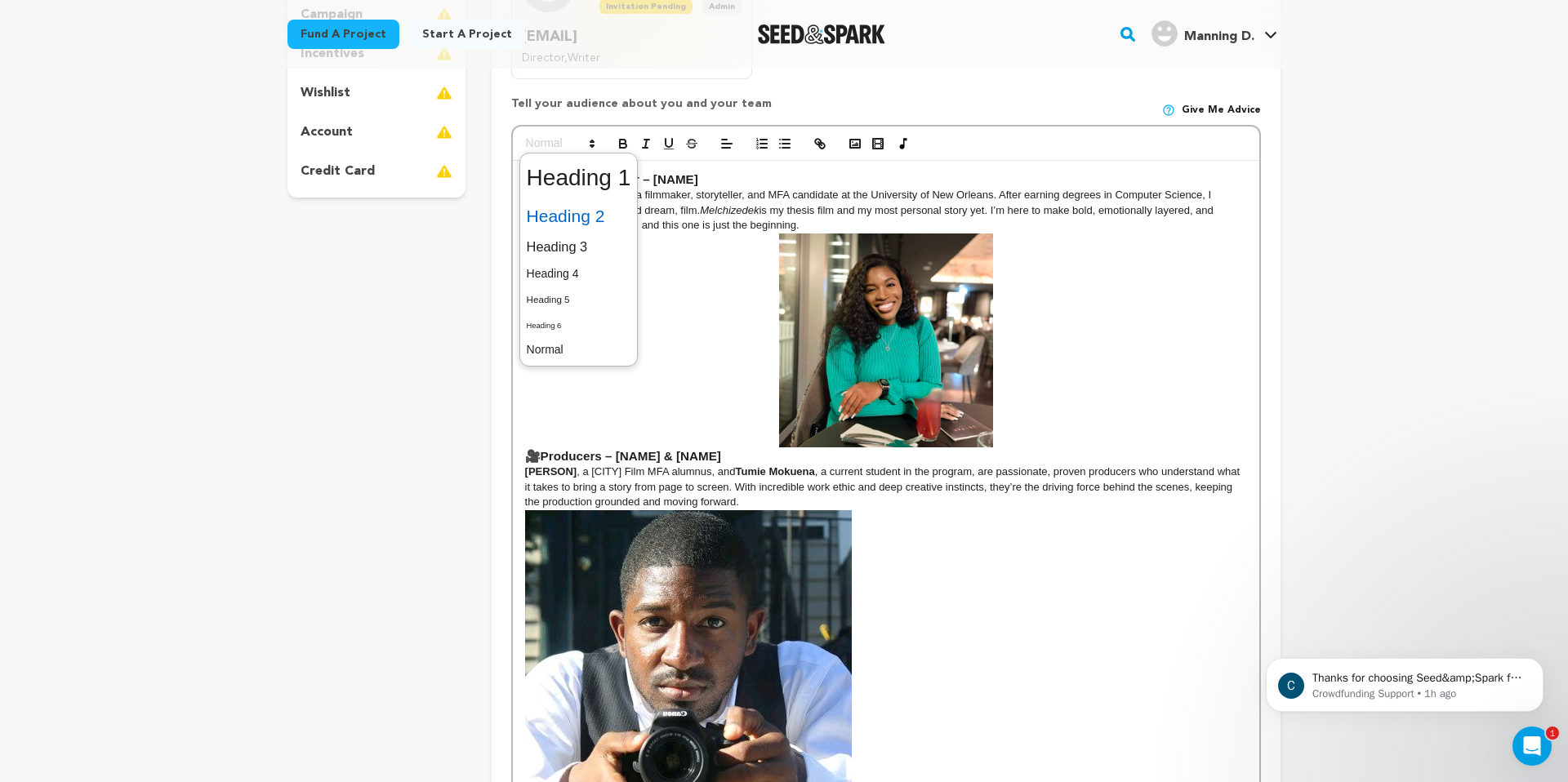 click at bounding box center (579, 216) 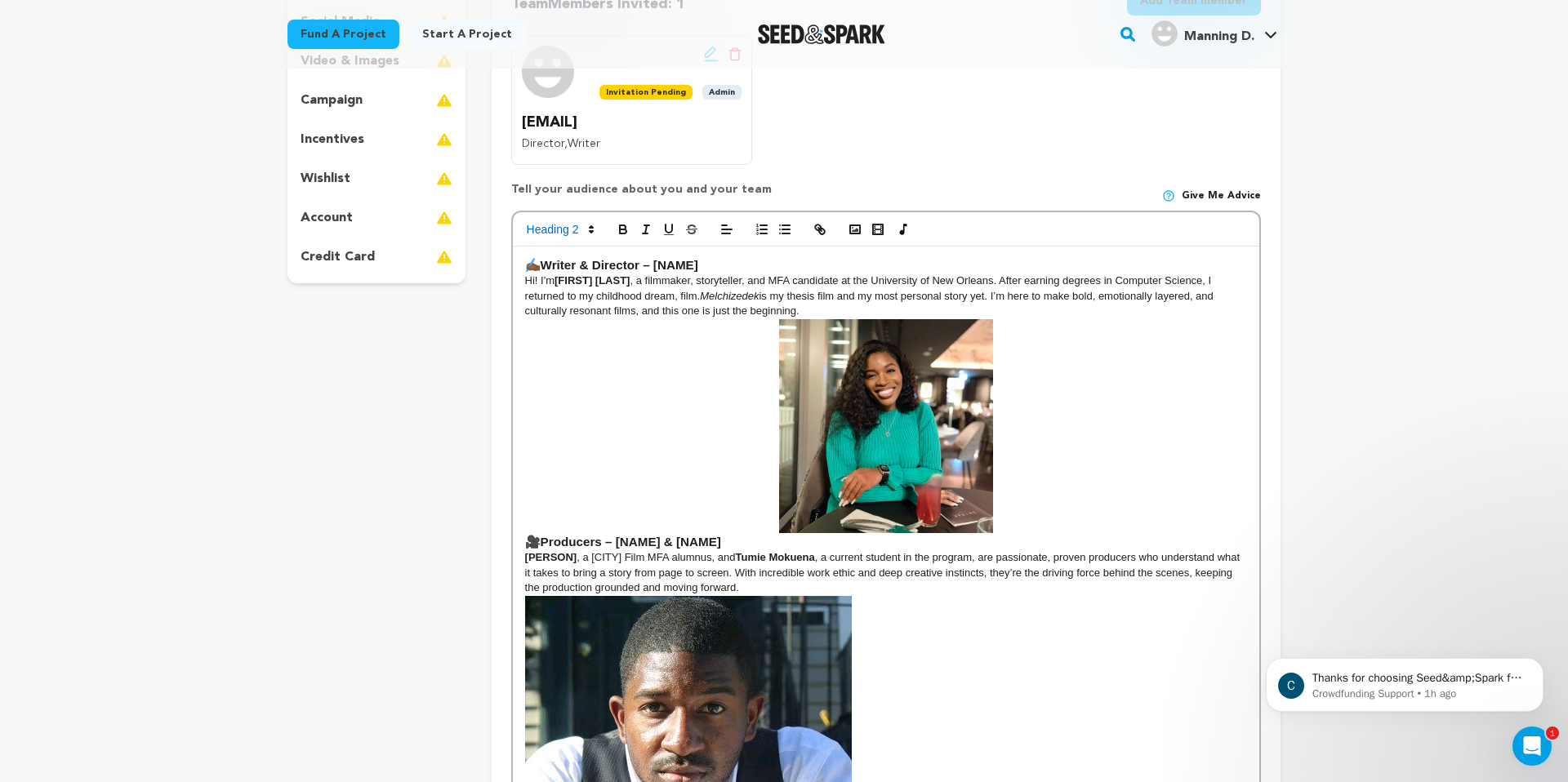 scroll, scrollTop: 0, scrollLeft: 0, axis: both 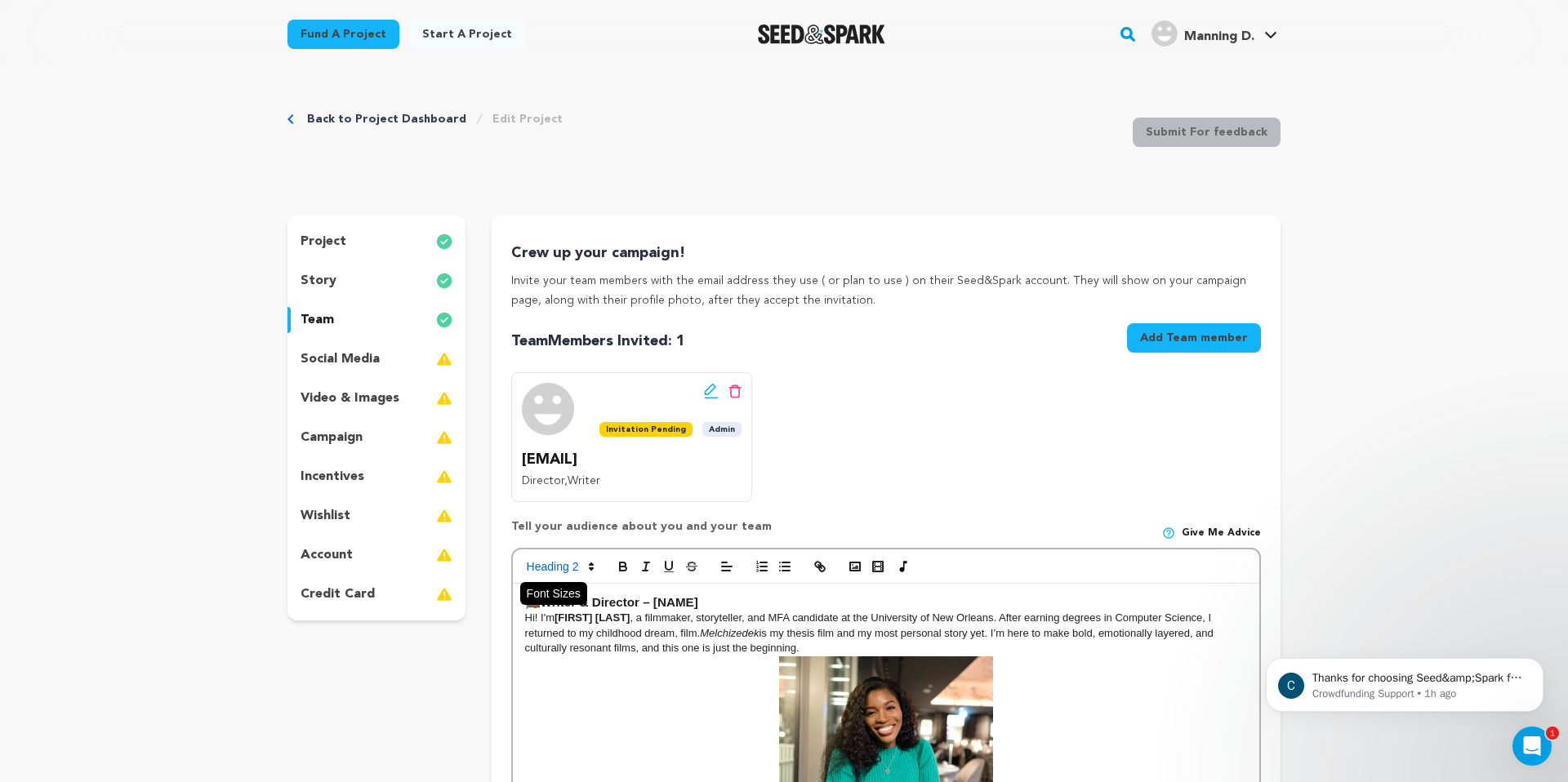 click 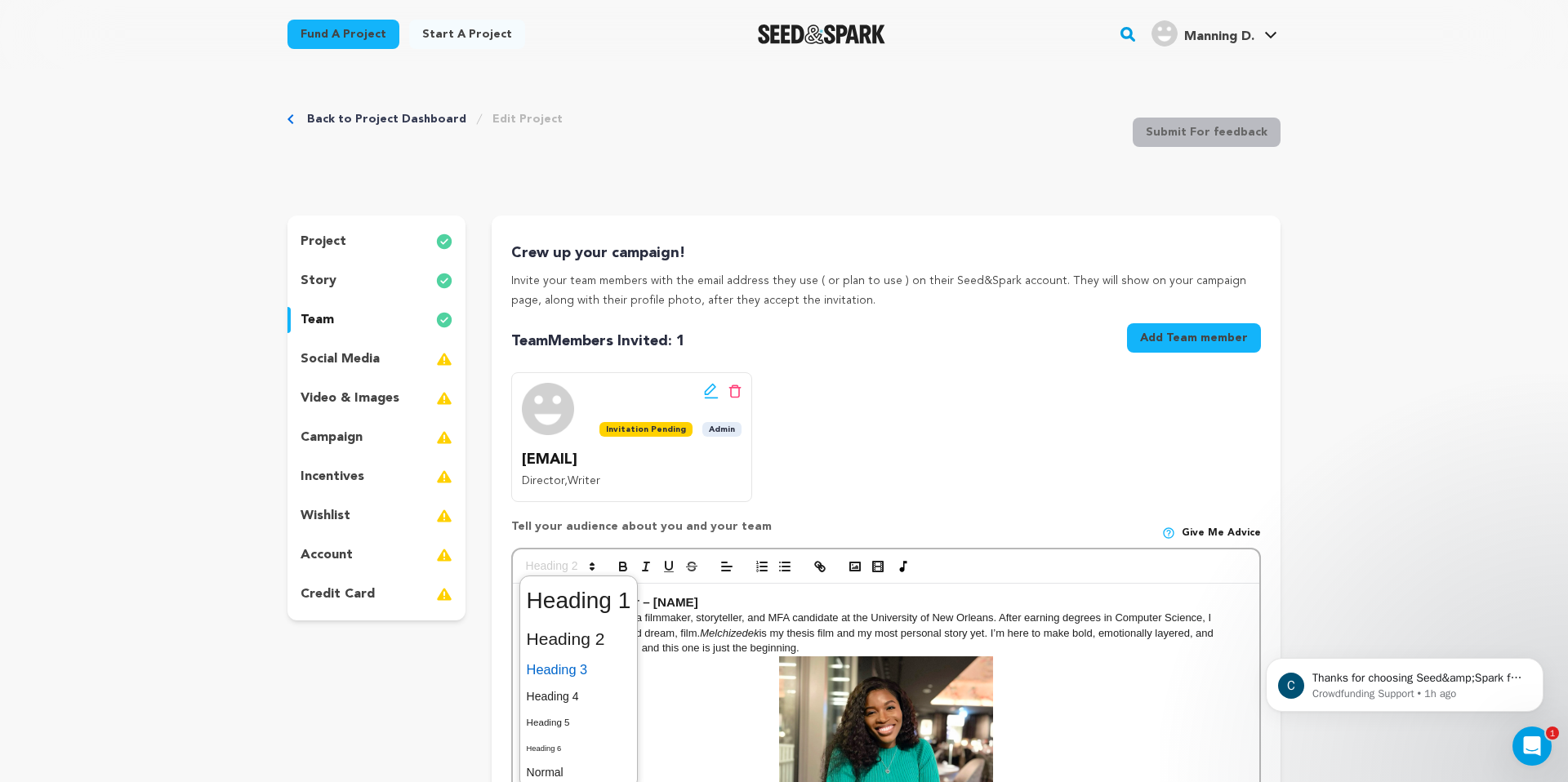 click at bounding box center [579, 669] 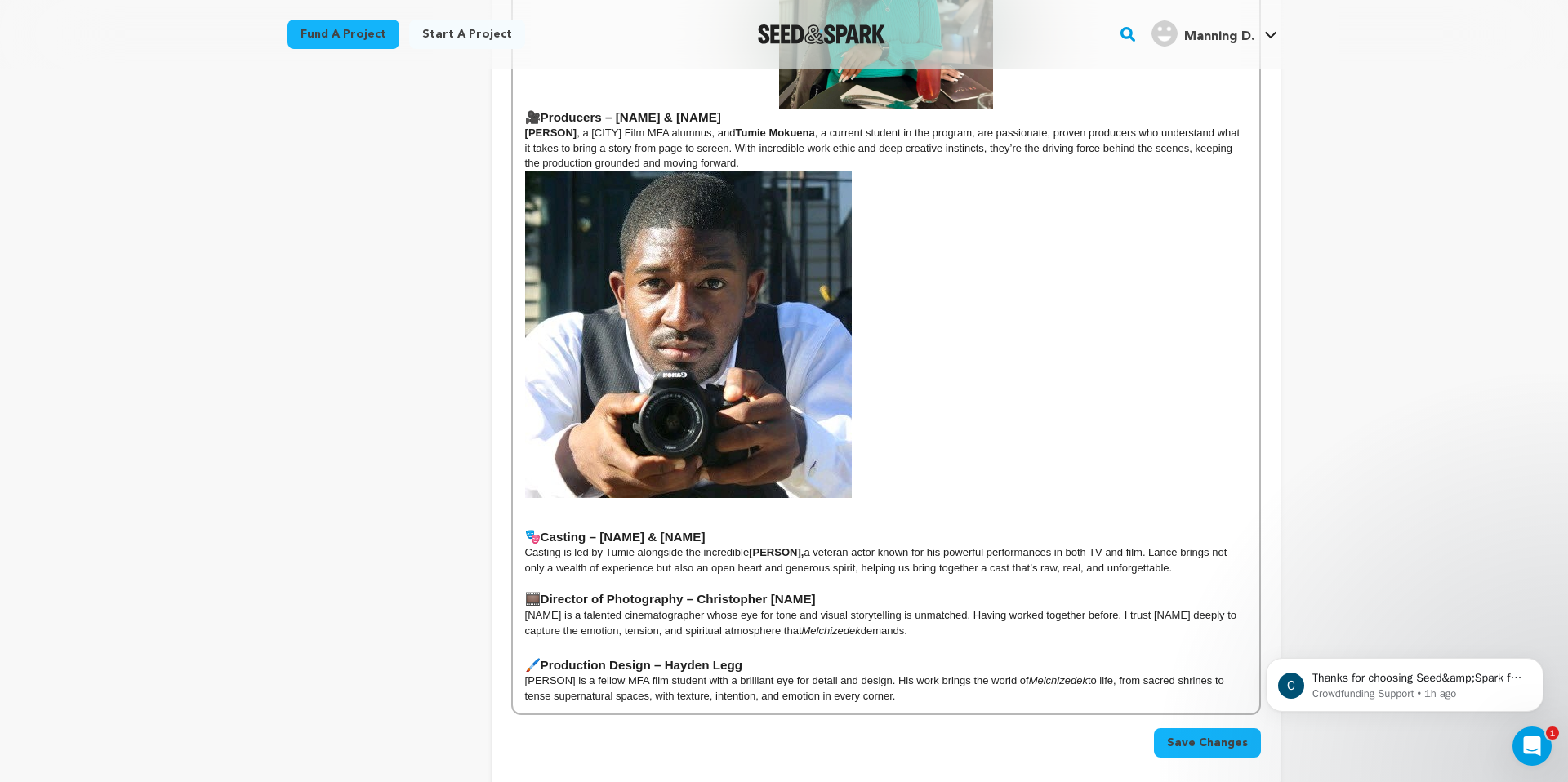 scroll, scrollTop: 763, scrollLeft: 0, axis: vertical 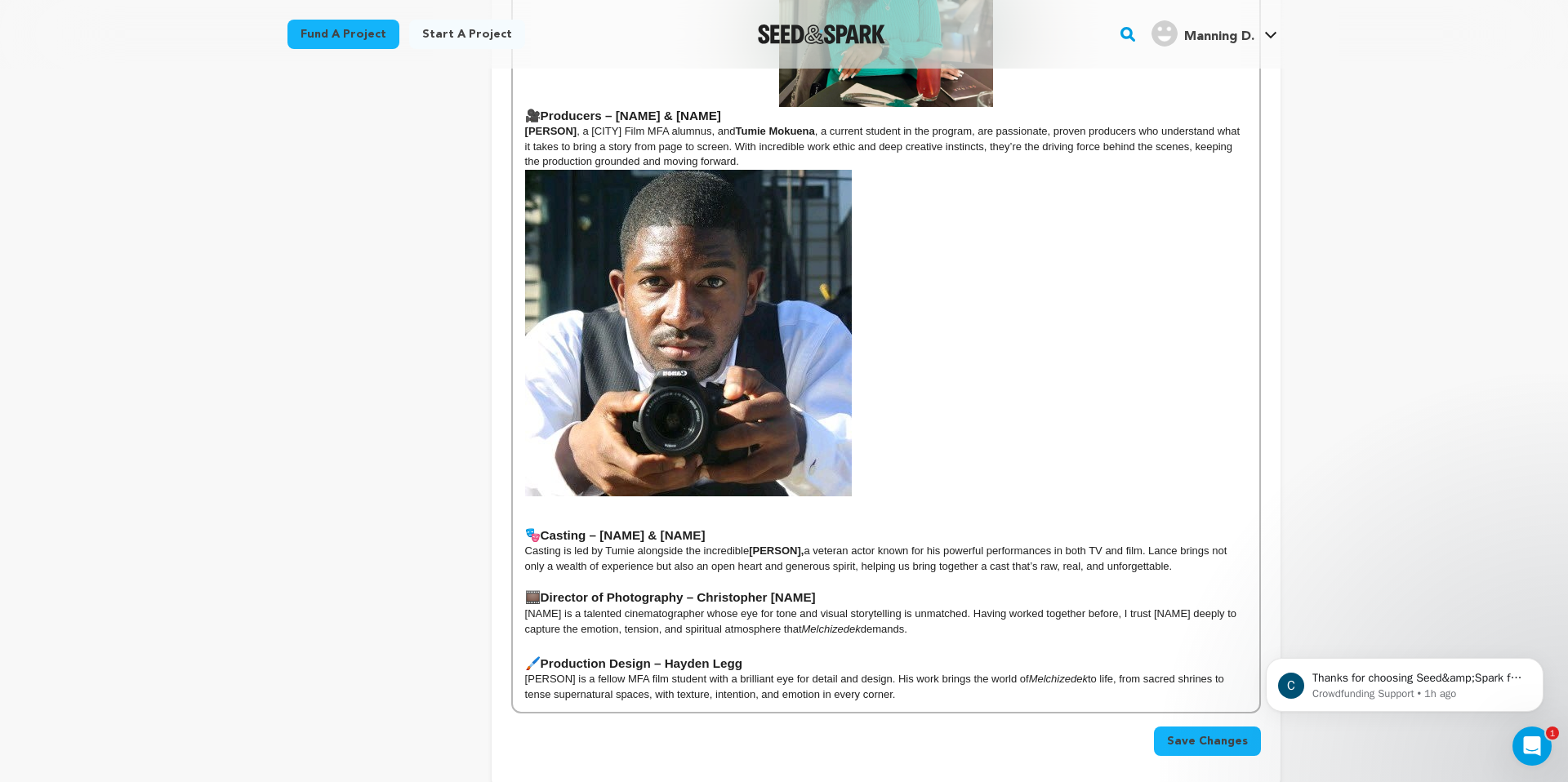 click on "🖌️  Production Design – Hayden Legg" at bounding box center (886, 664) 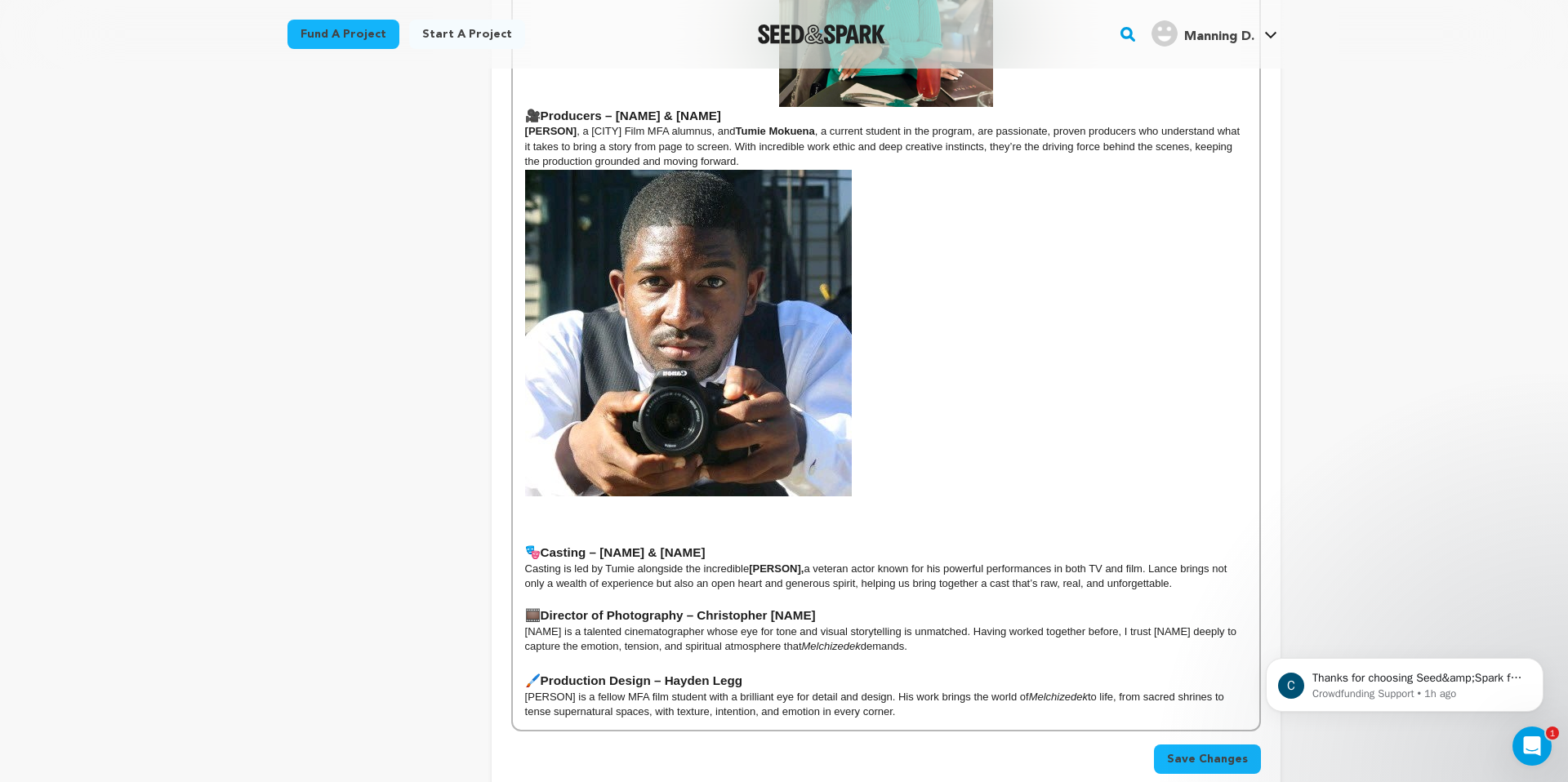 click at bounding box center [886, 342] 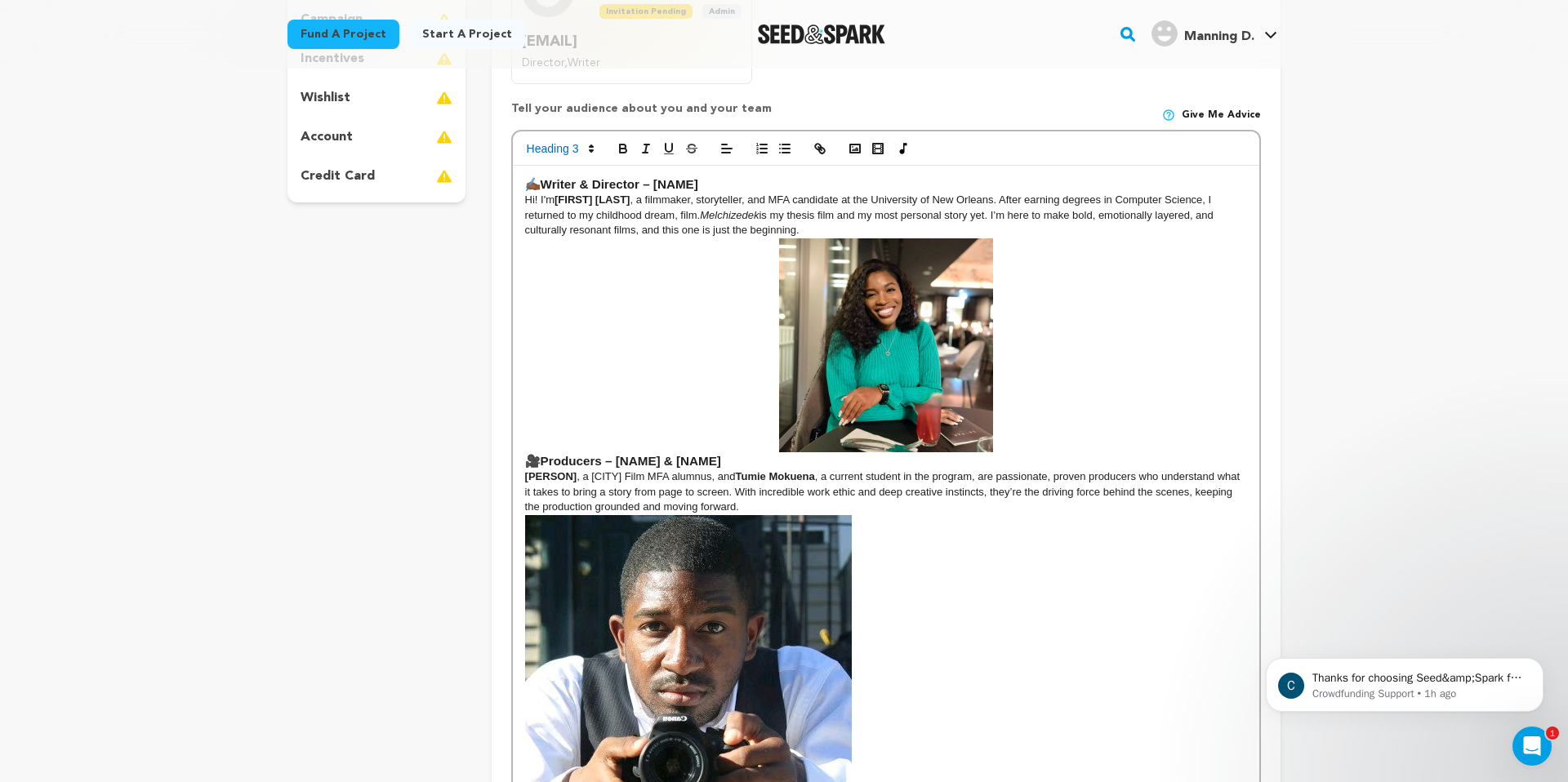 scroll, scrollTop: 414, scrollLeft: 0, axis: vertical 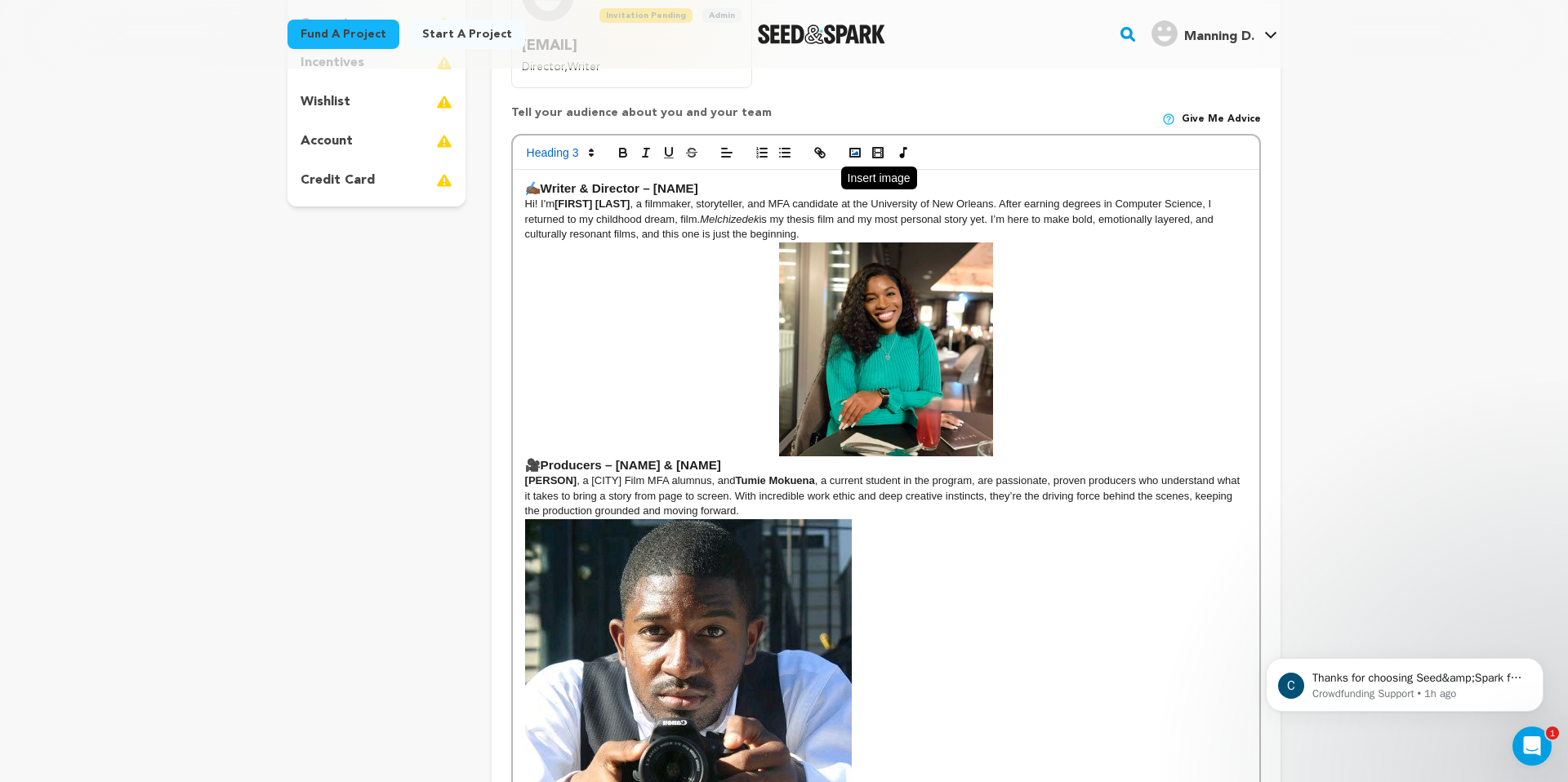 click 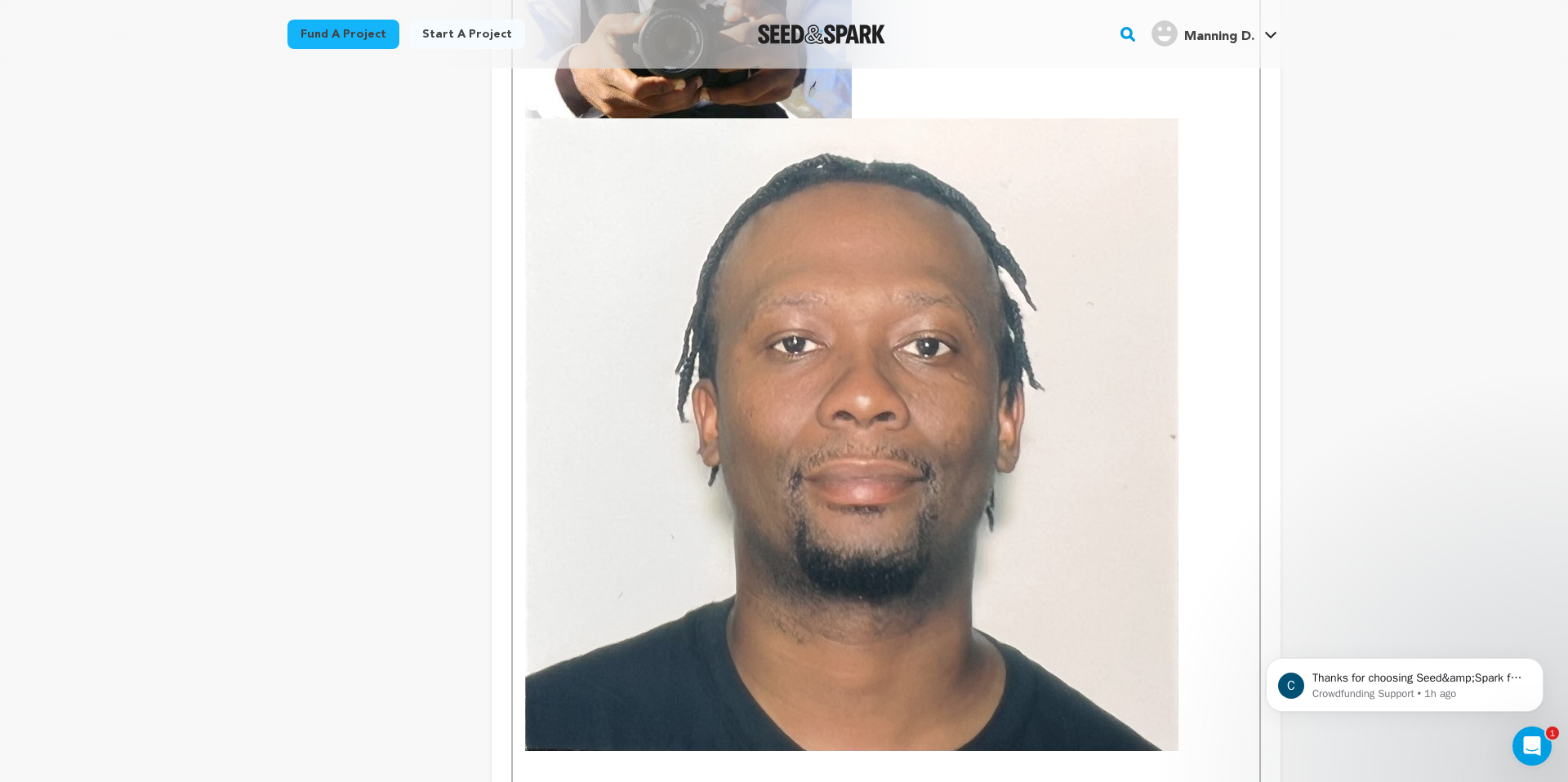 scroll, scrollTop: 1143, scrollLeft: 0, axis: vertical 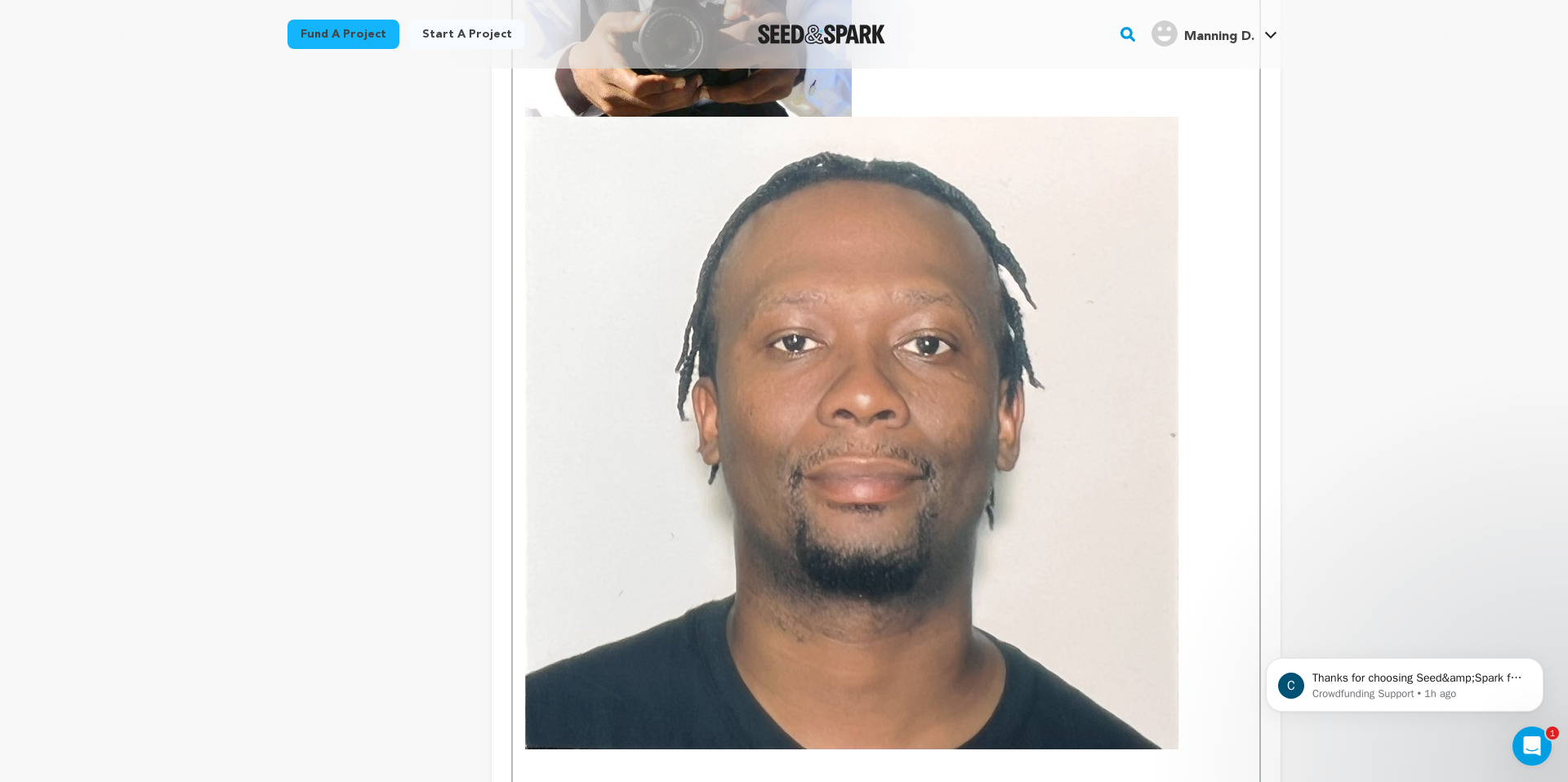 click at bounding box center (852, 433) 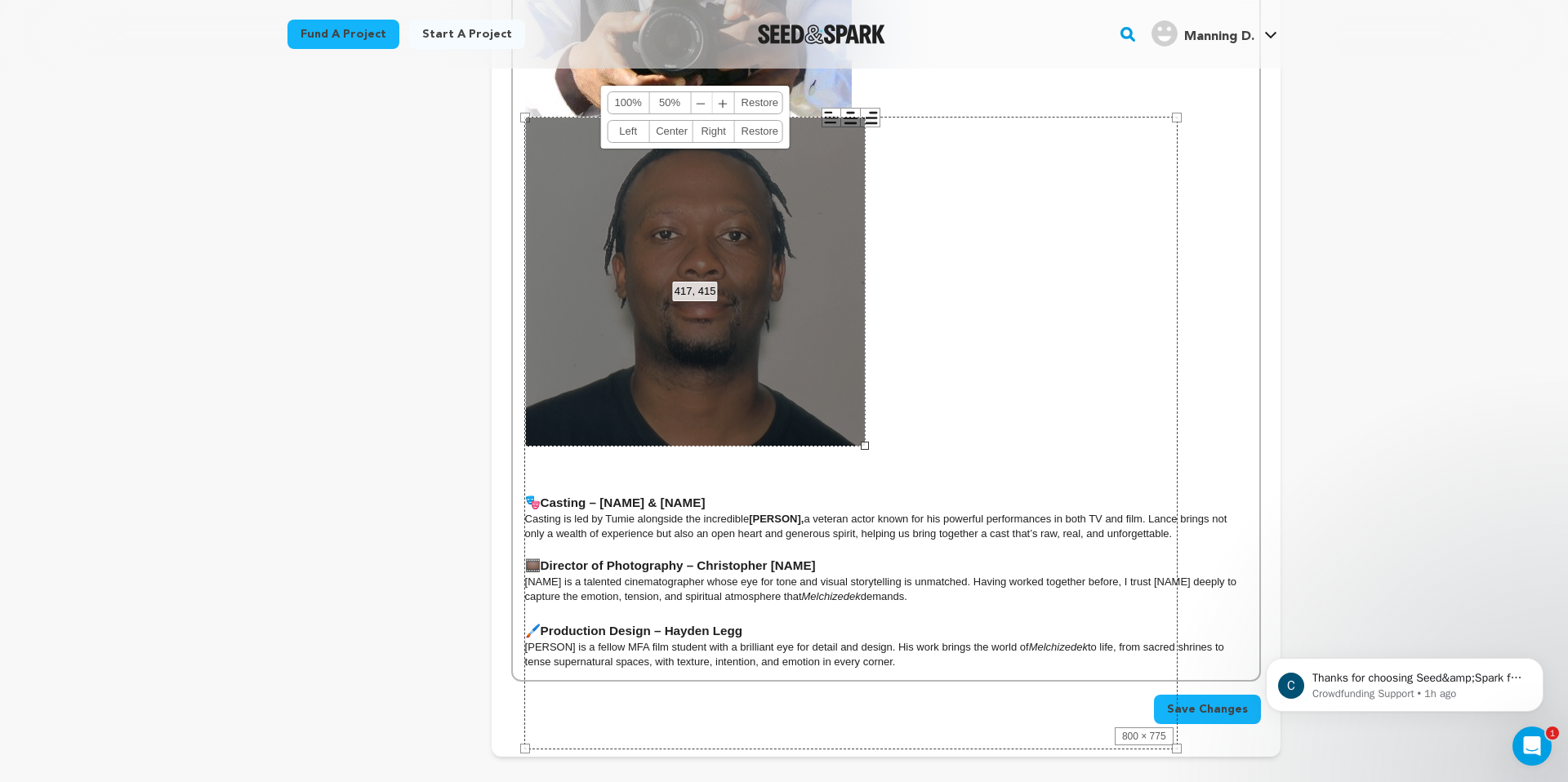 drag, startPoint x: 1175, startPoint y: 749, endPoint x: 850, endPoint y: 433, distance: 453.30012 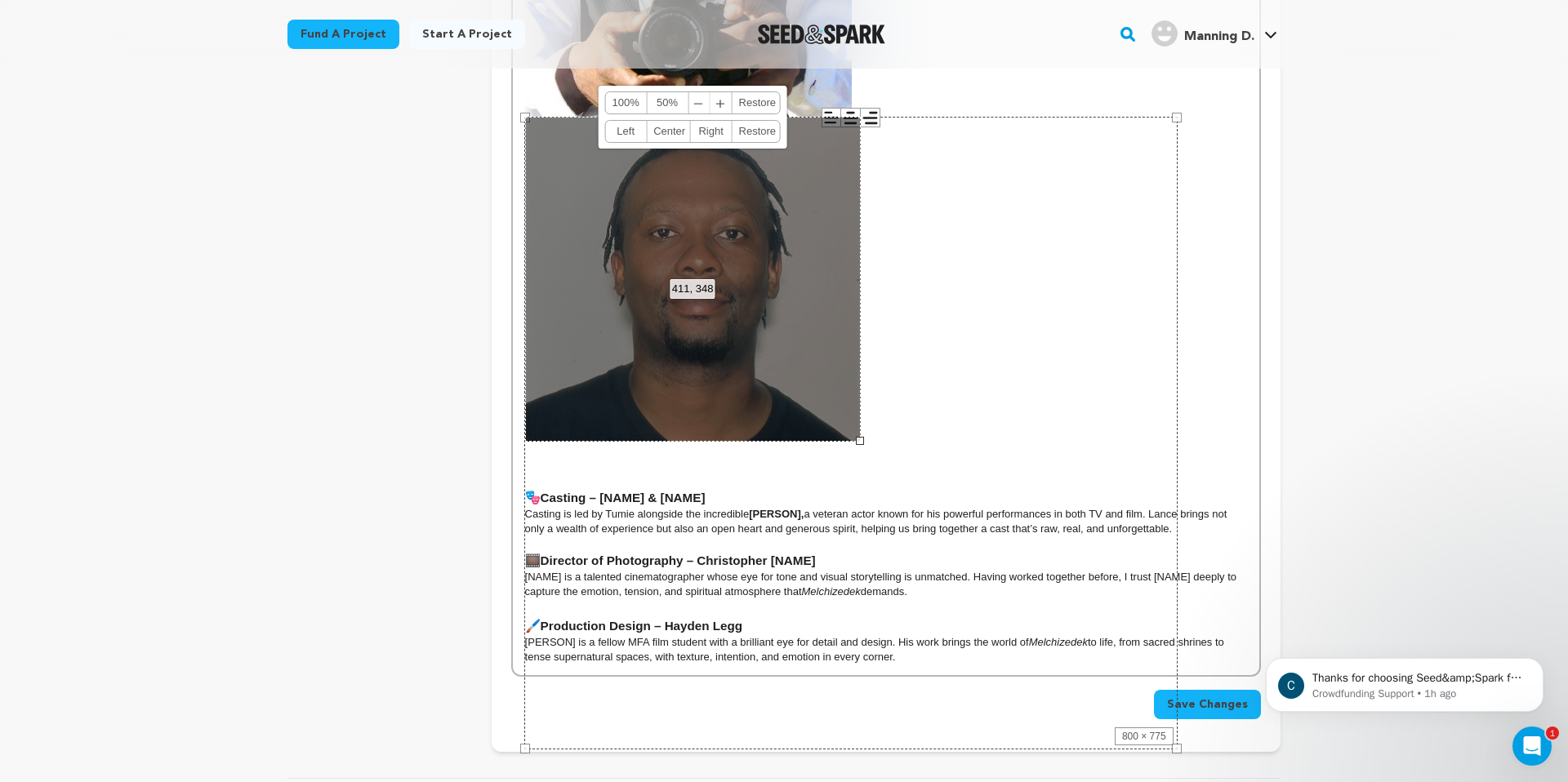 drag, startPoint x: 850, startPoint y: 433, endPoint x: 856, endPoint y: 398, distance: 35.51056 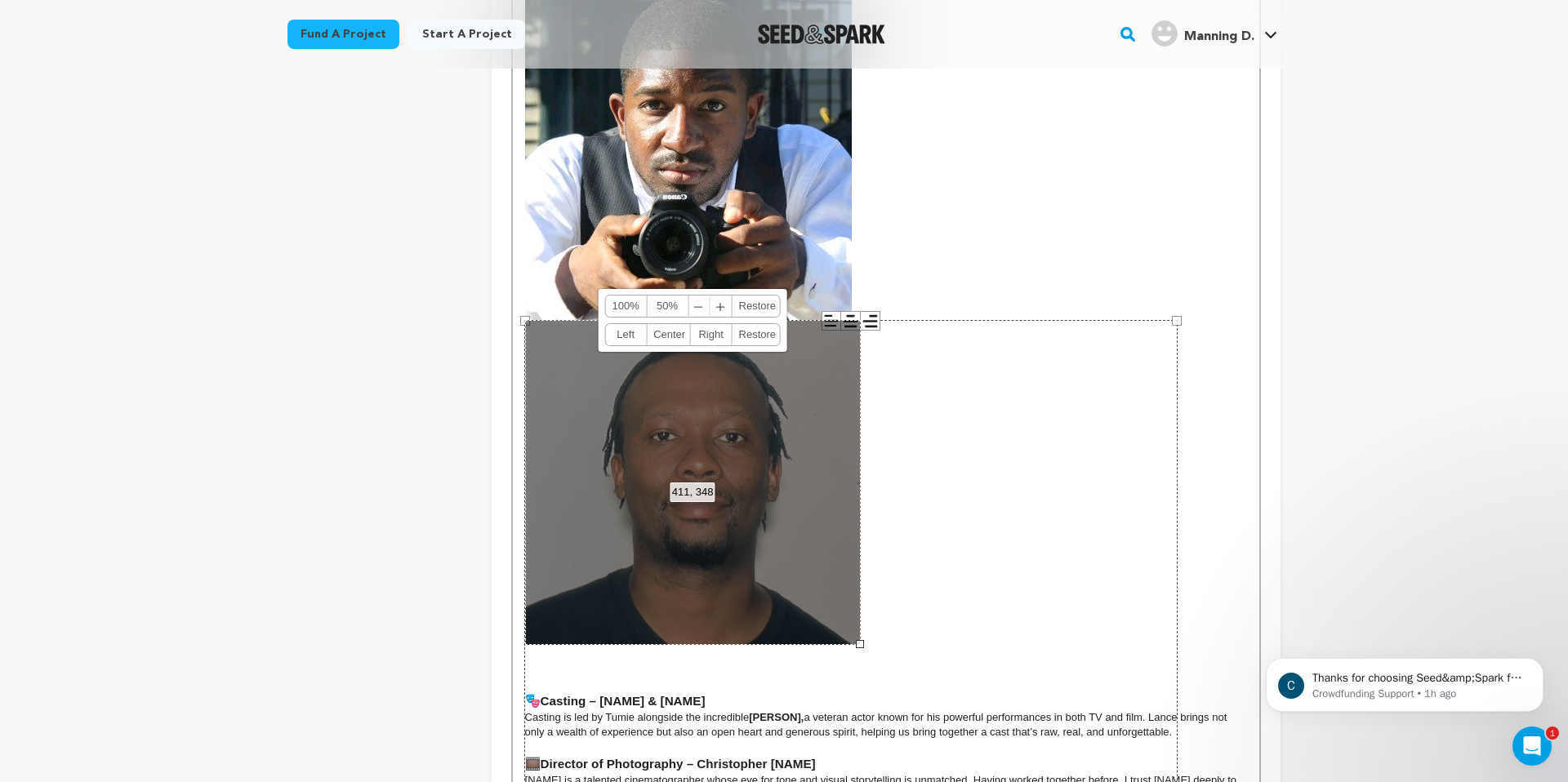scroll, scrollTop: 925, scrollLeft: 0, axis: vertical 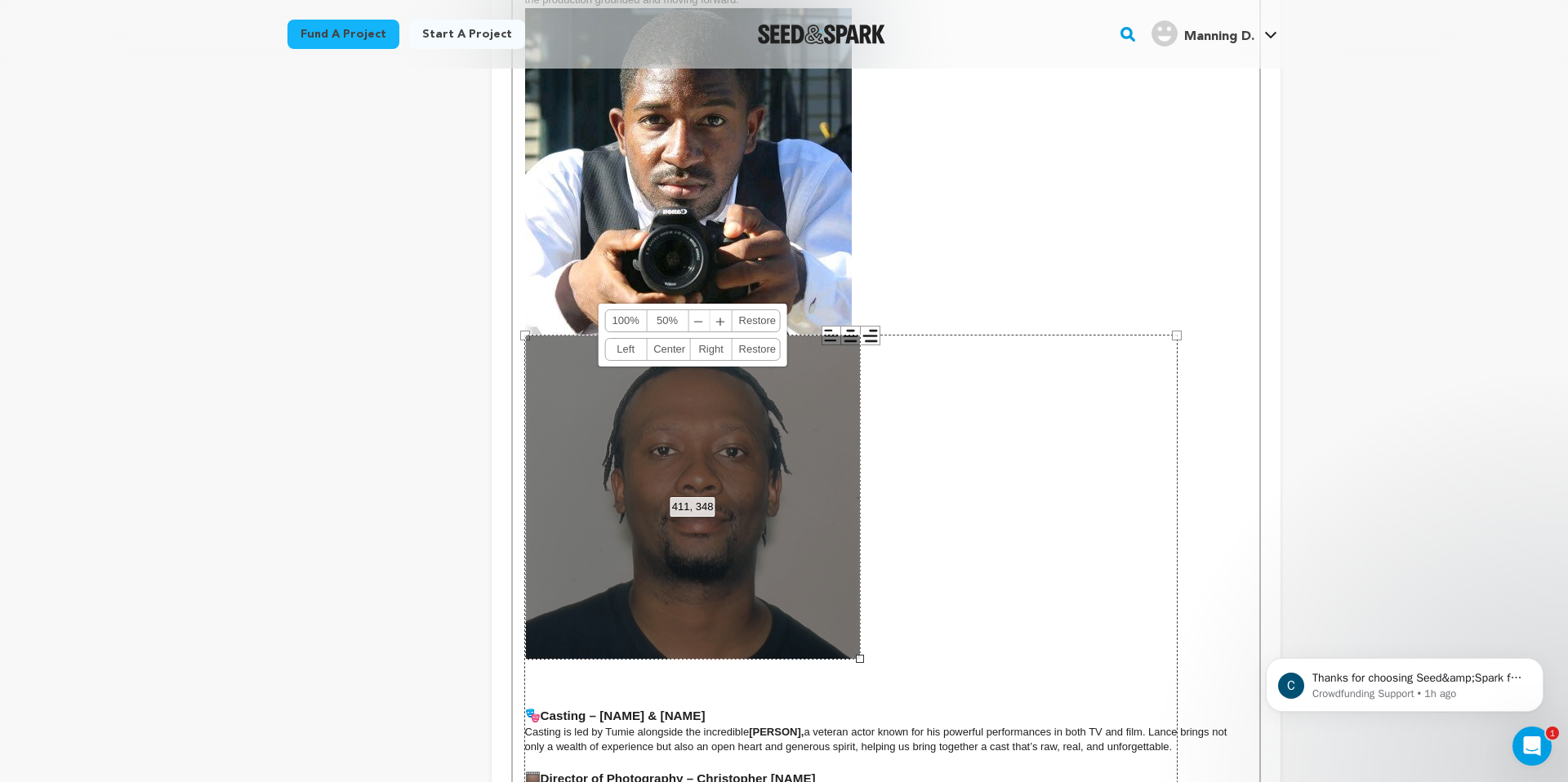 drag, startPoint x: 782, startPoint y: 469, endPoint x: 1062, endPoint y: 318, distance: 318.12105 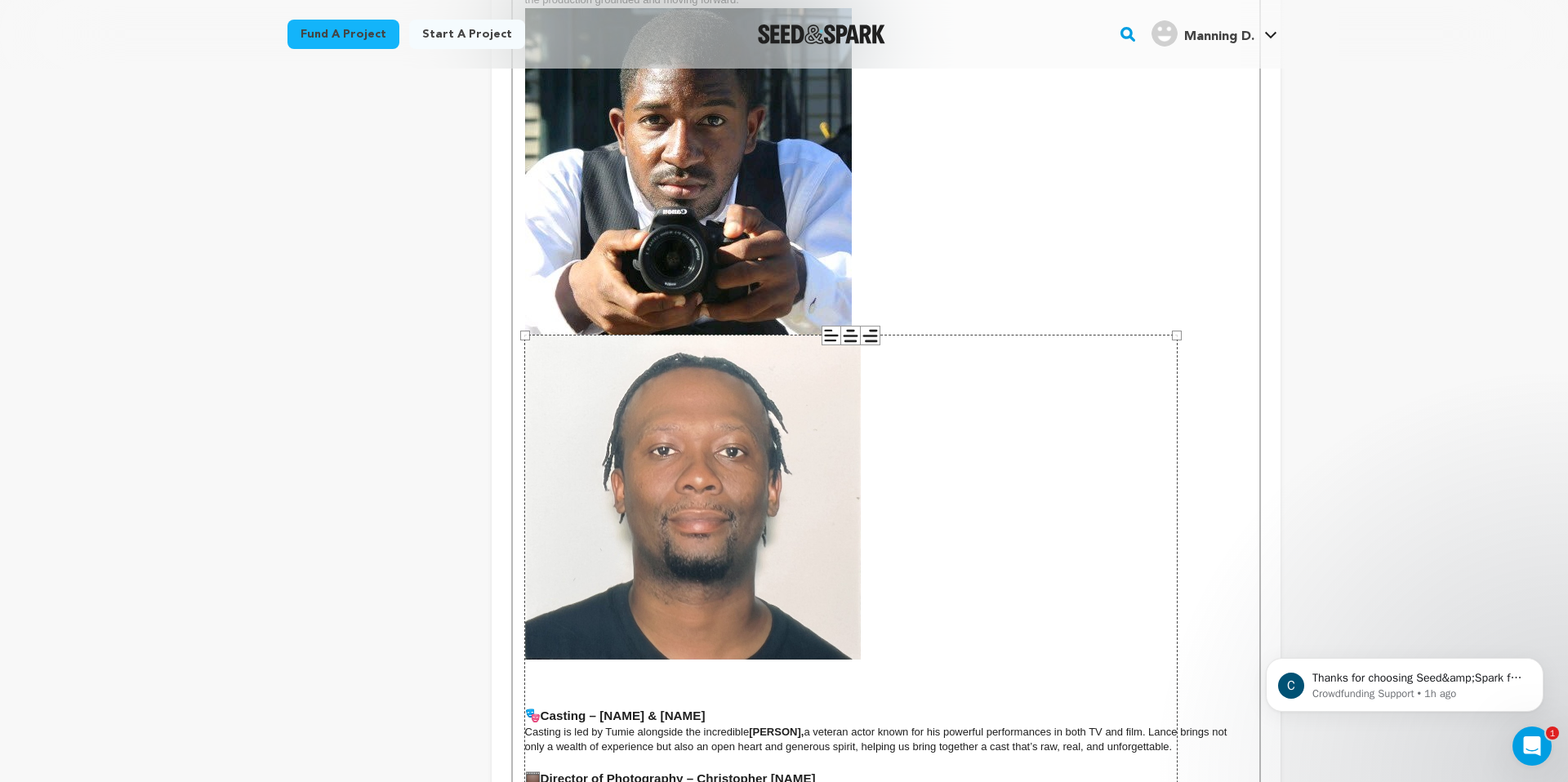 click on "800 × 775" at bounding box center (851, 651) 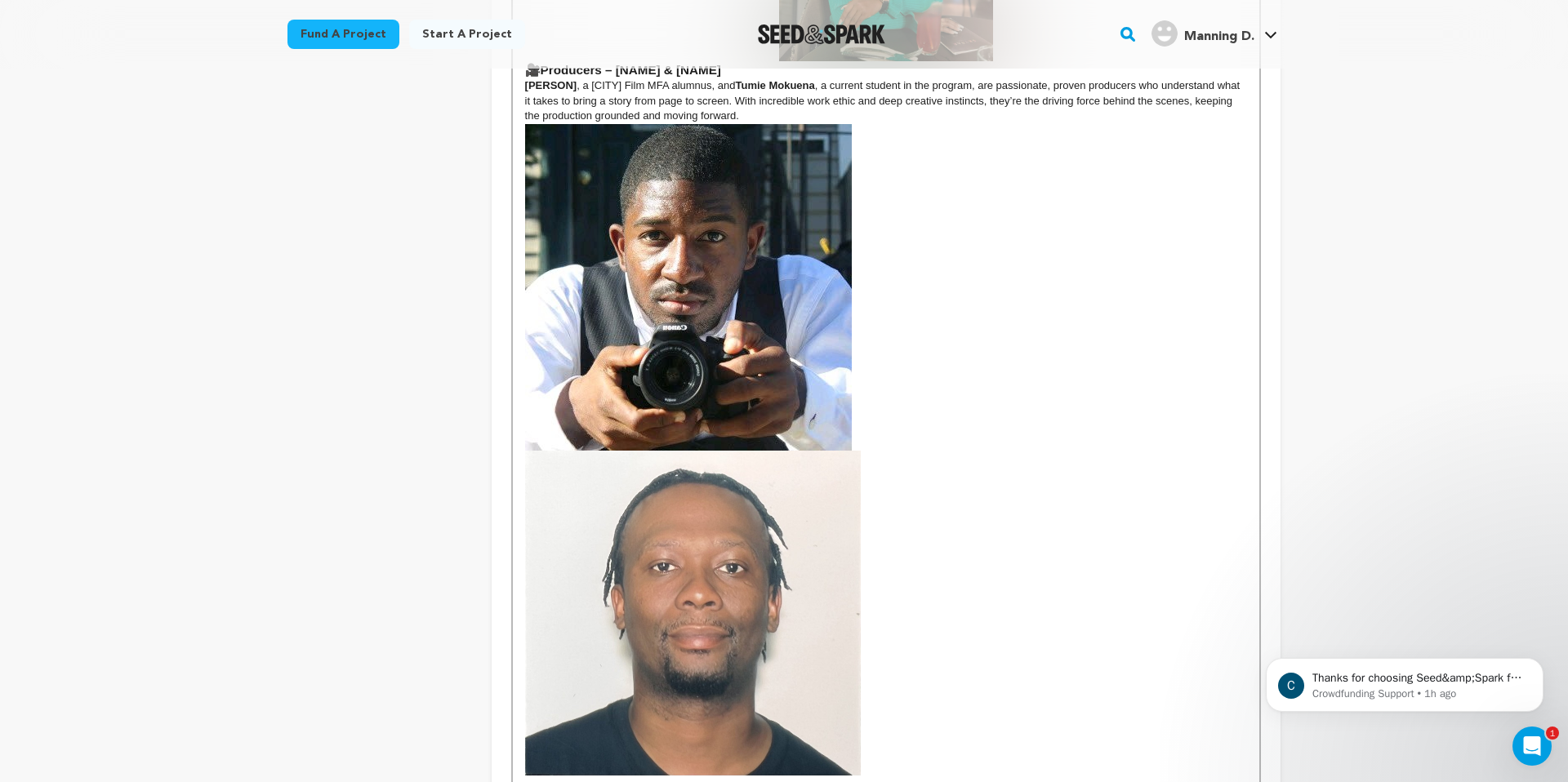 scroll, scrollTop: 798, scrollLeft: 0, axis: vertical 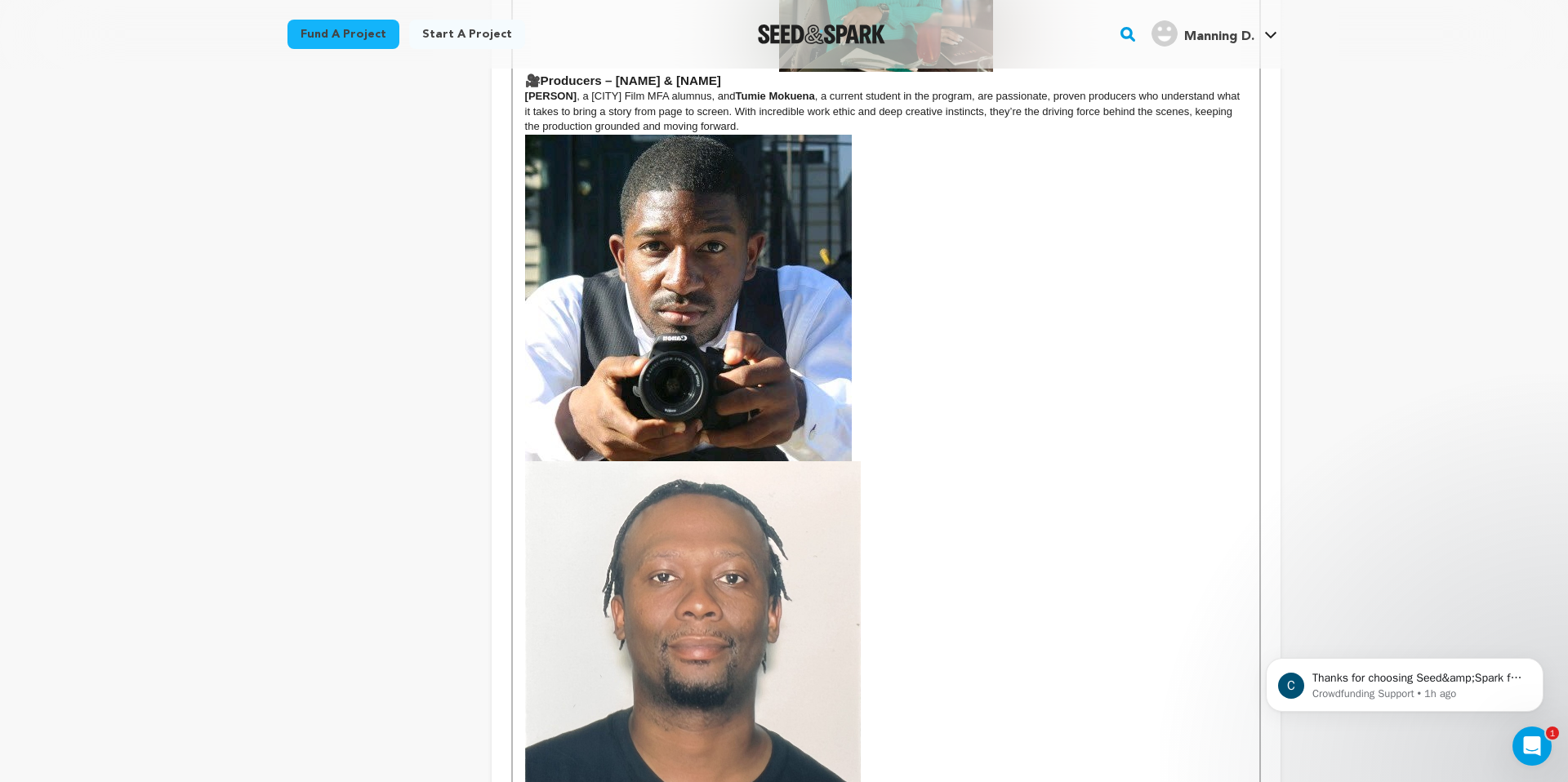 click at bounding box center (693, 624) 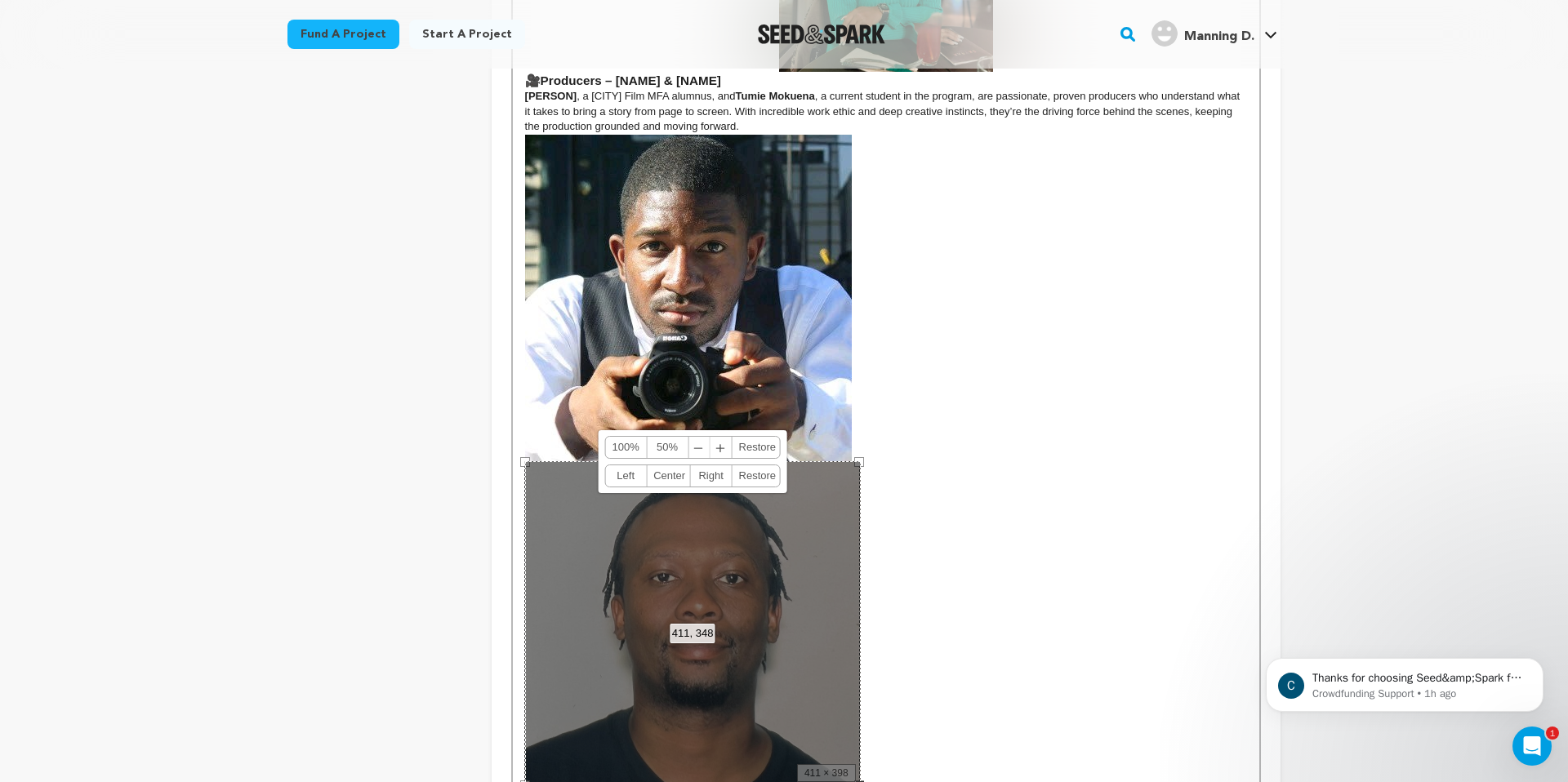 click on "Right" at bounding box center [711, 476] 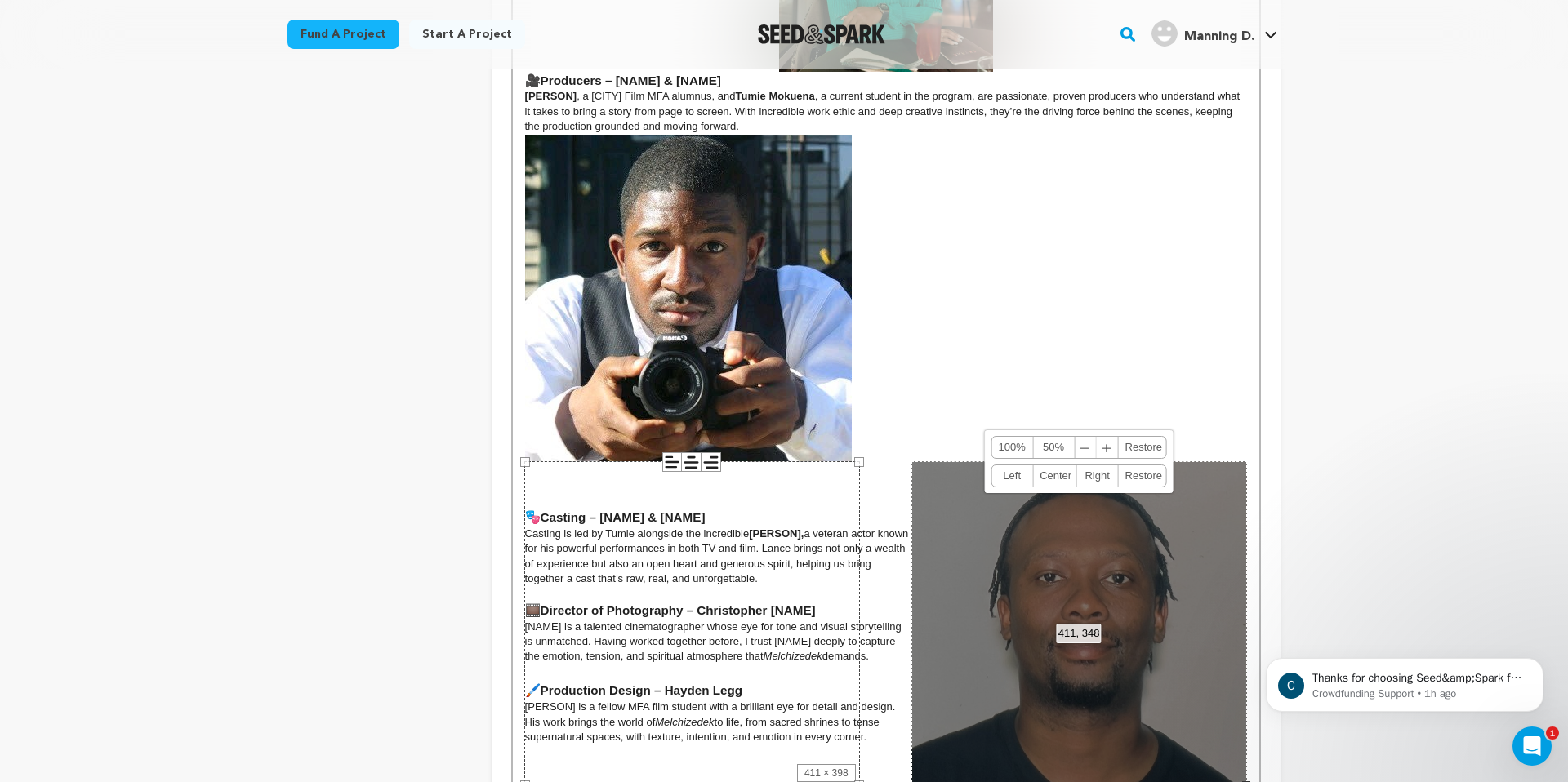 click on "411, 348
100%
50%
﹣
﹢
Restore
Left
Center
Right
Restore" at bounding box center [1079, 624] 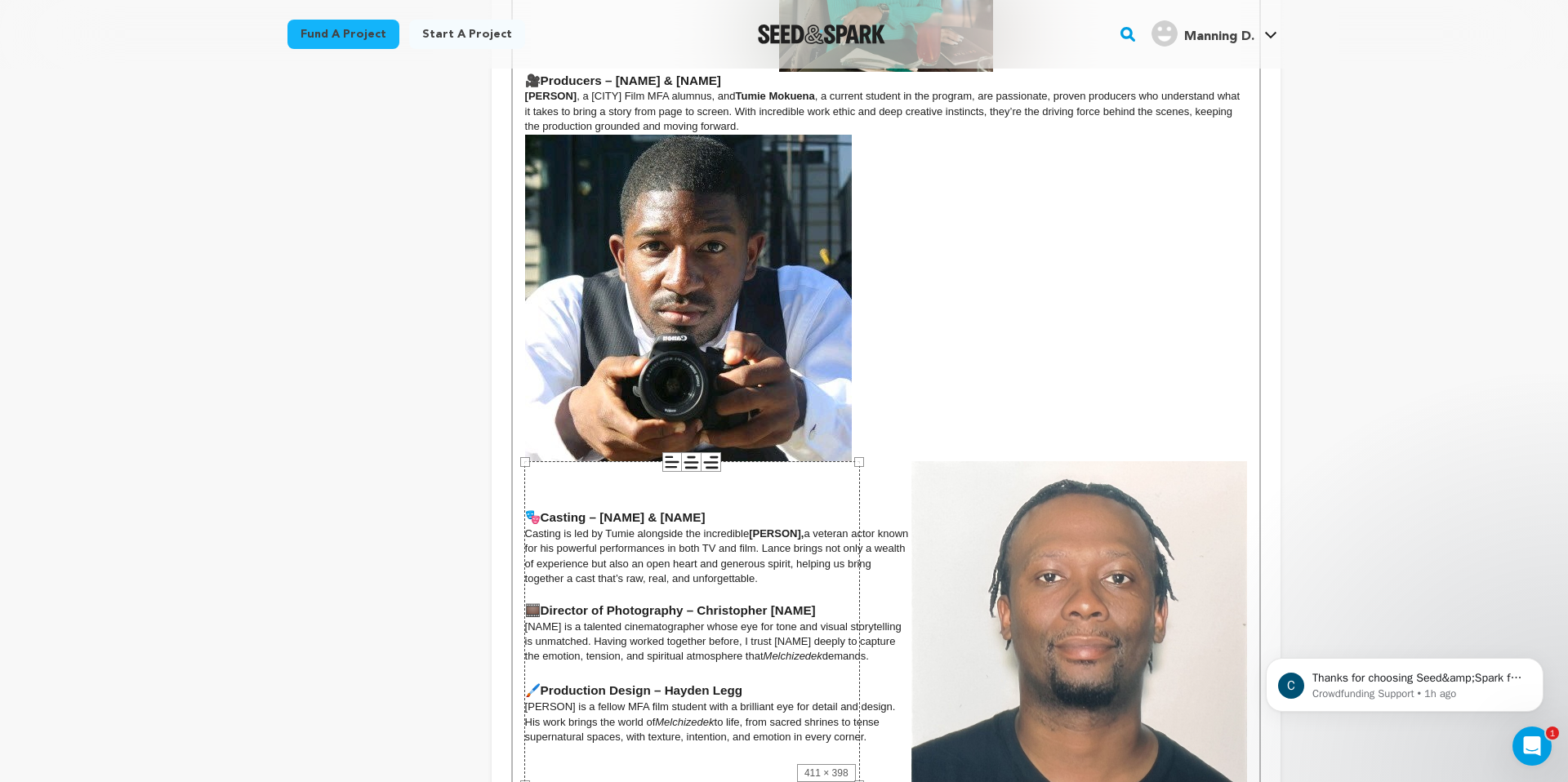 click at bounding box center [886, 307] 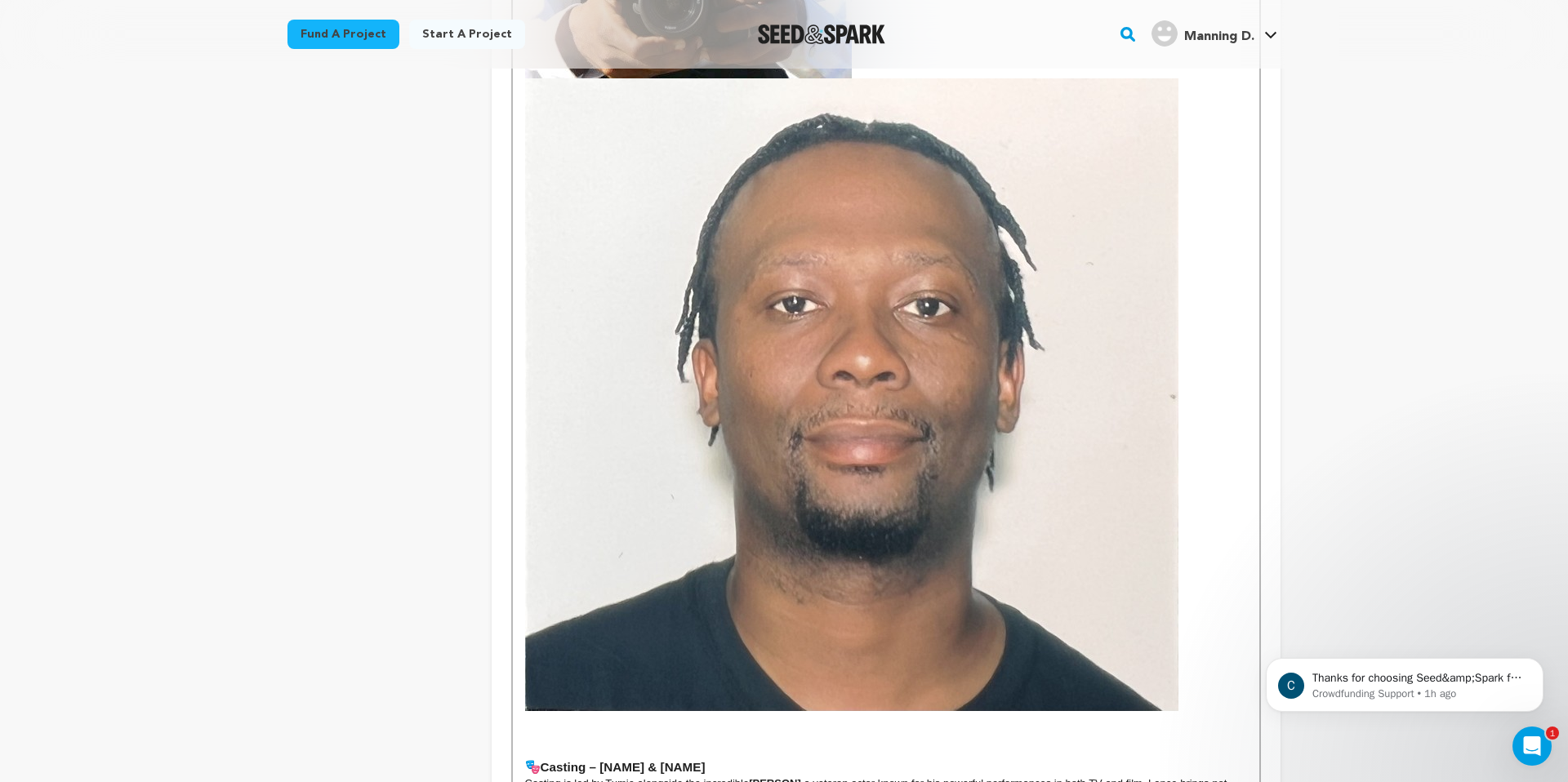 click at bounding box center [852, 394] 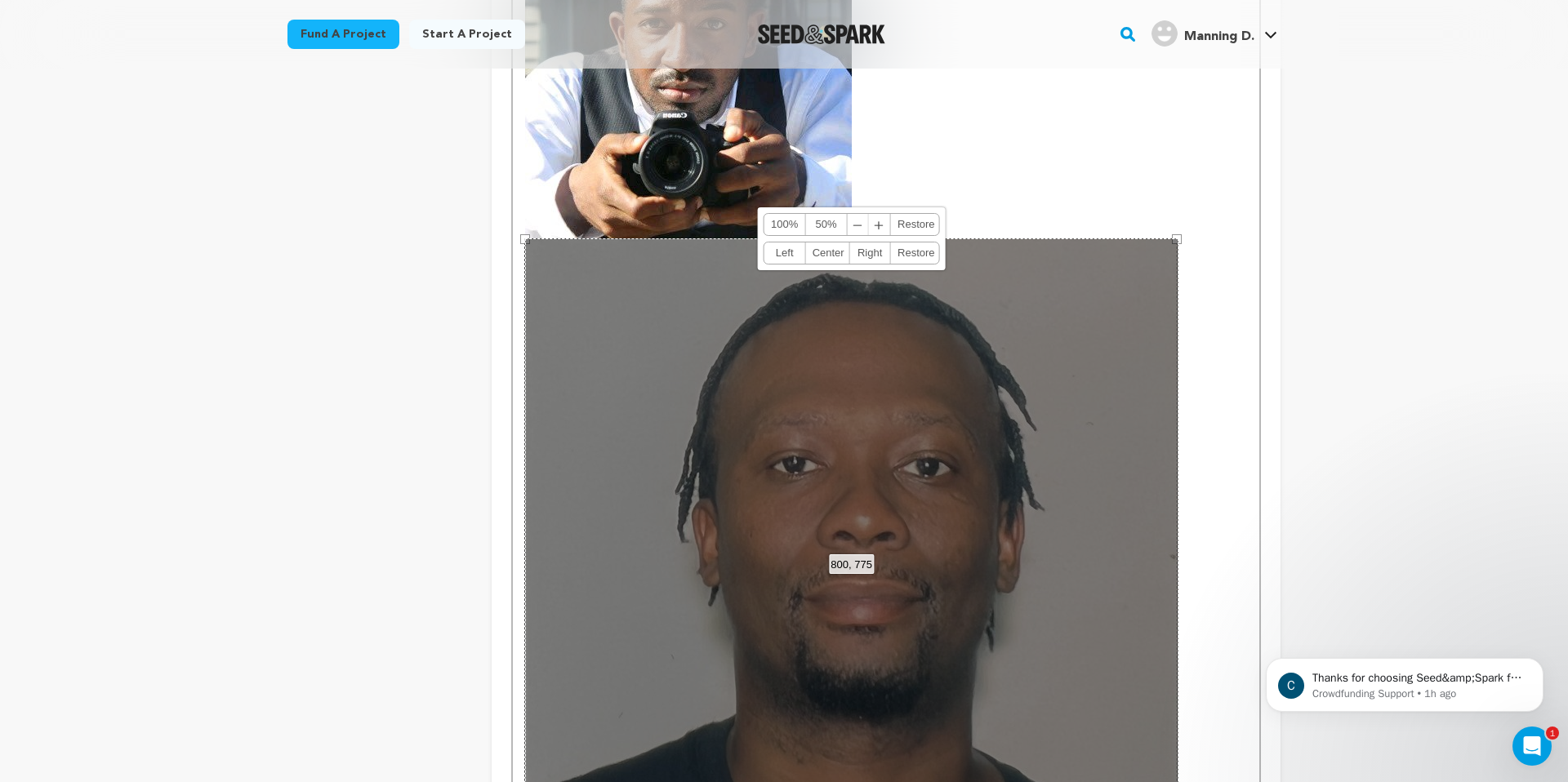 scroll, scrollTop: 986, scrollLeft: 0, axis: vertical 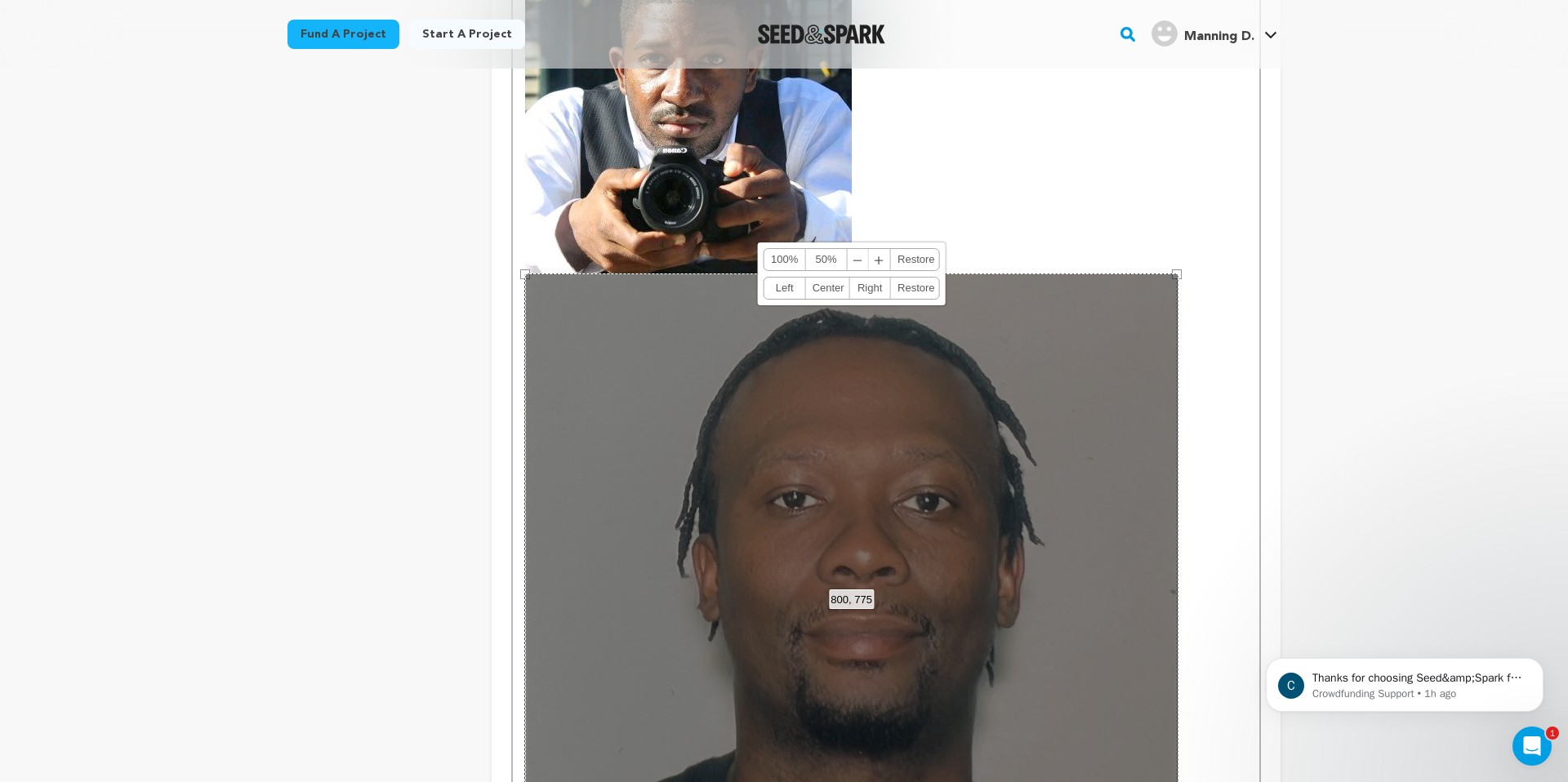 drag, startPoint x: 1176, startPoint y: 277, endPoint x: 848, endPoint y: 498, distance: 395.506 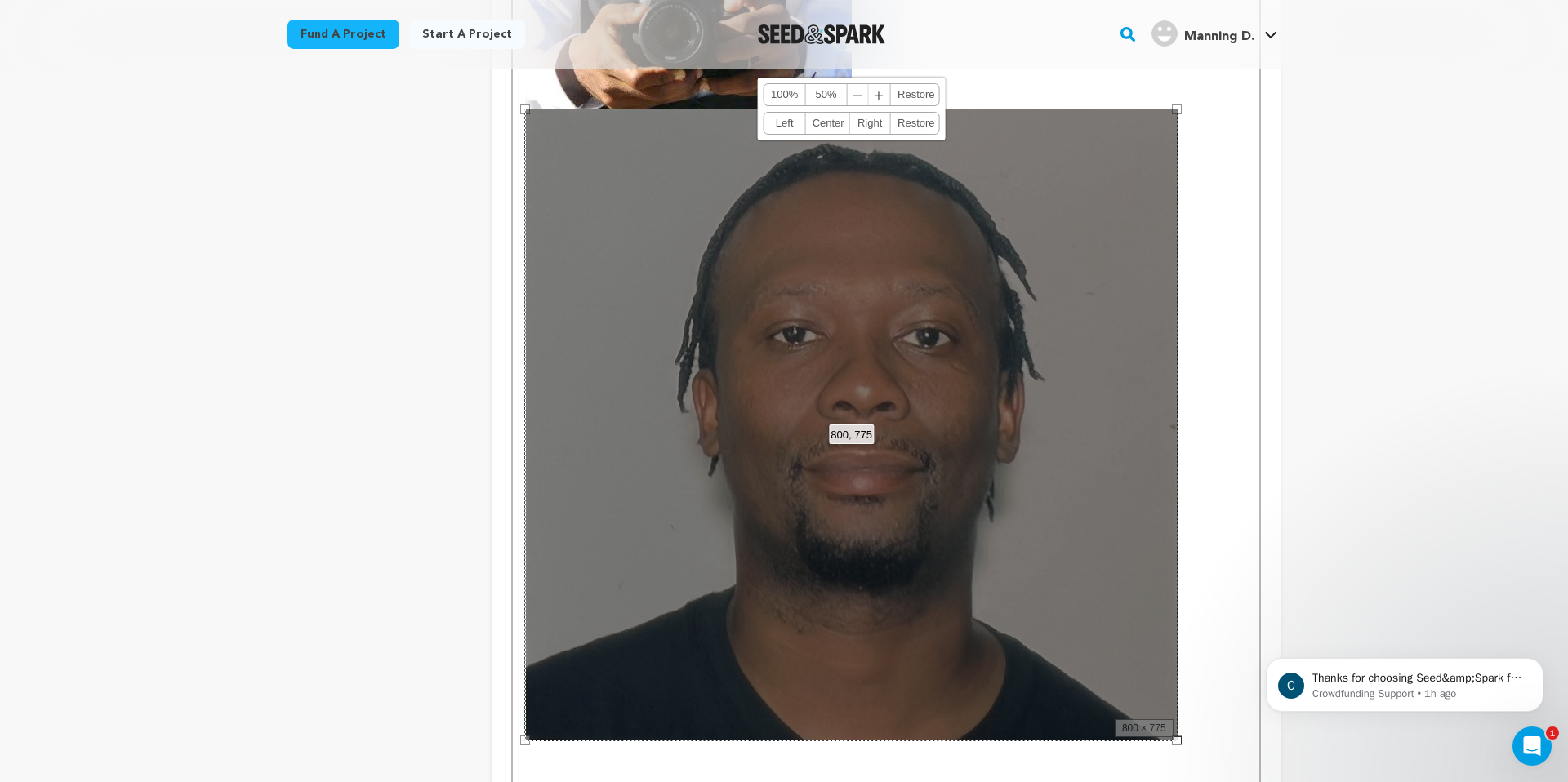 scroll, scrollTop: 1184, scrollLeft: 0, axis: vertical 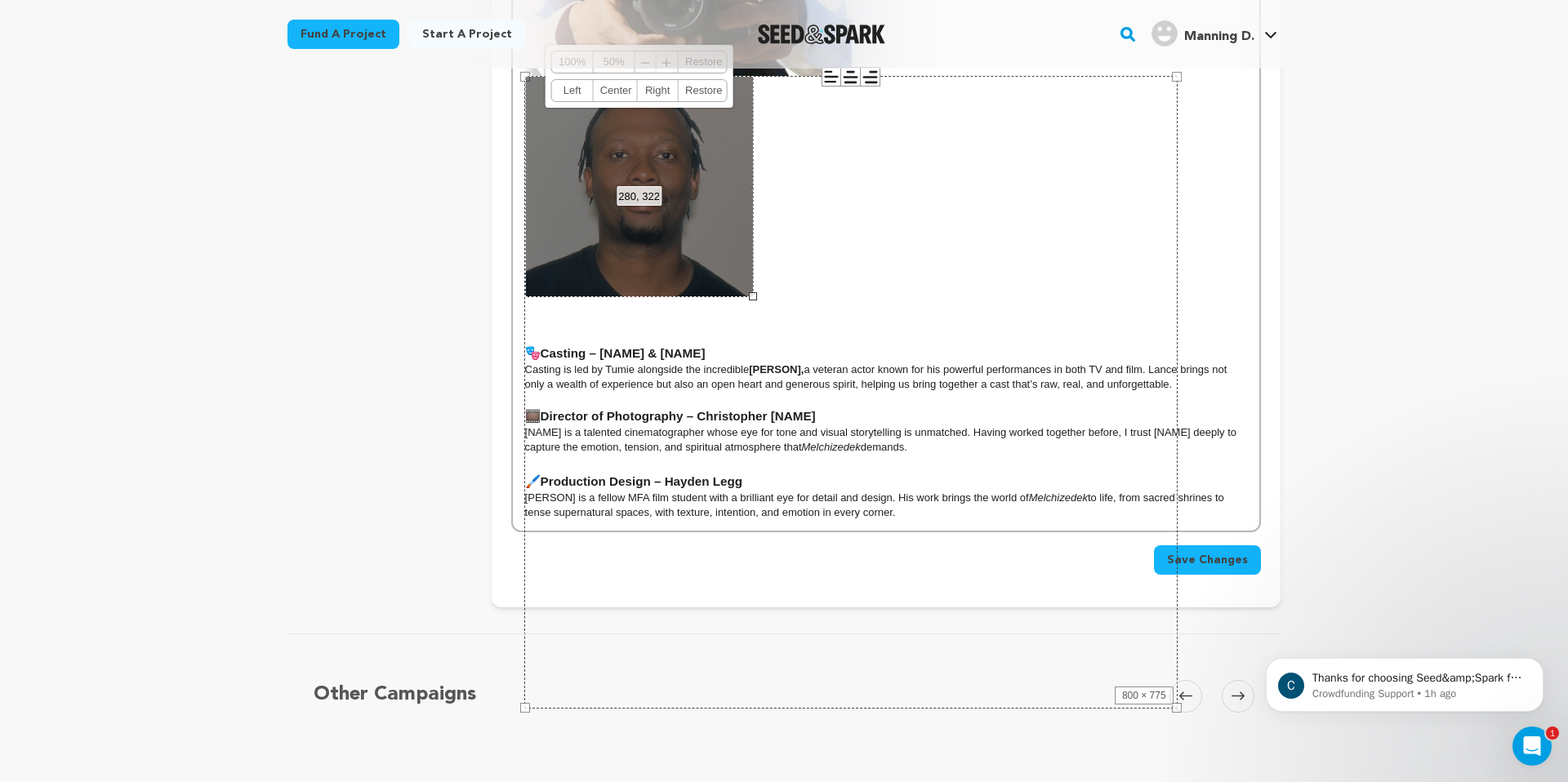drag, startPoint x: 1178, startPoint y: 707, endPoint x: 750, endPoint y: 332, distance: 569.04218 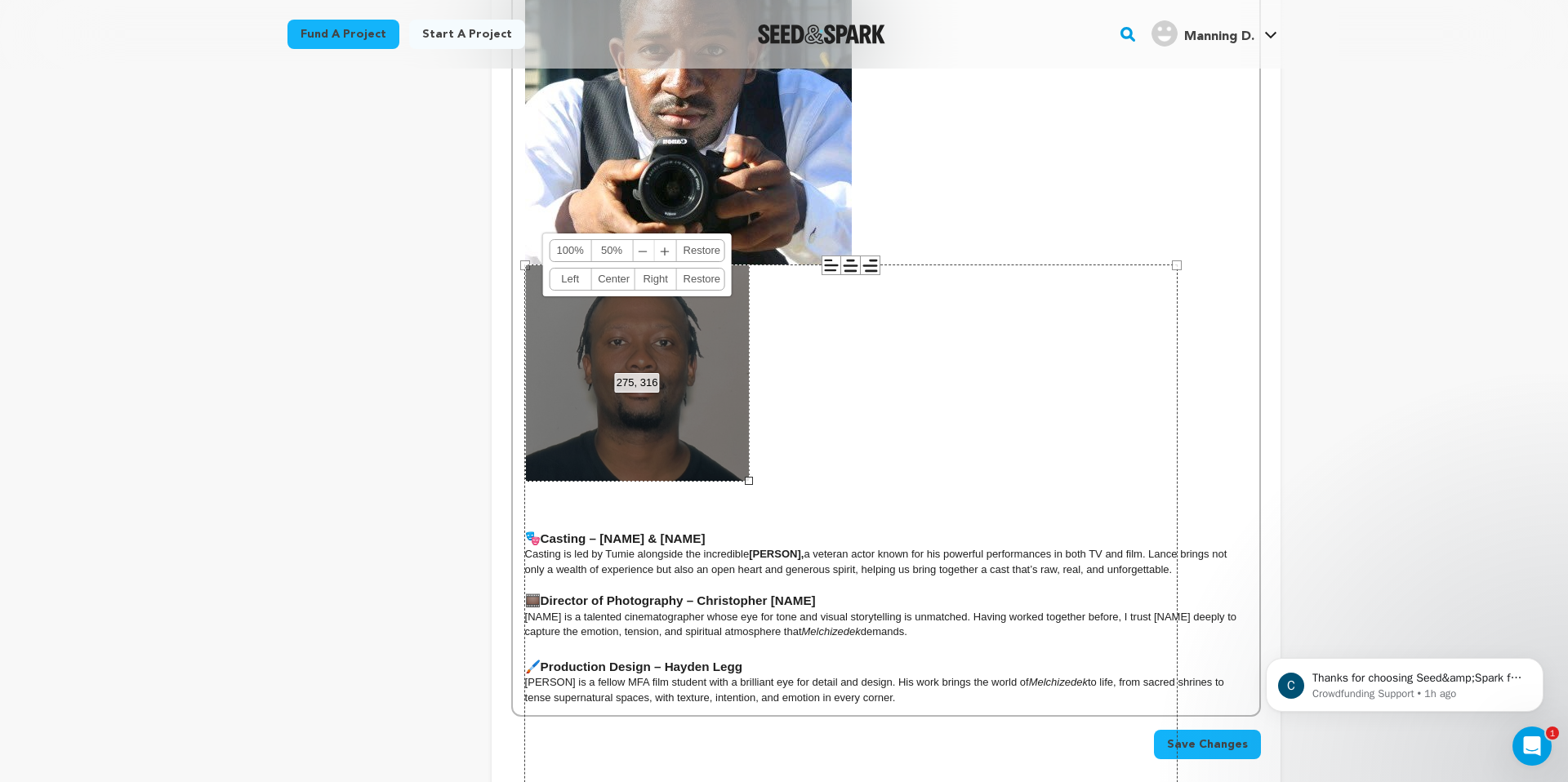 scroll, scrollTop: 990, scrollLeft: 0, axis: vertical 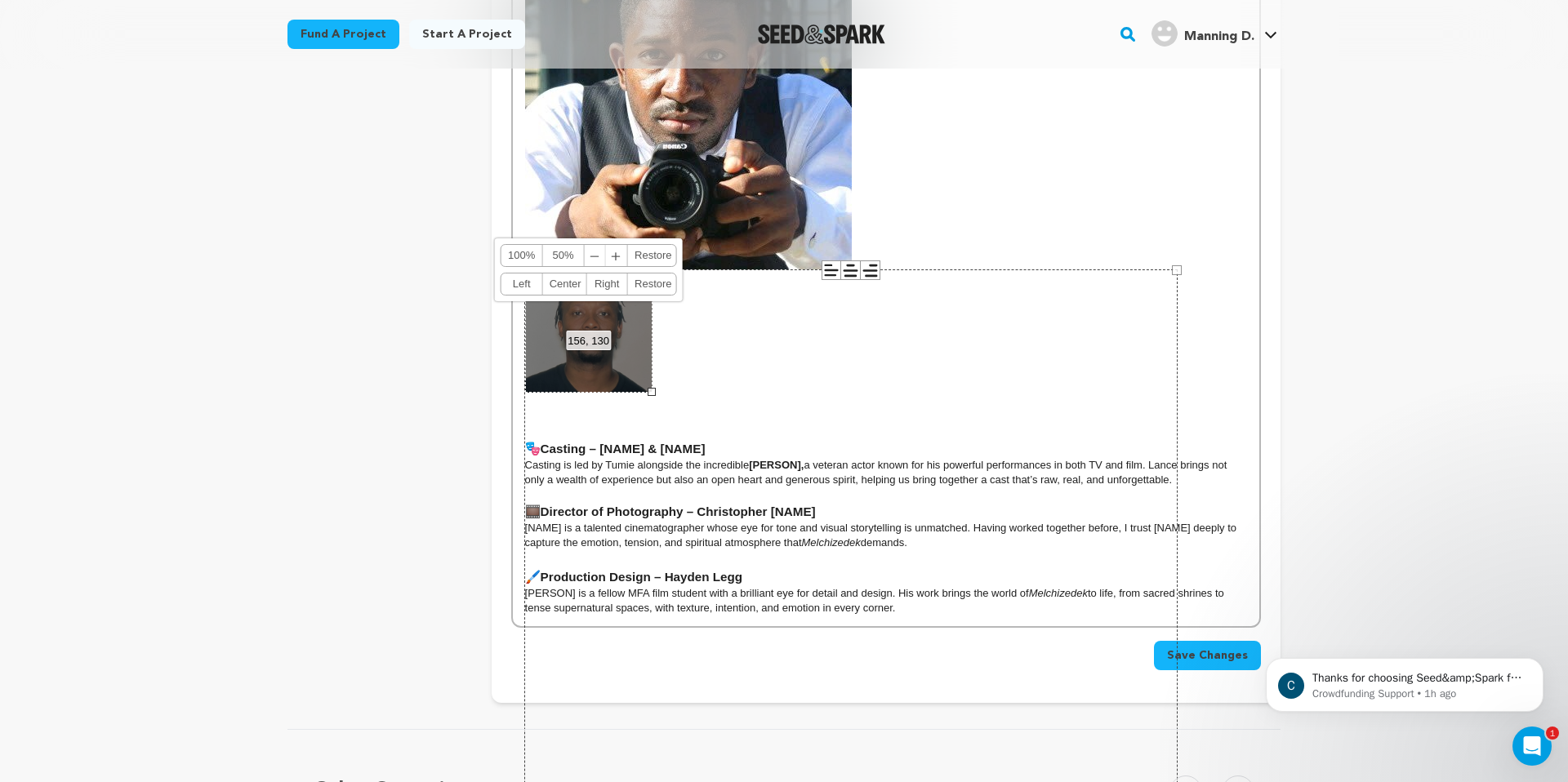 drag, startPoint x: 747, startPoint y: 486, endPoint x: 648, endPoint y: 372, distance: 150.98675 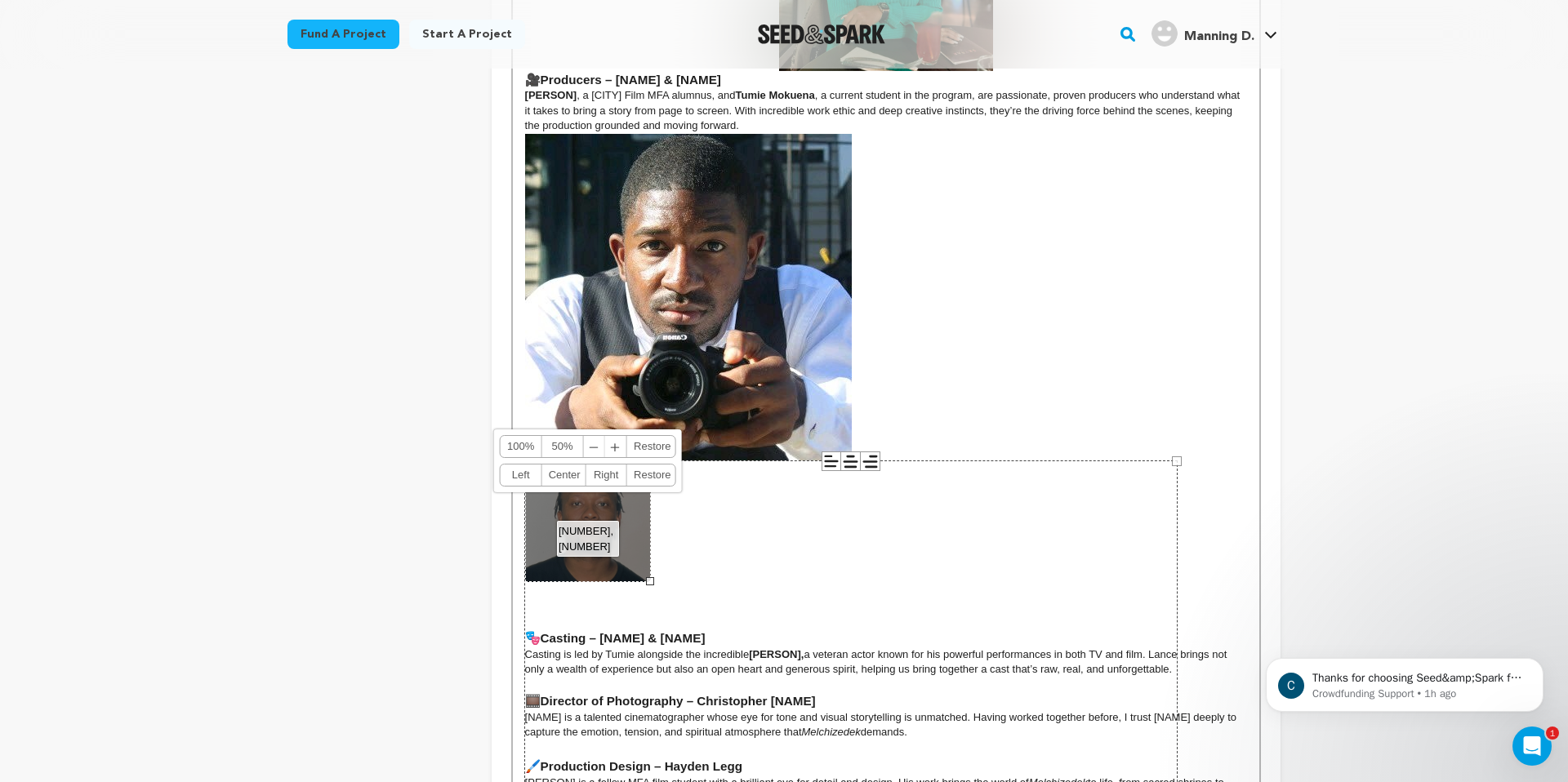 scroll, scrollTop: 796, scrollLeft: 0, axis: vertical 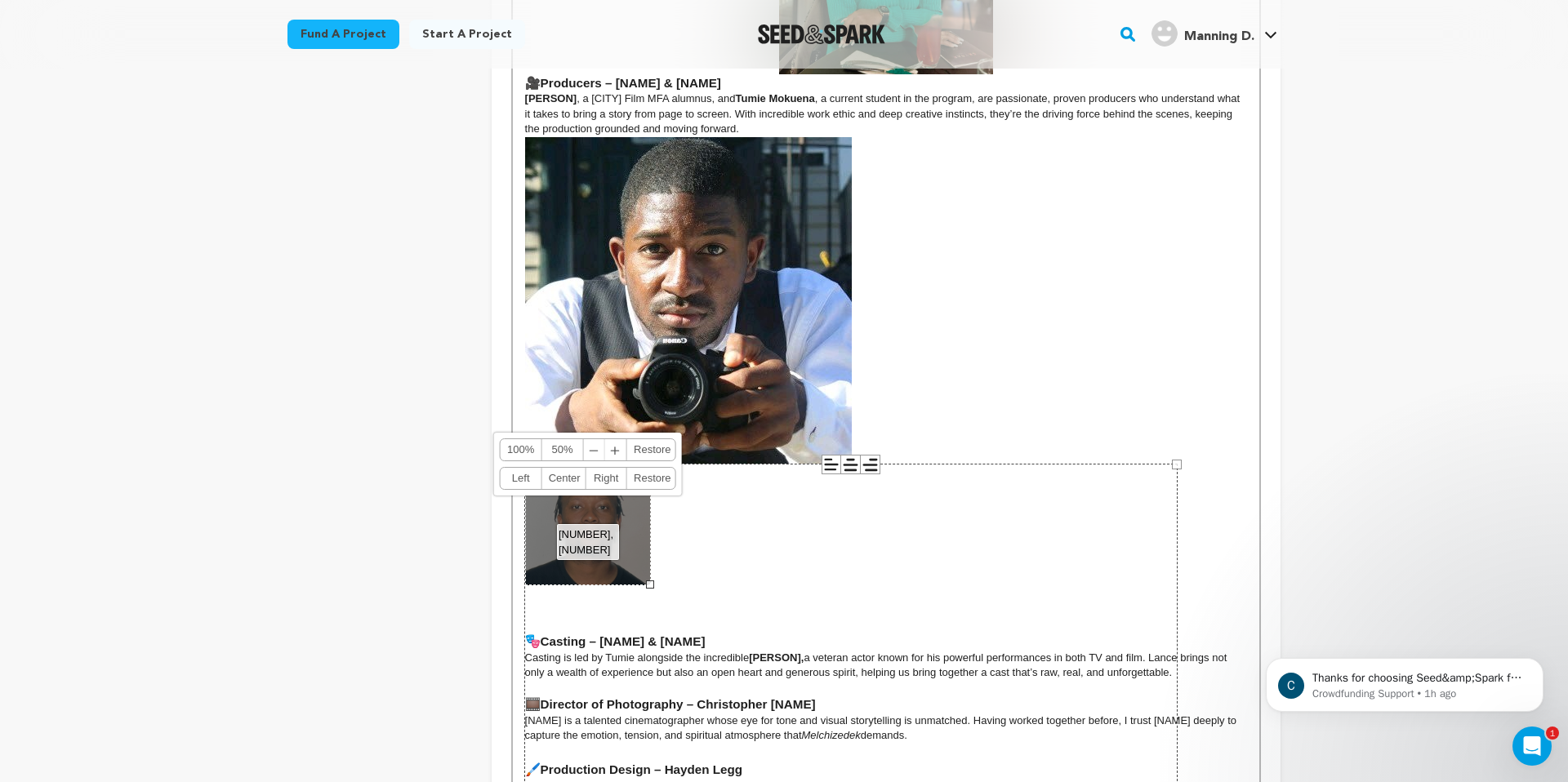 click at bounding box center (688, 300) 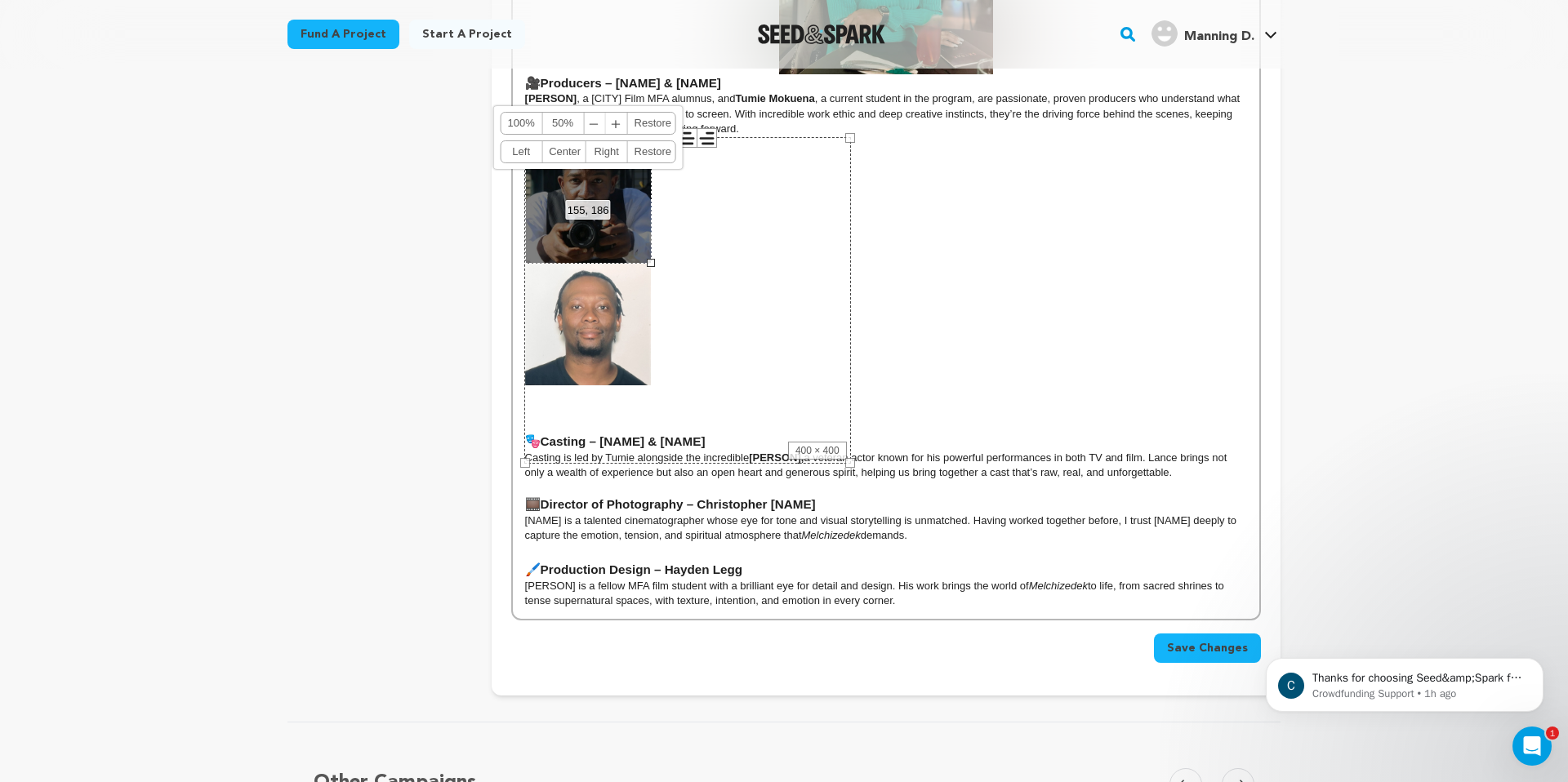 drag, startPoint x: 849, startPoint y: 464, endPoint x: 648, endPoint y: 289, distance: 266.507 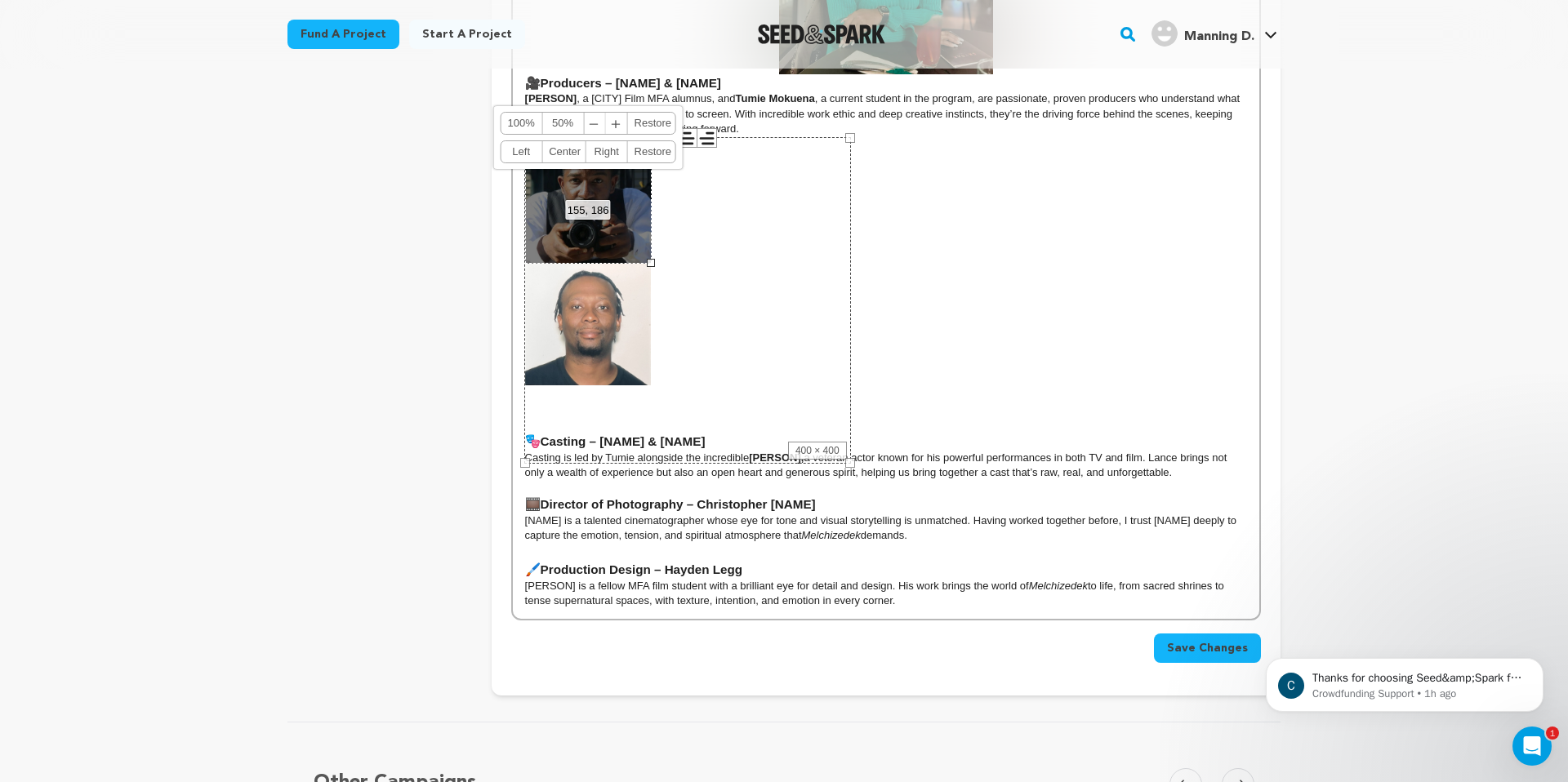 click on "✍🏾  Writer & Director – Prilla Akiny Hi! I'm  Prilla Akiny , a filmmaker, storyteller, and MFA candidate at the University of New Orleans. After earning degrees in Computer Science, I returned to my childhood dream,  film.  Melchizedek  is my thesis film and my most personal story yet. I’m here to make bold, emotionally layered, and culturally resonant films, and this one is just the beginning. 🎥  Producers – DeSantos Manning & Tumie Mokuena DeSantos Manning , a UNO Film MFA alumnus, and  Tumie Mokuena , a current student in the program, are passionate, proven producers who understand what it takes to bring a story from page to screen. With incredible work ethic and deep creative instincts, they’re the driving force behind the scenes, keeping the production grounded and moving forward.      🎭  Casting – Tumie Mokuena & Lance E. Nichols Casting is led by Tumie alongside the incredible  Lance E. Nichols,  🎞️  Director of Photography – Christopher Grand Melchizedek  demands. 🖌️" at bounding box center [886, 203] 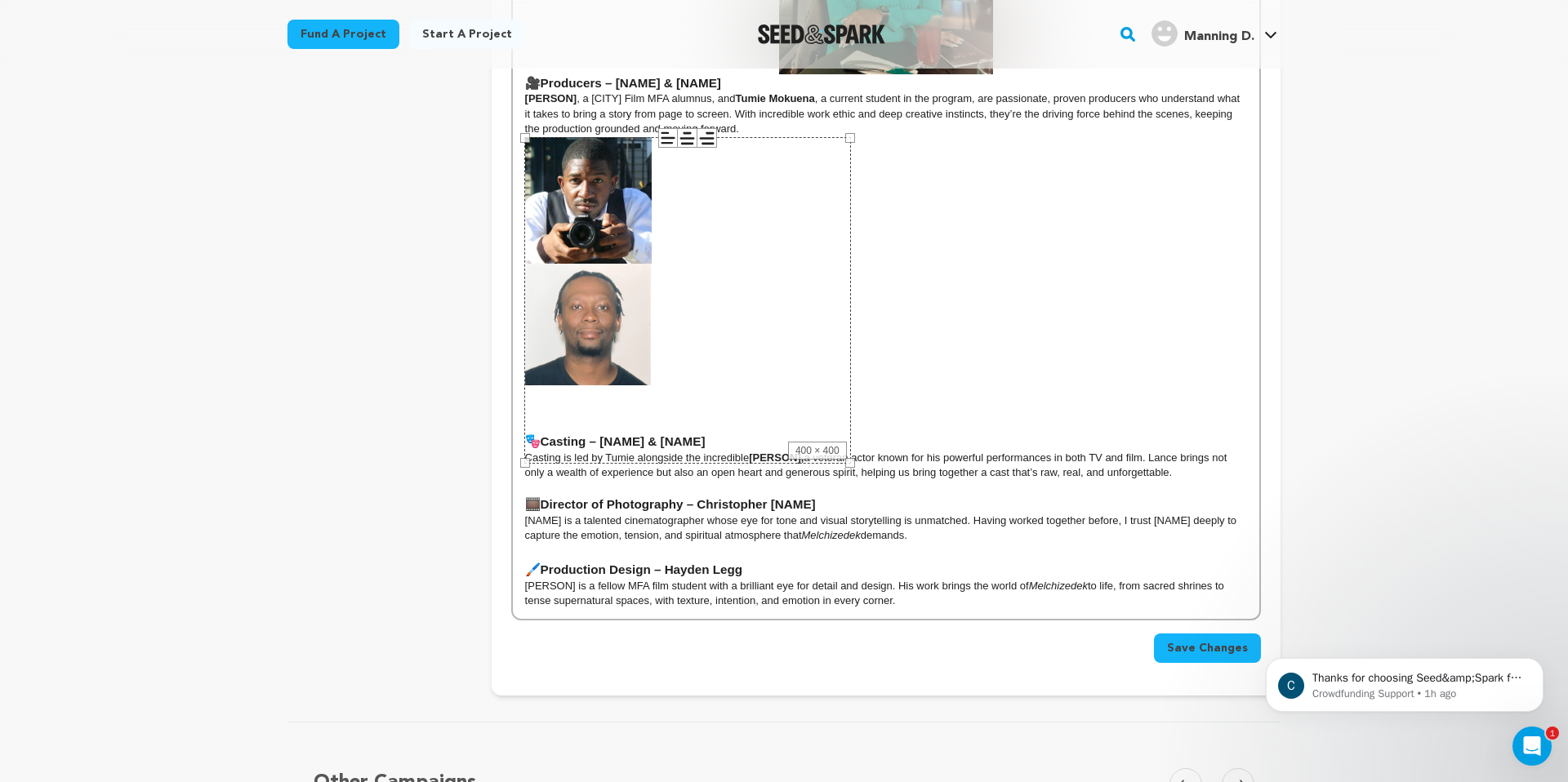 click on "400 × 400" at bounding box center (688, 300) 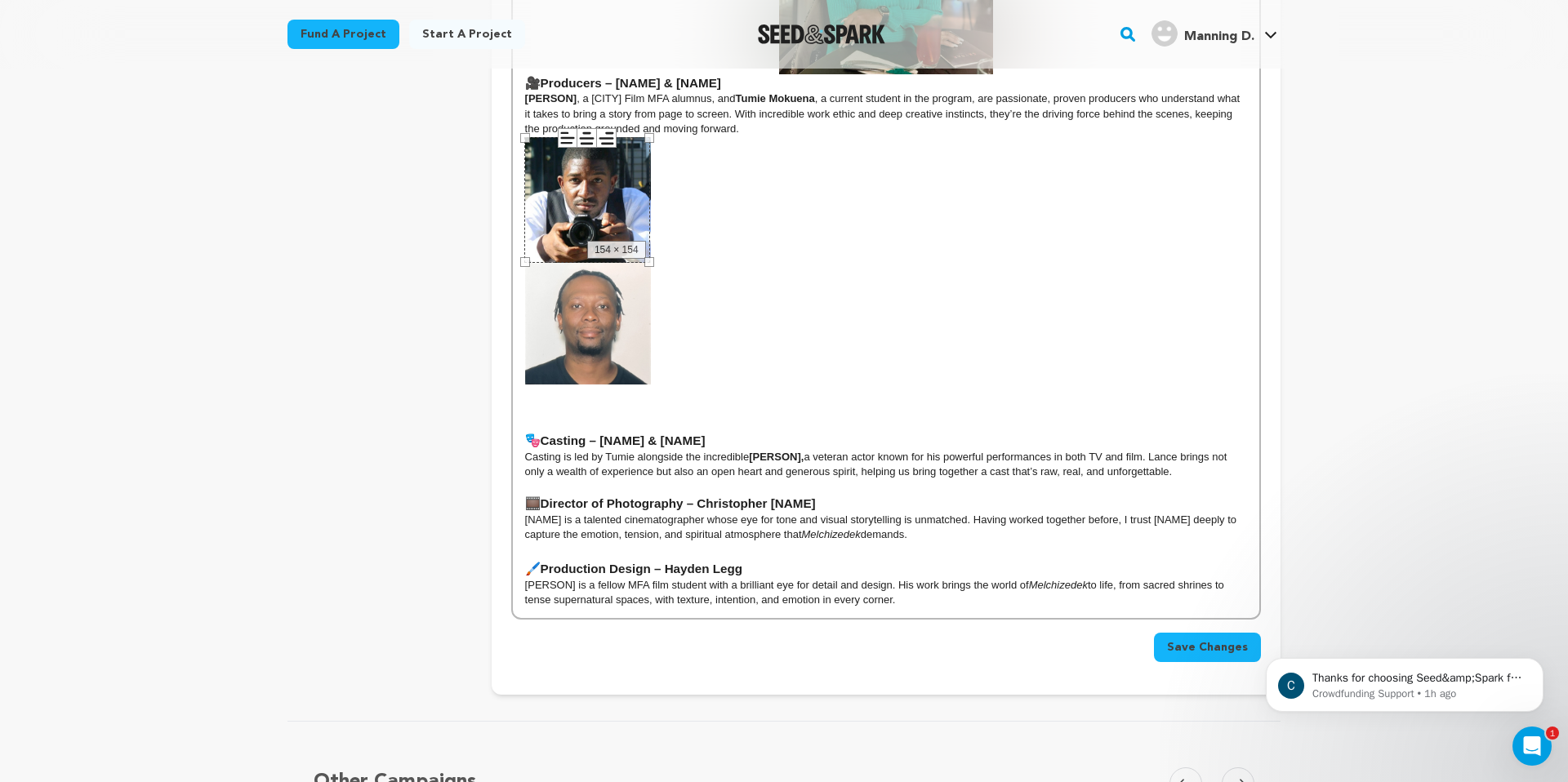 drag, startPoint x: 850, startPoint y: 460, endPoint x: 849, endPoint y: 363, distance: 97.0052 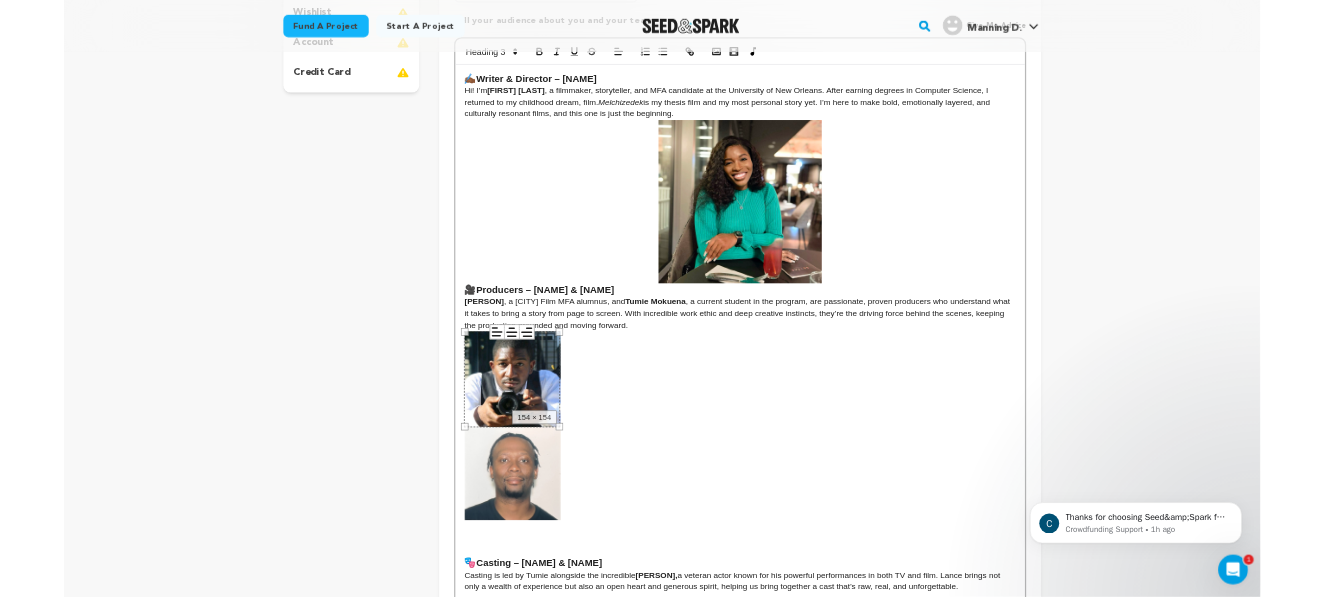scroll, scrollTop: 563, scrollLeft: 0, axis: vertical 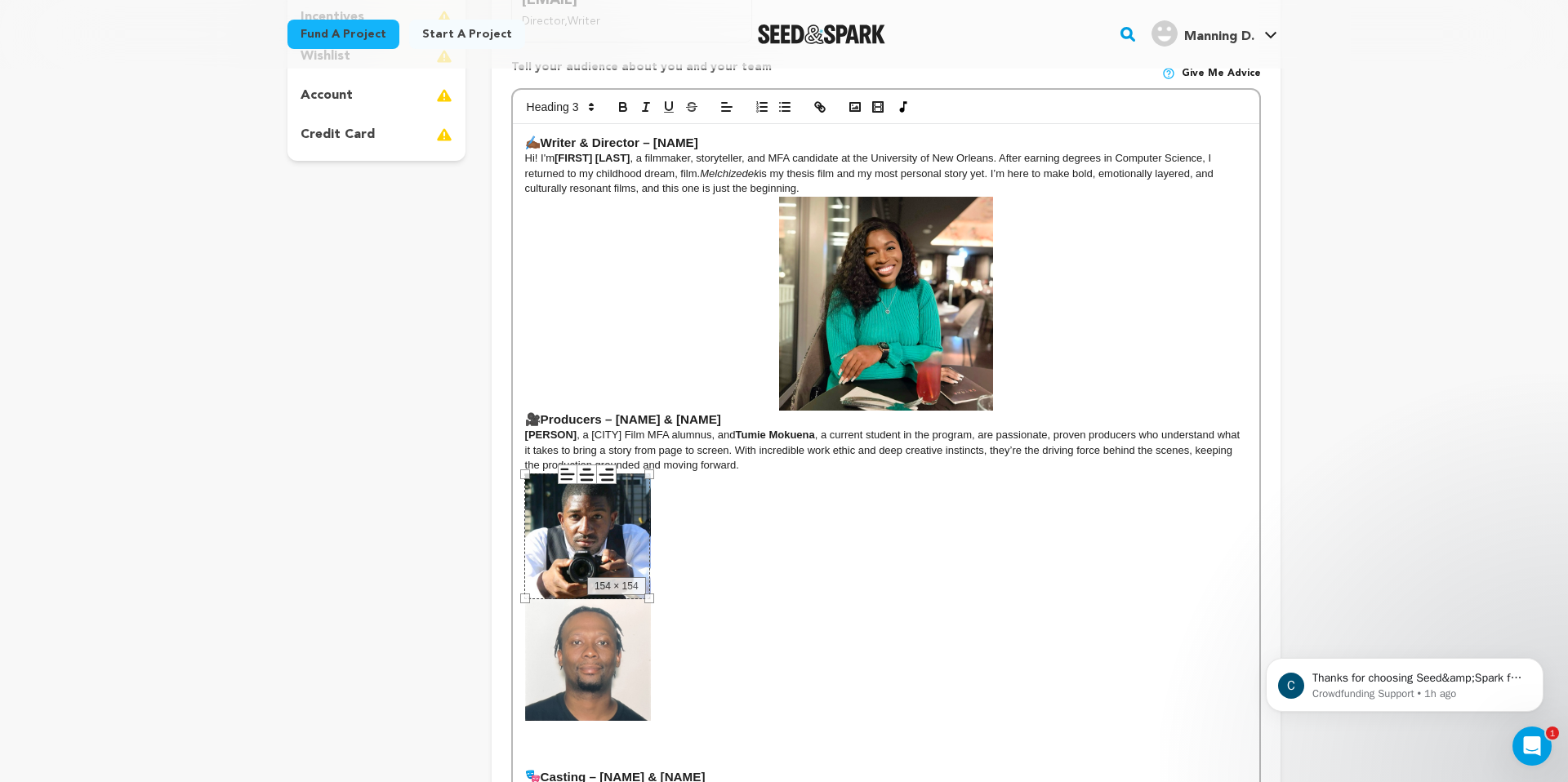 click at bounding box center (886, 304) 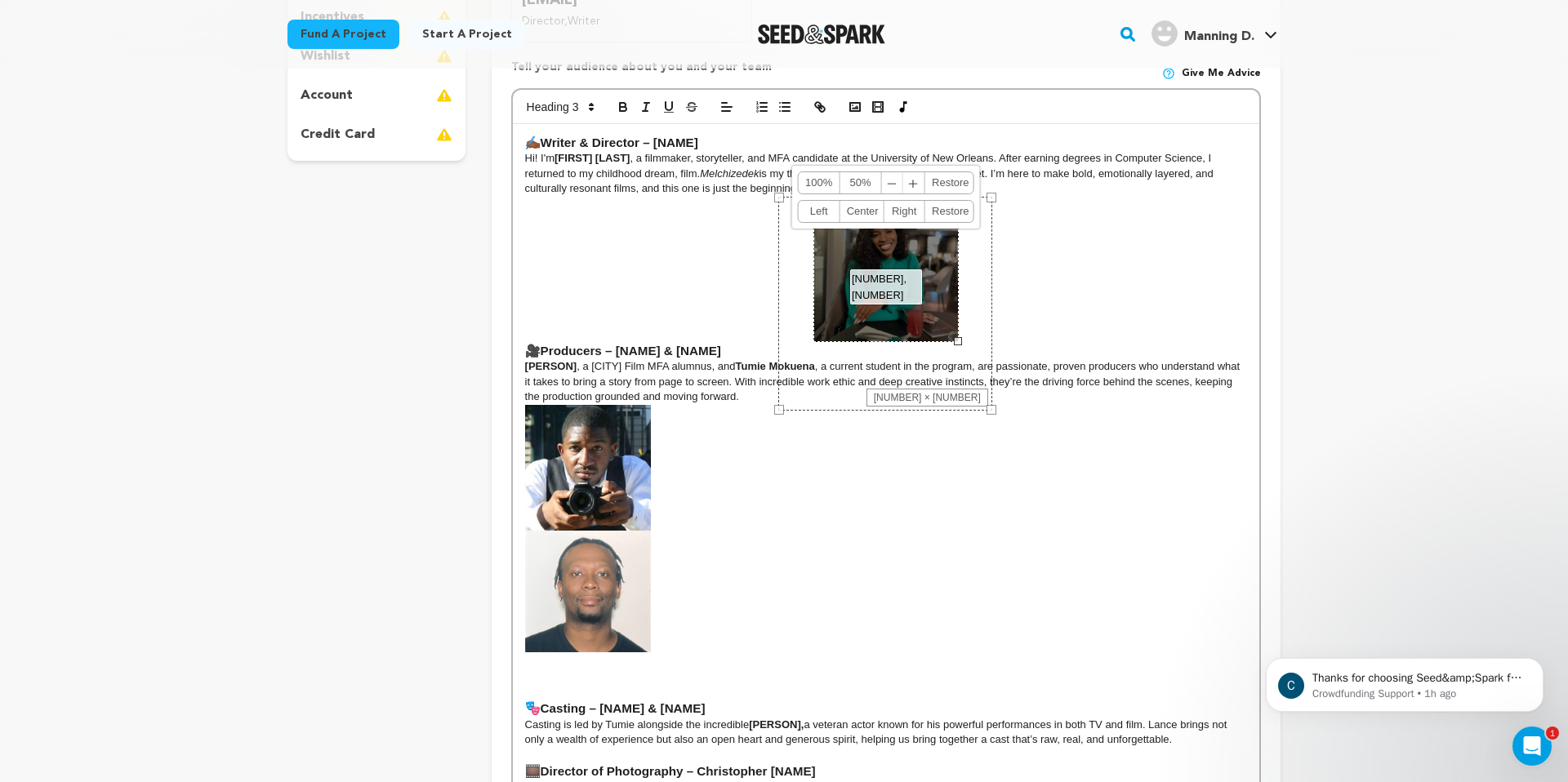 drag, startPoint x: 991, startPoint y: 409, endPoint x: 922, endPoint y: 348, distance: 92.09777 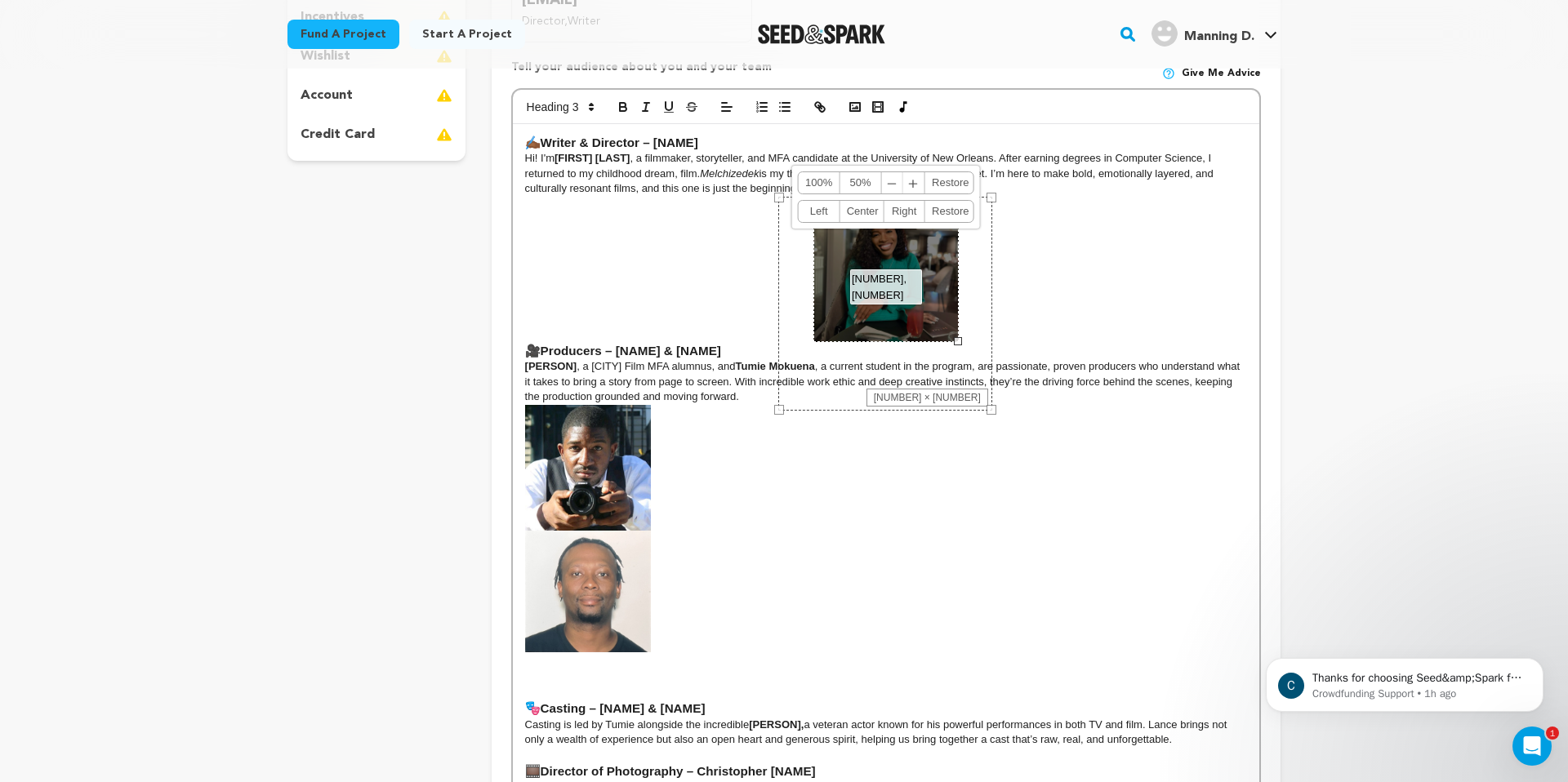 click on "✍🏾  Writer & Director – Prilla Akiny Hi! I'm  Prilla Akiny , a filmmaker, storyteller, and MFA candidate at the University of New Orleans. After earning degrees in Computer Science, I returned to my childhood dream,  film.  Melchizedek  is my thesis film and my most personal story yet. I’m here to make bold, emotionally layered, and culturally resonant films, and this one is just the beginning. 🎥  Producers – DeSantos Manning & Tumie Mokuena DeSantos Manning , a UNO Film MFA alumnus, and  Tumie Mokuena , a current student in the program, are passionate, proven producers who understand what it takes to bring a story from page to screen. With incredible work ethic and deep creative instincts, they’re the driving force behind the scenes, keeping the production grounded and moving forward.      🎭  Casting – Tumie Mokuena & Lance E. Nichols Casting is led by Tumie alongside the incredible  Lance E. Nichols,  🎞️  Director of Photography – Christopher Grand Melchizedek  demands. 🖌️" at bounding box center (886, 504) 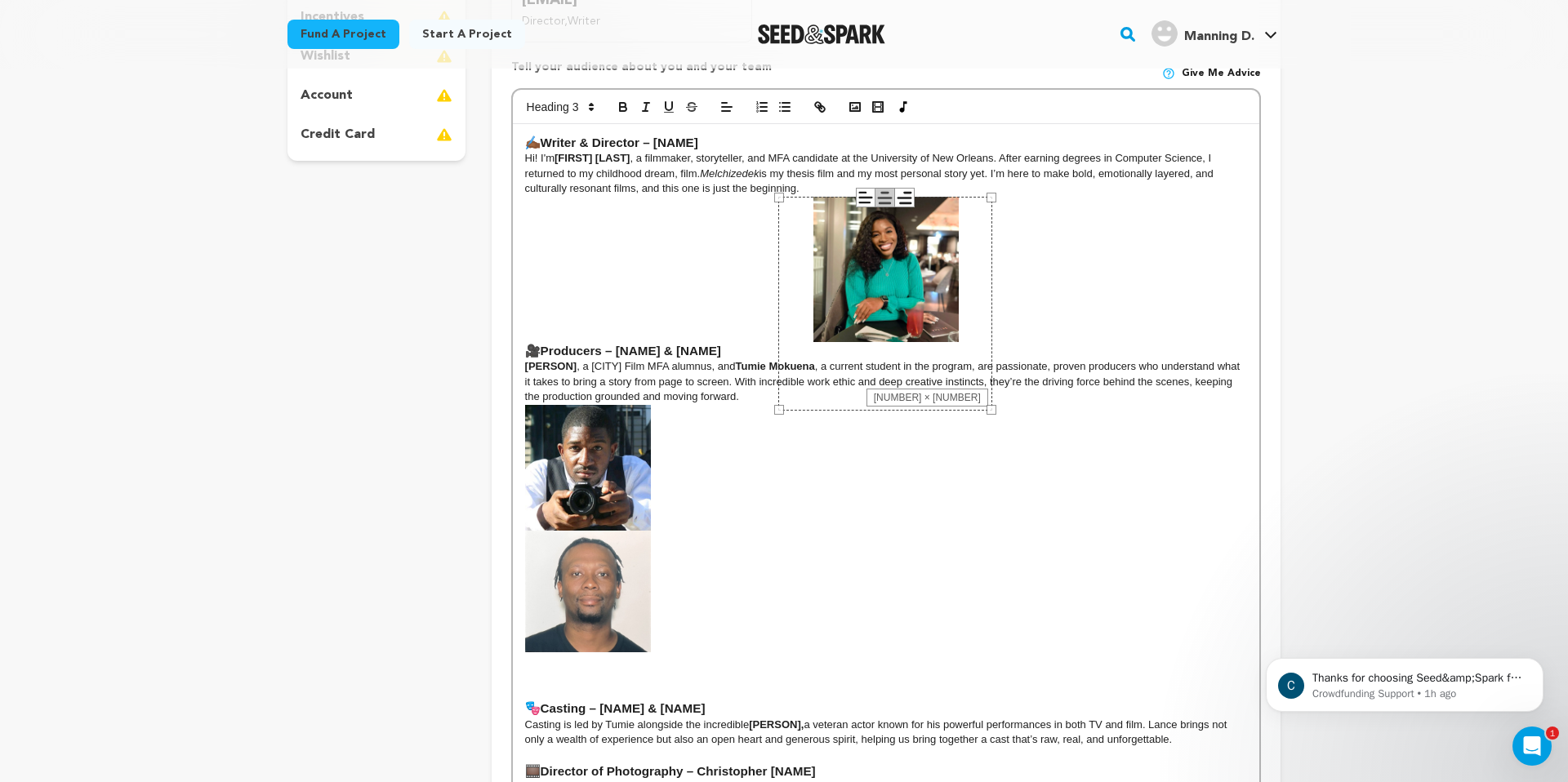 click at bounding box center (886, 537) 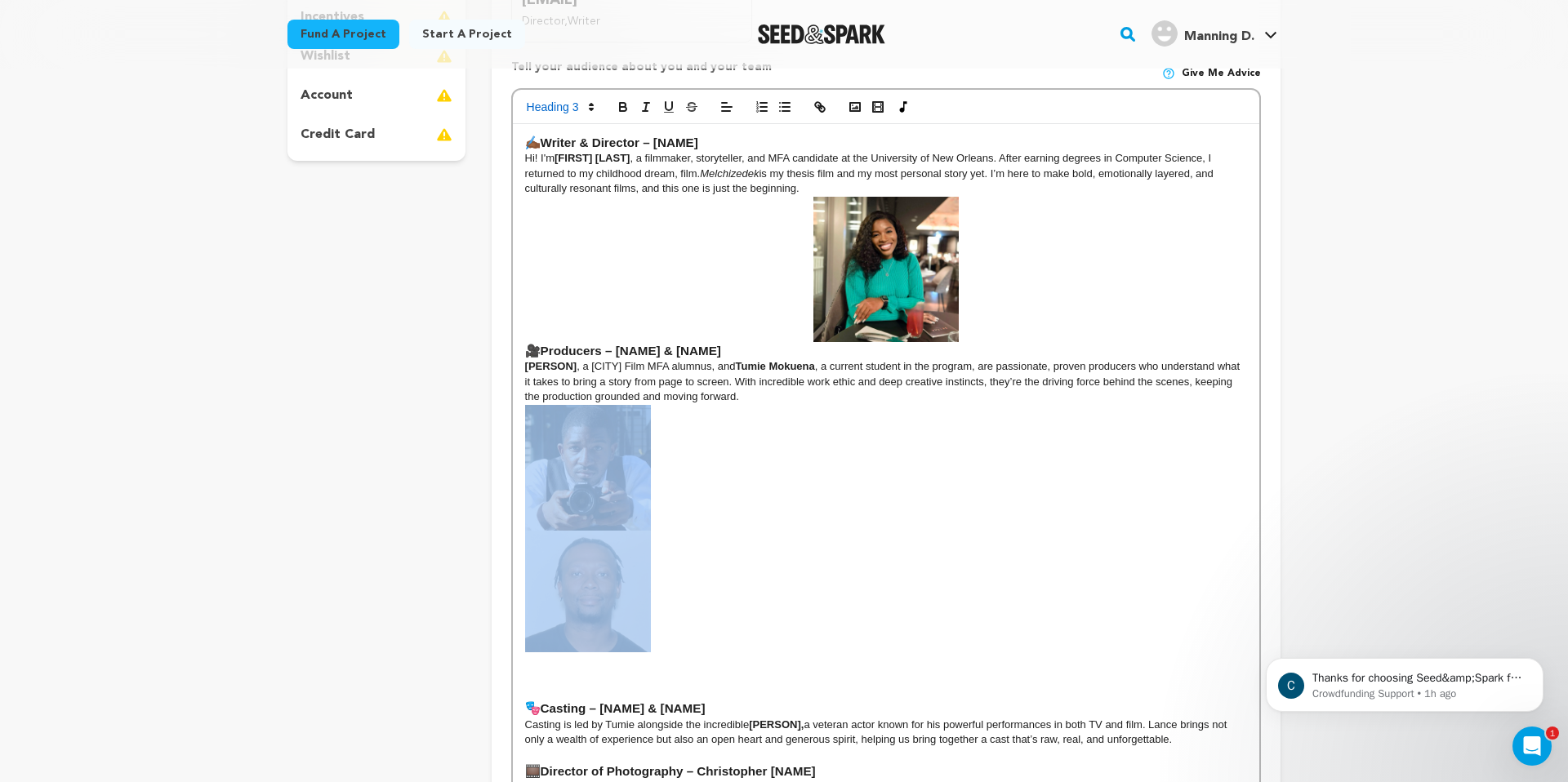 drag, startPoint x: 696, startPoint y: 609, endPoint x: 554, endPoint y: 477, distance: 193.87625 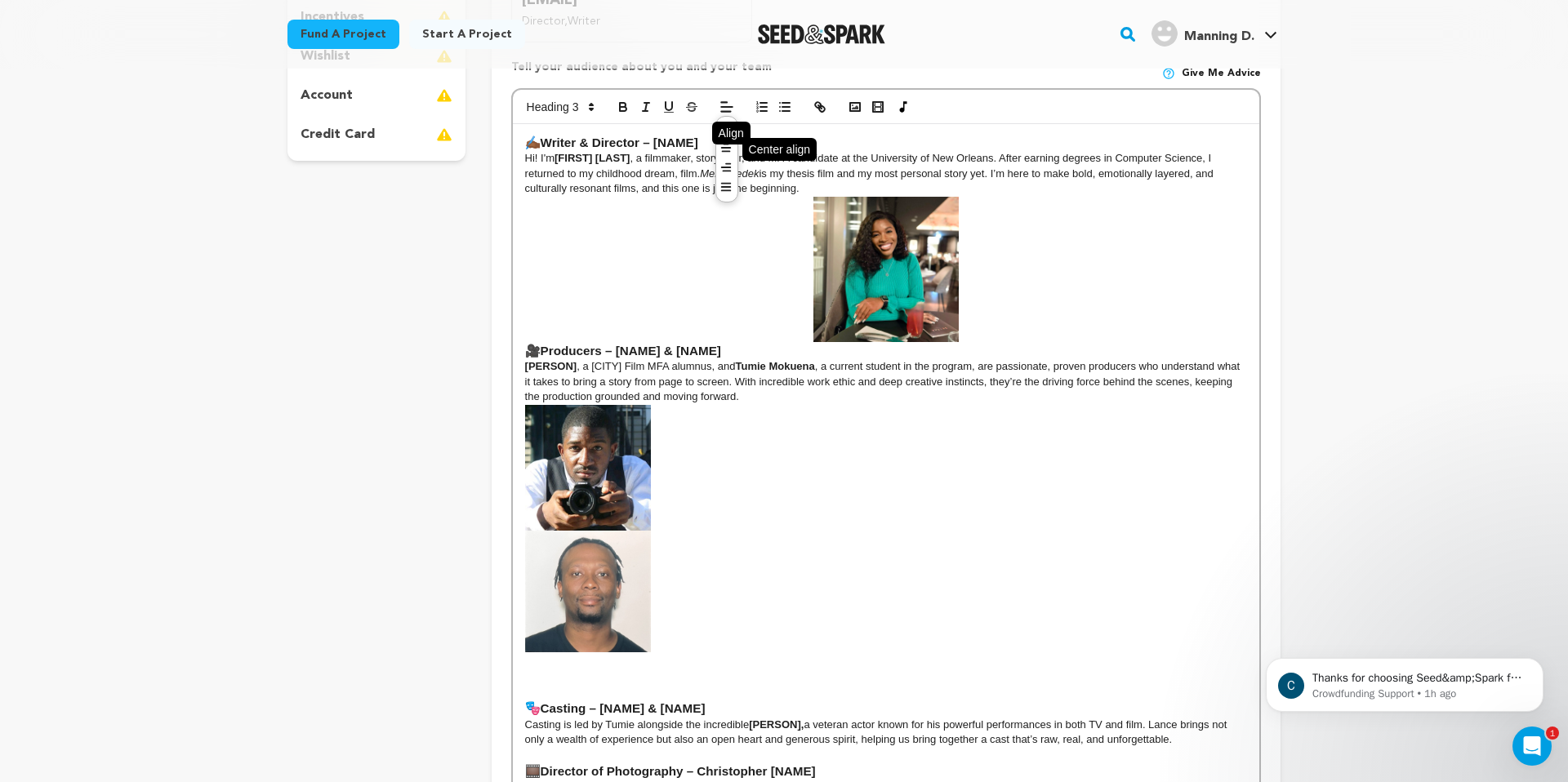 click 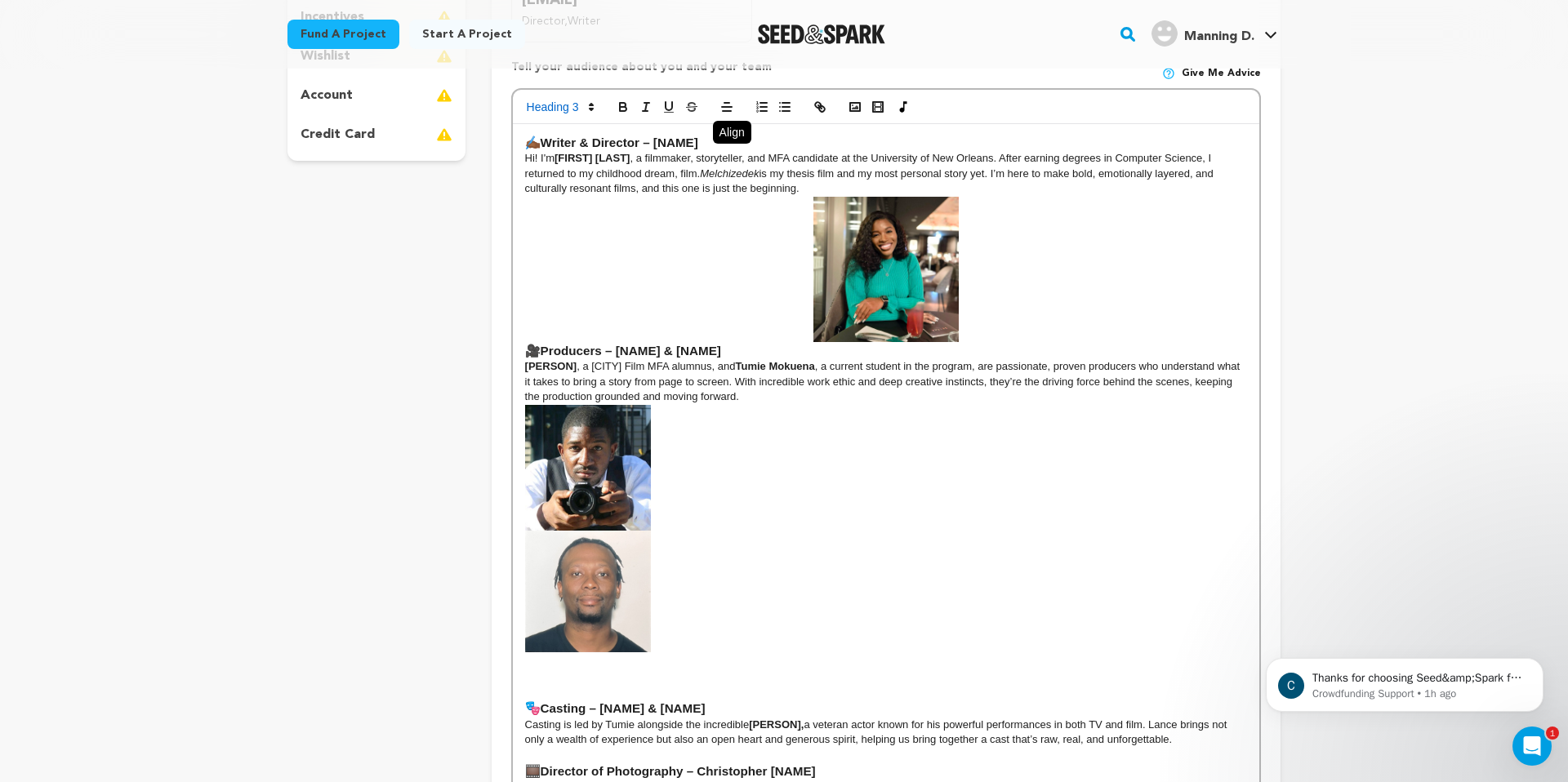 click at bounding box center (886, 537) 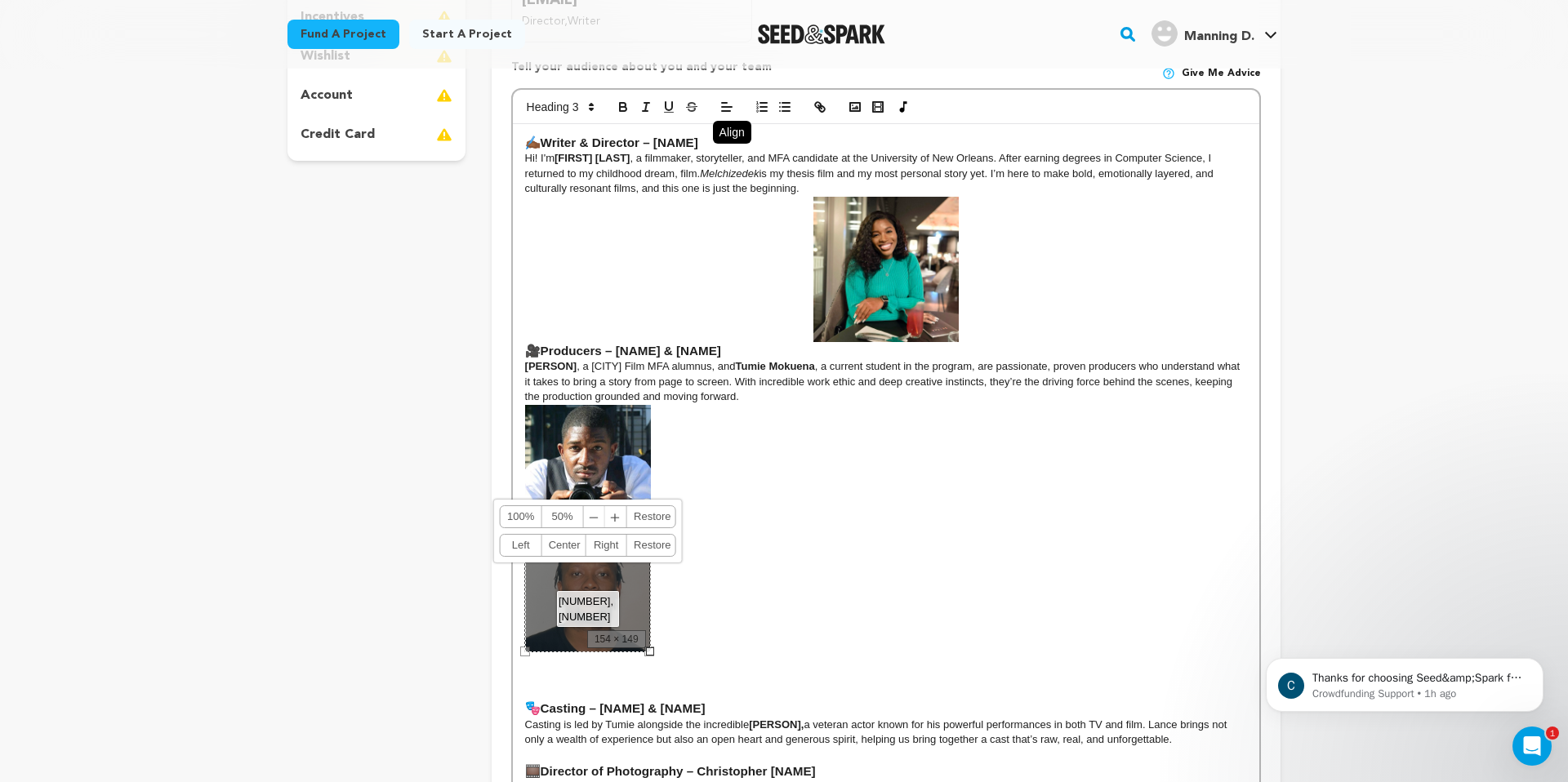 click at bounding box center [588, 468] 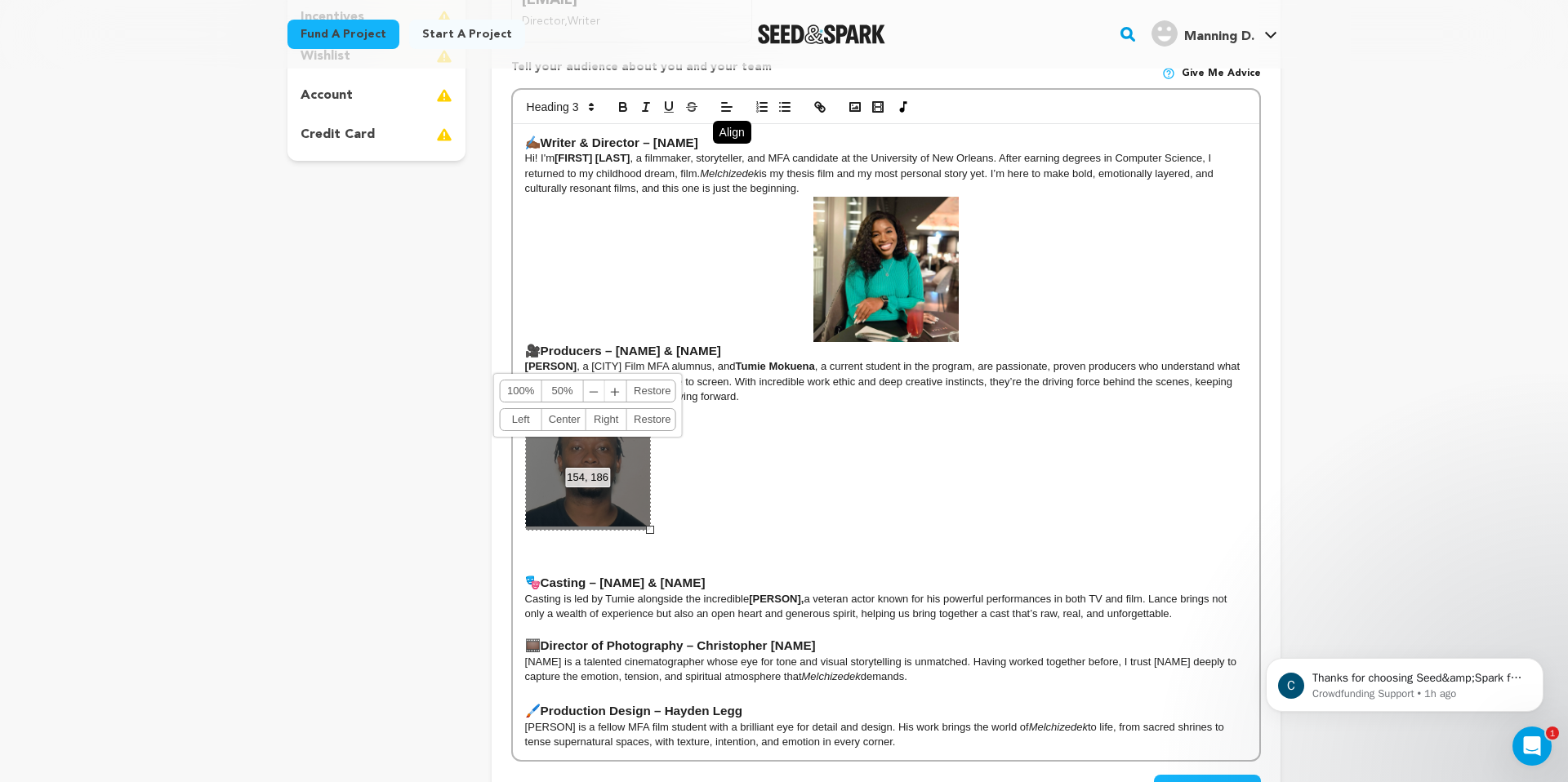 click on "154, 186
100%
50%
﹣
﹢
Restore
Left
Center
Right
Restore" at bounding box center [588, 468] 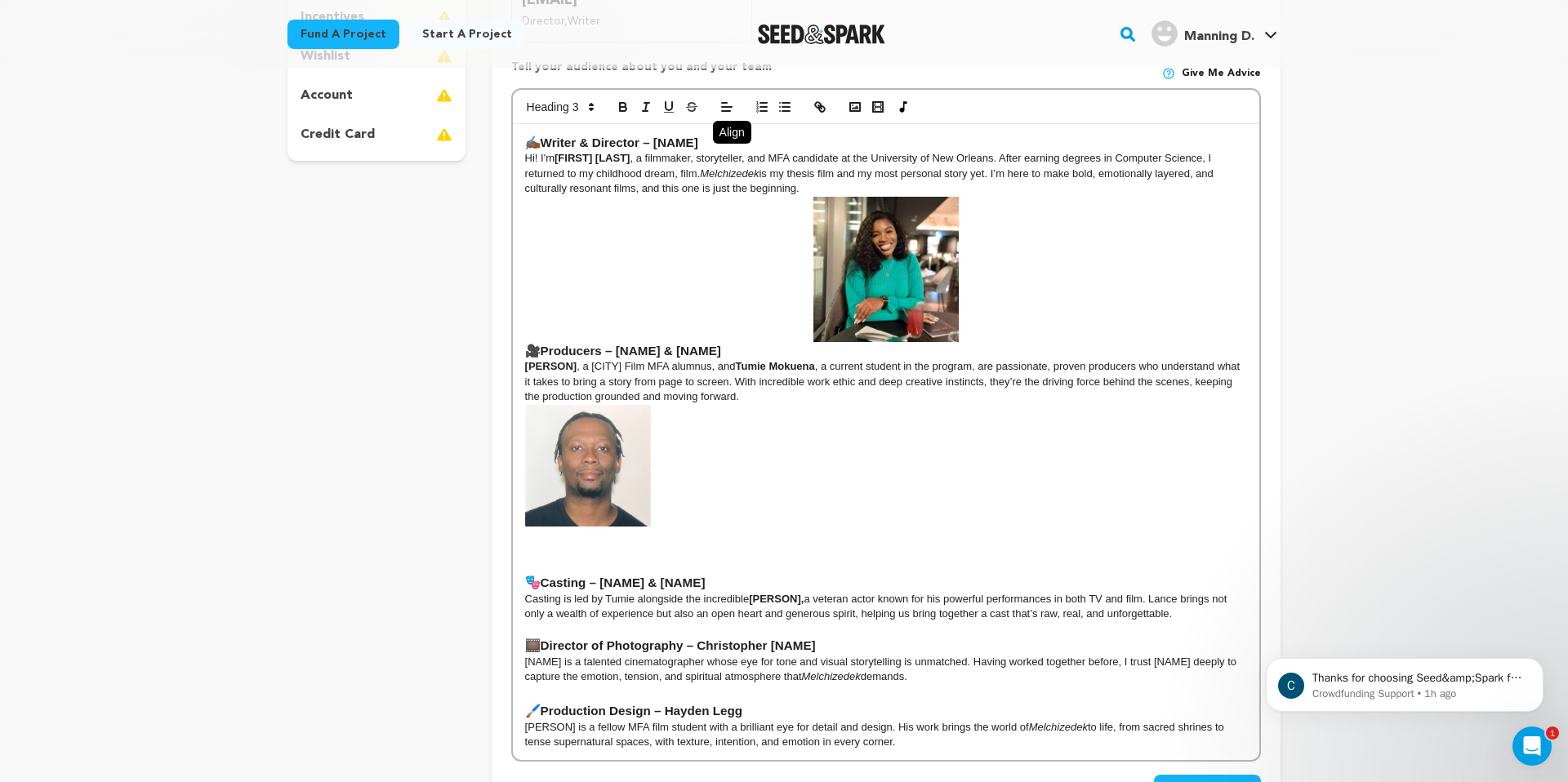 click at bounding box center [886, 474] 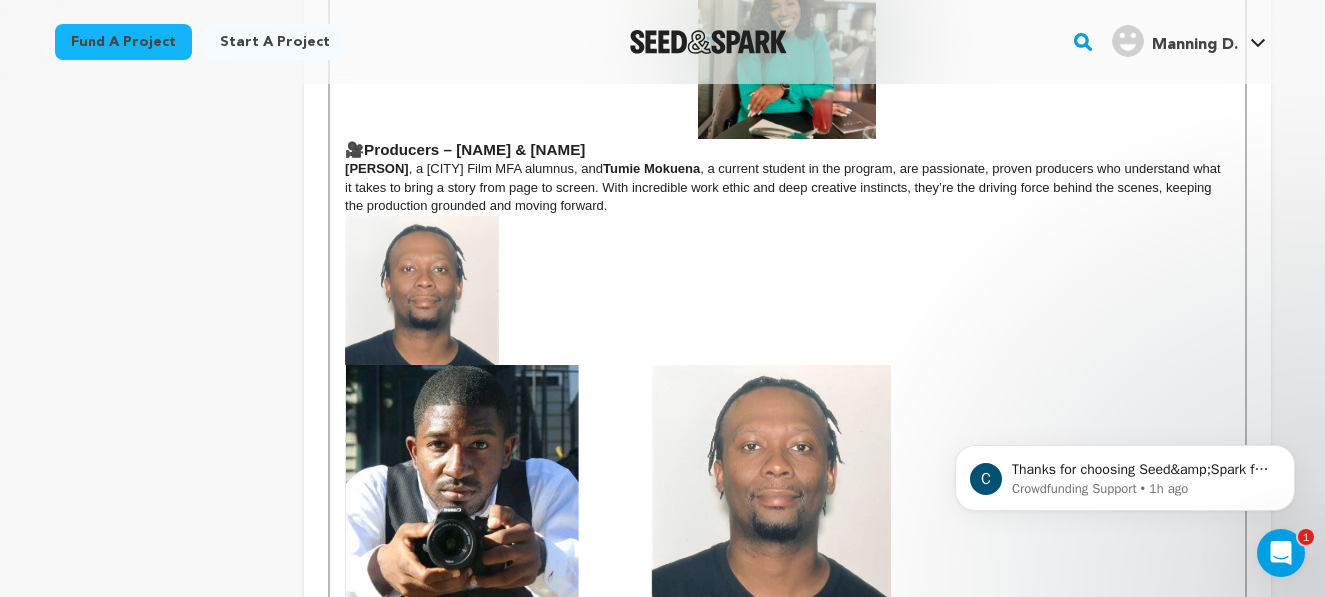 scroll, scrollTop: 825, scrollLeft: 0, axis: vertical 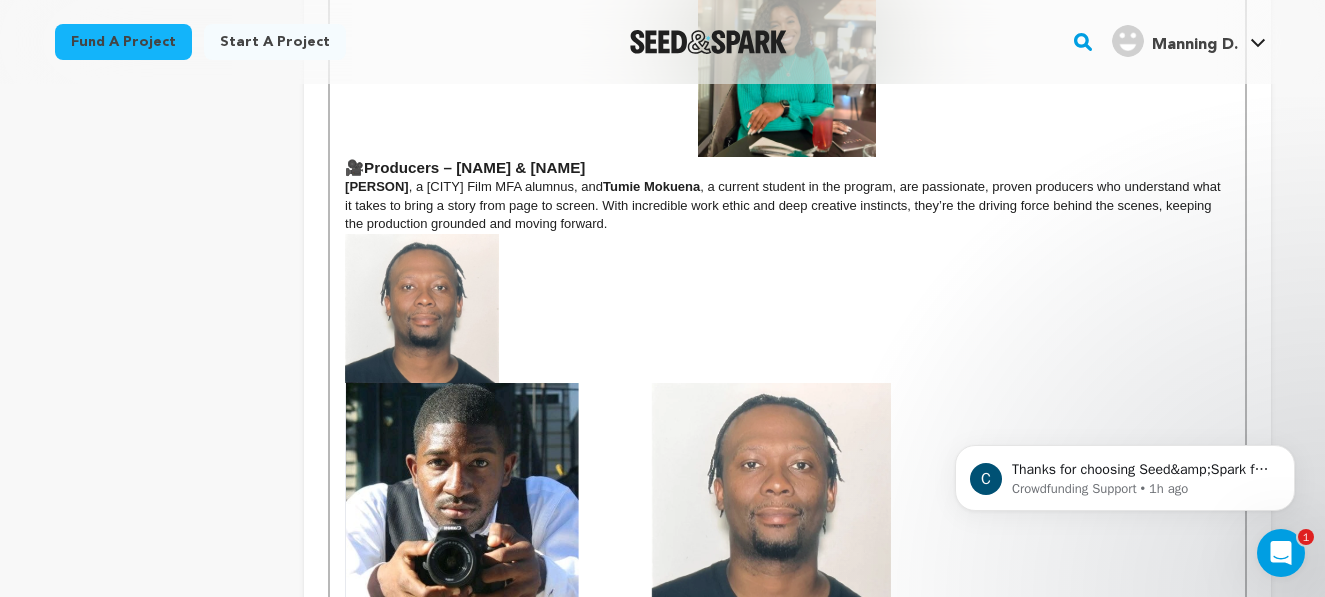 click at bounding box center [422, 308] 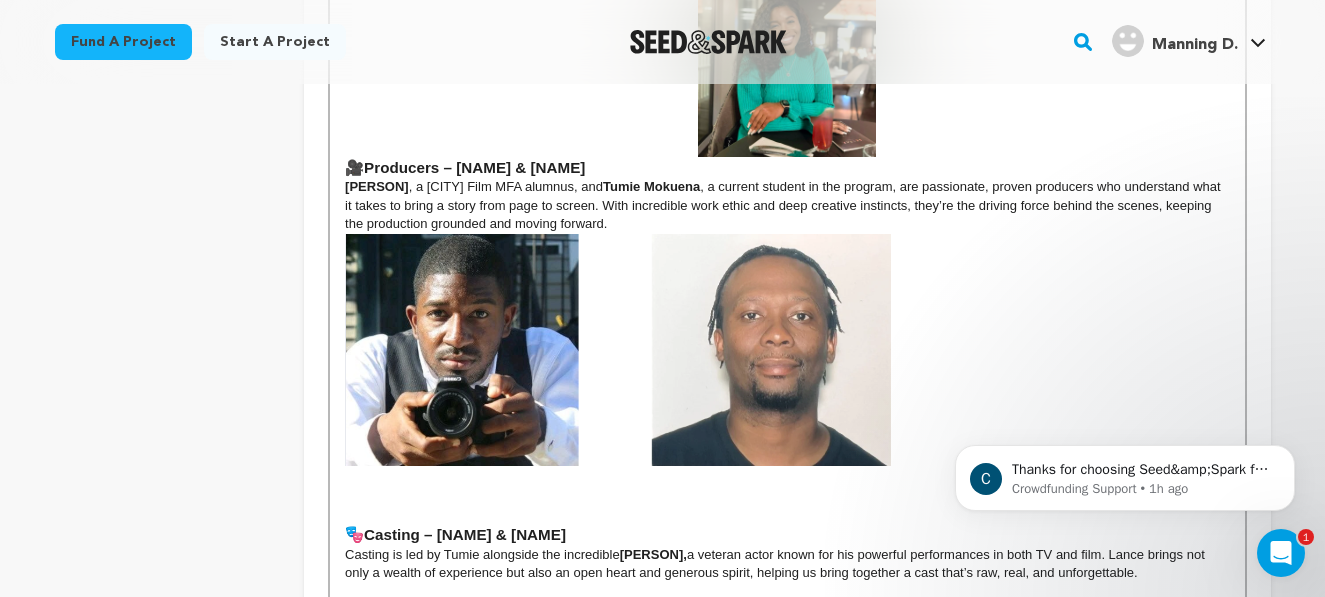 click at bounding box center (618, 350) 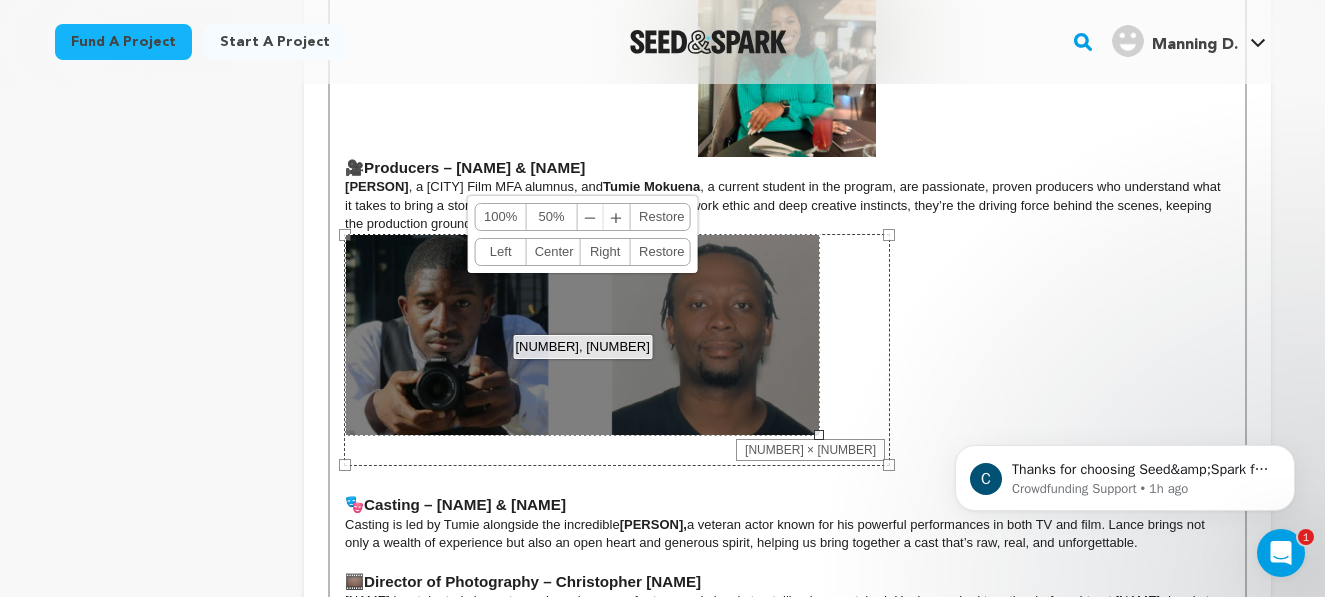 drag, startPoint x: 889, startPoint y: 465, endPoint x: 818, endPoint y: 425, distance: 81.49233 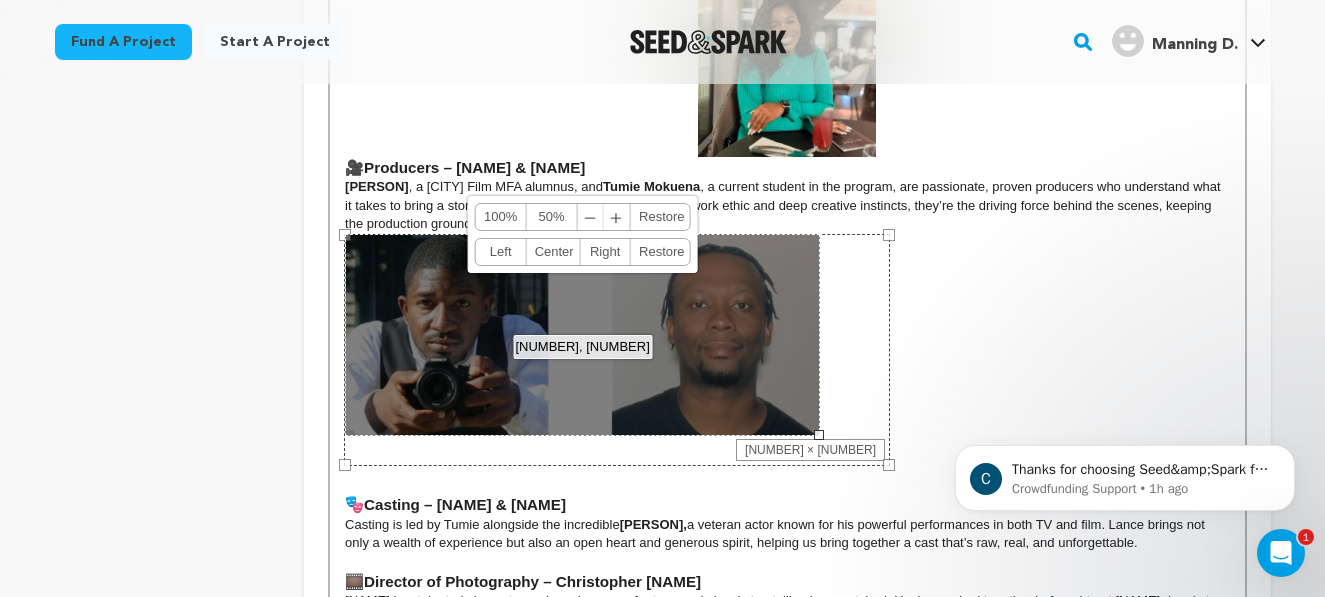click on "475, 192
100%
50%
﹣
﹢
Restore
Left
Center
Right
Restore" at bounding box center [582, 335] 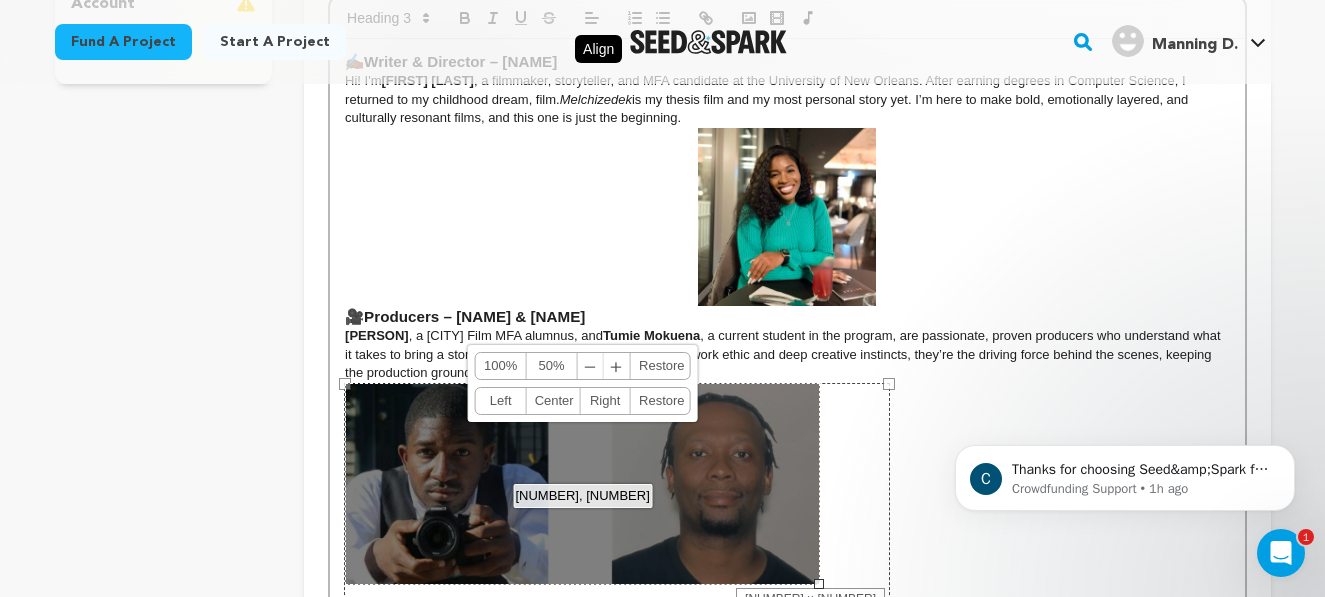 scroll, scrollTop: 559, scrollLeft: 0, axis: vertical 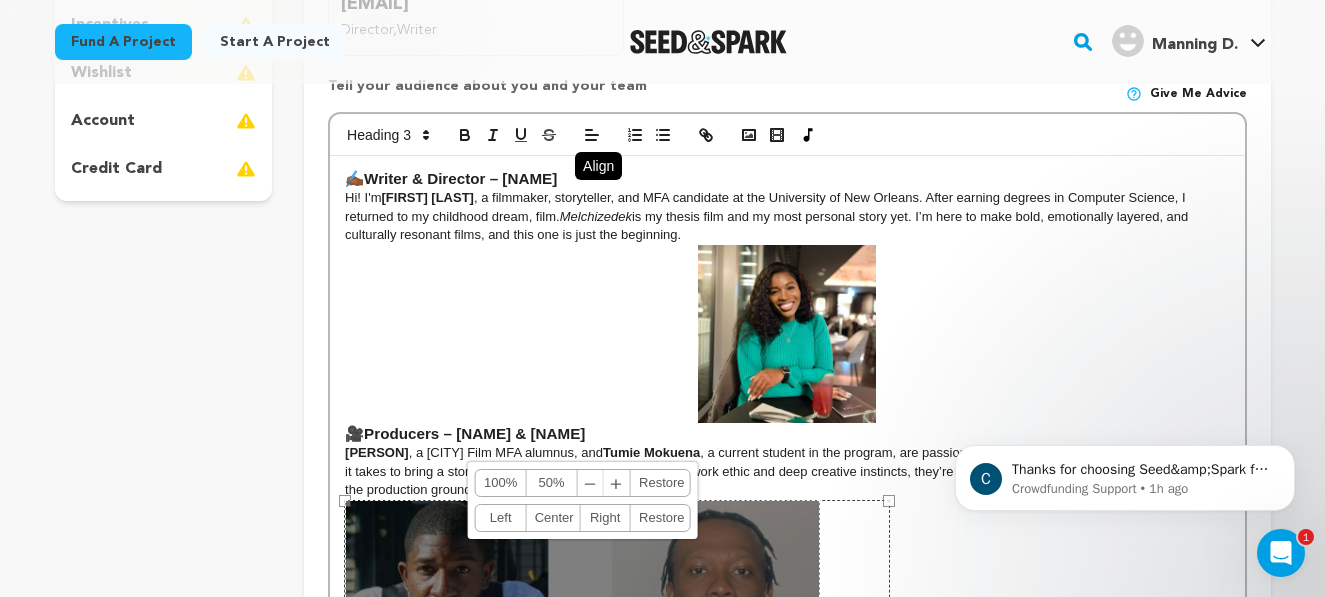 click 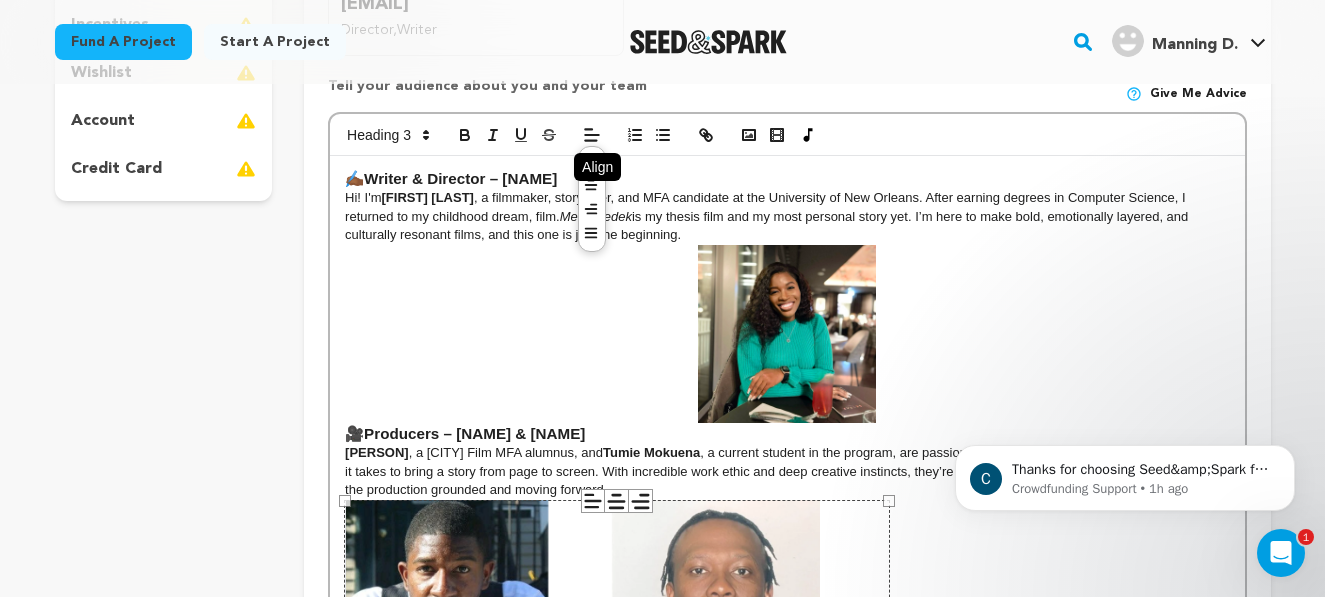 click 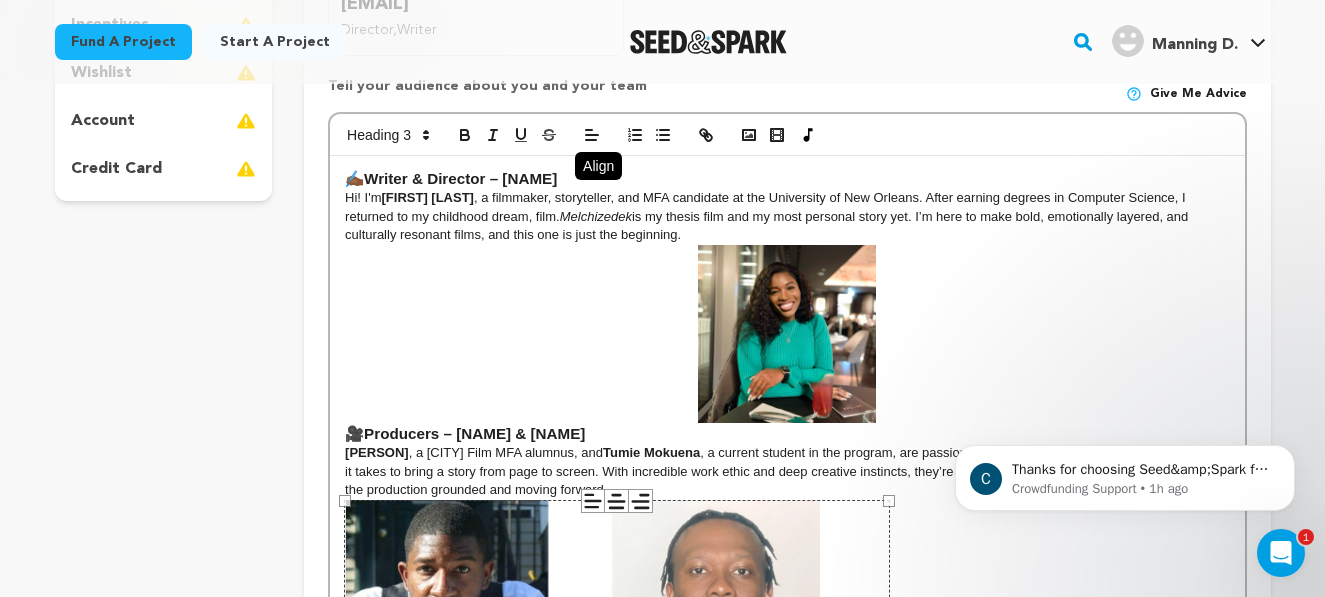 click 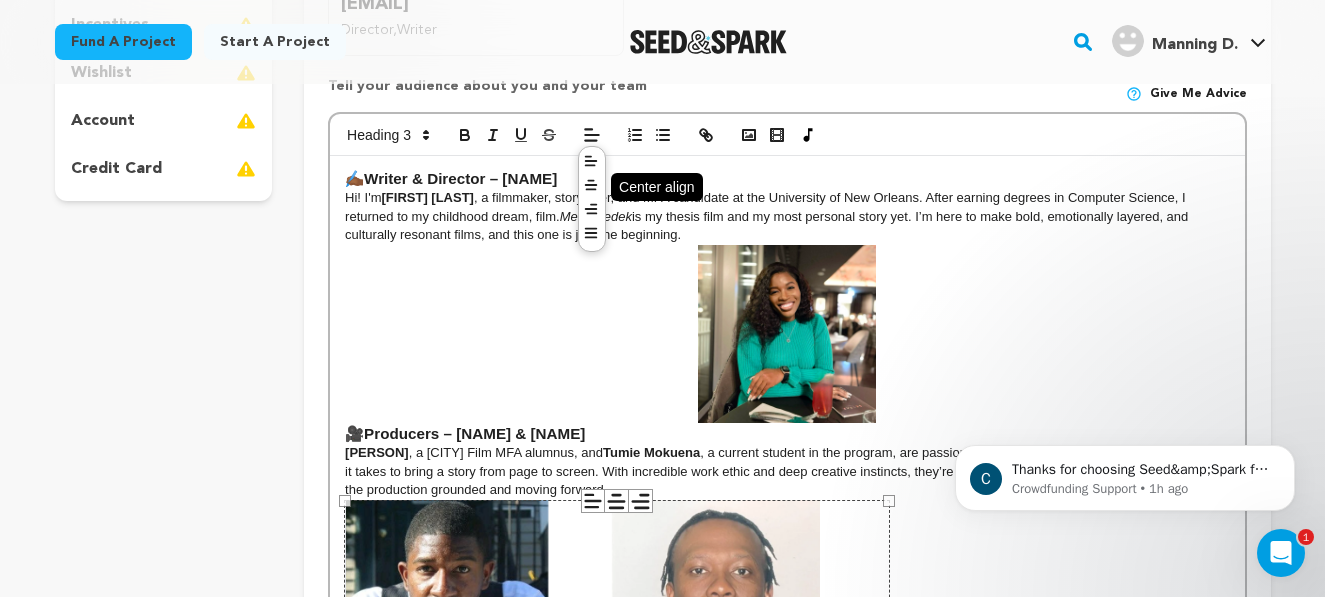 click 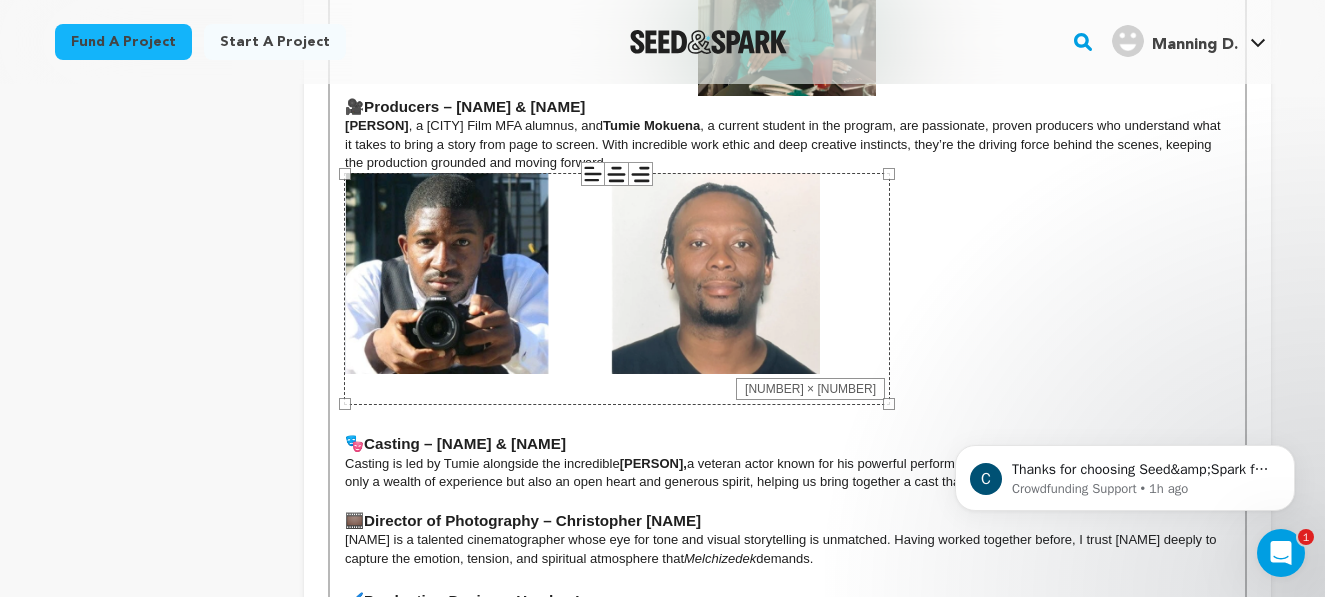 scroll, scrollTop: 898, scrollLeft: 0, axis: vertical 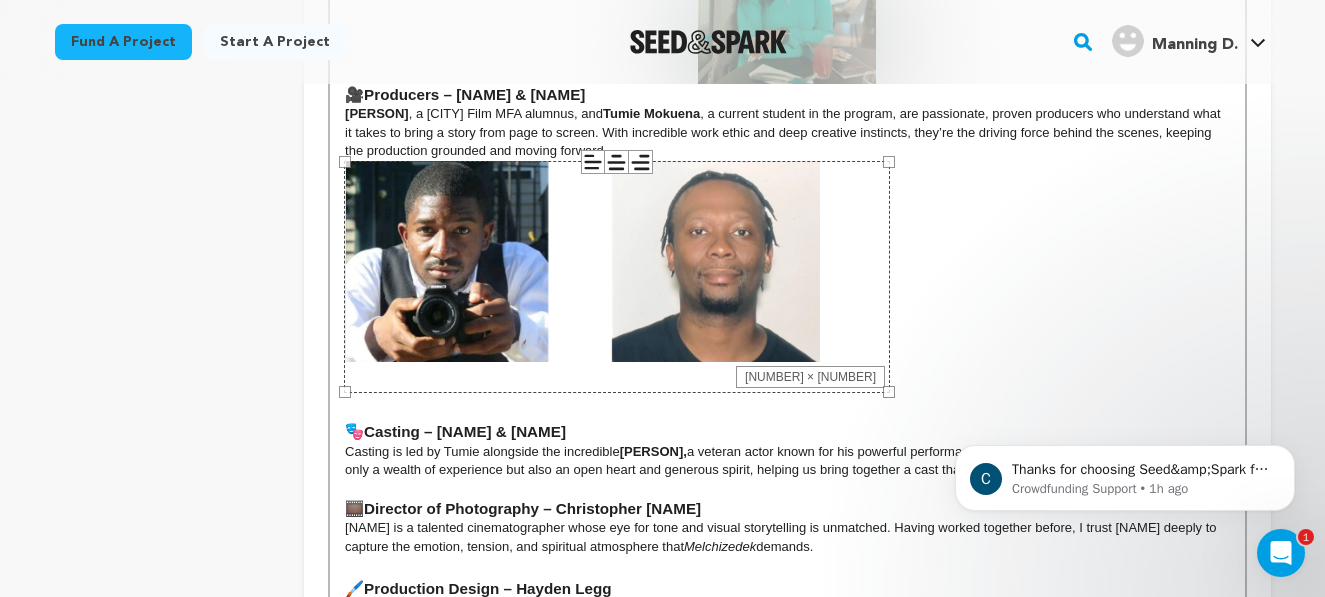 click at bounding box center [787, 272] 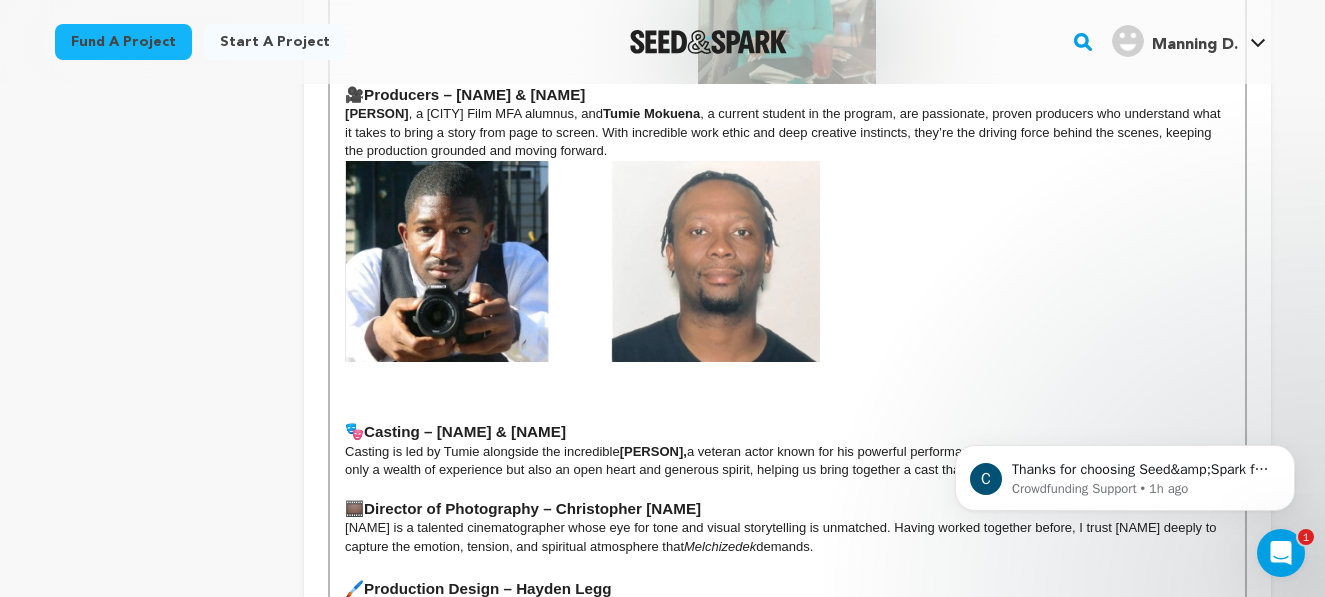 click at bounding box center (582, 262) 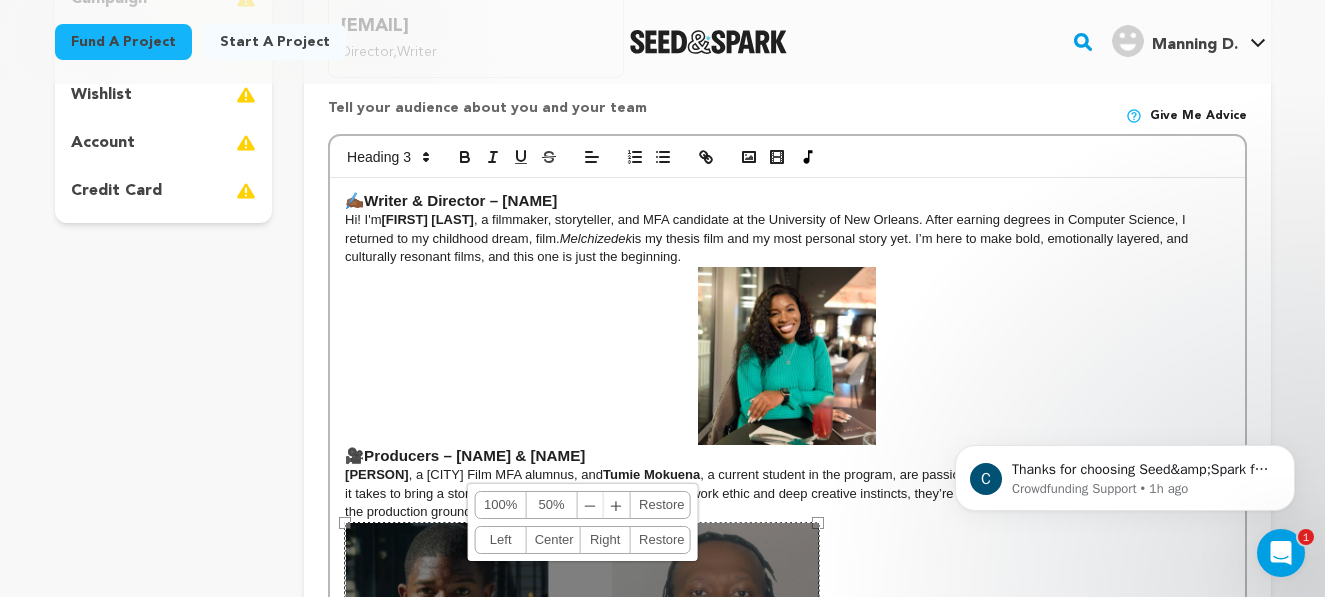 scroll, scrollTop: 530, scrollLeft: 0, axis: vertical 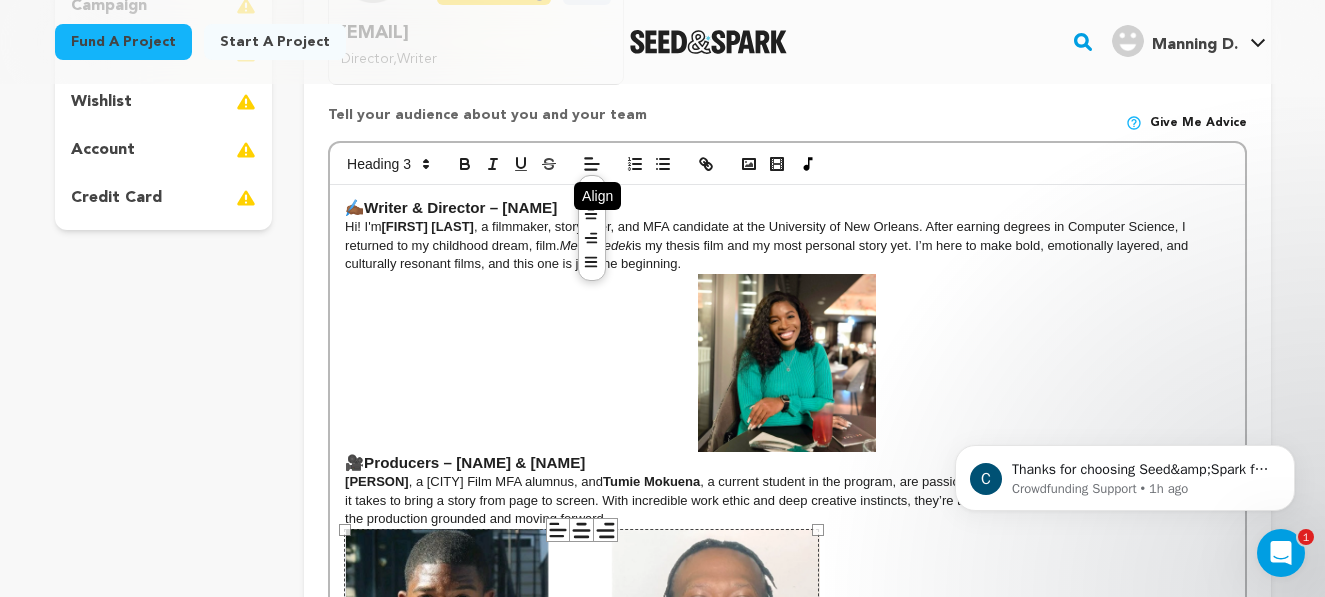 click 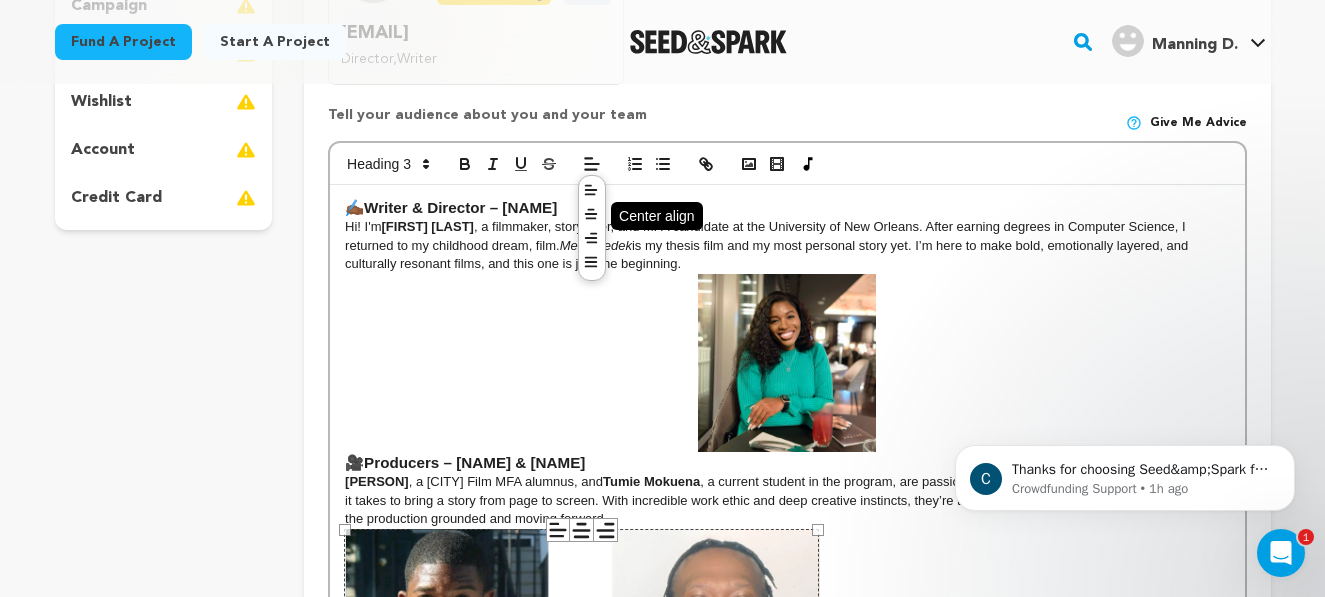 click 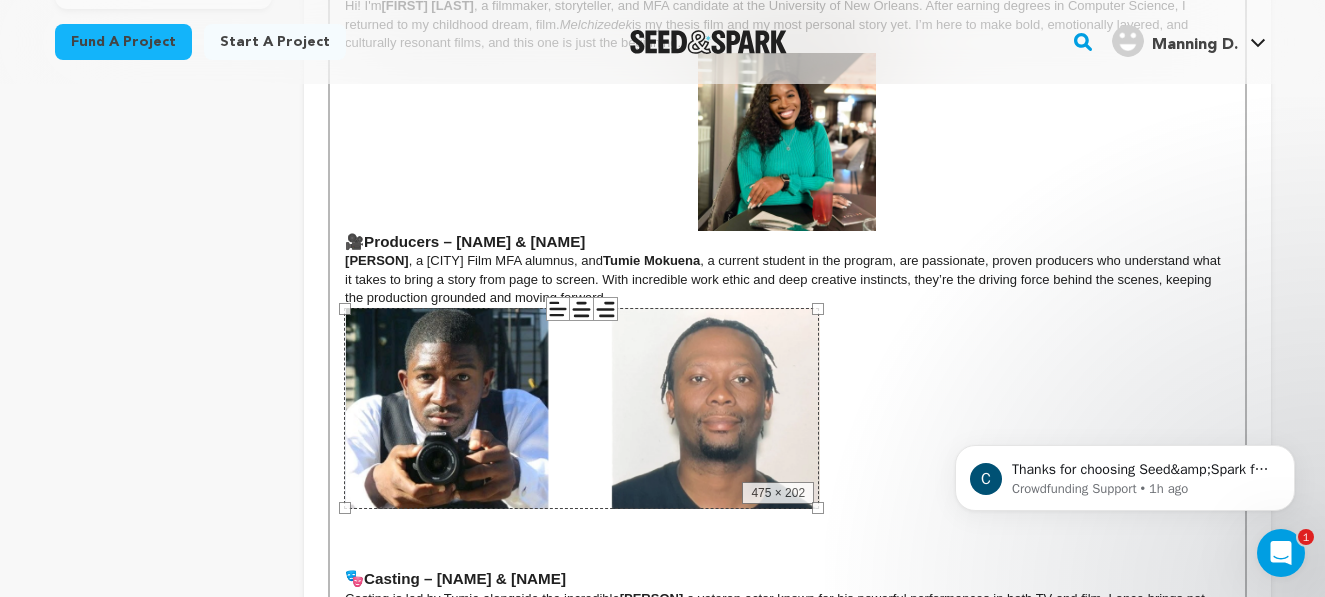 scroll, scrollTop: 767, scrollLeft: 0, axis: vertical 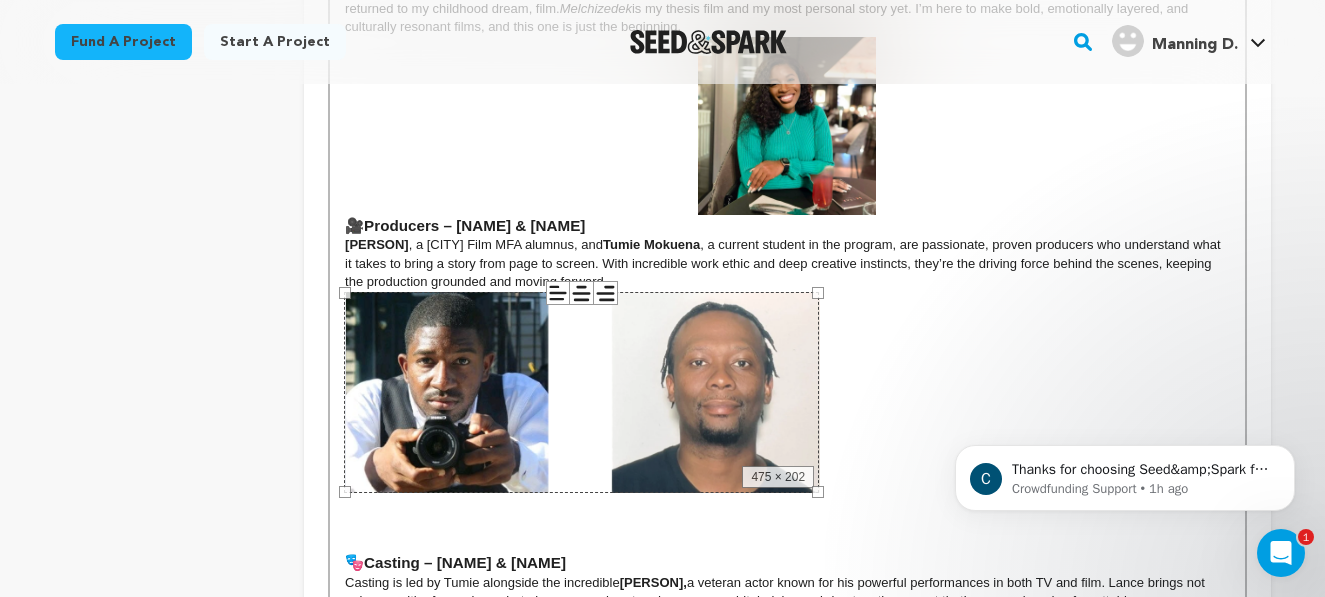 click at bounding box center [787, 403] 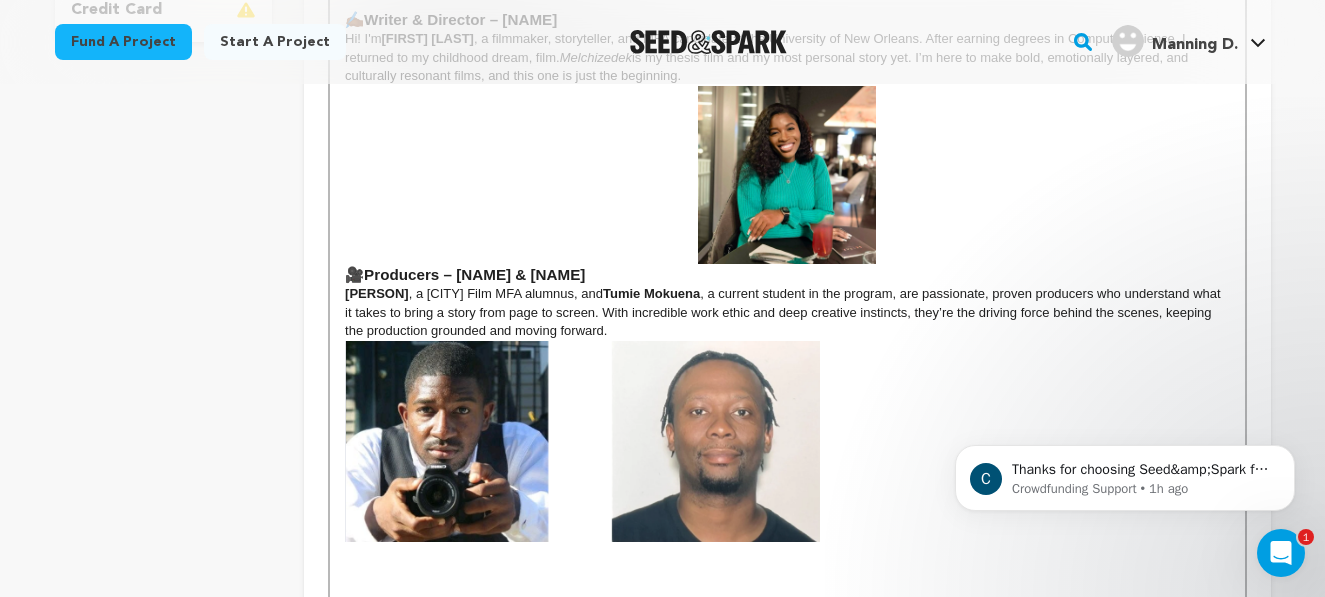 scroll, scrollTop: 713, scrollLeft: 0, axis: vertical 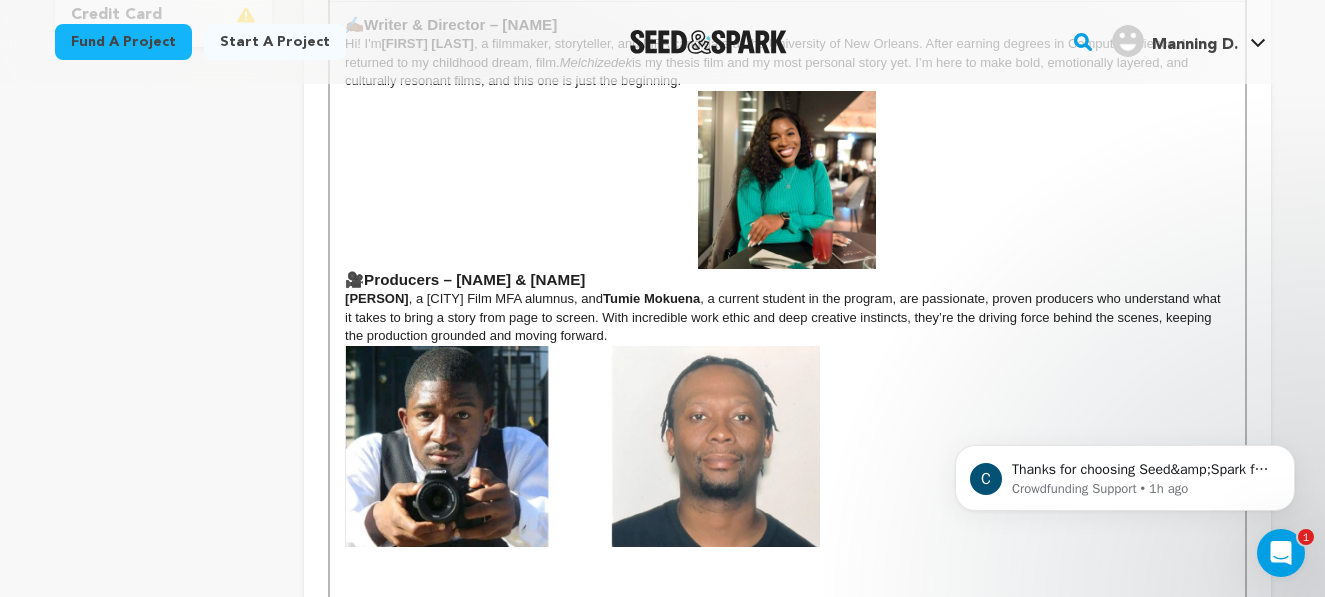click on "🎥  Producers – DeSantos Manning & Tumie Mokuena" at bounding box center [787, 191] 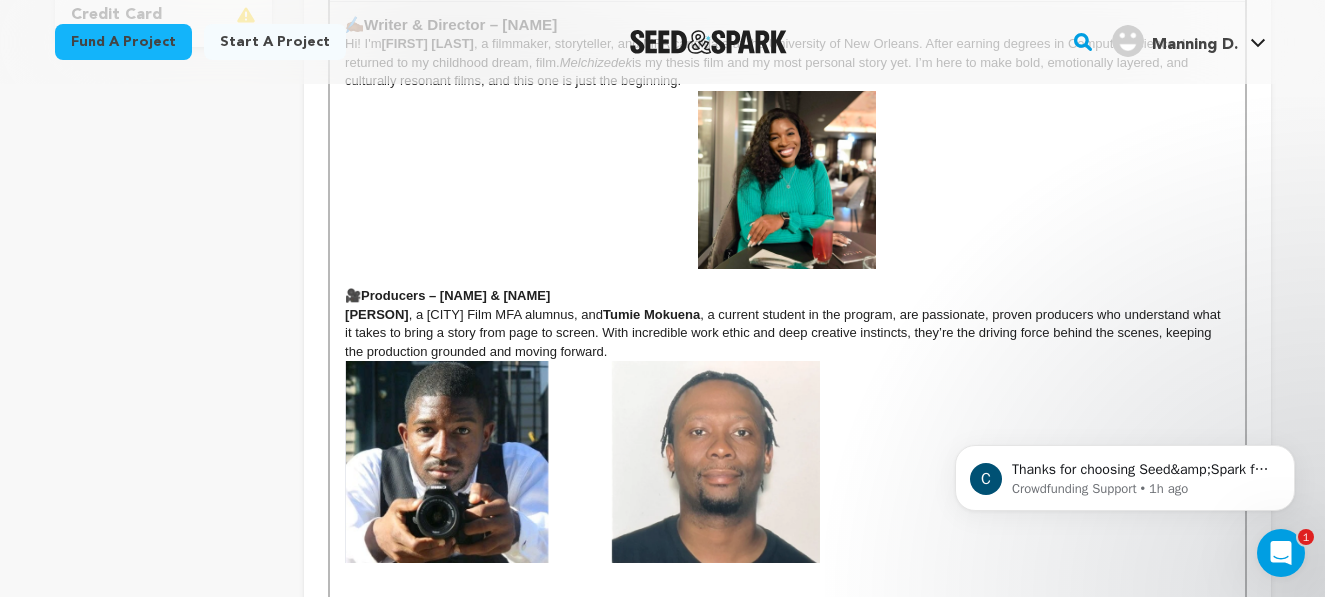 drag, startPoint x: 689, startPoint y: 300, endPoint x: 244, endPoint y: 303, distance: 445.0101 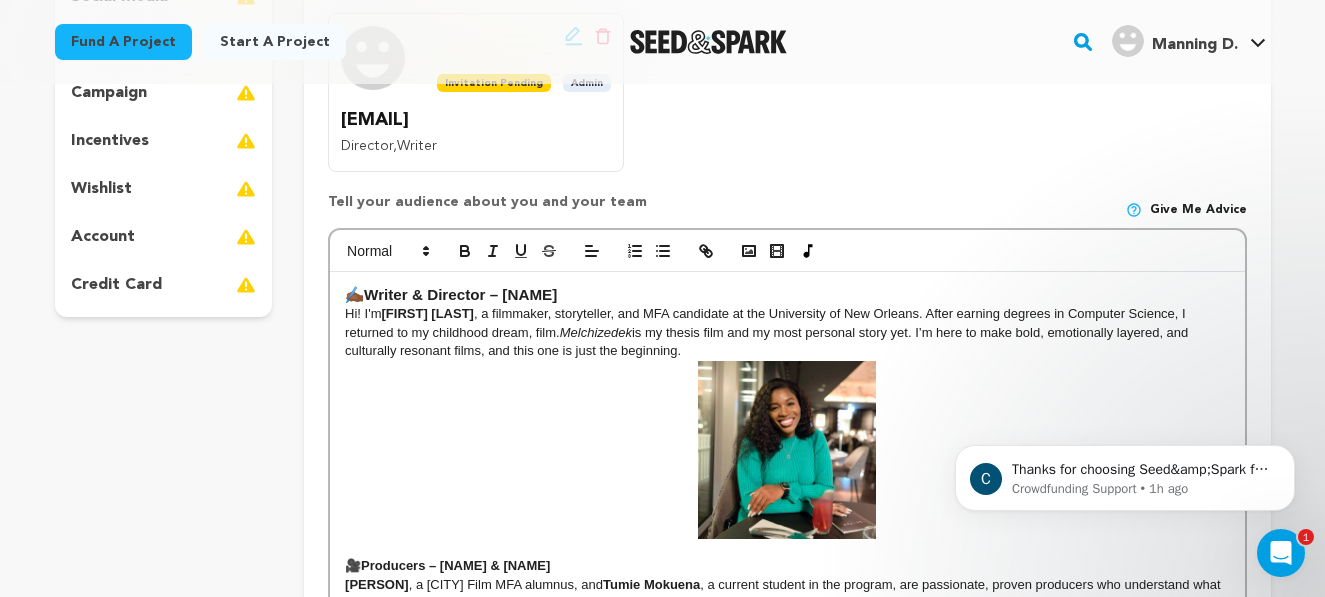 scroll, scrollTop: 422, scrollLeft: 0, axis: vertical 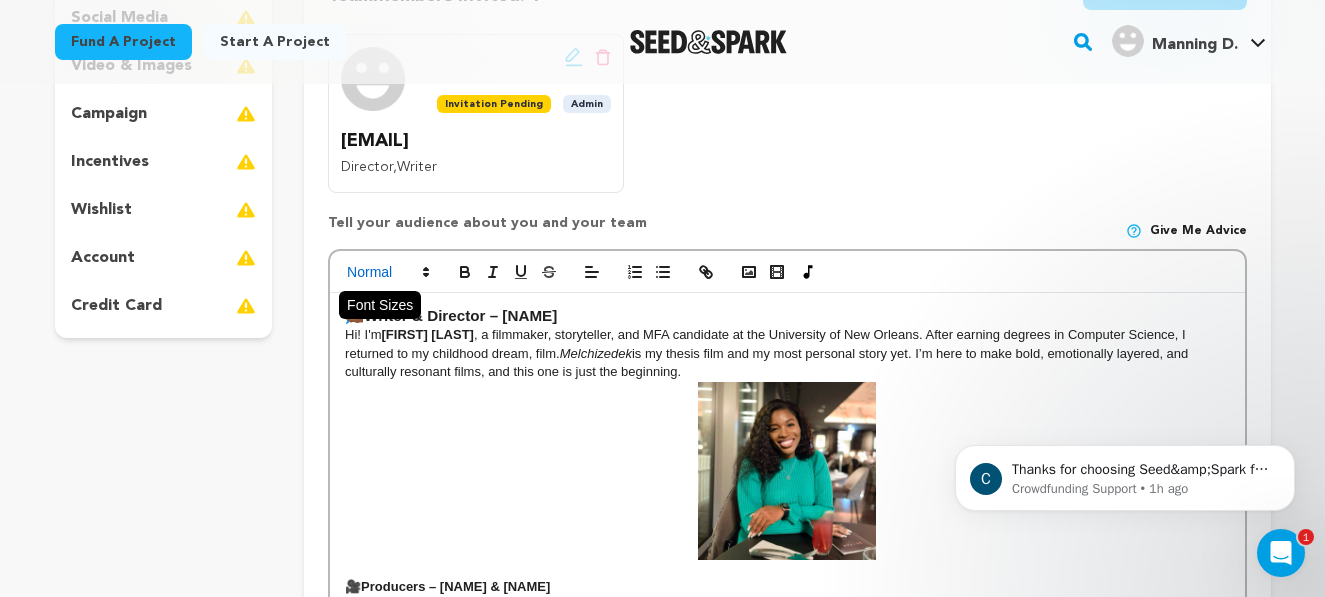 click 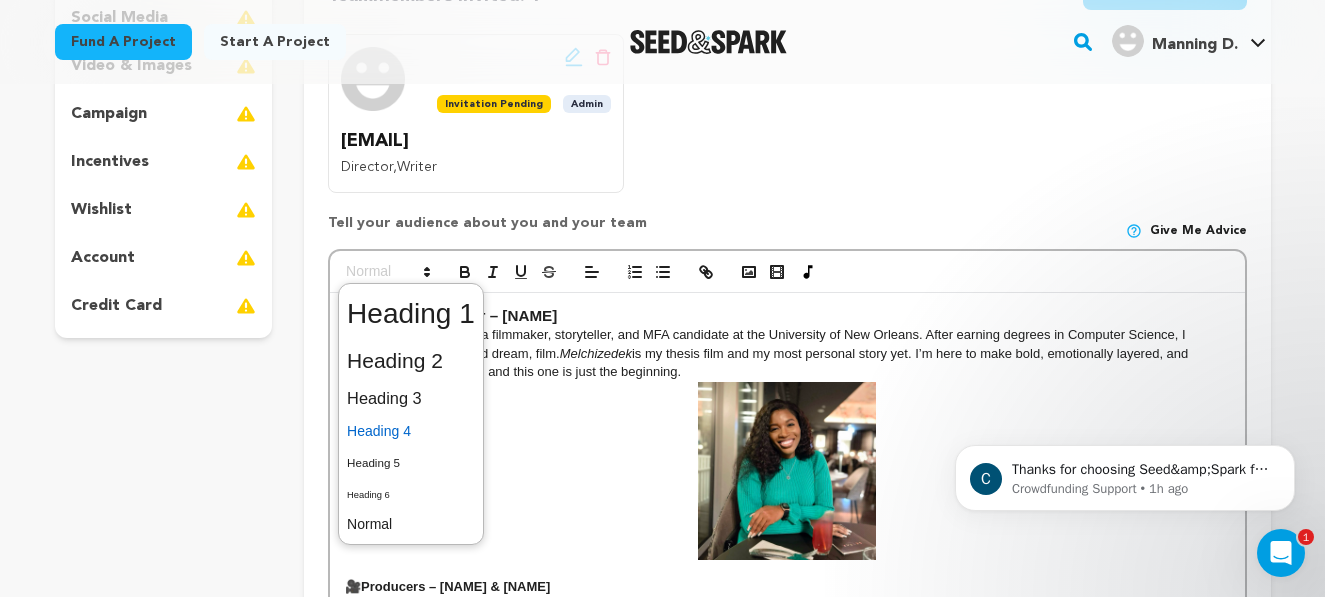 click at bounding box center [411, 431] 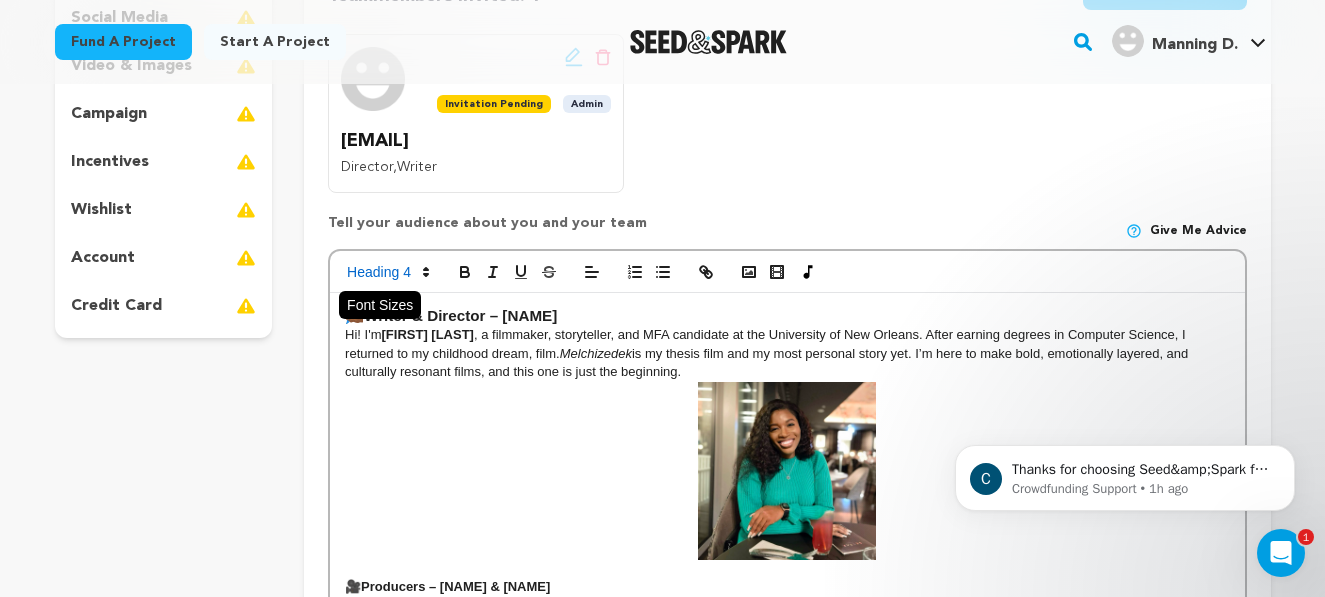 click at bounding box center (387, 272) 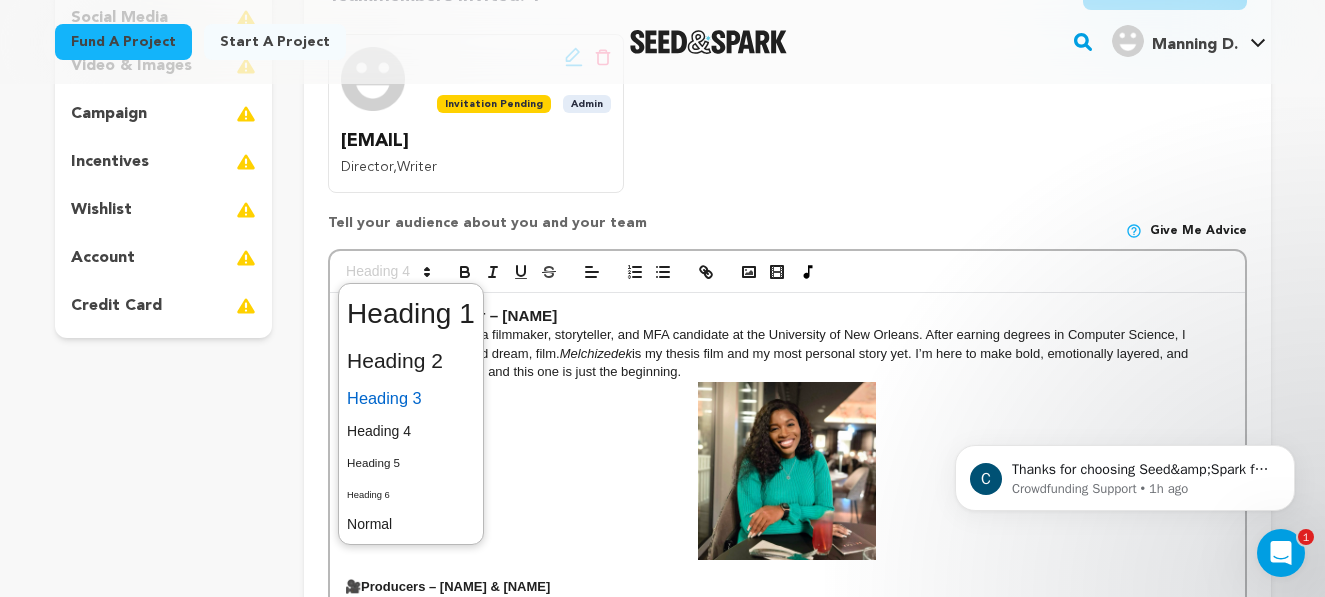 click at bounding box center [411, 398] 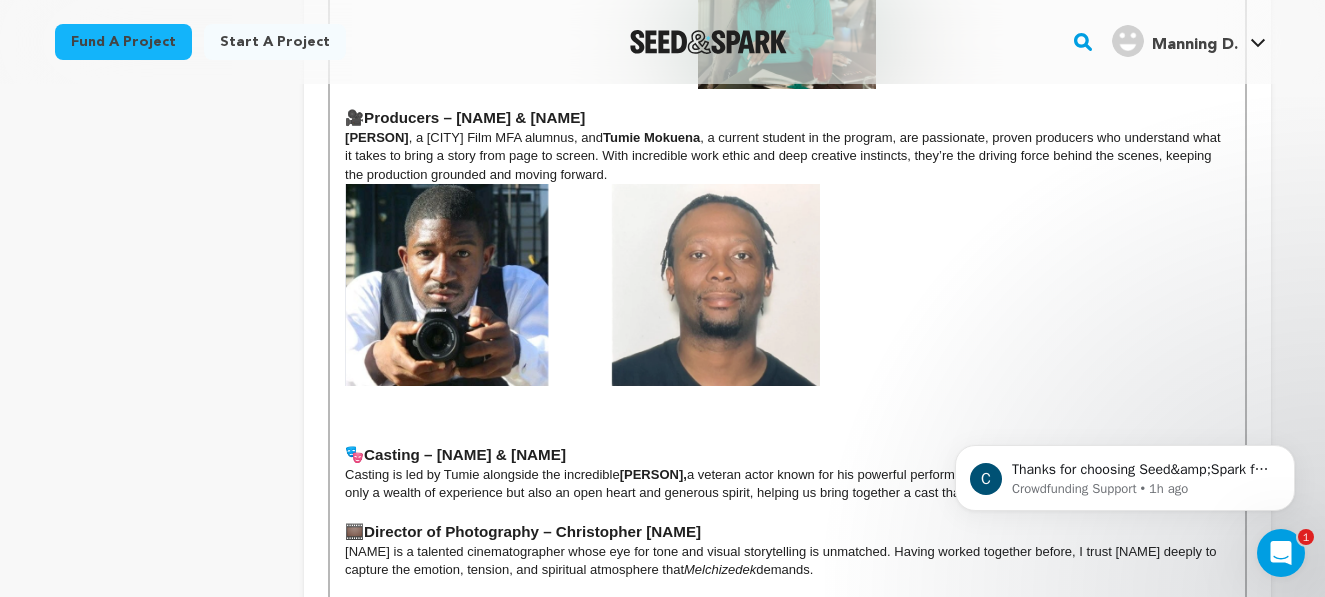 scroll, scrollTop: 898, scrollLeft: 0, axis: vertical 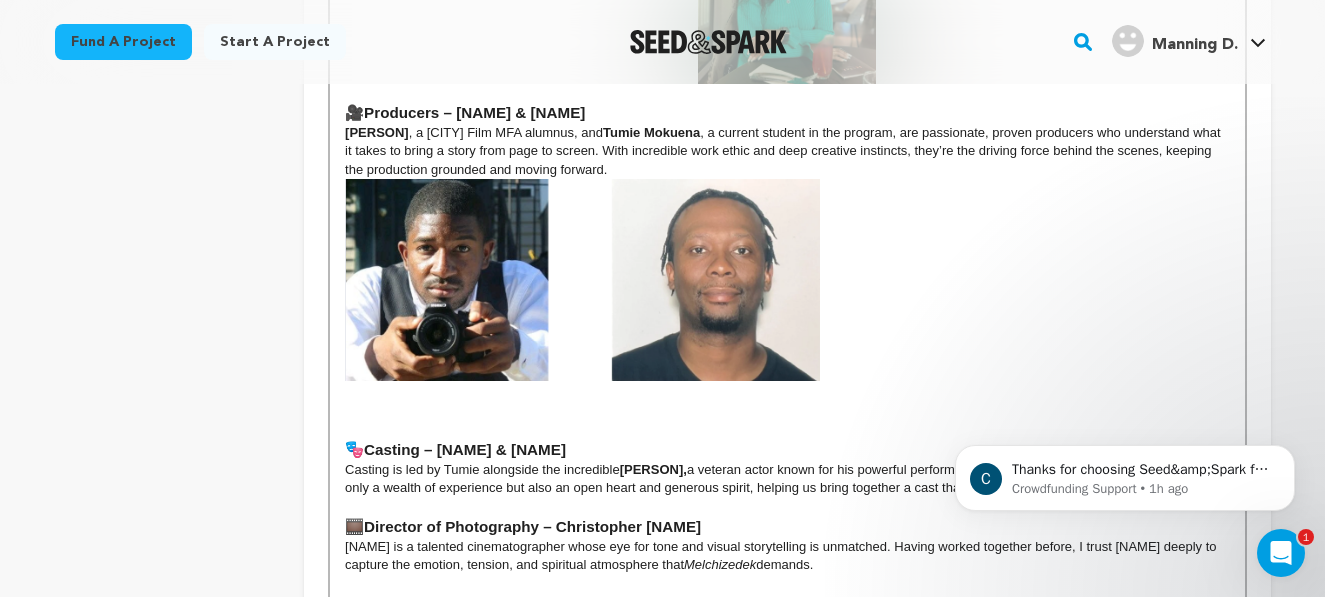click at bounding box center (787, 290) 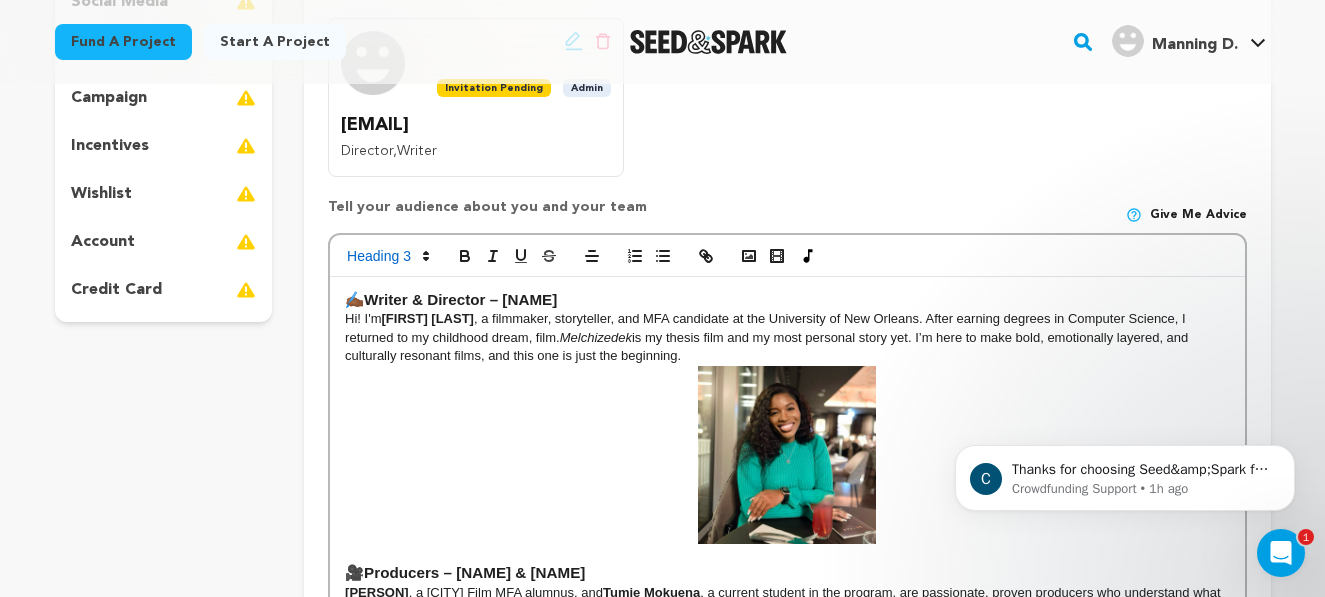 scroll, scrollTop: 397, scrollLeft: 0, axis: vertical 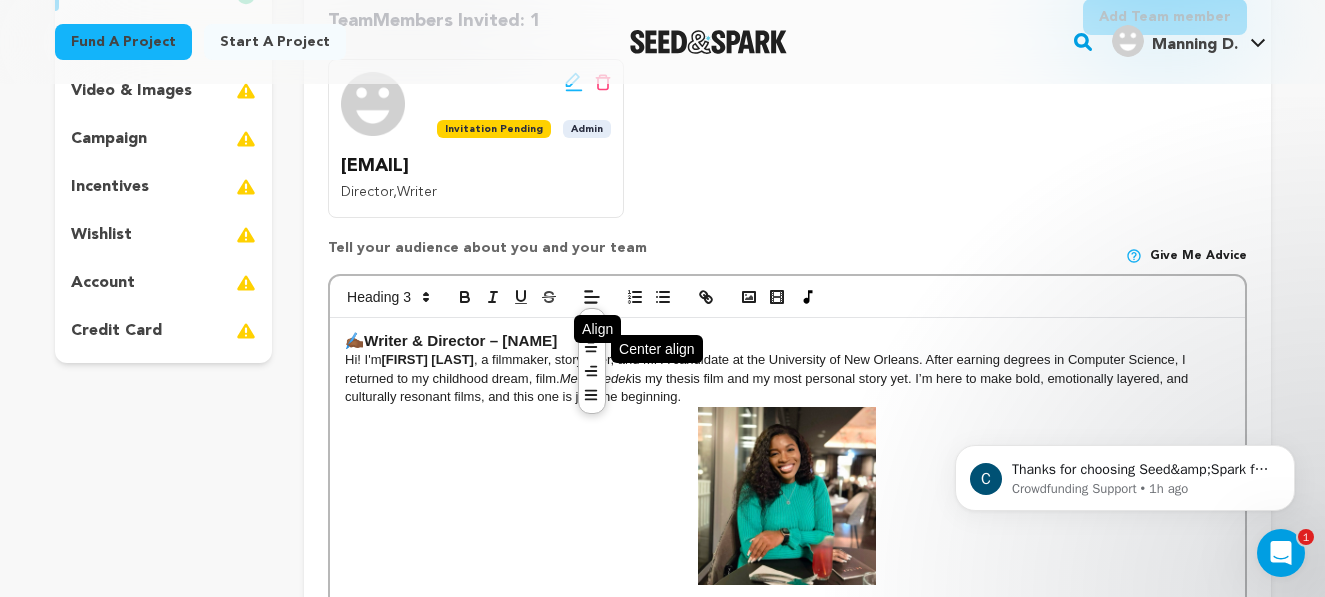 click 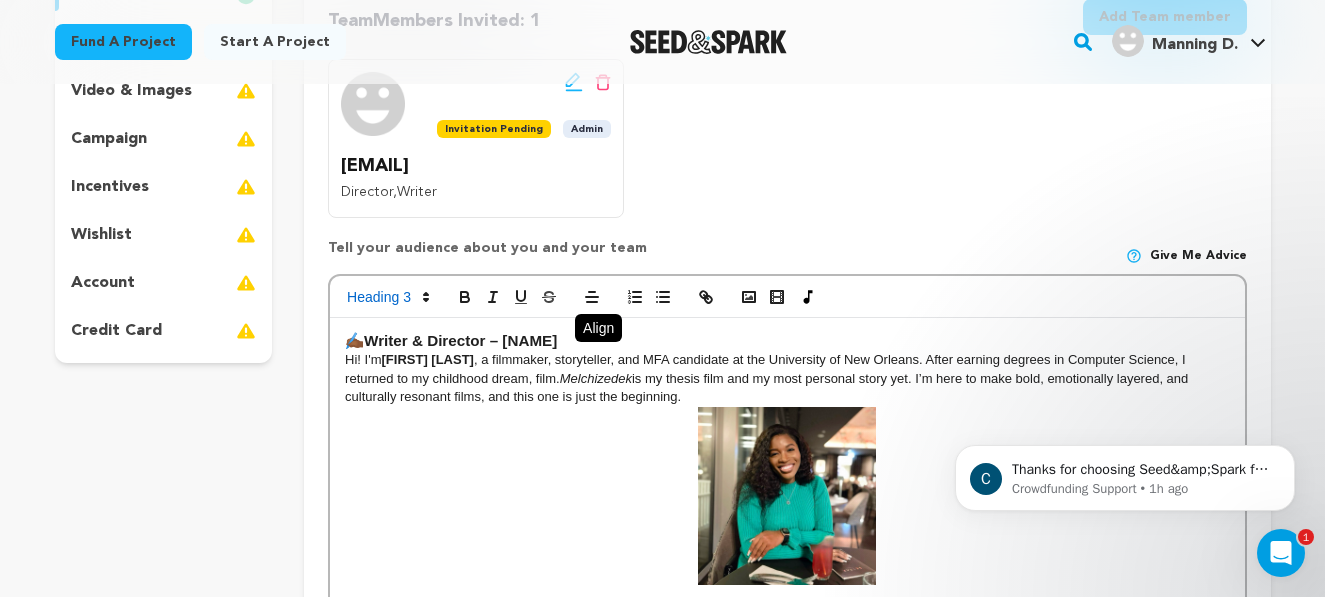click at bounding box center [787, 496] 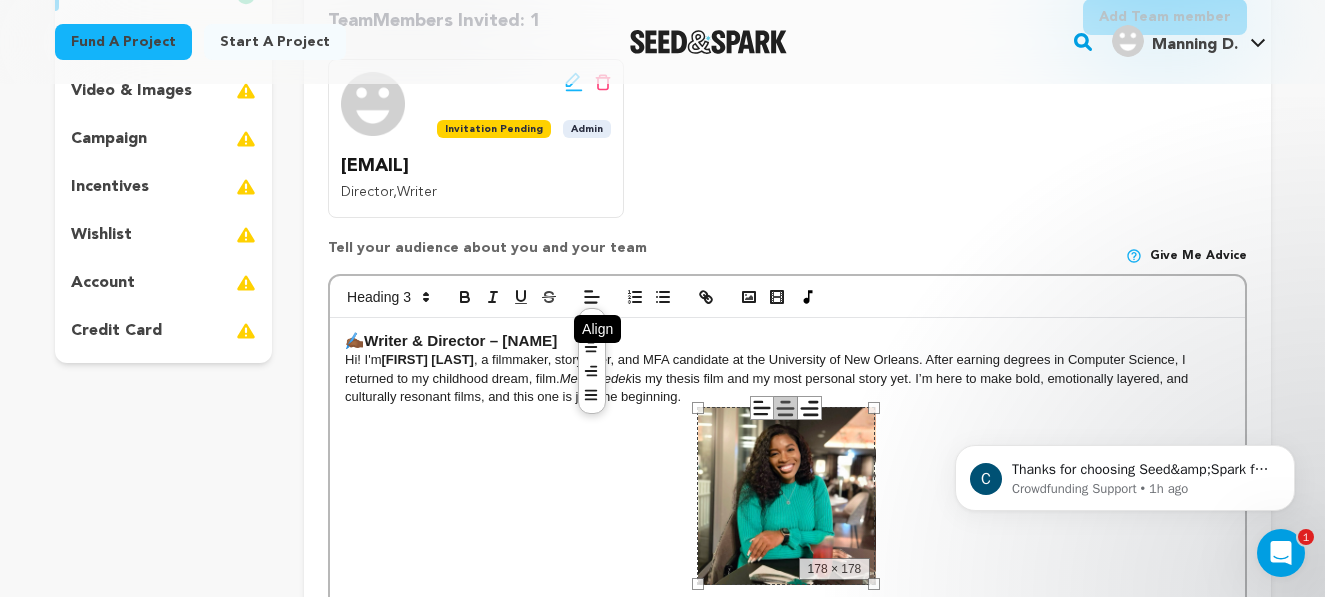 click 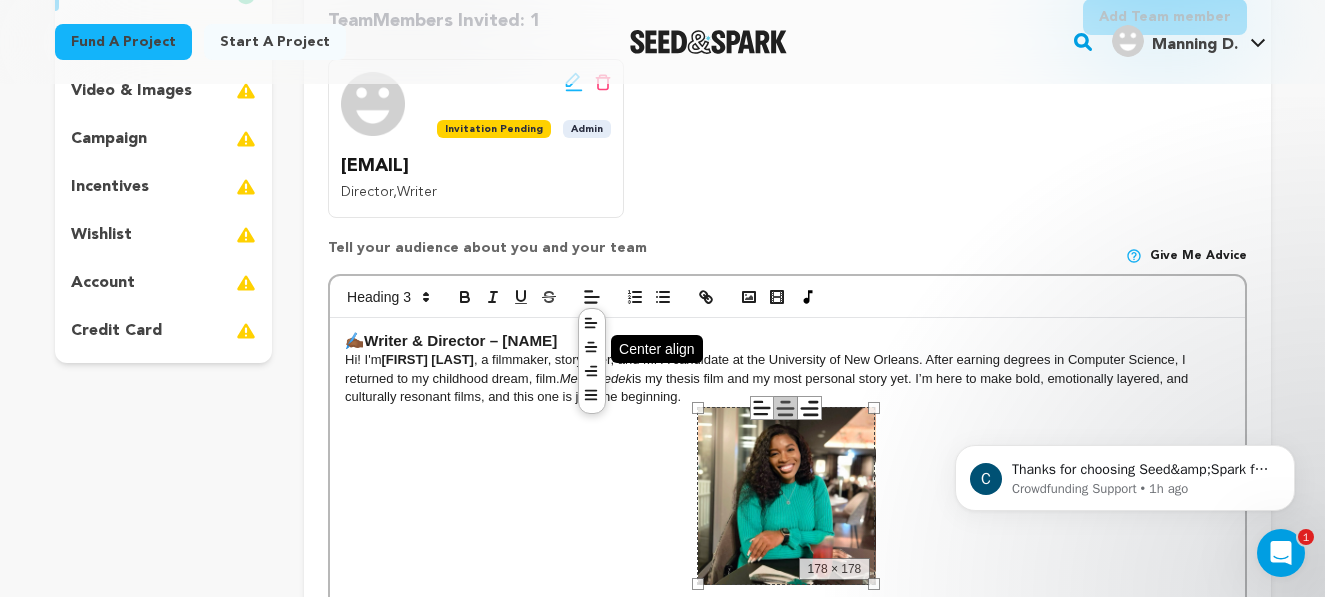 click 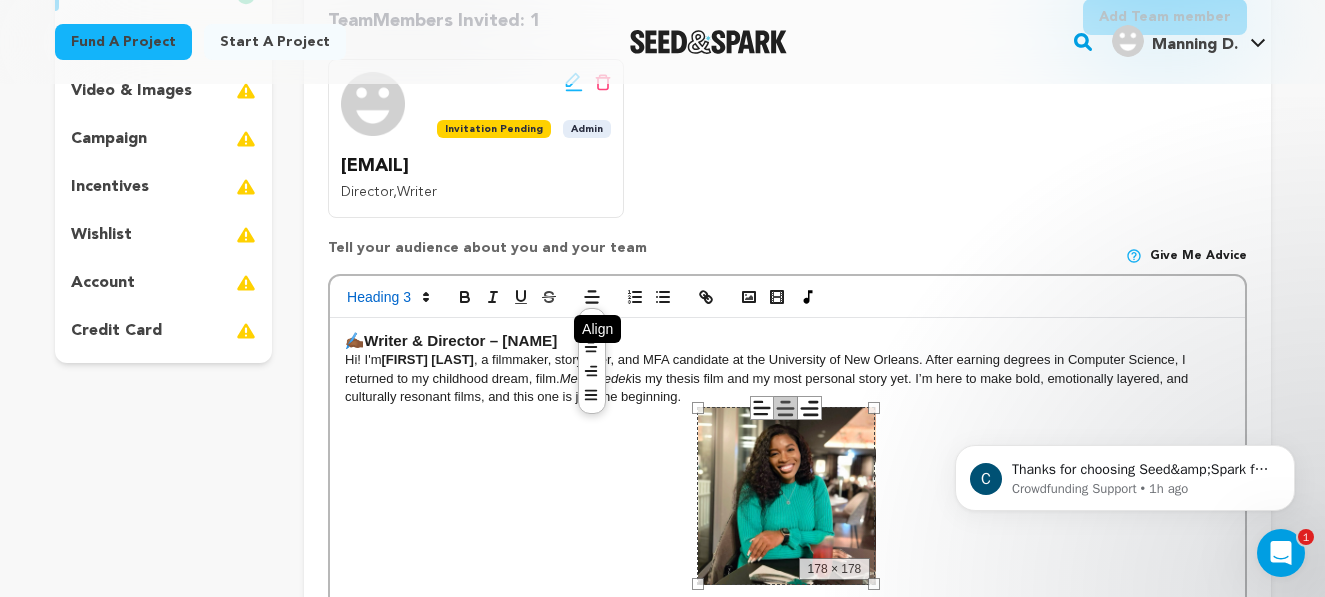 click 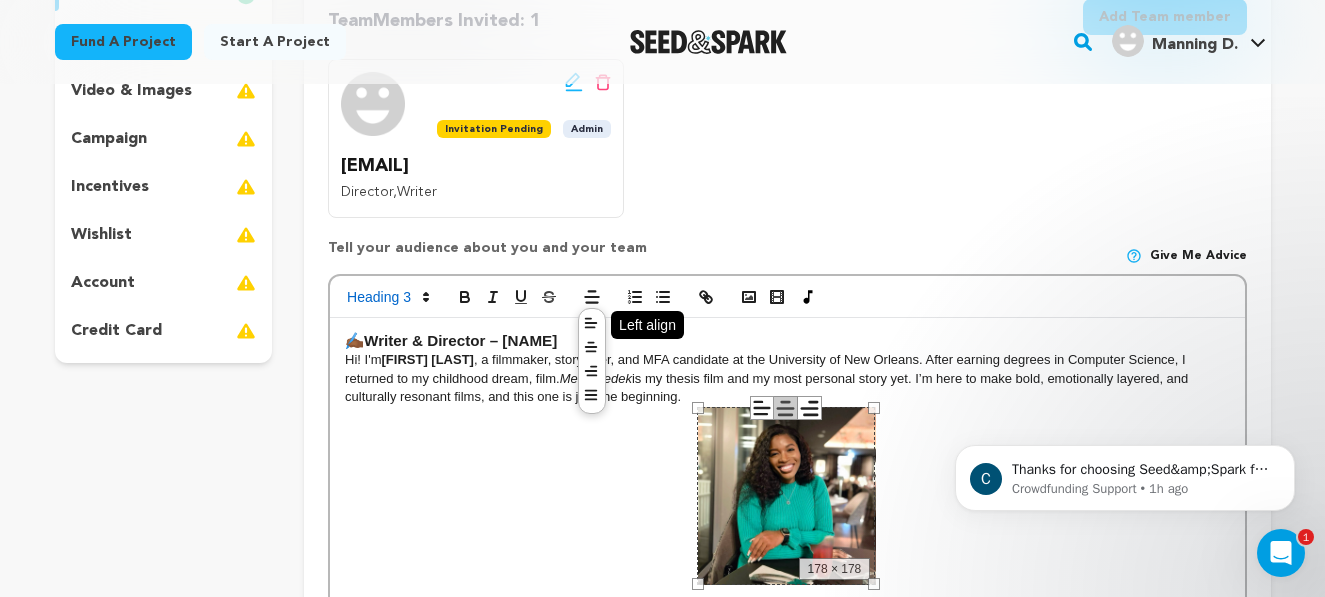 click at bounding box center [591, 325] 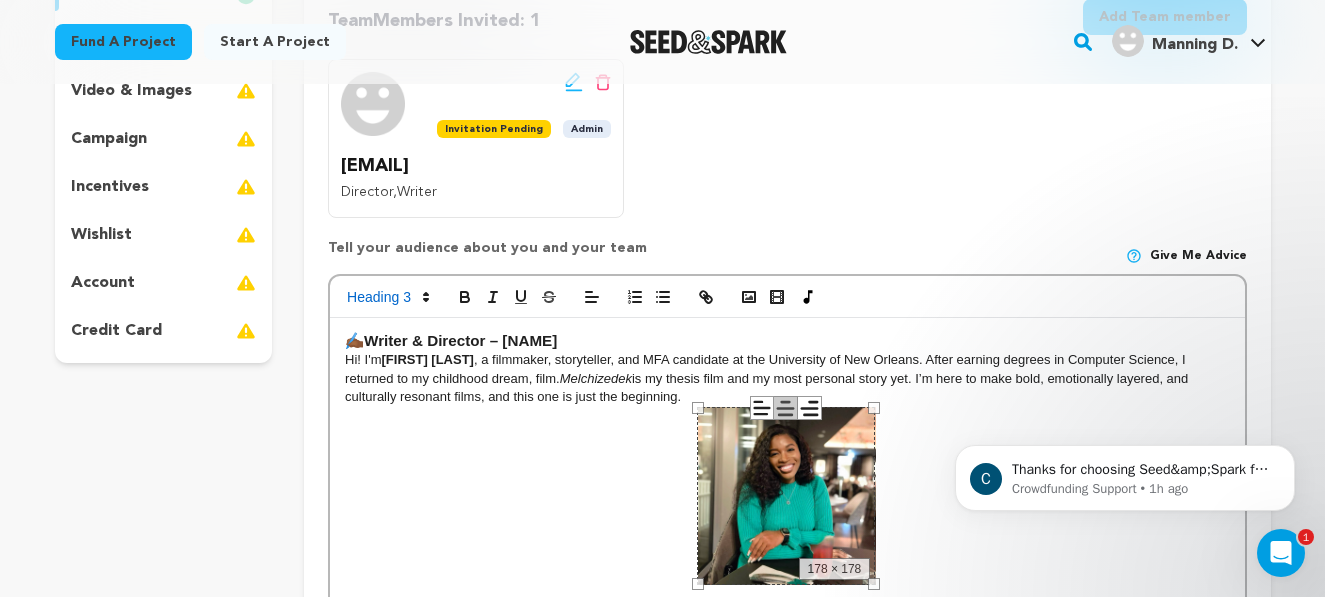 click at bounding box center (787, 496) 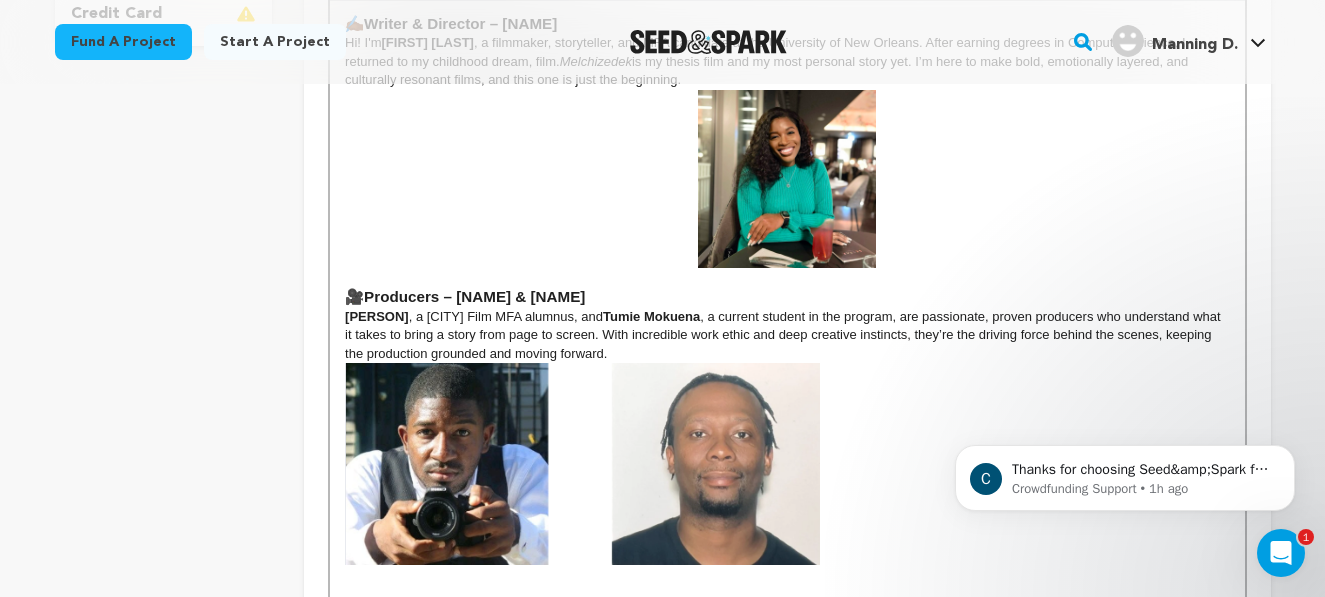scroll, scrollTop: 719, scrollLeft: 0, axis: vertical 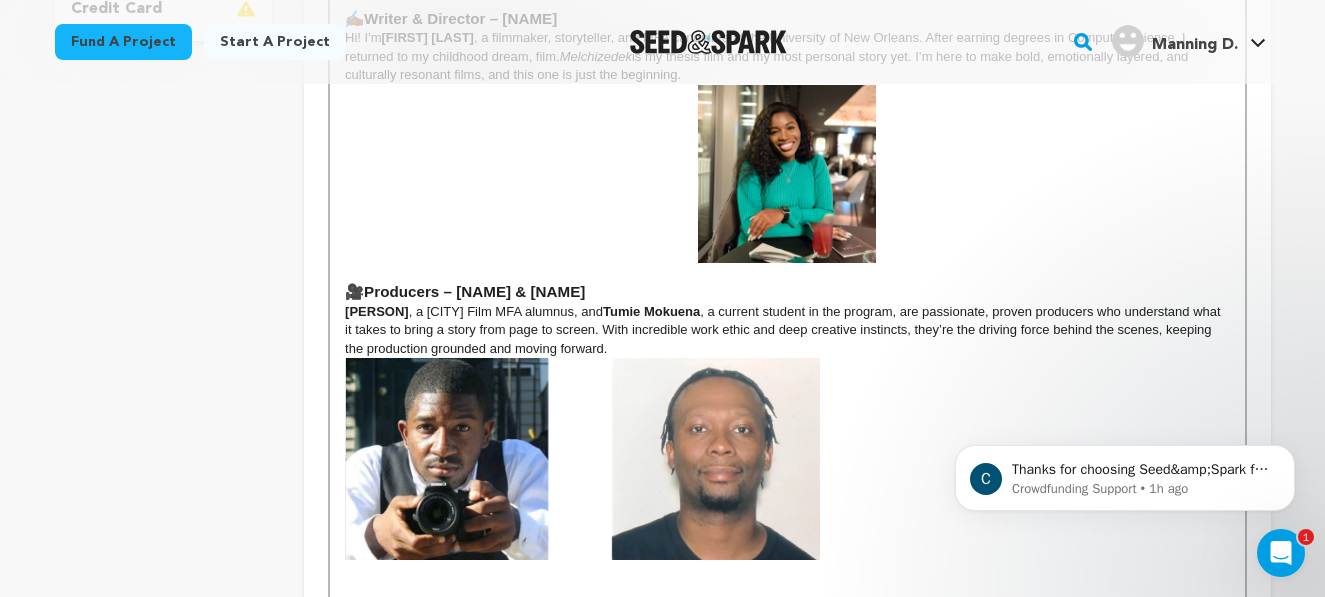 click on "DeSantos Manning , a UNO Film MFA alumnus, and  Tumie Mokuena , a current student in the program, are passionate, proven producers who understand what it takes to bring a story from page to screen. With incredible work ethic and deep creative instincts, they’re the driving force behind the scenes, keeping the production grounded and moving forward." at bounding box center (787, 330) 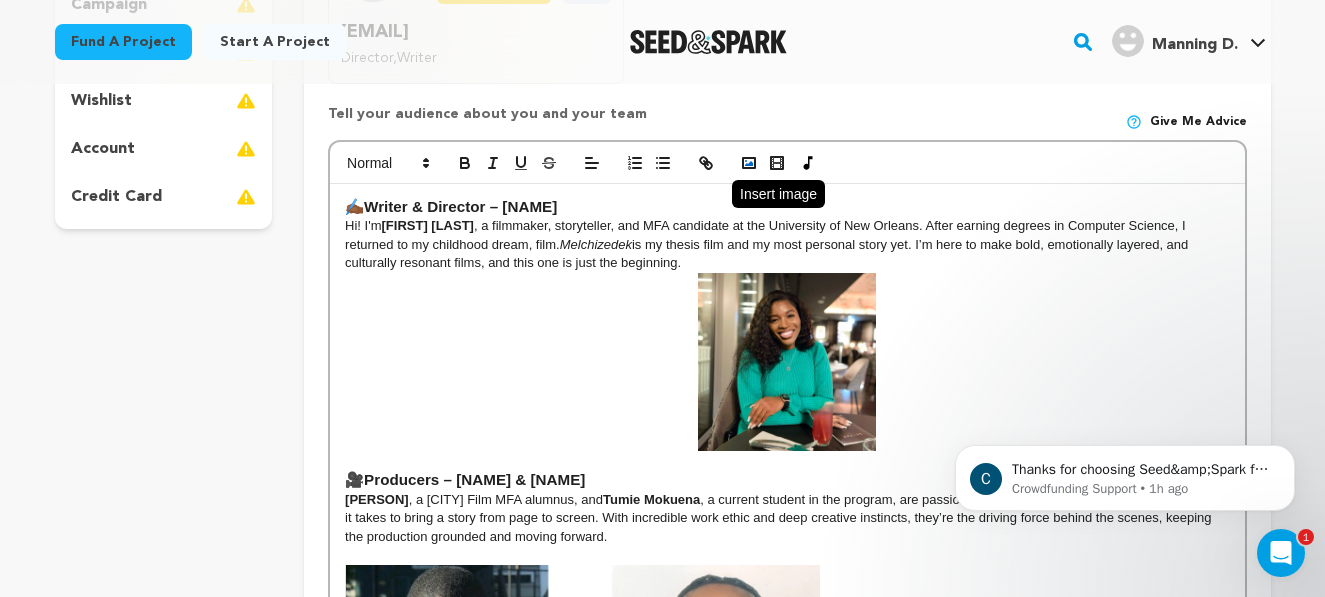 scroll, scrollTop: 627, scrollLeft: 0, axis: vertical 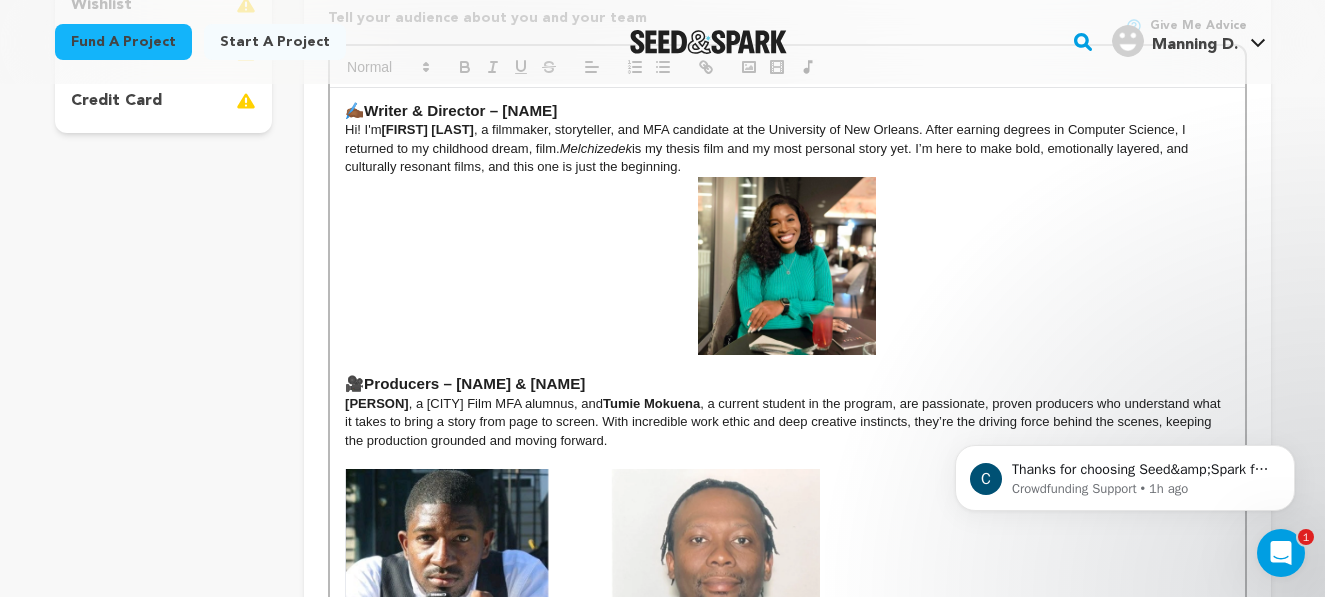 click at bounding box center [787, 266] 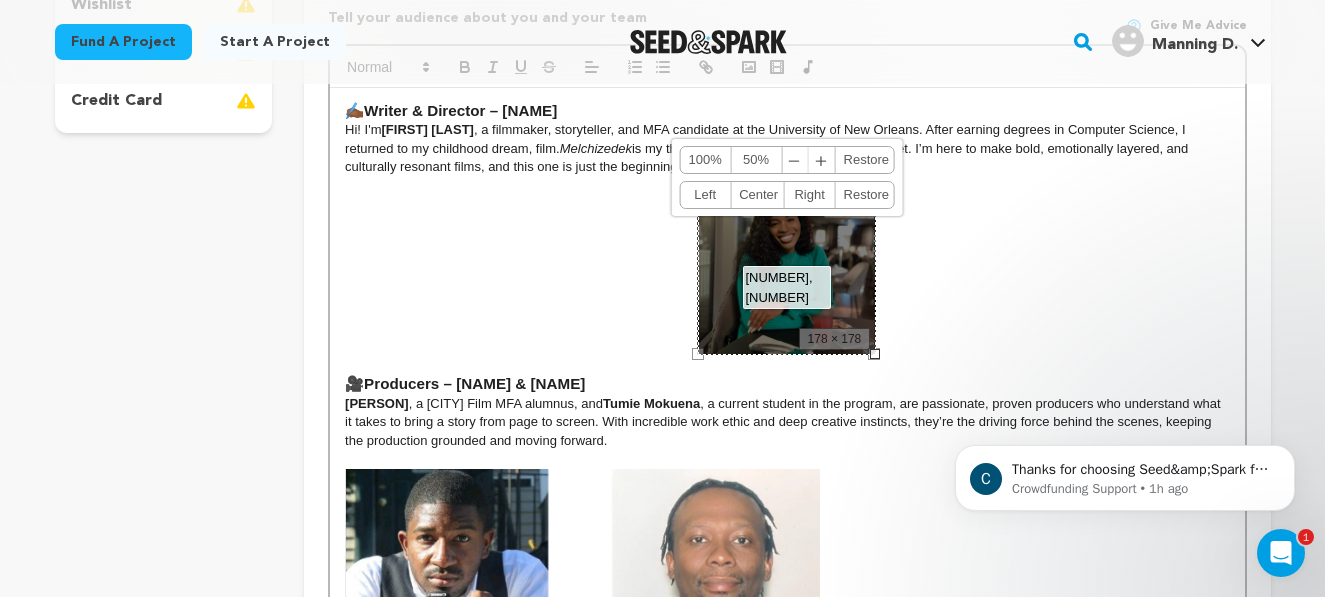 click at bounding box center [582, 570] 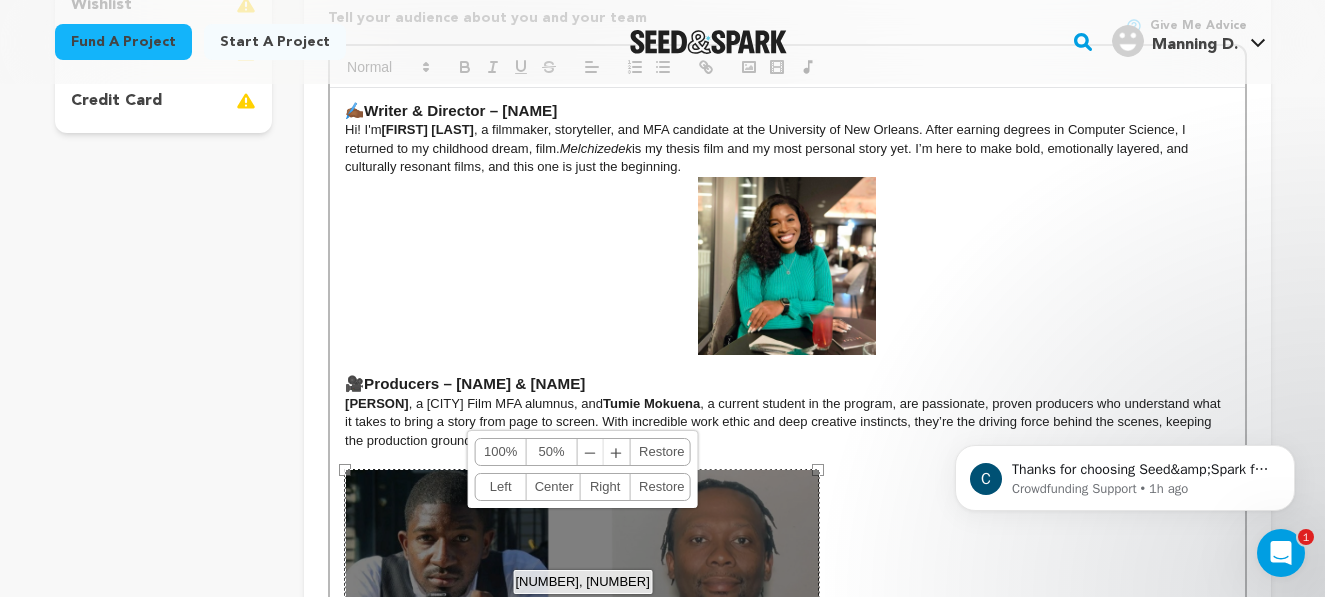 click on "Center" at bounding box center (553, 487) 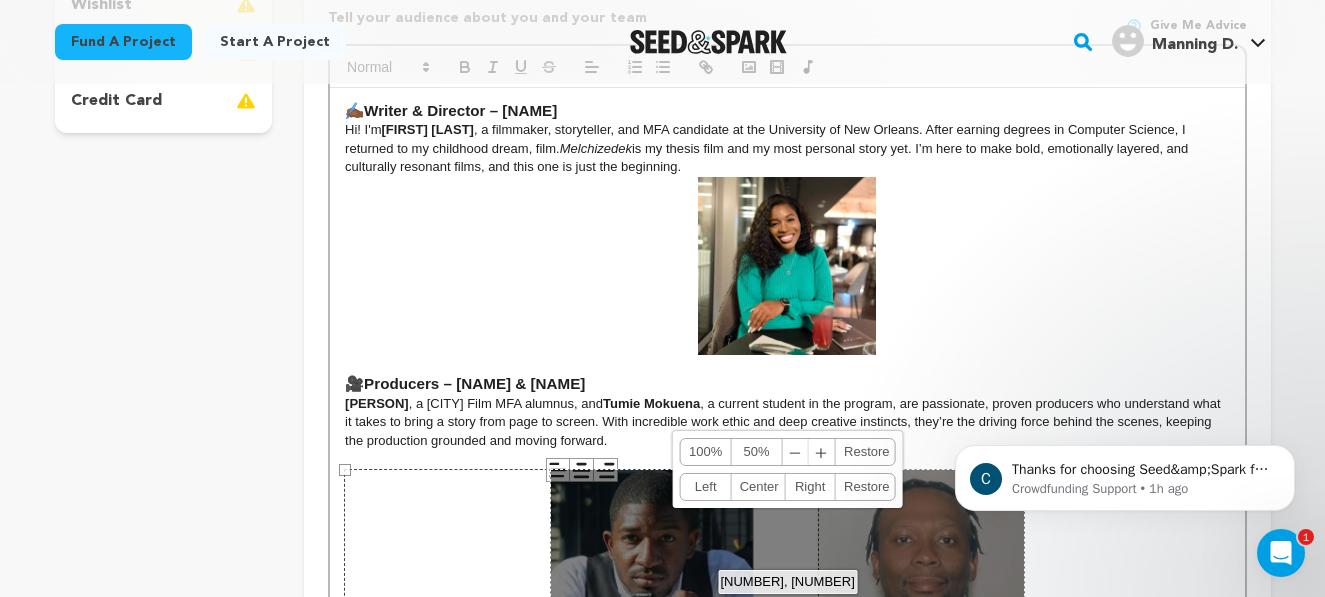 click at bounding box center (787, 266) 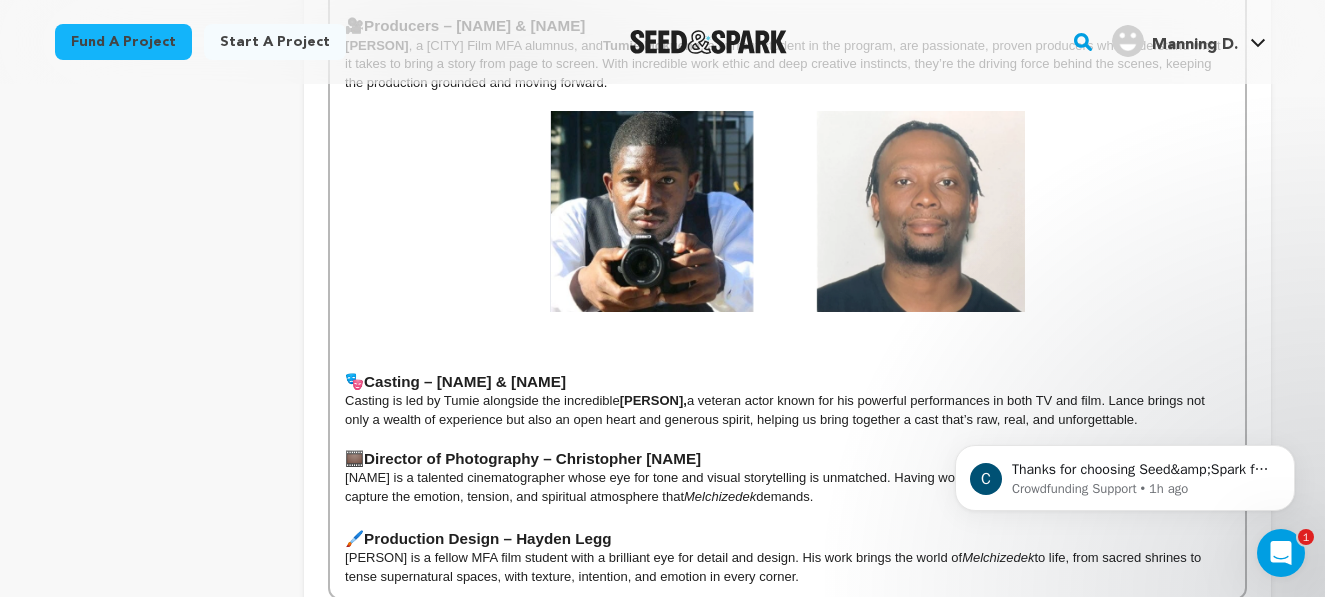 scroll, scrollTop: 1066, scrollLeft: 0, axis: vertical 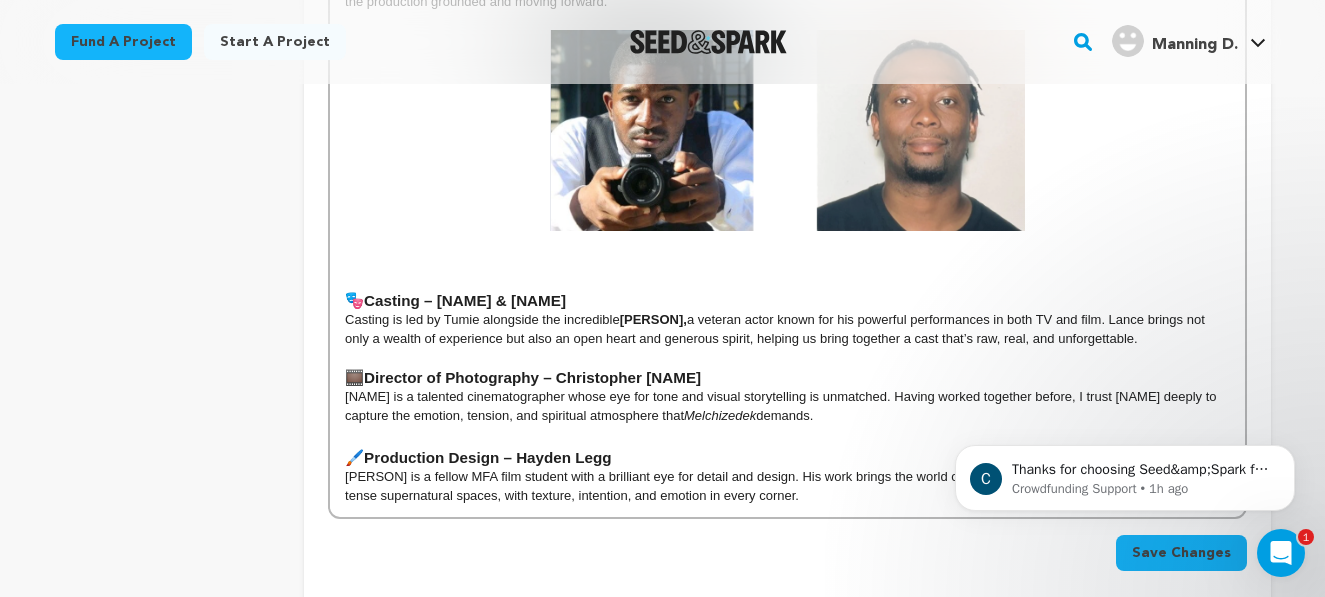 click at bounding box center [787, 357] 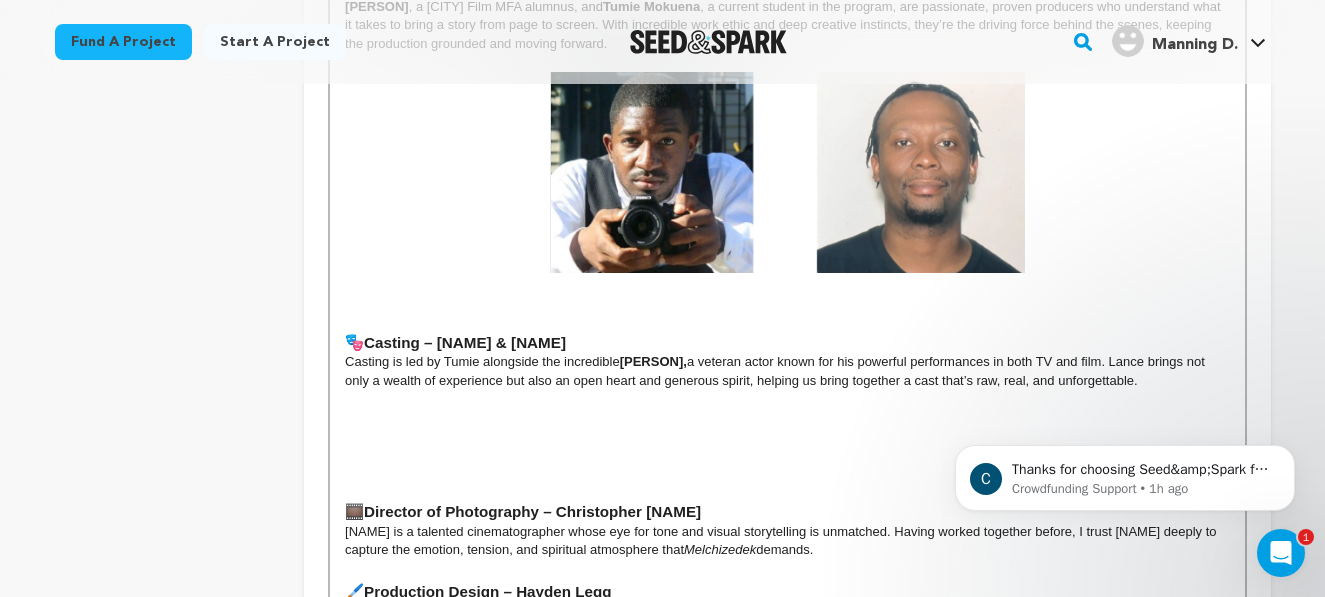 scroll, scrollTop: 1025, scrollLeft: 0, axis: vertical 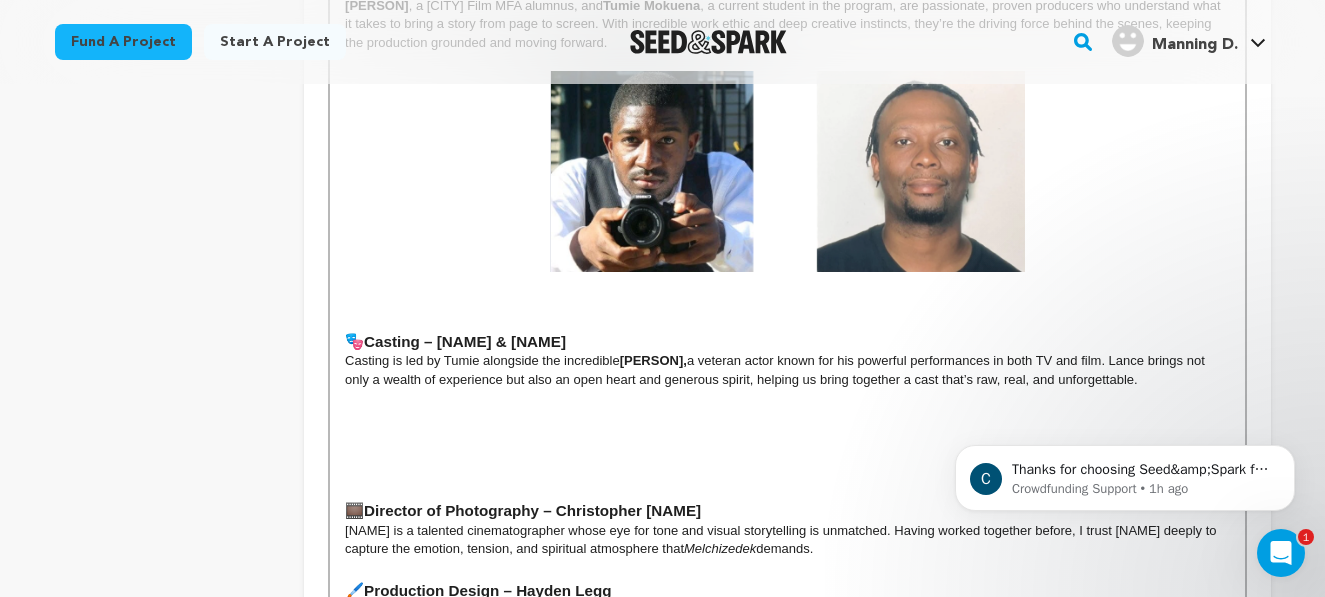 click at bounding box center (787, 303) 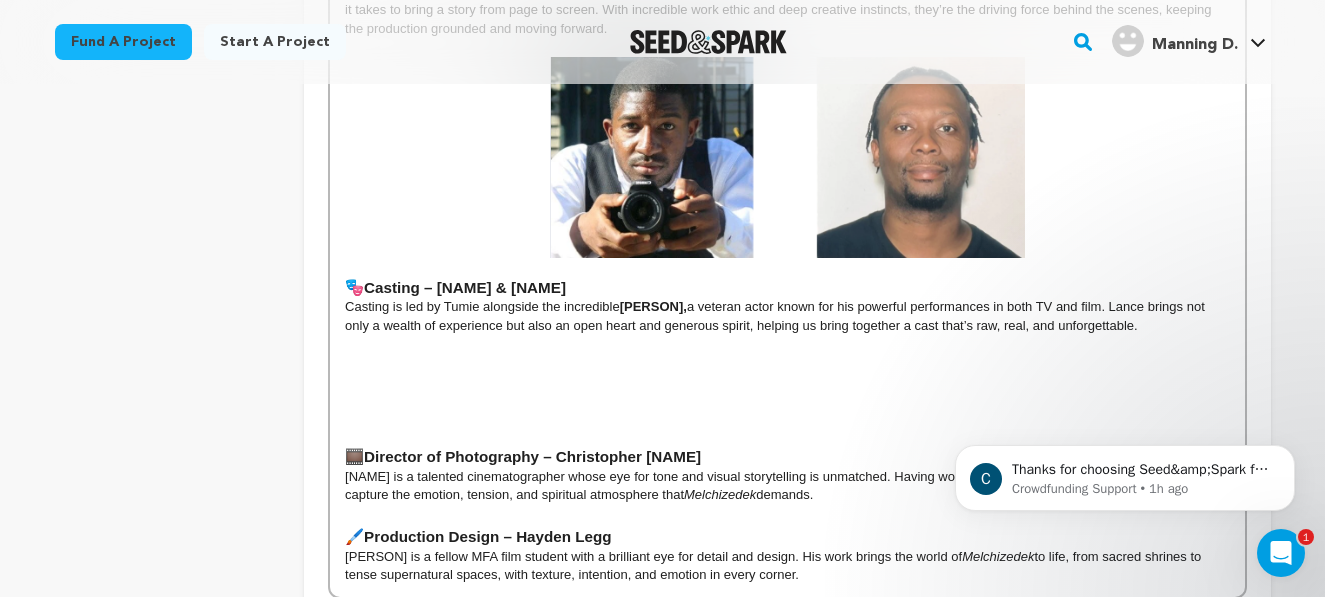 scroll, scrollTop: 1090, scrollLeft: 0, axis: vertical 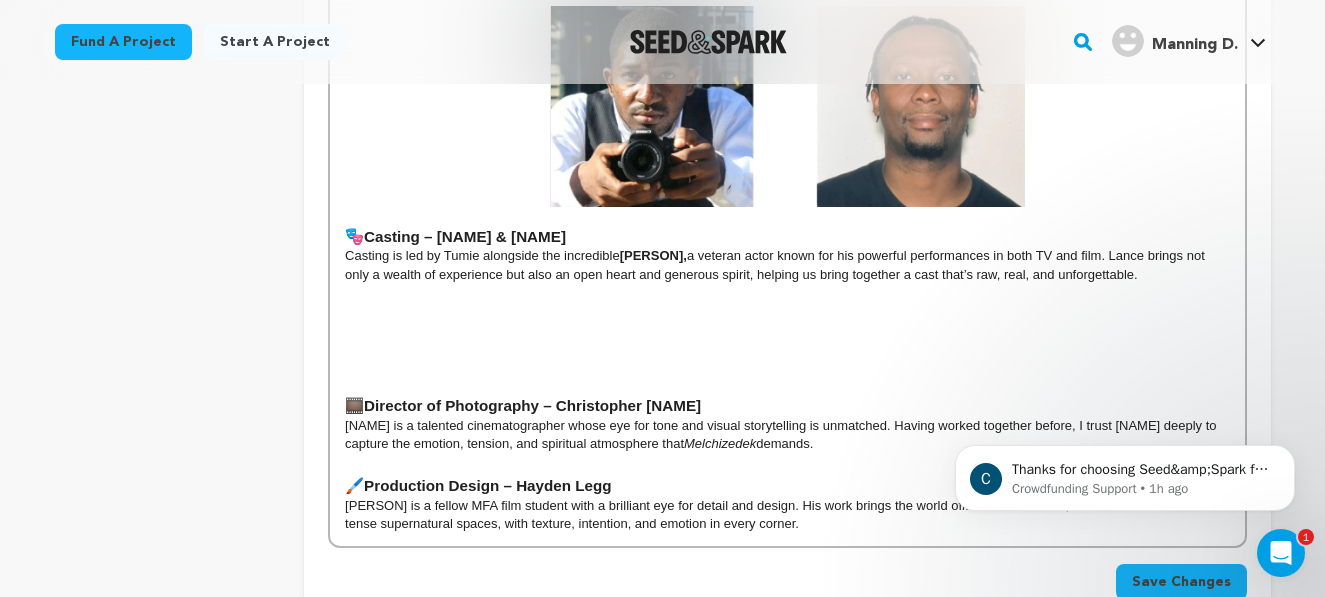 click at bounding box center (787, 293) 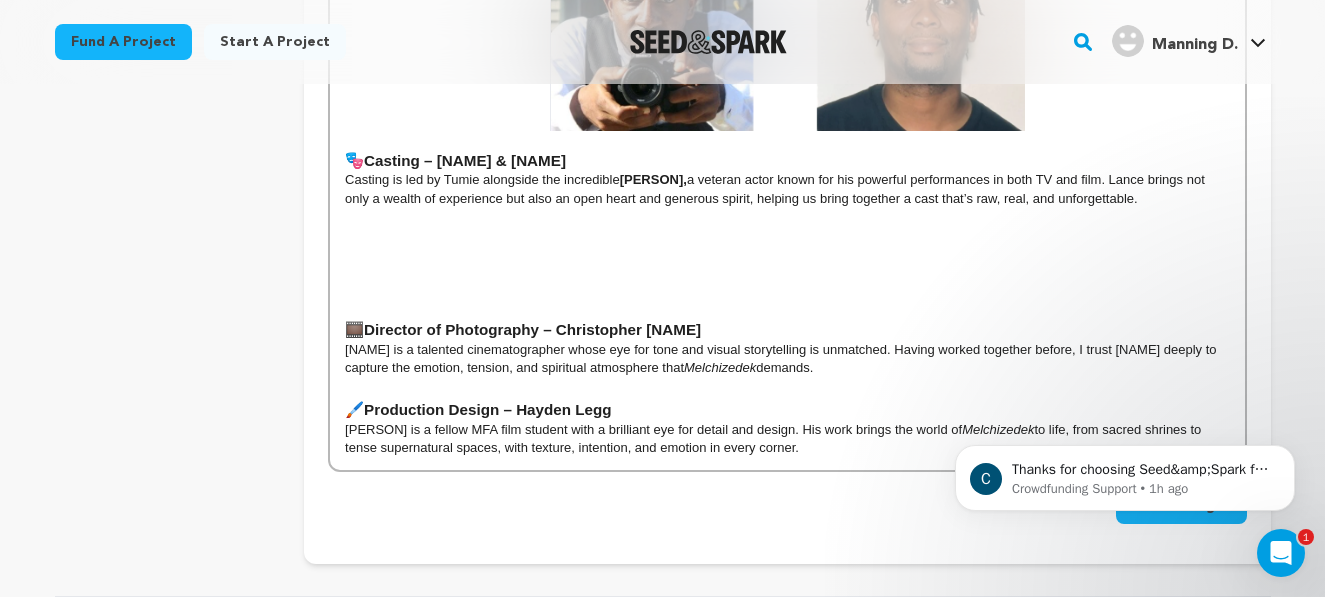 scroll, scrollTop: 1164, scrollLeft: 0, axis: vertical 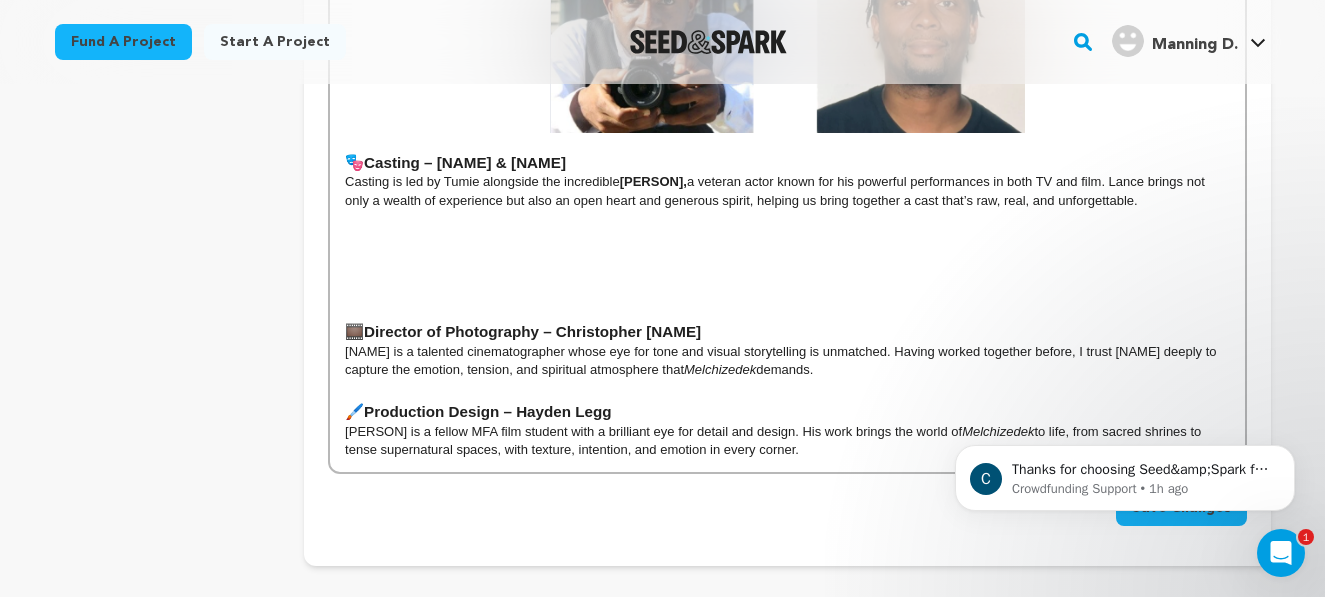 click at bounding box center (787, 219) 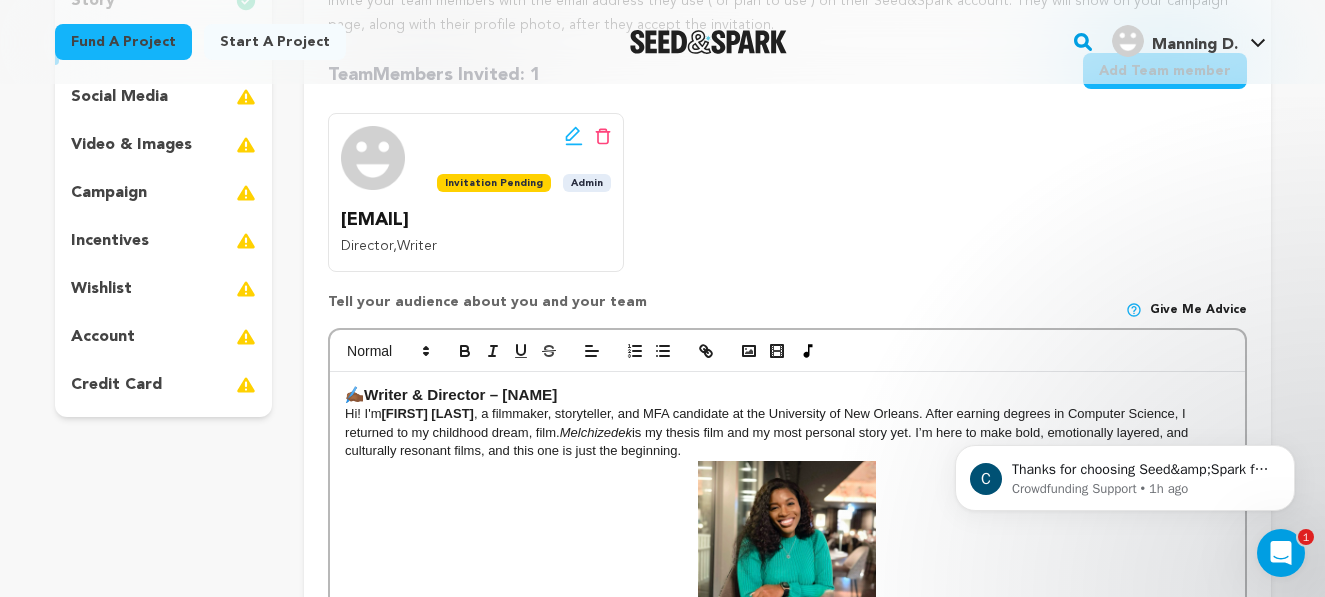 scroll, scrollTop: 340, scrollLeft: 0, axis: vertical 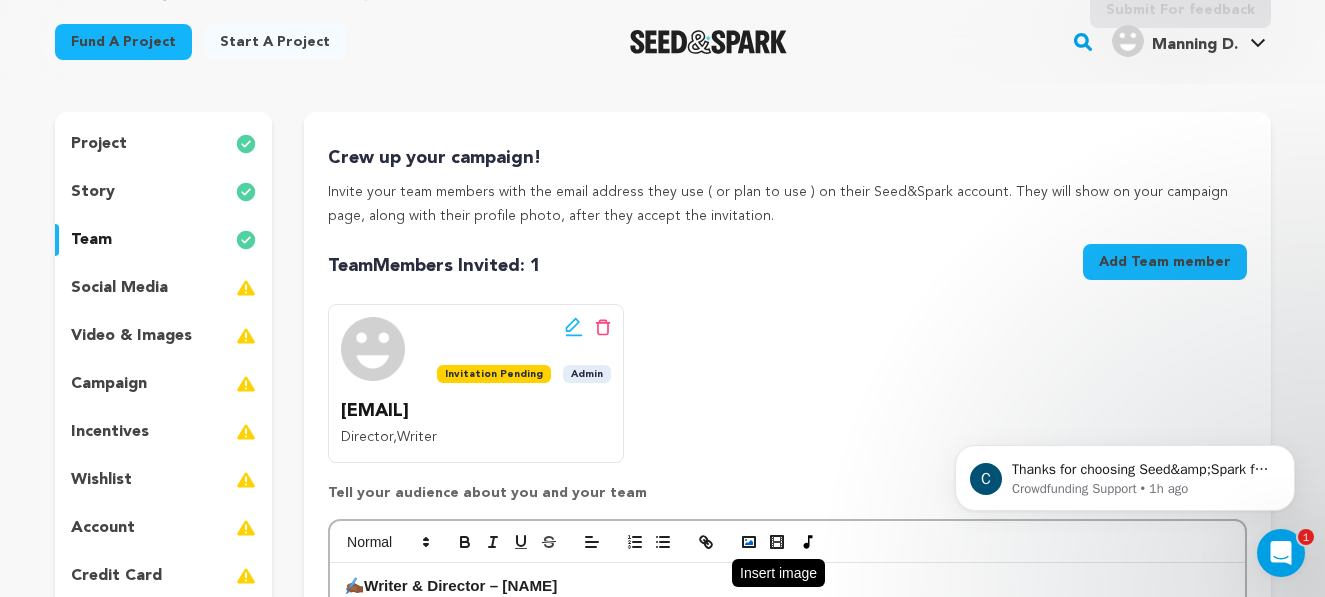 click 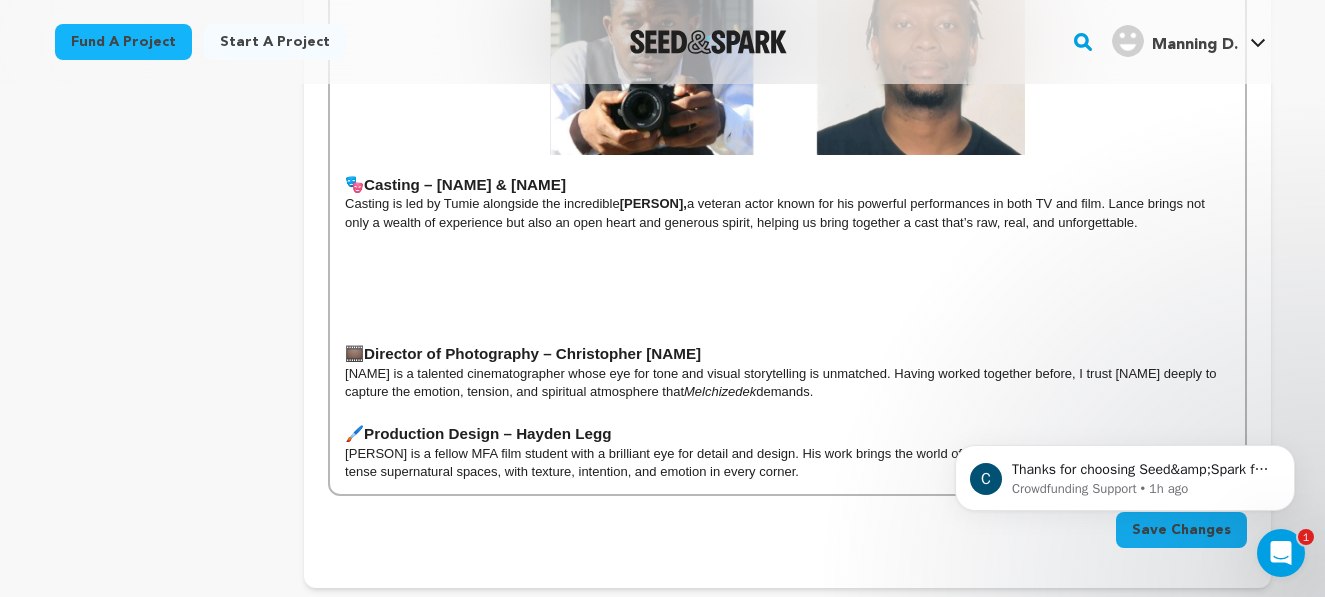 scroll, scrollTop: 1132, scrollLeft: 0, axis: vertical 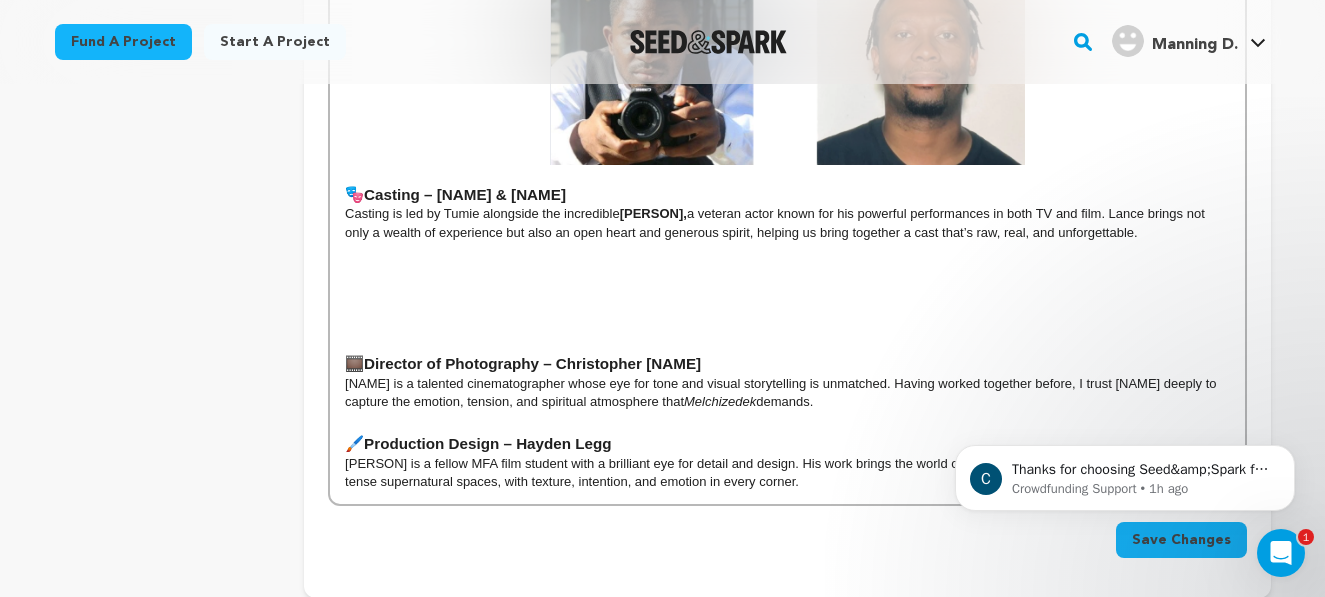 click on "Christopher is a talented cinematographer whose eye for tone and visual storytelling is unmatched. Having worked together before, I trust him deeply to capture the emotion, tension, and spiritual atmosphere that  Melchizedek  demands." at bounding box center (787, 393) 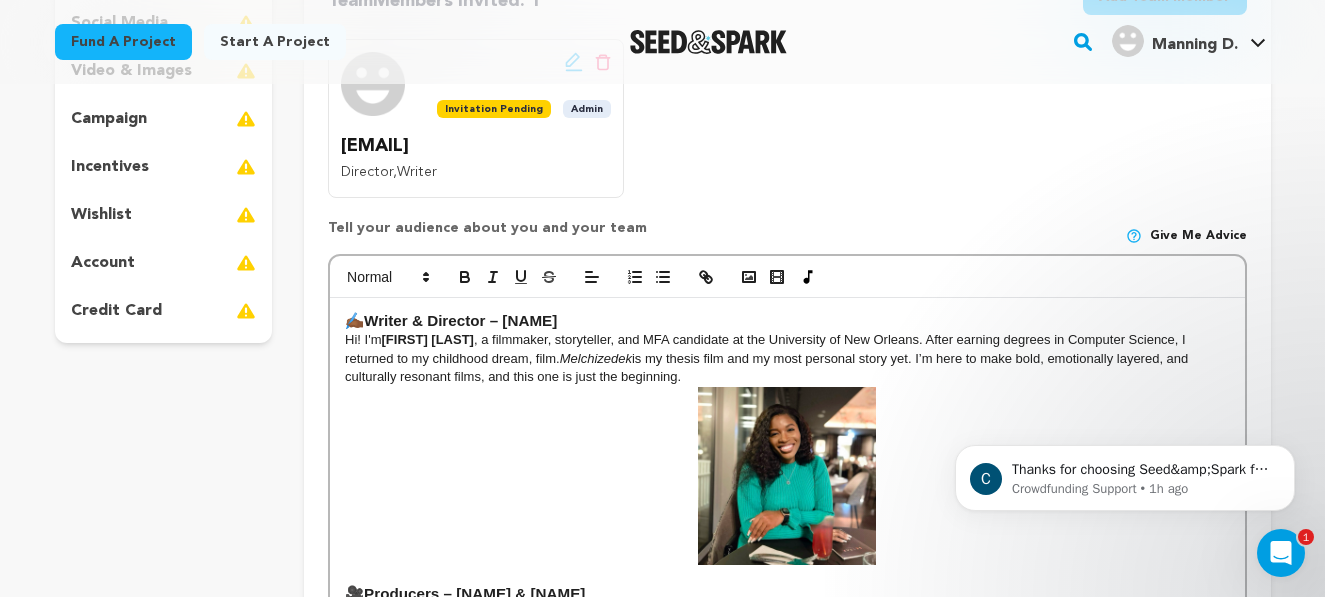 scroll, scrollTop: 400, scrollLeft: 0, axis: vertical 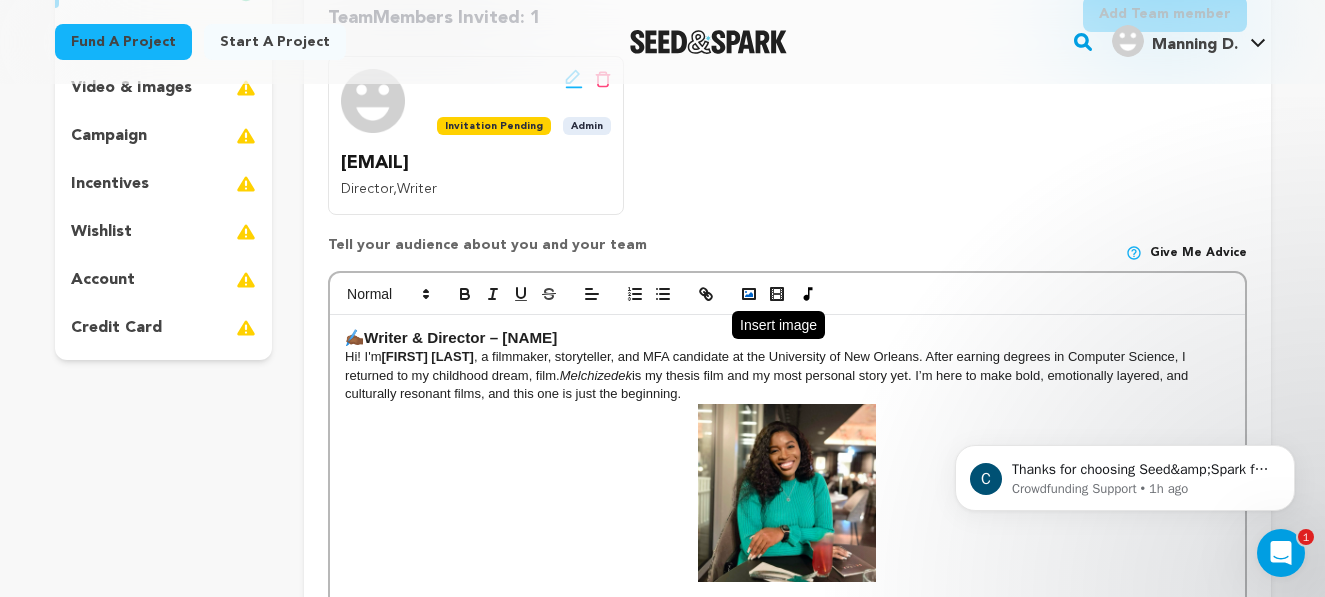 click 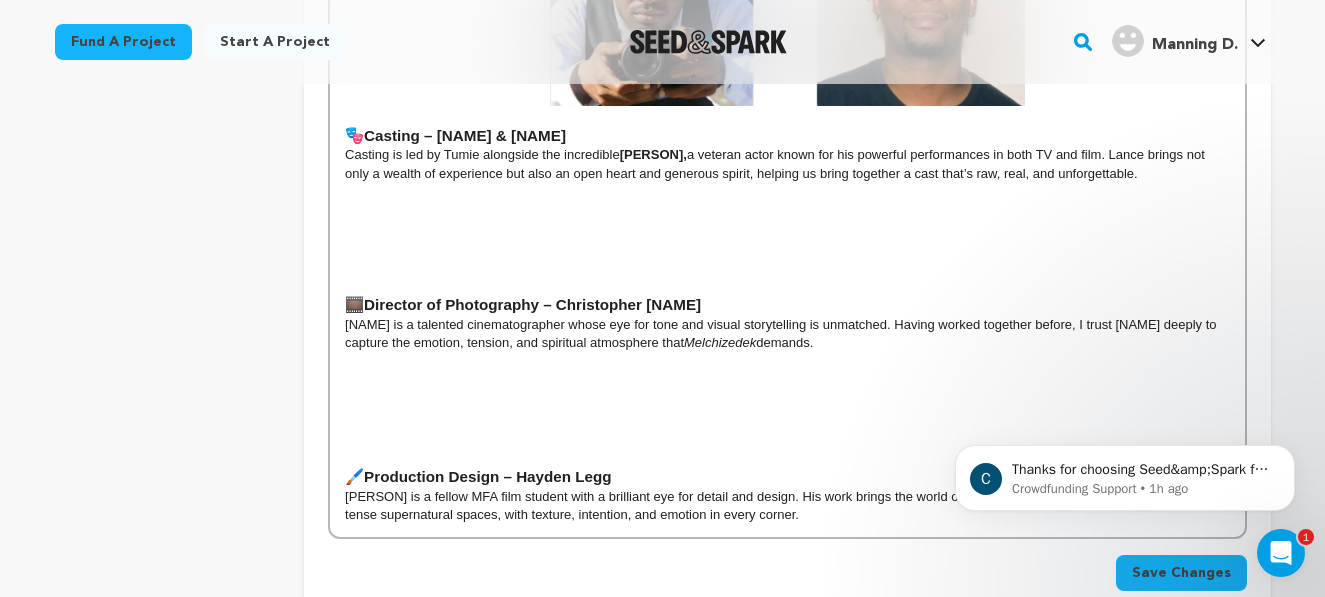 scroll, scrollTop: 1198, scrollLeft: 0, axis: vertical 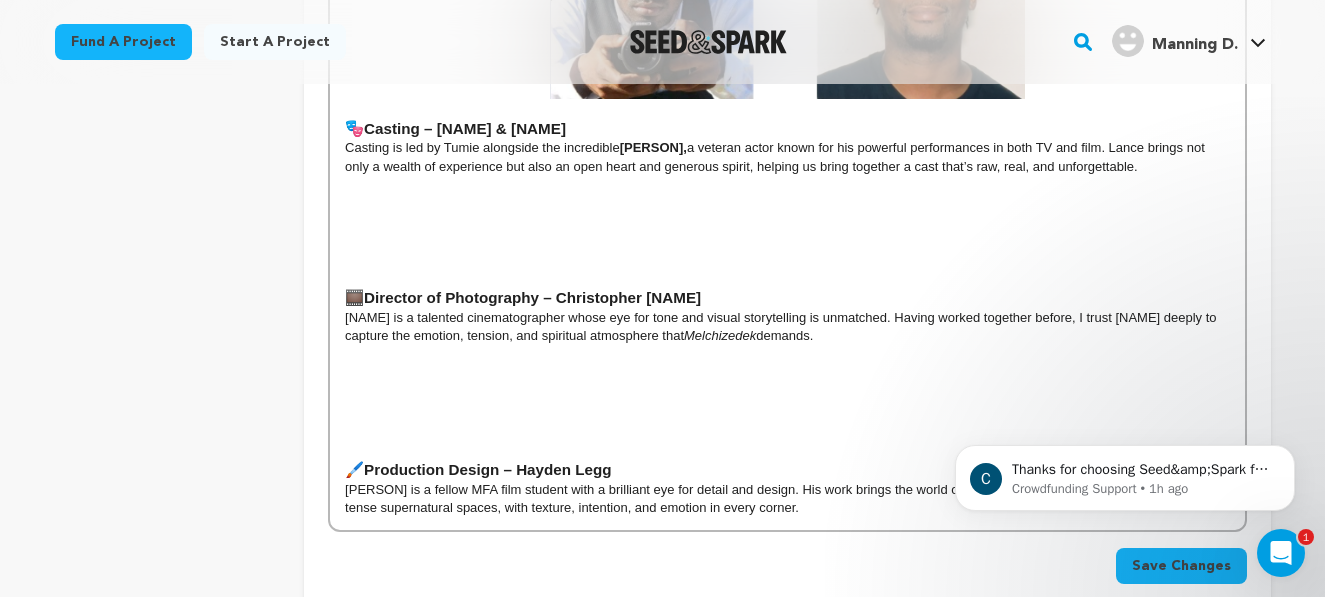 click on "Hayden is a fellow MFA film student with a brilliant eye for detail and design. His work brings the world of  Melchizedek  to life, from sacred shrines to tense supernatural spaces, with texture, intention, and emotion in every corner." at bounding box center (787, 499) 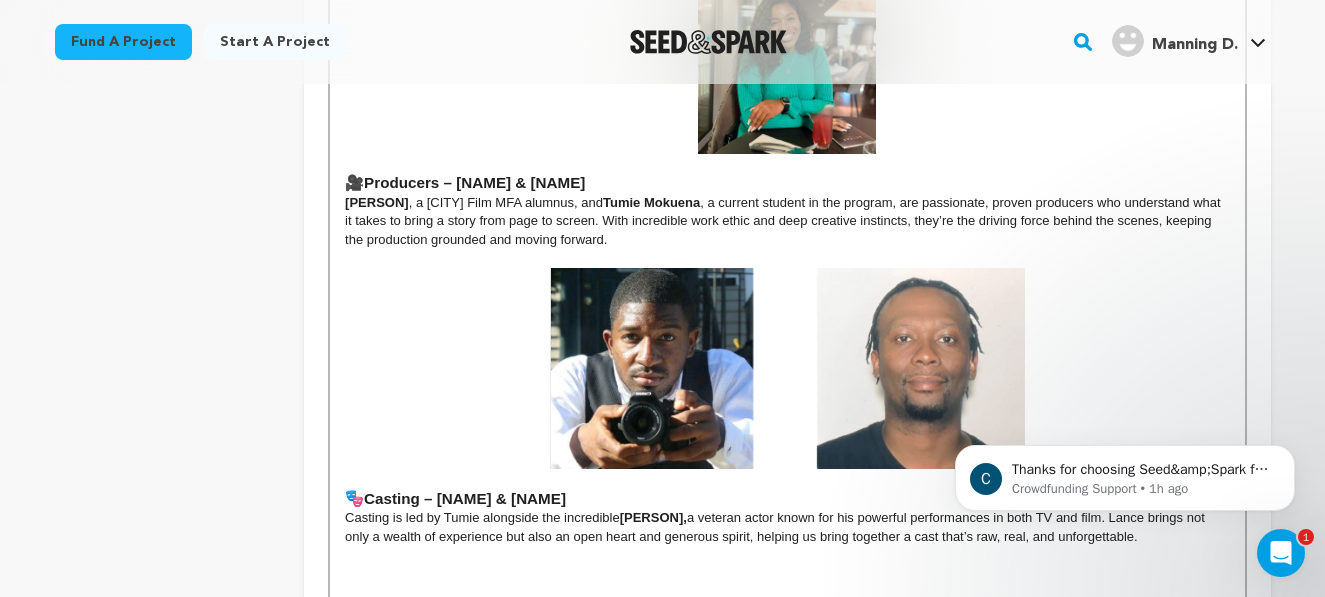 scroll, scrollTop: 313, scrollLeft: 0, axis: vertical 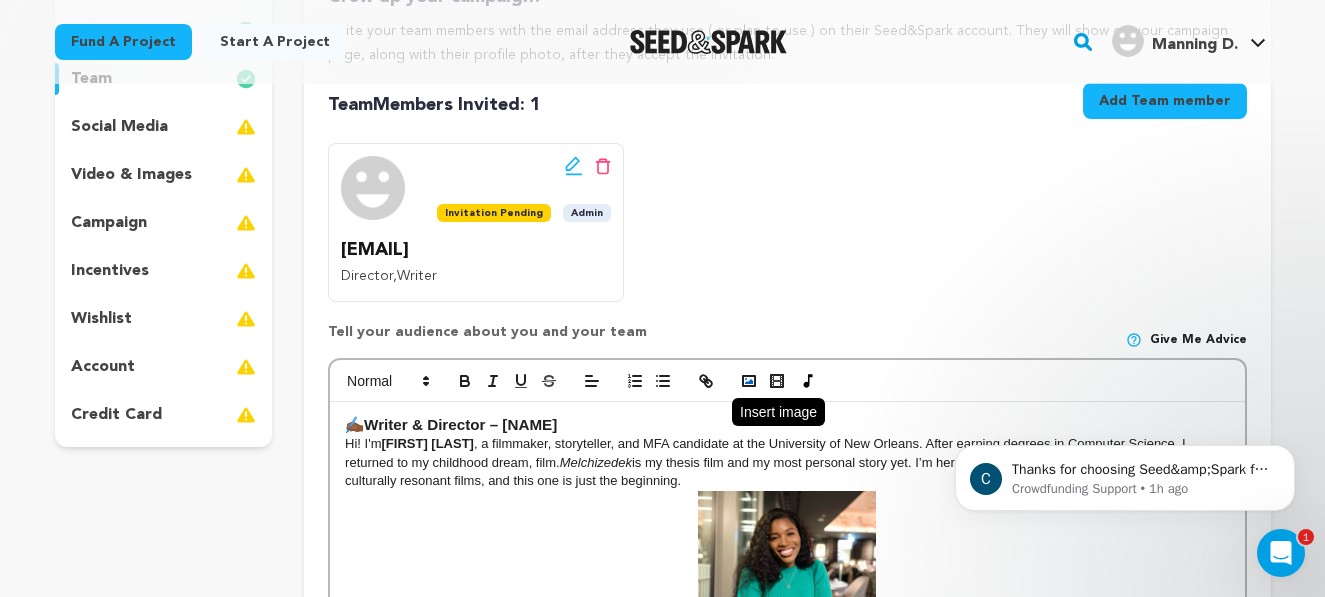 click 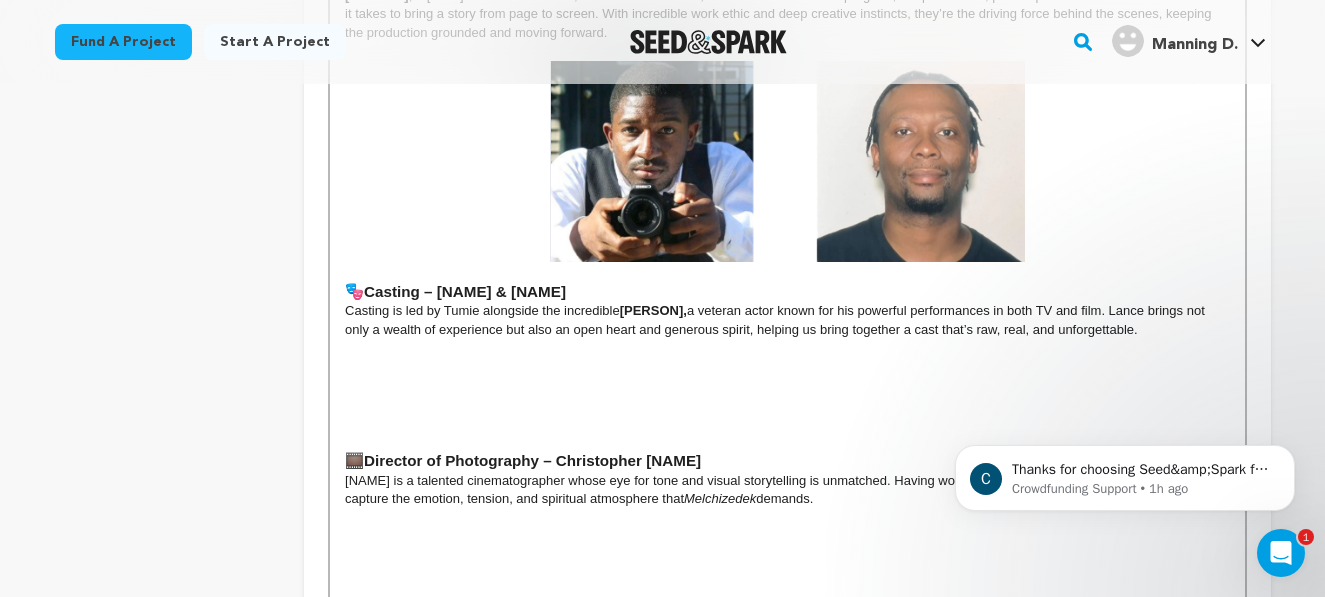 scroll, scrollTop: 1056, scrollLeft: 0, axis: vertical 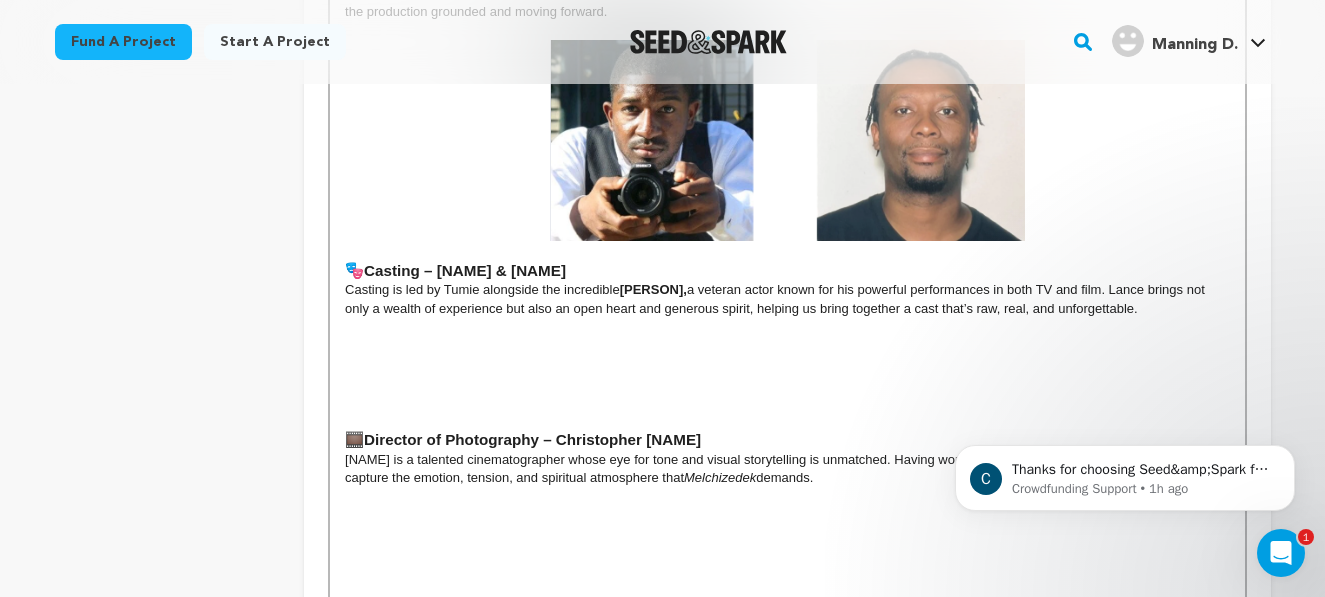 click at bounding box center [787, 346] 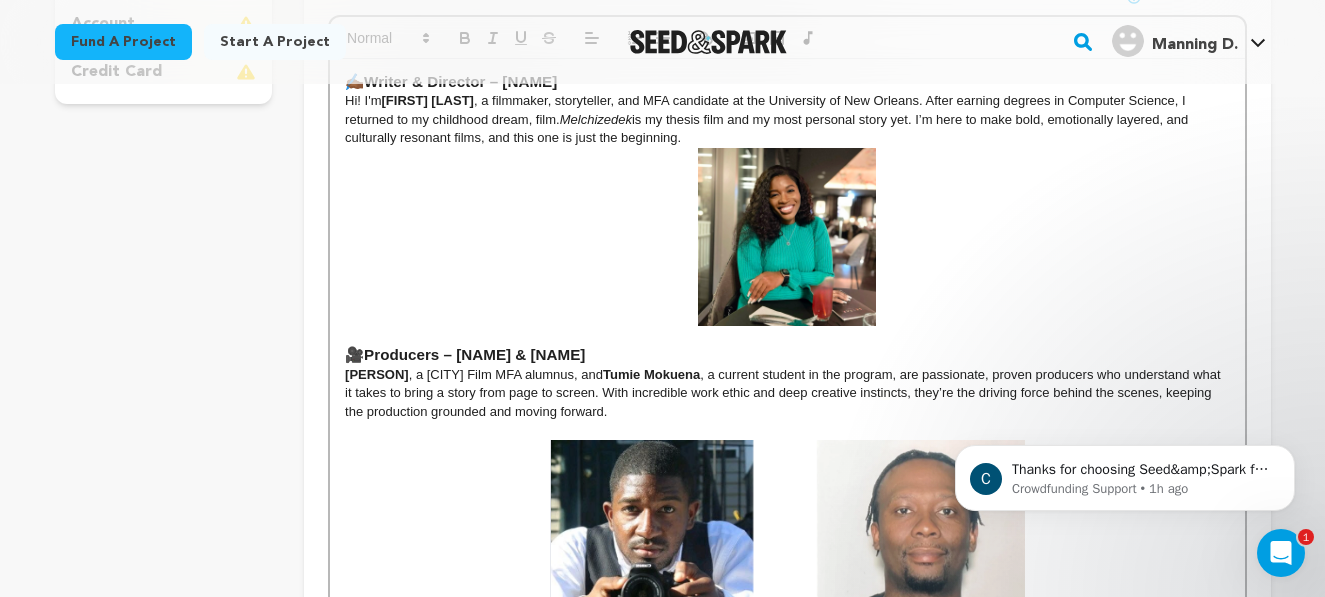 scroll, scrollTop: 521, scrollLeft: 0, axis: vertical 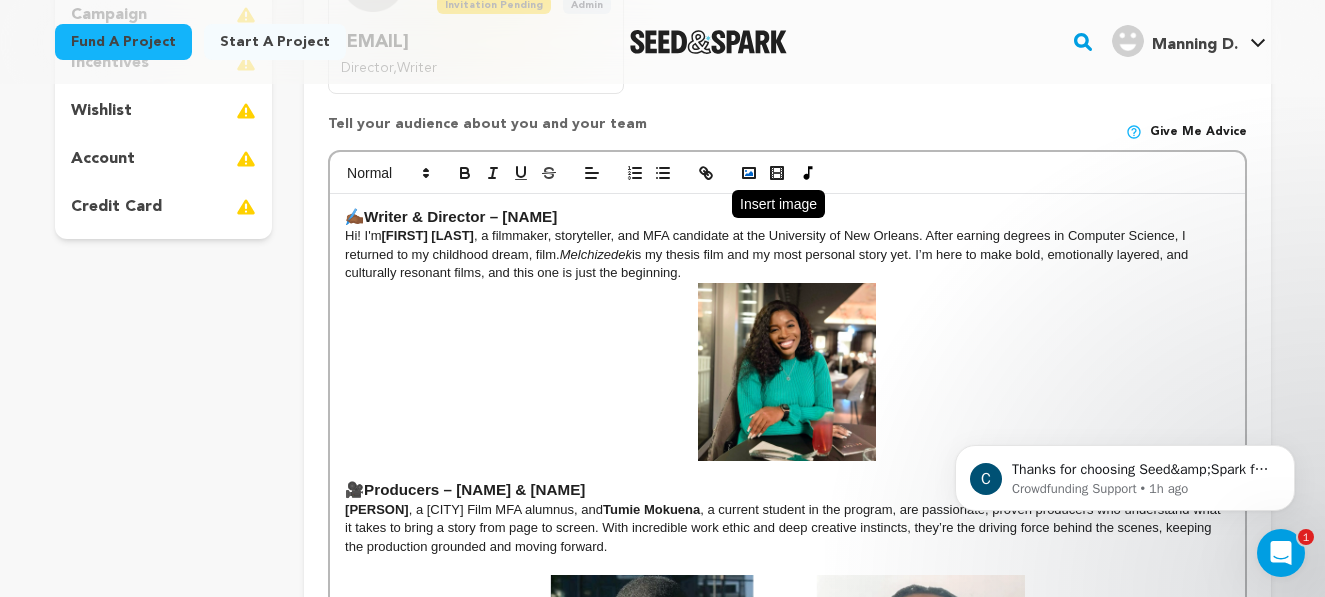 click 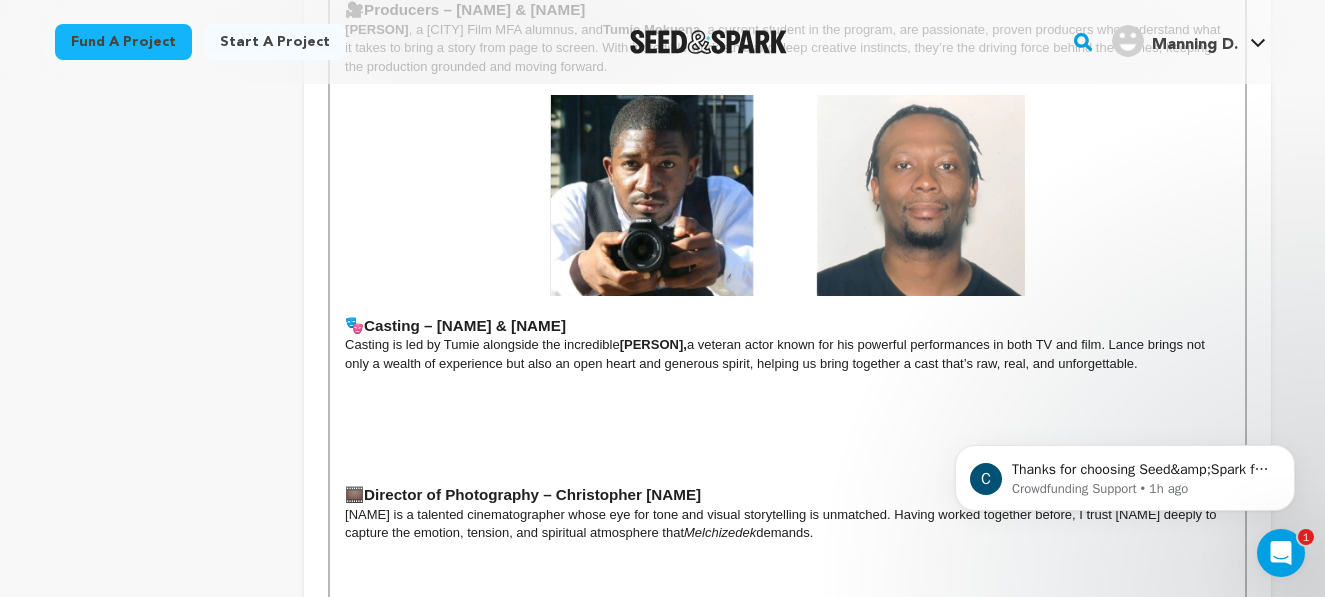 scroll, scrollTop: 1083, scrollLeft: 0, axis: vertical 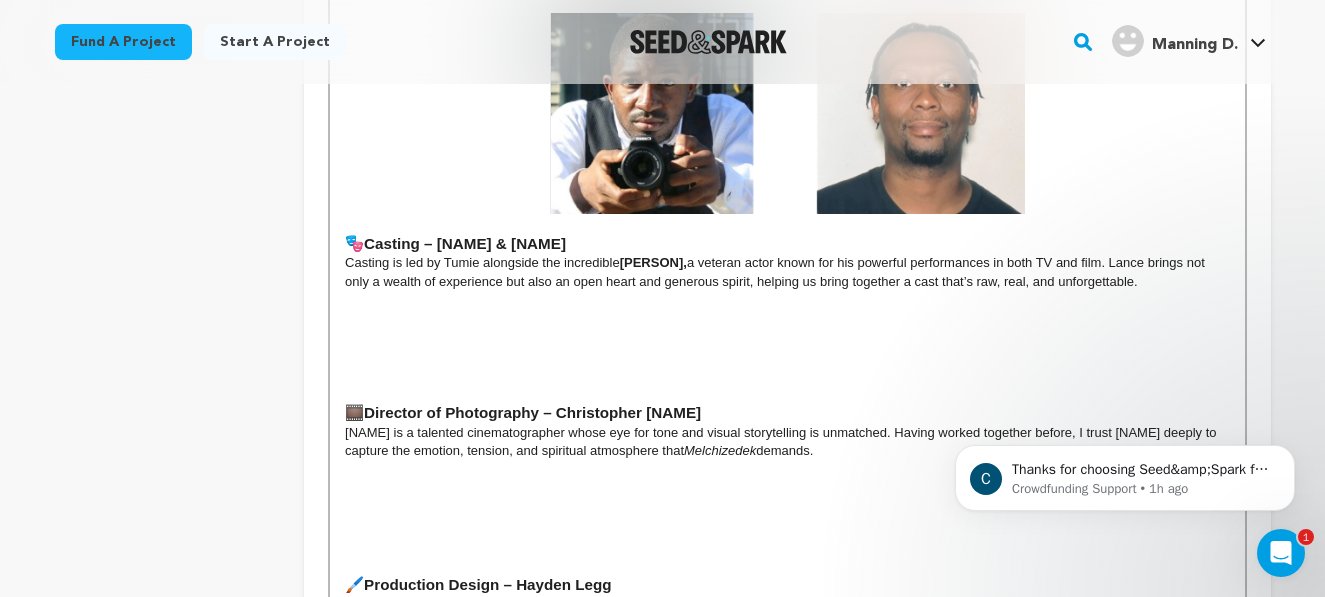 click at bounding box center (787, 470) 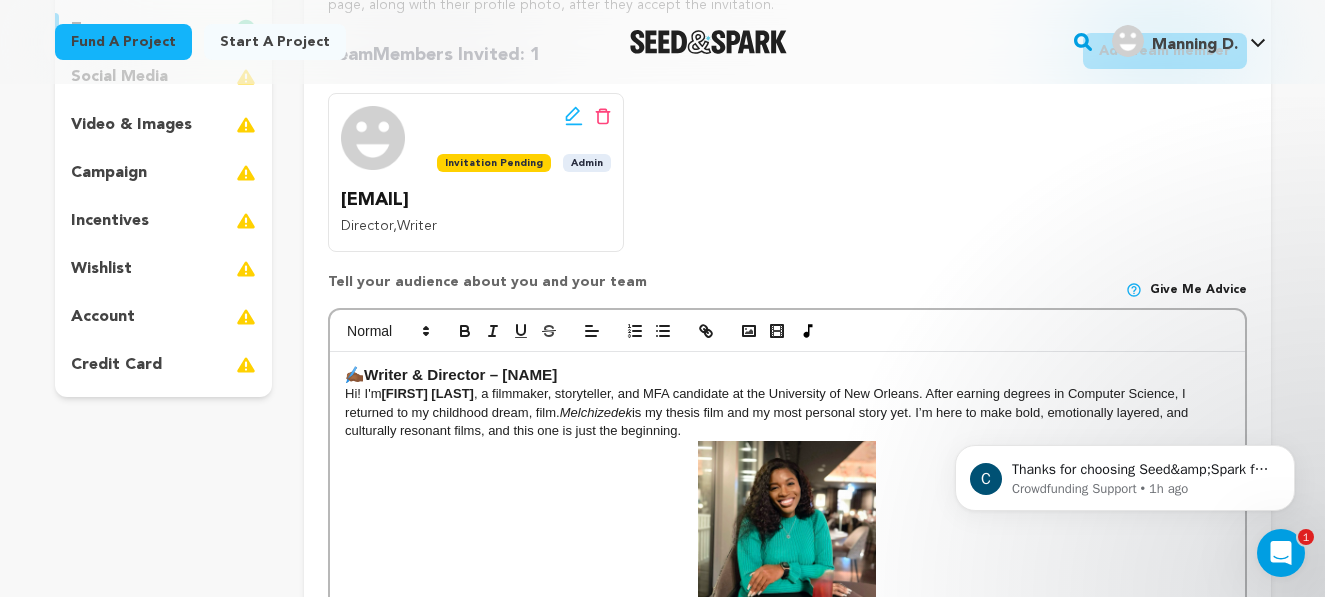 scroll, scrollTop: 302, scrollLeft: 0, axis: vertical 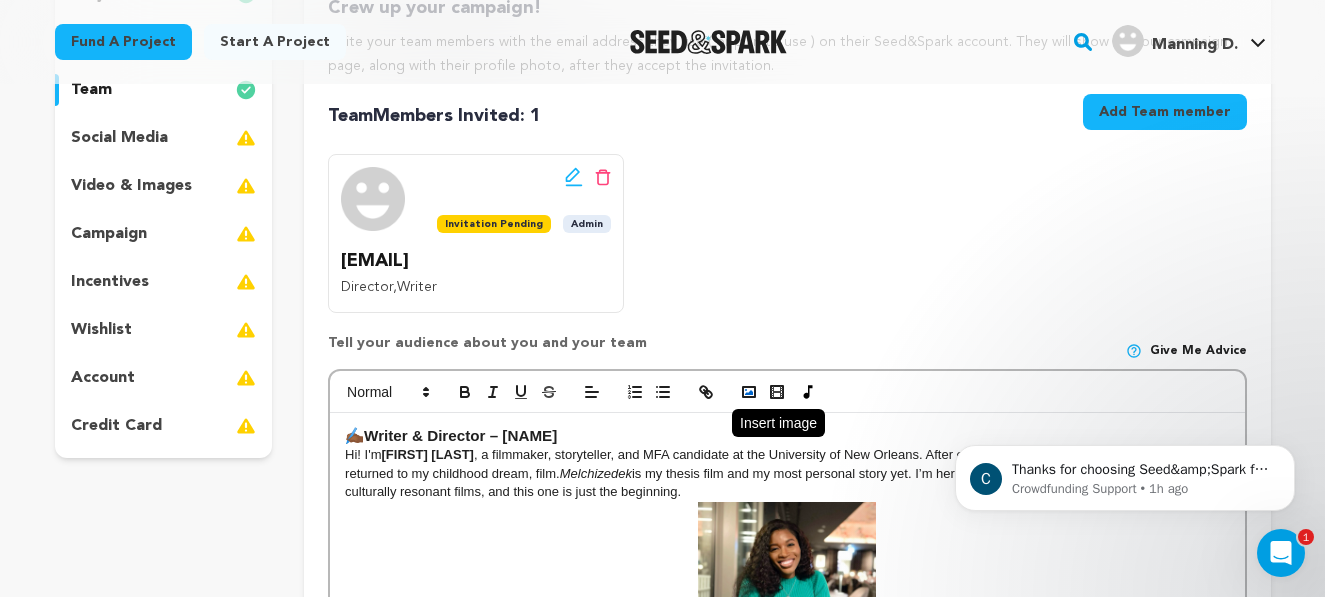 click 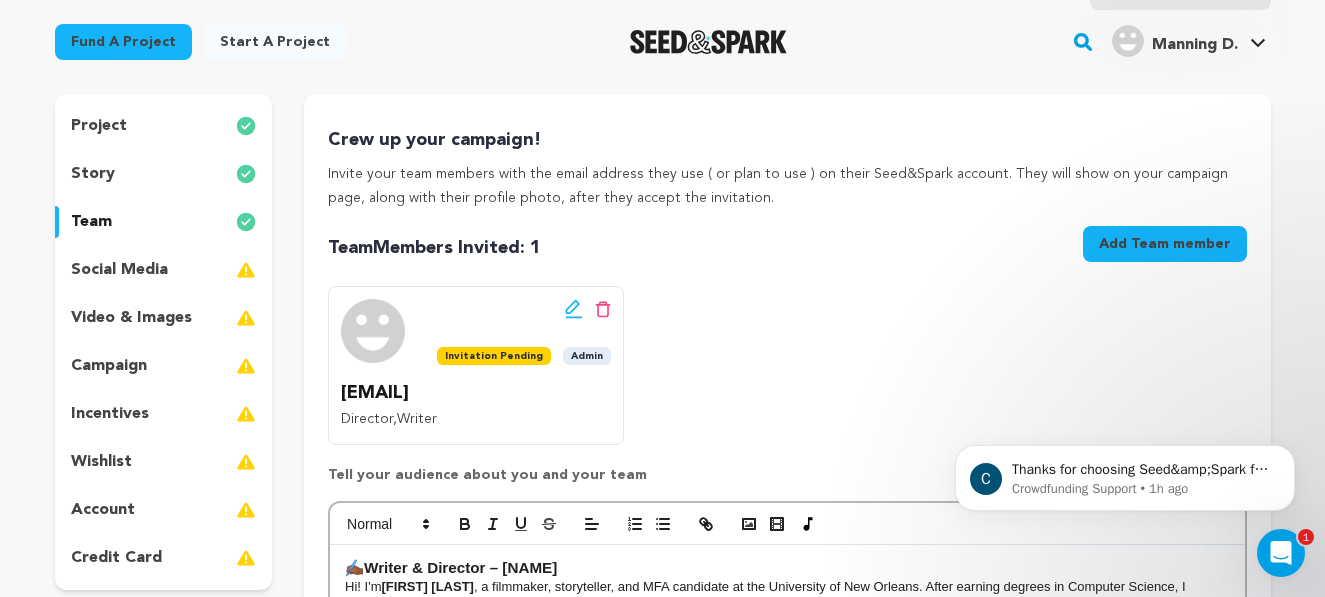 scroll, scrollTop: 61, scrollLeft: 0, axis: vertical 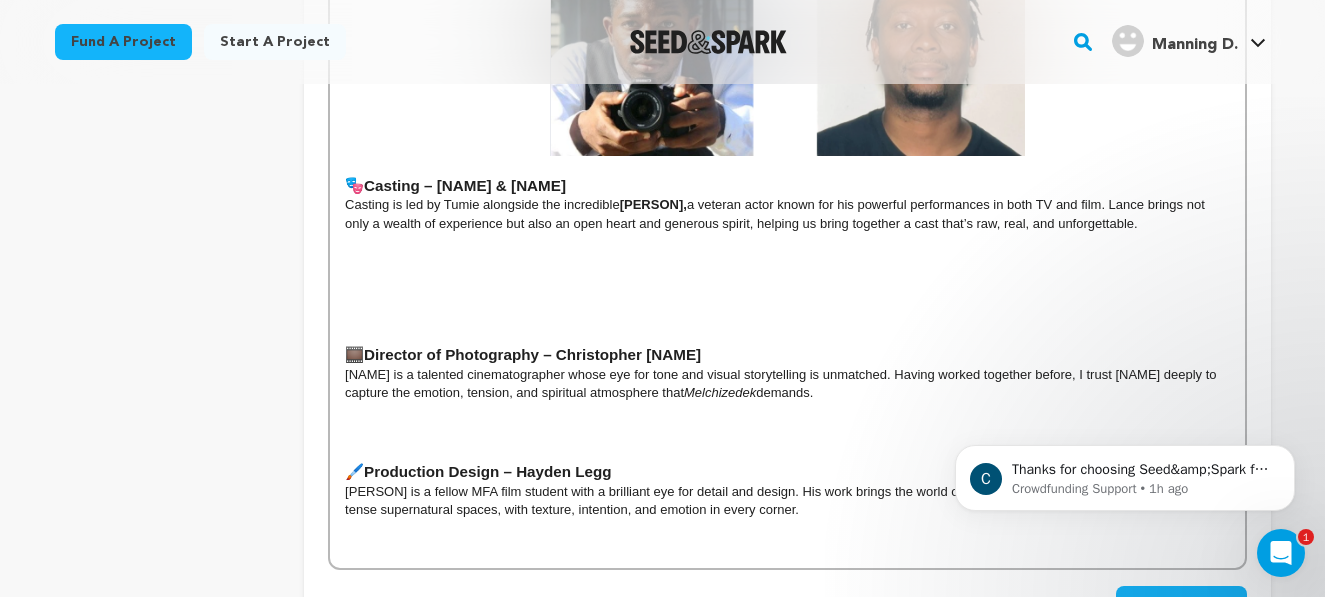 click on "Casting is led by Tumie alongside the incredible  Lance E. Nichols,   a veteran actor known for his powerful performances in both TV and film. Lance brings not only a wealth of experience but also an open heart and generous spirit, helping us bring together a cast that’s raw, real, and unforgettable." at bounding box center (787, 214) 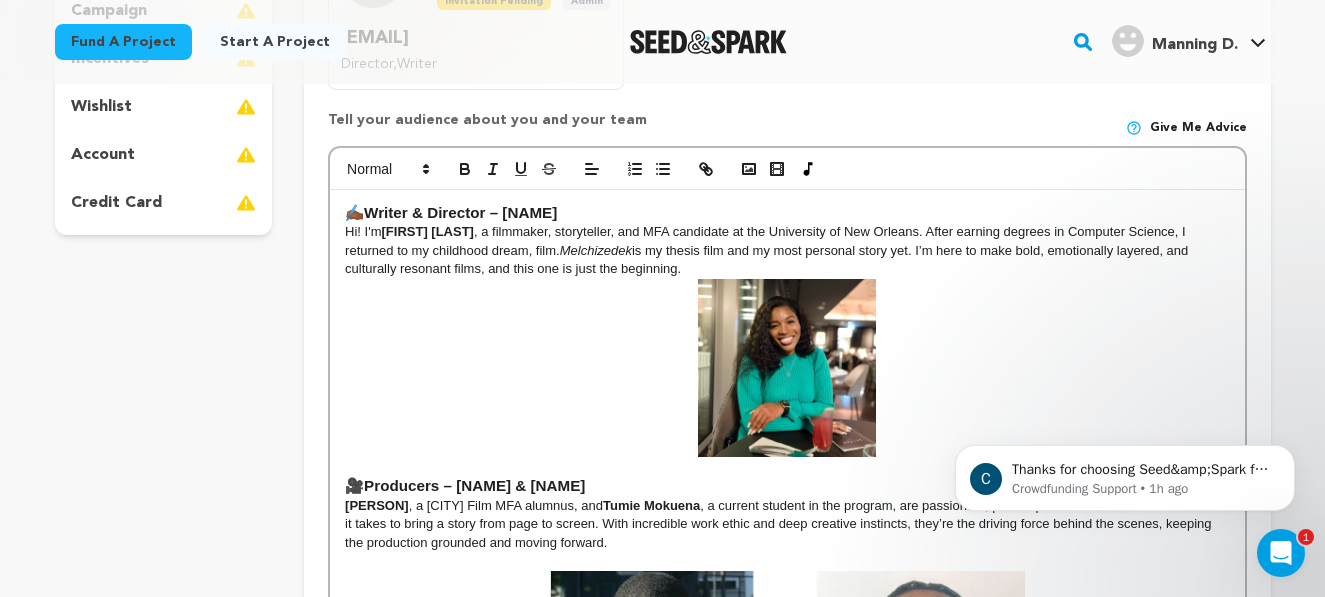 scroll, scrollTop: 515, scrollLeft: 0, axis: vertical 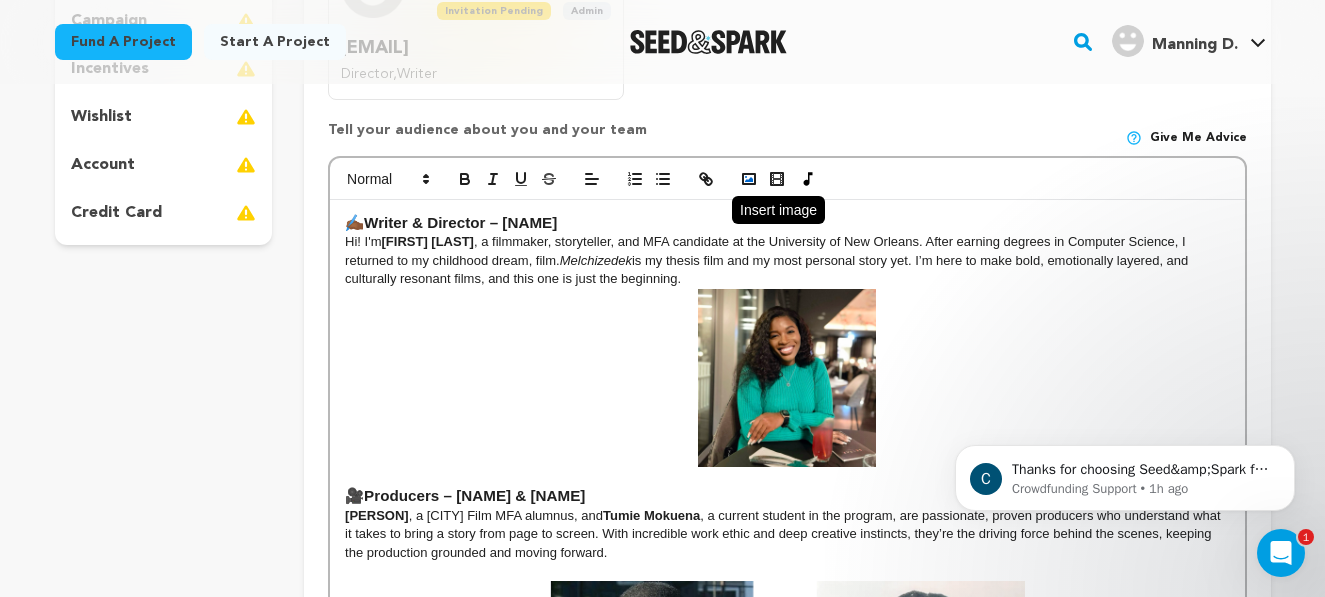 click 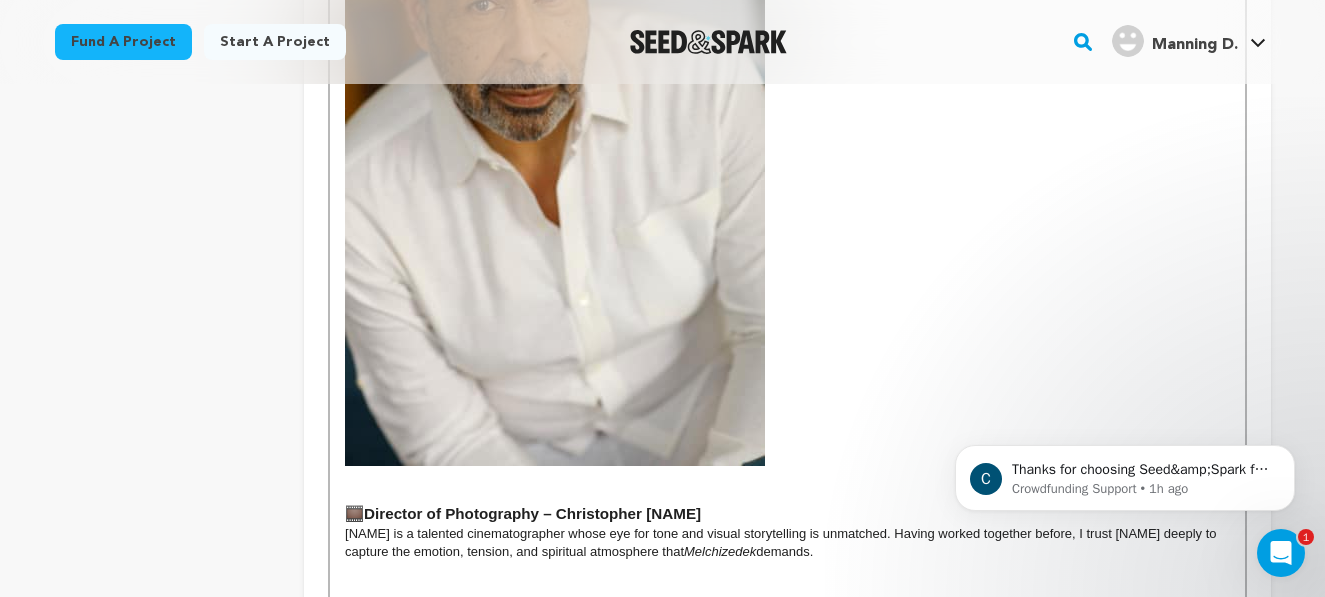 scroll, scrollTop: 1529, scrollLeft: 0, axis: vertical 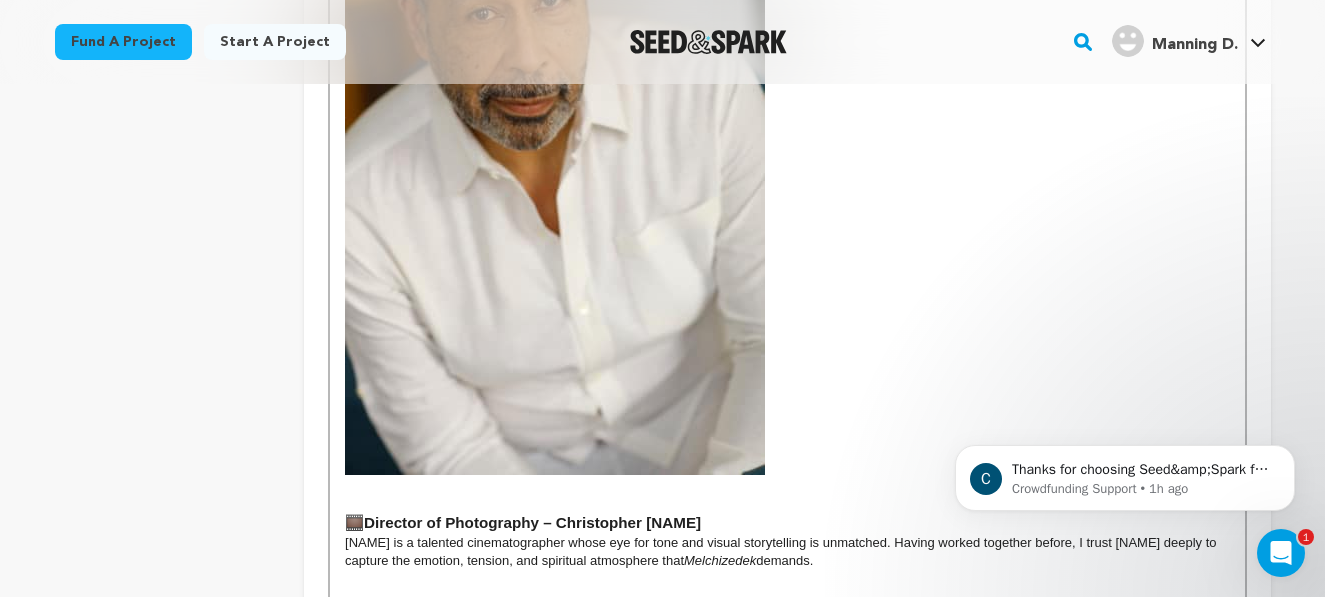 click at bounding box center [555, 160] 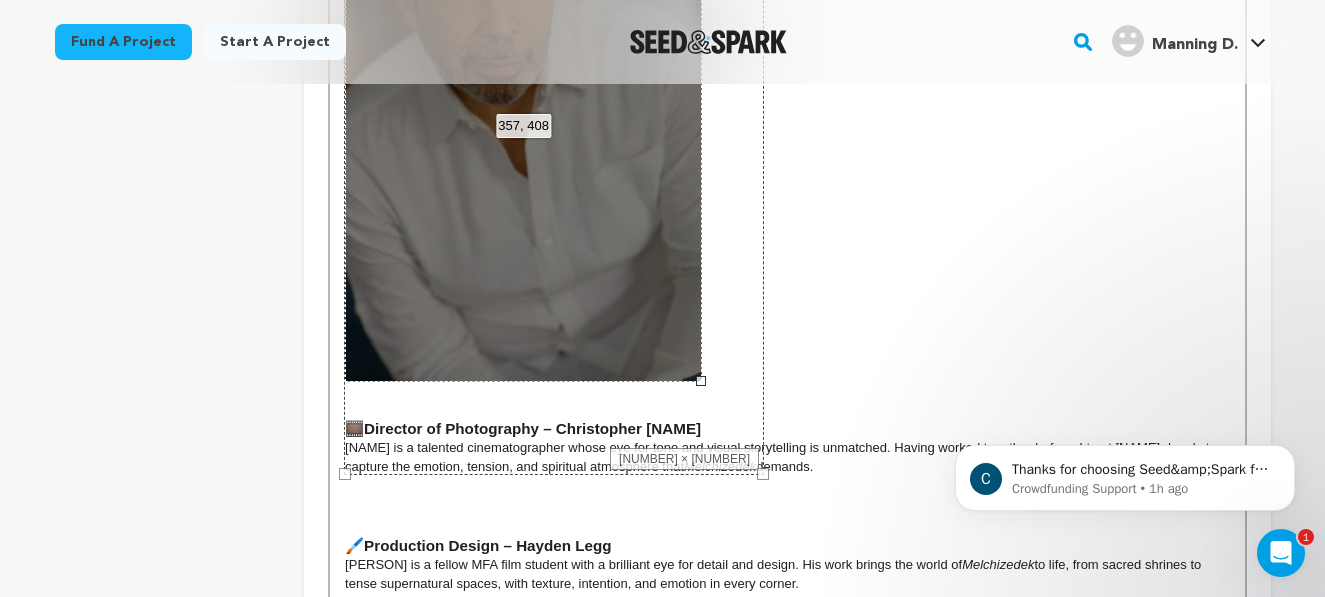 drag, startPoint x: 762, startPoint y: 472, endPoint x: 690, endPoint y: 232, distance: 250.56735 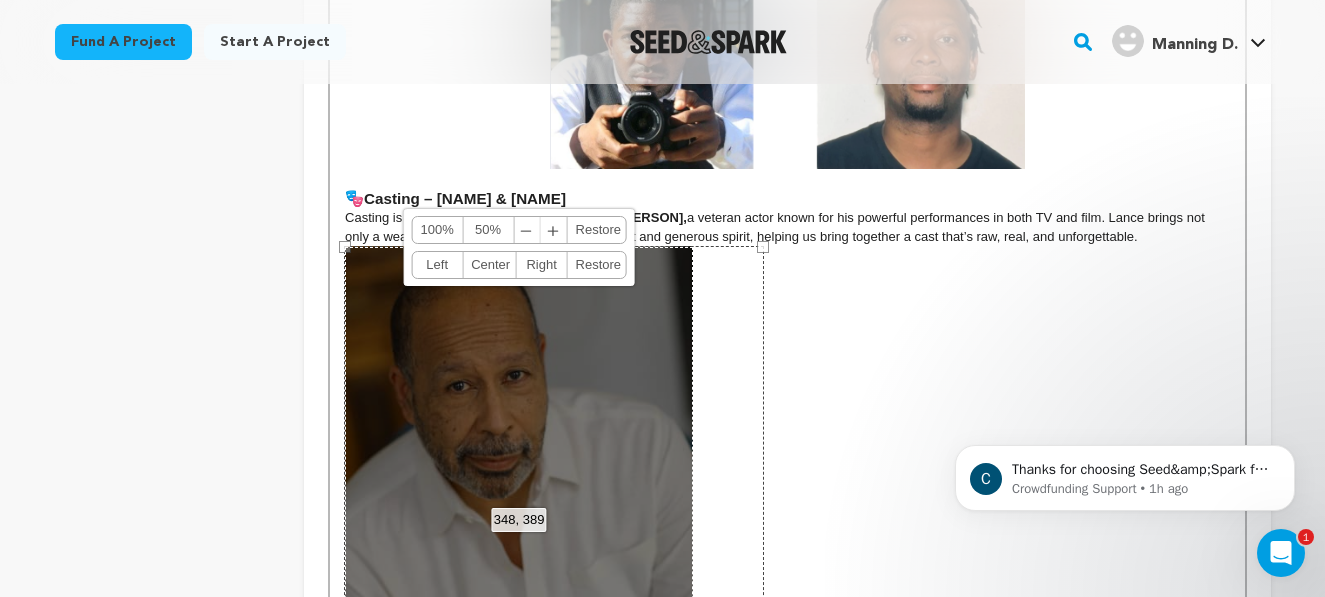 scroll, scrollTop: 1112, scrollLeft: 0, axis: vertical 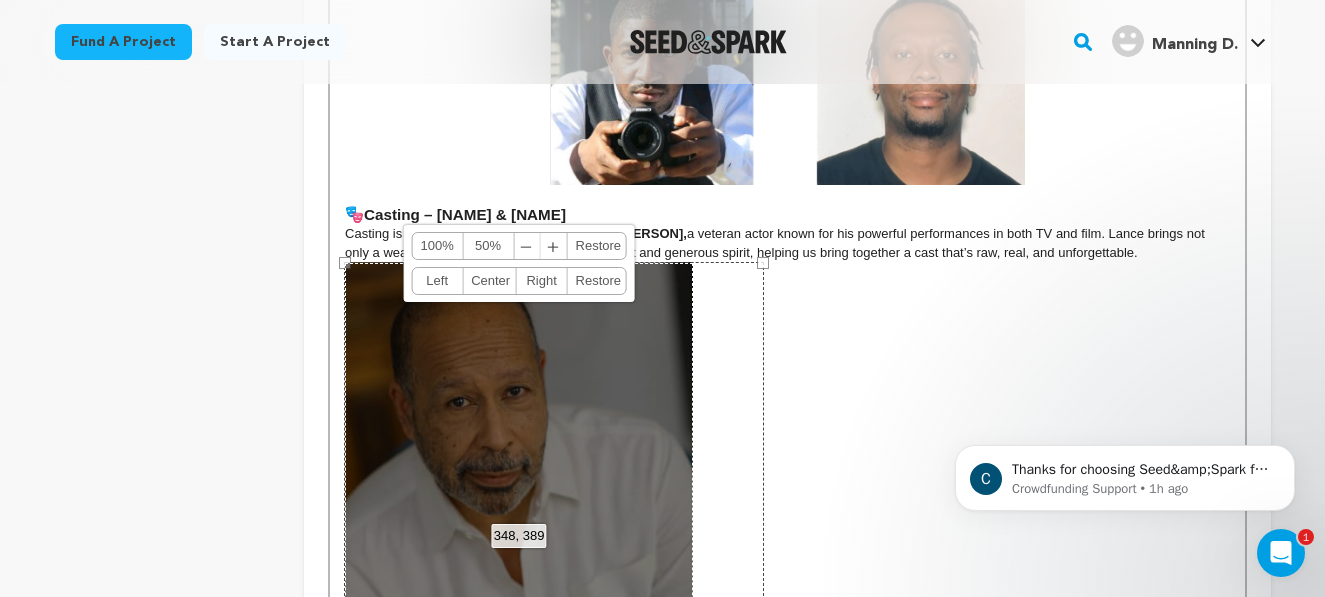 click on "348, 389
100%
50%
﹣
﹢
Restore
Left
Center
Right
Restore" at bounding box center (519, 524) 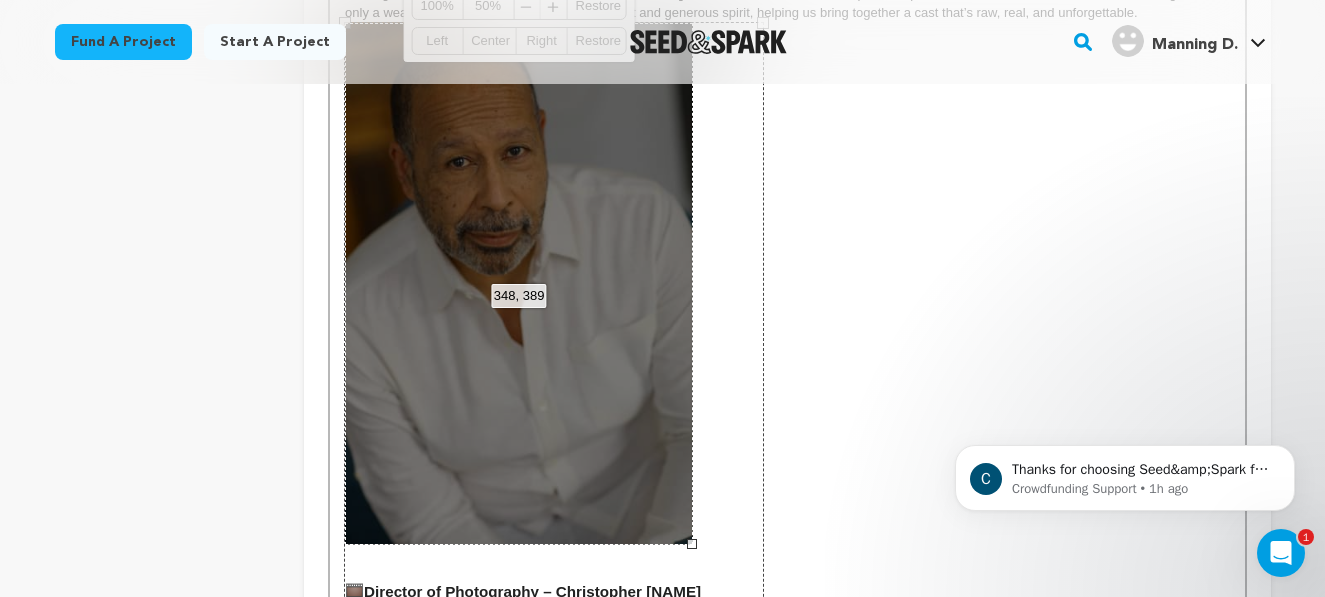 scroll, scrollTop: 1356, scrollLeft: 0, axis: vertical 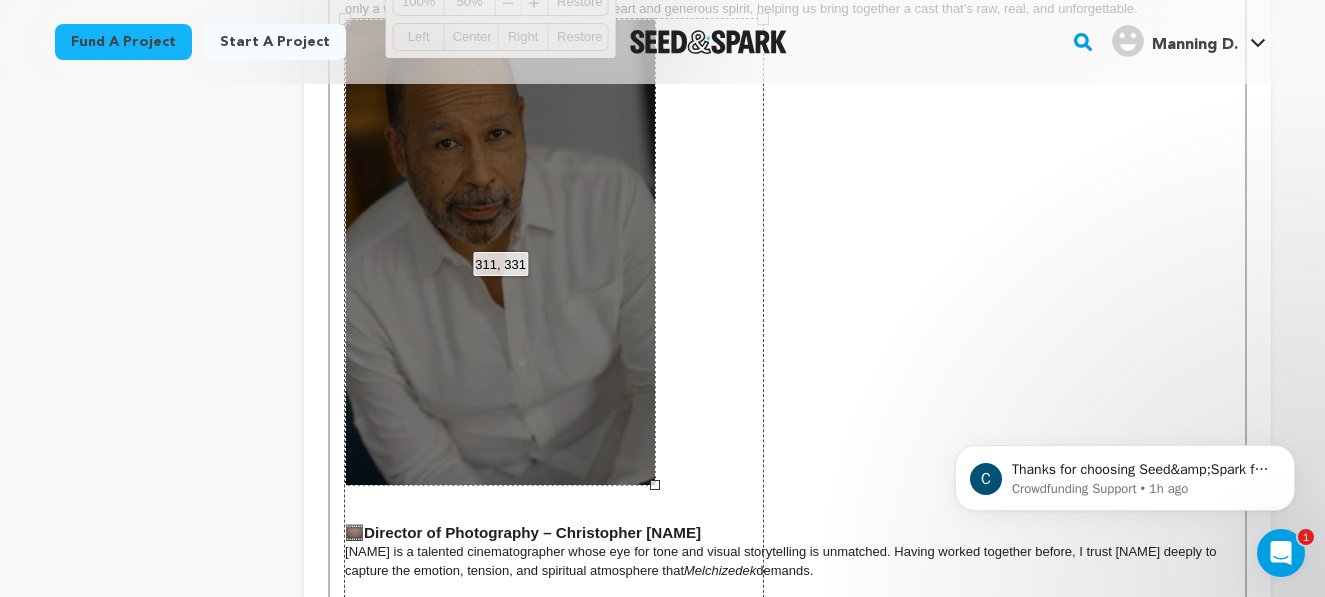 drag, startPoint x: 688, startPoint y: 536, endPoint x: 651, endPoint y: 346, distance: 193.5691 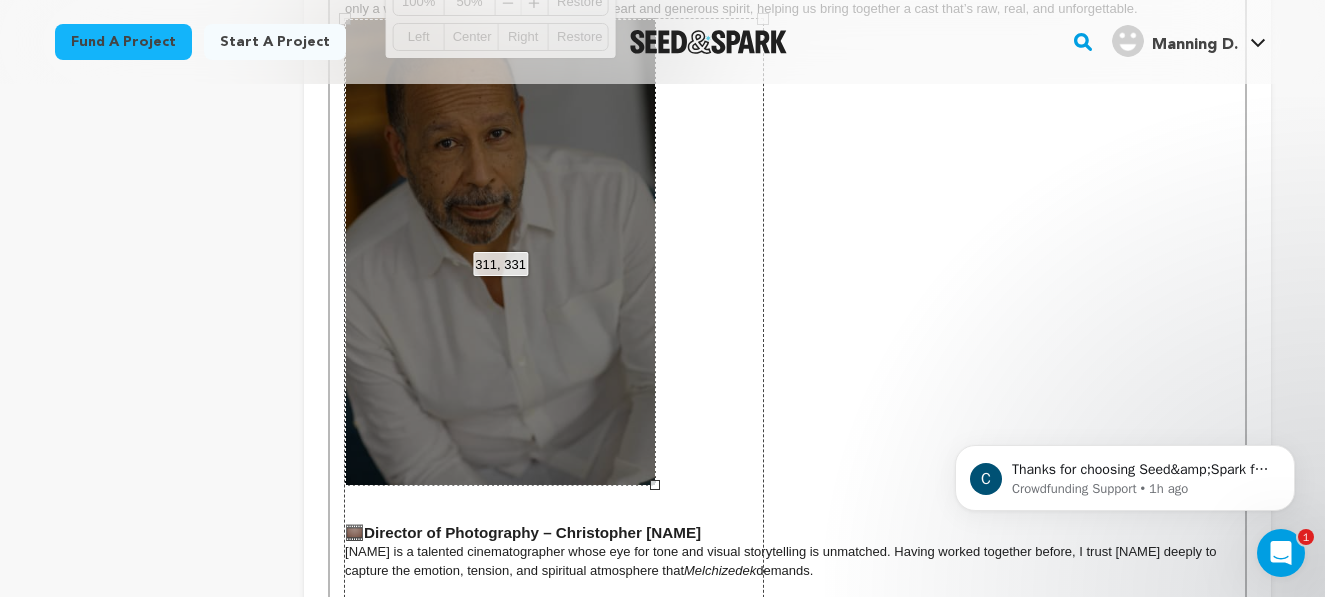 click on "311, 331
100%
50%
﹣
﹢
Restore
Left
Center
Right
Restore" at bounding box center [500, 252] 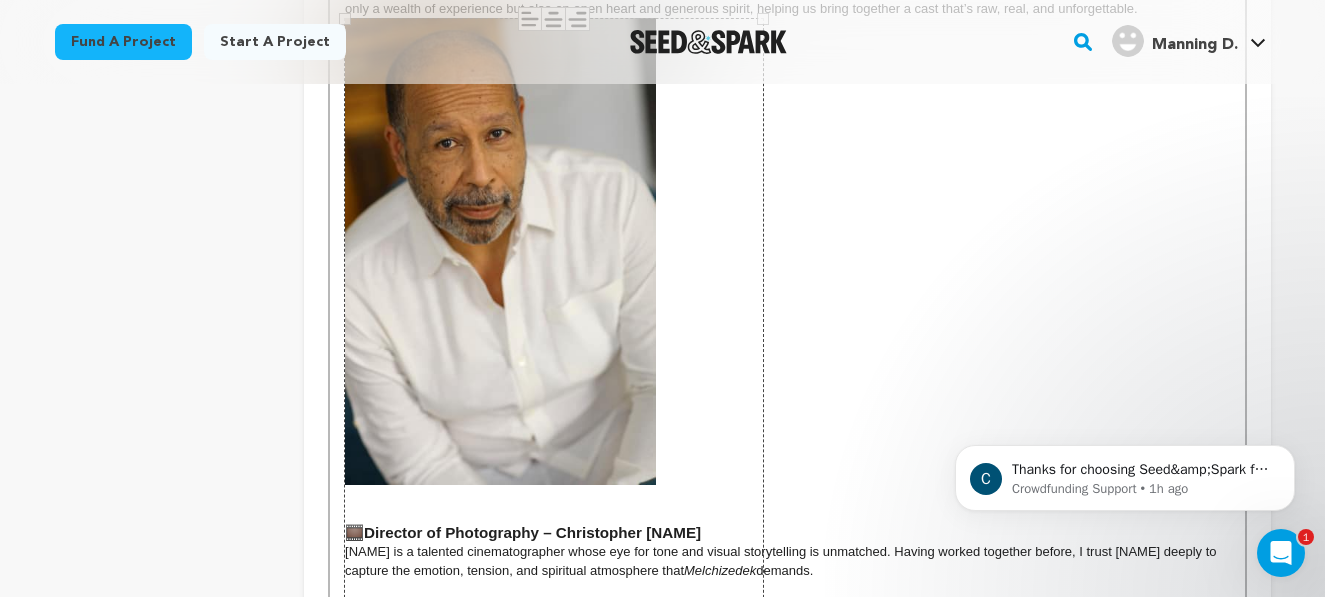 click at bounding box center (787, 251) 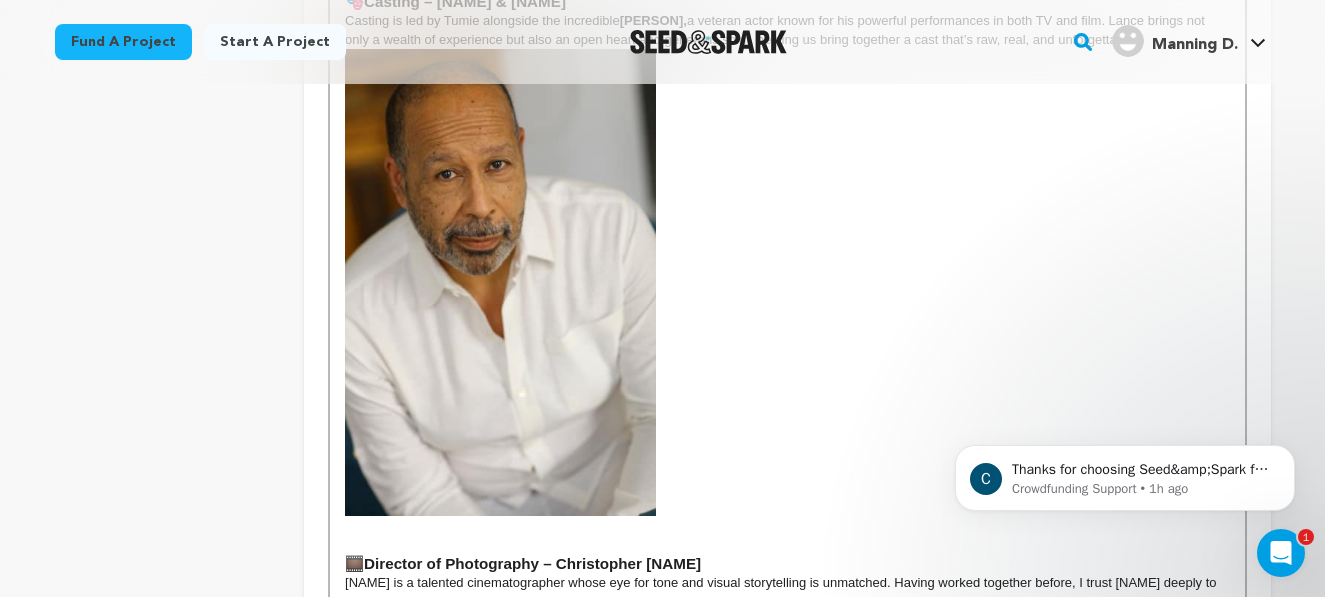 scroll, scrollTop: 1103, scrollLeft: 0, axis: vertical 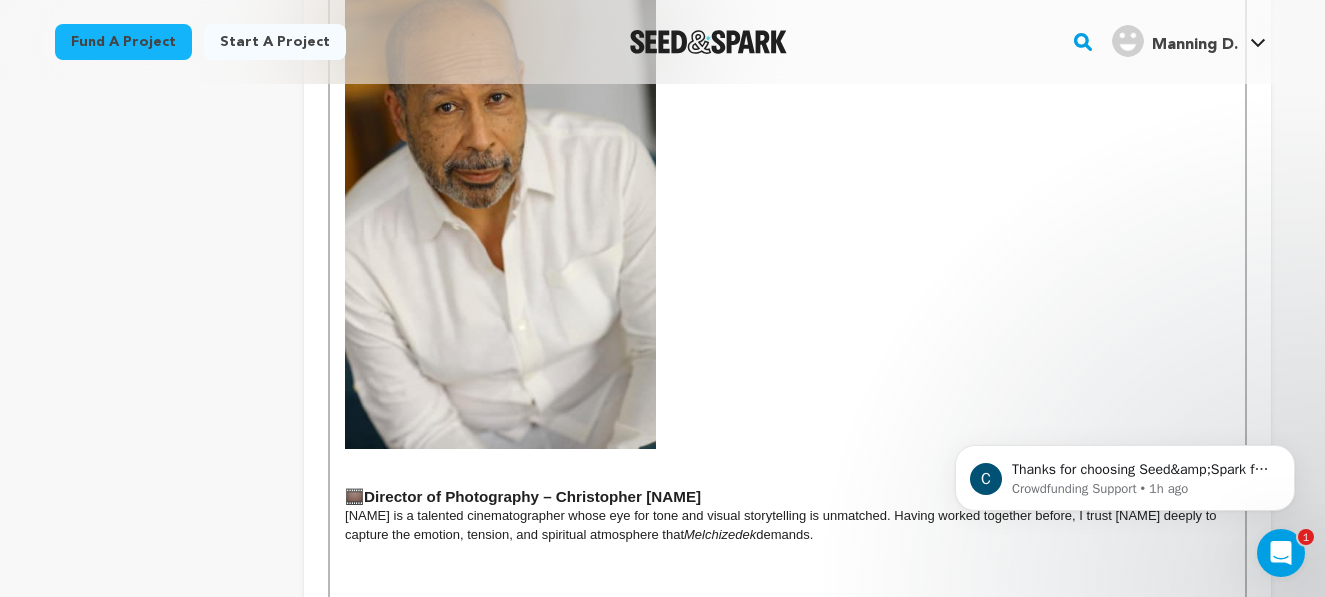 click at bounding box center [500, 215] 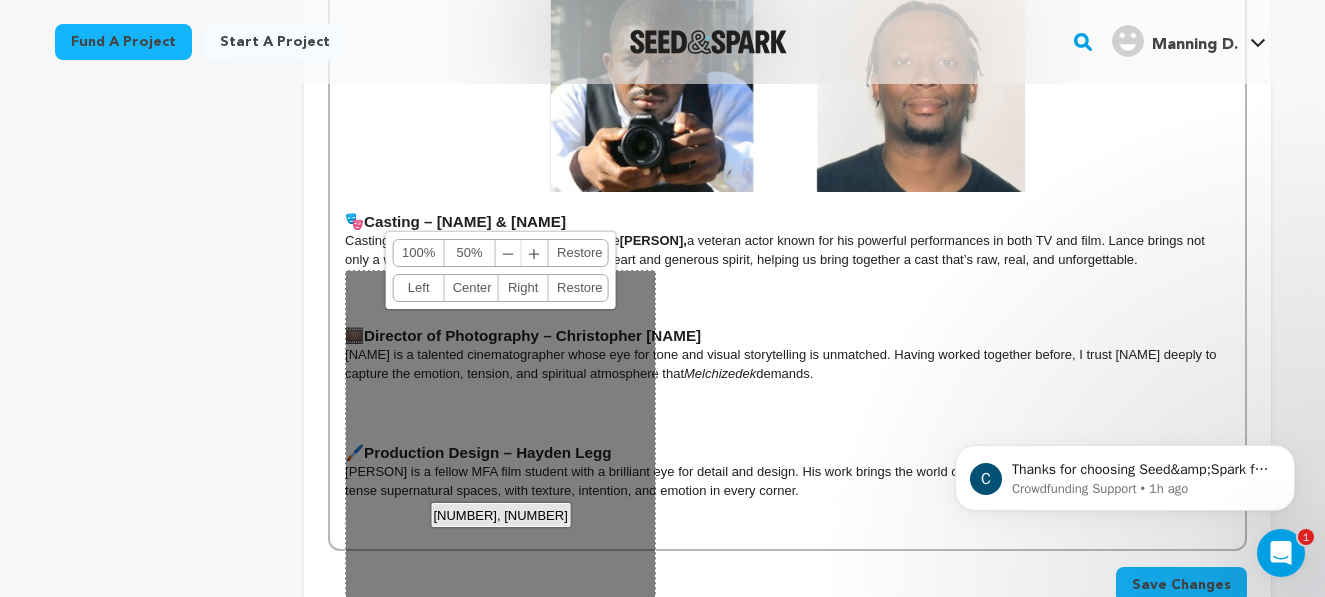 scroll, scrollTop: 1104, scrollLeft: 0, axis: vertical 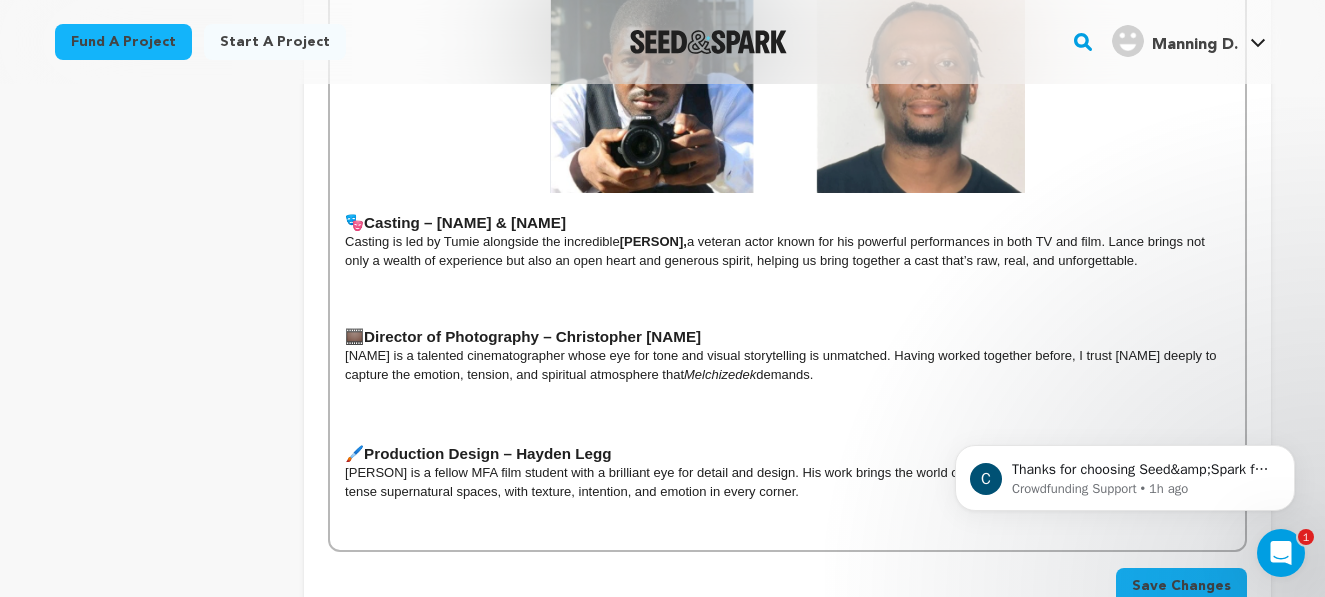 click at bounding box center [787, 316] 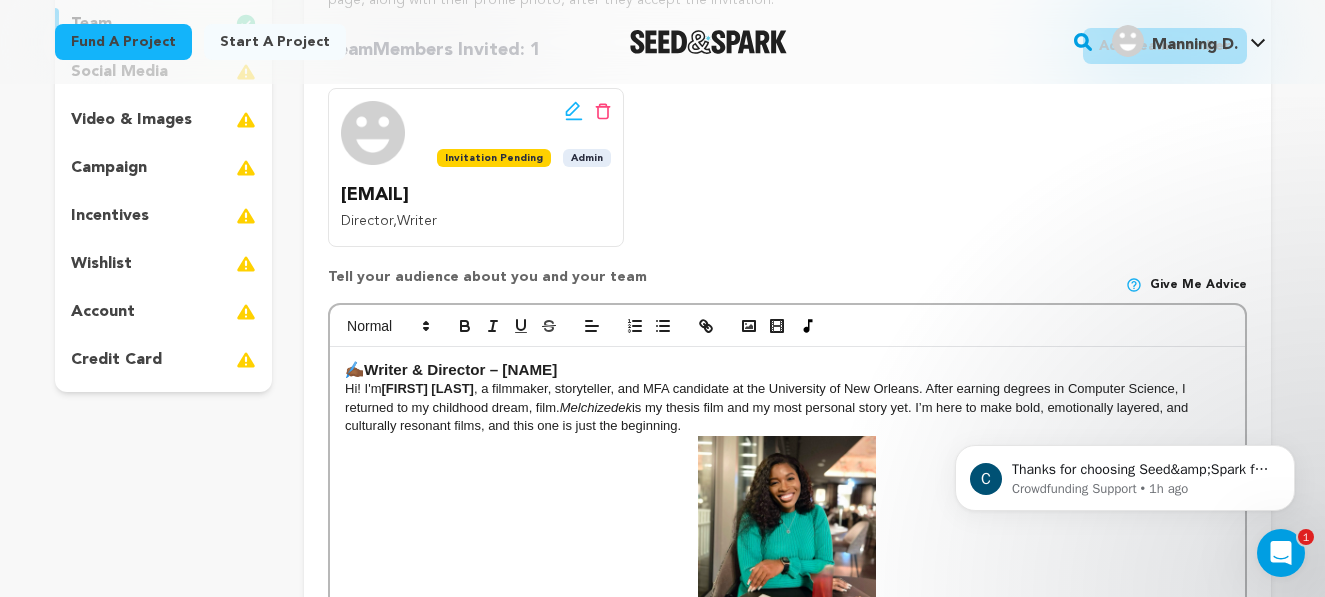 scroll, scrollTop: 365, scrollLeft: 0, axis: vertical 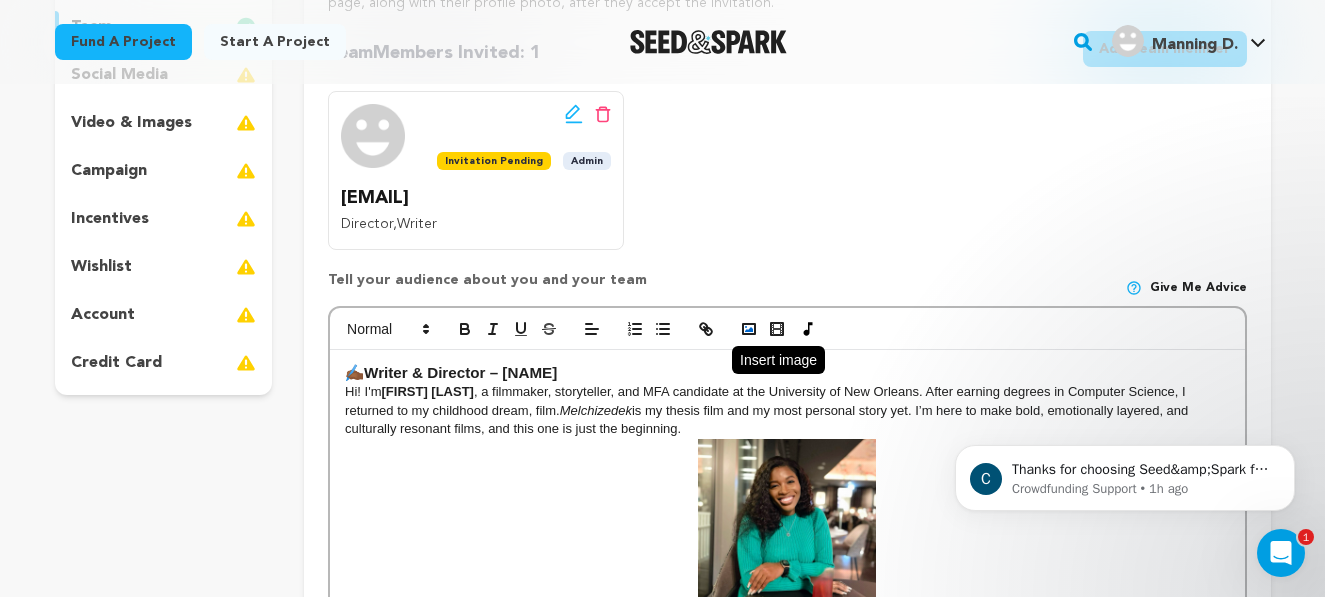 click 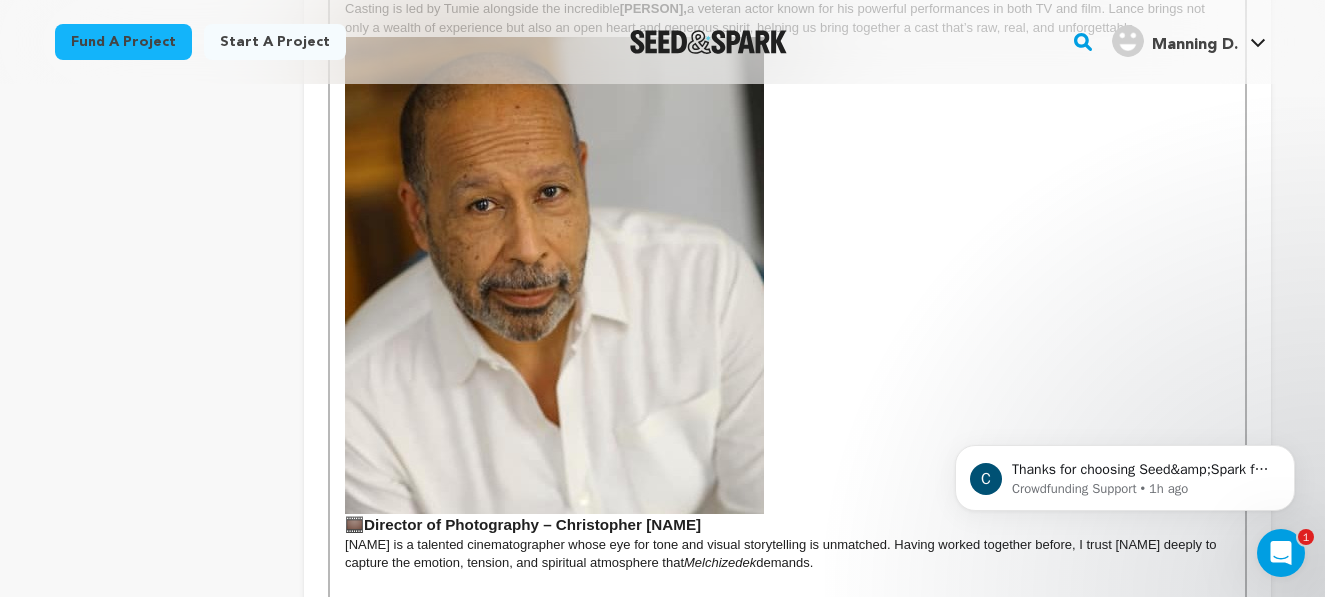 scroll, scrollTop: 1351, scrollLeft: 0, axis: vertical 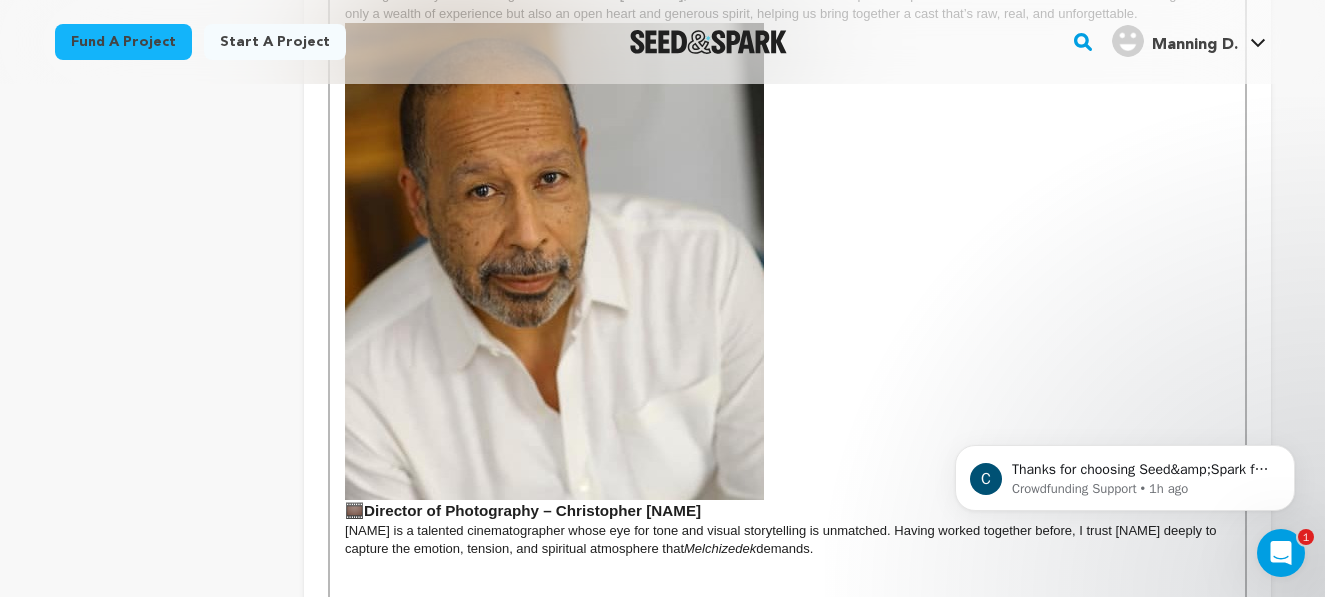 click at bounding box center (554, 261) 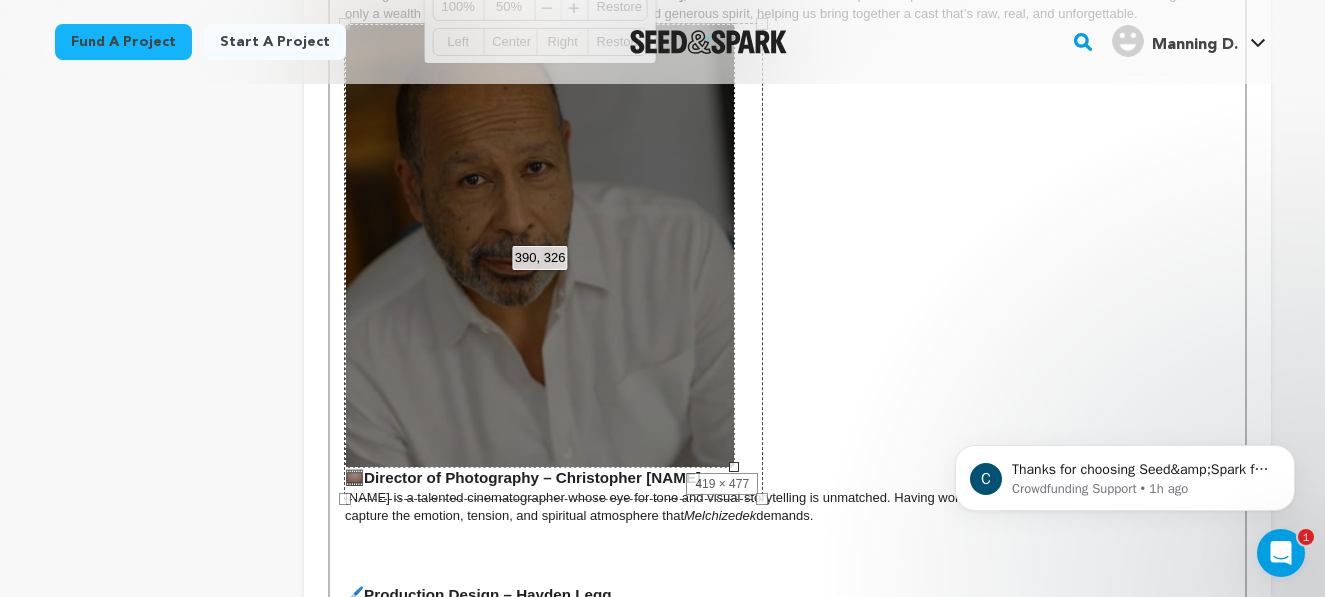 drag, startPoint x: 763, startPoint y: 497, endPoint x: 734, endPoint y: 342, distance: 157.68958 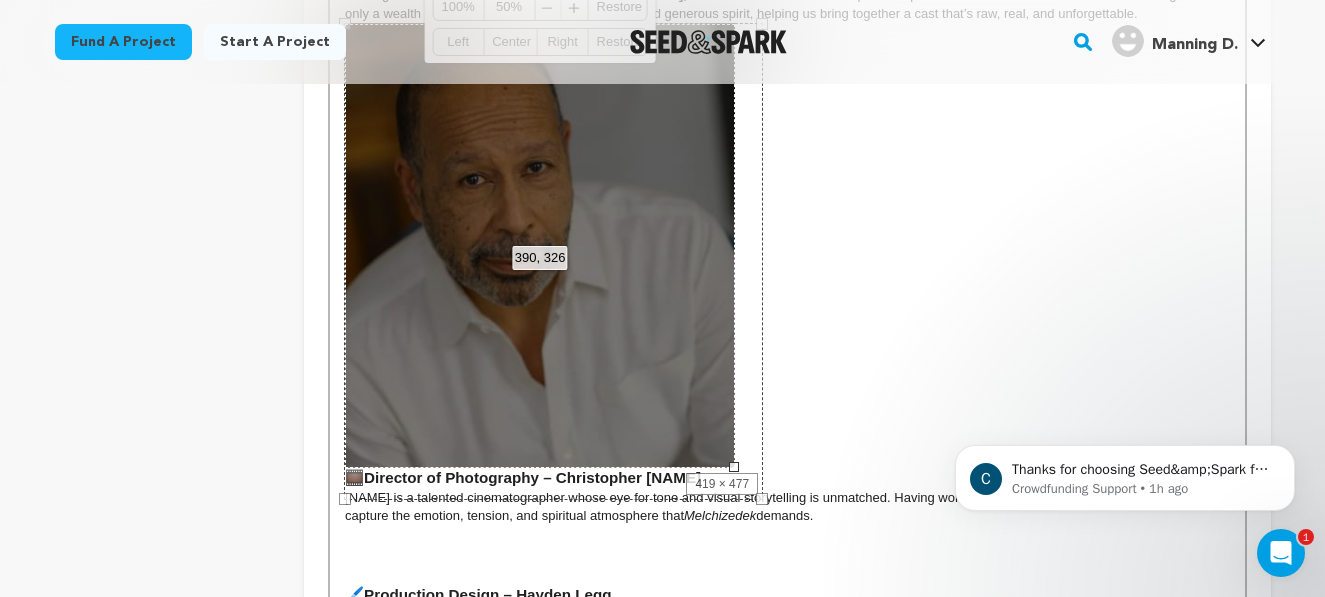 click on "390, 326
100%
50%
﹣
﹢
Restore
Left
Center
Right
Restore" at bounding box center (540, 246) 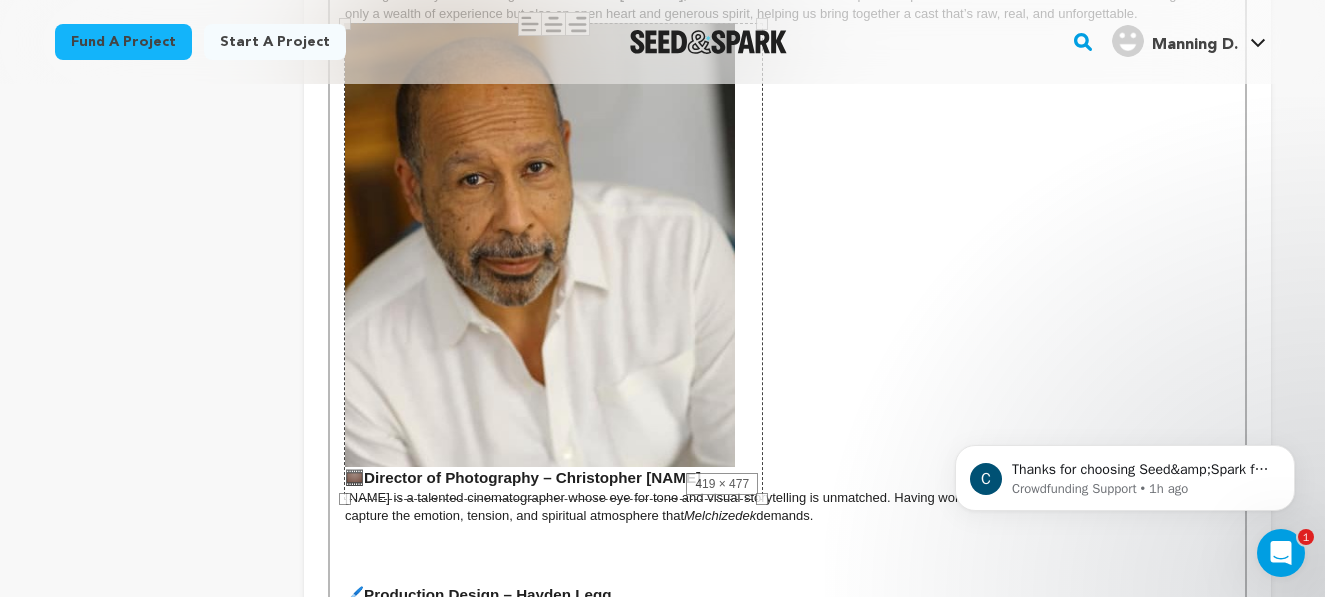 click on "🎞️  Director of Photography – Christopher Grand" at bounding box center (787, 256) 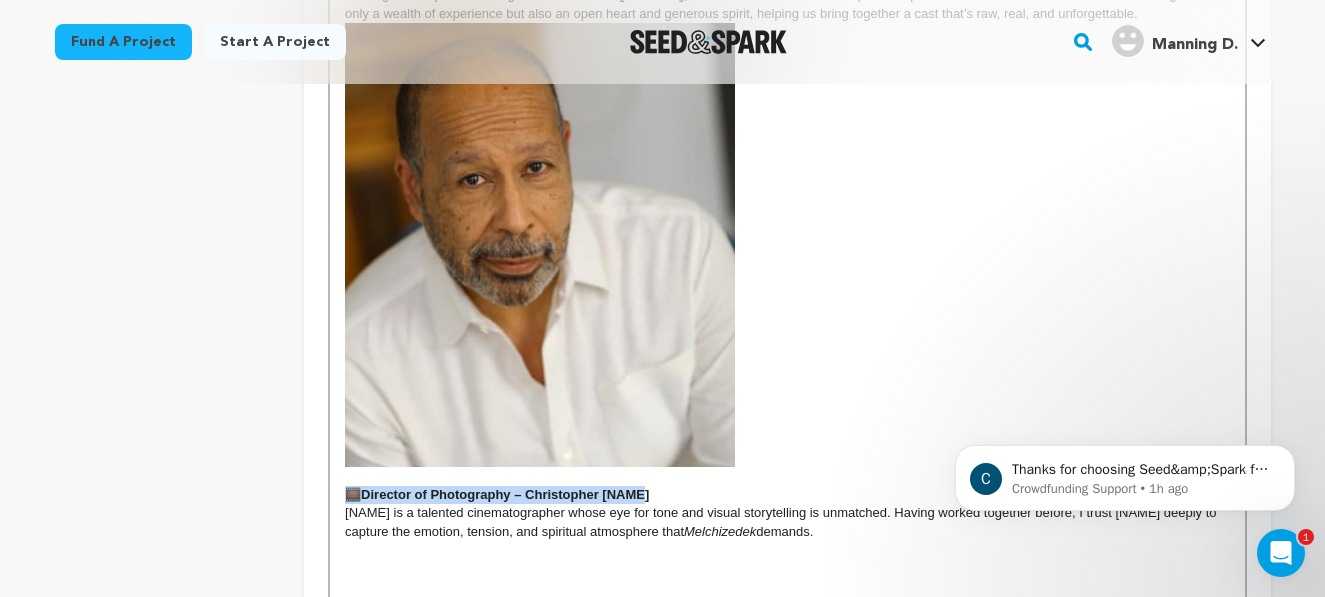 drag, startPoint x: 671, startPoint y: 493, endPoint x: 346, endPoint y: 488, distance: 325.03845 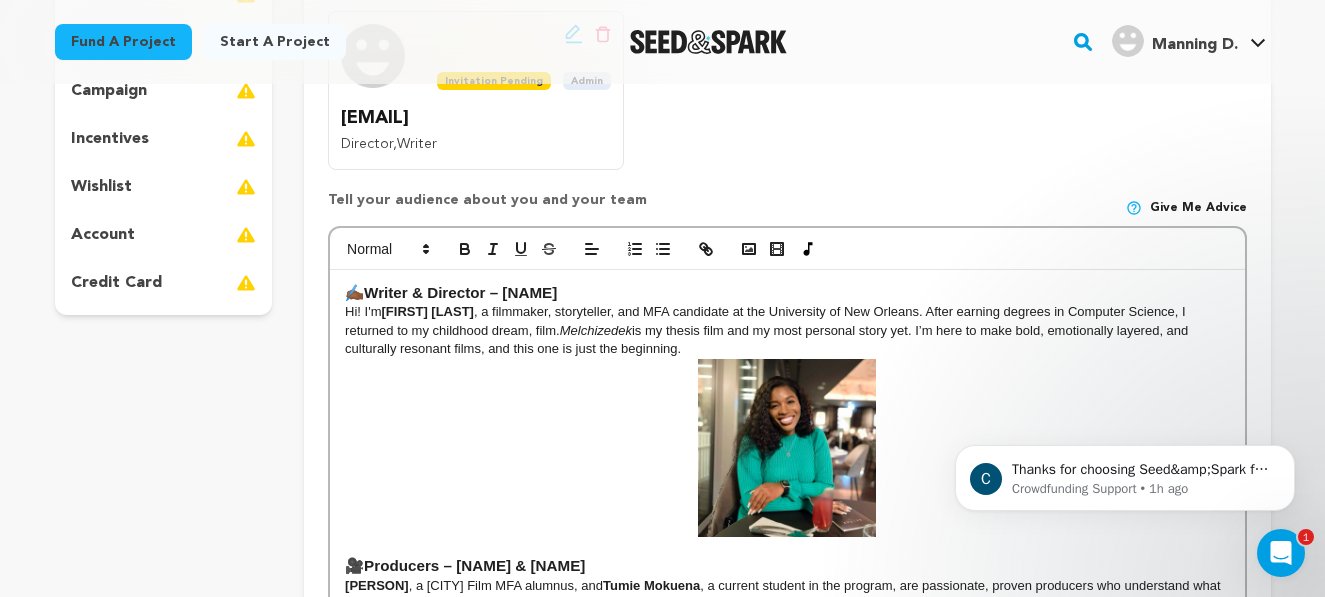 scroll, scrollTop: 362, scrollLeft: 0, axis: vertical 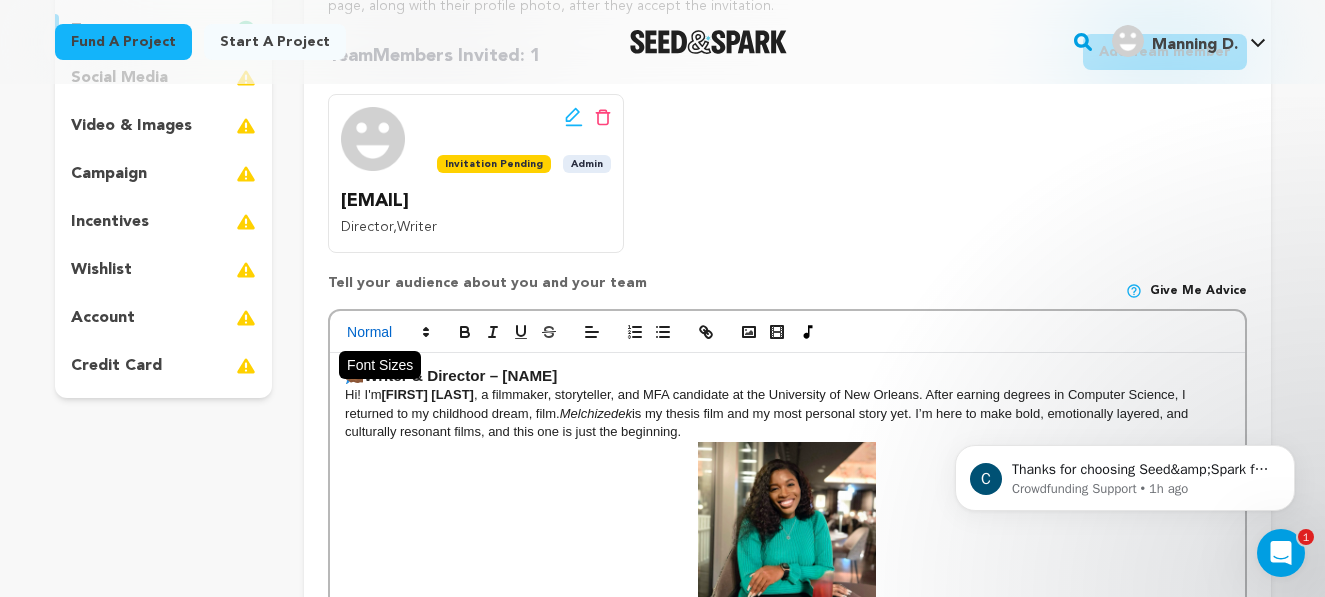 click 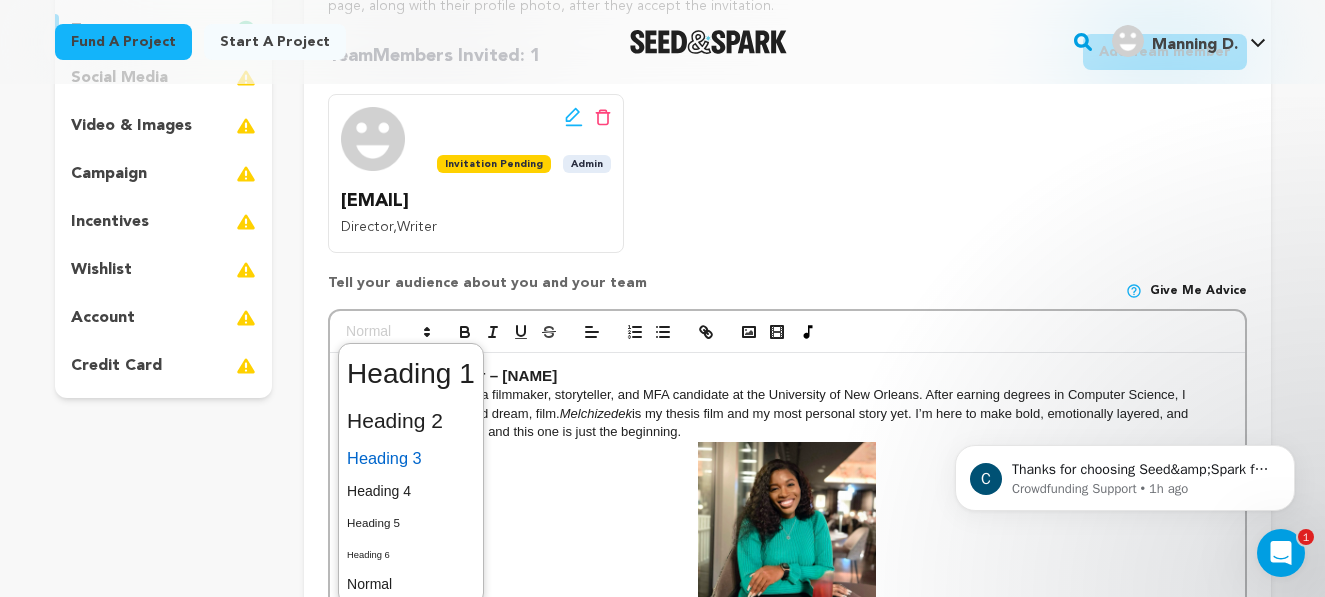 click at bounding box center [411, 458] 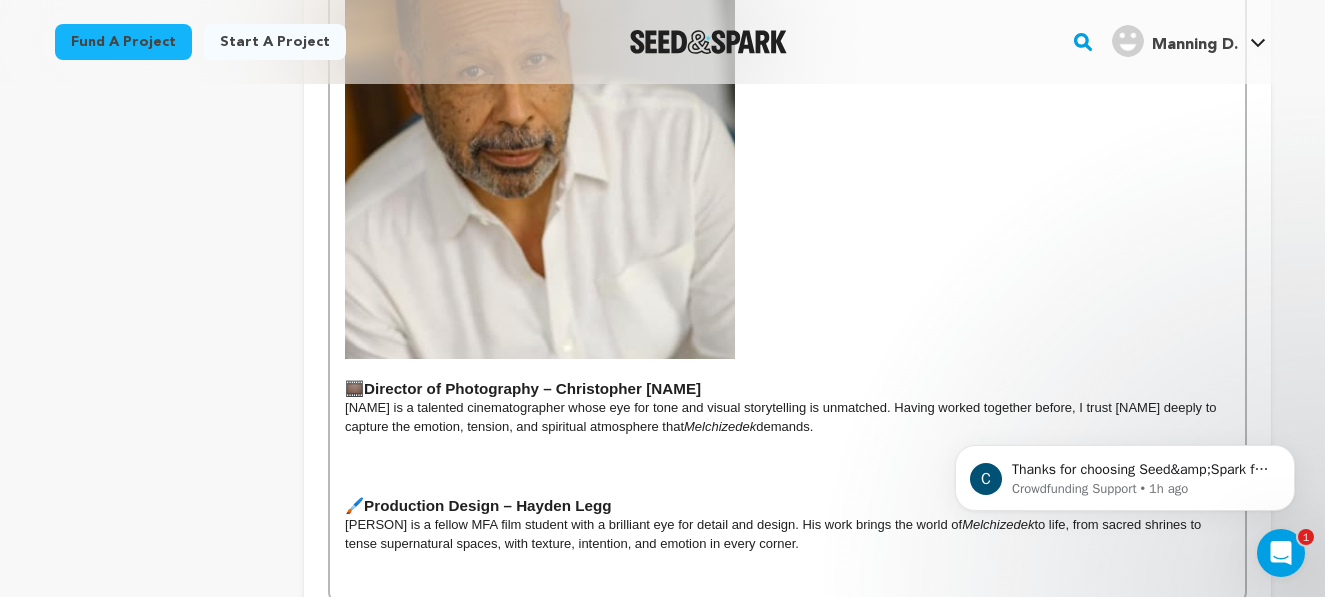 click at bounding box center [540, 137] 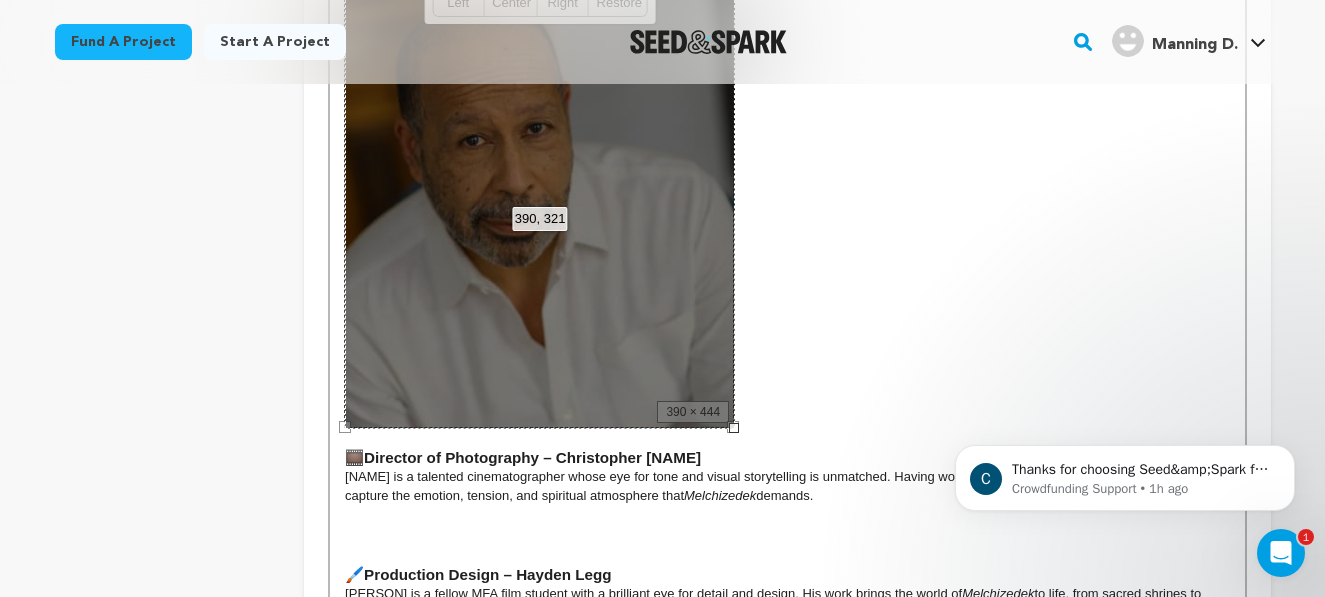 scroll, scrollTop: 1382, scrollLeft: 0, axis: vertical 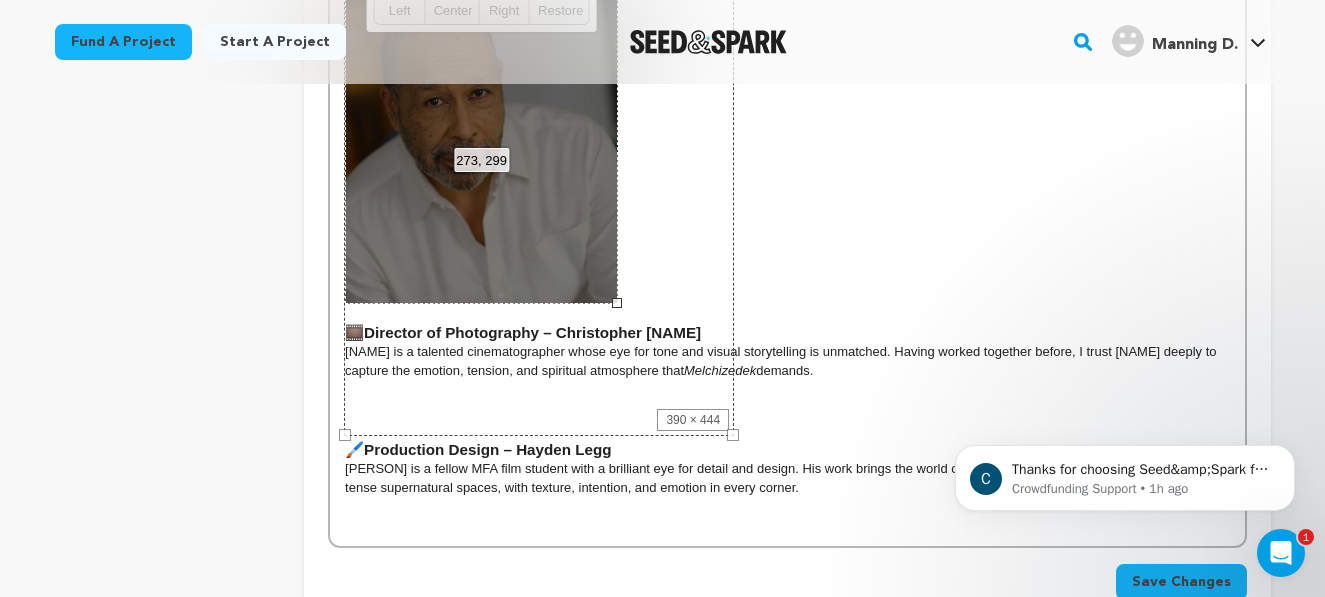 drag, startPoint x: 735, startPoint y: 432, endPoint x: 618, endPoint y: 287, distance: 186.31694 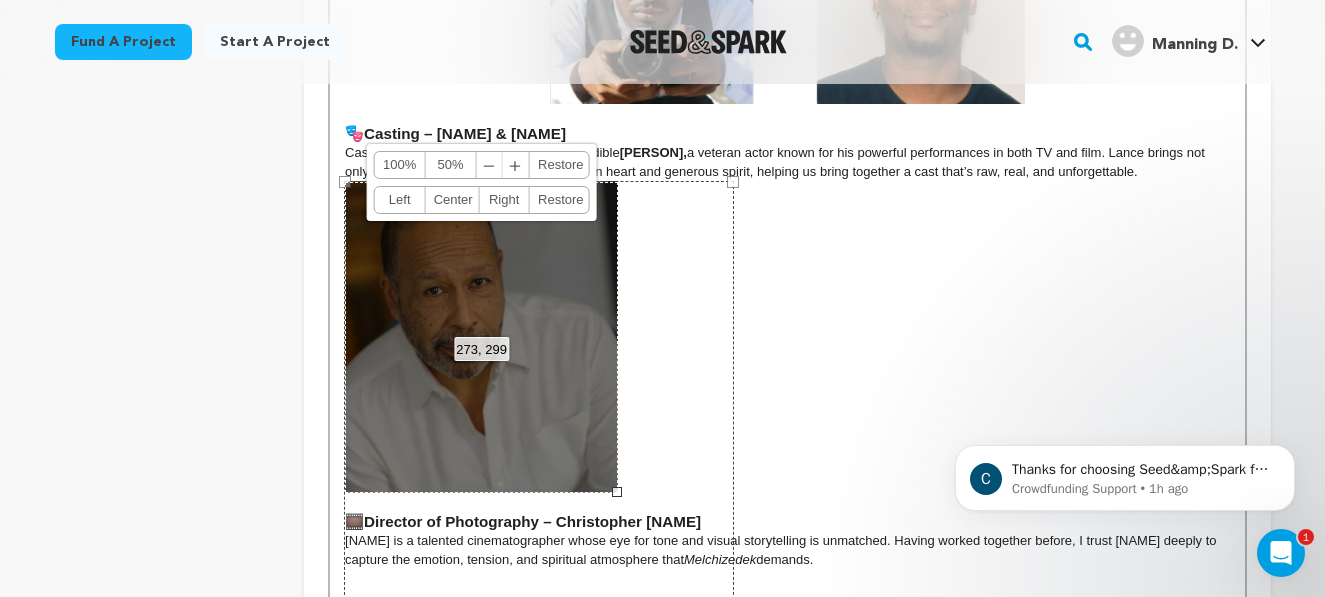 scroll, scrollTop: 1231, scrollLeft: 0, axis: vertical 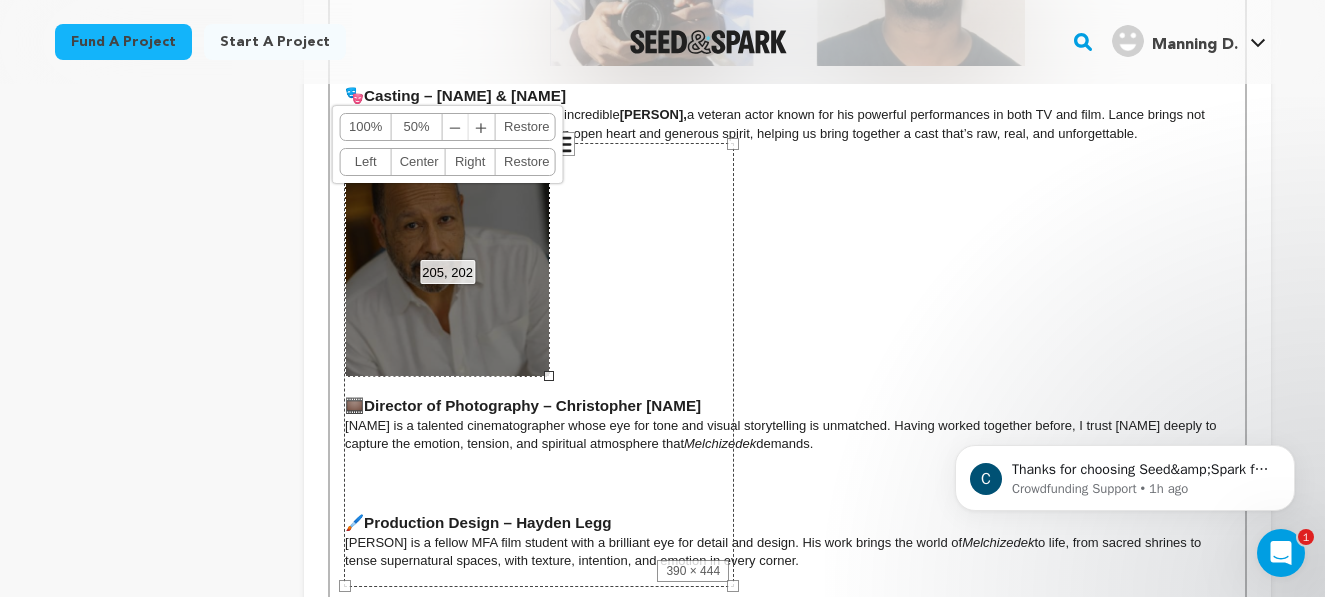 drag, startPoint x: 617, startPoint y: 450, endPoint x: 549, endPoint y: 341, distance: 128.47179 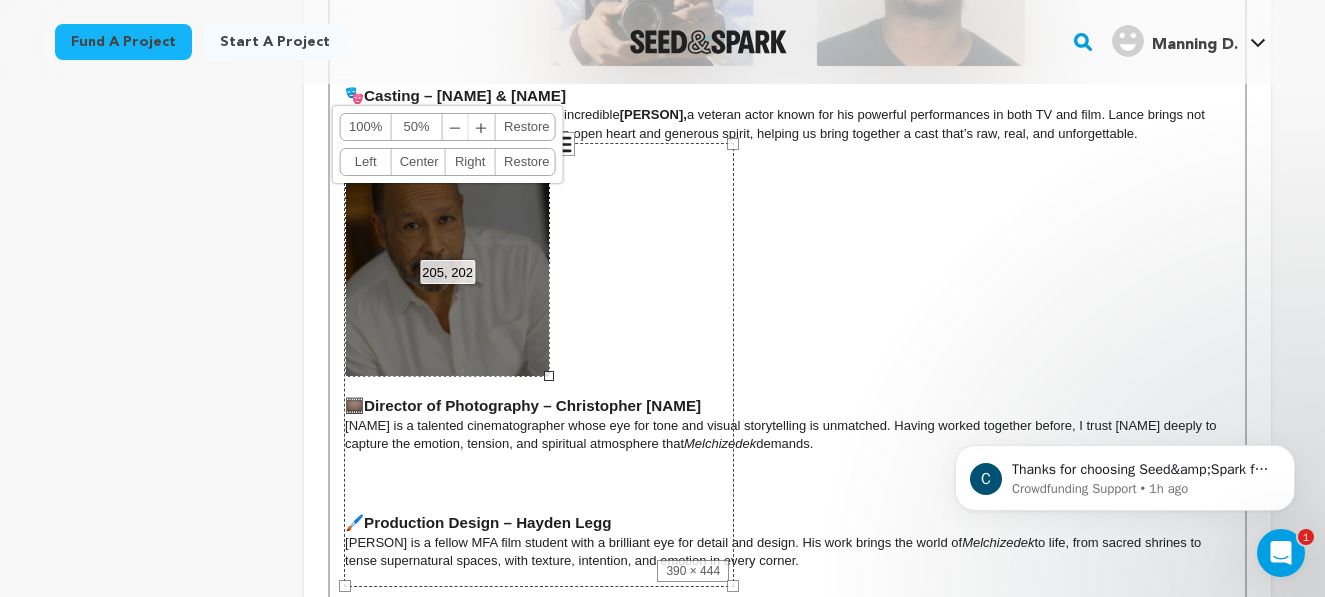 click on "205, 202
100%
50%
﹣
﹢
Restore
Left
Center
Right
Restore" at bounding box center (447, 260) 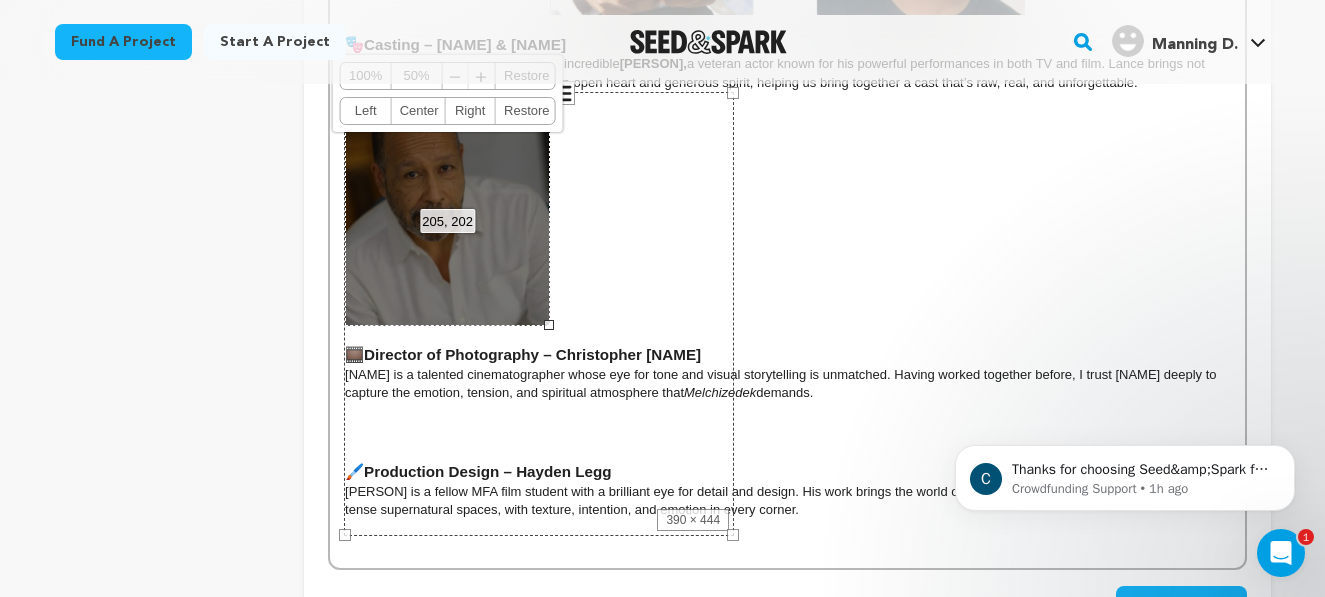 scroll, scrollTop: 1312, scrollLeft: 0, axis: vertical 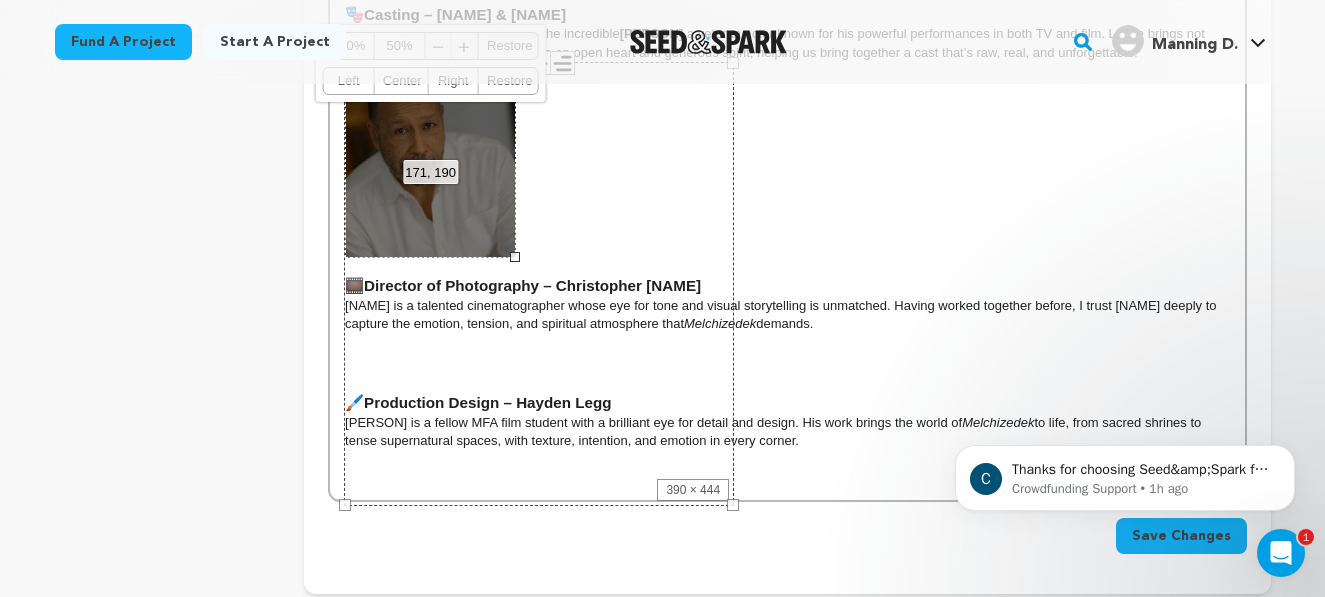 drag, startPoint x: 548, startPoint y: 292, endPoint x: 514, endPoint y: 249, distance: 54.81788 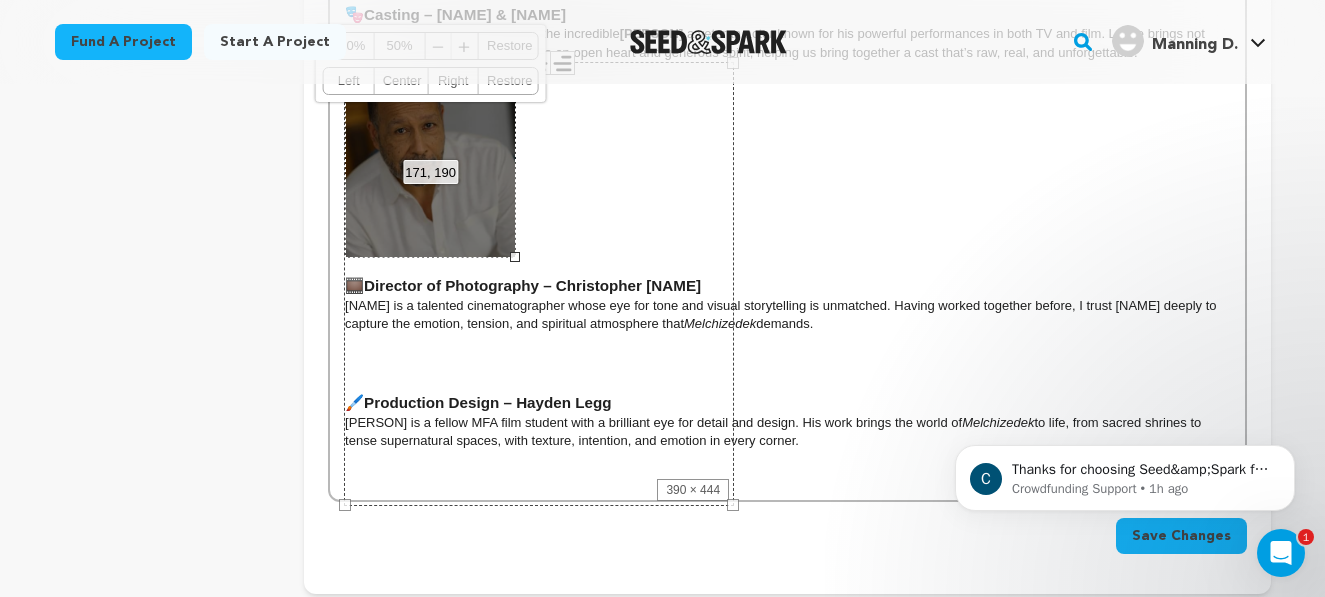 click on "171, 190
100%
50%
﹣
﹢
Restore
Left
Center
Right
Restore" at bounding box center (430, 160) 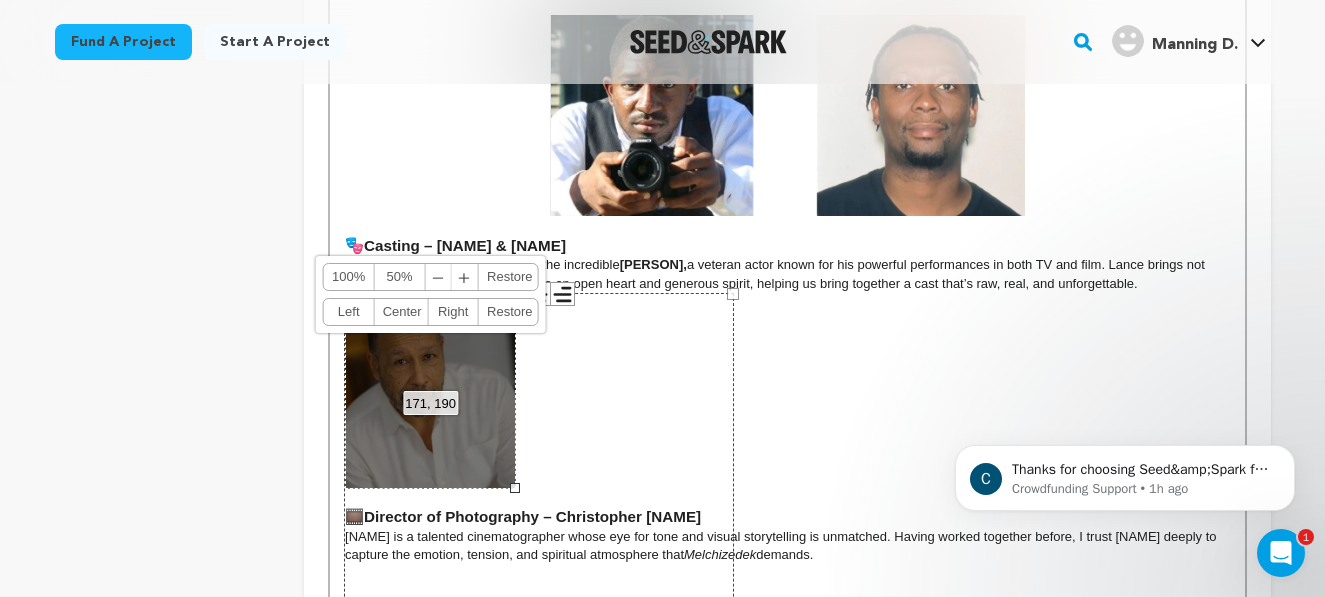 scroll, scrollTop: 1053, scrollLeft: 0, axis: vertical 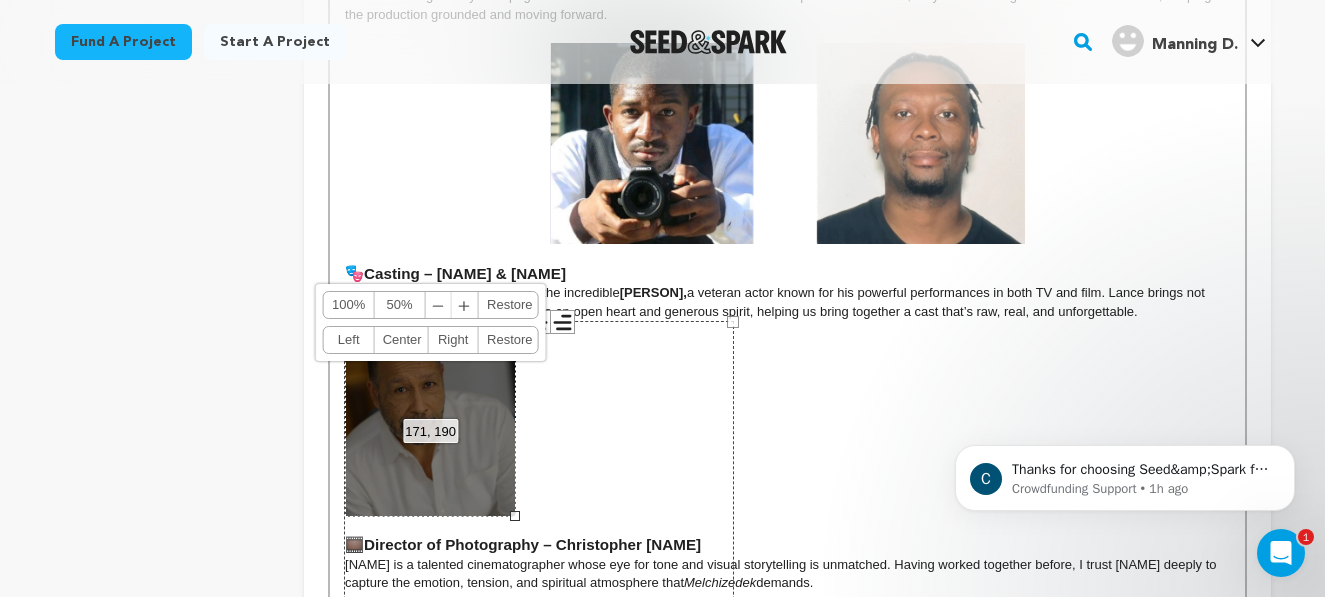 click on "Center" at bounding box center (401, 340) 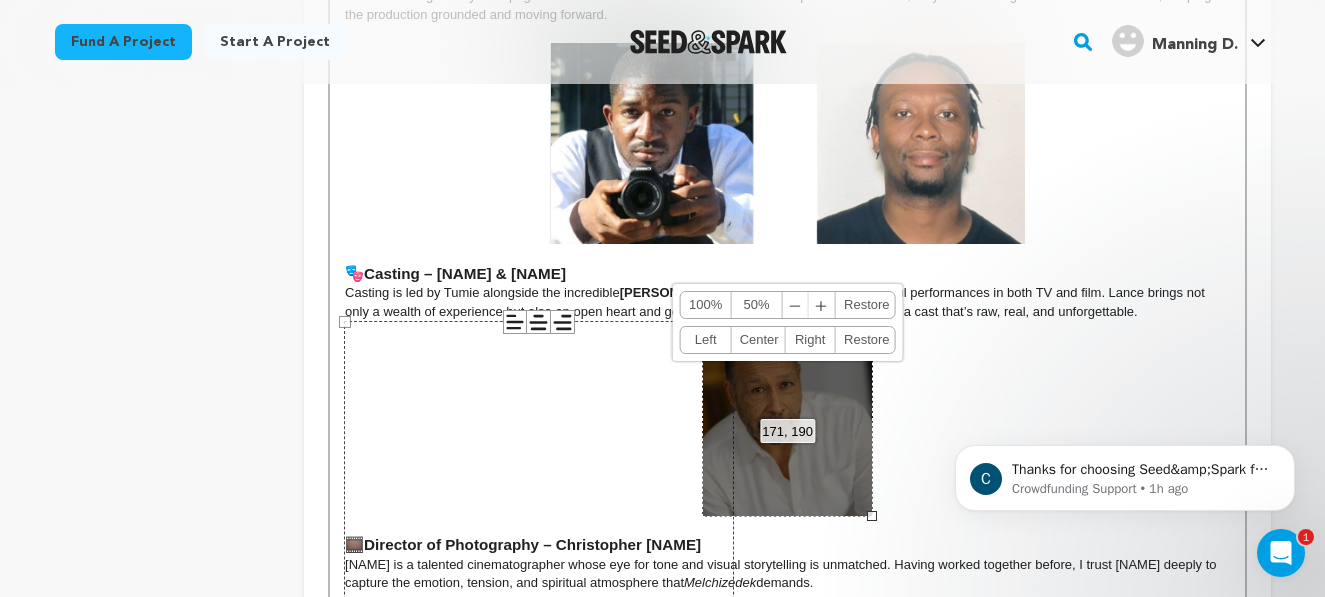 click on "390 × 444" at bounding box center (539, 543) 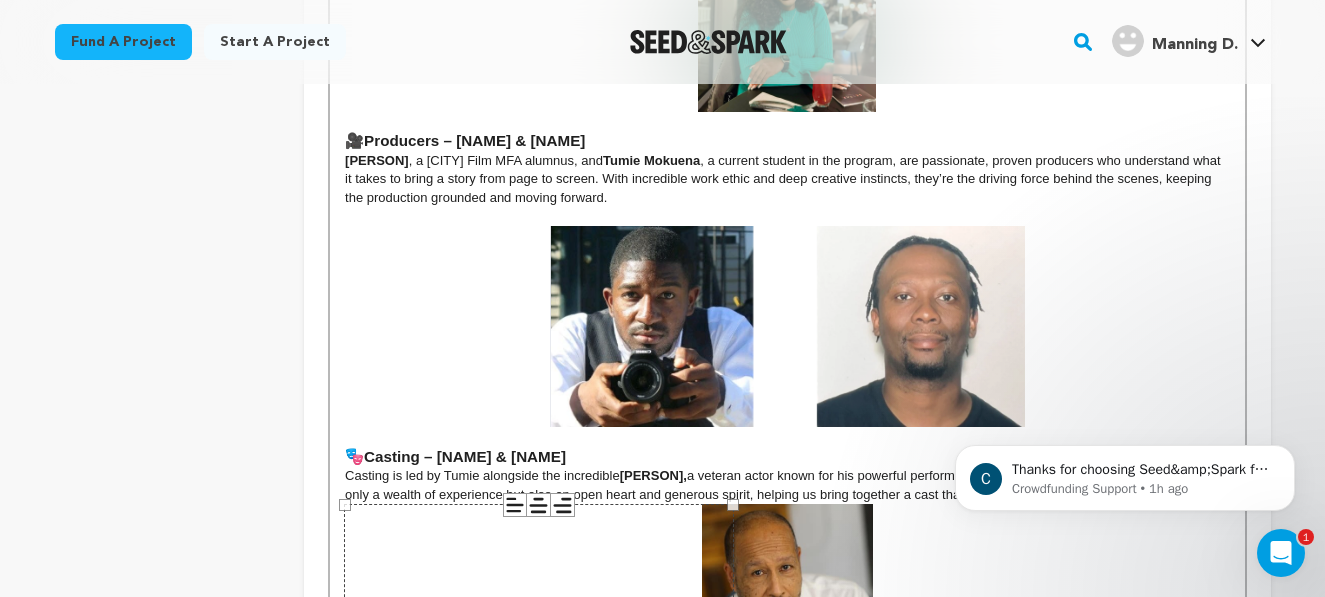 scroll, scrollTop: 873, scrollLeft: 0, axis: vertical 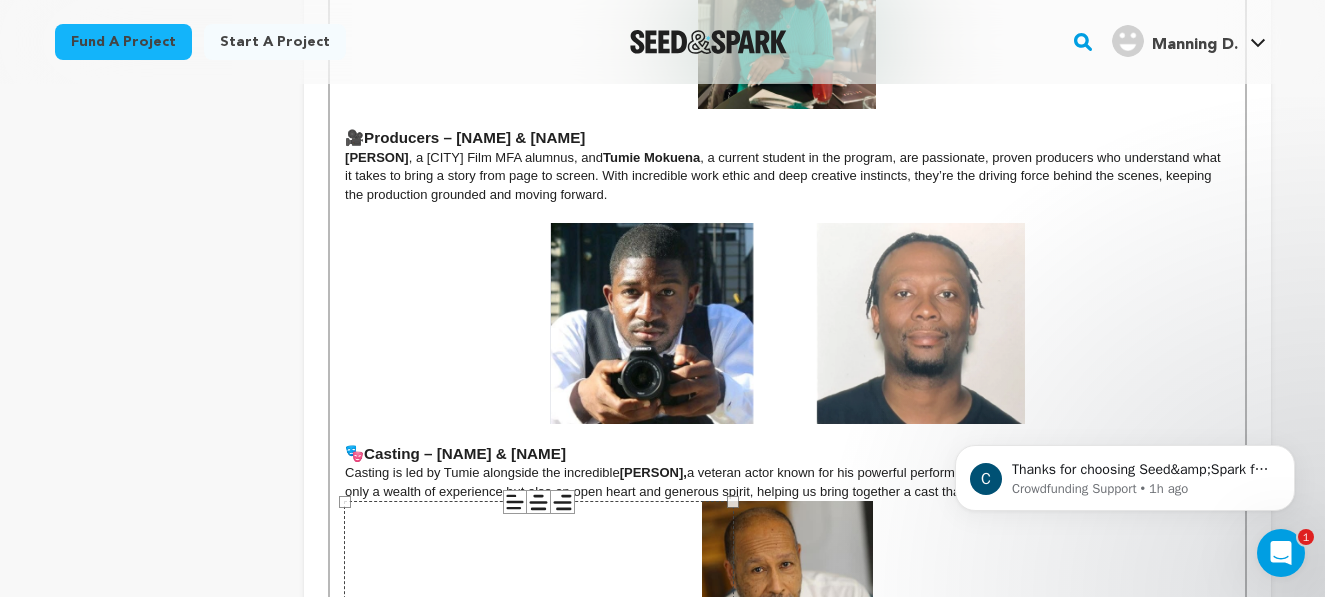 click at bounding box center (787, 324) 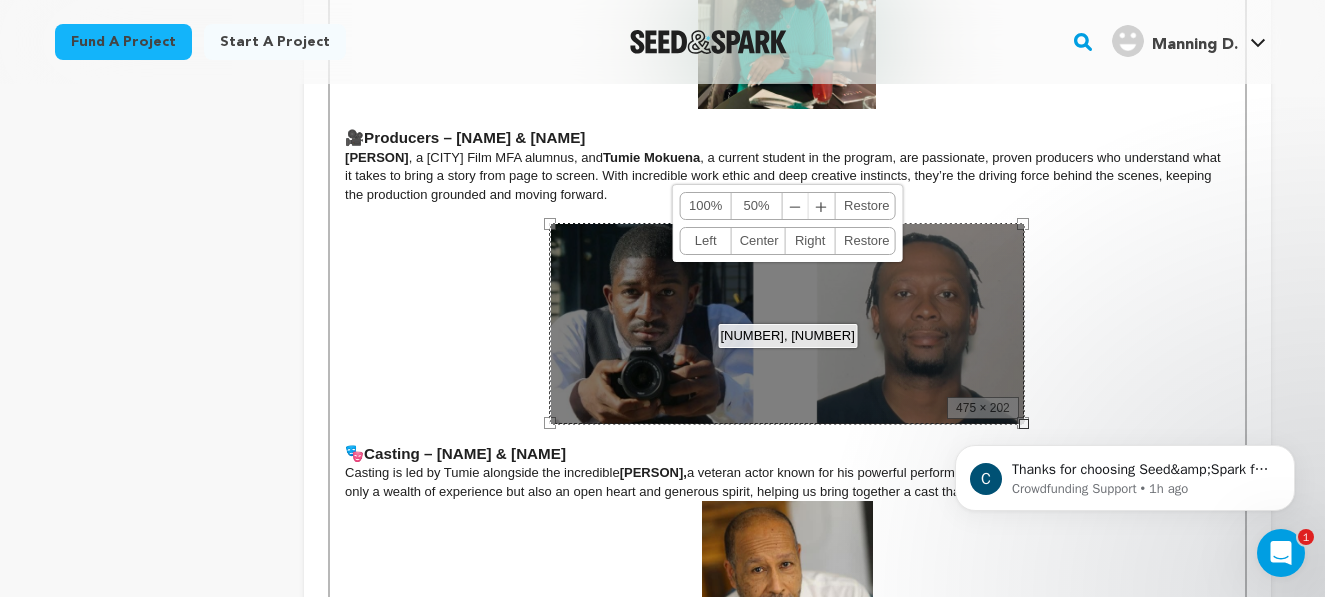 drag, startPoint x: 1013, startPoint y: 420, endPoint x: 983, endPoint y: 380, distance: 50 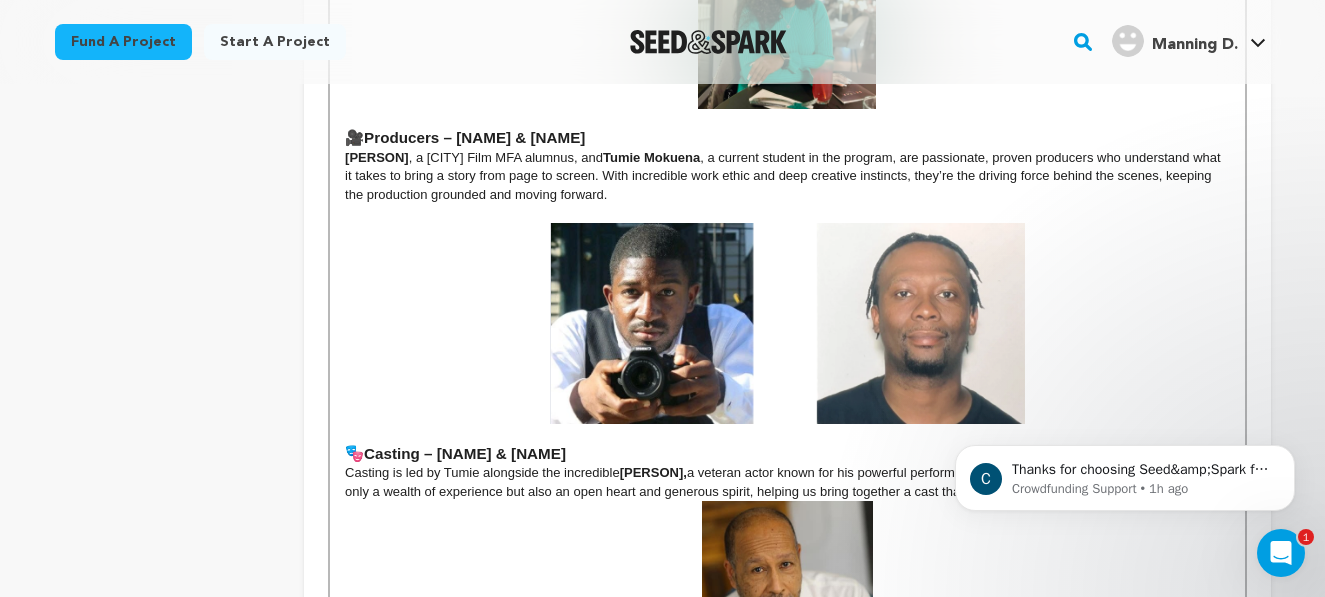 click at bounding box center (787, 324) 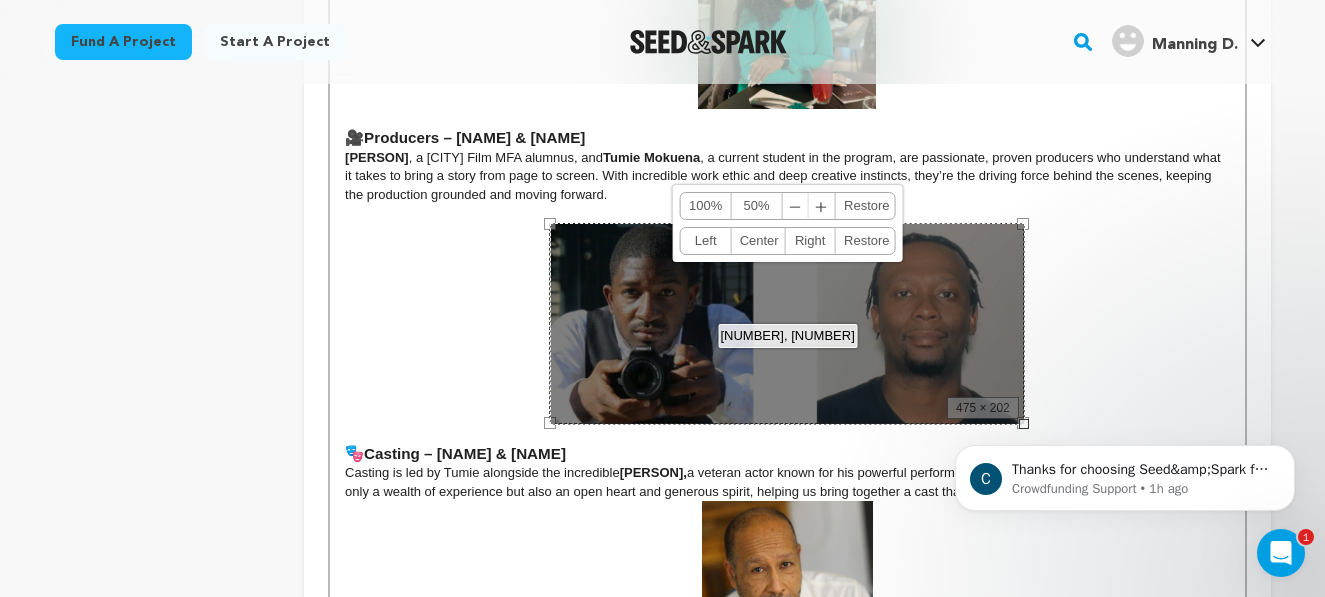 drag, startPoint x: 1013, startPoint y: 423, endPoint x: 1902, endPoint y: 794, distance: 963.30786 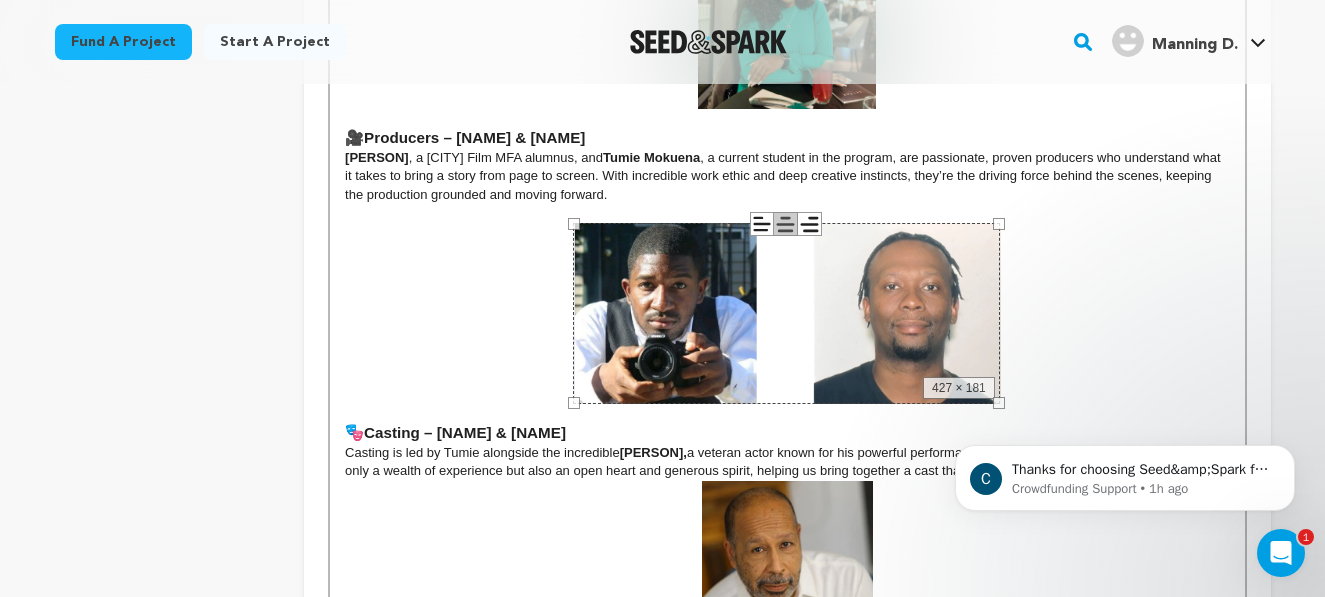 drag, startPoint x: 548, startPoint y: 424, endPoint x: 596, endPoint y: 391, distance: 58.249462 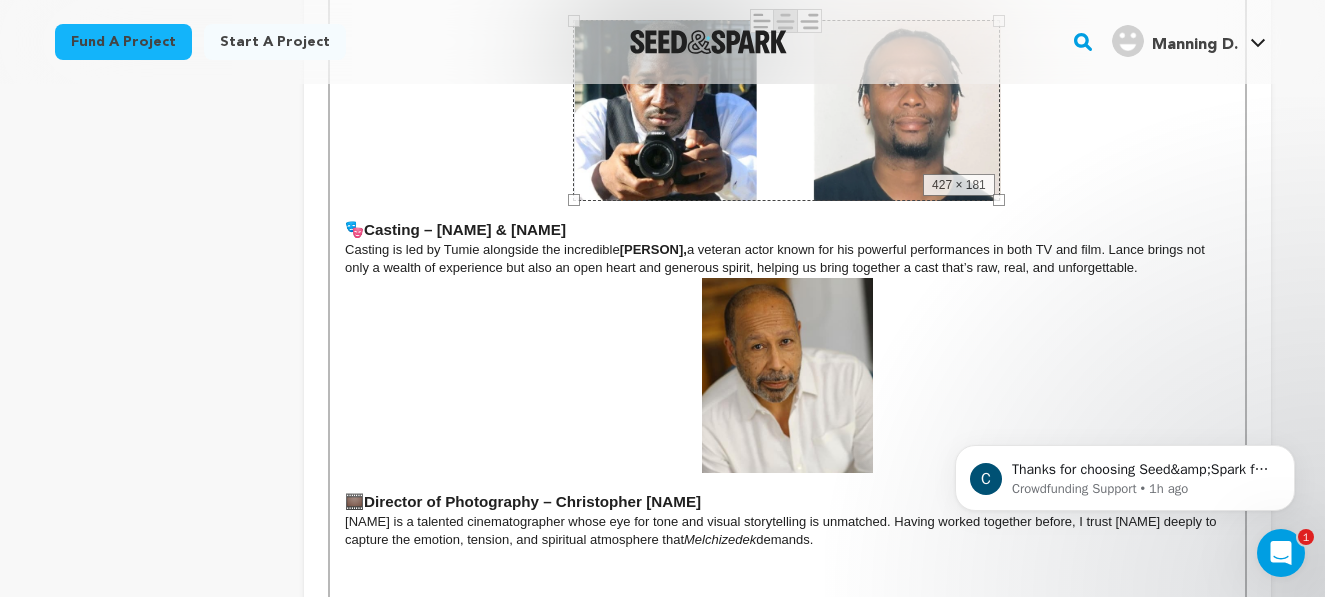 scroll, scrollTop: 1080, scrollLeft: 0, axis: vertical 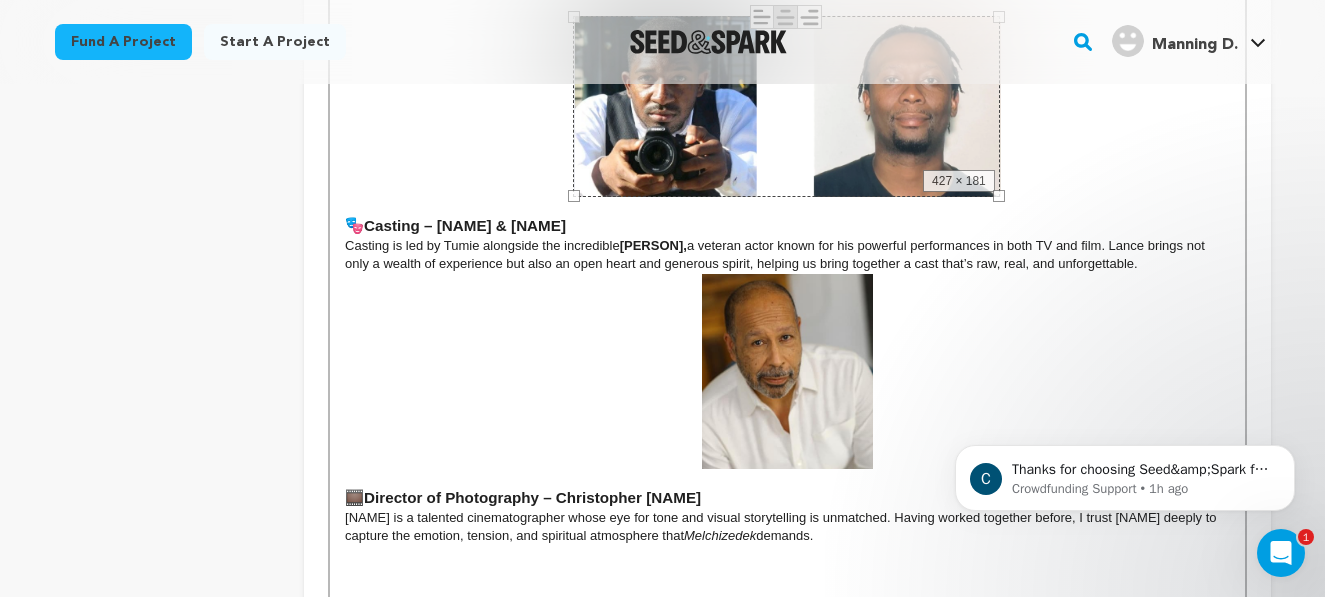click at bounding box center [787, 371] 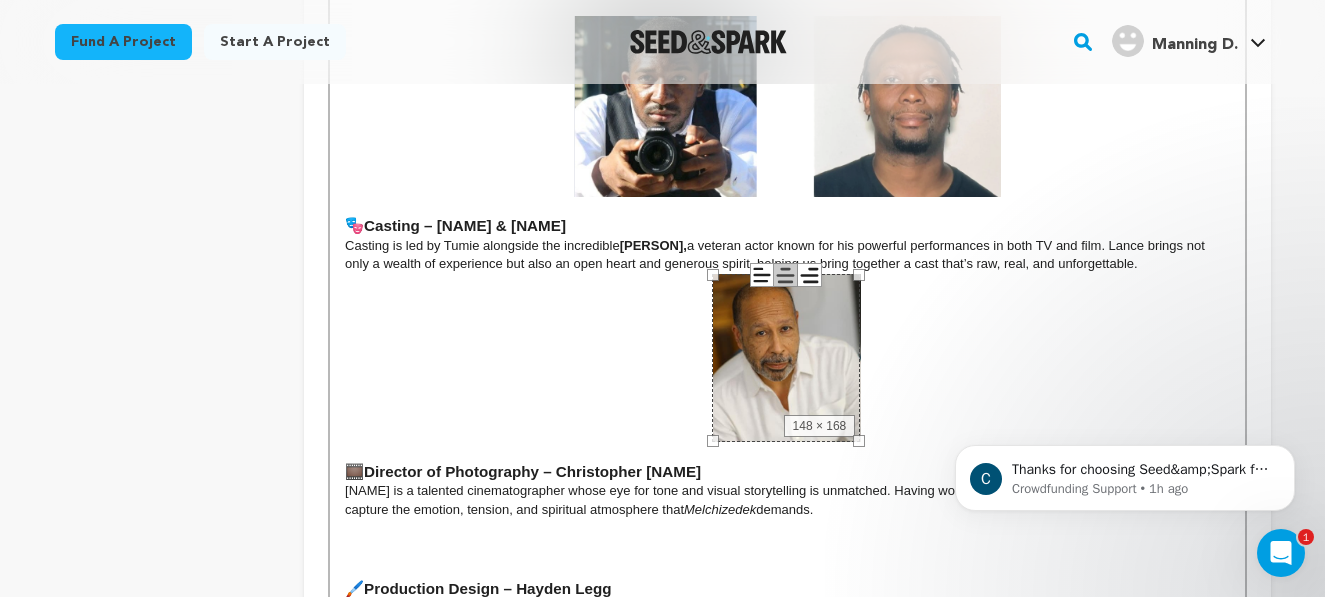 drag, startPoint x: 700, startPoint y: 471, endPoint x: 723, endPoint y: 426, distance: 50.537113 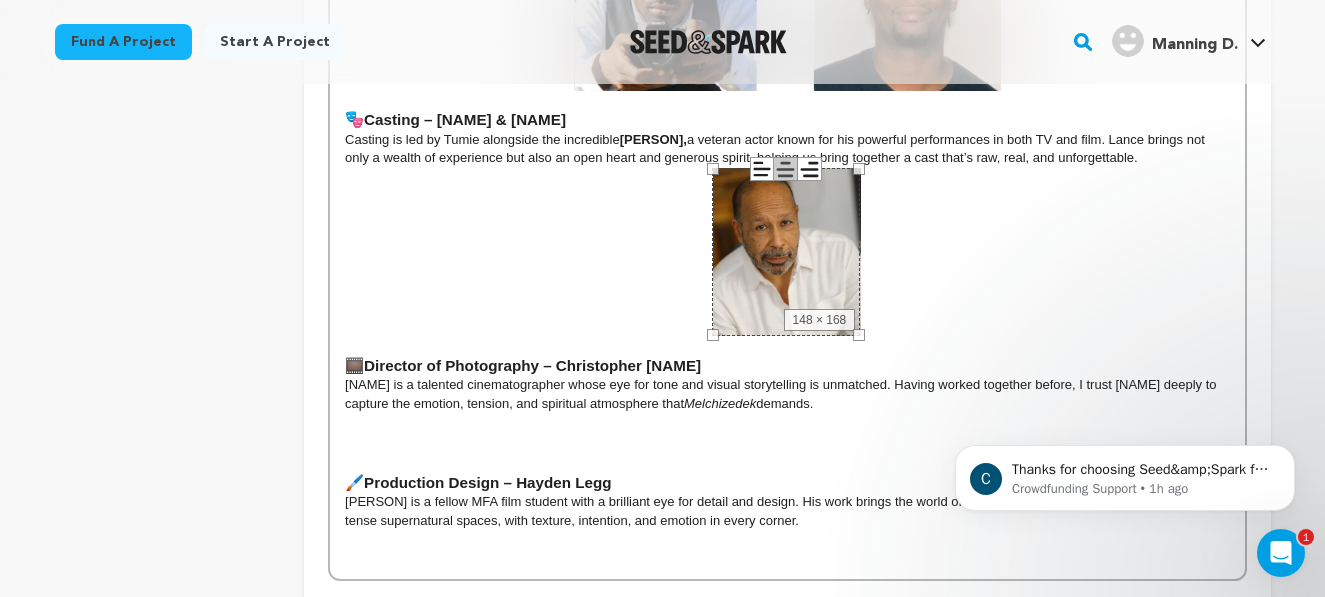 scroll, scrollTop: 1202, scrollLeft: 0, axis: vertical 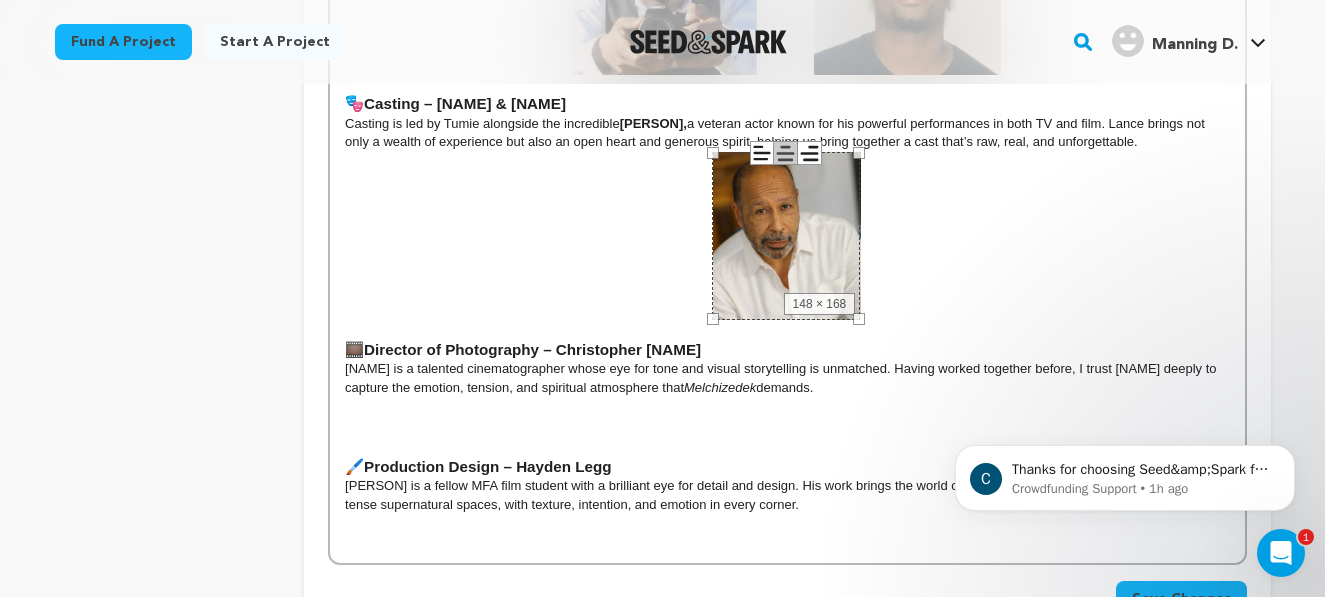 click at bounding box center [787, 406] 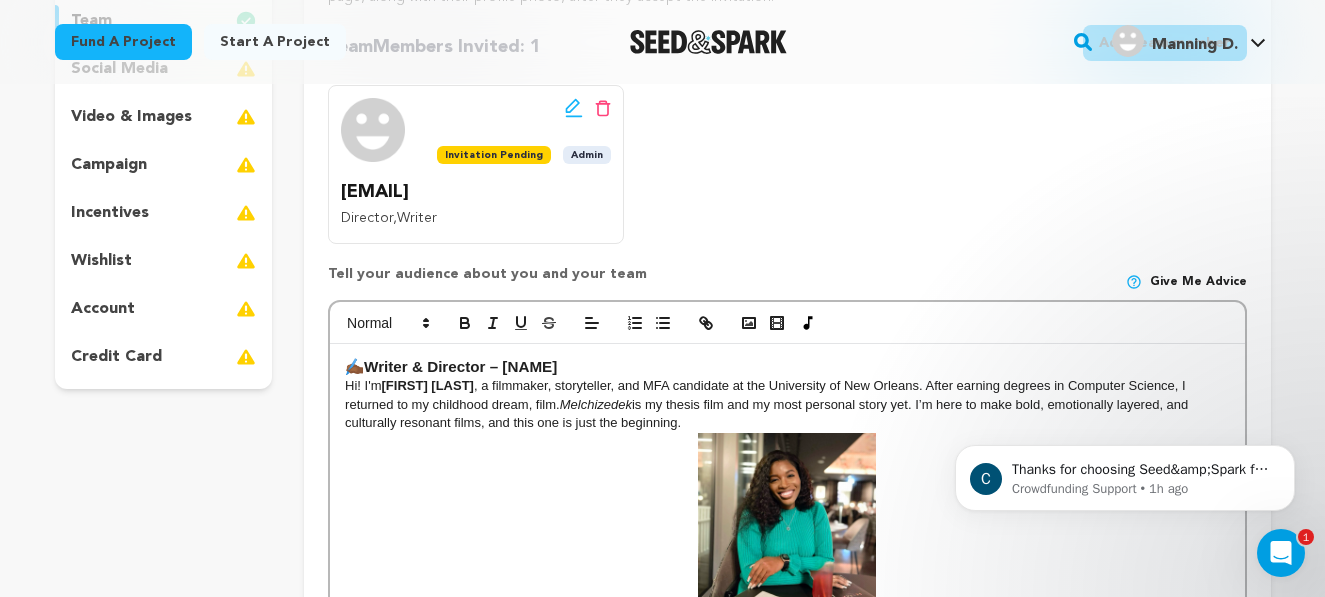 scroll, scrollTop: 301, scrollLeft: 0, axis: vertical 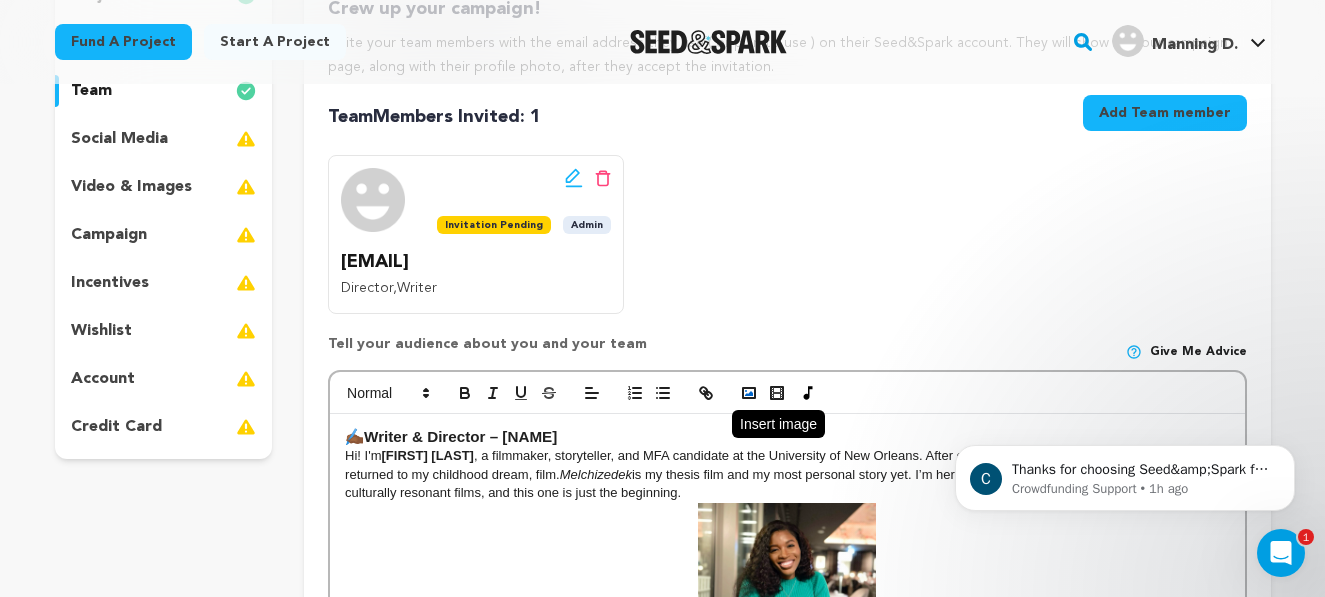 click 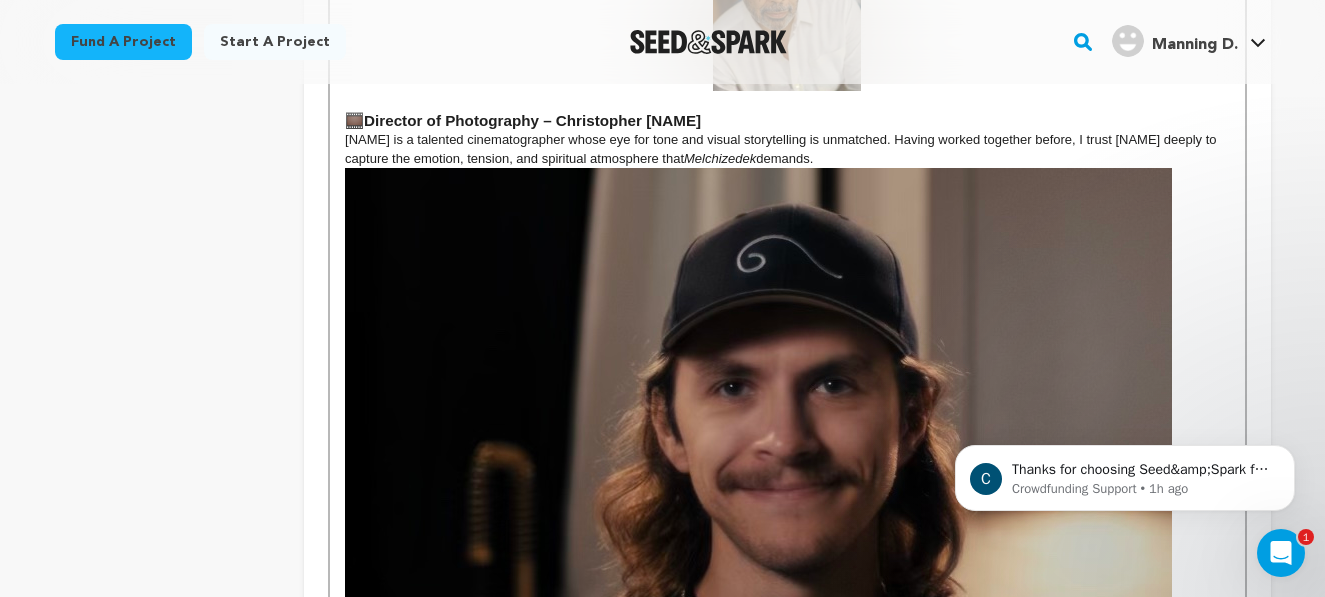 scroll, scrollTop: 1446, scrollLeft: 0, axis: vertical 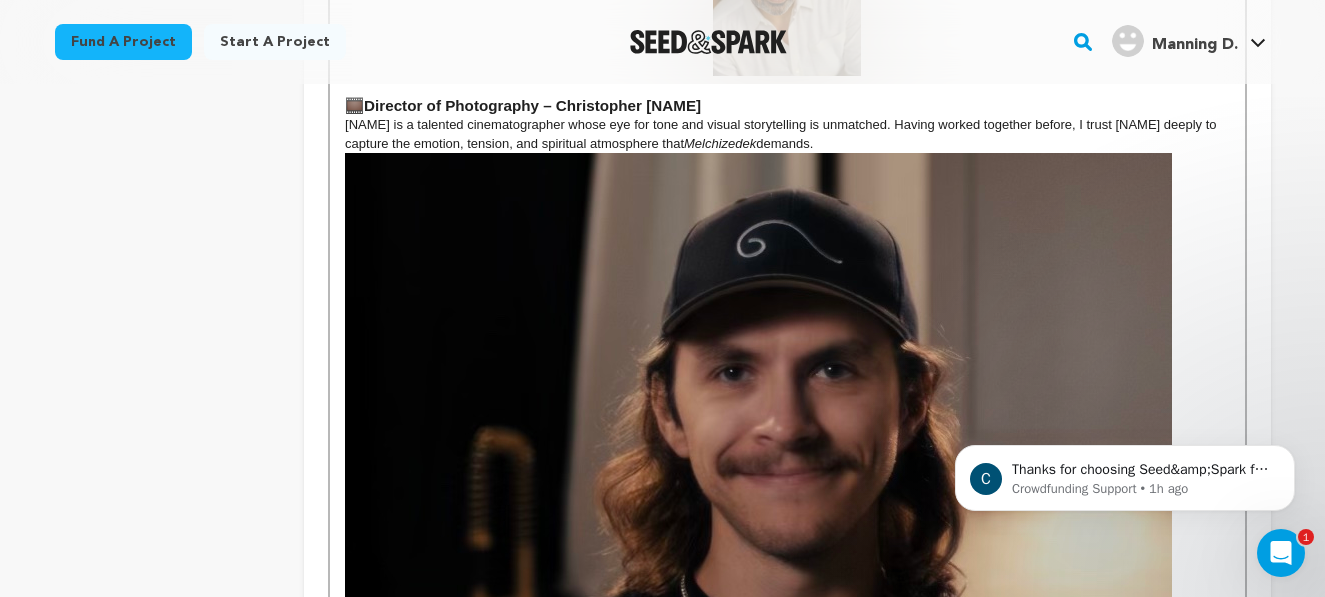 click at bounding box center [758, 569] 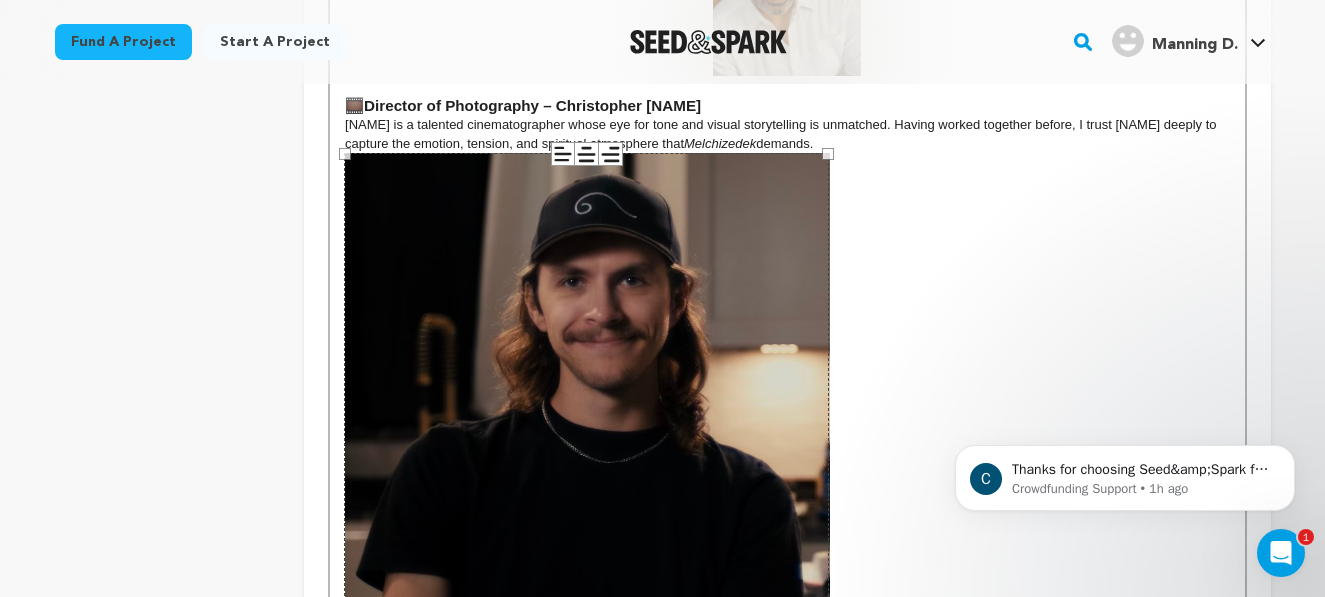 drag, startPoint x: 348, startPoint y: 151, endPoint x: 692, endPoint y: 449, distance: 455.12634 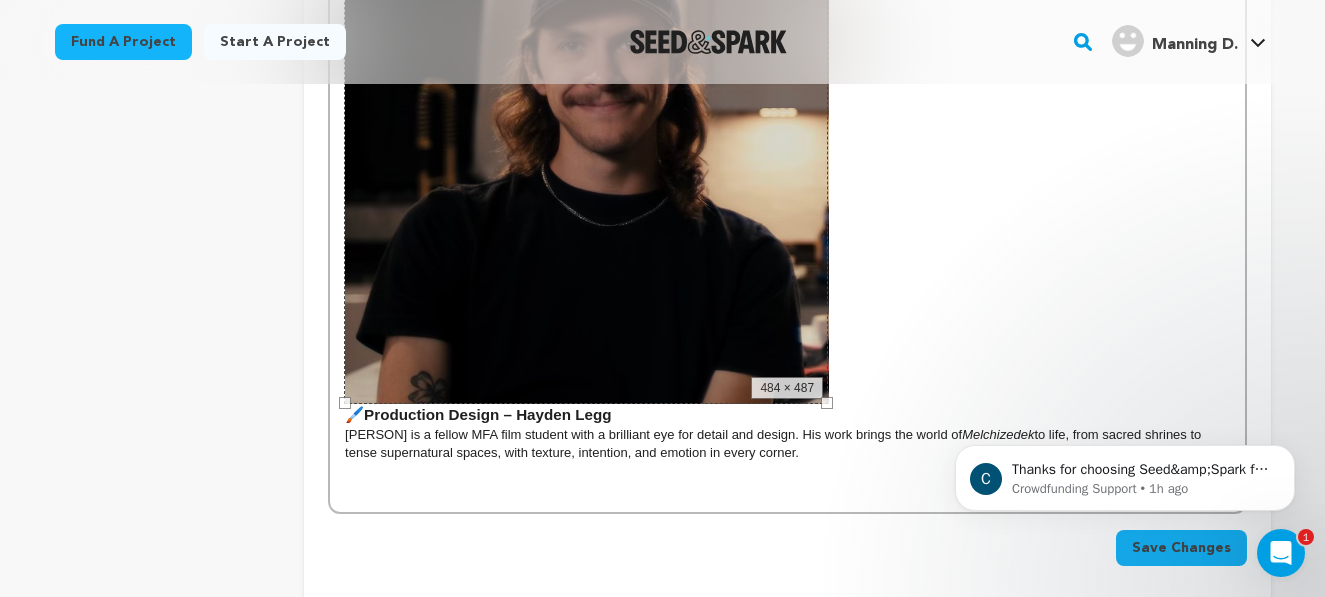 scroll, scrollTop: 1688, scrollLeft: 0, axis: vertical 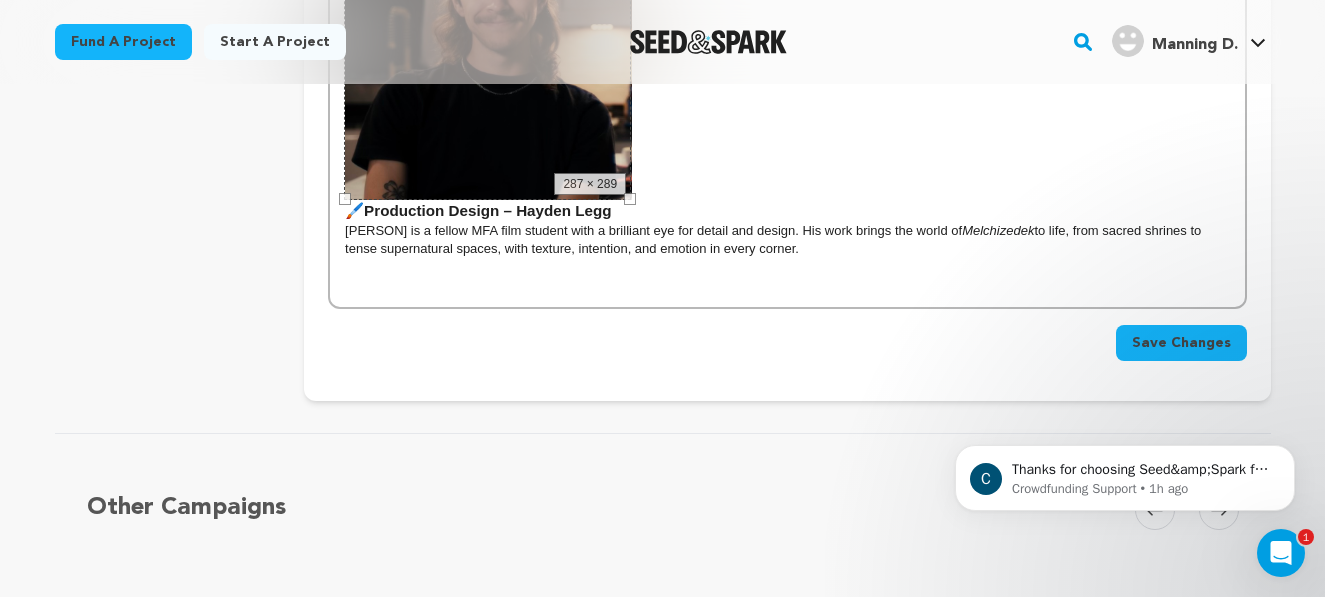 drag, startPoint x: 830, startPoint y: 398, endPoint x: 628, endPoint y: 299, distance: 224.95555 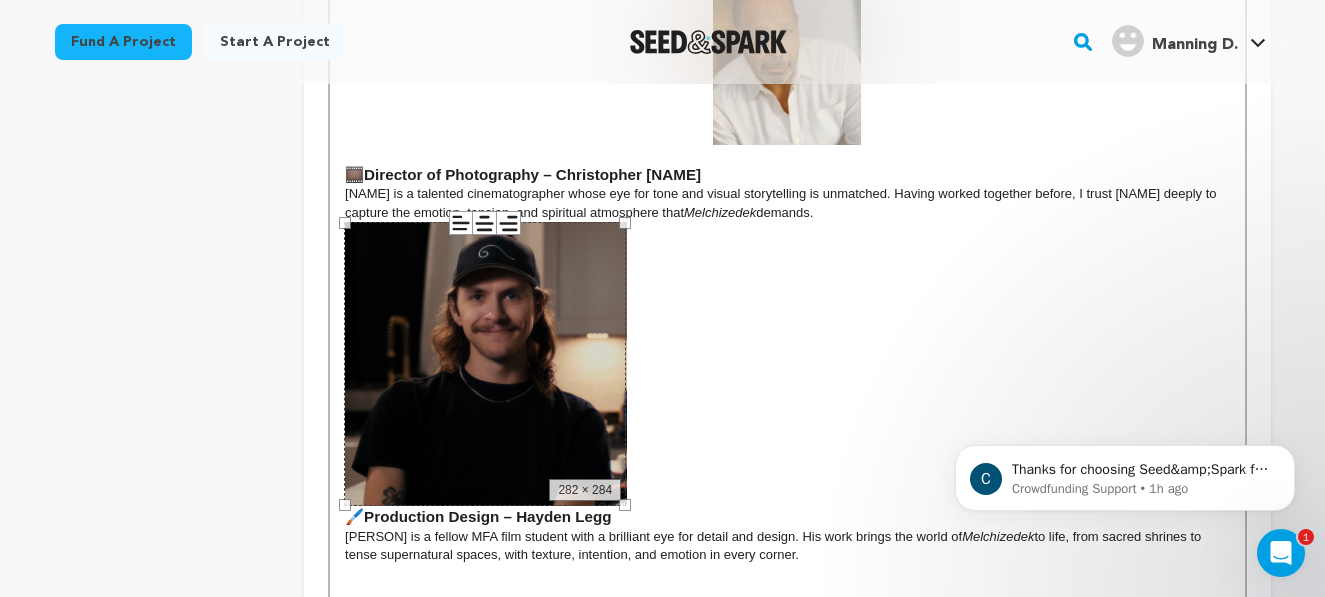 scroll, scrollTop: 1376, scrollLeft: 0, axis: vertical 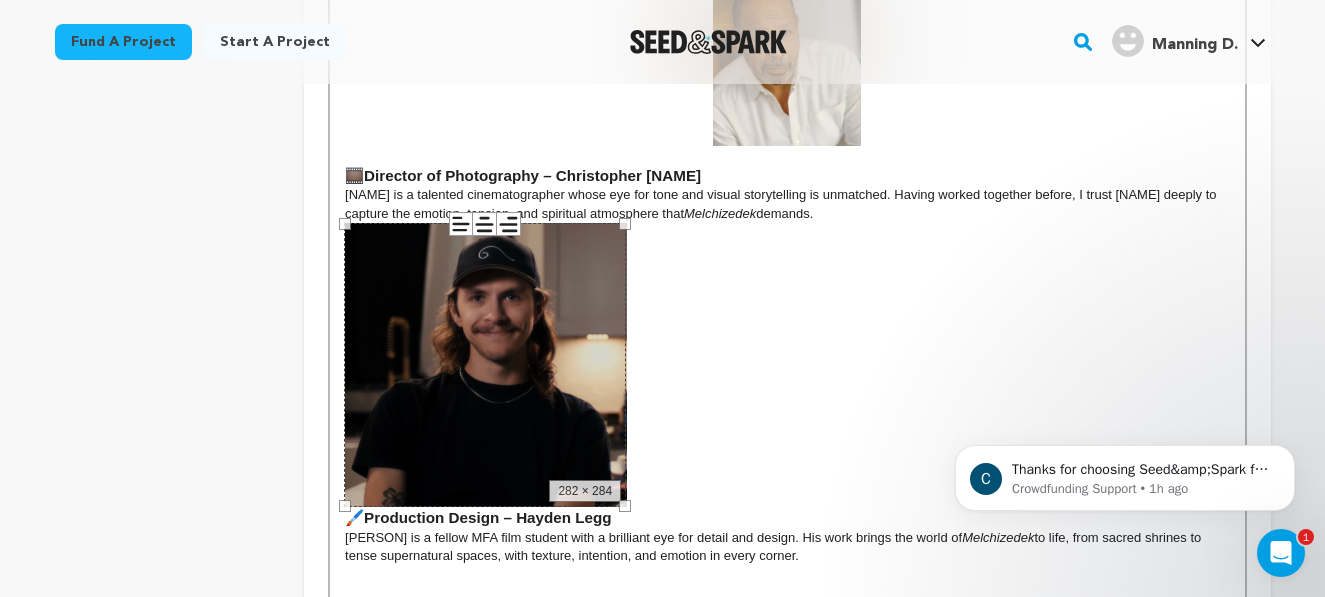 click on "🖌️  Production Design – Hayden Legg" at bounding box center [787, 375] 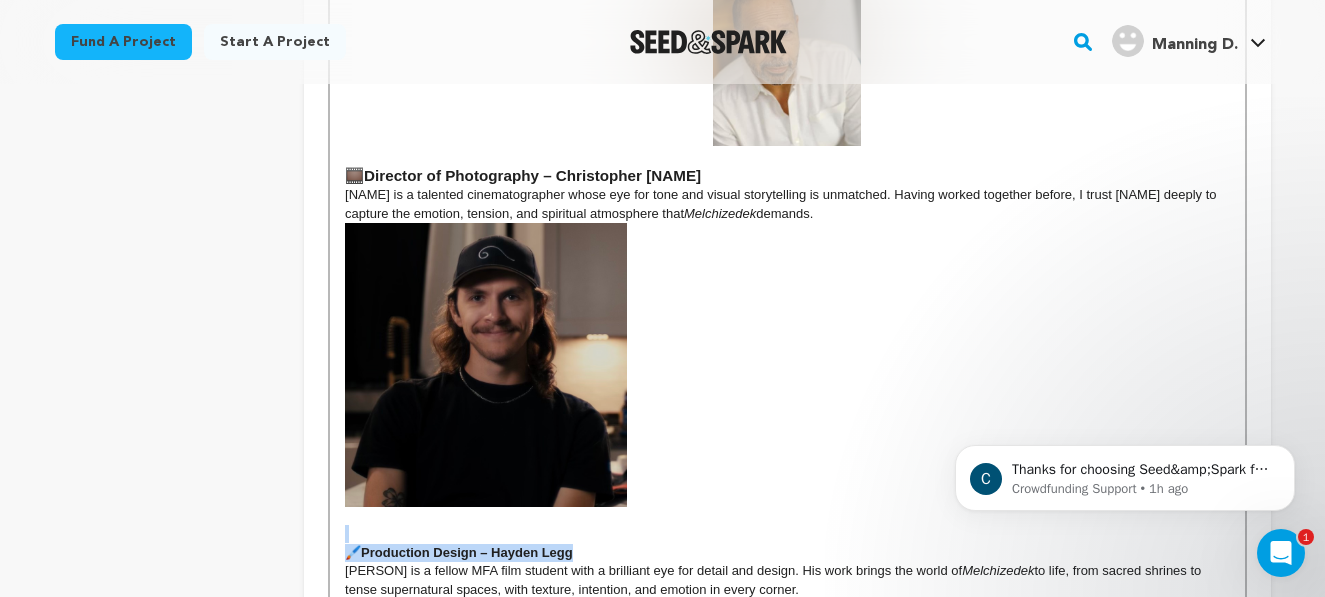drag, startPoint x: 596, startPoint y: 550, endPoint x: 278, endPoint y: 530, distance: 318.6283 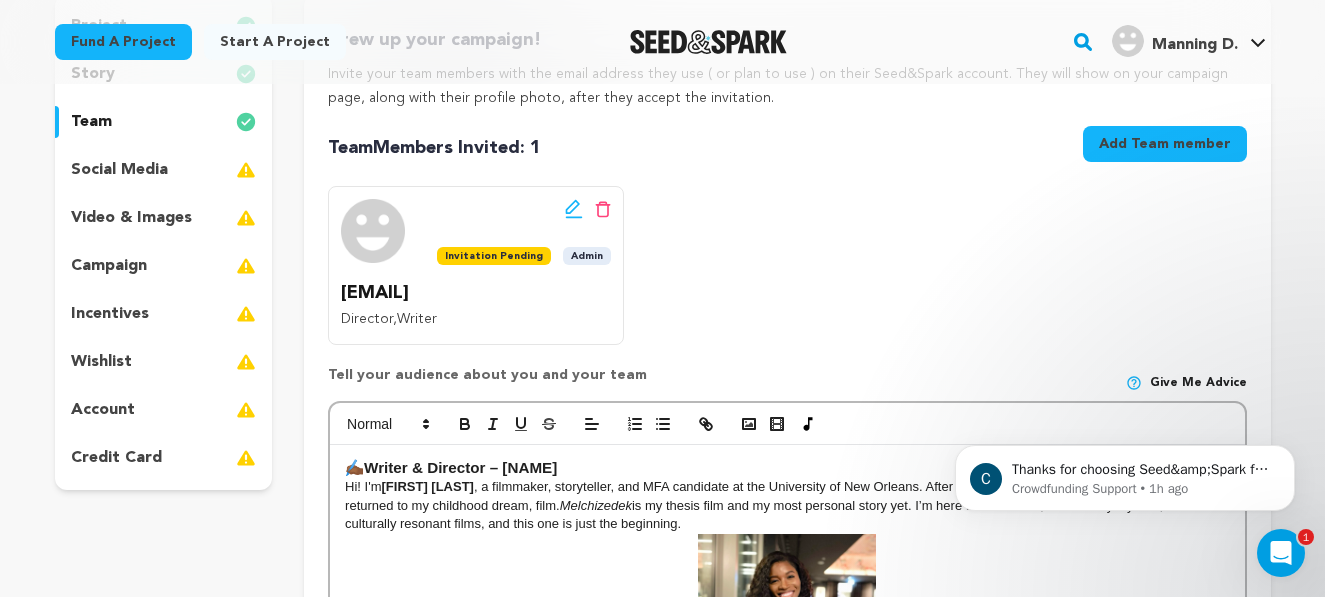 scroll, scrollTop: 275, scrollLeft: 0, axis: vertical 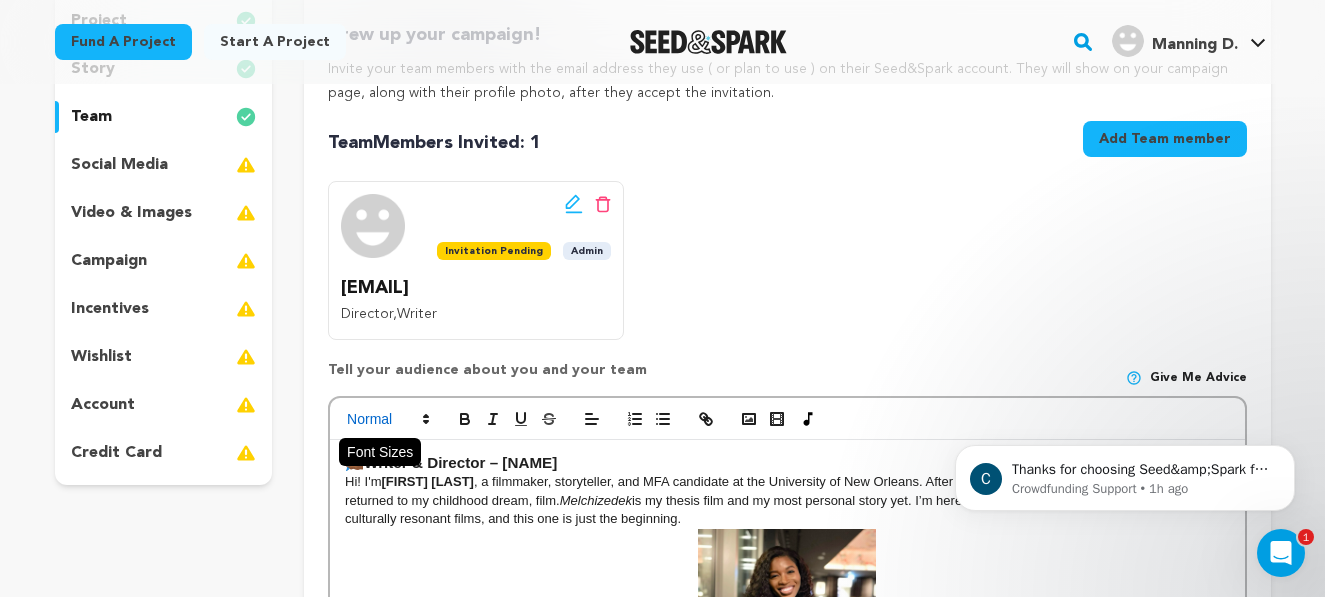 click at bounding box center [387, 419] 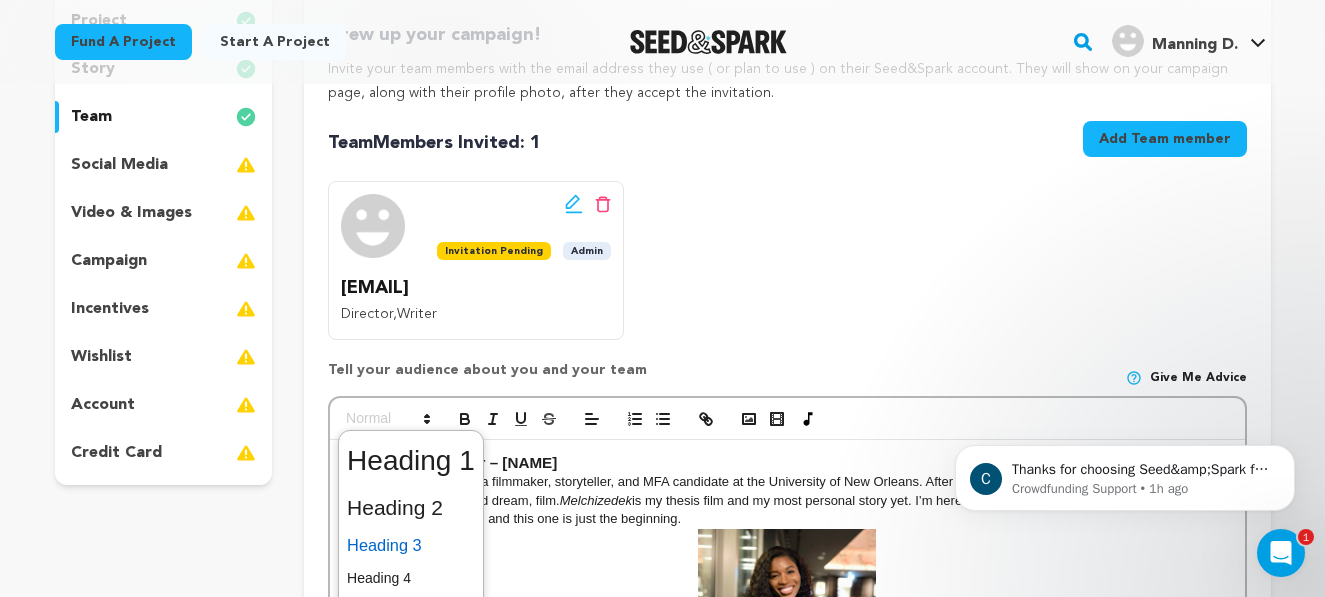 click at bounding box center [411, 545] 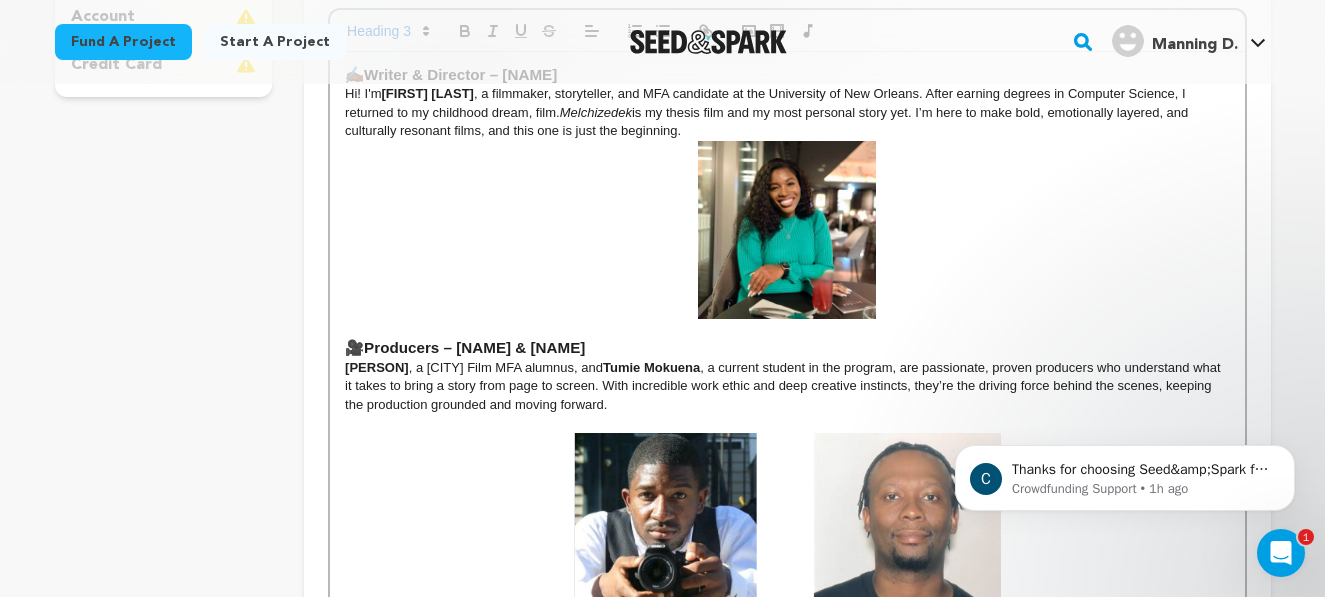 scroll, scrollTop: 670, scrollLeft: 0, axis: vertical 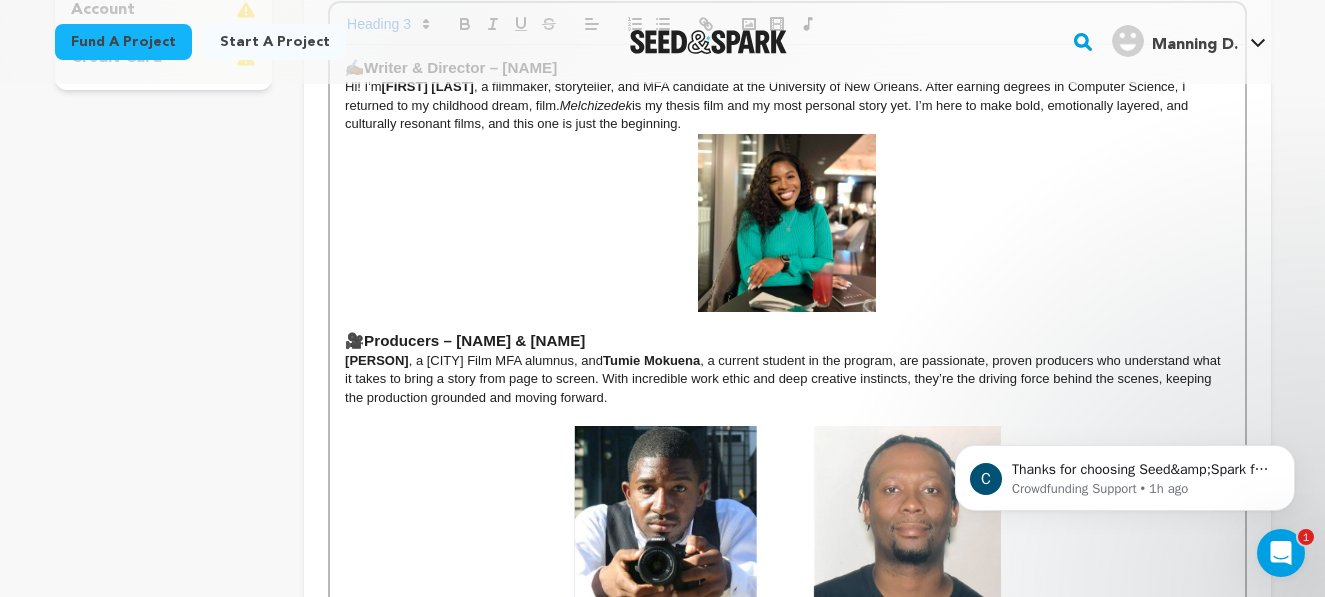 click on "Hi! I'm  Prilla Akiny , a filmmaker, storyteller, and MFA candidate at the University of New Orleans. After earning degrees in Computer Science, I returned to my childhood dream,  film.  Melchizedek  is my thesis film and my most personal story yet. I’m here to make bold, emotionally layered, and culturally resonant films, and this one is just the beginning." at bounding box center [787, 105] 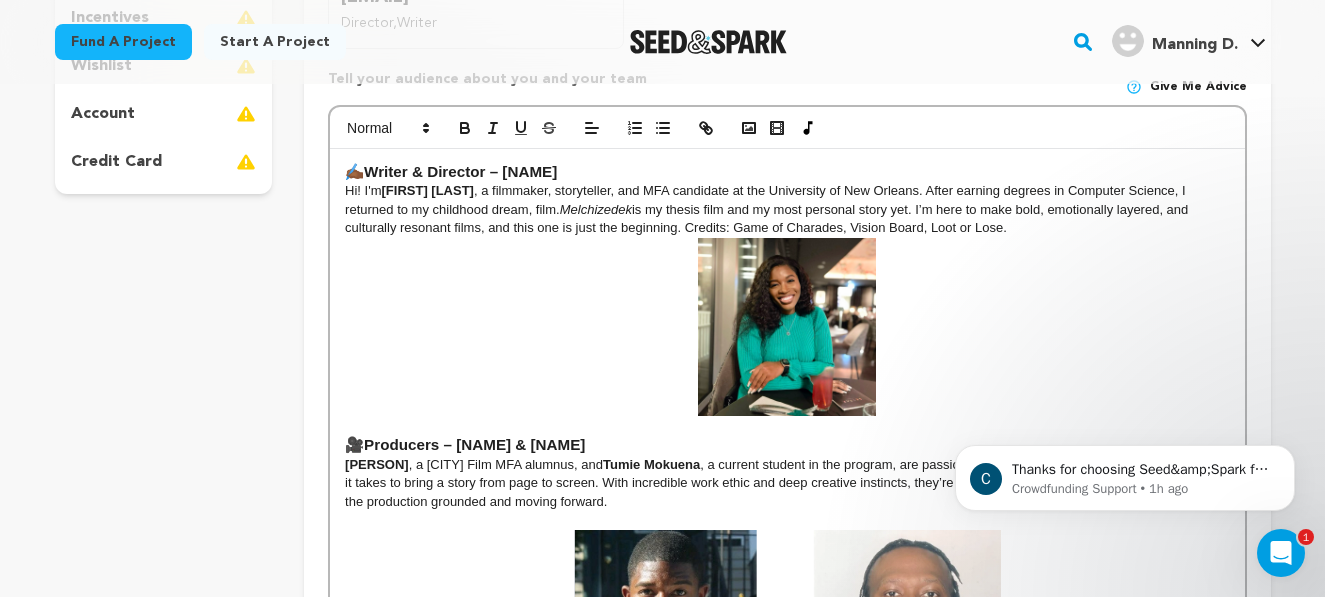 scroll, scrollTop: 556, scrollLeft: 0, axis: vertical 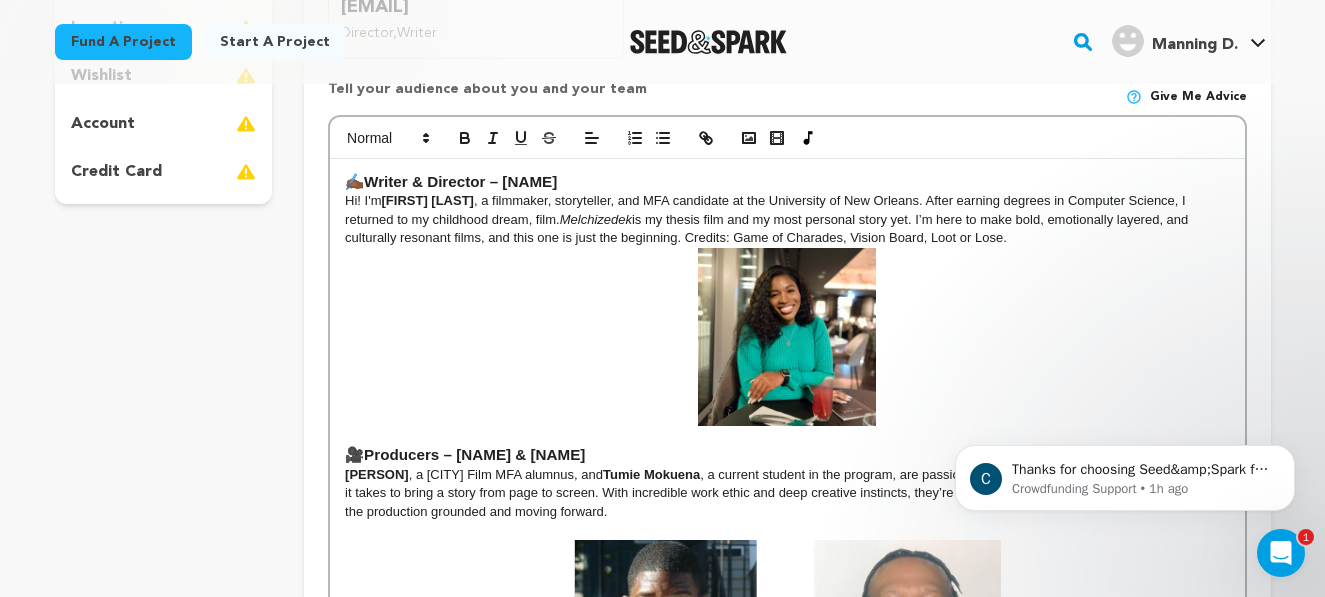 drag, startPoint x: 629, startPoint y: 238, endPoint x: 965, endPoint y: 231, distance: 336.0729 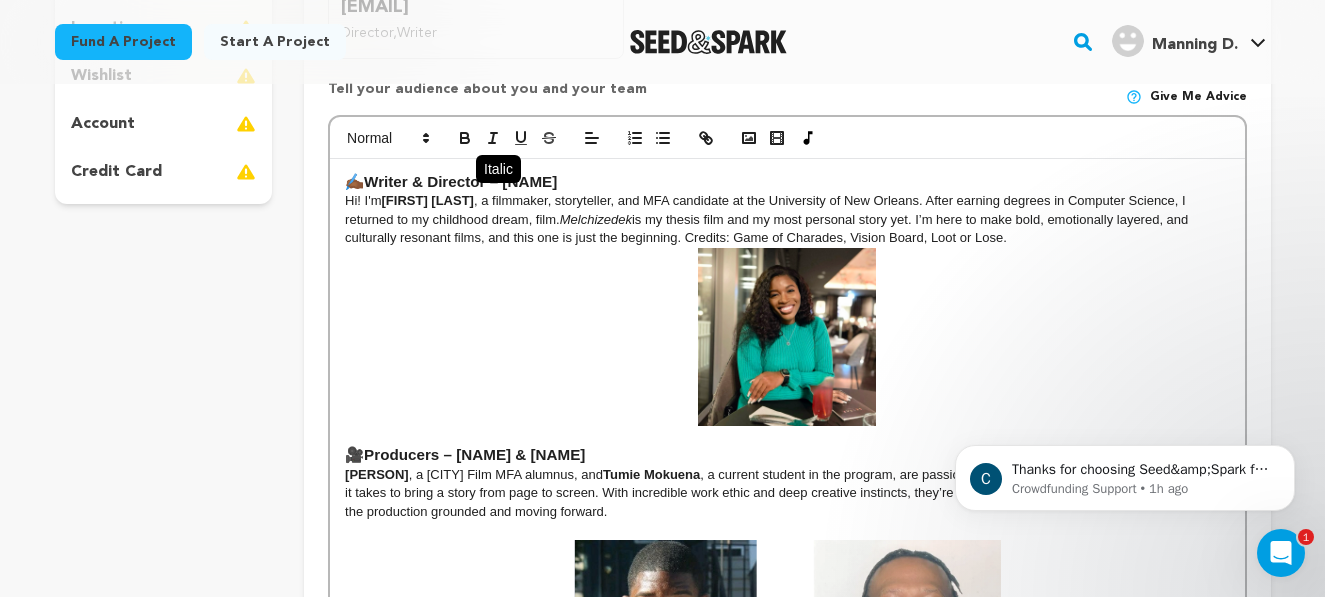 click 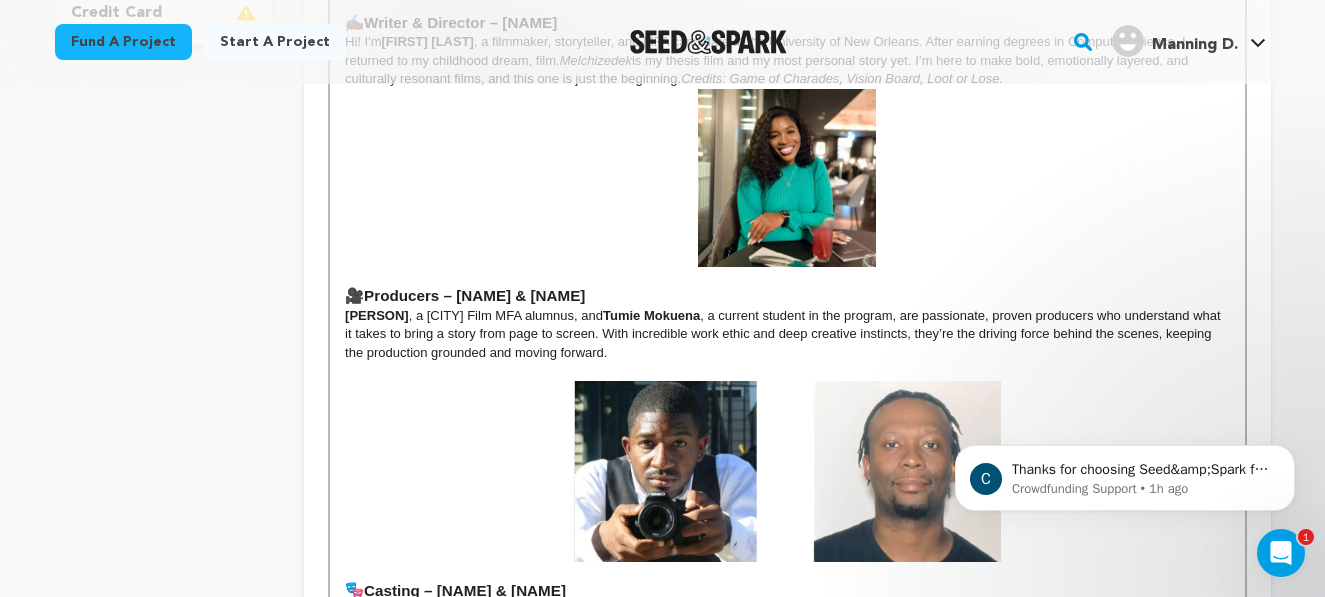 scroll, scrollTop: 738, scrollLeft: 0, axis: vertical 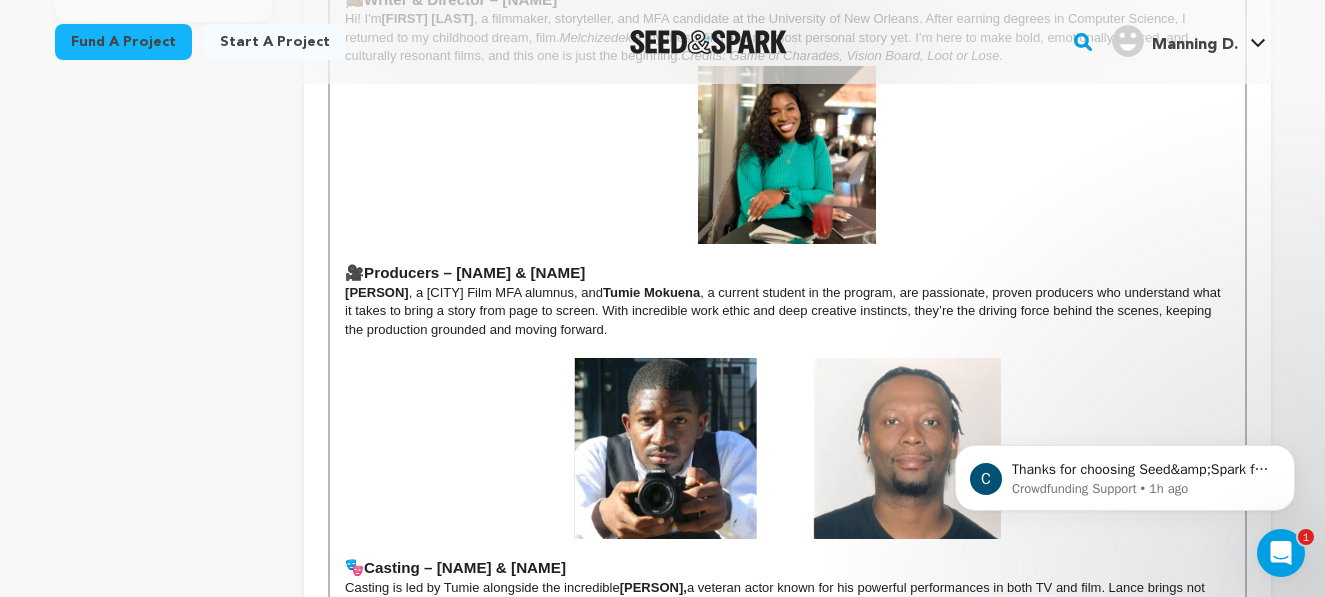click on "DeSantos Manning , a UNO Film MFA alumnus, and  Tumie Mokuena , a current student in the program, are passionate, proven producers who understand what it takes to bring a story from page to screen. With incredible work ethic and deep creative instincts, they’re the driving force behind the scenes, keeping the production grounded and moving forward." at bounding box center [787, 311] 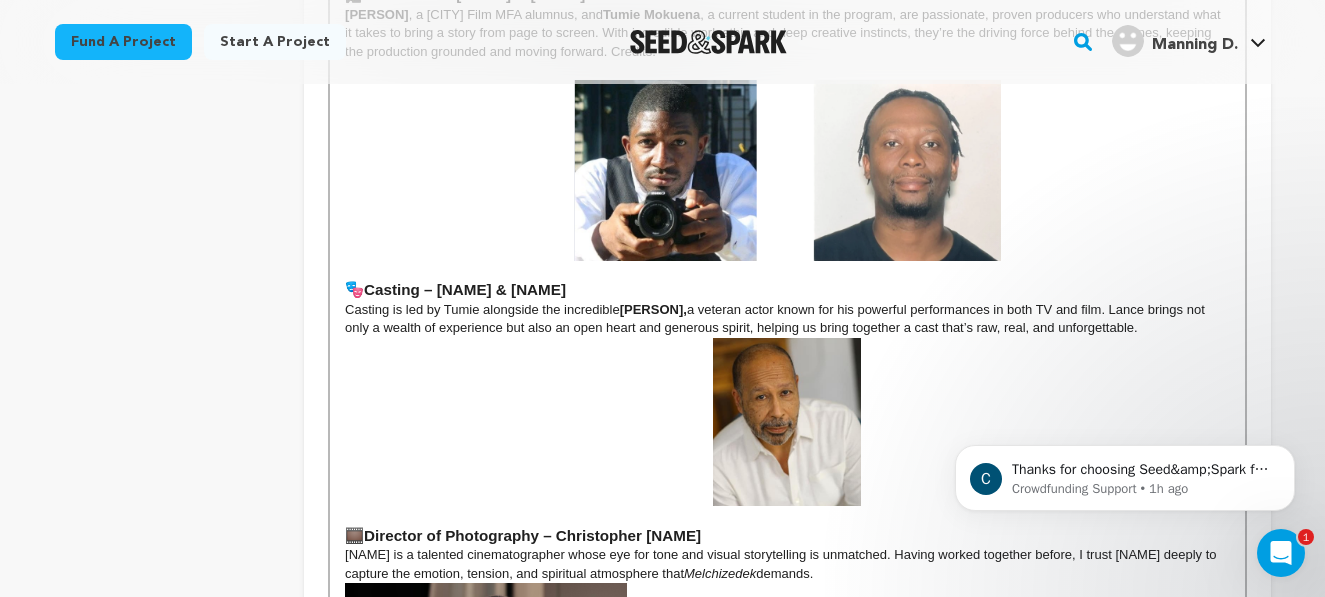 scroll, scrollTop: 1022, scrollLeft: 0, axis: vertical 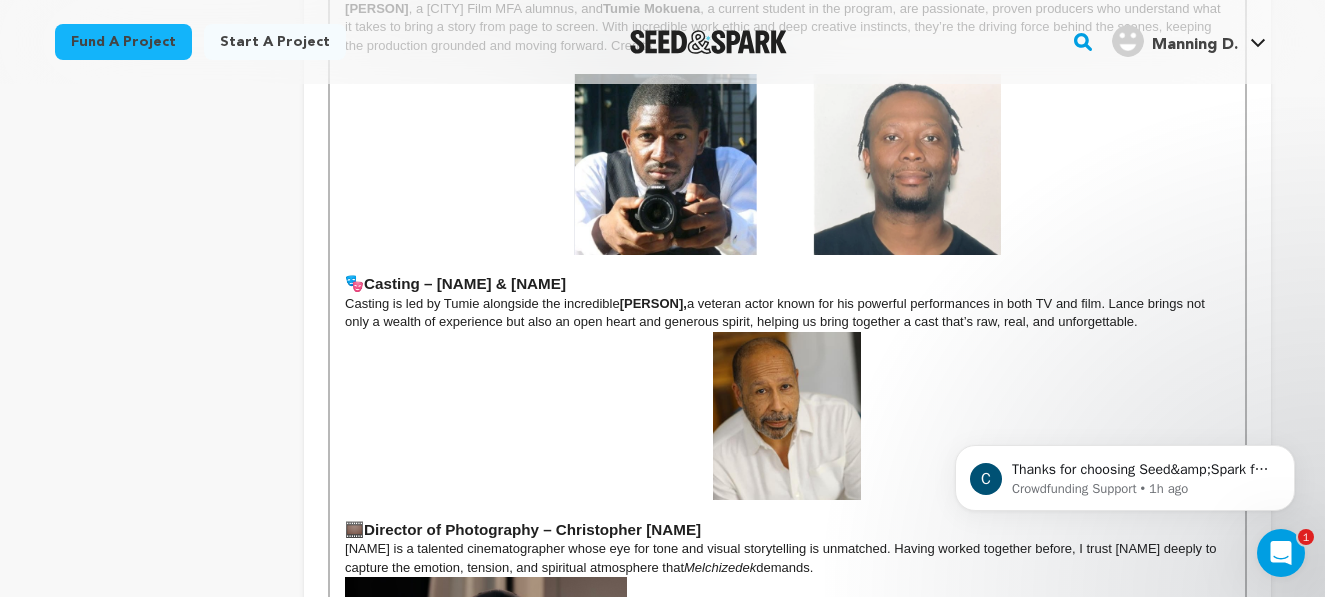 click on "Casting is led by Tumie alongside the incredible  Lance E. Nichols,   a veteran actor known for his powerful performances in both TV and film. Lance brings not only a wealth of experience but also an open heart and generous spirit, helping us bring together a cast that’s raw, real, and unforgettable." at bounding box center (787, 313) 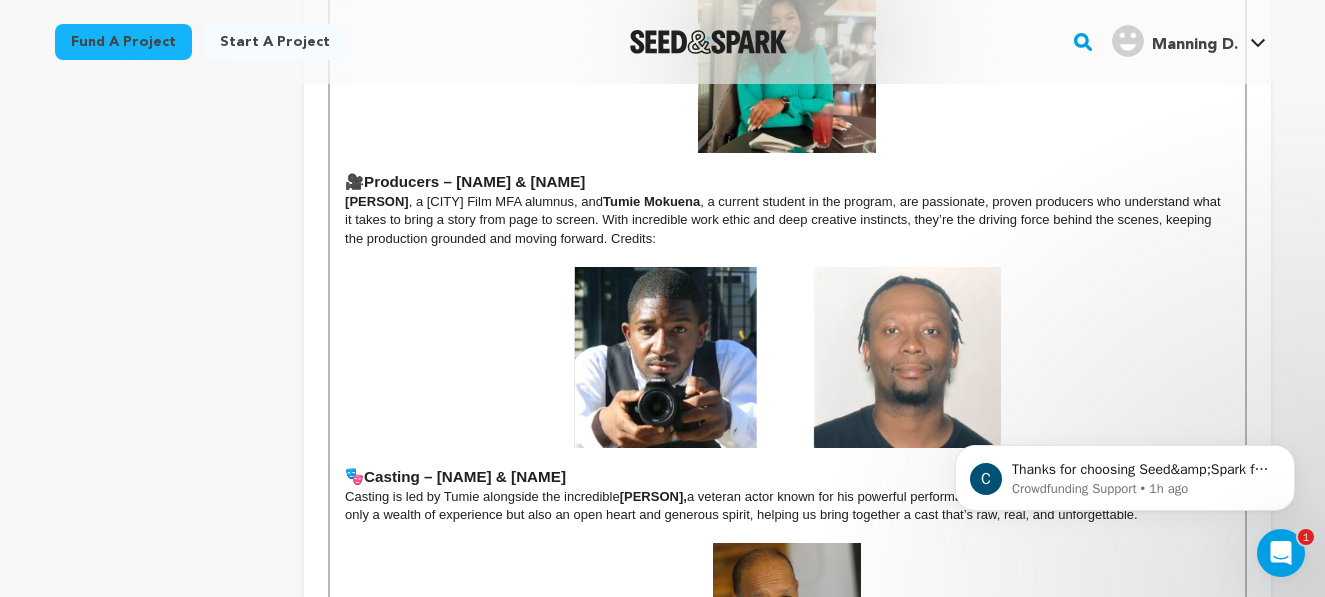 scroll, scrollTop: 828, scrollLeft: 0, axis: vertical 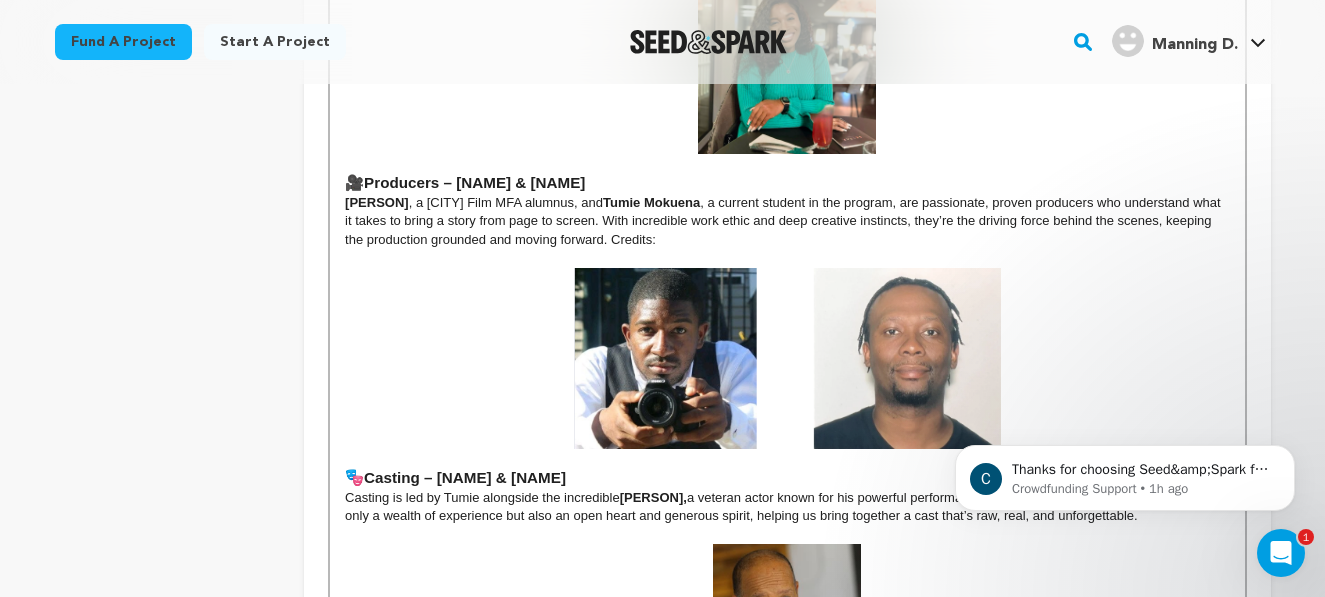 click on "DeSantos Manning , a UNO Film MFA alumnus, and  Tumie Mokuena , a current student in the program, are passionate, proven producers who understand what it takes to bring a story from page to screen. With incredible work ethic and deep creative instincts, they’re the driving force behind the scenes, keeping the production grounded and moving forward. Credits:" at bounding box center (787, 221) 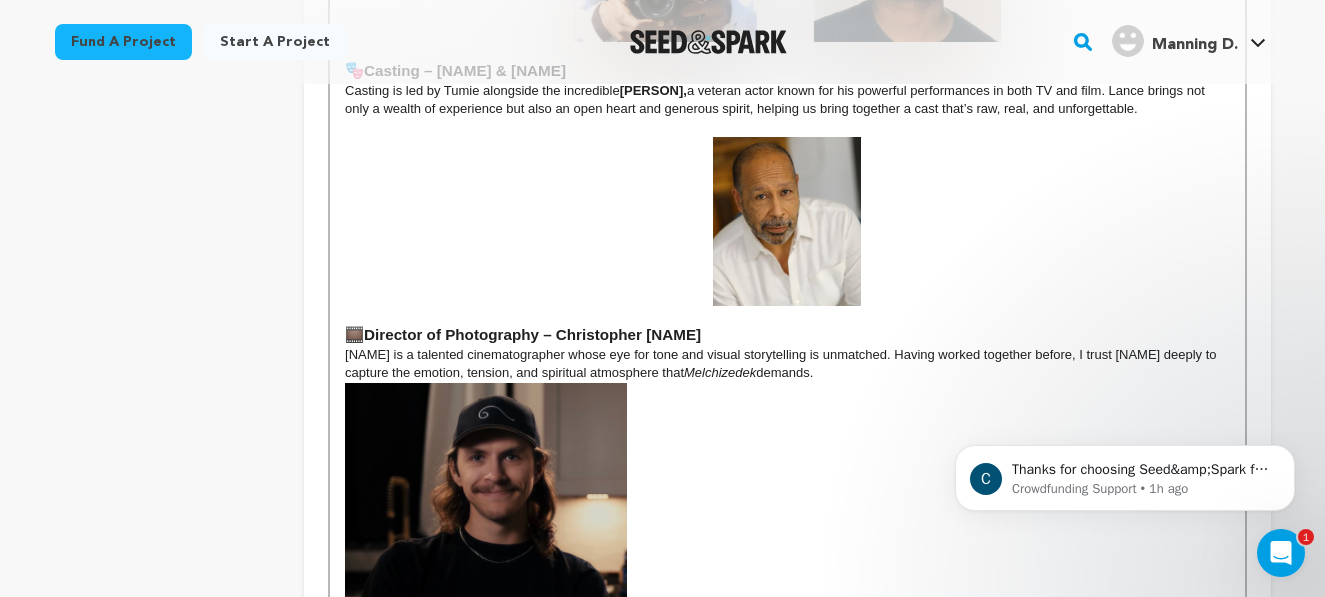 scroll, scrollTop: 1244, scrollLeft: 0, axis: vertical 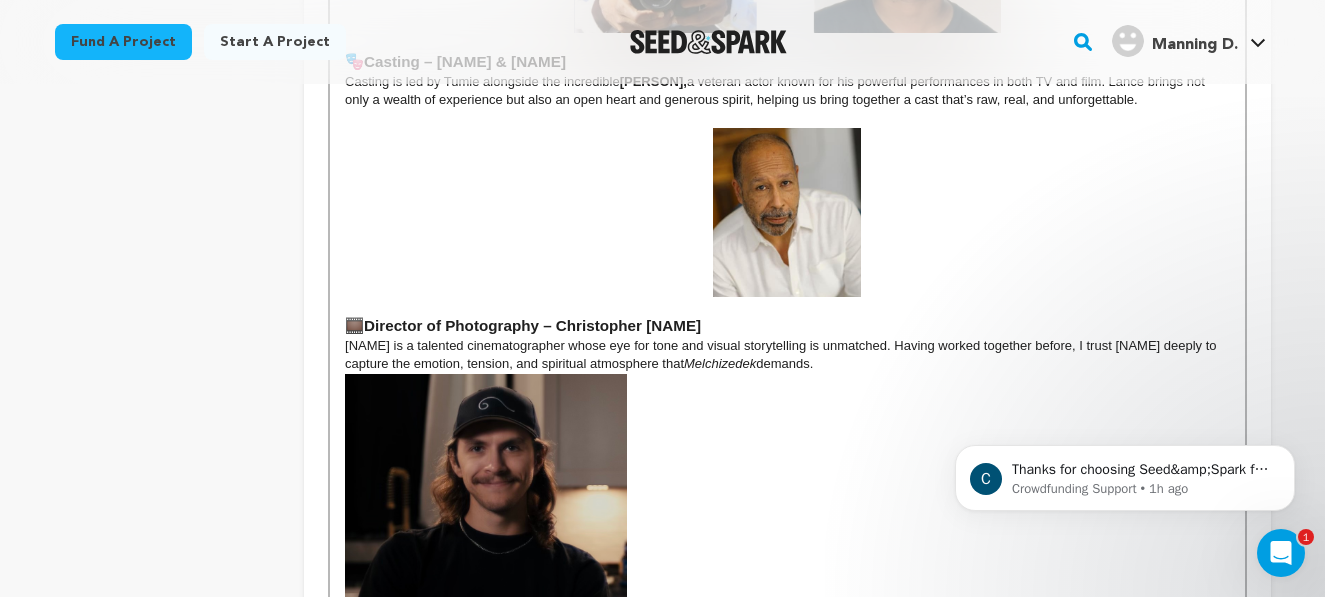 click on "Christopher is a talented cinematographer whose eye for tone and visual storytelling is unmatched. Having worked together before, I trust him deeply to capture the emotion, tension, and spiritual atmosphere that  Melchizedek  demands." at bounding box center (787, 355) 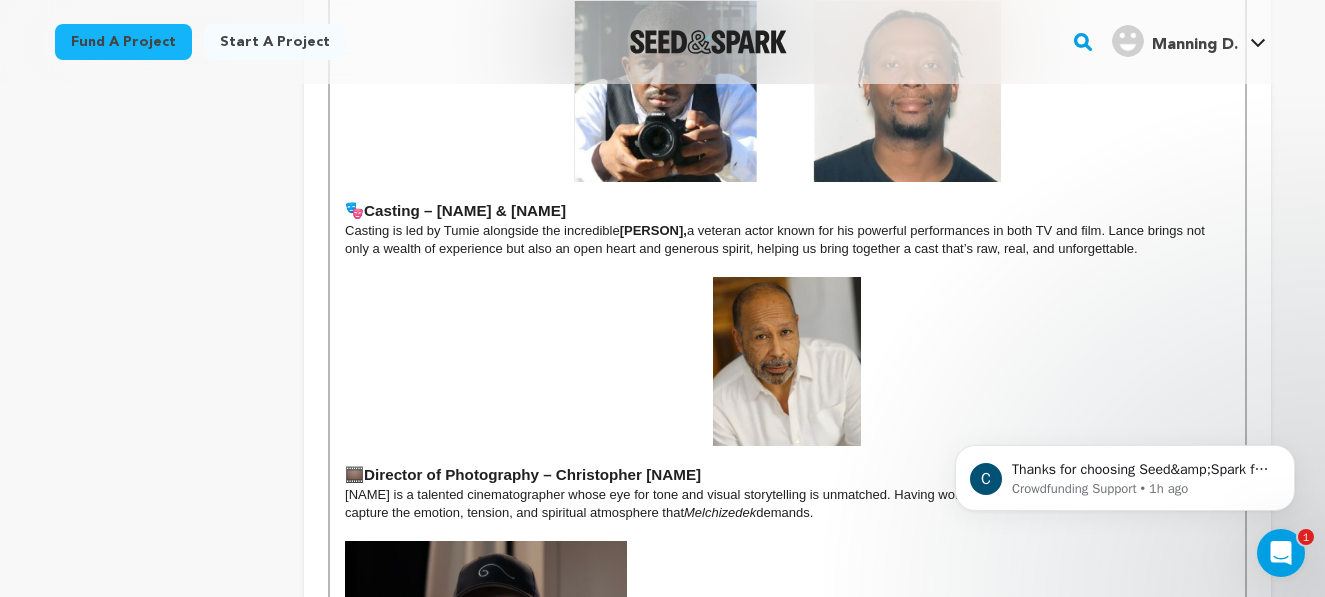scroll, scrollTop: 1092, scrollLeft: 0, axis: vertical 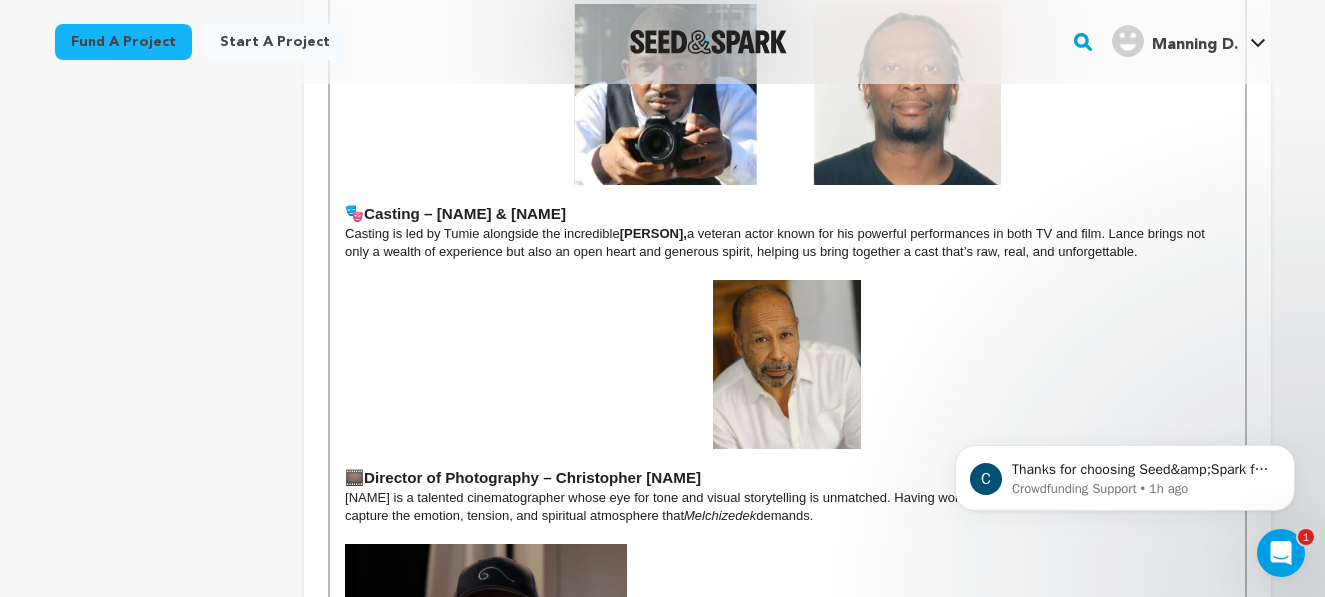 click on "Christopher is a talented cinematographer whose eye for tone and visual storytelling is unmatched. Having worked together before, I trust him deeply to capture the emotion, tension, and spiritual atmosphere that  Melchizedek  demands." at bounding box center [787, 507] 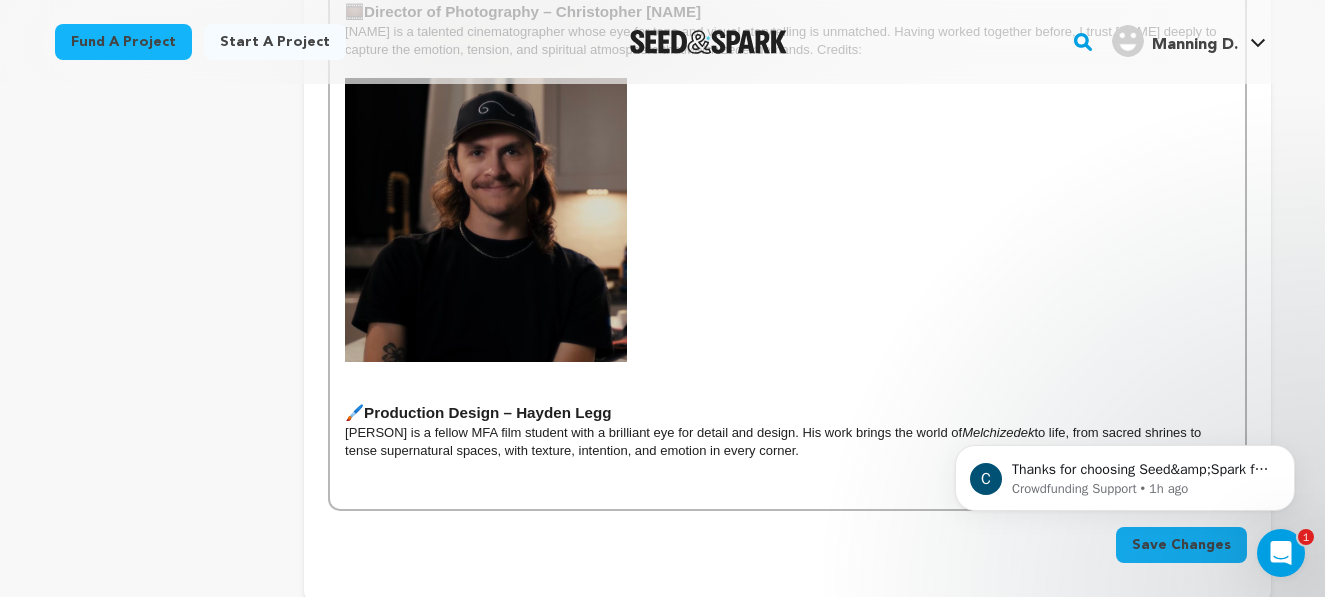 scroll, scrollTop: 1571, scrollLeft: 0, axis: vertical 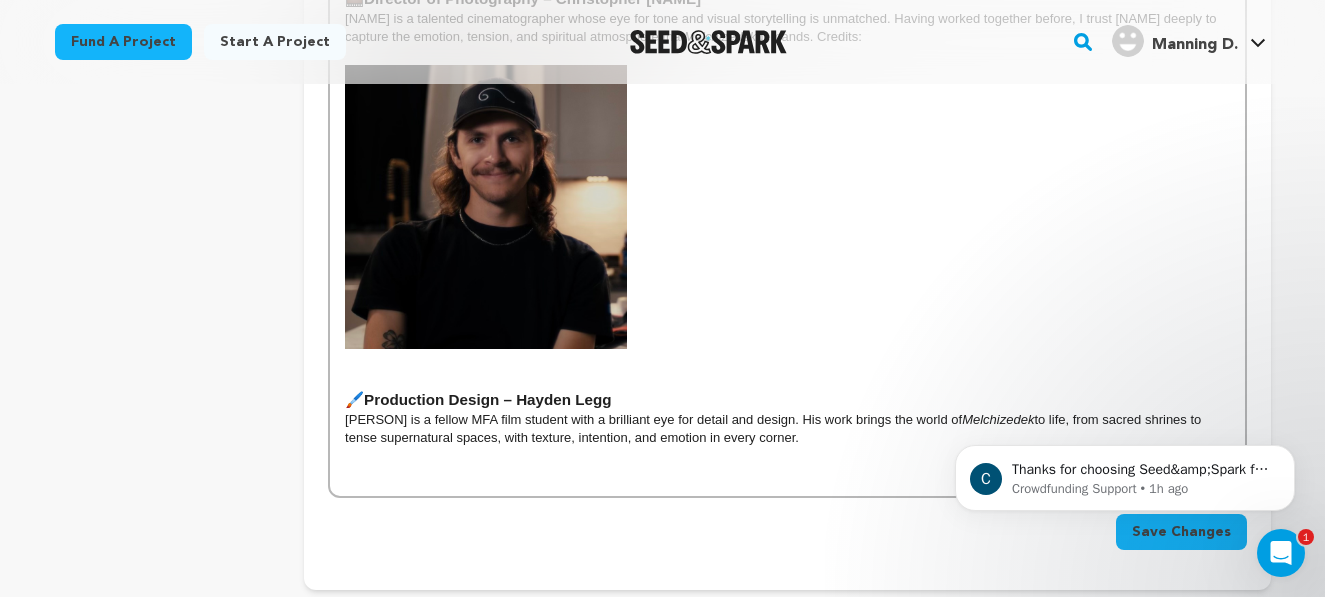 click on "Hayden is a fellow MFA film student with a brilliant eye for detail and design. His work brings the world of  Melchizedek  to life, from sacred shrines to tense supernatural spaces, with texture, intention, and emotion in every corner." at bounding box center [787, 429] 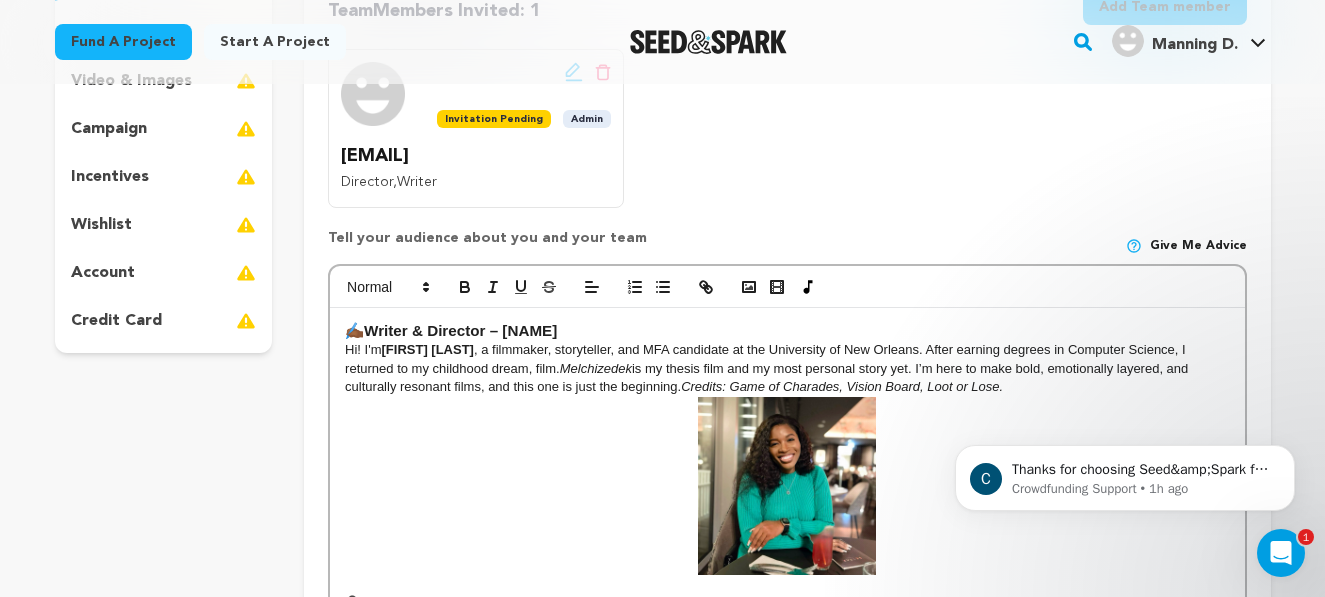 scroll, scrollTop: 435, scrollLeft: 0, axis: vertical 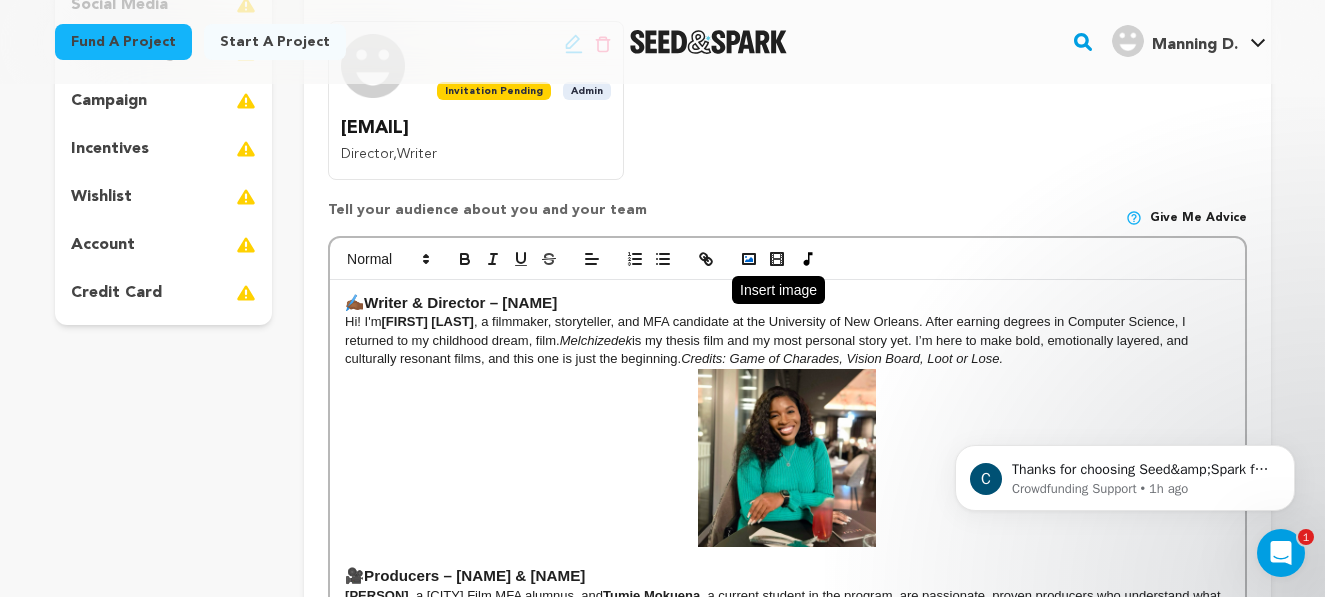 click 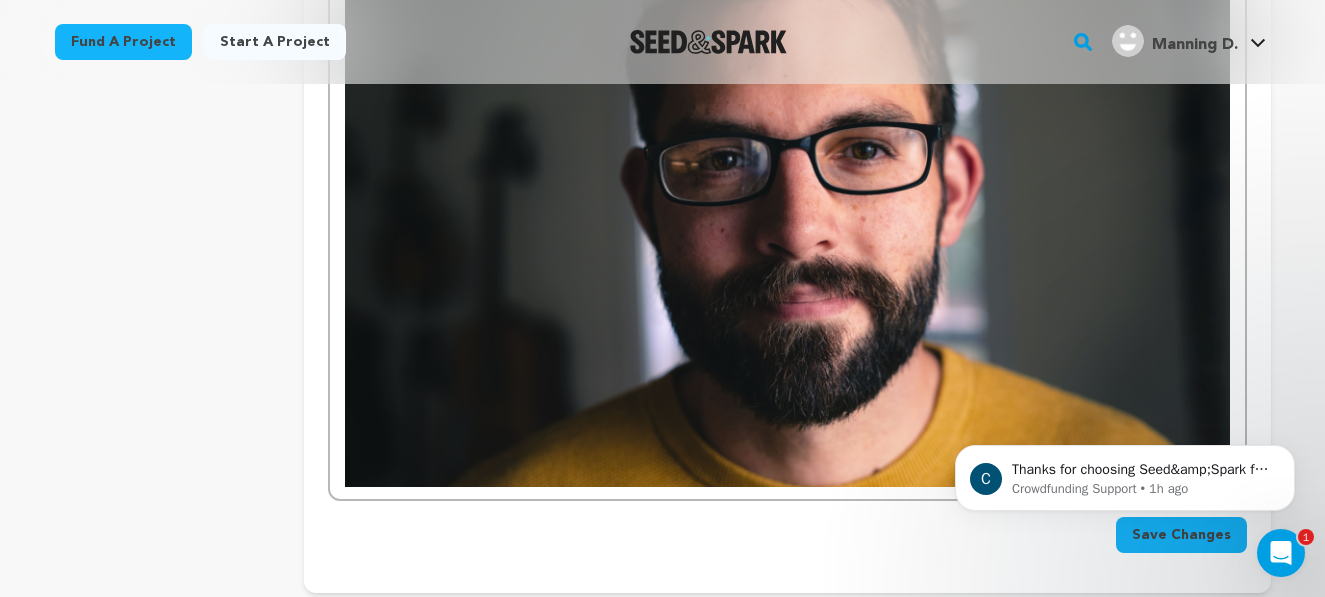 scroll, scrollTop: 2123, scrollLeft: 0, axis: vertical 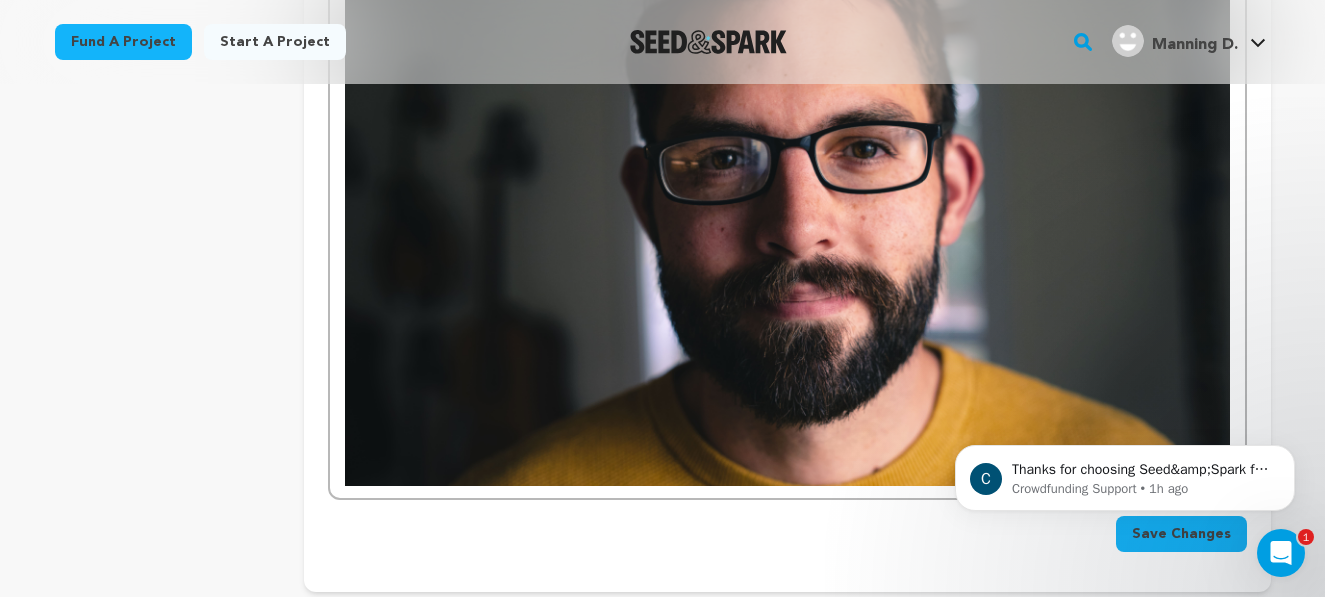 click at bounding box center (787, 190) 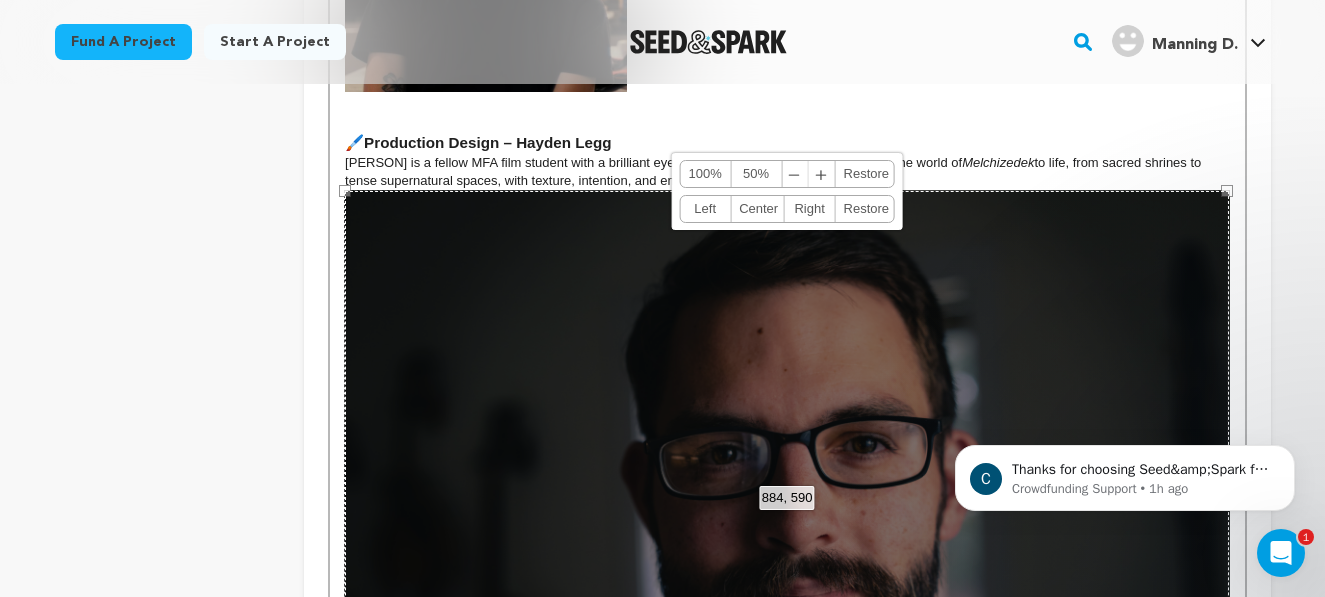scroll, scrollTop: 1819, scrollLeft: 0, axis: vertical 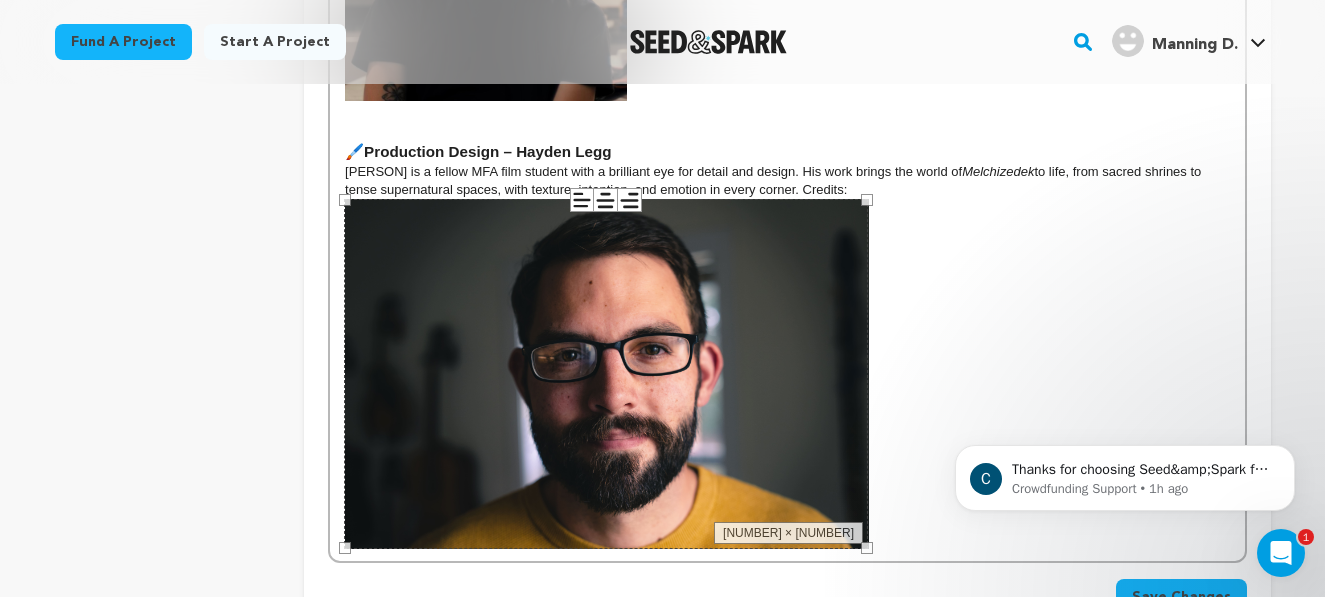 drag, startPoint x: 340, startPoint y: 200, endPoint x: 718, endPoint y: 579, distance: 535.2803 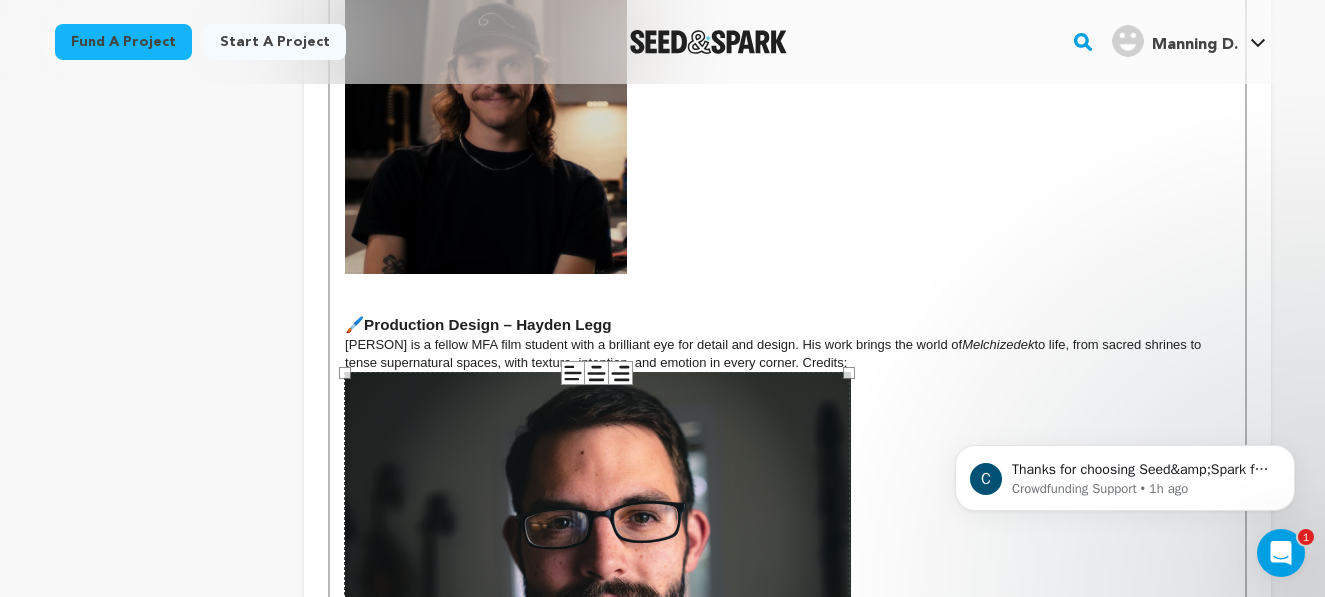 scroll, scrollTop: 1636, scrollLeft: 0, axis: vertical 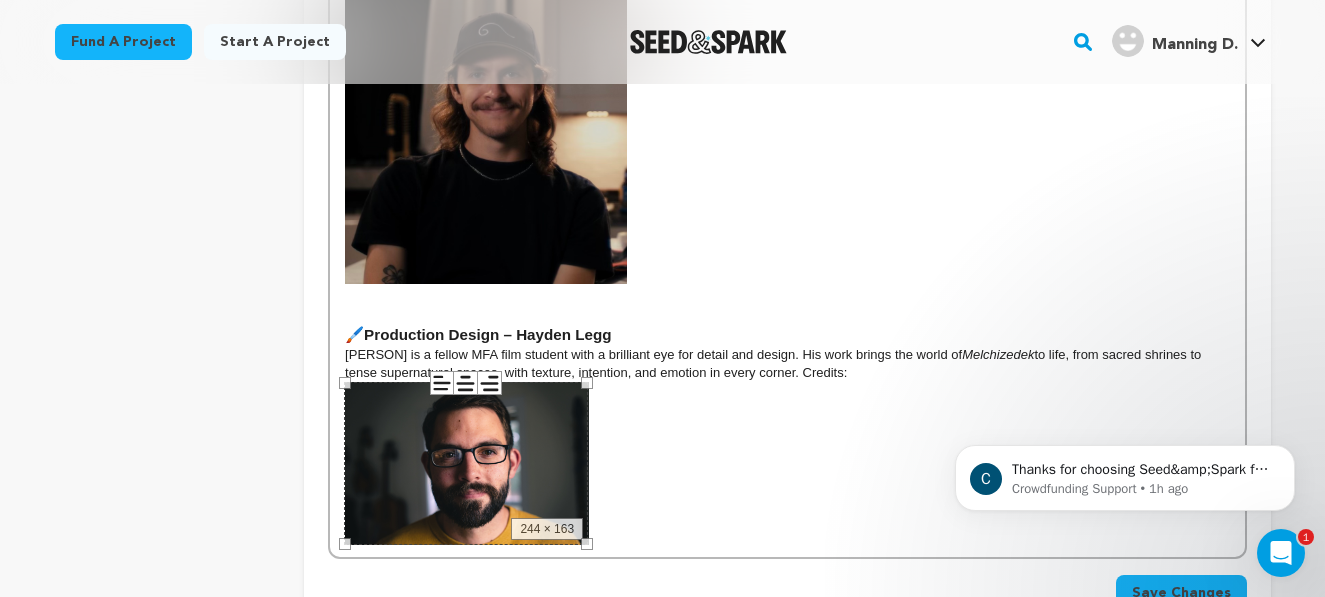 drag, startPoint x: 344, startPoint y: 385, endPoint x: 606, endPoint y: 573, distance: 322.4717 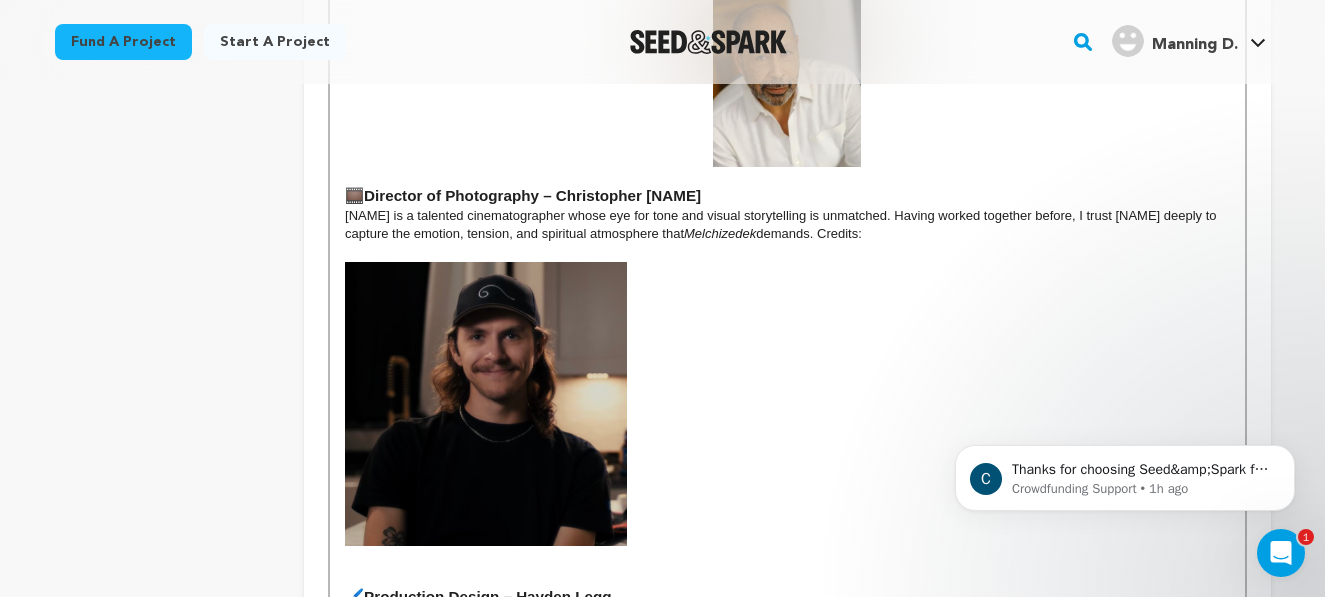 scroll, scrollTop: 1370, scrollLeft: 0, axis: vertical 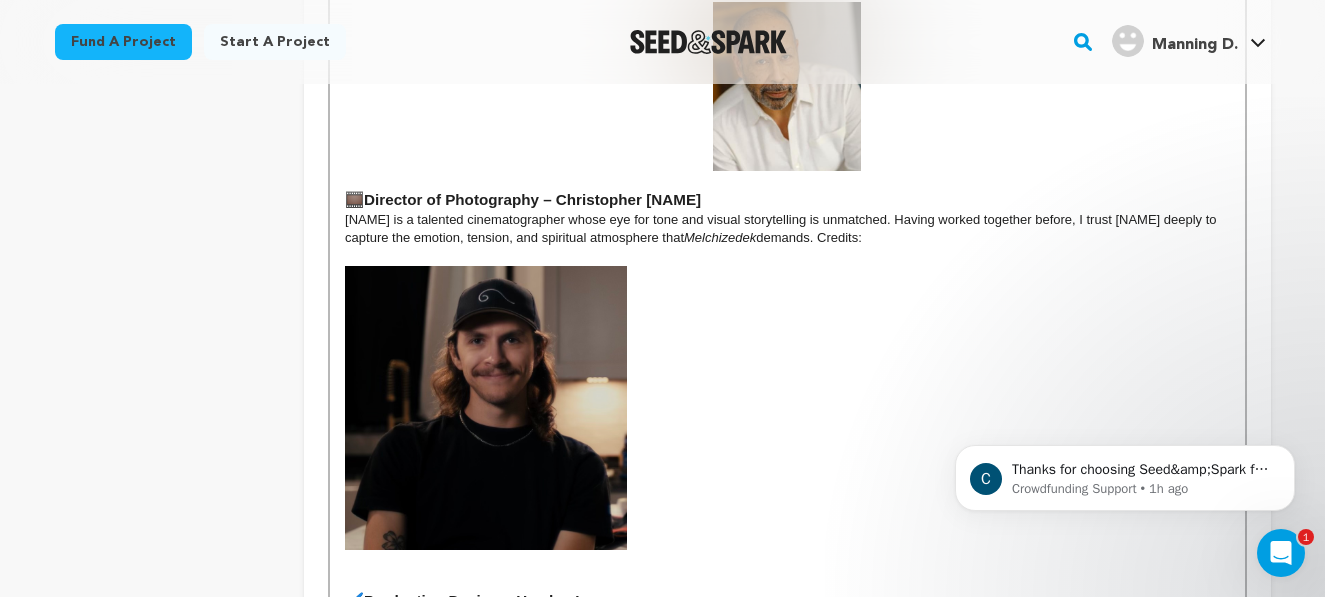 click at bounding box center [486, 408] 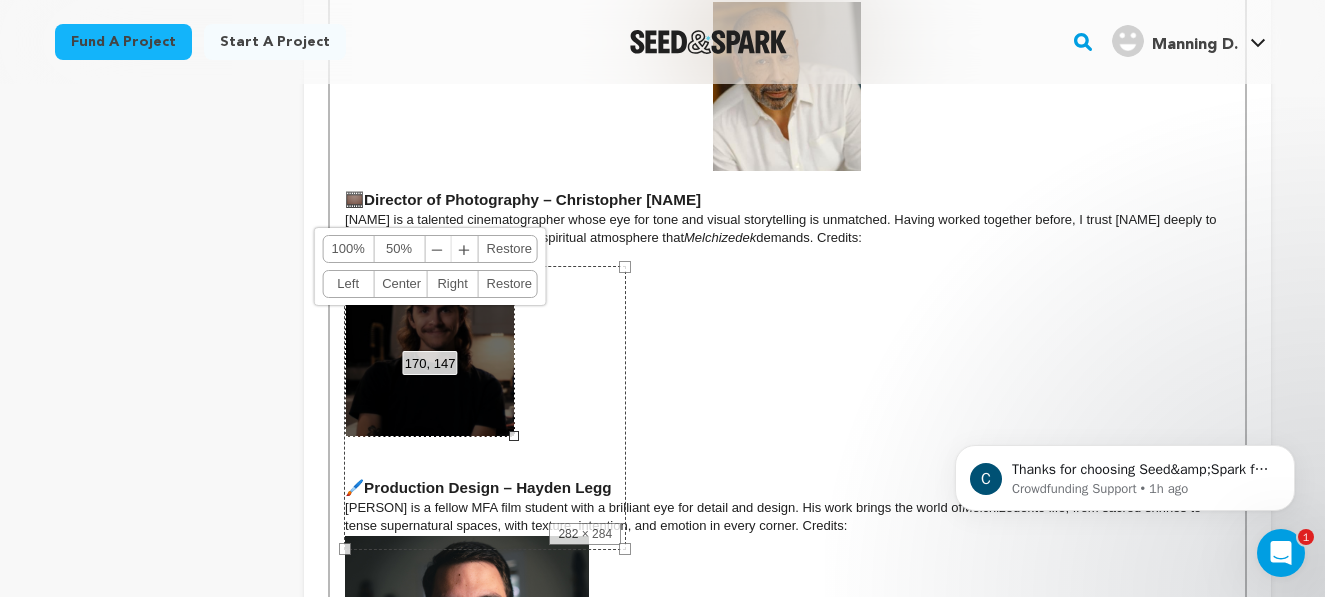 drag, startPoint x: 625, startPoint y: 547, endPoint x: 514, endPoint y: 411, distance: 175.54771 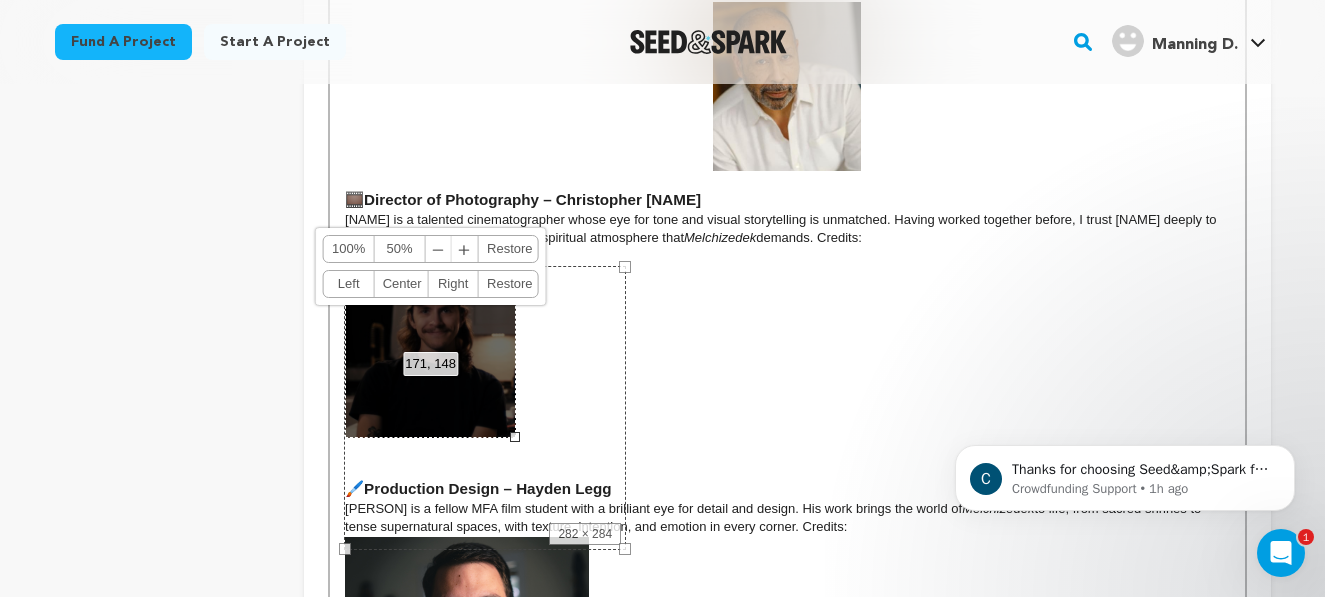 click on "Center" at bounding box center (401, 284) 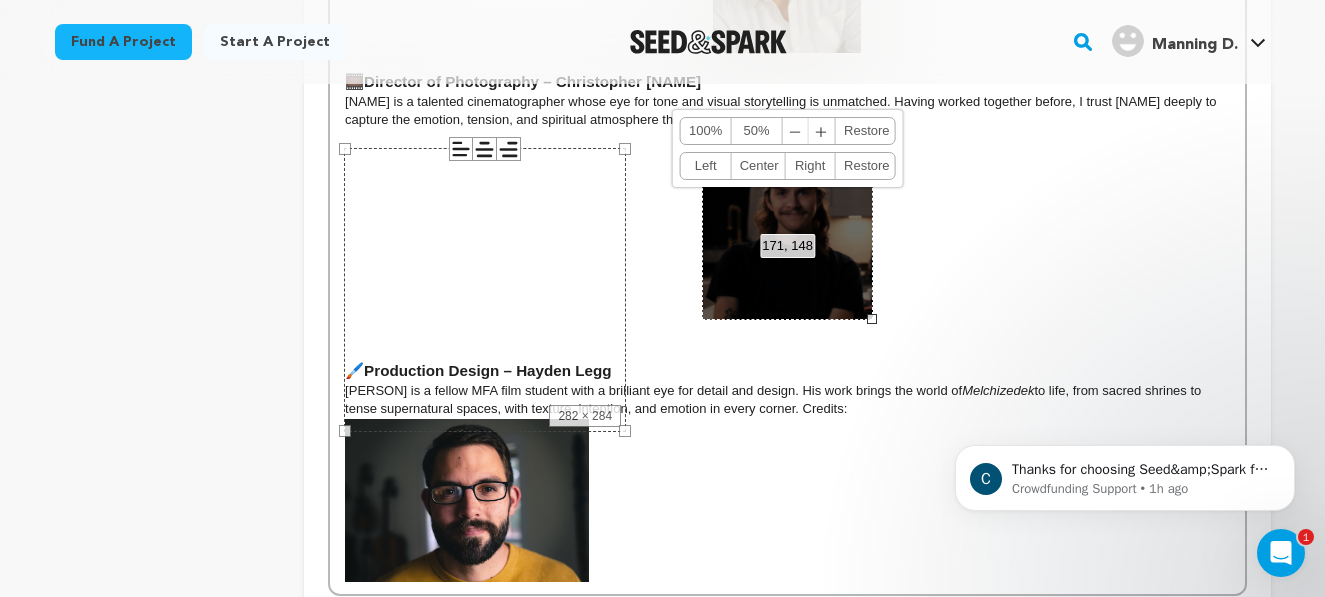 scroll, scrollTop: 1492, scrollLeft: 0, axis: vertical 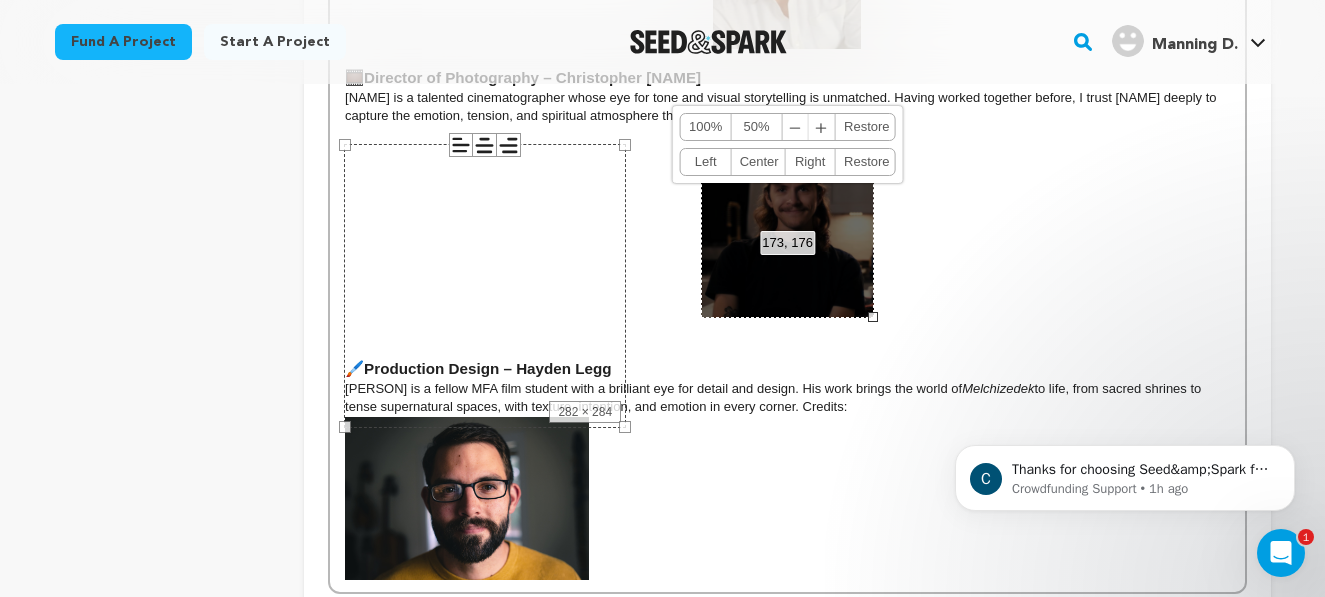 drag, startPoint x: 872, startPoint y: 316, endPoint x: 878, endPoint y: 327, distance: 12.529964 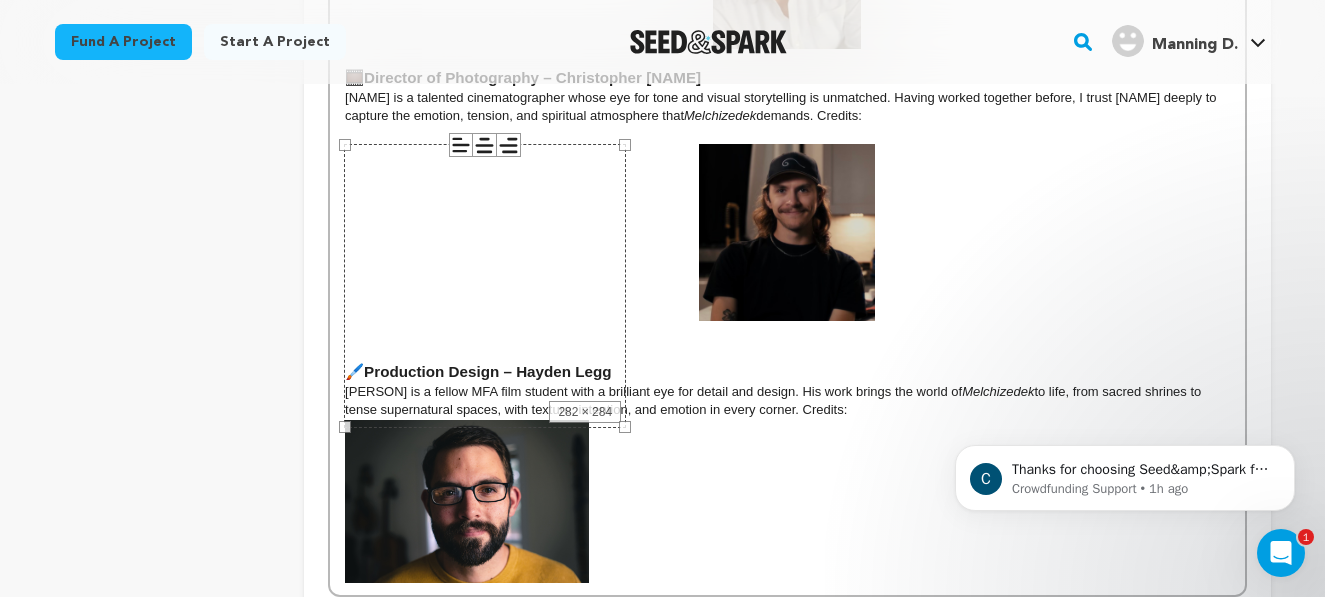 click on "282 × 284" at bounding box center (485, 286) 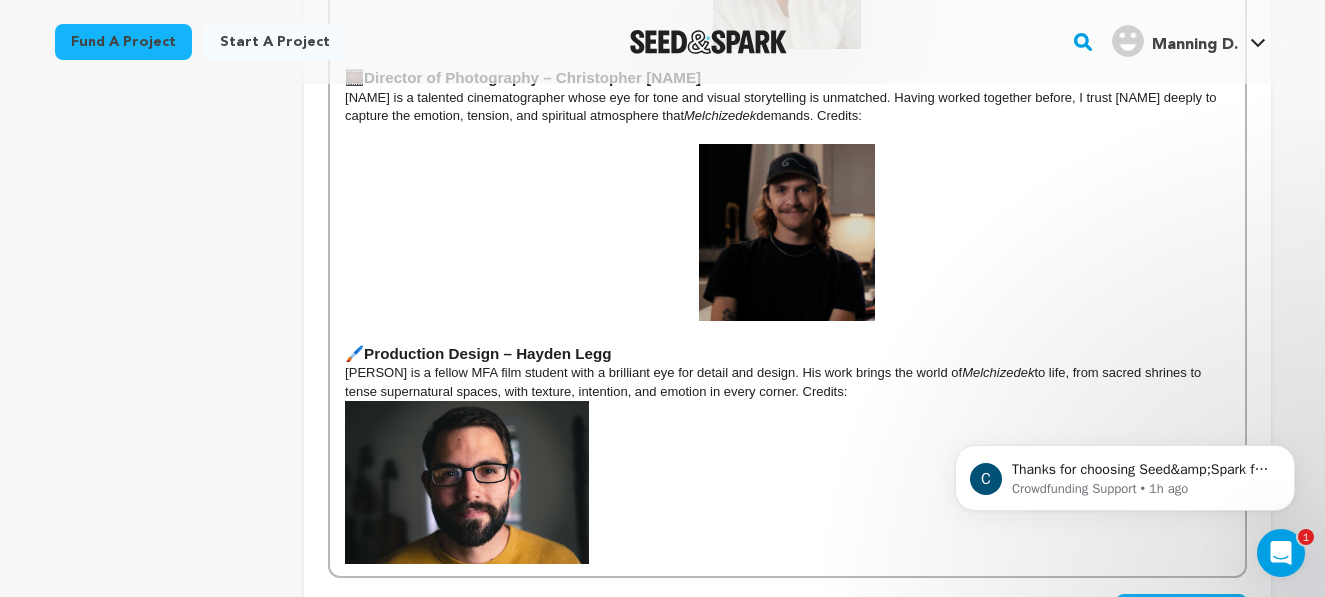 click at bounding box center (467, 482) 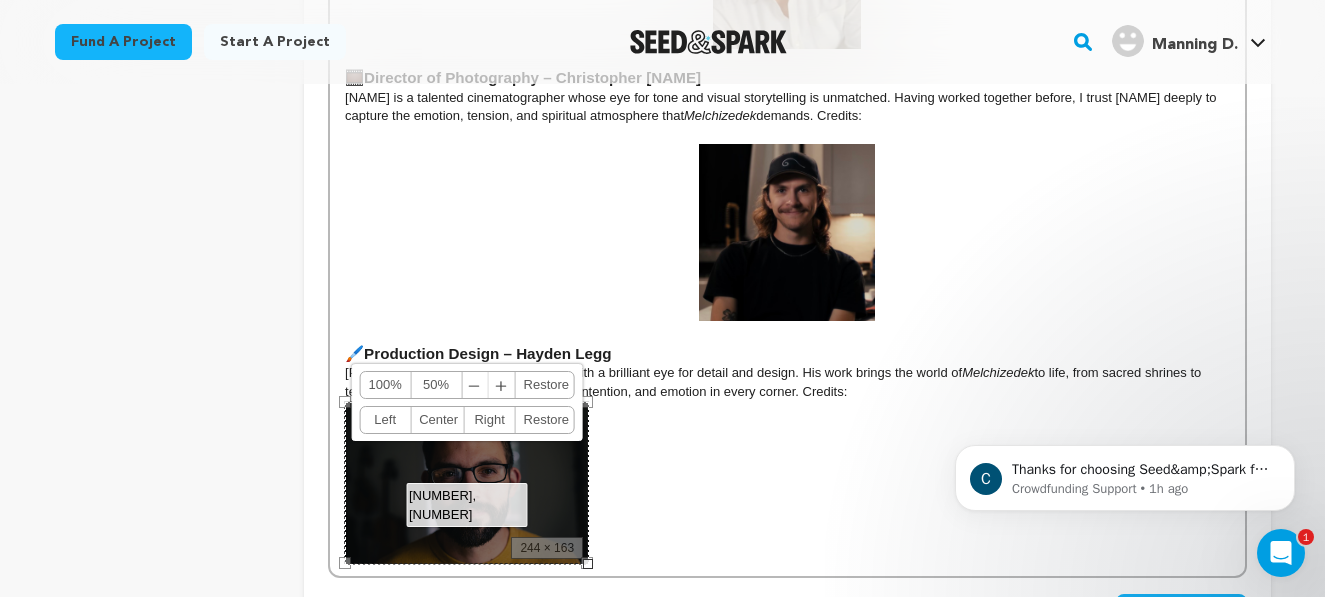 click on "Center" at bounding box center [437, 420] 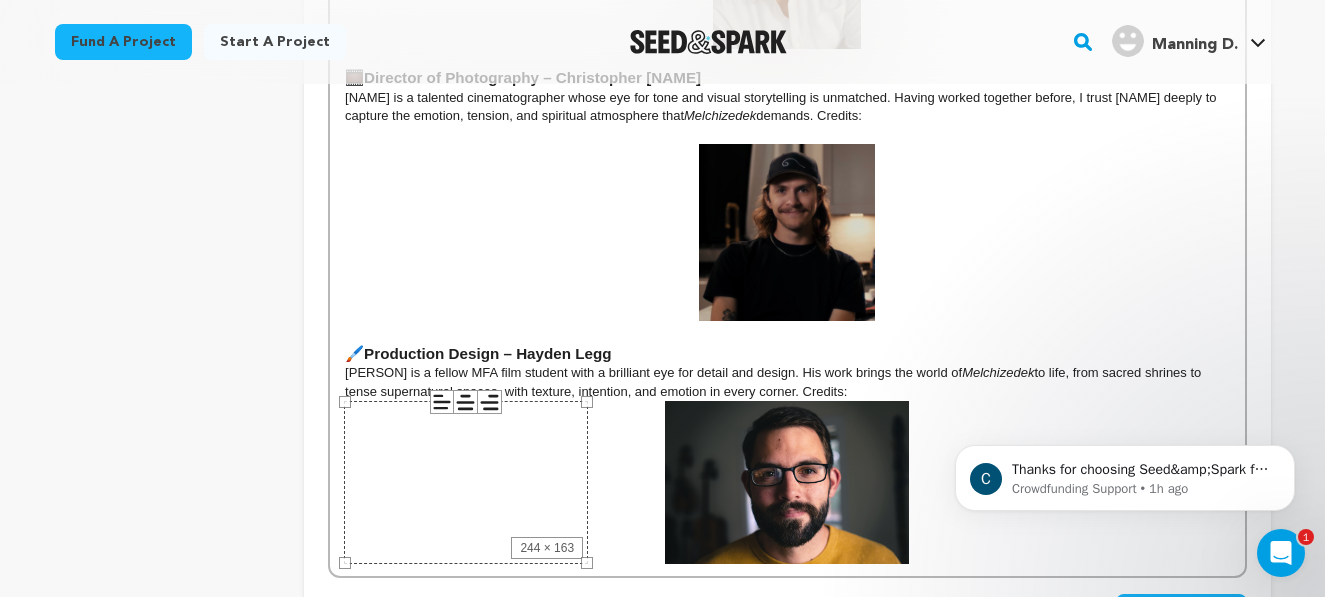 click at bounding box center [787, 482] 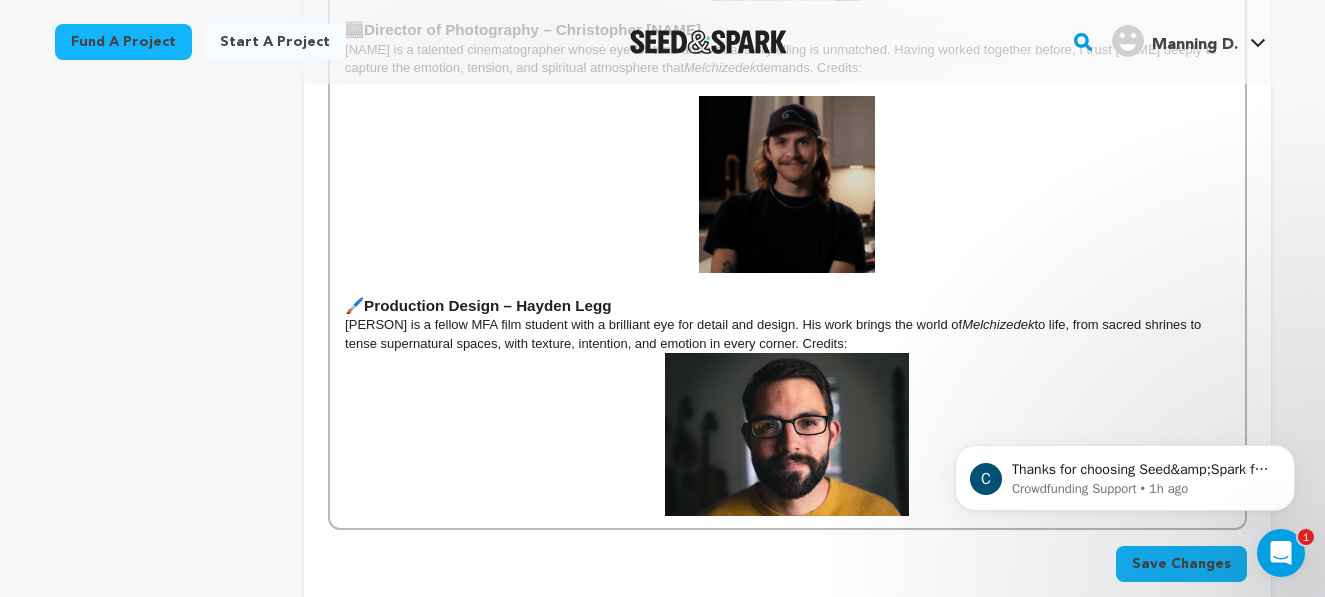 scroll, scrollTop: 1527, scrollLeft: 0, axis: vertical 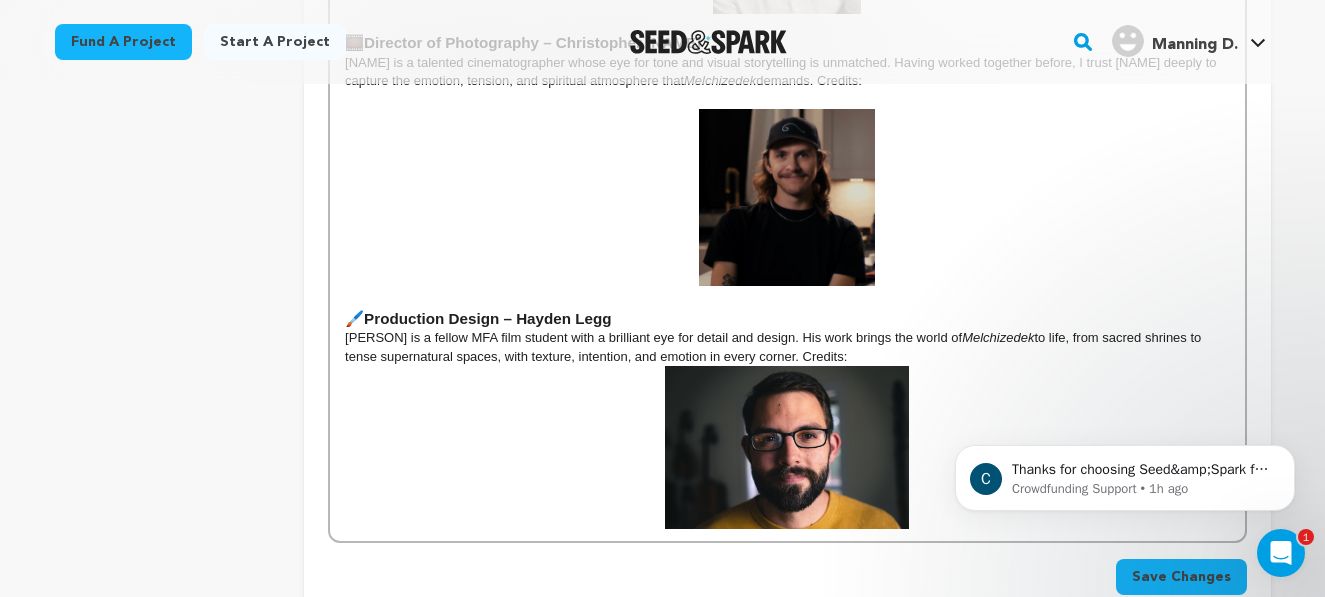 click on "Hayden is a fellow MFA film student with a brilliant eye for detail and design. His work brings the world of  Melchizedek  to life, from sacred shrines to tense supernatural spaces, with texture, intention, and emotion in every corner. Credits:" at bounding box center [787, 347] 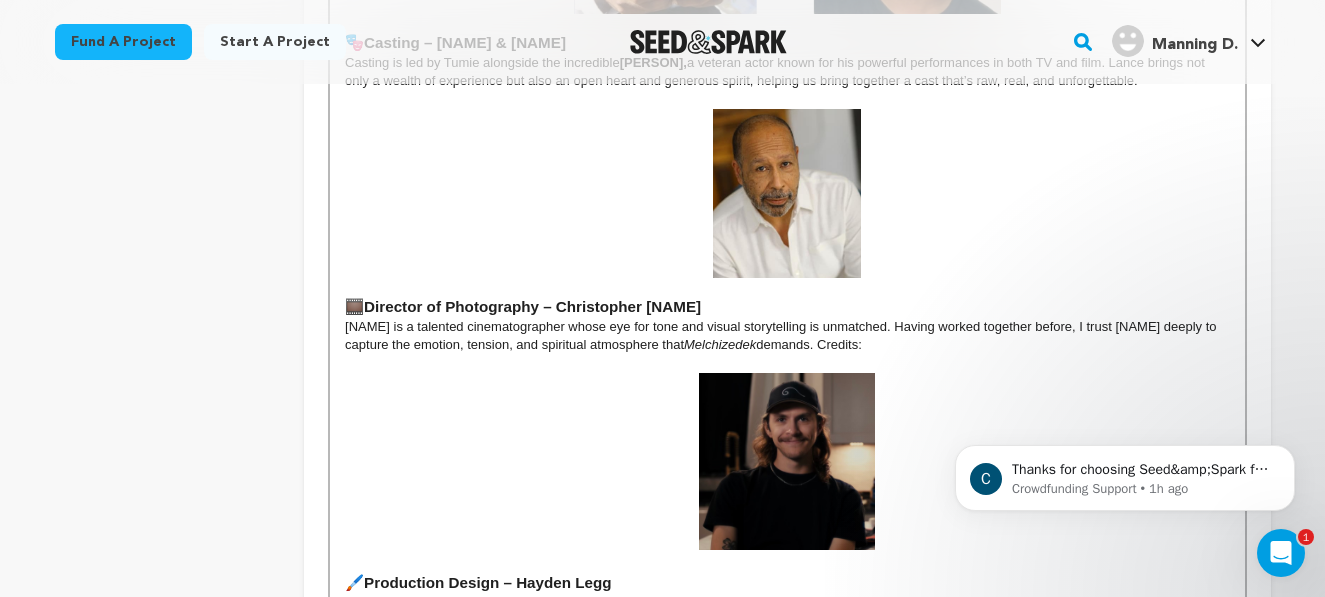 scroll, scrollTop: 1249, scrollLeft: 0, axis: vertical 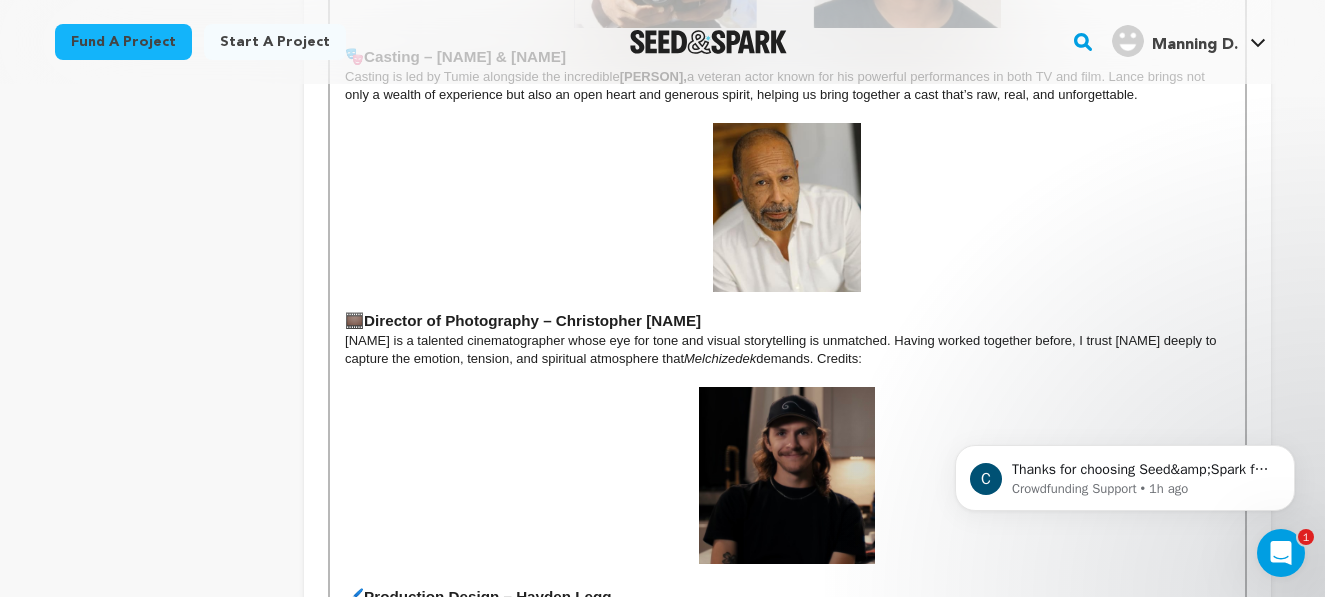 click on "Christopher is a talented cinematographer whose eye for tone and visual storytelling is unmatched. Having worked together before, I trust him deeply to capture the emotion, tension, and spiritual atmosphere that  Melchizedek  demands. Credits:" at bounding box center (787, 350) 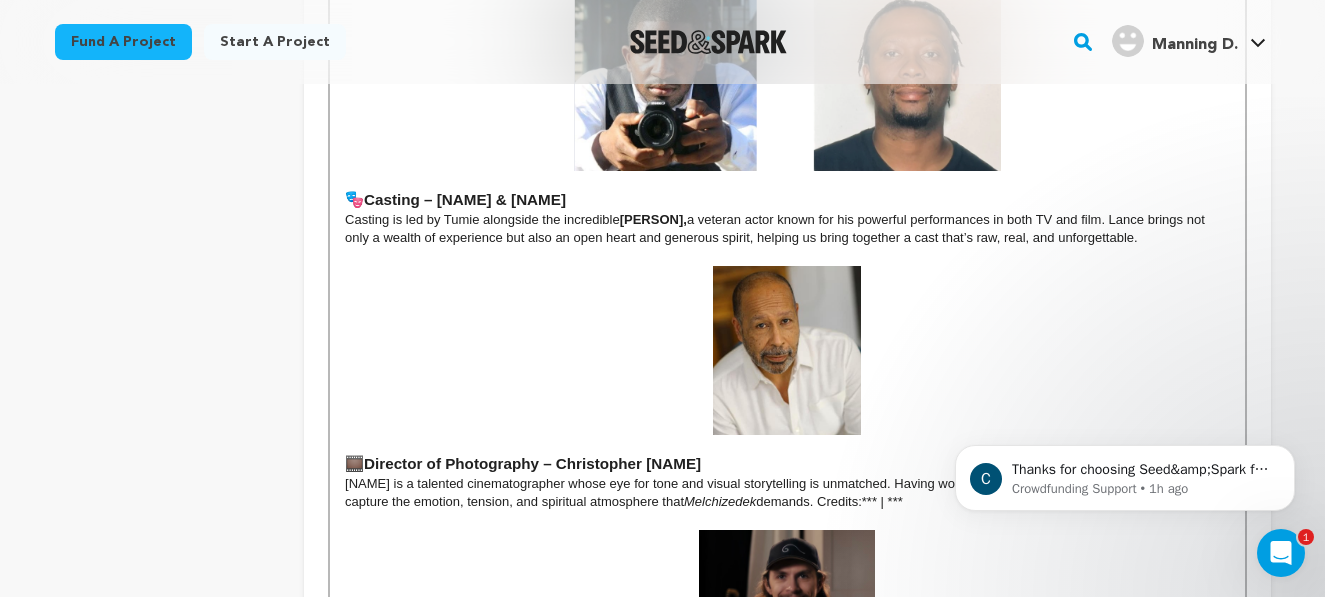 scroll, scrollTop: 1152, scrollLeft: 0, axis: vertical 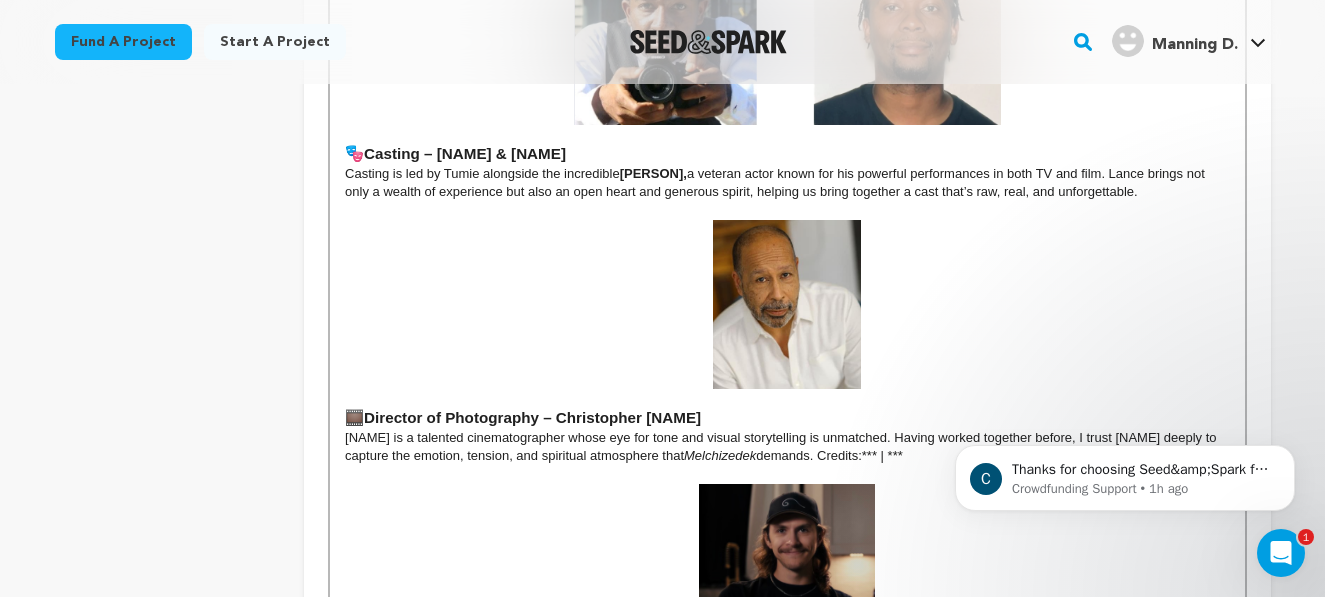 drag, startPoint x: 913, startPoint y: 458, endPoint x: 825, endPoint y: 454, distance: 88.09086 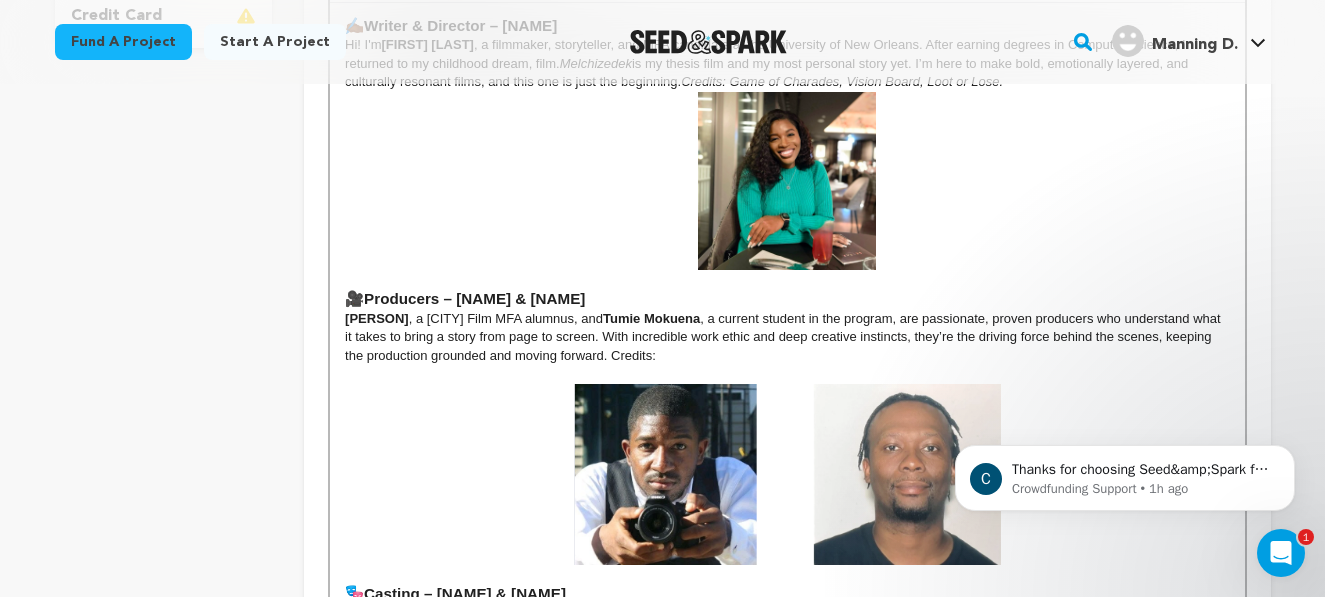 scroll, scrollTop: 710, scrollLeft: 0, axis: vertical 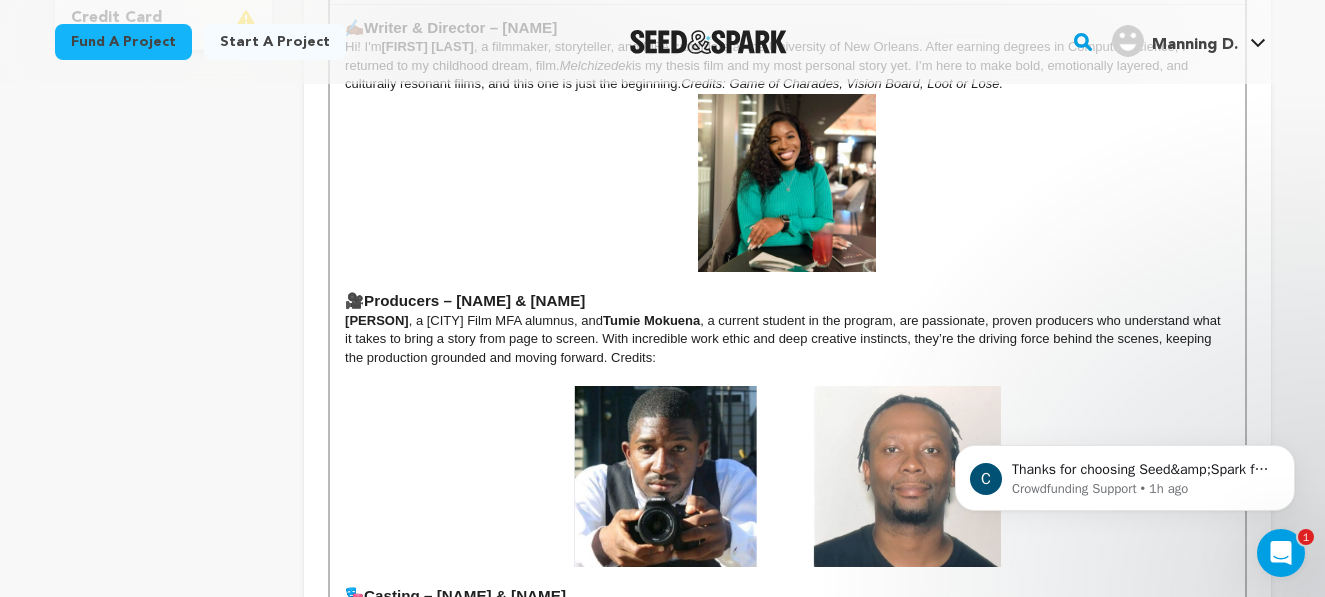click on "DeSantos Manning , a UNO Film MFA alumnus, and  Tumie Mokuena , a current student in the program, are passionate, proven producers who understand what it takes to bring a story from page to screen. With incredible work ethic and deep creative instincts, they’re the driving force behind the scenes, keeping the production grounded and moving forward. Credits:" at bounding box center (787, 339) 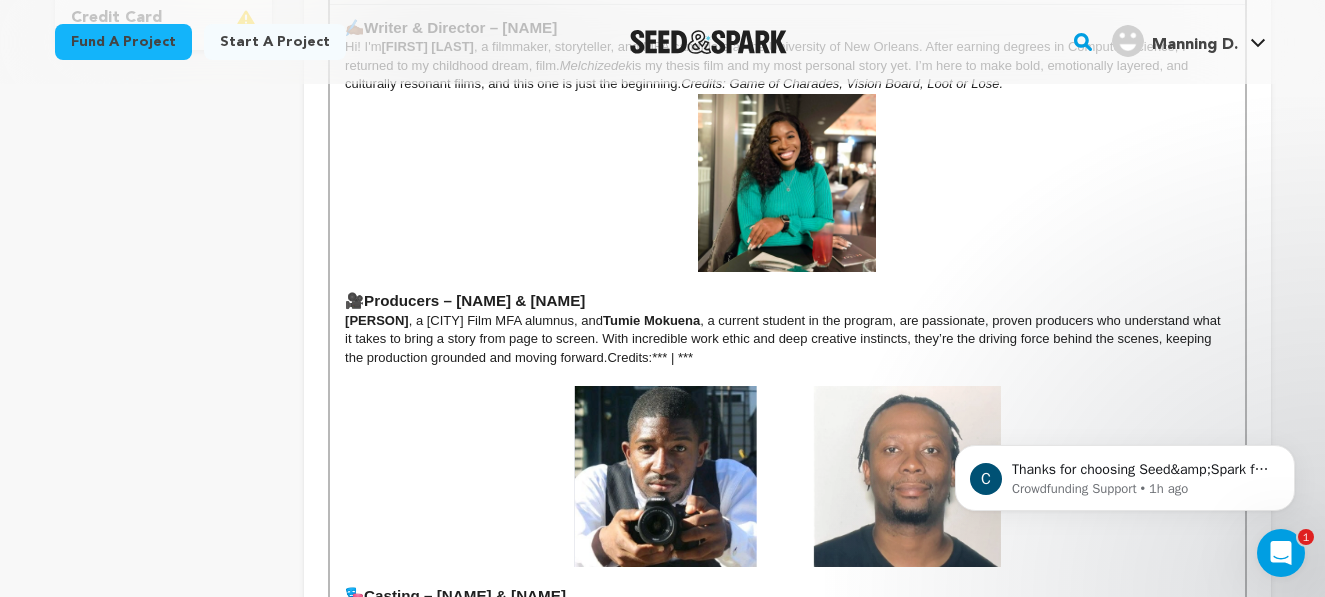 scroll, scrollTop: 440, scrollLeft: 0, axis: vertical 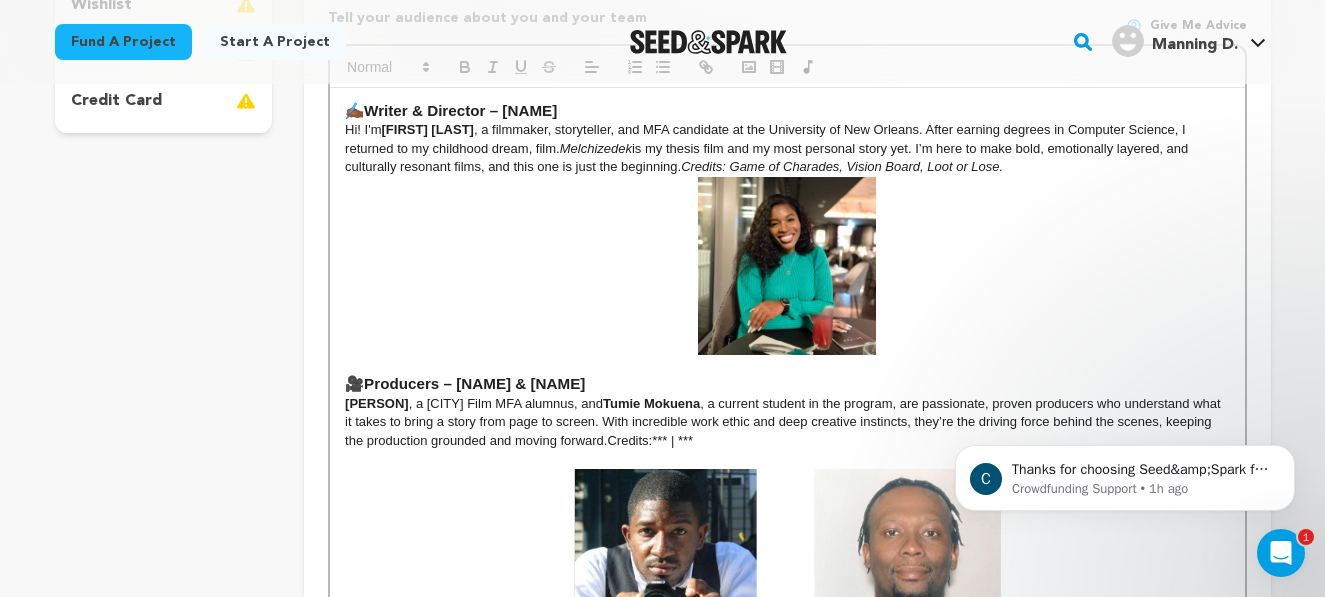click on "Credits:*** | ***" at bounding box center (650, 440) 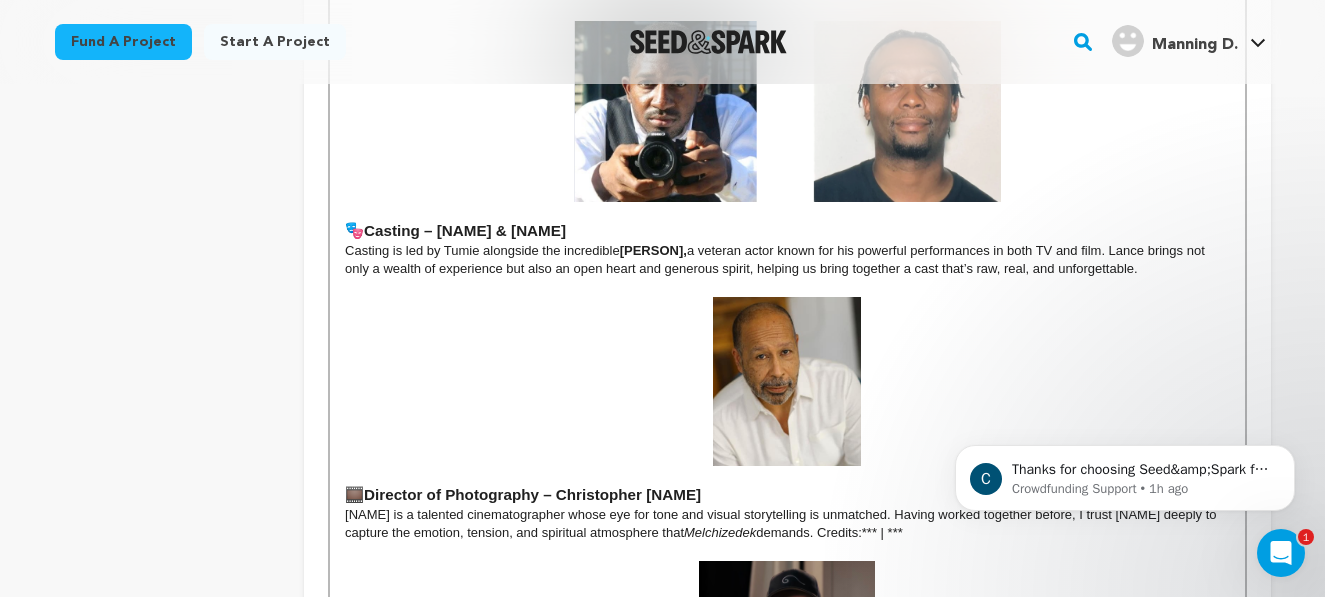 scroll, scrollTop: 1074, scrollLeft: 0, axis: vertical 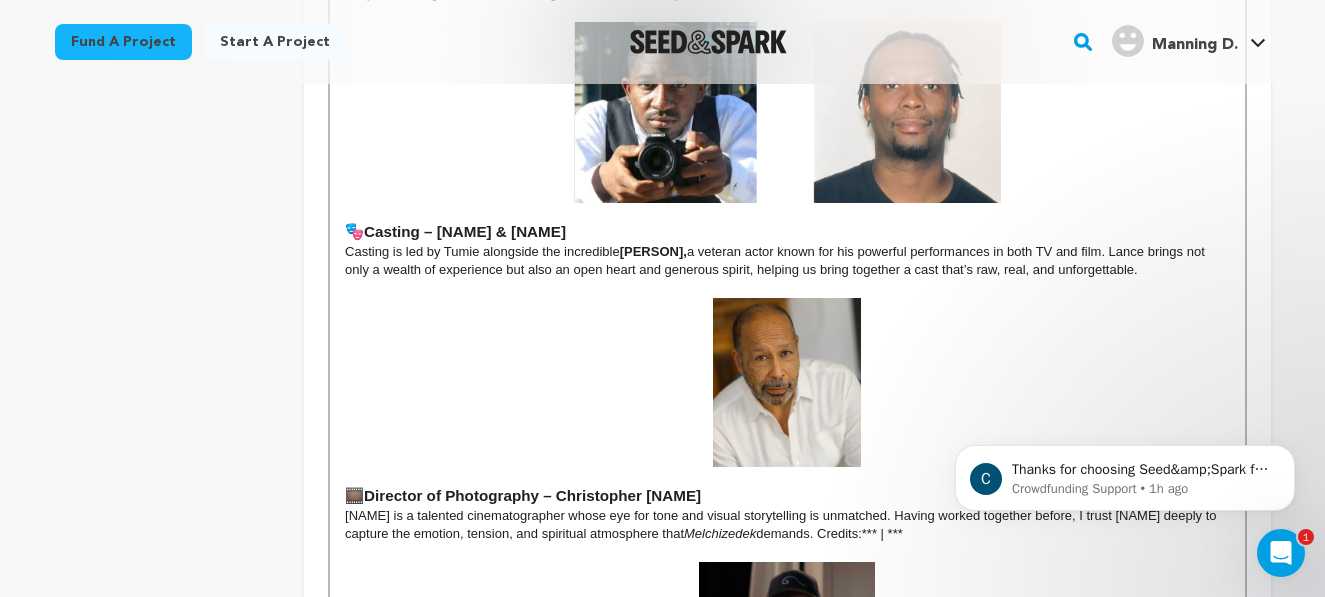 click on "Casting is led by Tumie alongside the incredible  Lance E. Nichols,   a veteran actor known for his powerful performances in both TV and film. Lance brings not only a wealth of experience but also an open heart and generous spirit, helping us bring together a cast that’s raw, real, and unforgettable." at bounding box center [787, 261] 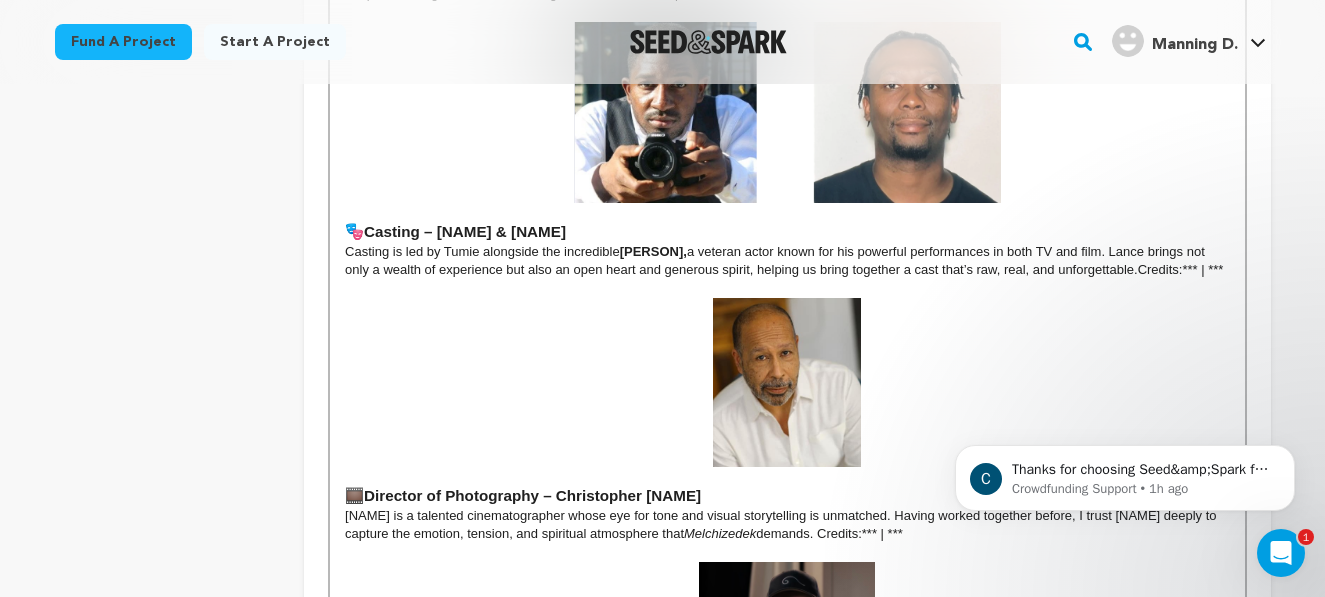 scroll, scrollTop: 0, scrollLeft: 0, axis: both 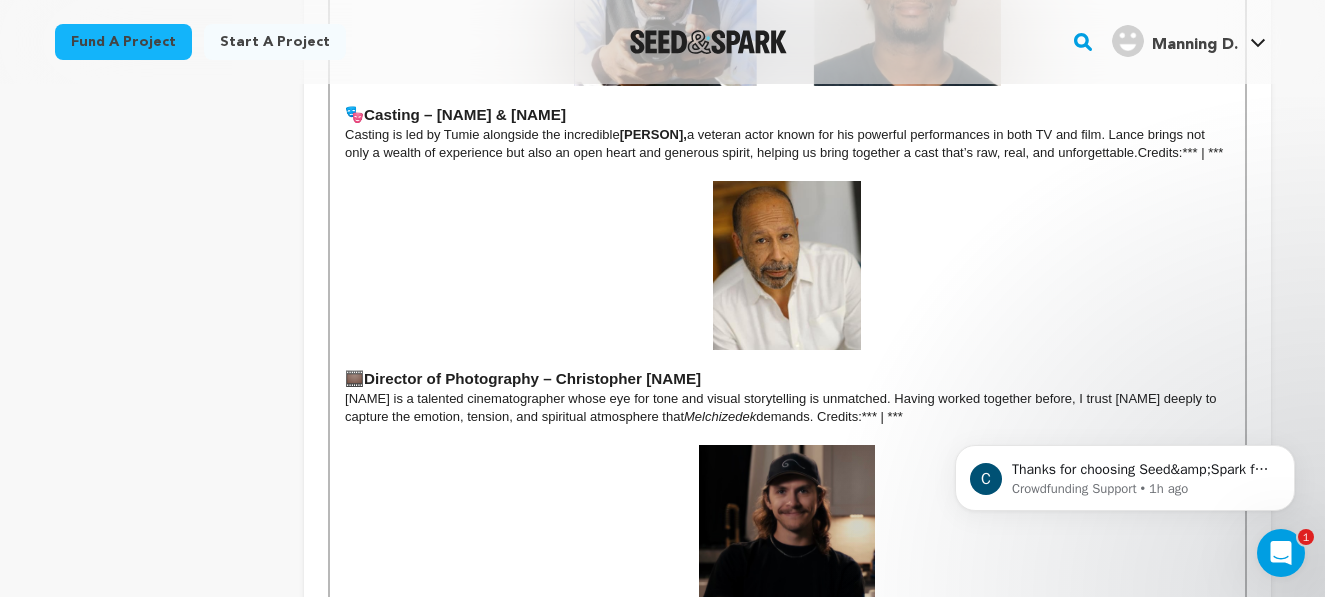 click on "Christopher is a talented cinematographer whose eye for tone and visual storytelling is unmatched. Having worked together before, I trust him deeply to capture the emotion, tension, and spiritual atmosphere that  Melchizedek  demands. Credits:*** | ***" at bounding box center (787, 408) 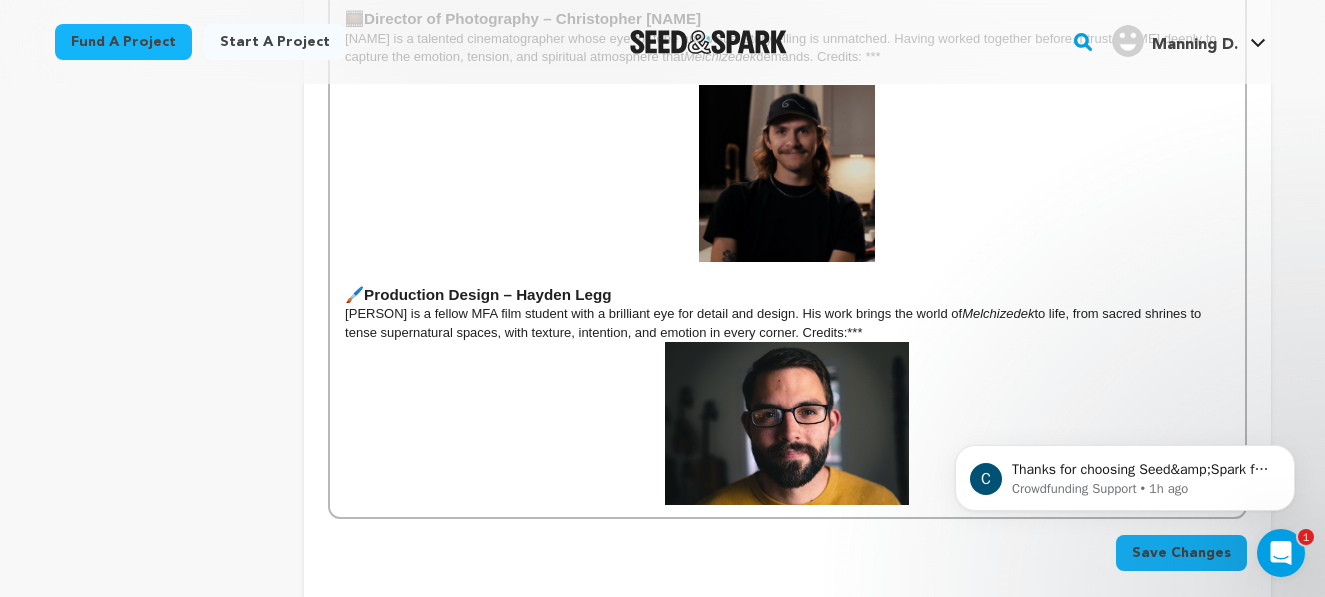 scroll, scrollTop: 1554, scrollLeft: 0, axis: vertical 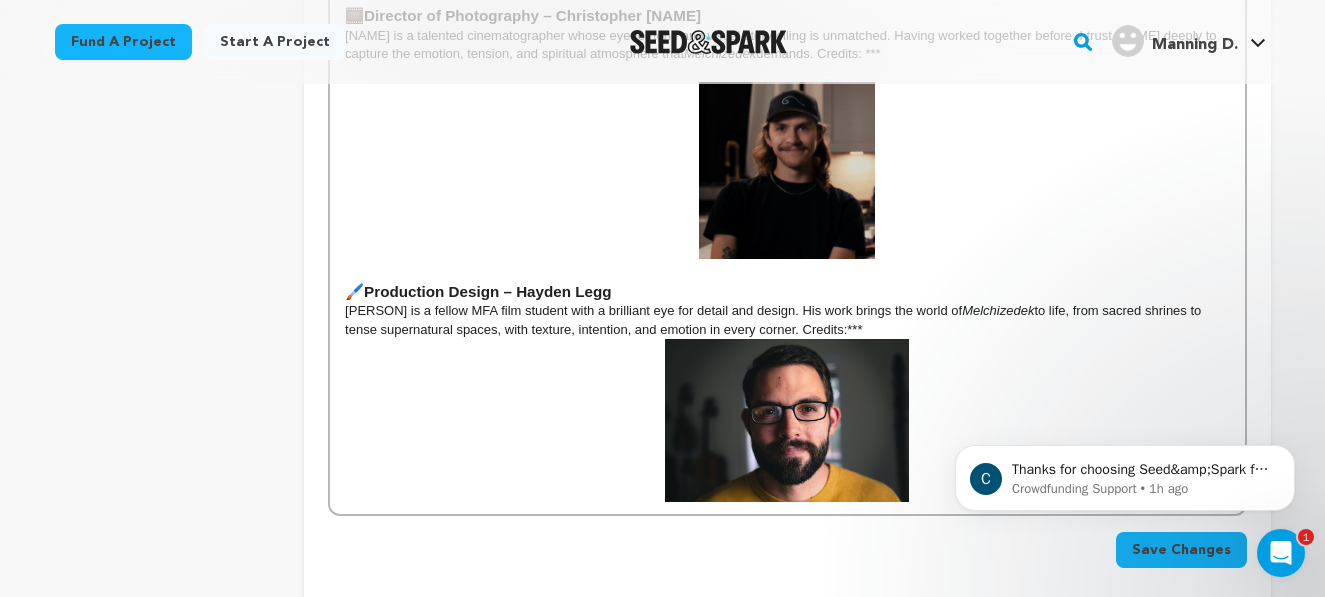 click on "Hayden is a fellow MFA film student with a brilliant eye for detail and design. His work brings the world of  Melchizedek  to life, from sacred shrines to tense supernatural spaces, with texture, intention, and emotion in every corner. Credits:***" at bounding box center [787, 320] 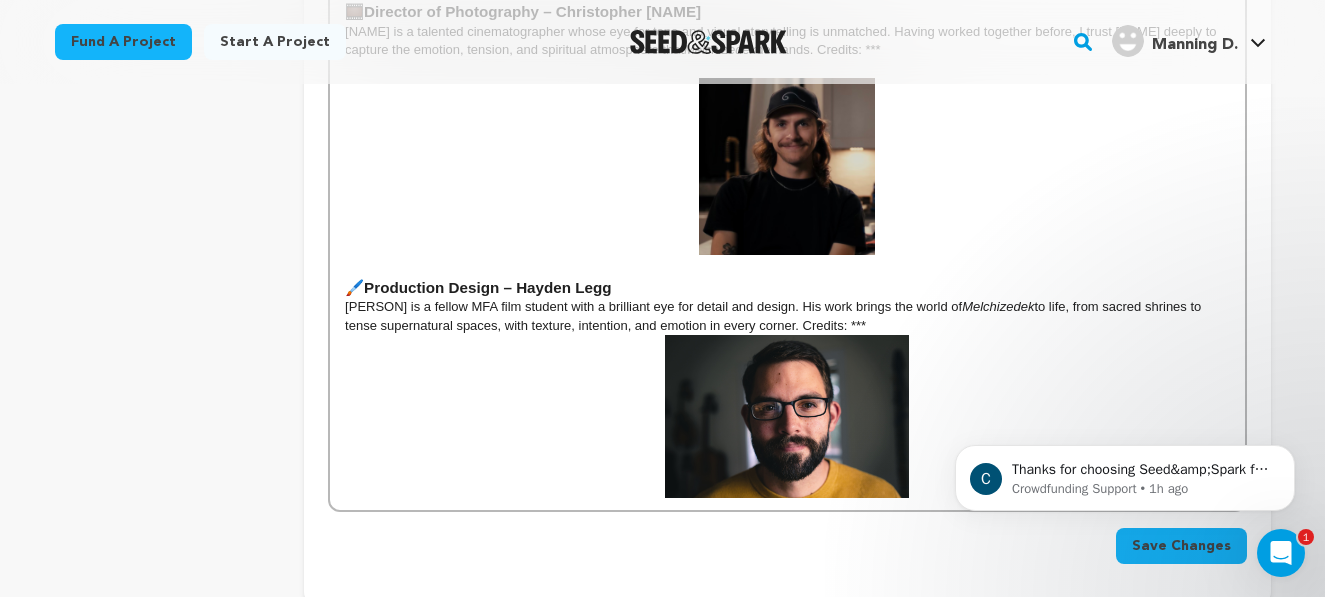scroll, scrollTop: 1572, scrollLeft: 0, axis: vertical 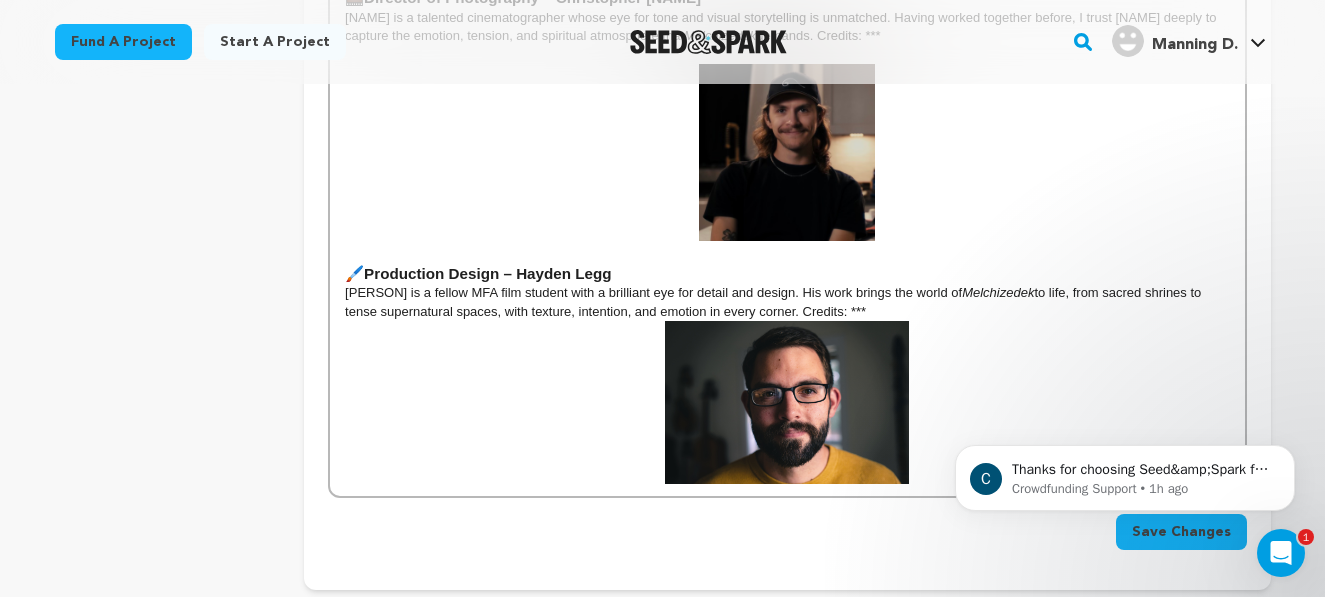 click on "Save Changes" at bounding box center (1181, 532) 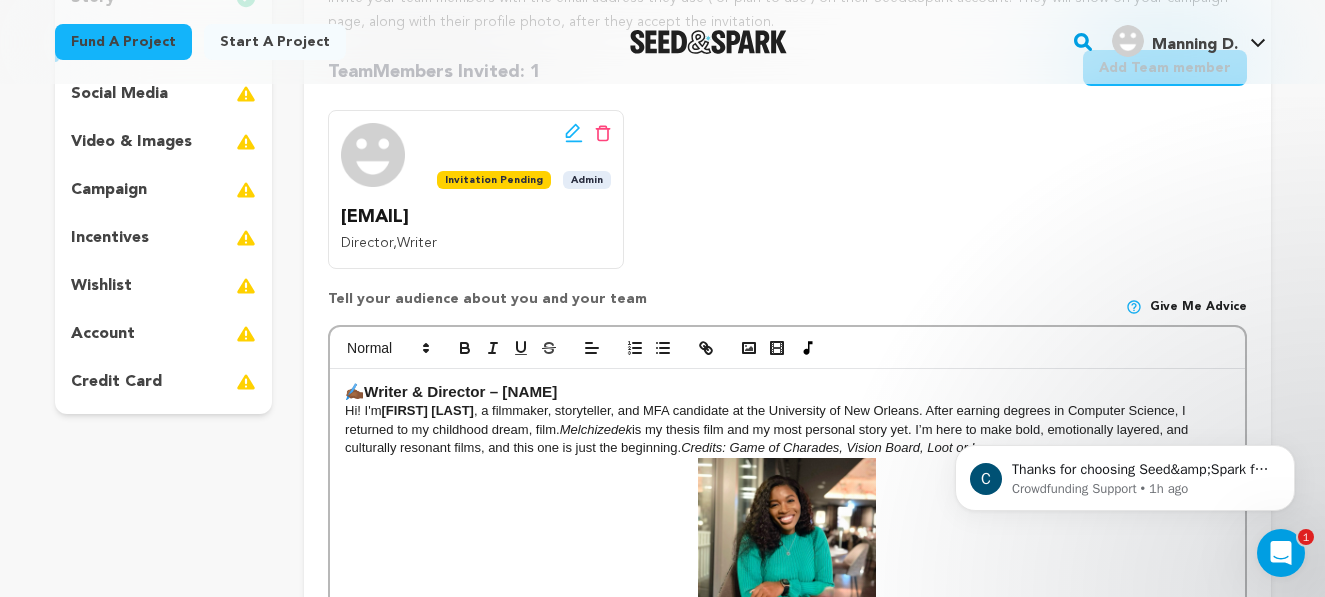 scroll, scrollTop: 338, scrollLeft: 0, axis: vertical 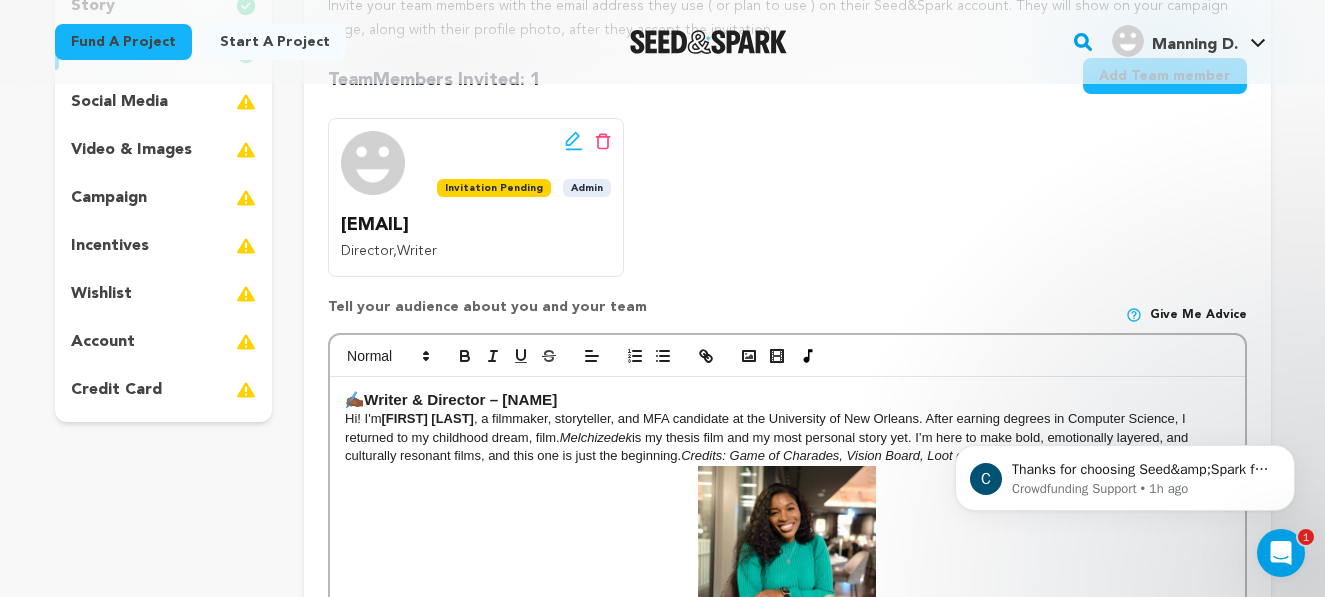 click on "campaign" at bounding box center (164, 198) 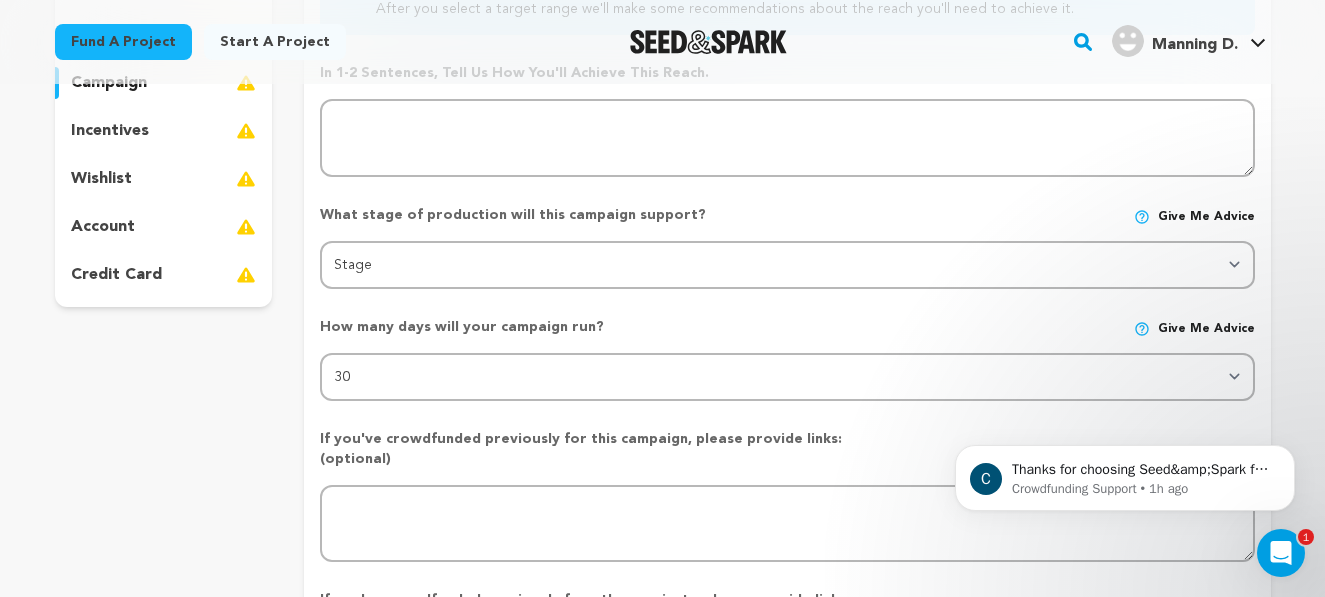 scroll, scrollTop: 454, scrollLeft: 0, axis: vertical 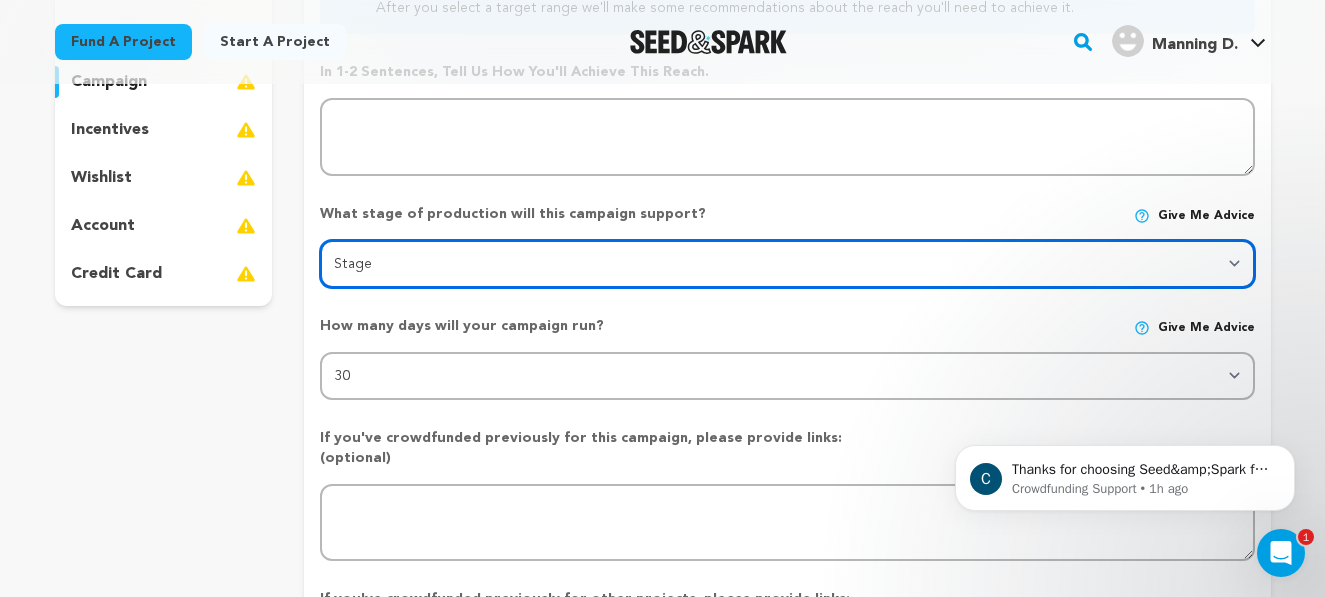 click on "Stage
DEVELOPMENT
PRODUCTION
POST-PRODUCTION
DISTRIBUTION
PRE-PRODUCTION
ENHANCEMENT
PRODUCTION PHASE 2
FESTIVALS
PR/MARKETING
TOUR
IMPACT CAMPAIGN" at bounding box center (787, 264) 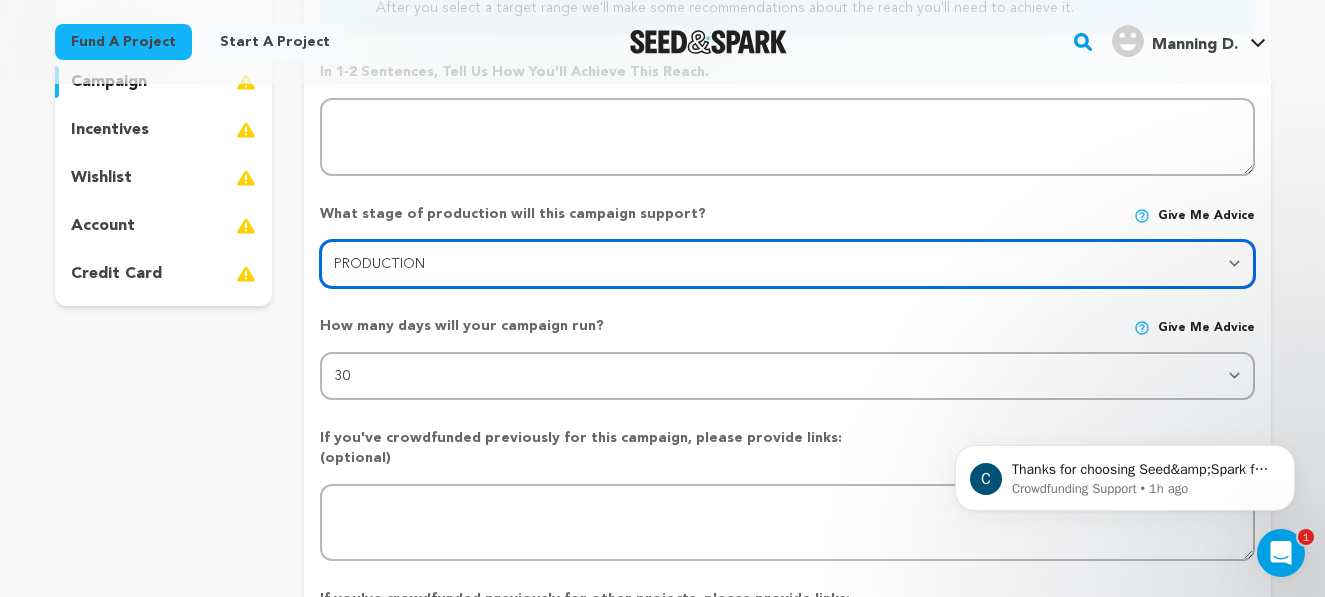 click on "Stage
DEVELOPMENT
PRODUCTION
POST-PRODUCTION
DISTRIBUTION
PRE-PRODUCTION
ENHANCEMENT
PRODUCTION PHASE 2
FESTIVALS
PR/MARKETING
TOUR
IMPACT CAMPAIGN" at bounding box center [787, 264] 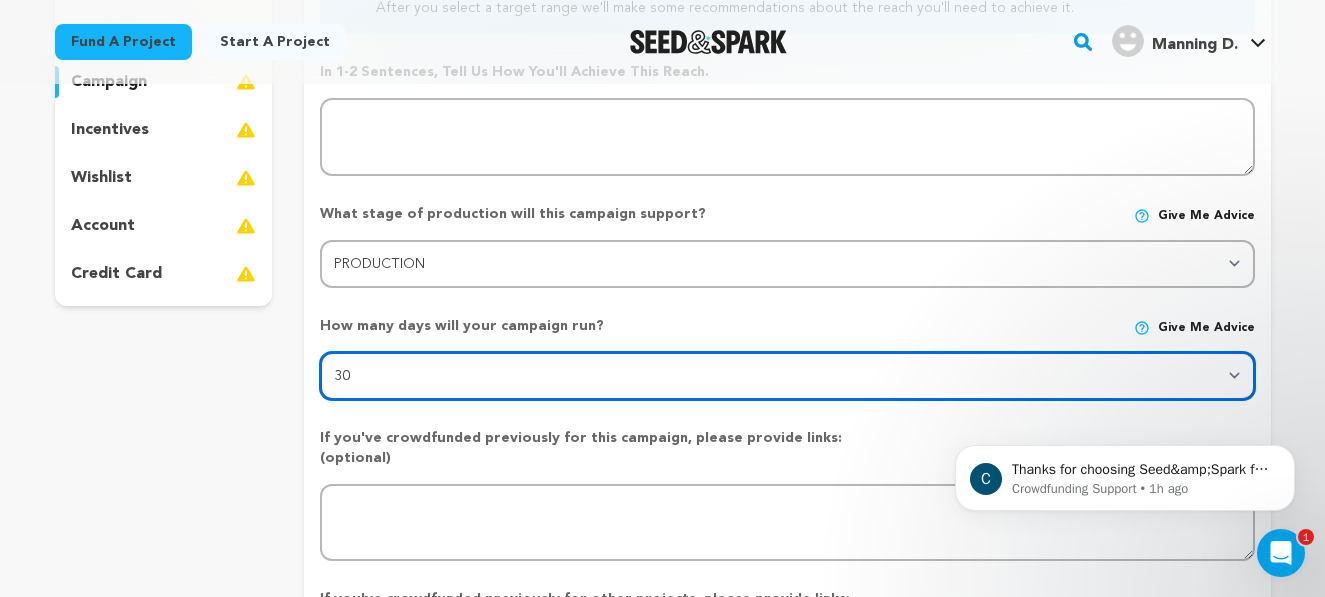 click on "30
45
60" at bounding box center (787, 376) 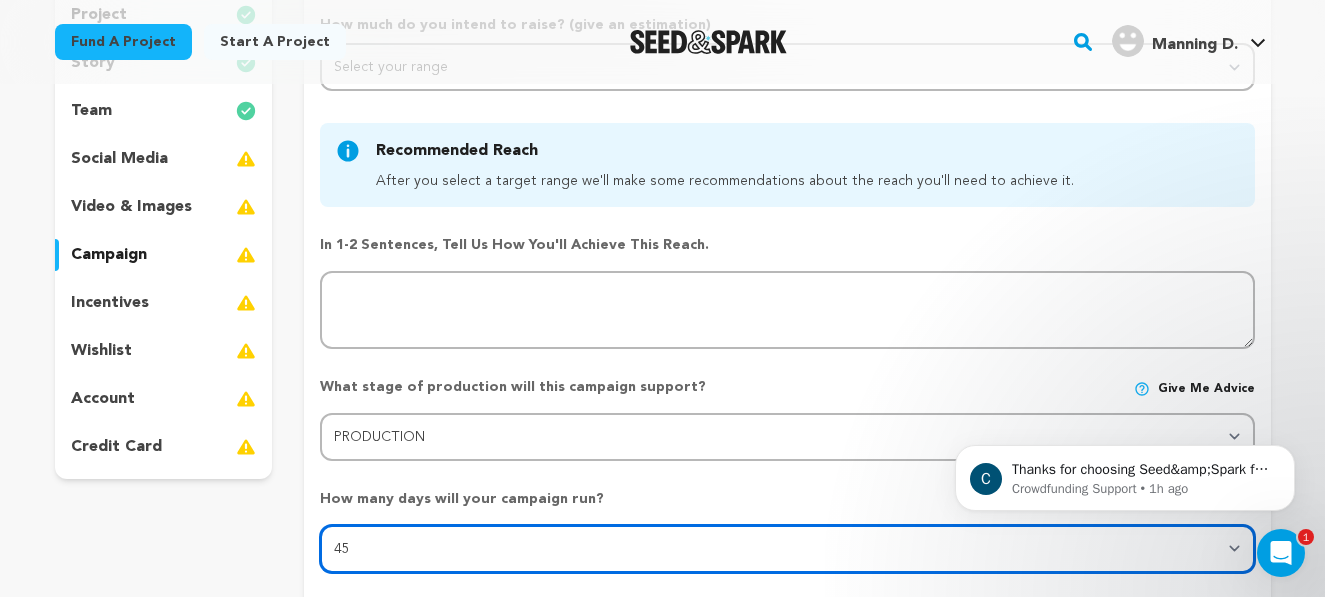 scroll, scrollTop: 274, scrollLeft: 0, axis: vertical 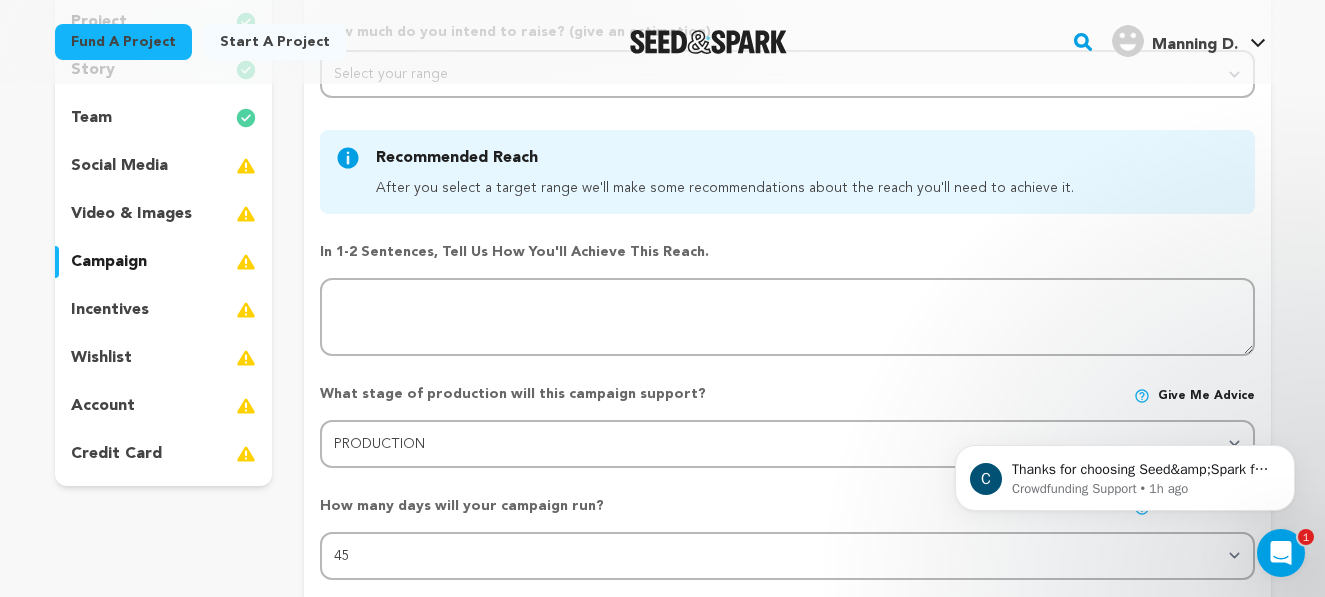 drag, startPoint x: 699, startPoint y: 245, endPoint x: 295, endPoint y: 228, distance: 404.3575 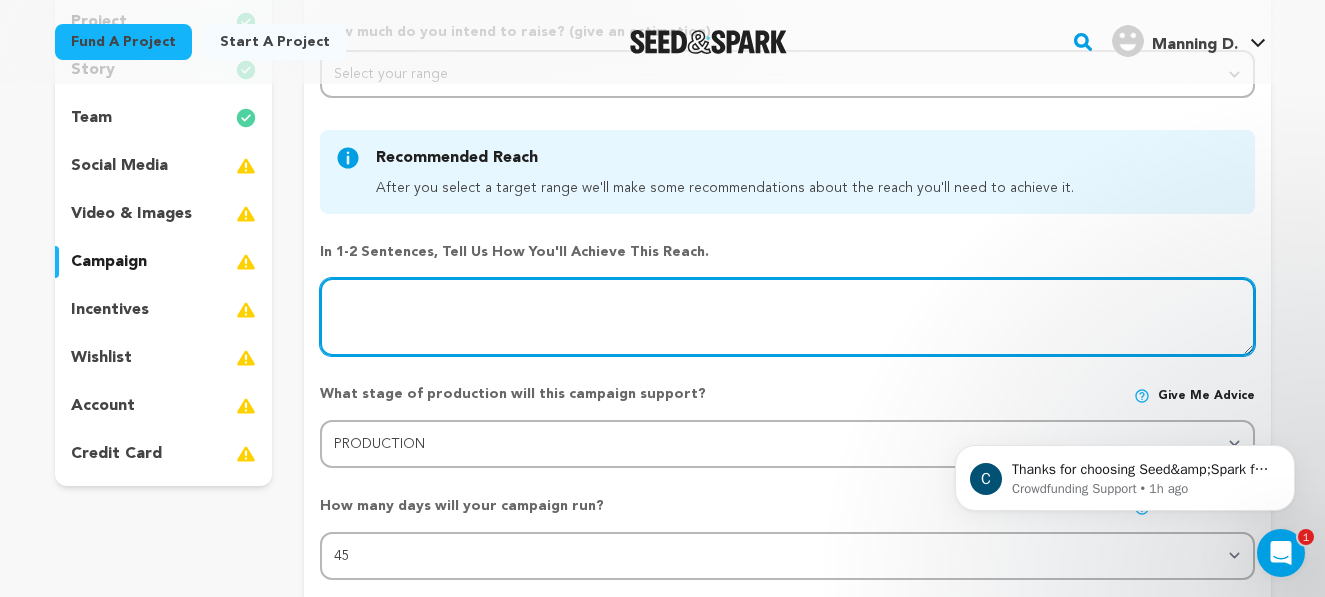 click at bounding box center (787, 317) 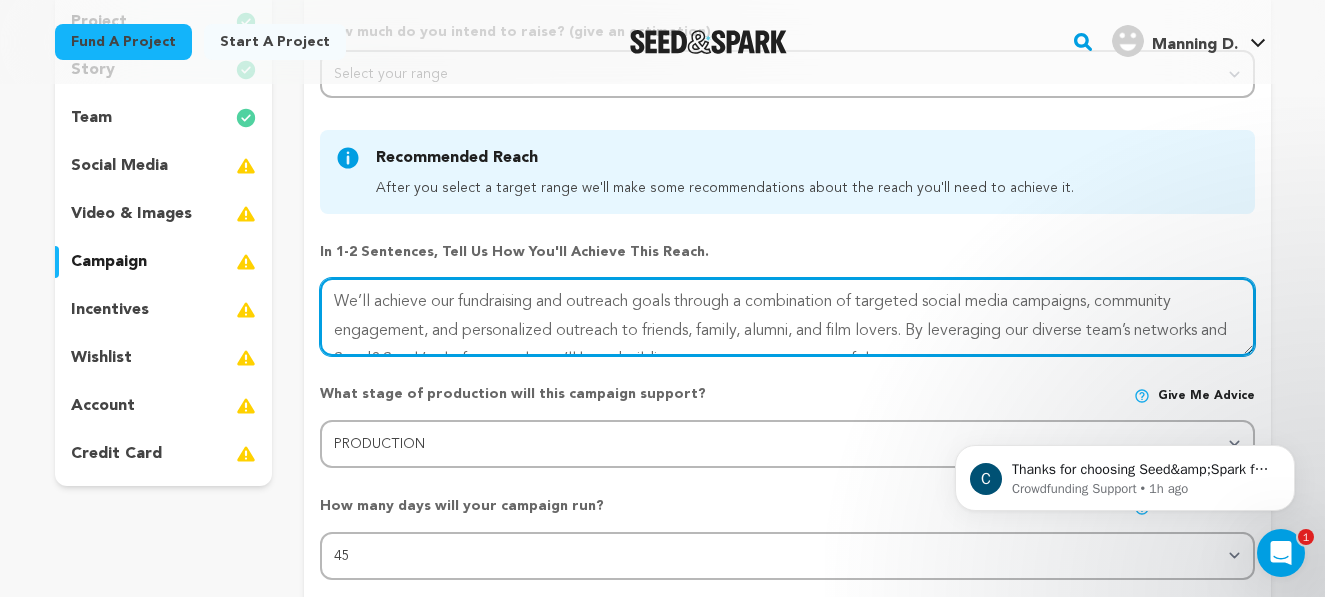 scroll, scrollTop: 28, scrollLeft: 0, axis: vertical 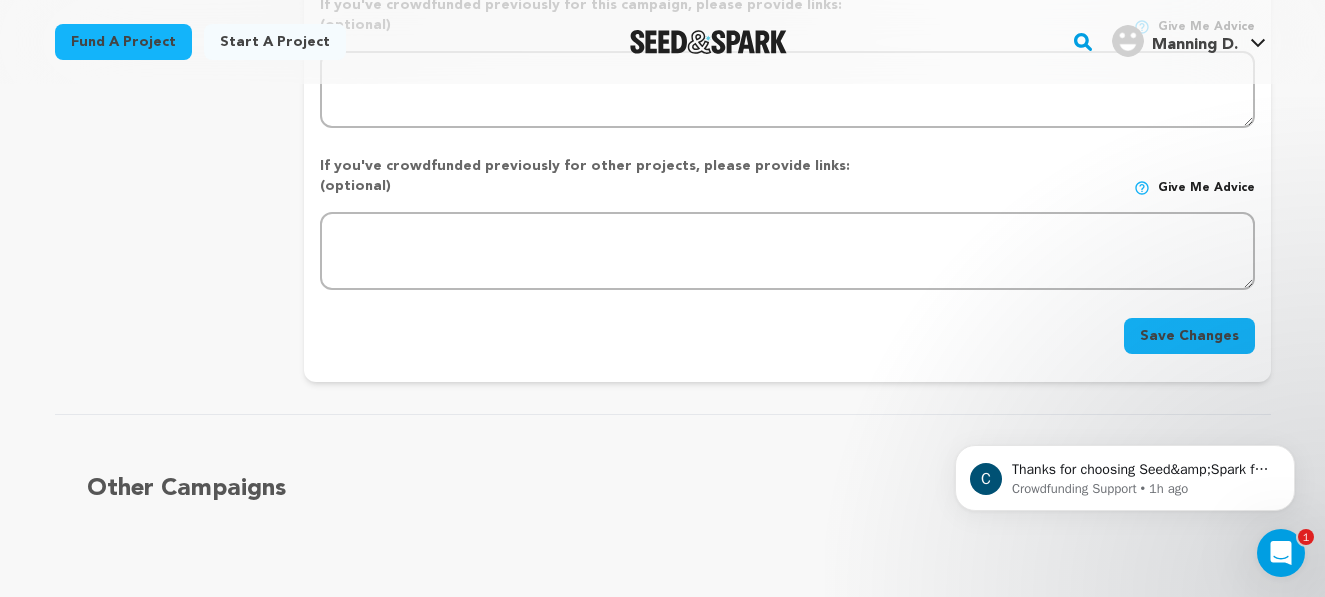 type on "We’ll achieve our fundraising and outreach goals through a combination of targeted social media campaigns, community engagement, and personalized outreach to friends, family, alumni, and film lovers. By leveraging our diverse team’s networks and Seed&Spark’s platform tools, we’ll keep building momentum every step of the way." 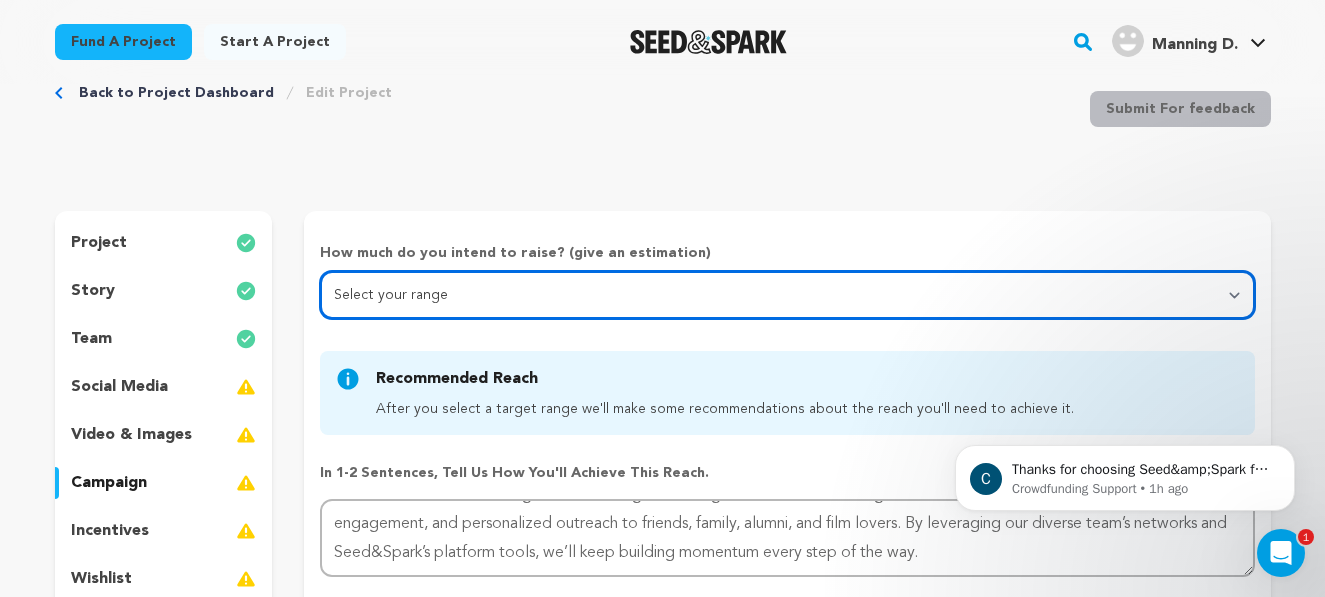 scroll, scrollTop: 50, scrollLeft: 0, axis: vertical 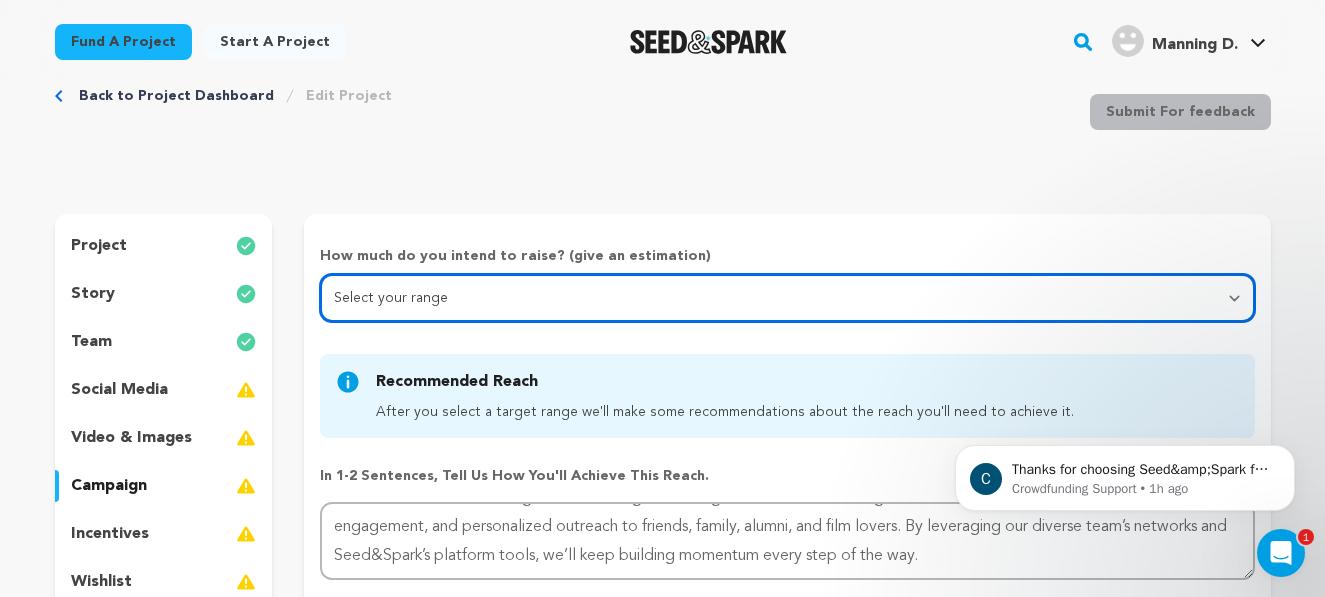 click on "Select your range
Less than $10k 10k - $14k 15k - $24k 25k - $49k 50k or more" at bounding box center (787, 298) 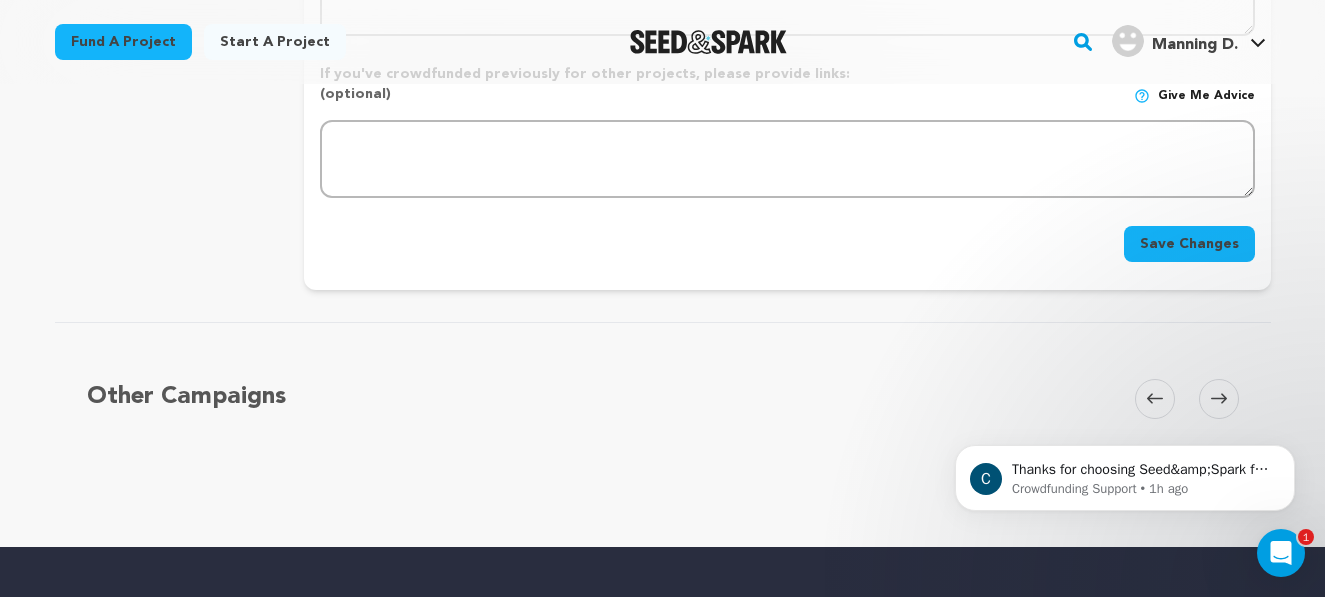 scroll, scrollTop: 1094, scrollLeft: 0, axis: vertical 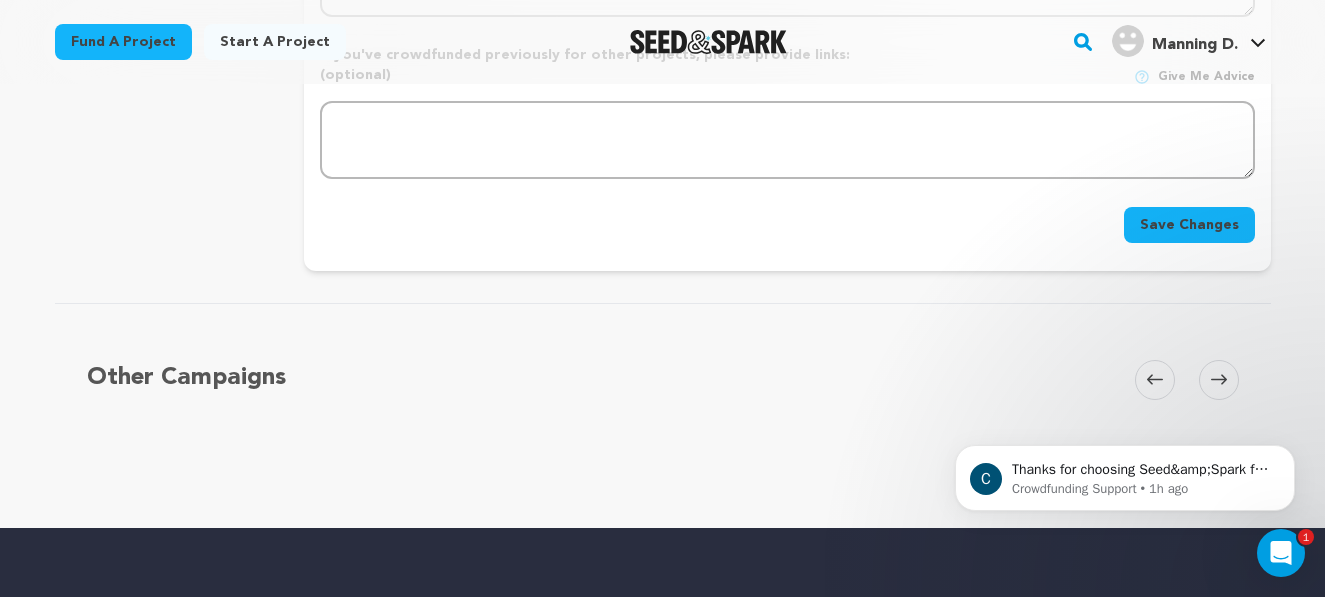 click on "Save Changes" at bounding box center [1189, 225] 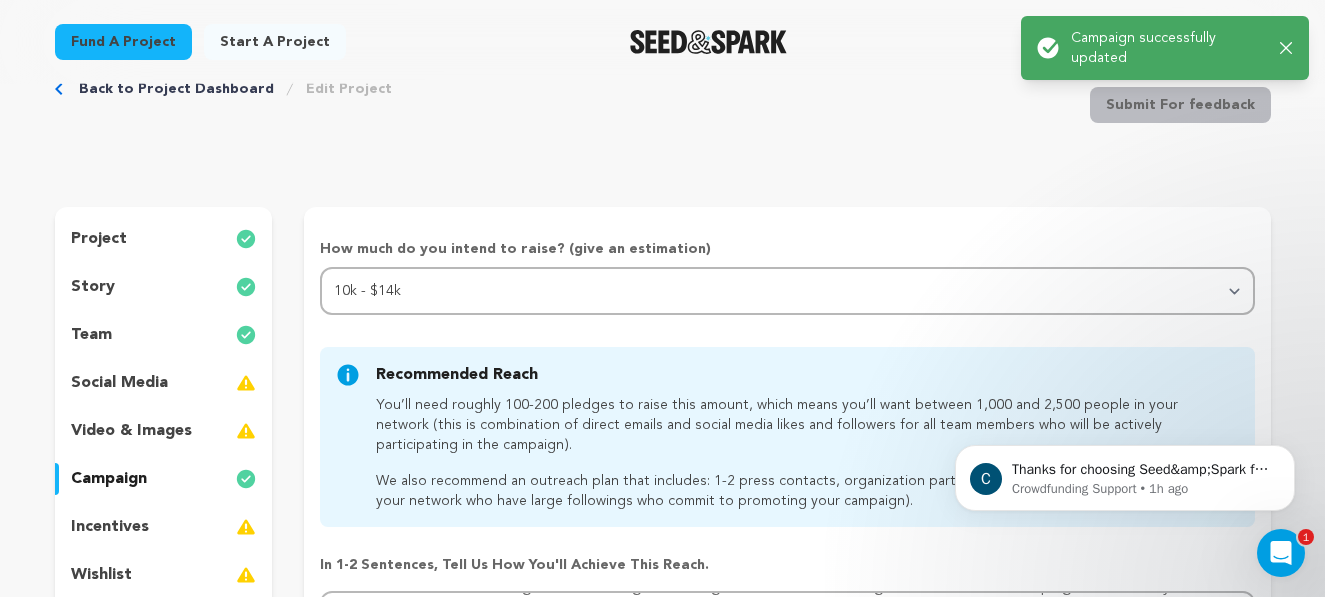 scroll, scrollTop: 74, scrollLeft: 0, axis: vertical 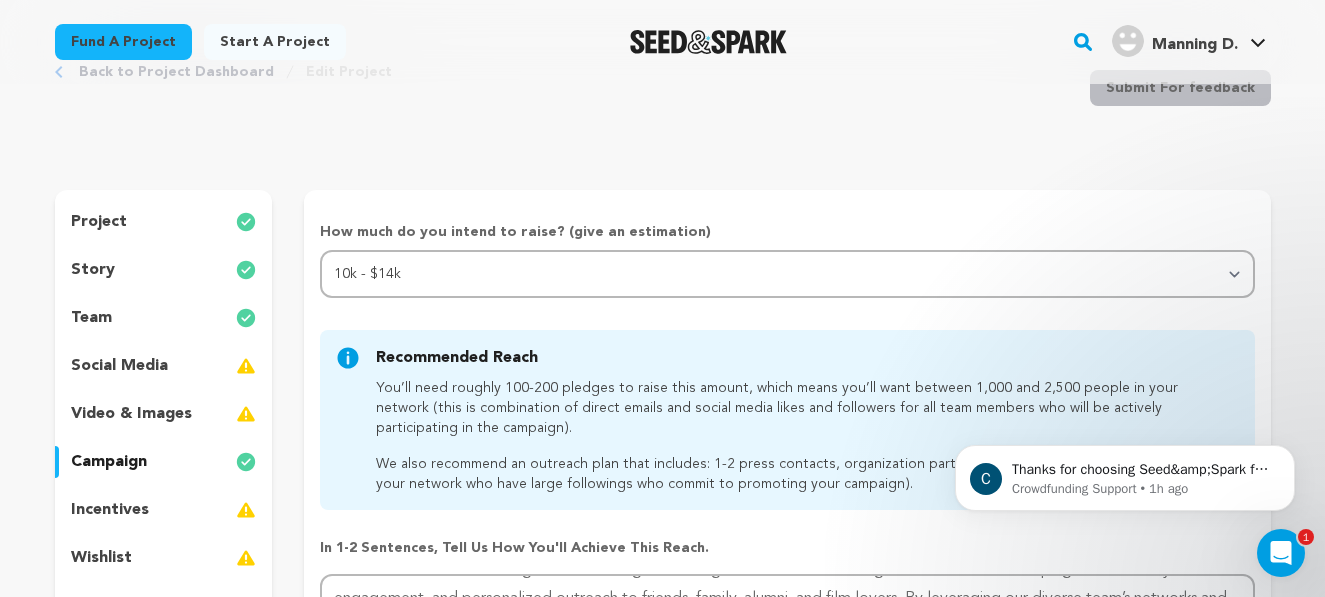 click on "incentives" at bounding box center [164, 510] 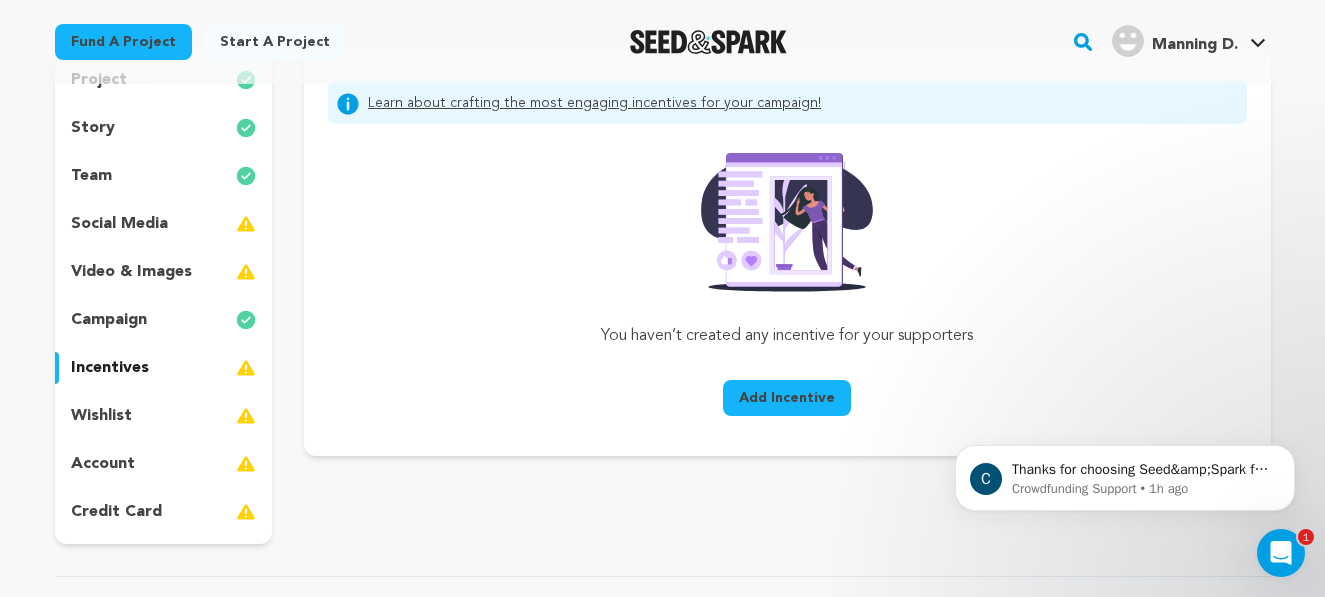 scroll, scrollTop: 206, scrollLeft: 0, axis: vertical 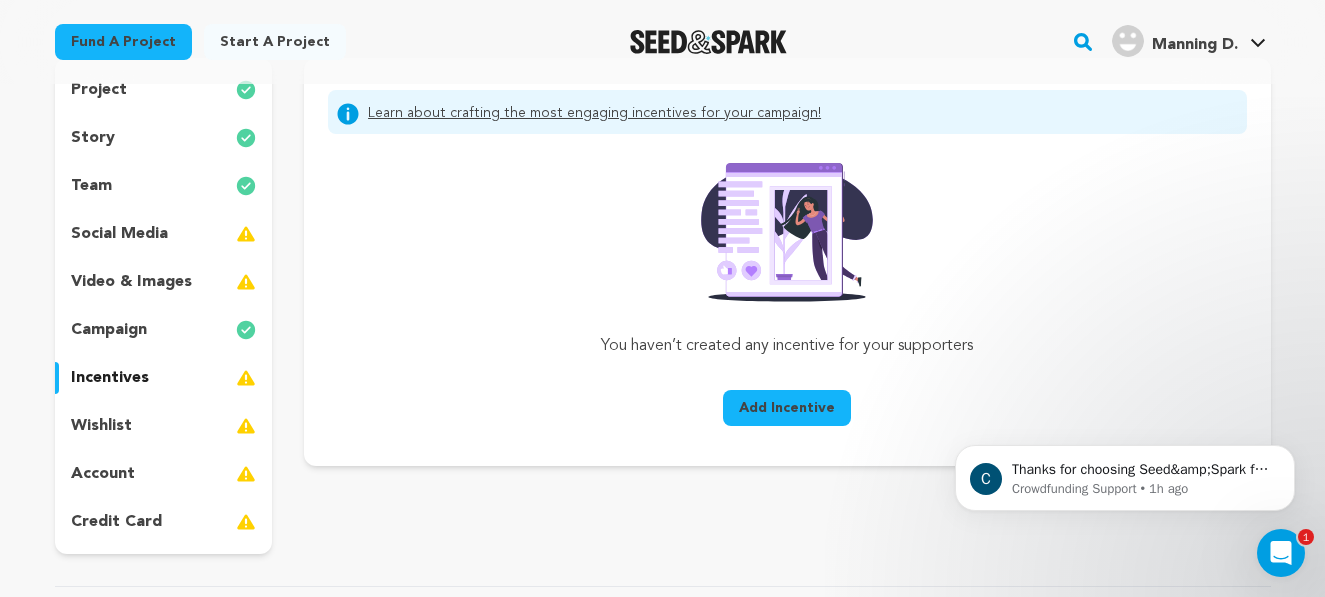 click on "social media" at bounding box center (119, 234) 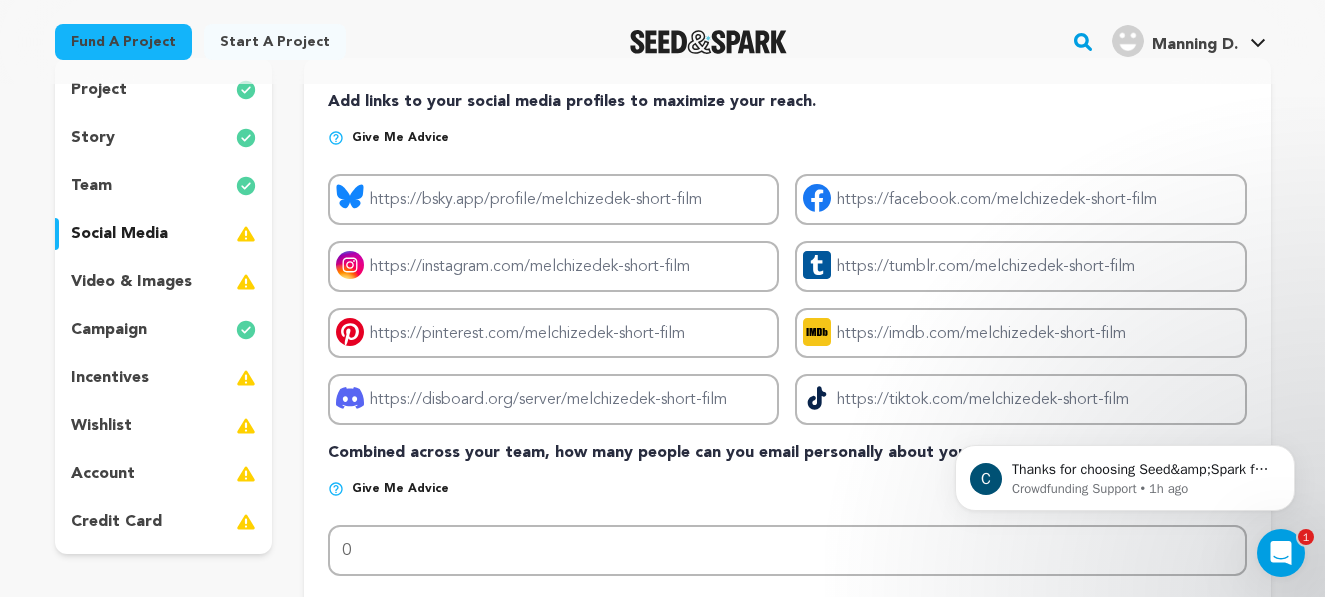 click on "story" at bounding box center [164, 138] 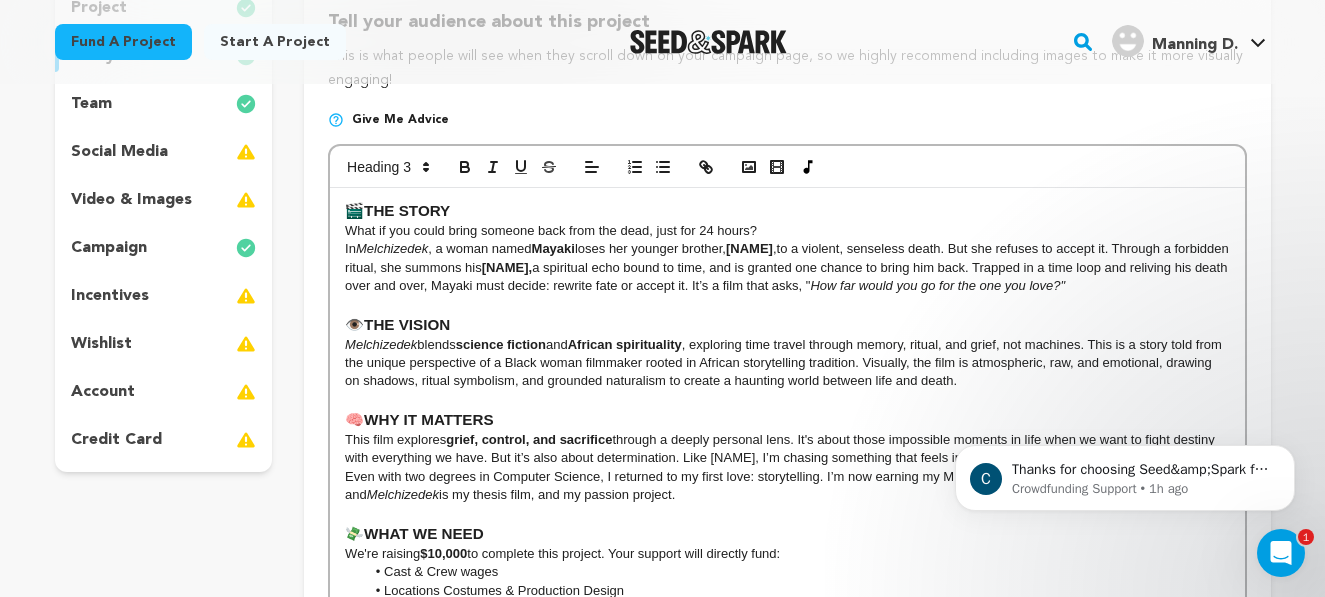 scroll, scrollTop: 291, scrollLeft: 0, axis: vertical 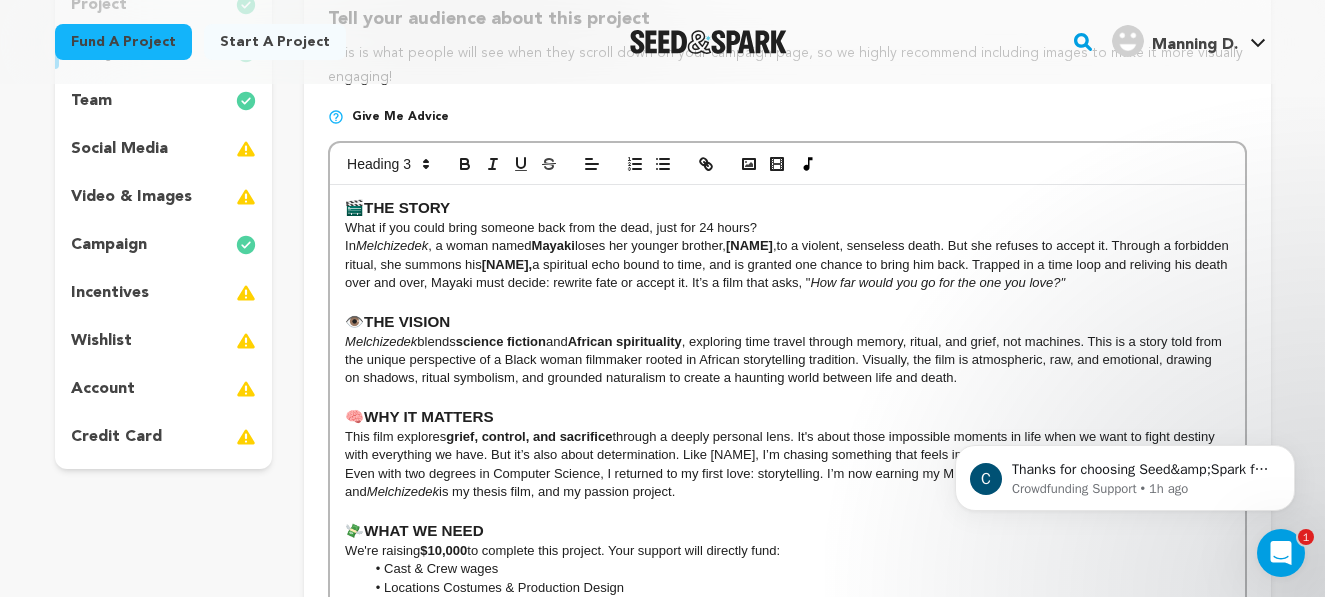 click on "🎬  THE STORY" at bounding box center (787, 208) 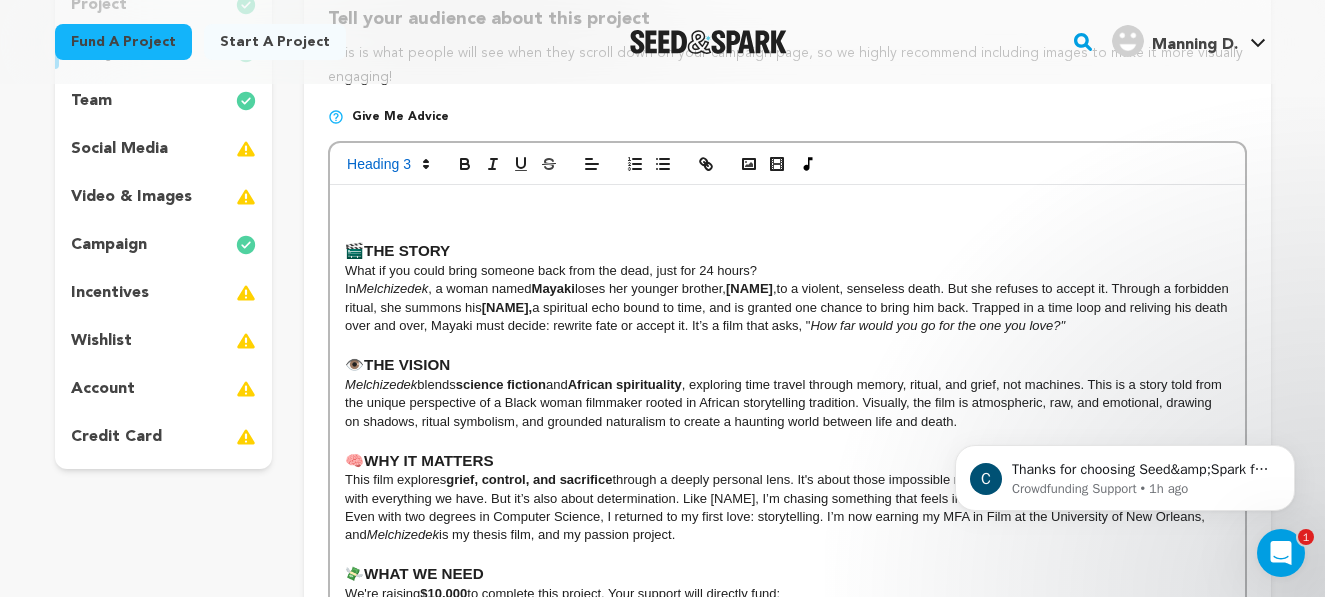 click at bounding box center [787, 208] 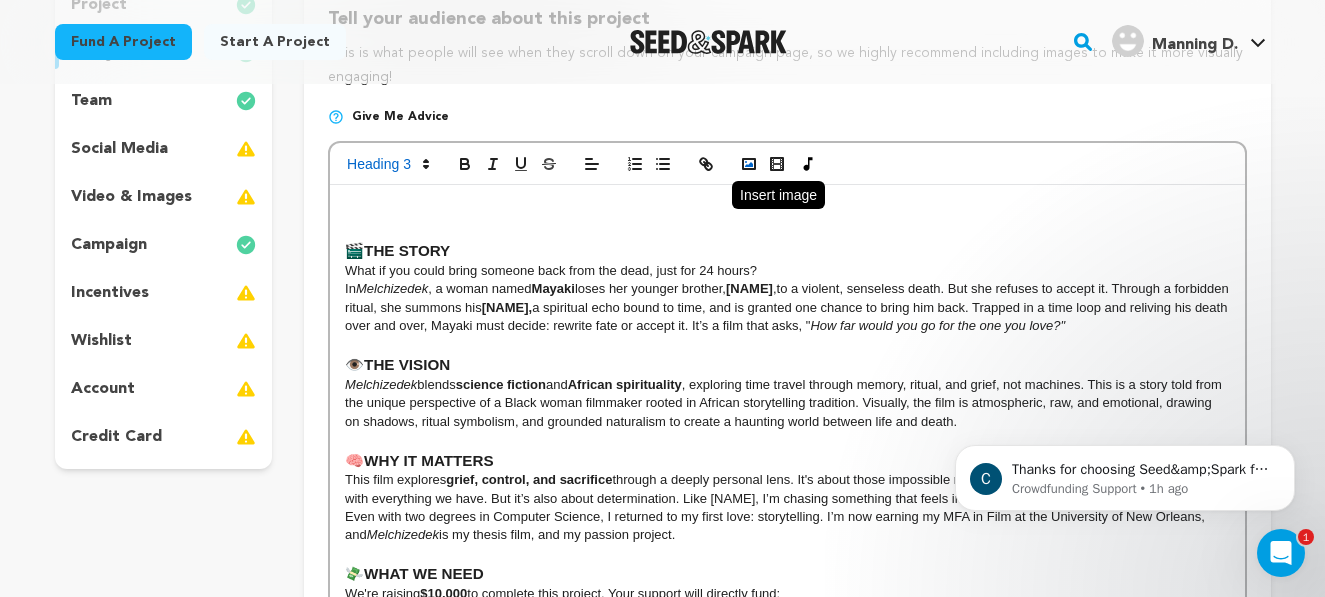 click 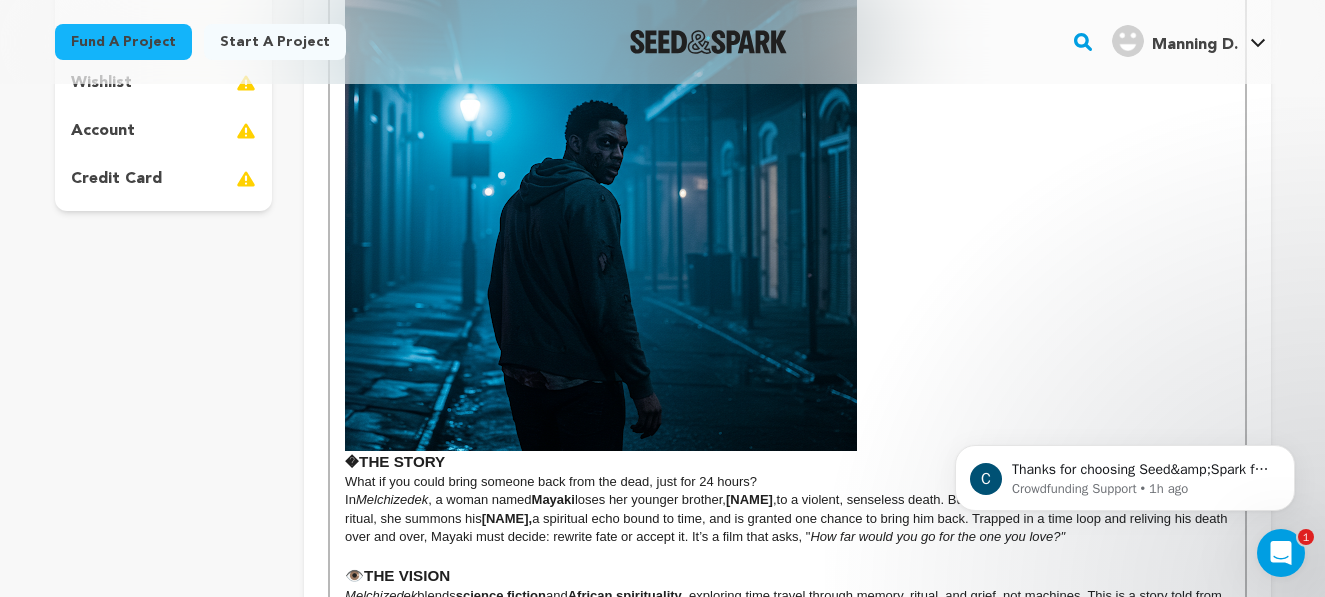 scroll, scrollTop: 553, scrollLeft: 0, axis: vertical 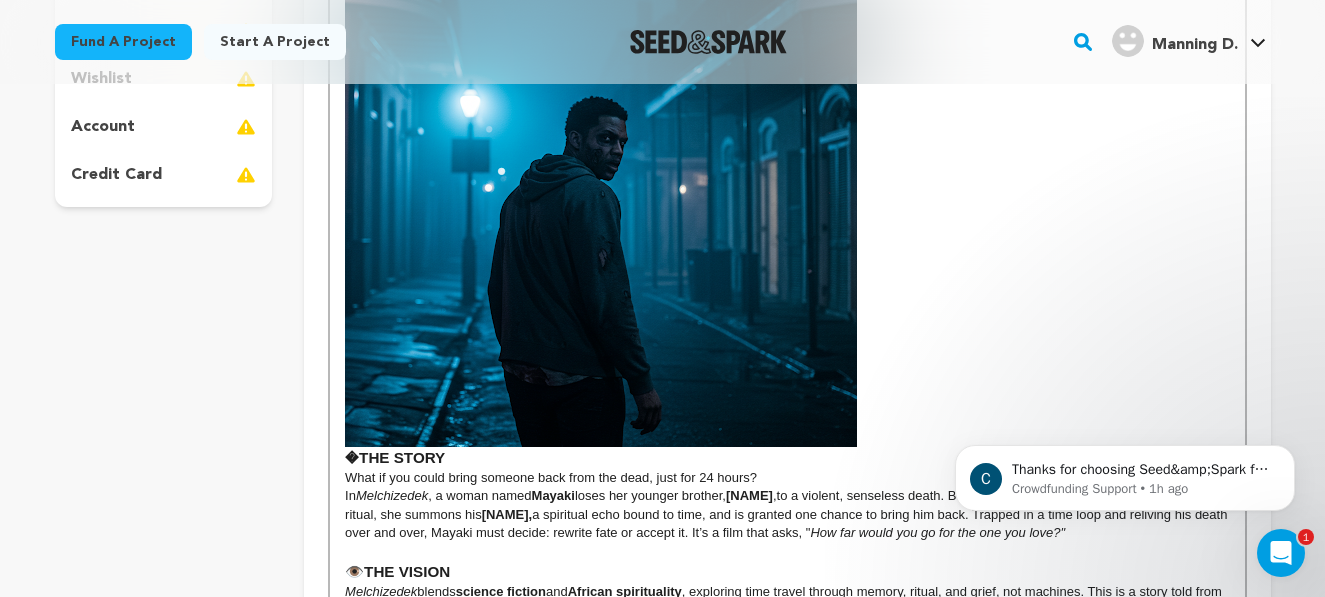 click at bounding box center (601, 191) 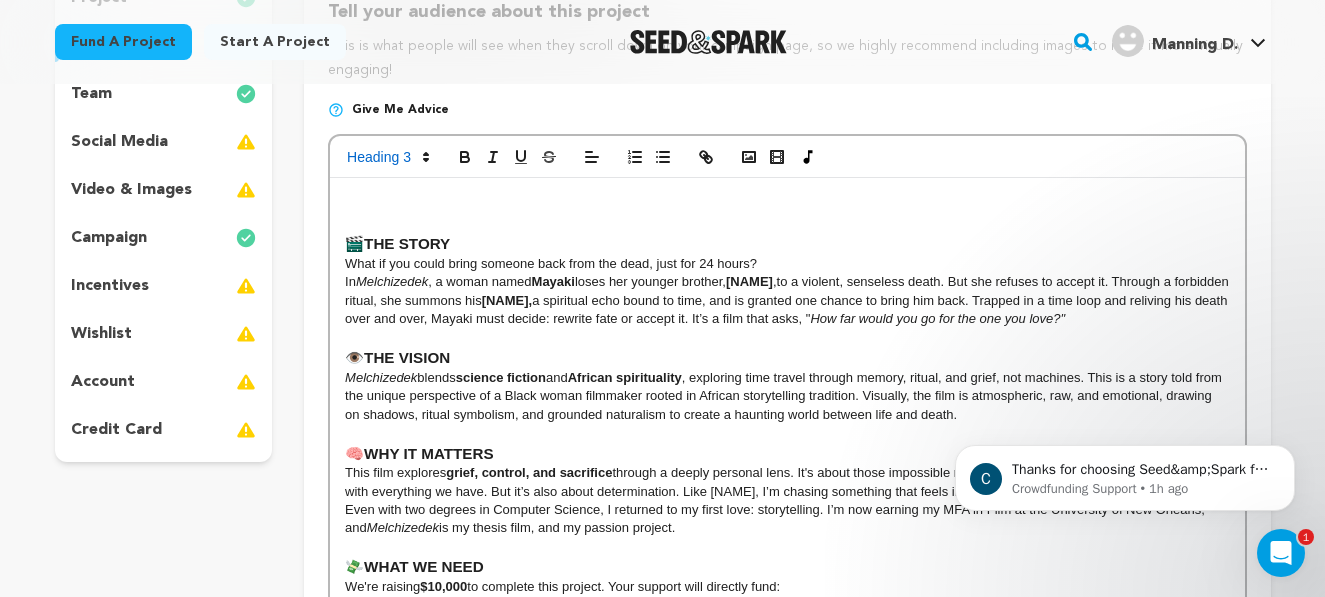 scroll, scrollTop: 297, scrollLeft: 0, axis: vertical 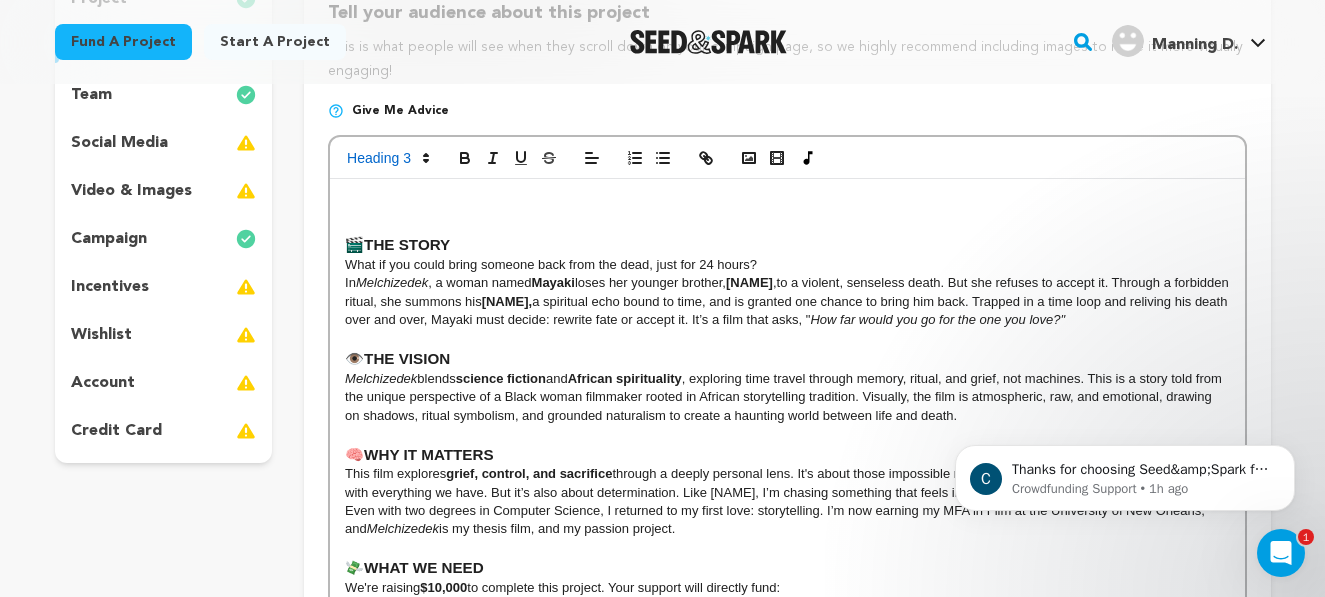 click on "🎬  THE STORY What if you could bring someone back from the dead, just for 24 hours? In  Melchizedek , a woman named  Mayaki  loses her younger brother ,  Melcizedek ,  to a violent, senseless death. But she refuses to accept it. Through a forbidden ritual, she summons his  Tajna,  a spiritual echo bound to time, and is granted one chance to bring him back. Trapped in a time loop and reliving his death over and over, Mayaki must decide: rewrite fate or accept it. It’s a film that asks, " How far would you go for the one you love?" 👁️  THE VISION Melchizedek  blends  science fiction  and  African spirituality , exploring time travel through memory, ritual, and grief, not machines. This is a story told from the unique perspective of a Black woman filmmaker rooted in African storytelling tradition. Visually, the film is atmospheric, raw, and emotional, drawing on shadows, ritual symbolism, and grounded naturalism to create a haunting world between life and death. 🧠  WHY IT MATTERS This film explores" at bounding box center [787, 582] 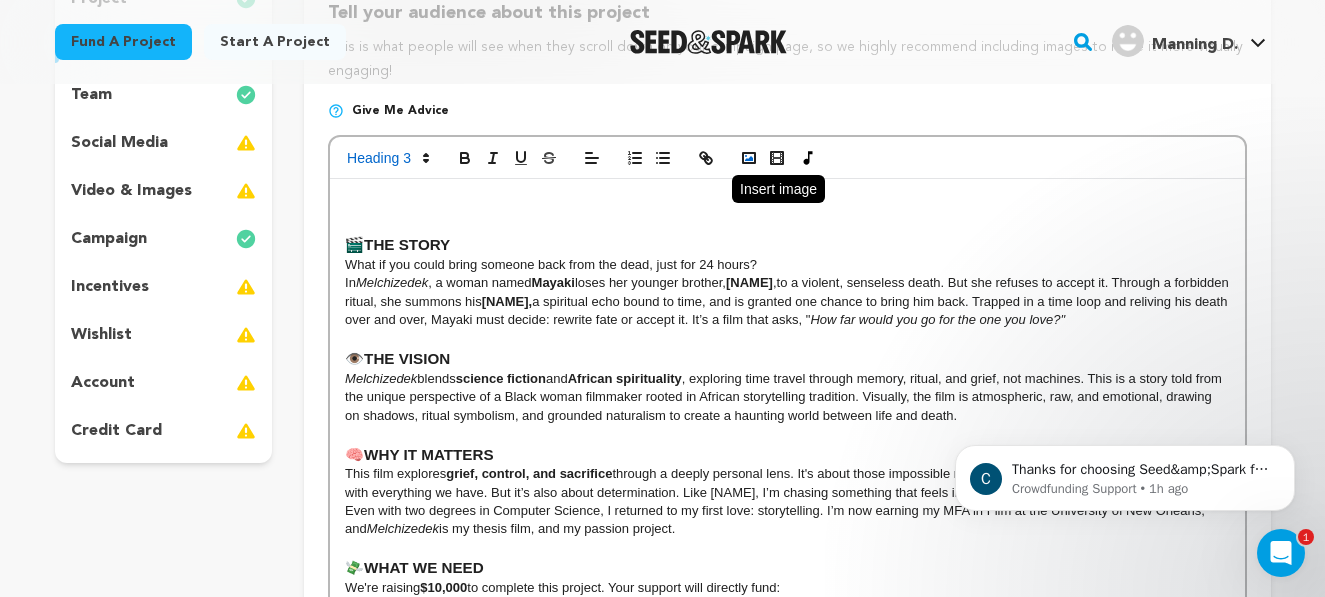 click 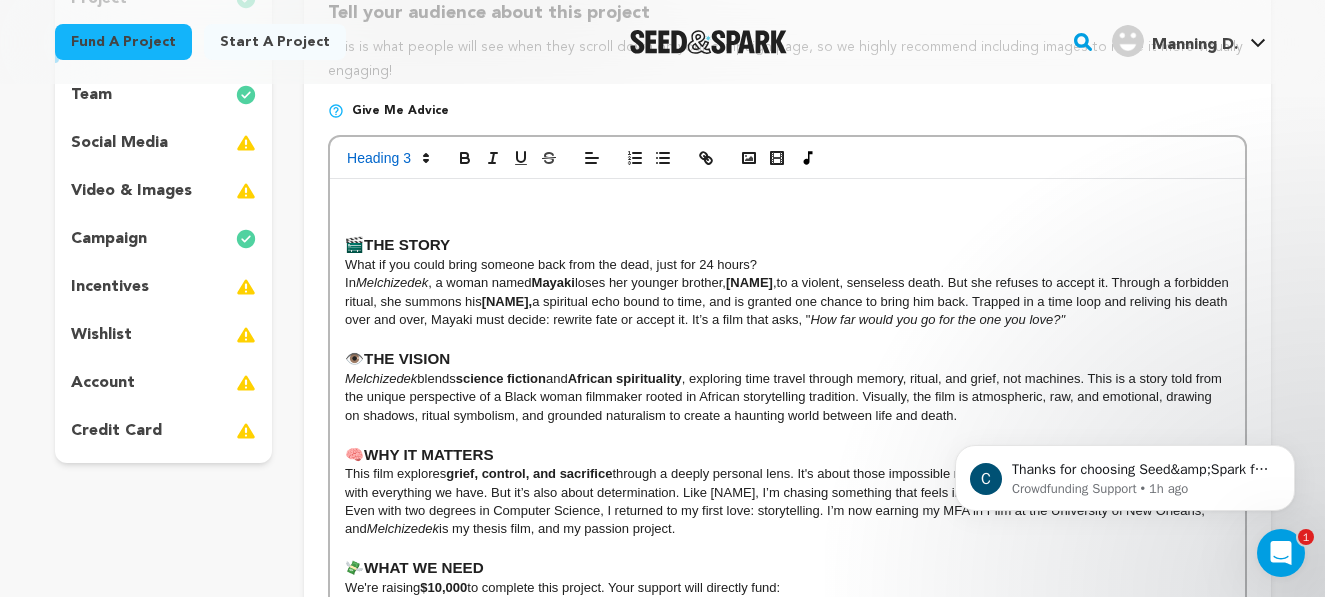 click on "🎬  THE STORY What if you could bring someone back from the dead, just for 24 hours? In  Melchizedek , a woman named  Mayaki  loses her younger brother ,  Melcizedek ,  to a violent, senseless death. But she refuses to accept it. Through a forbidden ritual, she summons his  Tajna,  a spiritual echo bound to time, and is granted one chance to bring him back. Trapped in a time loop and reliving his death over and over, Mayaki must decide: rewrite fate or accept it. It’s a film that asks, " How far would you go for the one you love?" 👁️  THE VISION Melchizedek  blends  science fiction  and  African spirituality , exploring time travel through memory, ritual, and grief, not machines. This is a story told from the unique perspective of a Black woman filmmaker rooted in African storytelling tradition. Visually, the film is atmospheric, raw, and emotional, drawing on shadows, ritual symbolism, and grounded naturalism to create a haunting world between life and death. 🧠  WHY IT MATTERS This film explores" at bounding box center [787, 582] 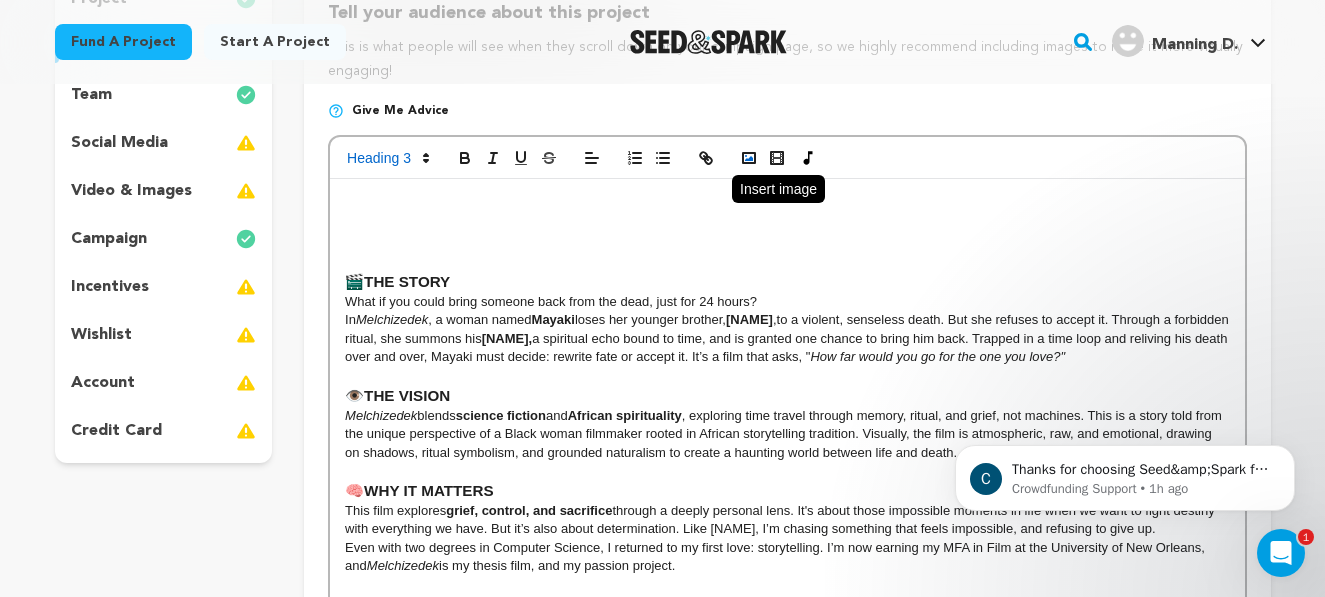 click 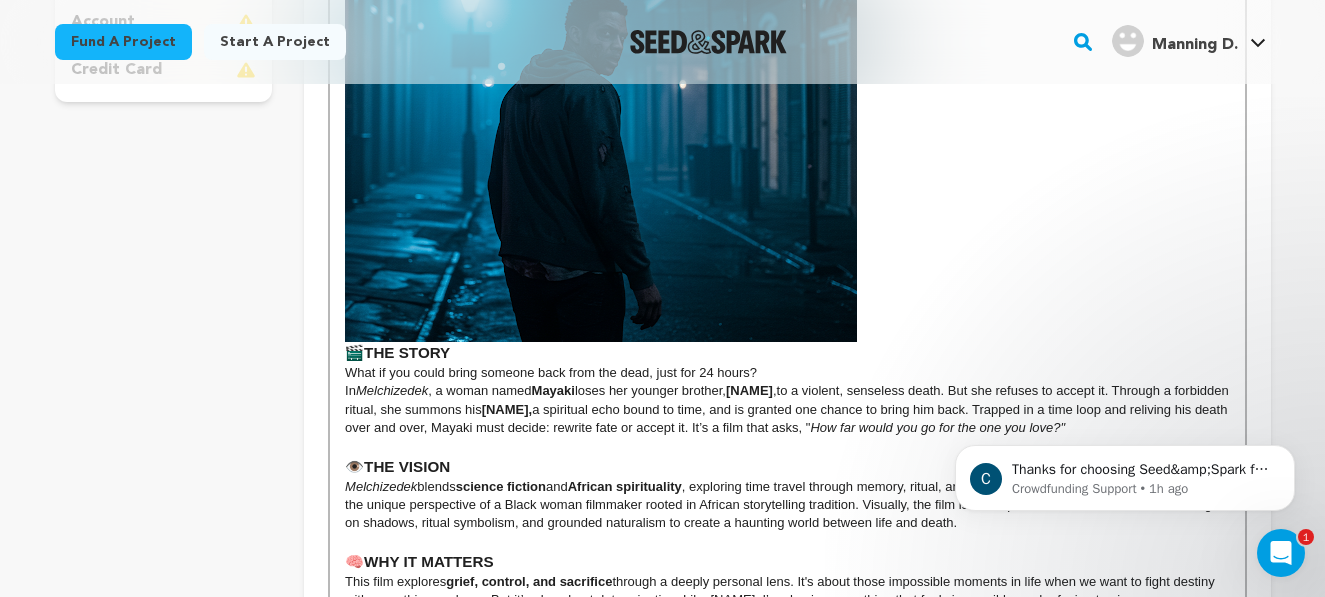 scroll, scrollTop: 659, scrollLeft: 0, axis: vertical 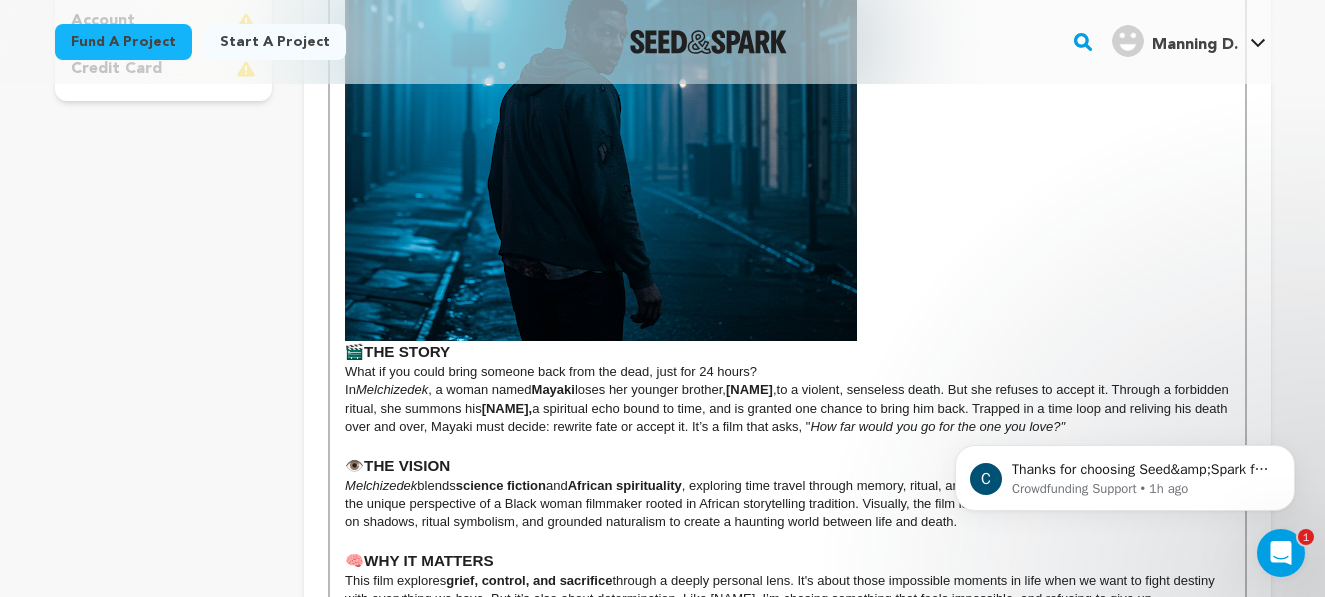 click at bounding box center [601, 85] 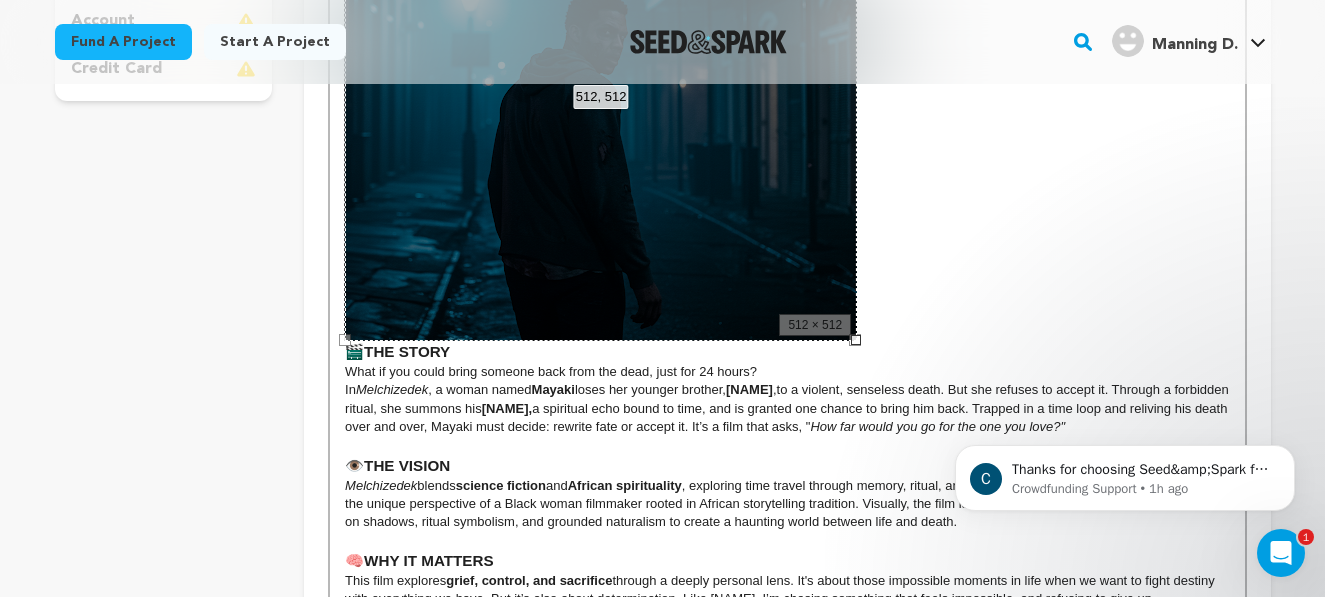 click at bounding box center [787, 85] 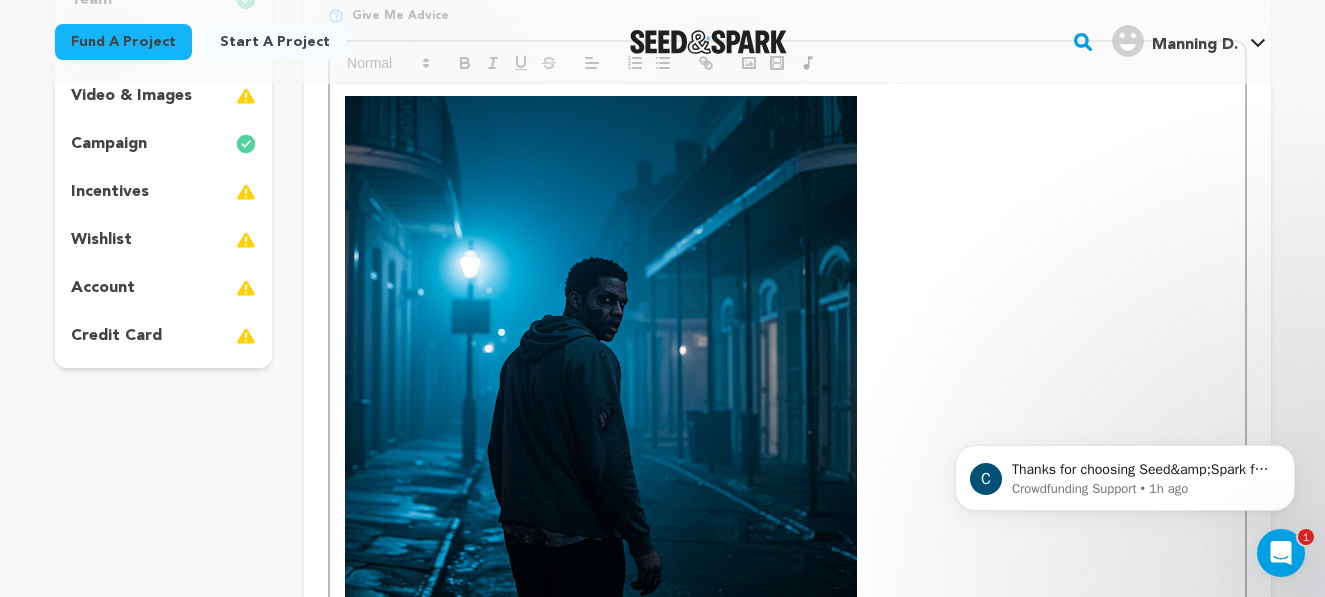 scroll, scrollTop: 360, scrollLeft: 0, axis: vertical 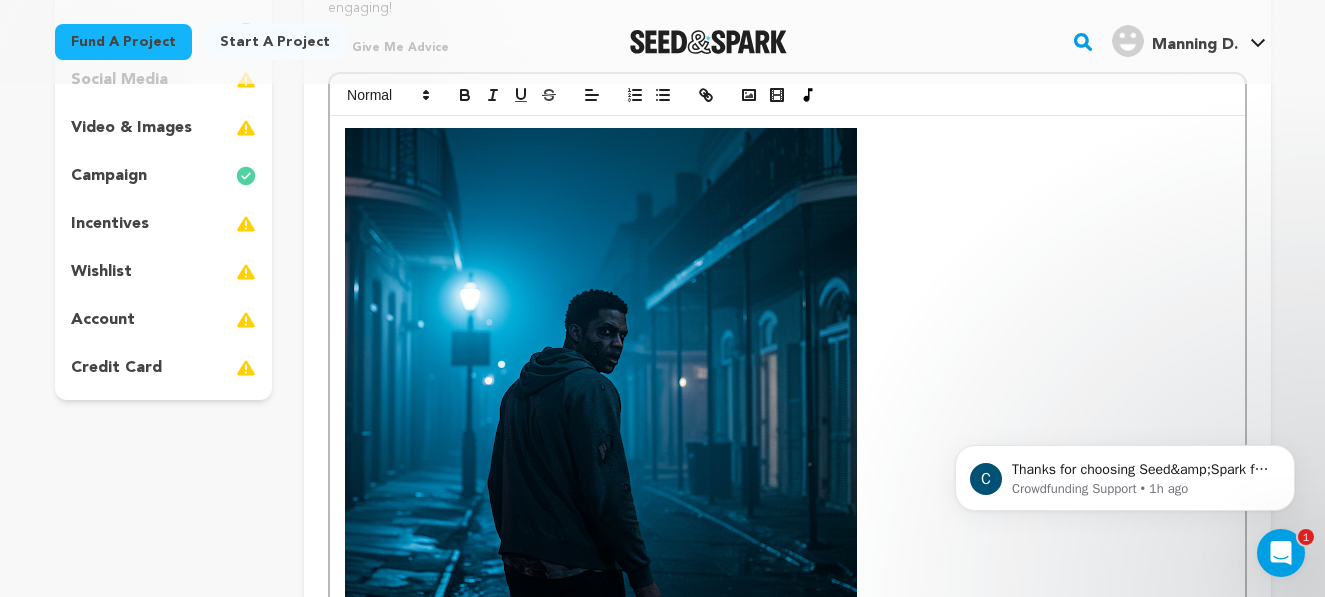 click at bounding box center [601, 384] 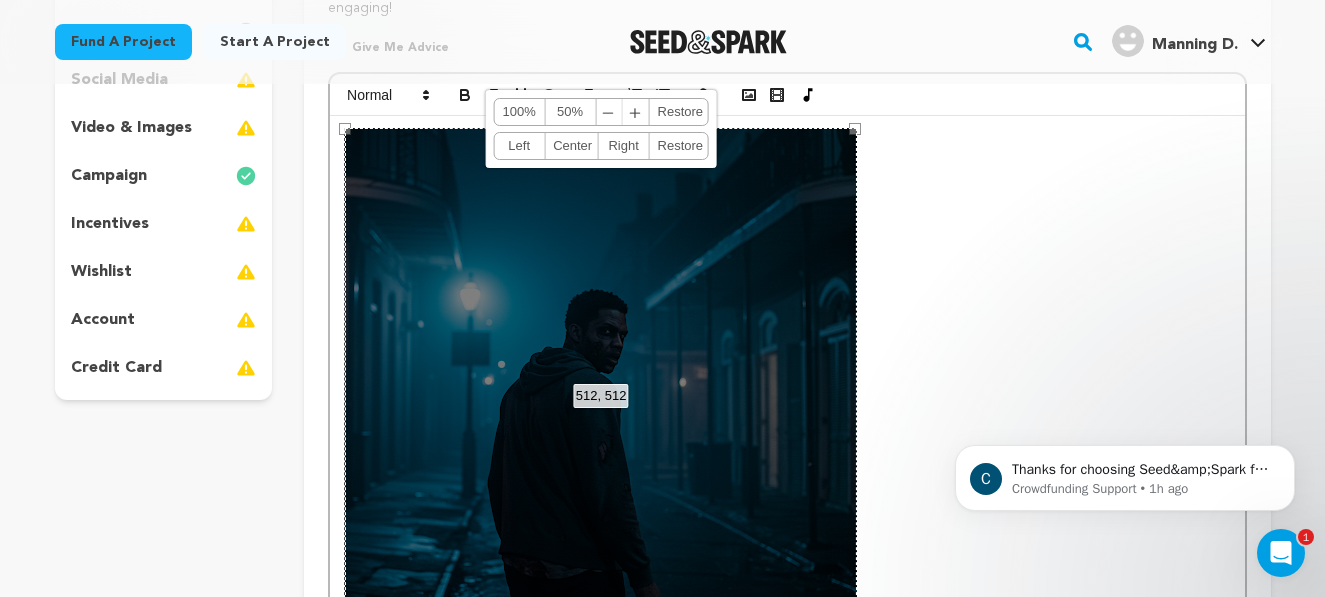 click on "Center" at bounding box center [571, 146] 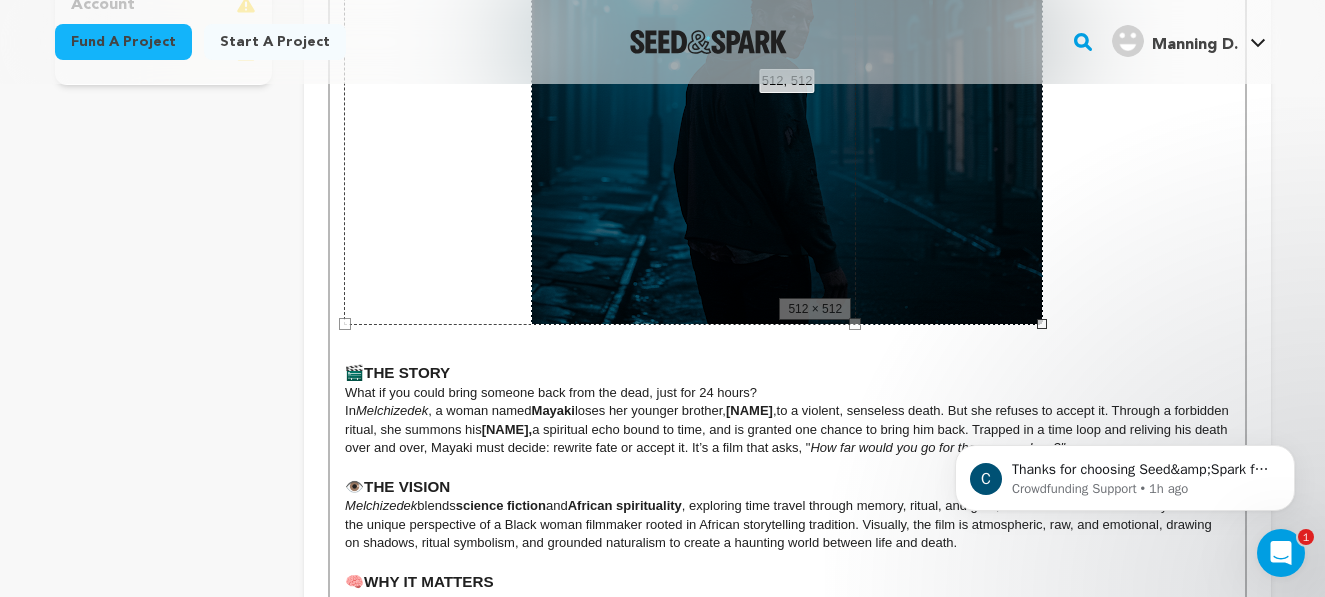 scroll, scrollTop: 676, scrollLeft: 0, axis: vertical 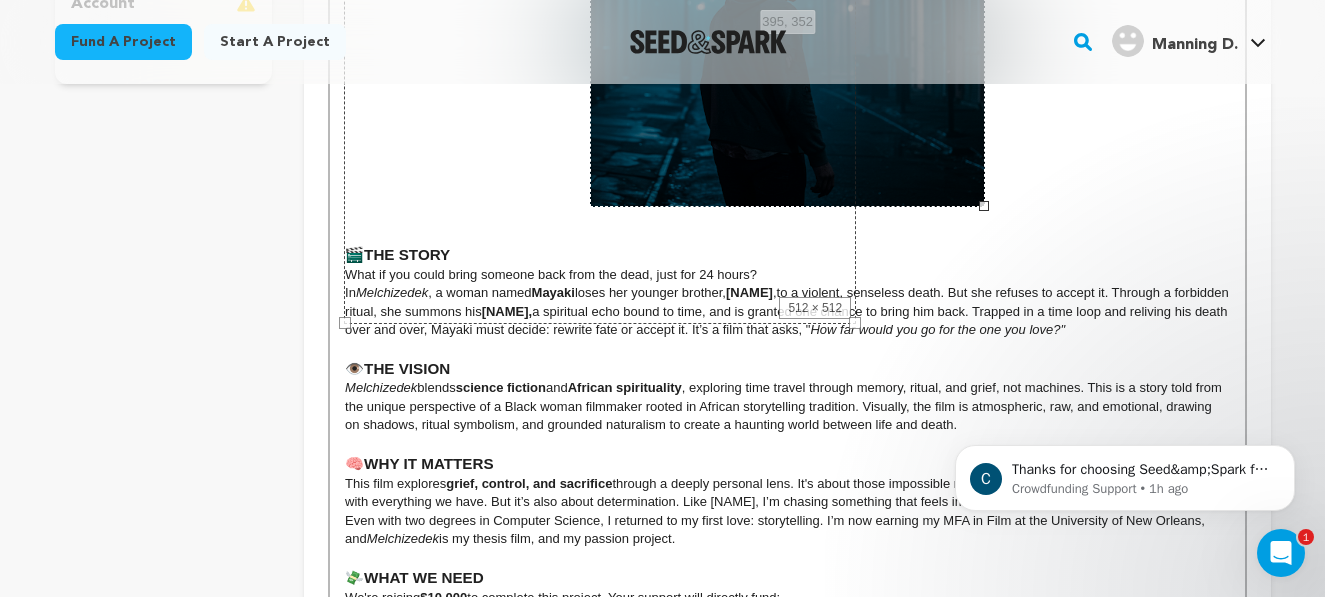drag, startPoint x: 1042, startPoint y: 321, endPoint x: 924, endPoint y: 158, distance: 201.22873 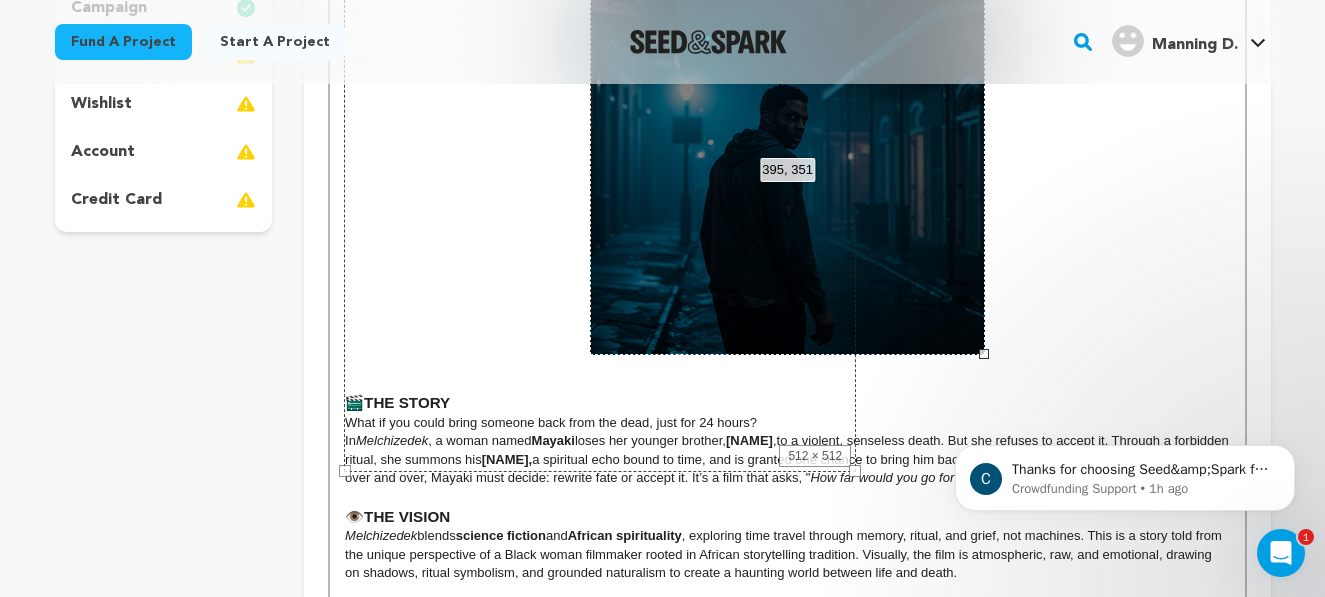 scroll, scrollTop: 525, scrollLeft: 0, axis: vertical 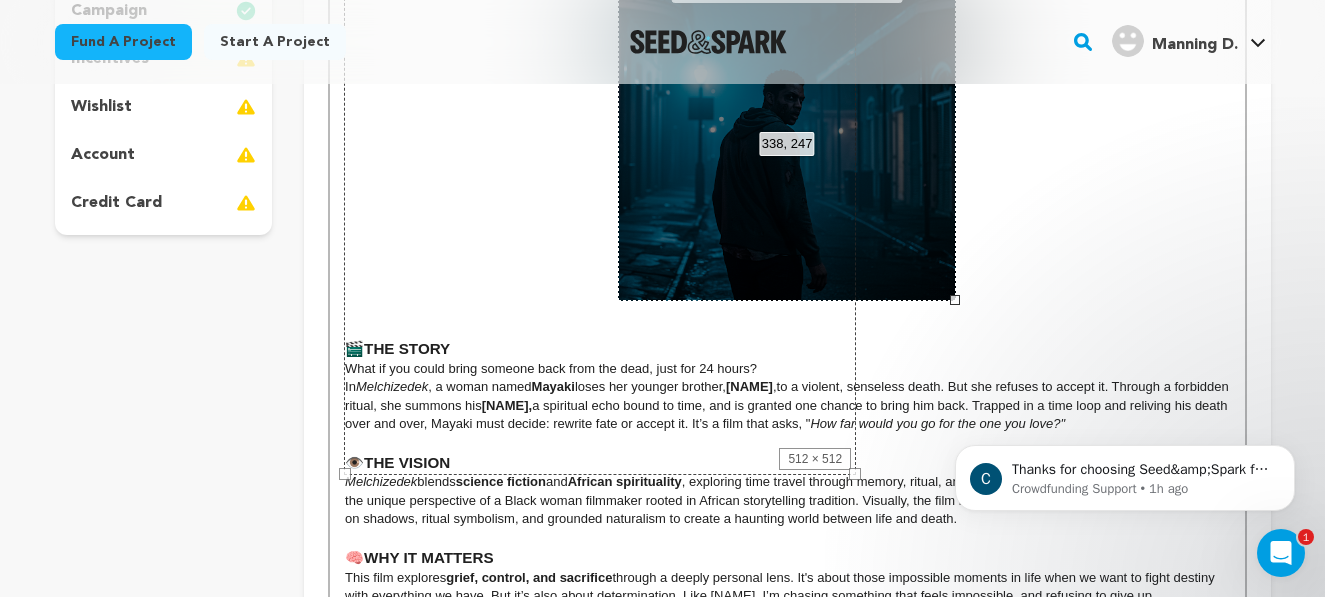 drag, startPoint x: 981, startPoint y: 352, endPoint x: 922, endPoint y: 202, distance: 161.18623 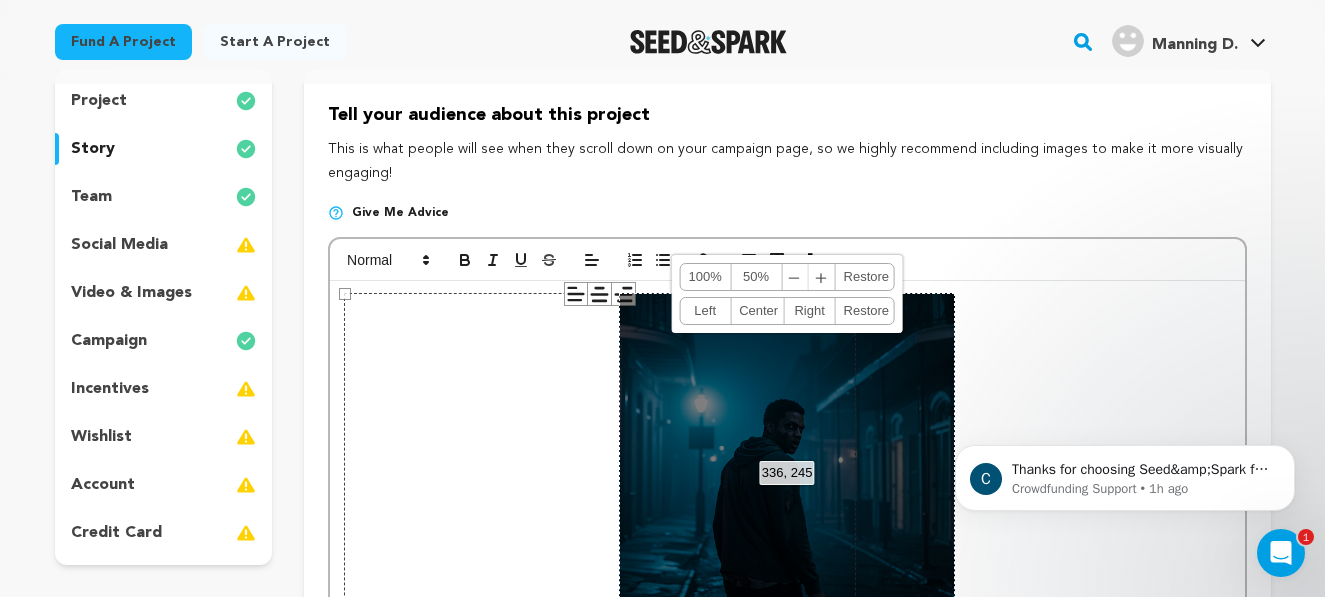 scroll, scrollTop: 185, scrollLeft: 0, axis: vertical 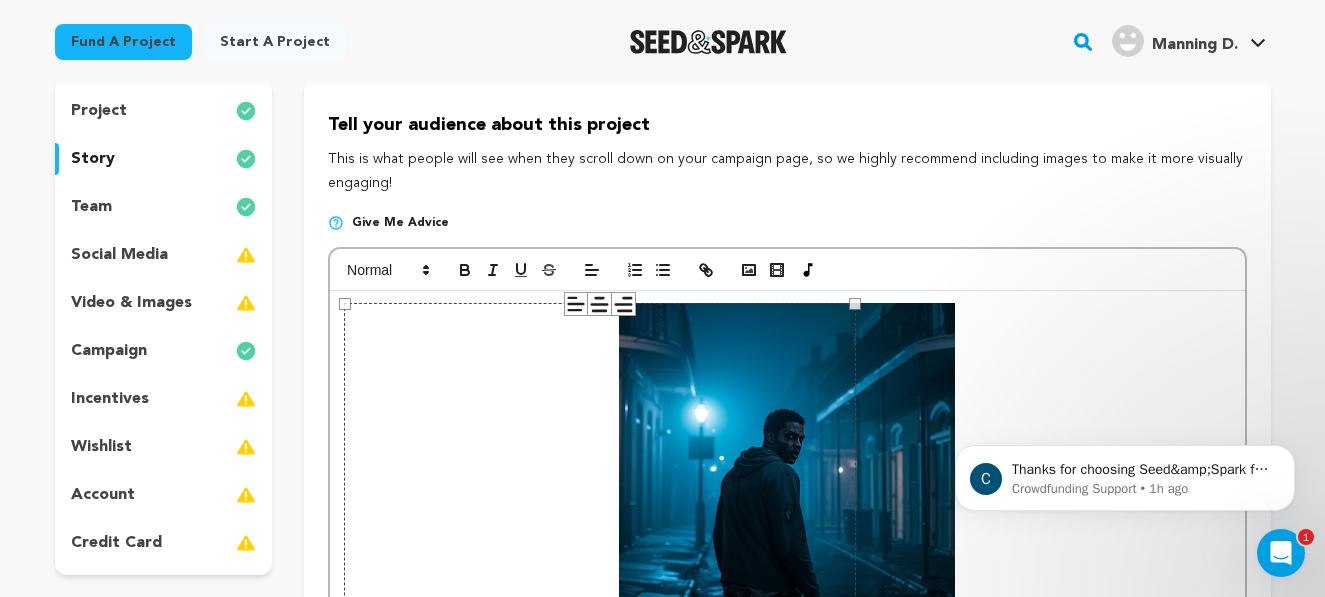 click at bounding box center [787, 471] 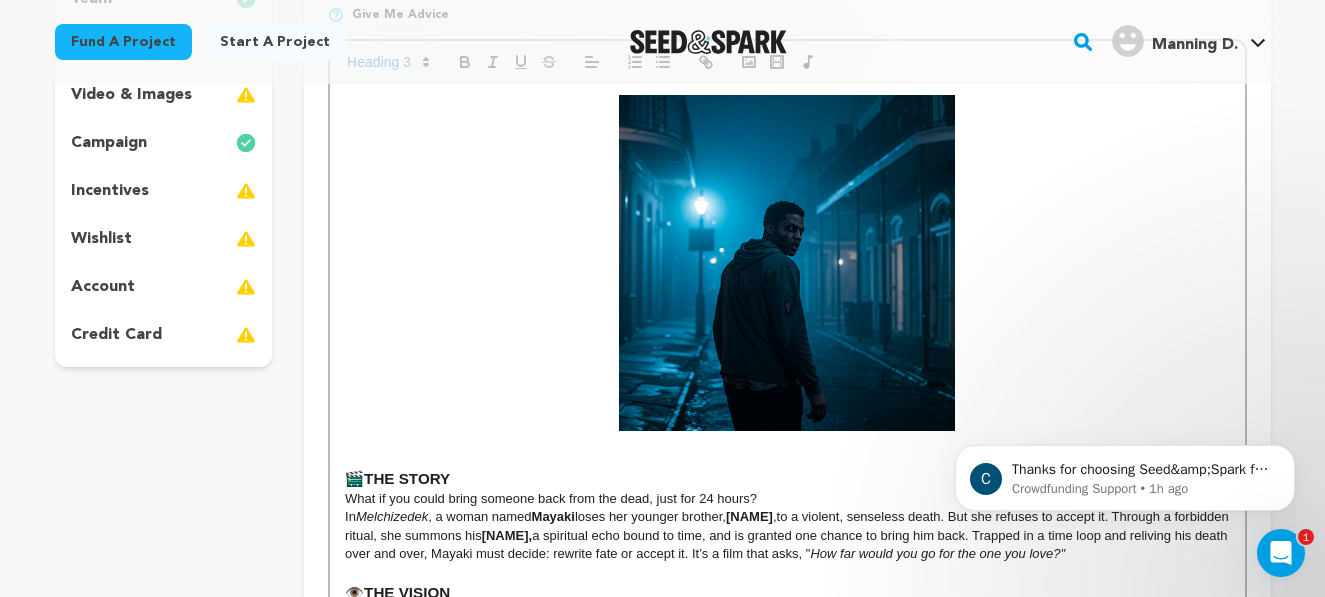 scroll, scrollTop: 403, scrollLeft: 0, axis: vertical 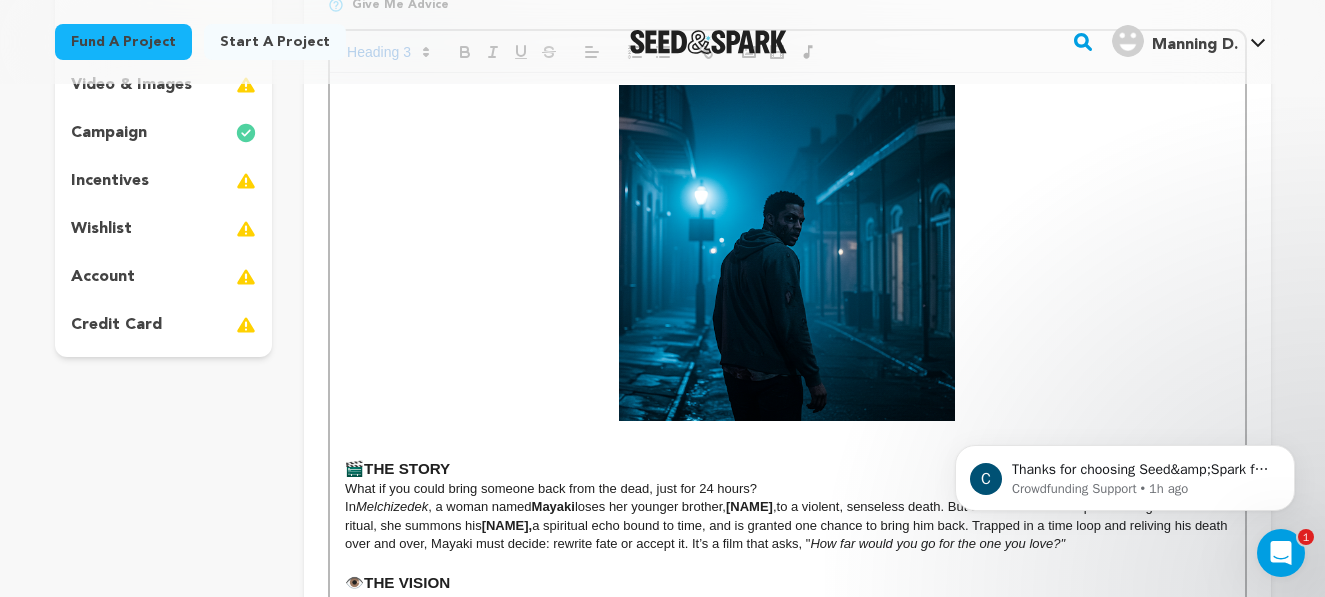 click at bounding box center (787, 253) 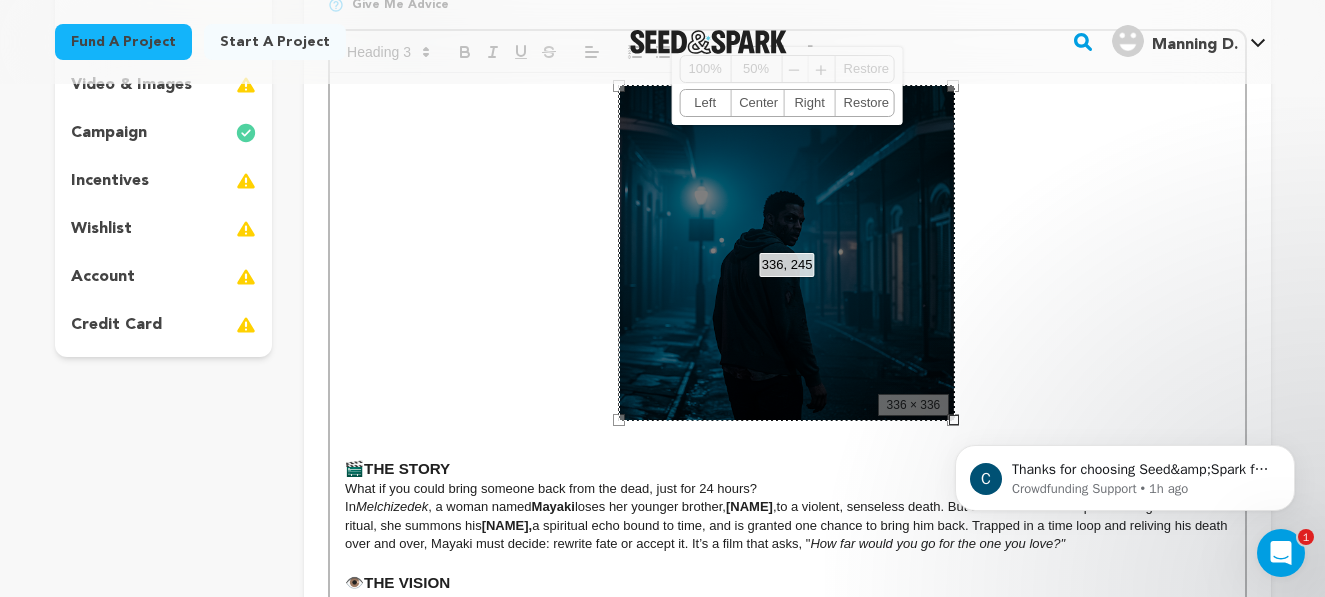 drag, startPoint x: 943, startPoint y: 420, endPoint x: 927, endPoint y: 395, distance: 29.681644 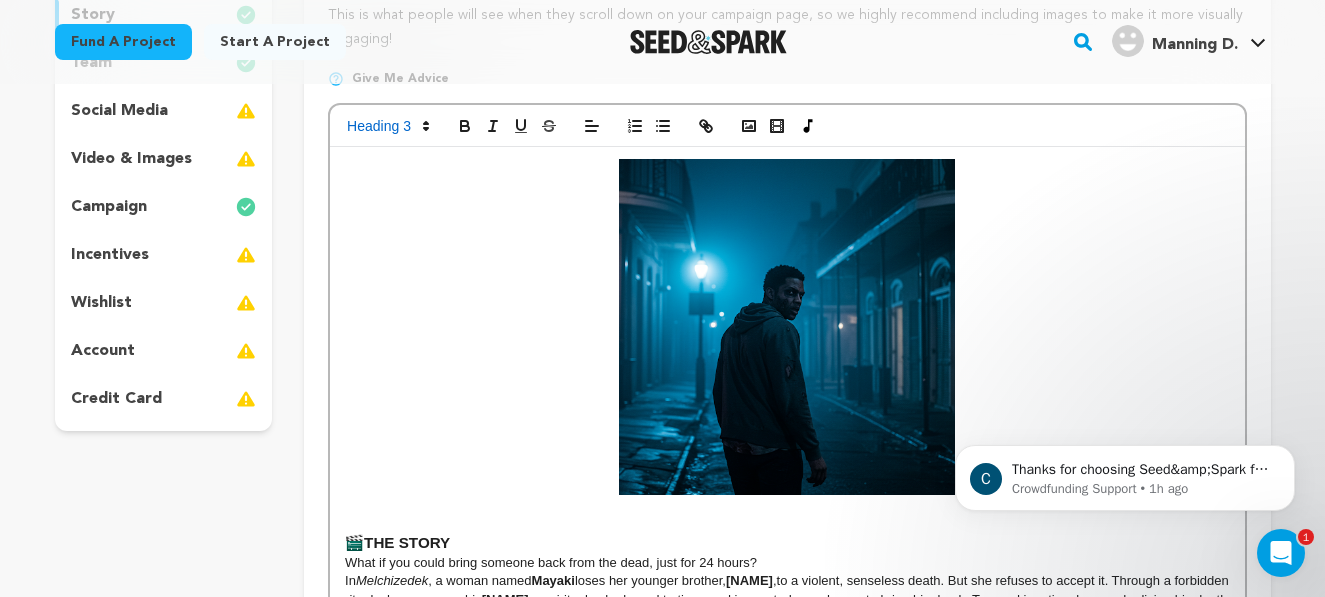scroll, scrollTop: 361, scrollLeft: 0, axis: vertical 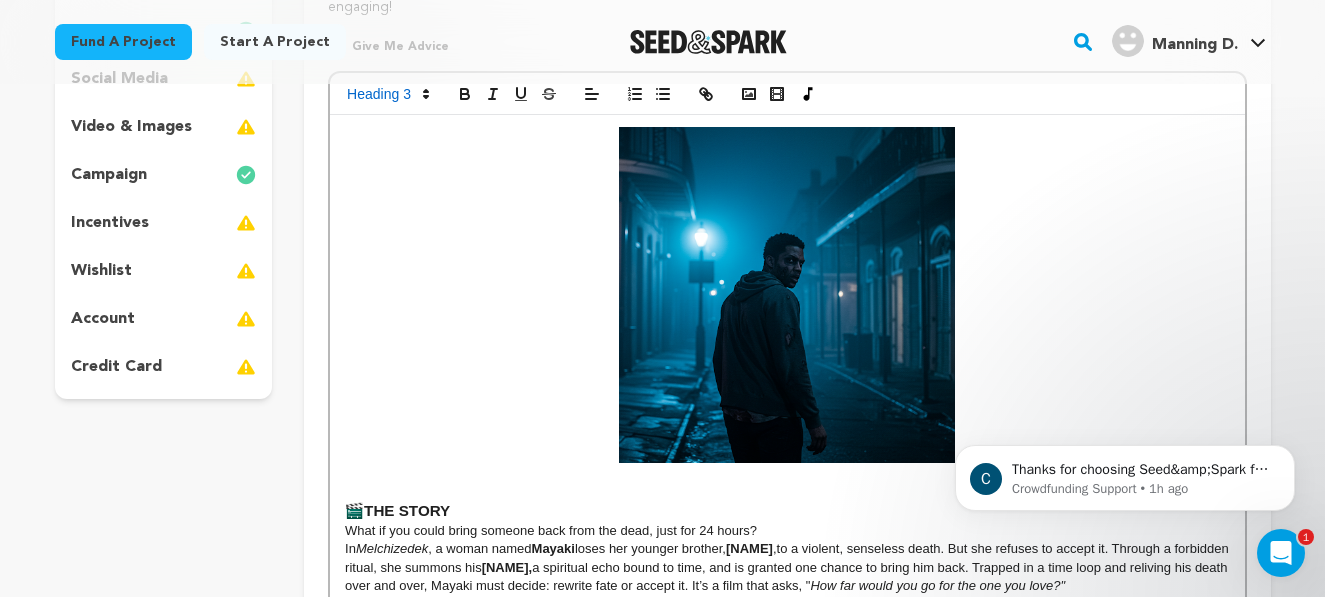 click at bounding box center (787, 295) 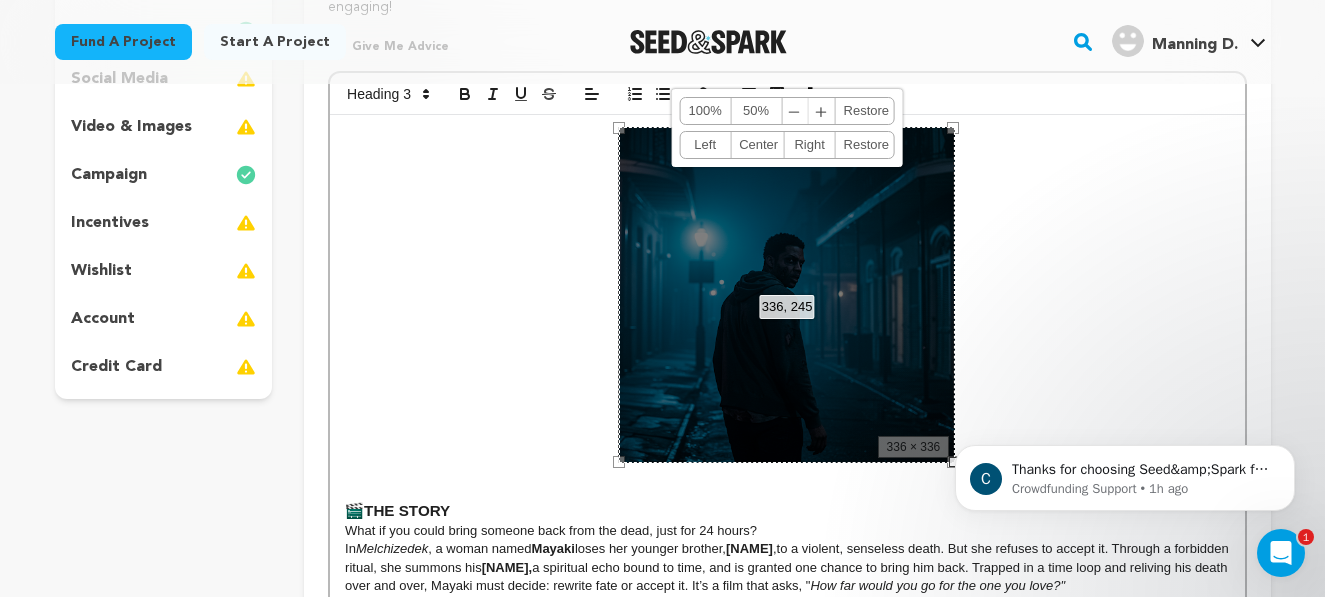 drag, startPoint x: 944, startPoint y: 457, endPoint x: 930, endPoint y: 428, distance: 32.202484 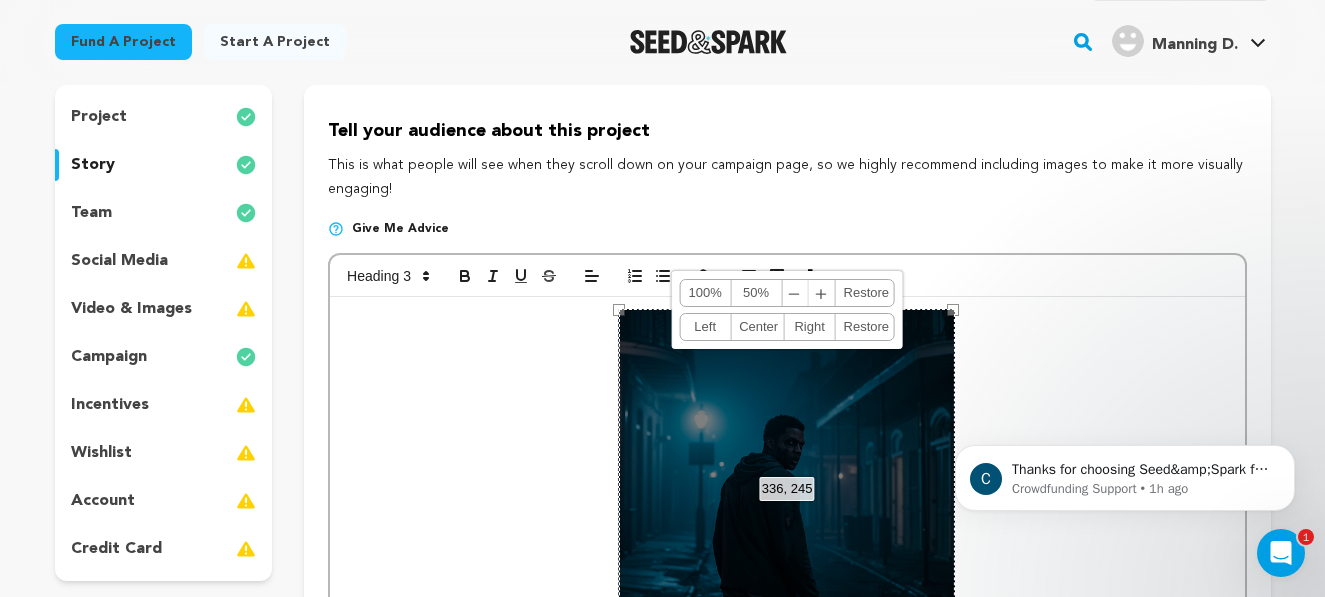 scroll, scrollTop: 169, scrollLeft: 0, axis: vertical 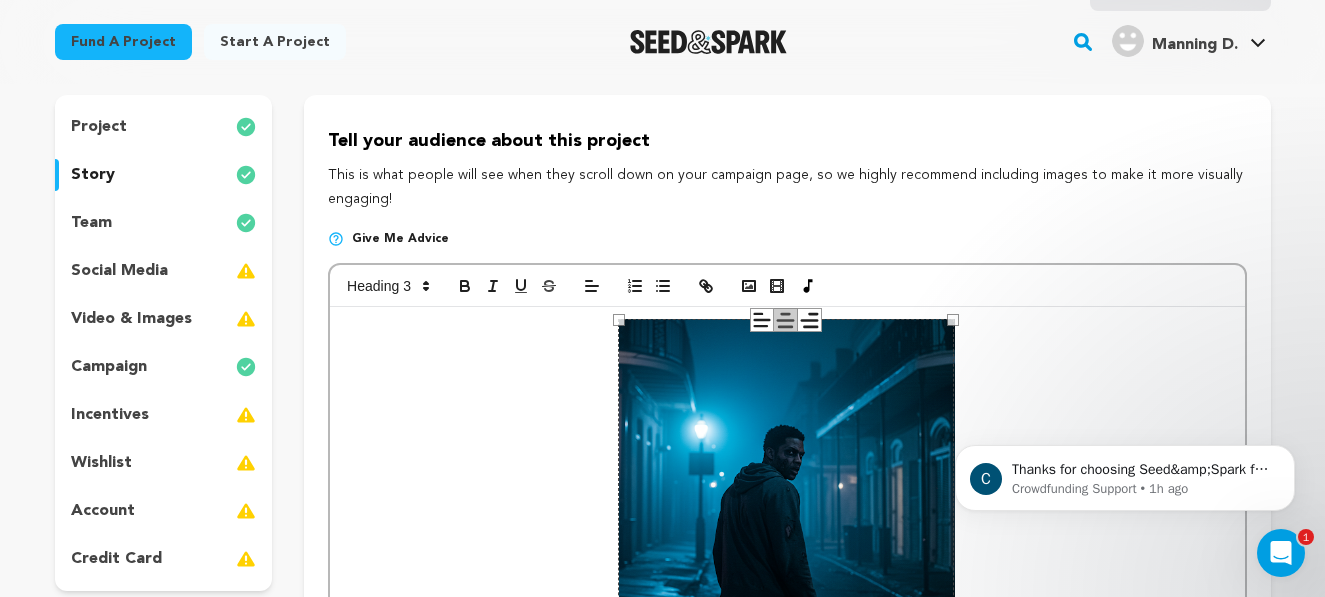click at bounding box center (787, 286) 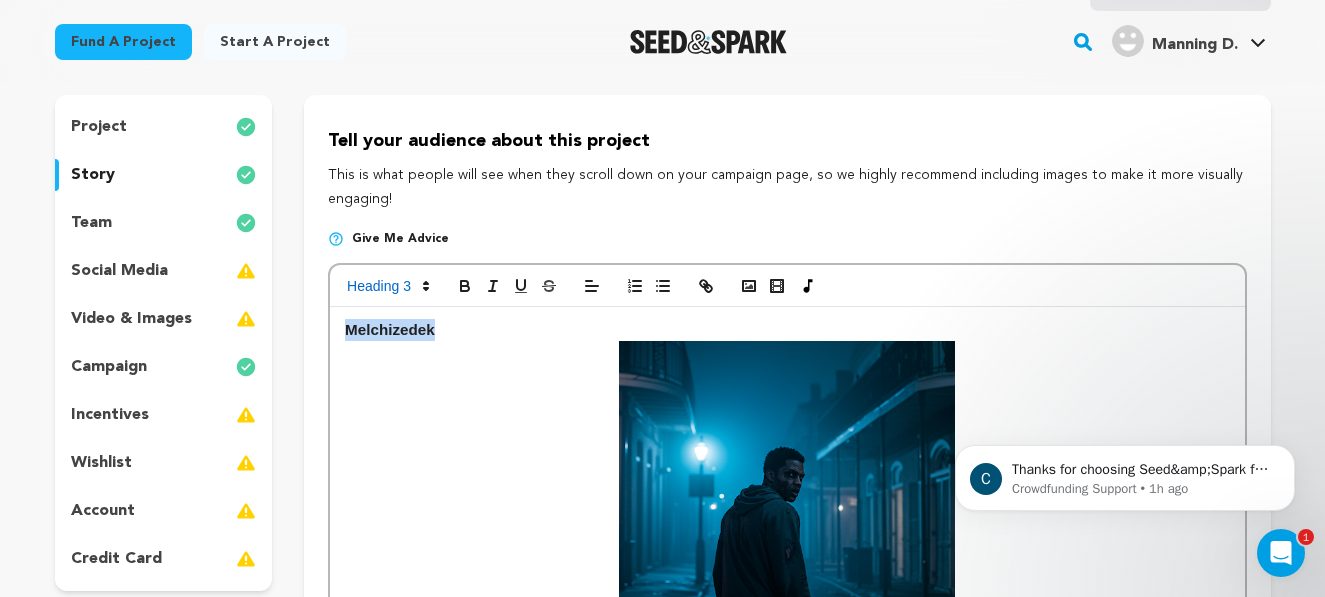 drag, startPoint x: 481, startPoint y: 330, endPoint x: 322, endPoint y: 327, distance: 159.0283 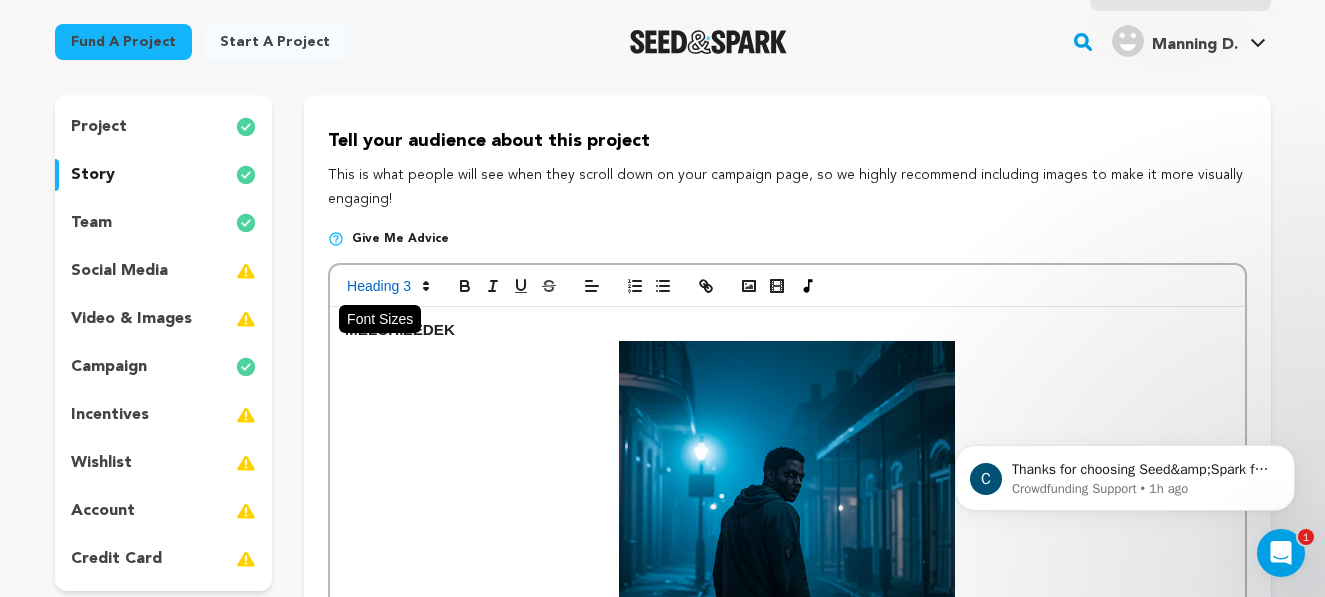click 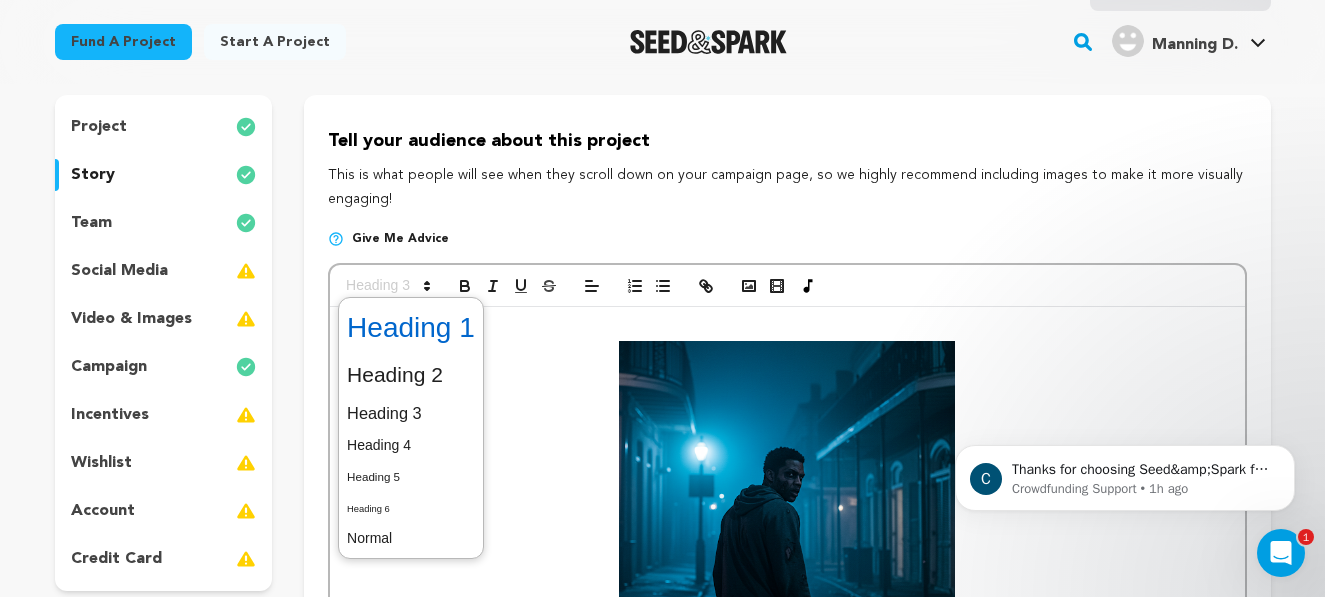 click at bounding box center (411, 328) 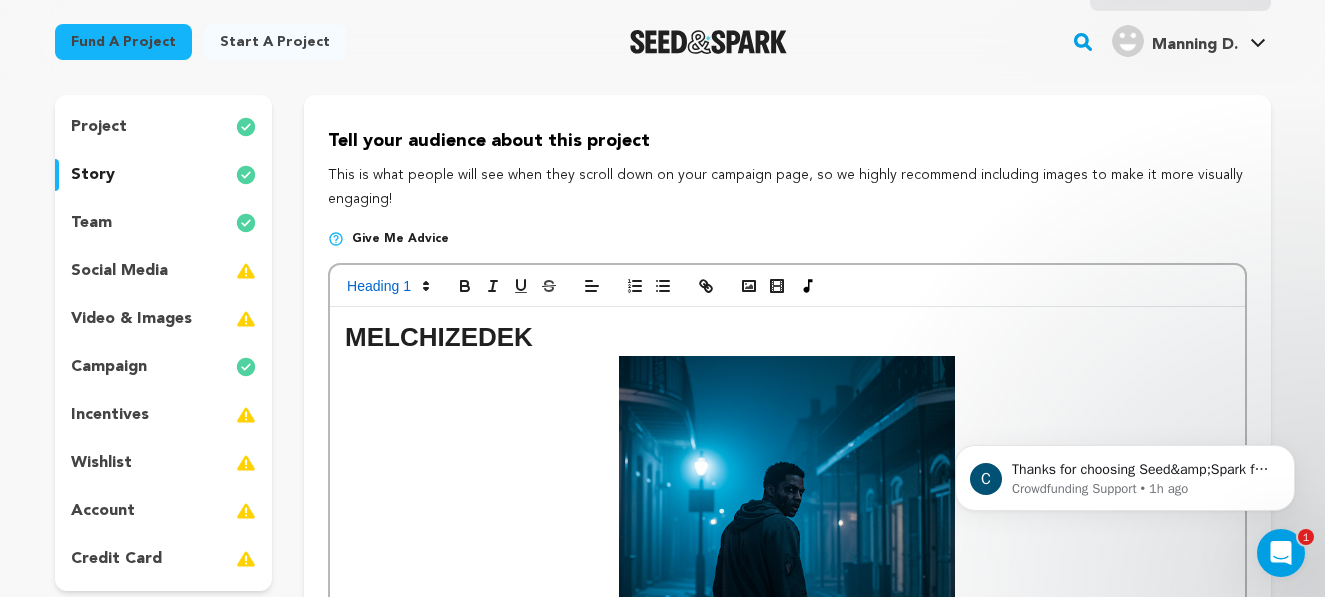 click at bounding box center [787, 286] 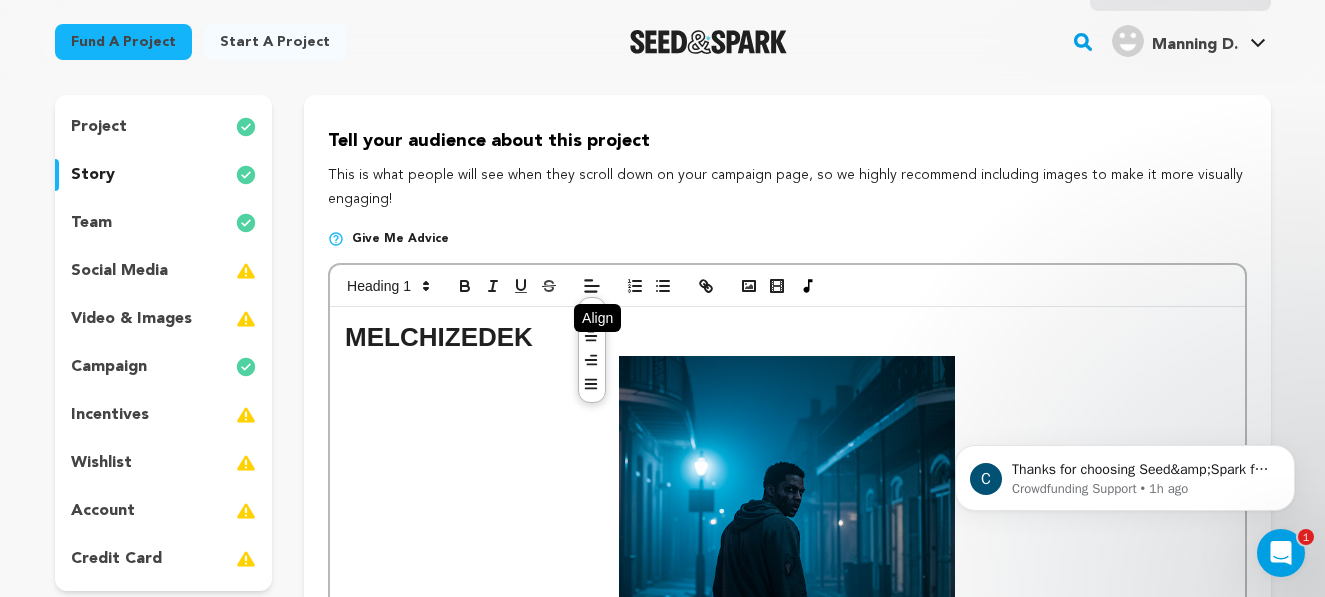 click 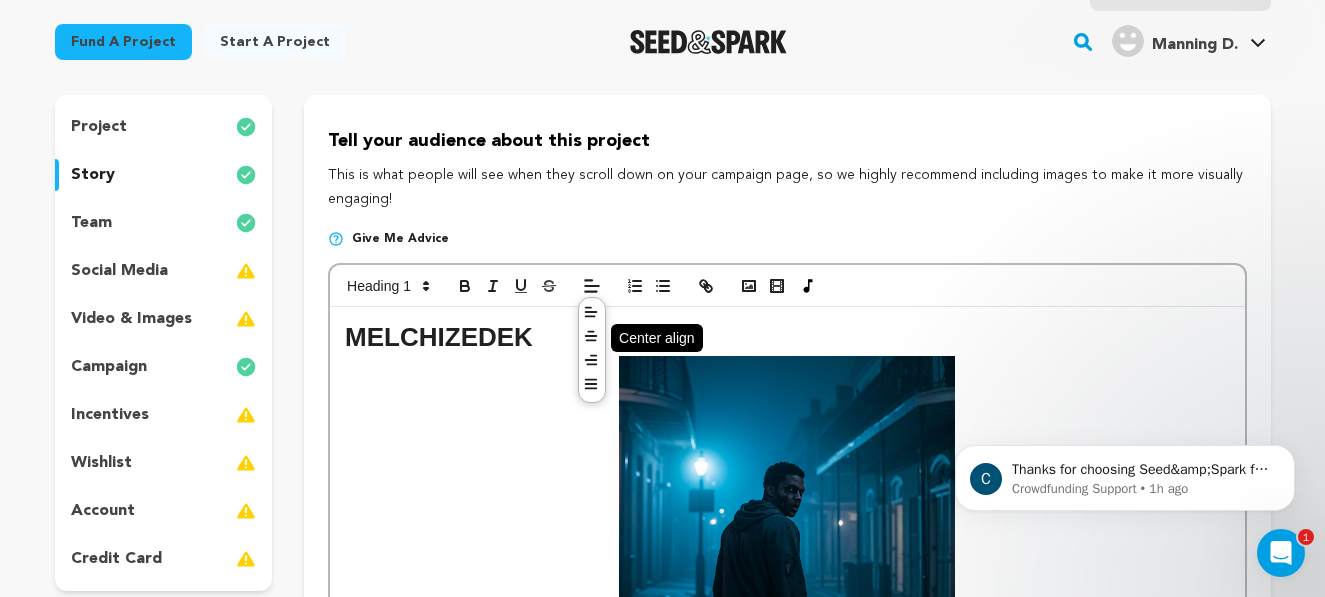 click 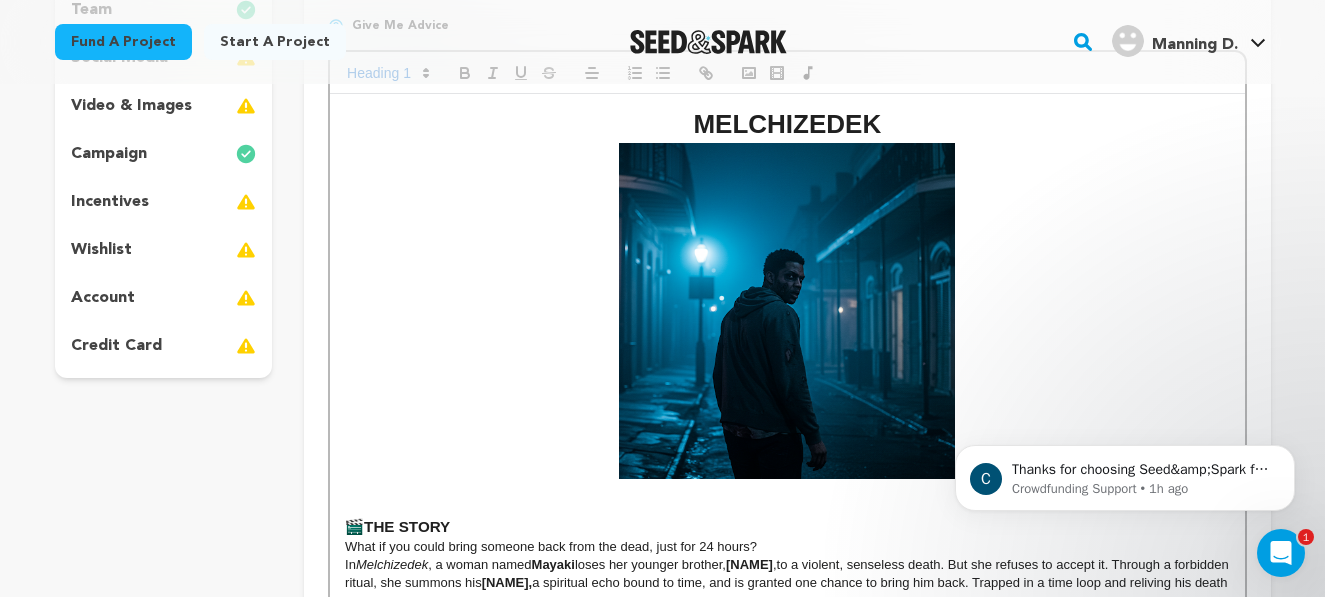 scroll, scrollTop: 384, scrollLeft: 0, axis: vertical 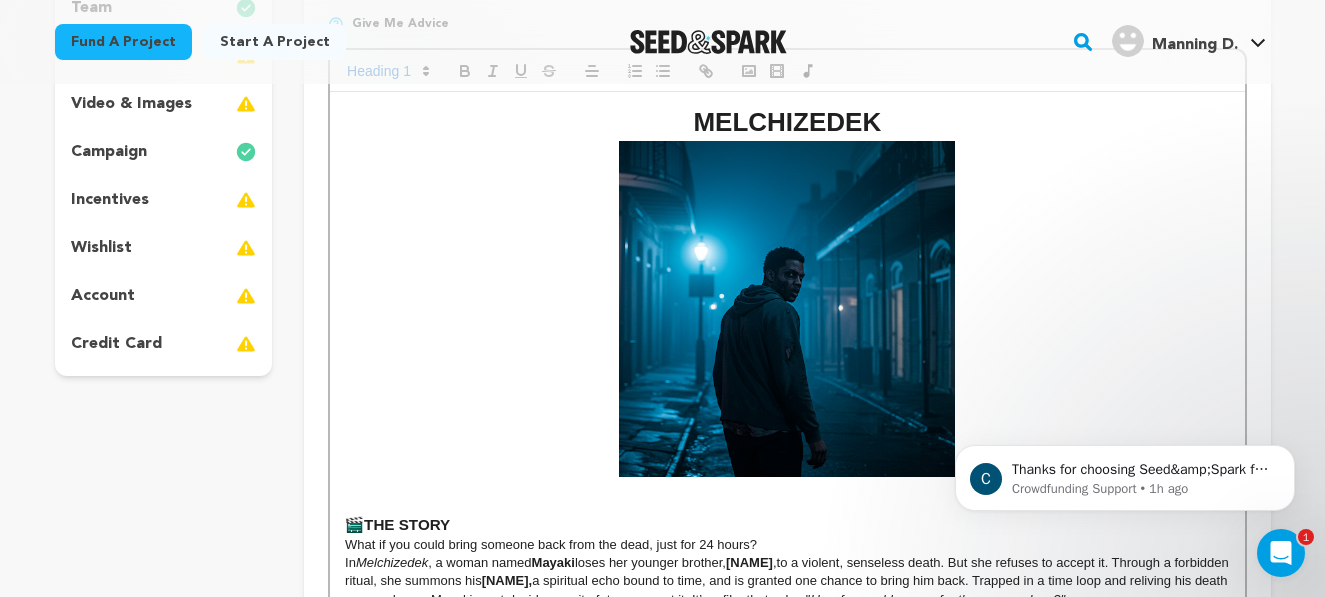 click at bounding box center [787, 309] 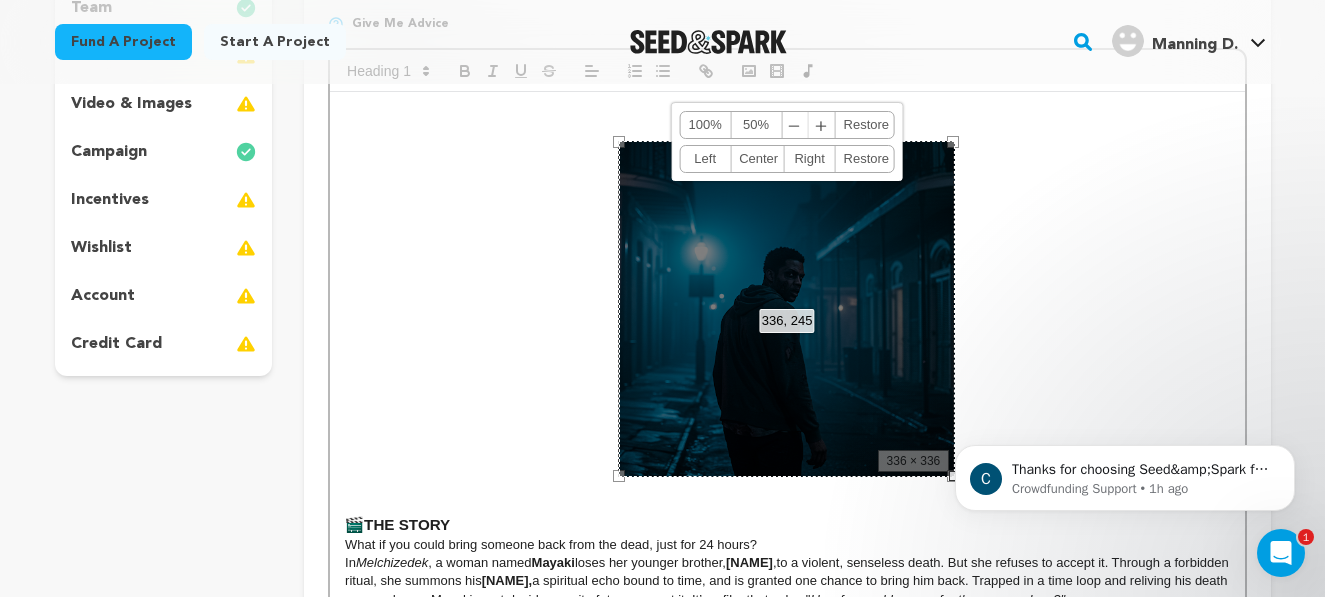 drag, startPoint x: 941, startPoint y: 473, endPoint x: 923, endPoint y: 416, distance: 59.77458 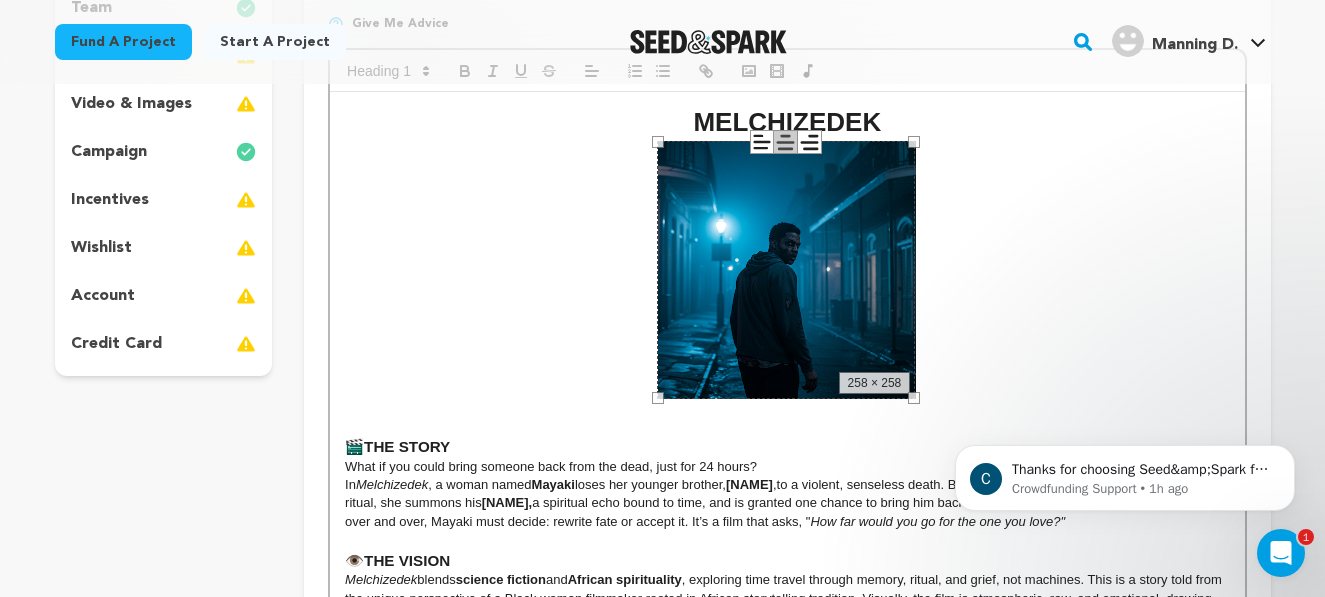 drag, startPoint x: 614, startPoint y: 481, endPoint x: 692, endPoint y: 321, distance: 178 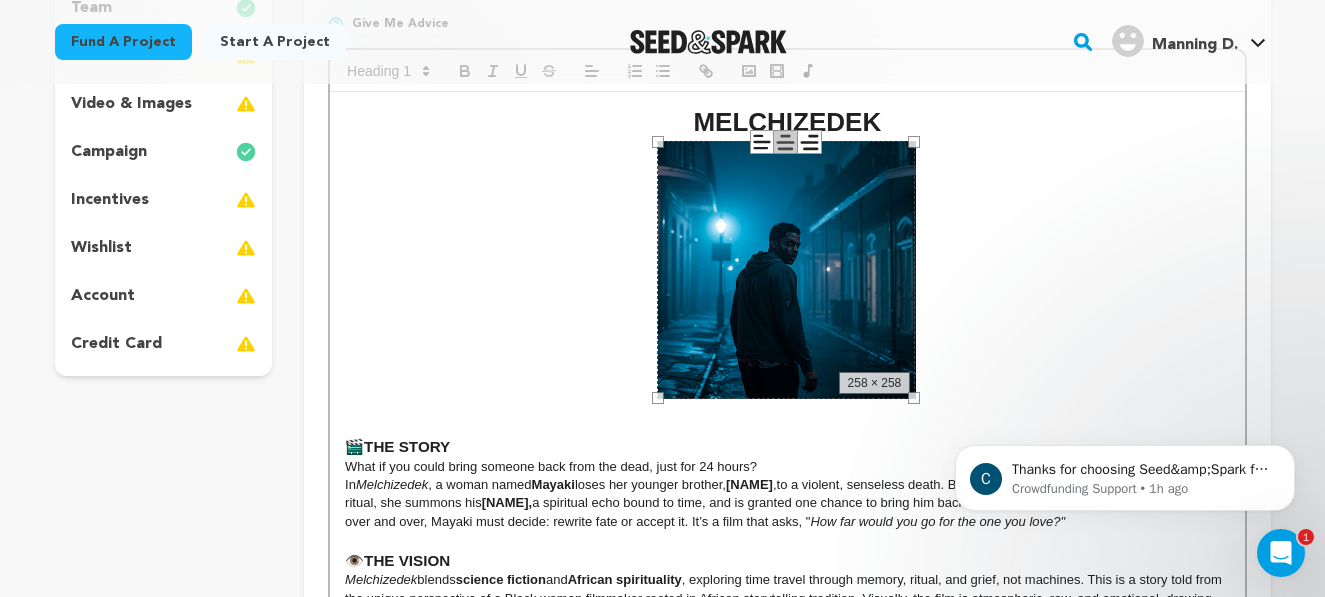 click on "258 × 258" at bounding box center [786, 270] 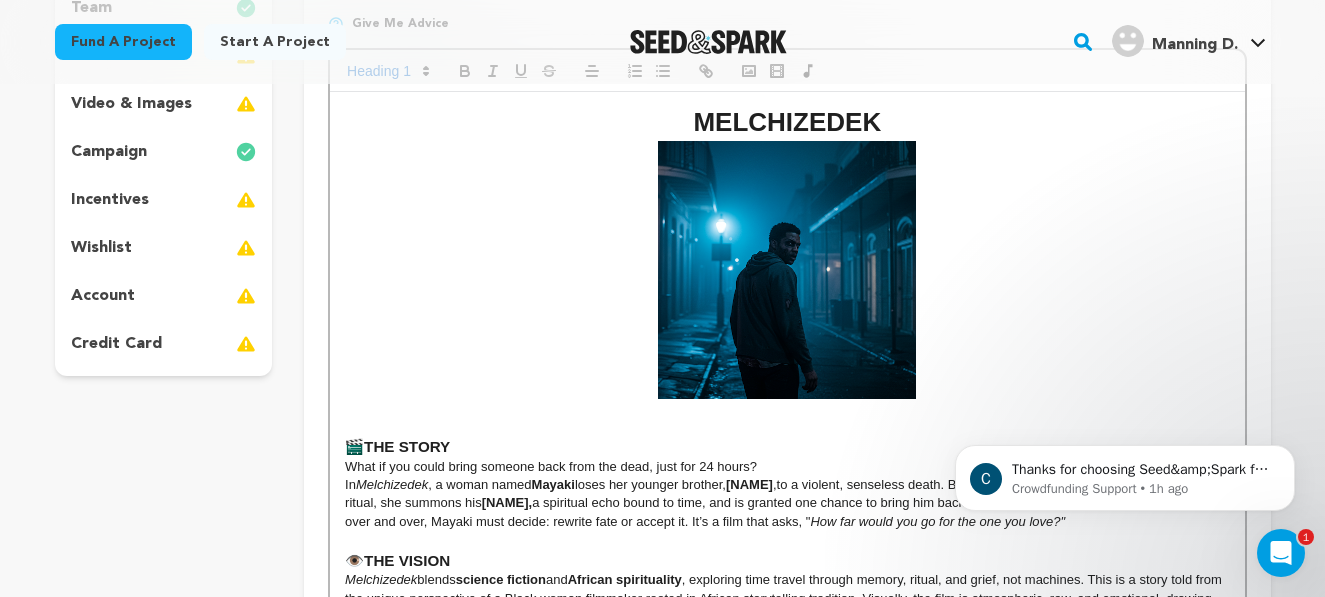 click at bounding box center (787, 408) 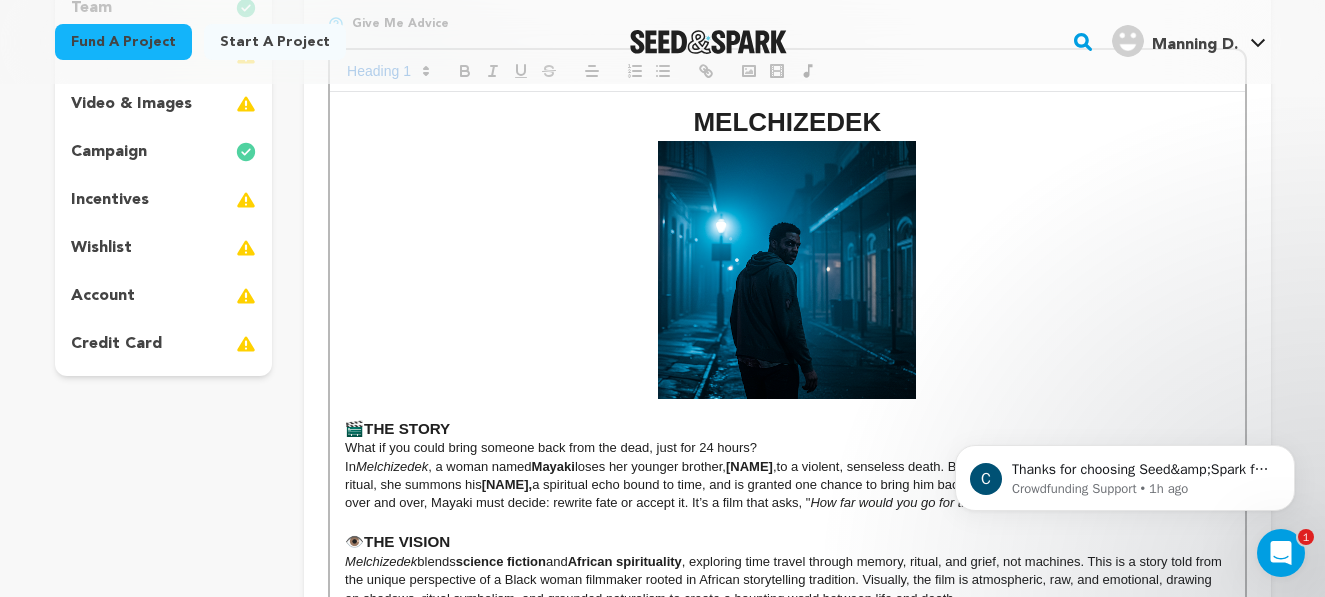 click at bounding box center (787, 408) 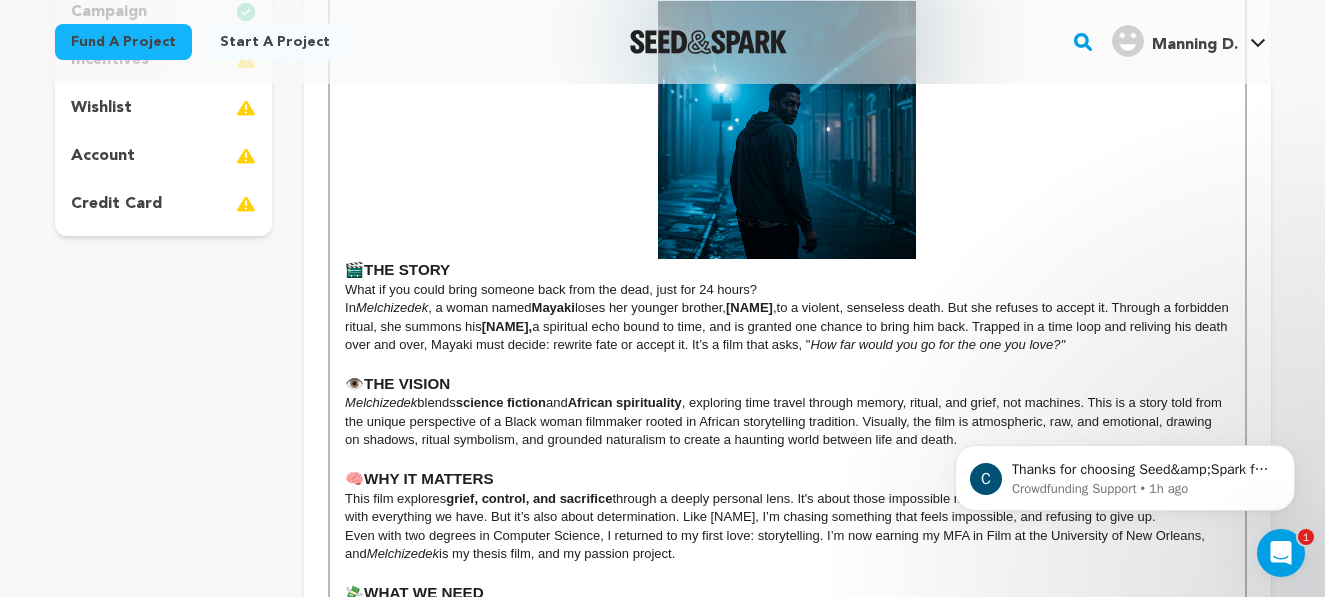 scroll, scrollTop: 532, scrollLeft: 0, axis: vertical 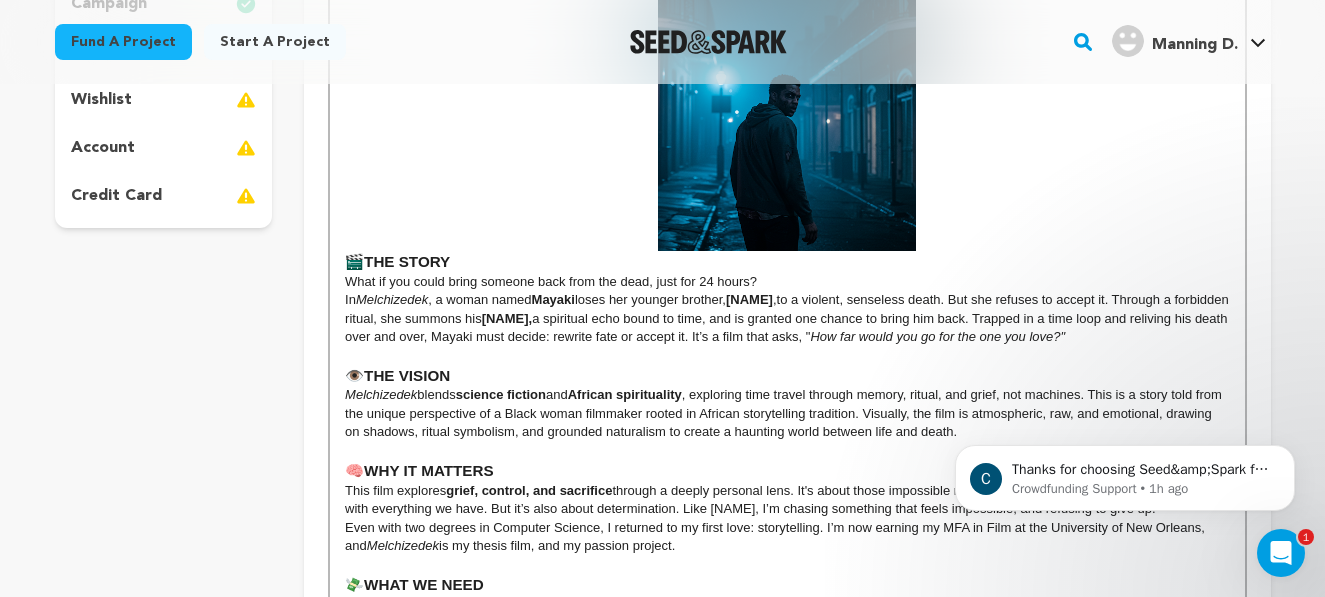 click on "In  Melchizedek , a woman named  Mayaki  loses her younger brother ,  Melcizedek ,  to a violent, senseless death. But she refuses to accept it. Through a forbidden ritual, she summons his  Tajna,  a spiritual echo bound to time, and is granted one chance to bring him back. Trapped in a time loop and reliving his death over and over, Mayaki must decide: rewrite fate or accept it. It’s a film that asks, " How far would you go for the one you love?"" at bounding box center (787, 318) 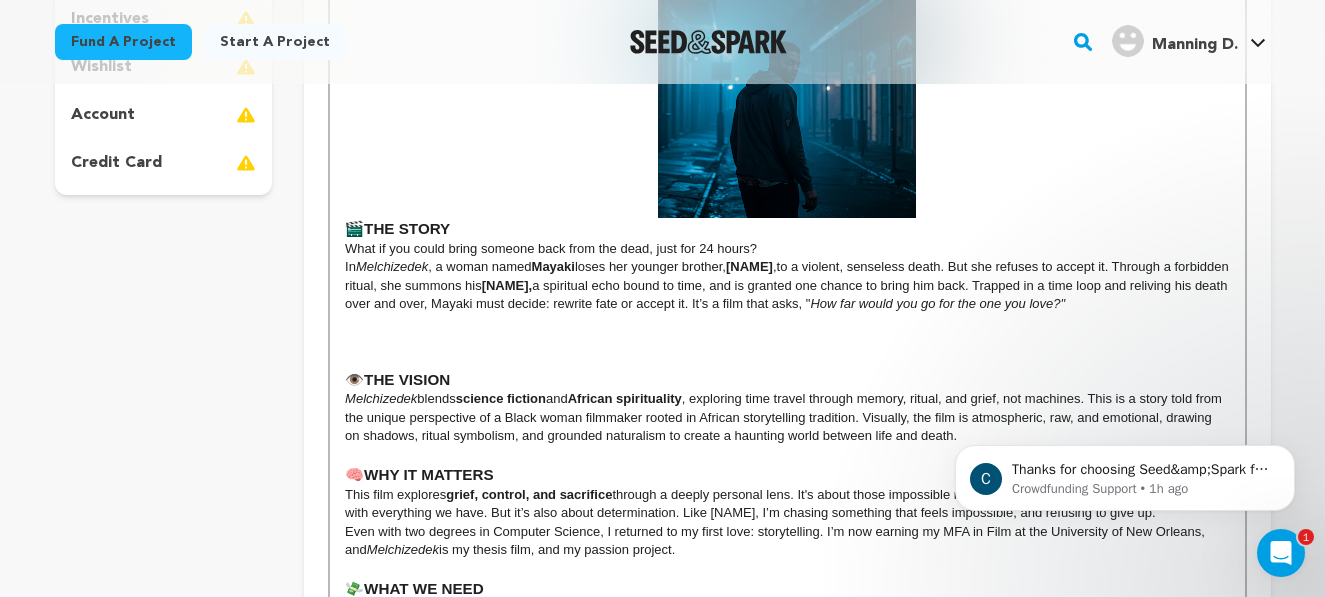 scroll, scrollTop: 573, scrollLeft: 0, axis: vertical 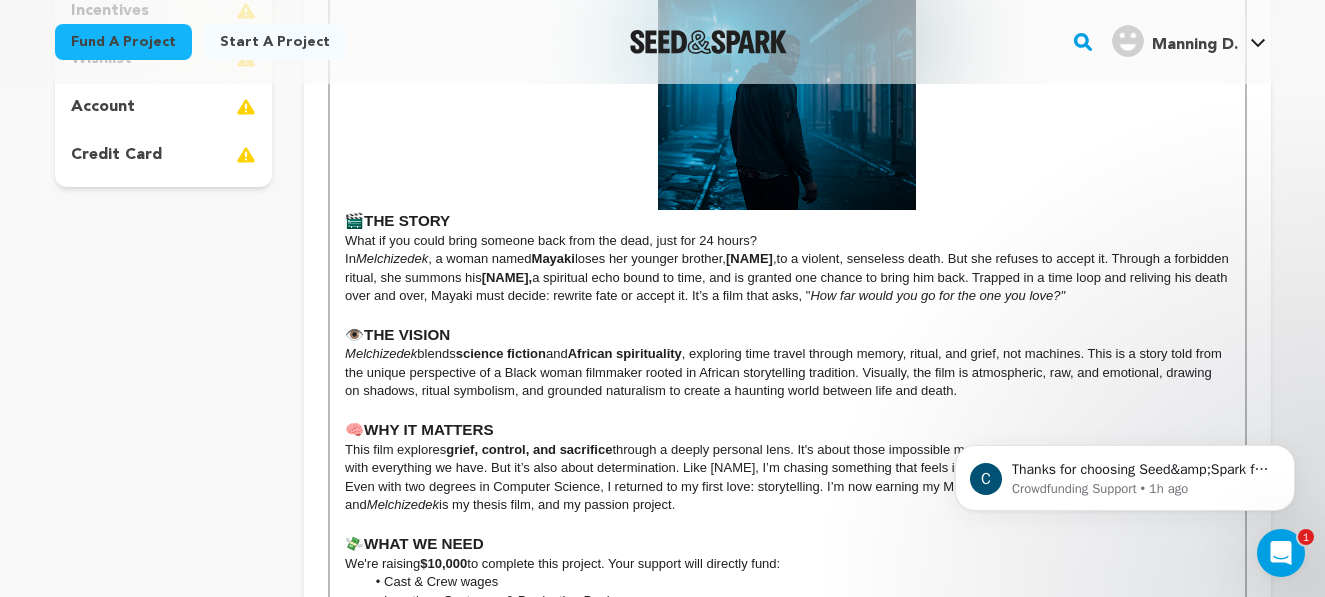 click at bounding box center (787, 314) 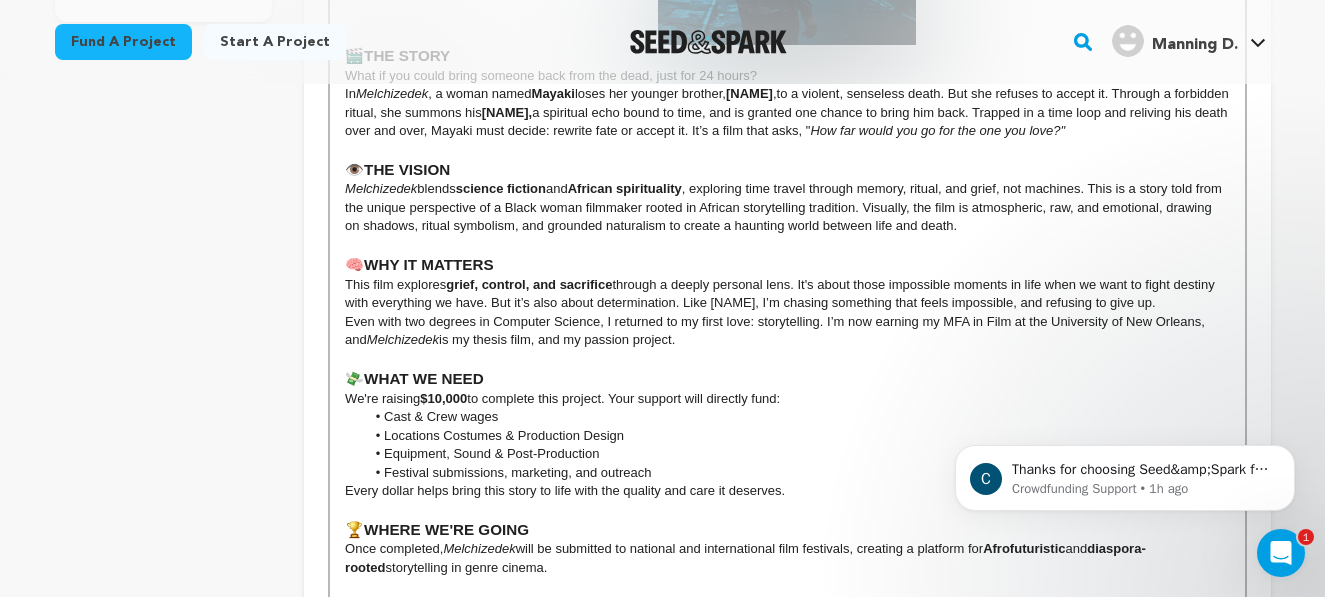 scroll, scrollTop: 739, scrollLeft: 0, axis: vertical 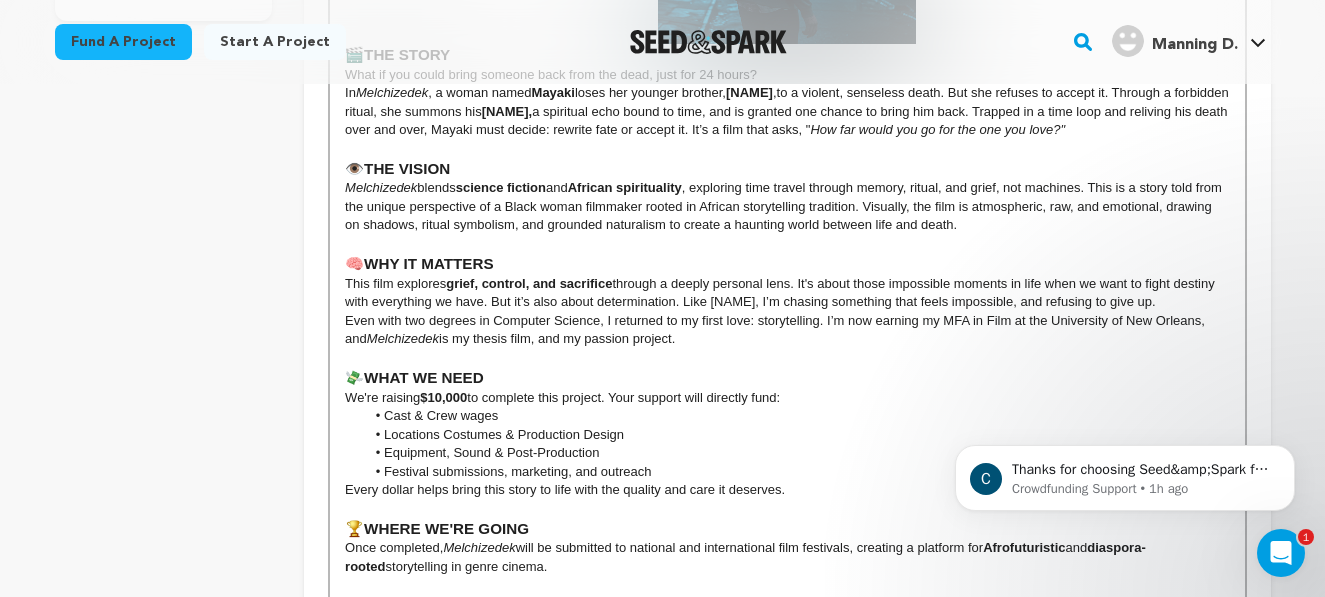 click on "Even with two degrees in Computer Science, I returned to my first love: storytelling. I’m now earning my MFA in Film at the University of New Orleans, and  Melchizedek  is my thesis film, and my passion project." at bounding box center (787, 330) 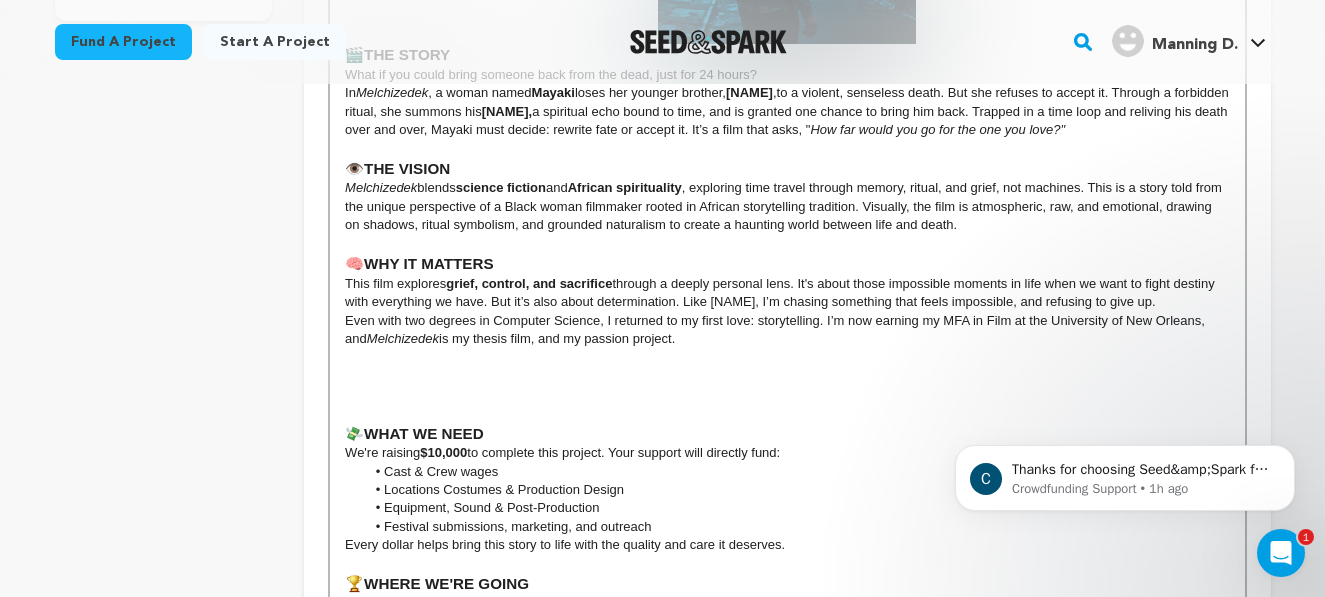 click at bounding box center (787, 376) 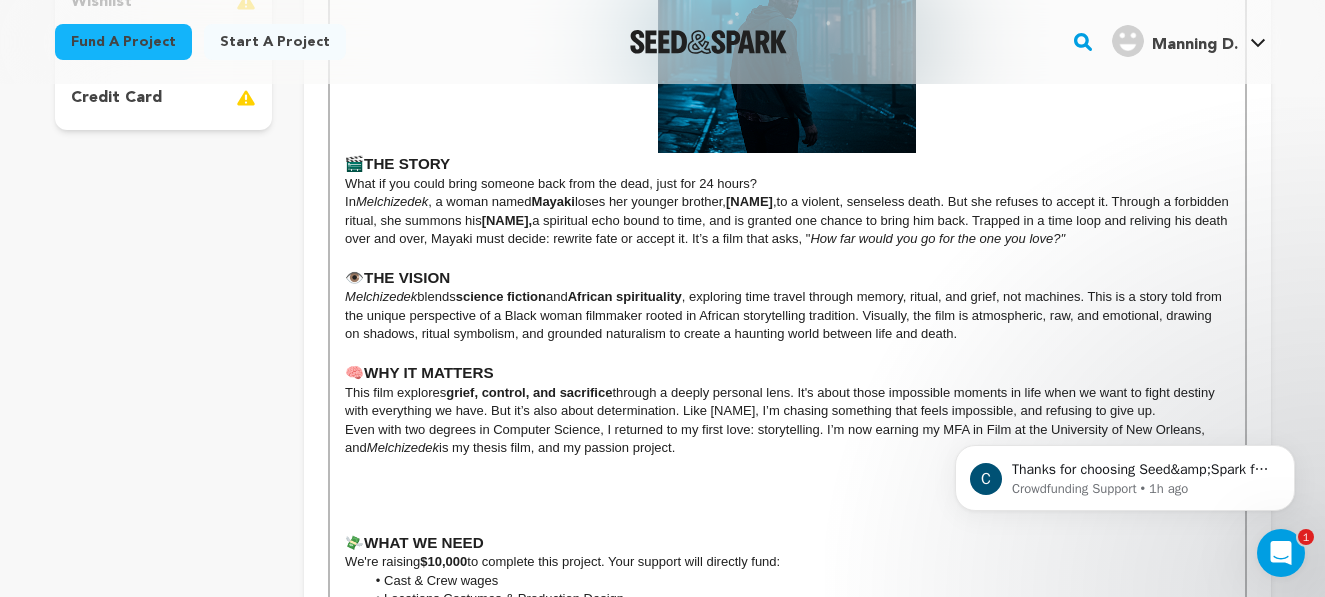 scroll, scrollTop: 648, scrollLeft: 0, axis: vertical 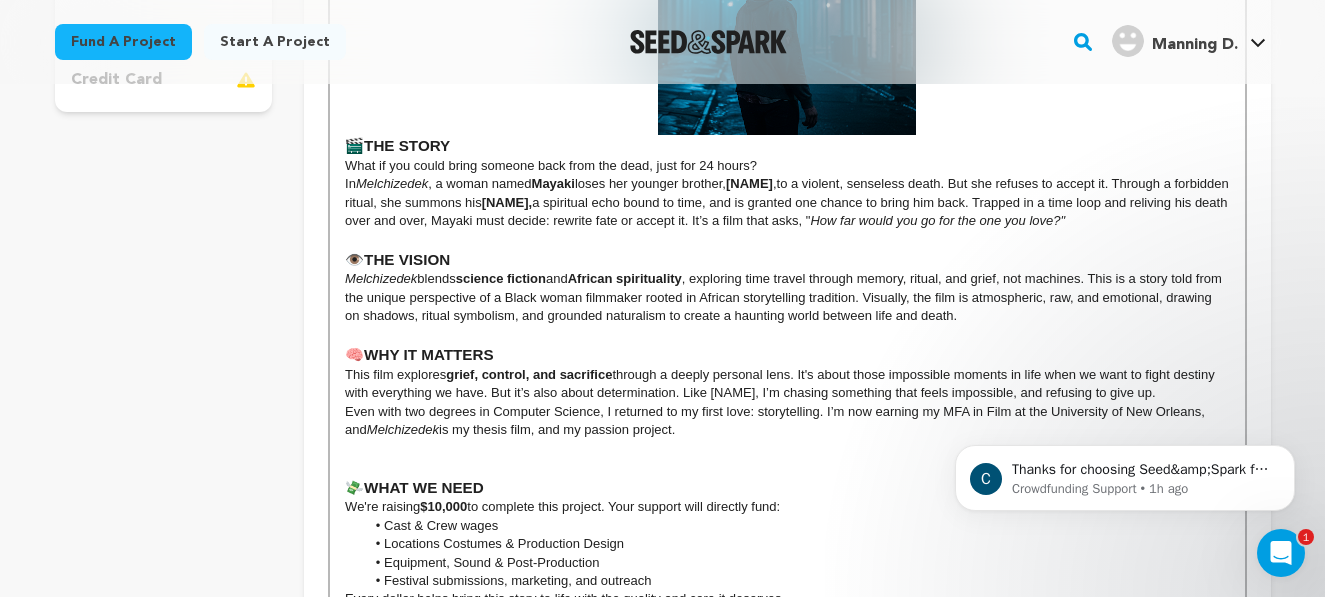click at bounding box center (787, 449) 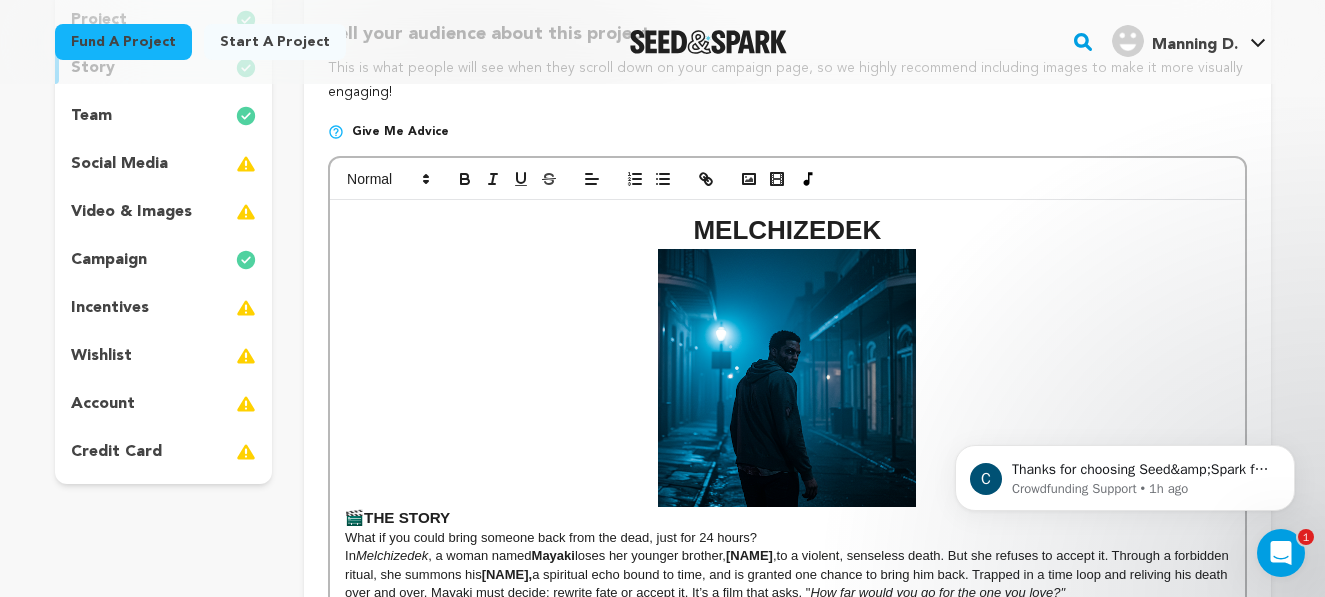 scroll, scrollTop: 278, scrollLeft: 0, axis: vertical 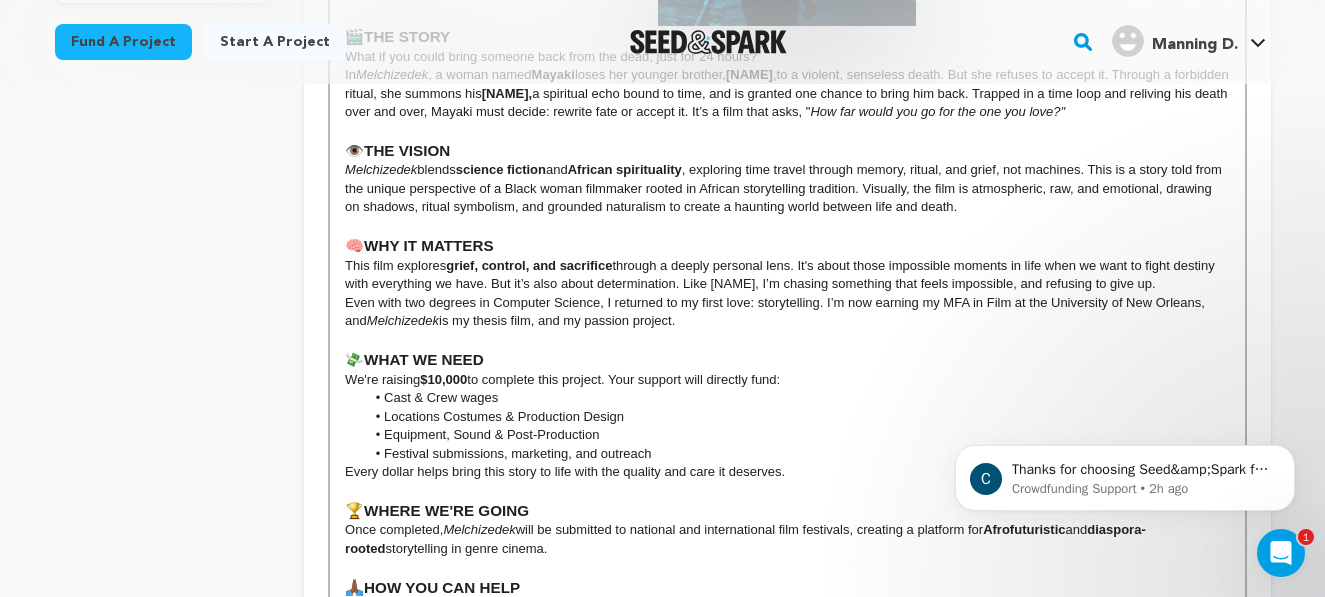 click at bounding box center [787, 226] 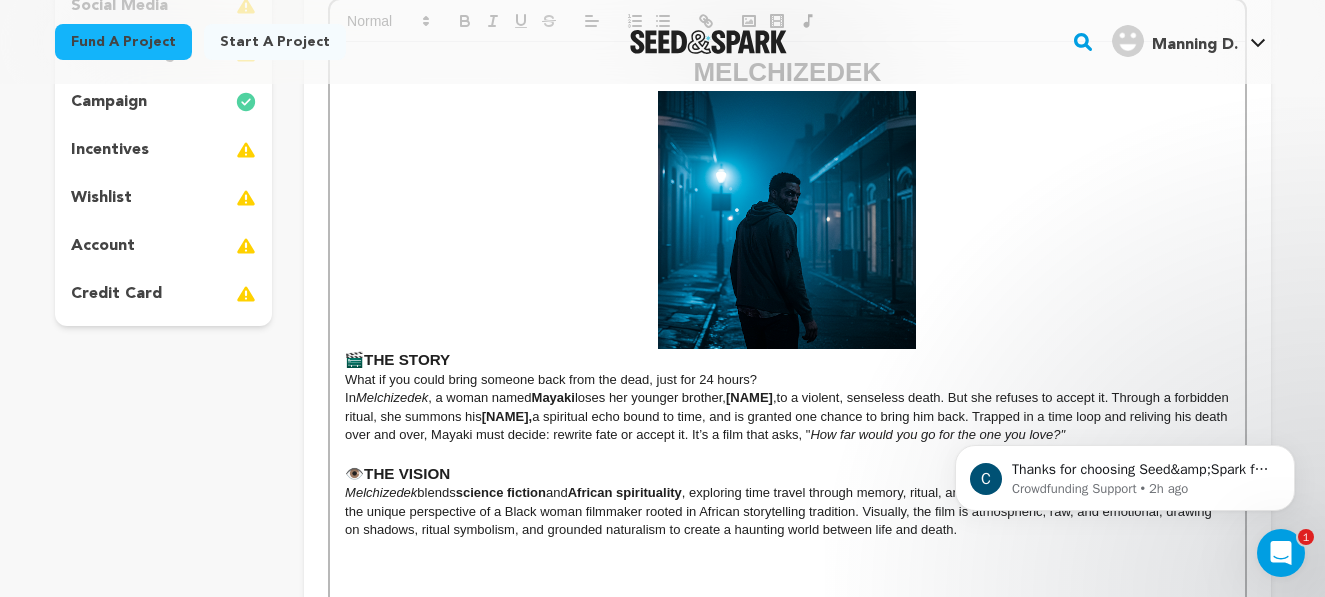 scroll, scrollTop: 248, scrollLeft: 0, axis: vertical 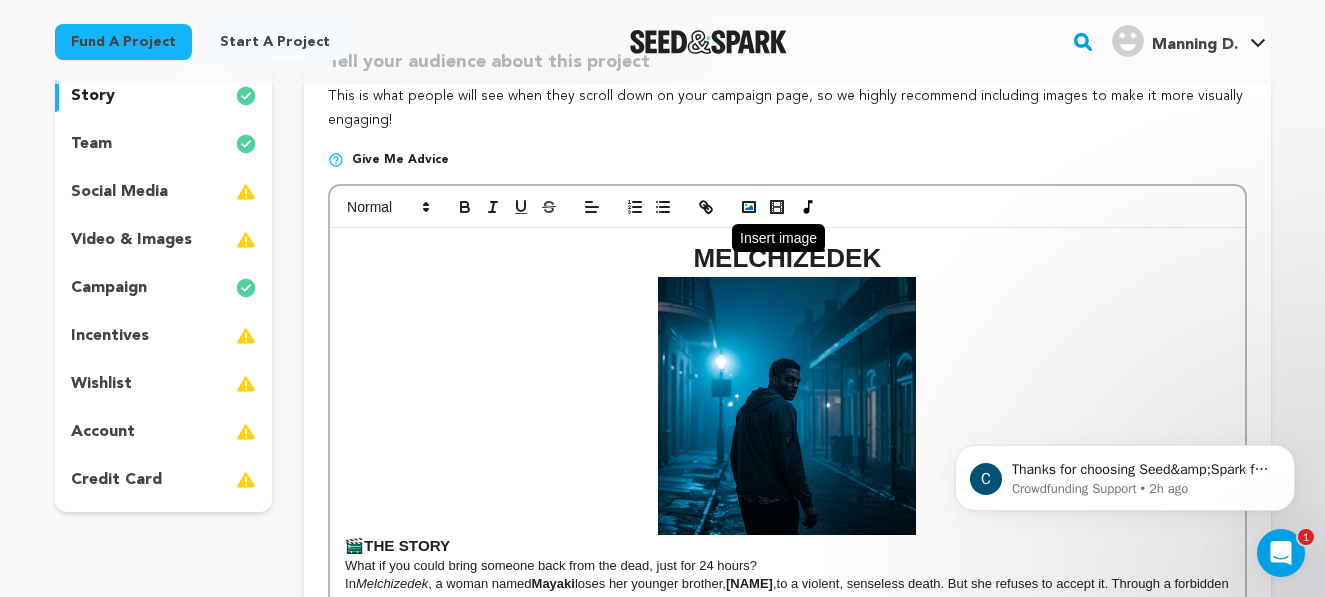 click 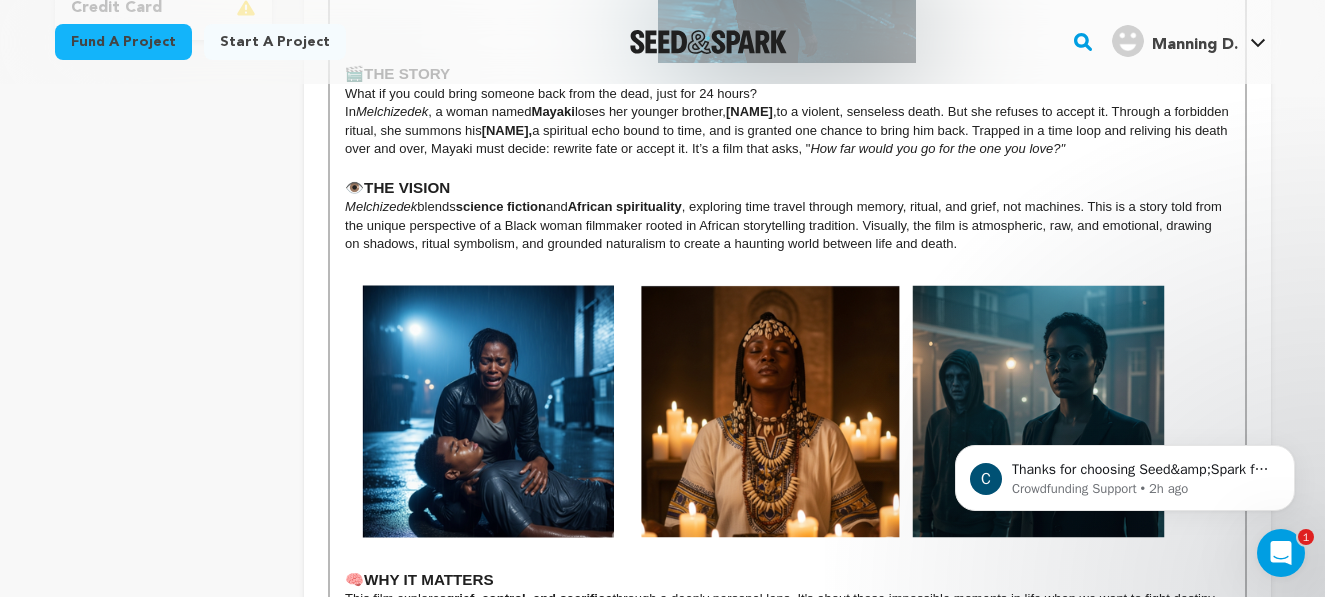 scroll, scrollTop: 719, scrollLeft: 0, axis: vertical 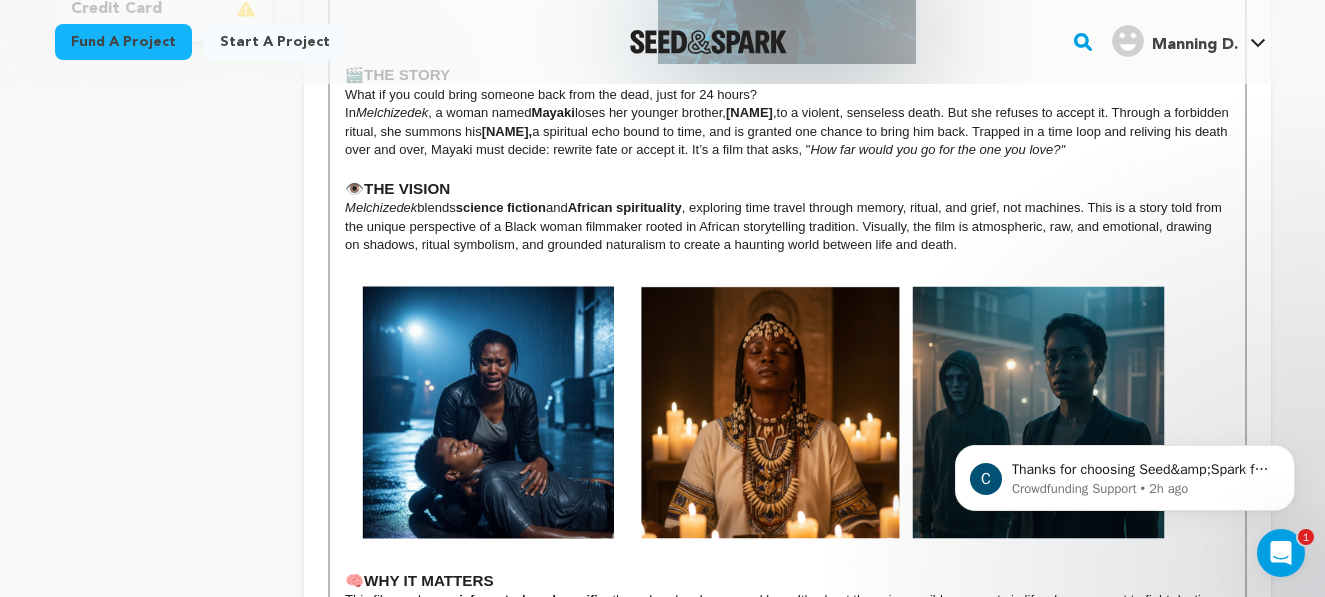 click at bounding box center (770, 412) 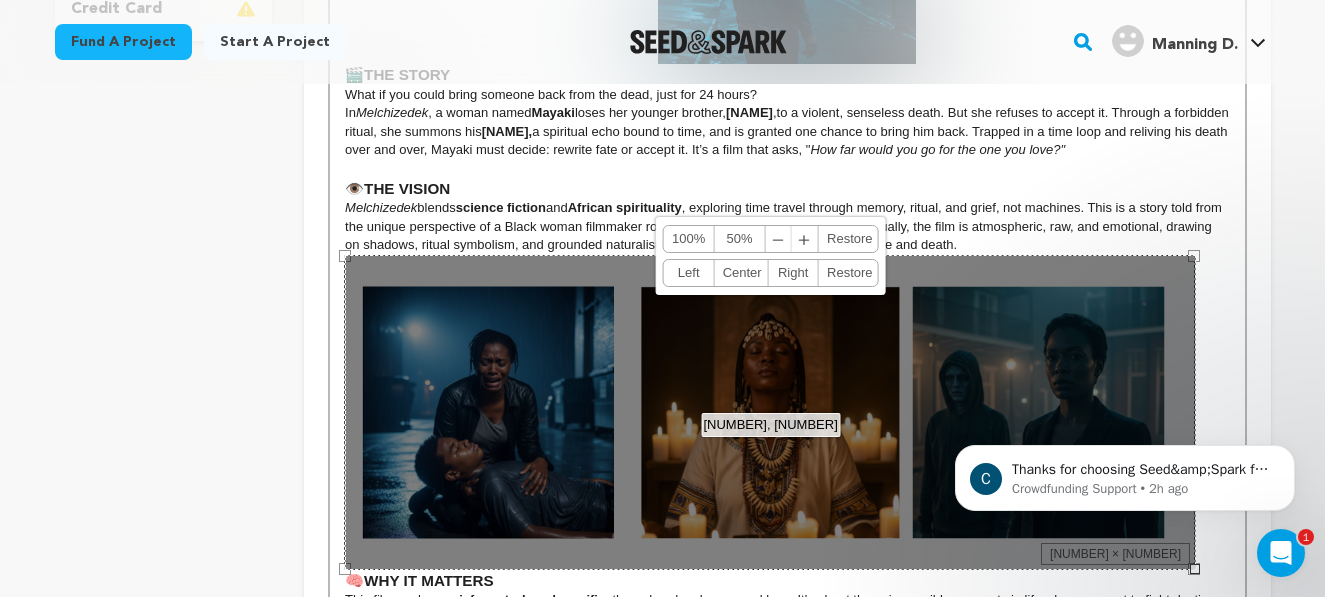 click on "Center" at bounding box center [741, 273] 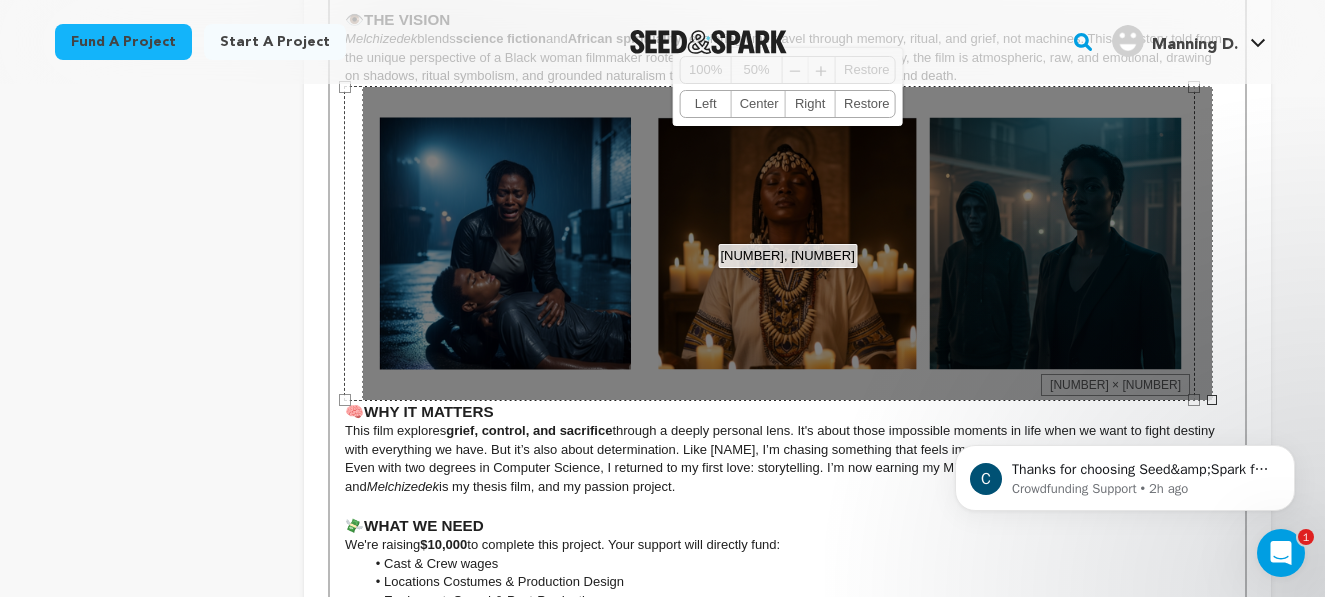 scroll, scrollTop: 914, scrollLeft: 0, axis: vertical 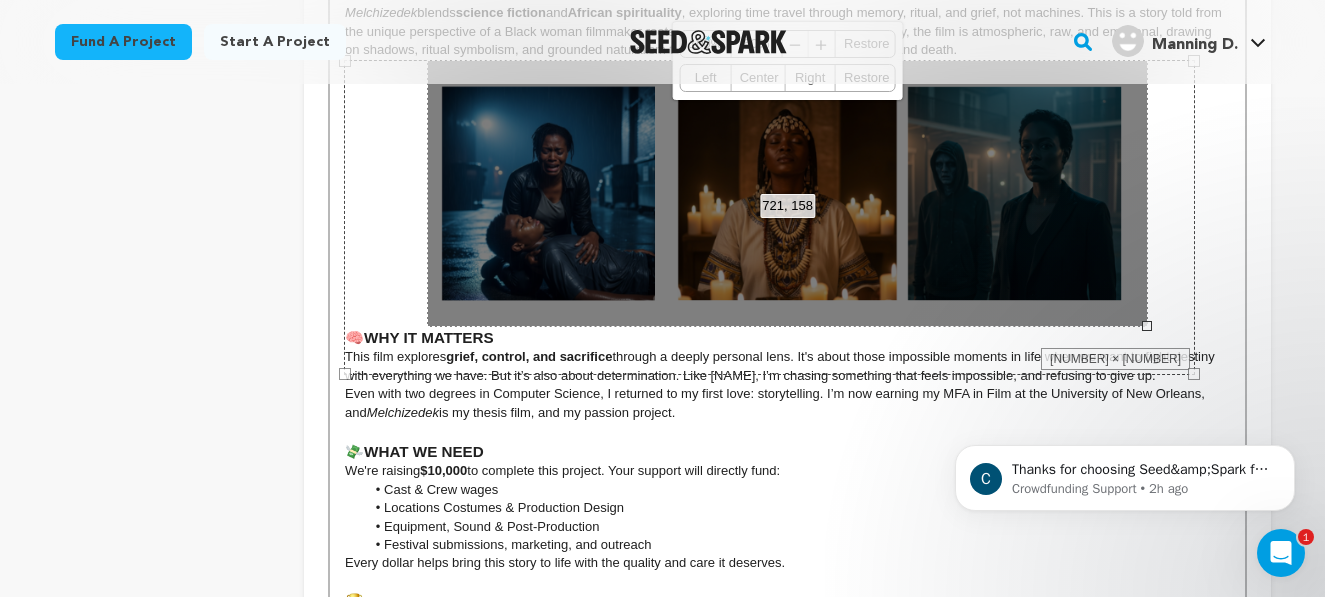 drag, startPoint x: 1209, startPoint y: 371, endPoint x: 1074, endPoint y: 209, distance: 210.87674 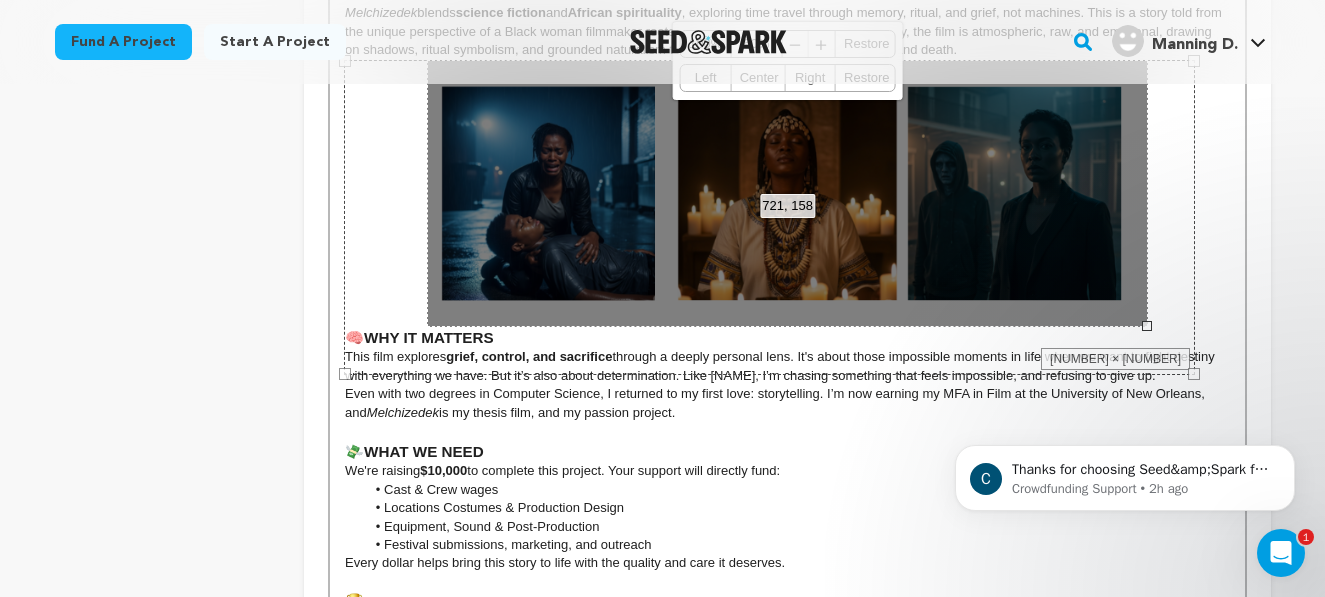 click on "721, 158
100%
50%
﹣
﹢
Restore
Left
Center
Right
Restore" at bounding box center (787, 193) 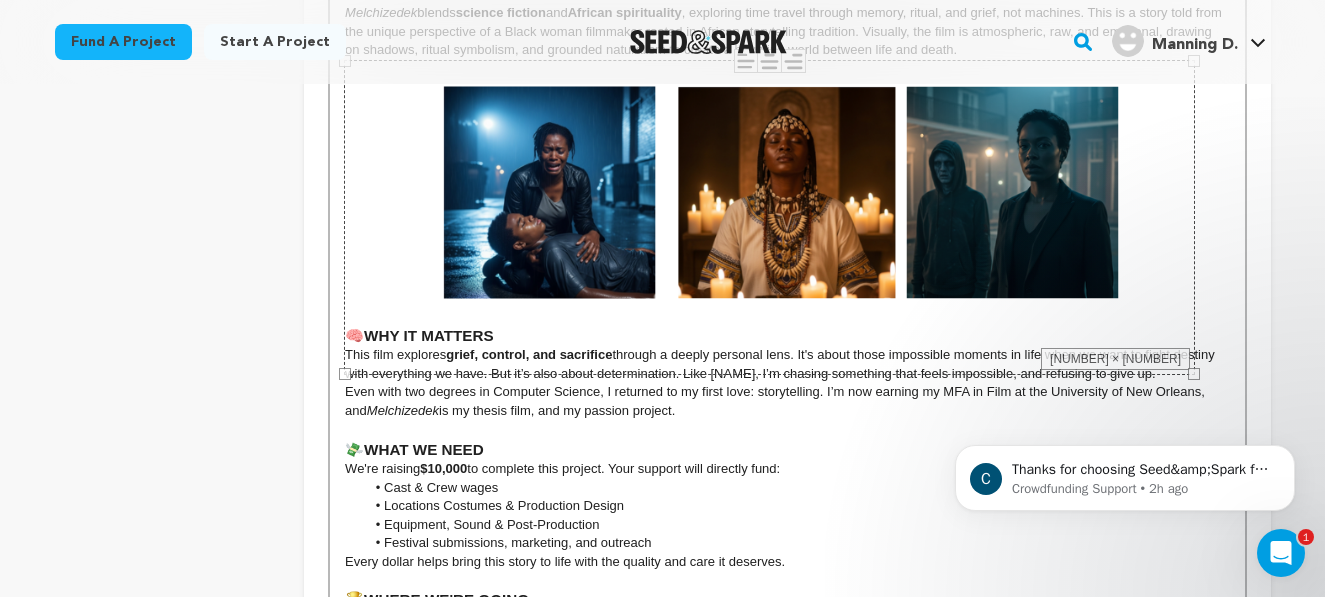 click at bounding box center [787, 192] 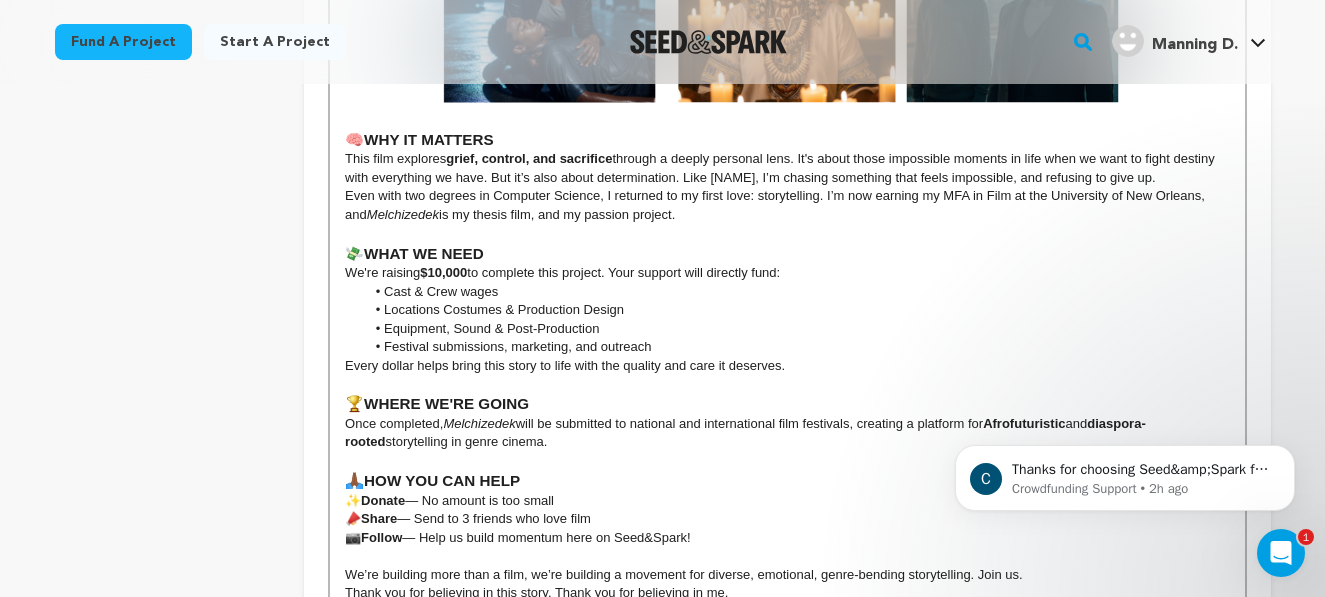 scroll, scrollTop: 1215, scrollLeft: 0, axis: vertical 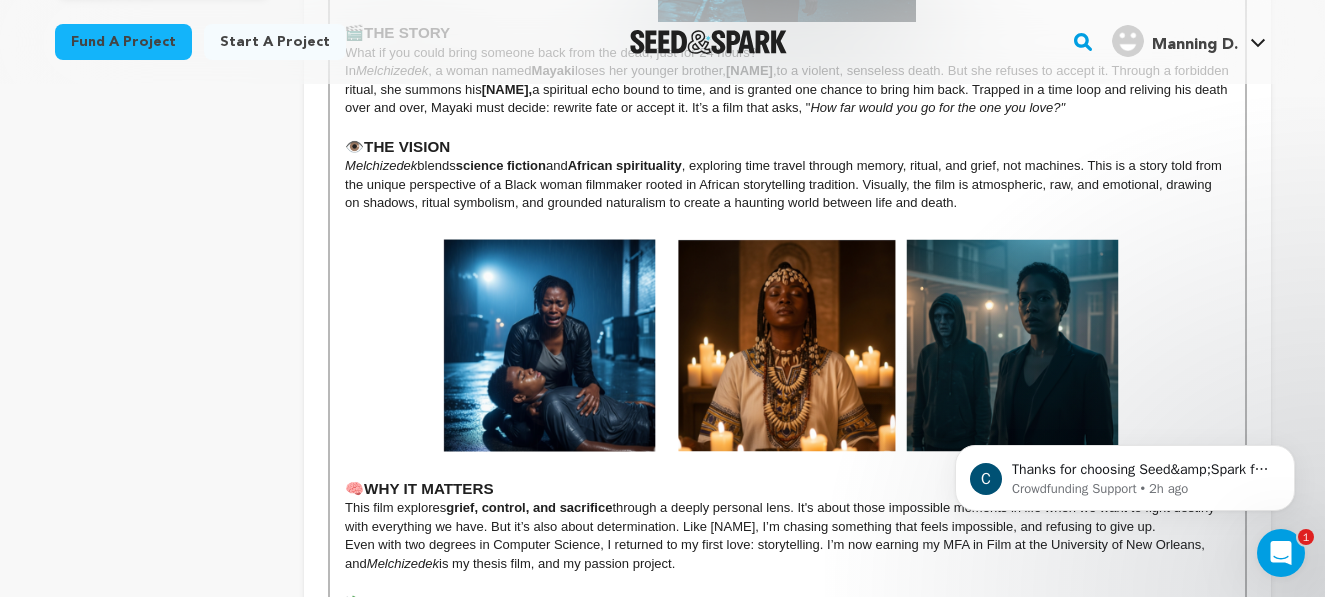 click at bounding box center (787, 345) 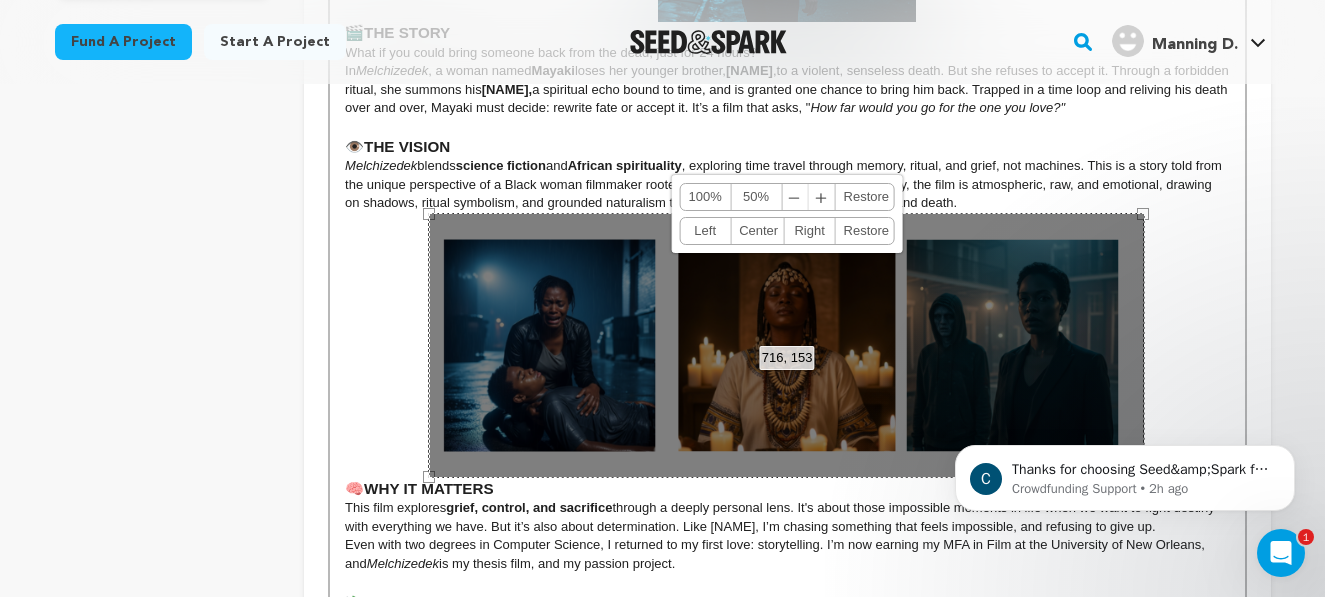 click on "716, 153
100%
50%
﹣
﹢
Restore
Left
Center
Right
Restore" at bounding box center [787, 345] 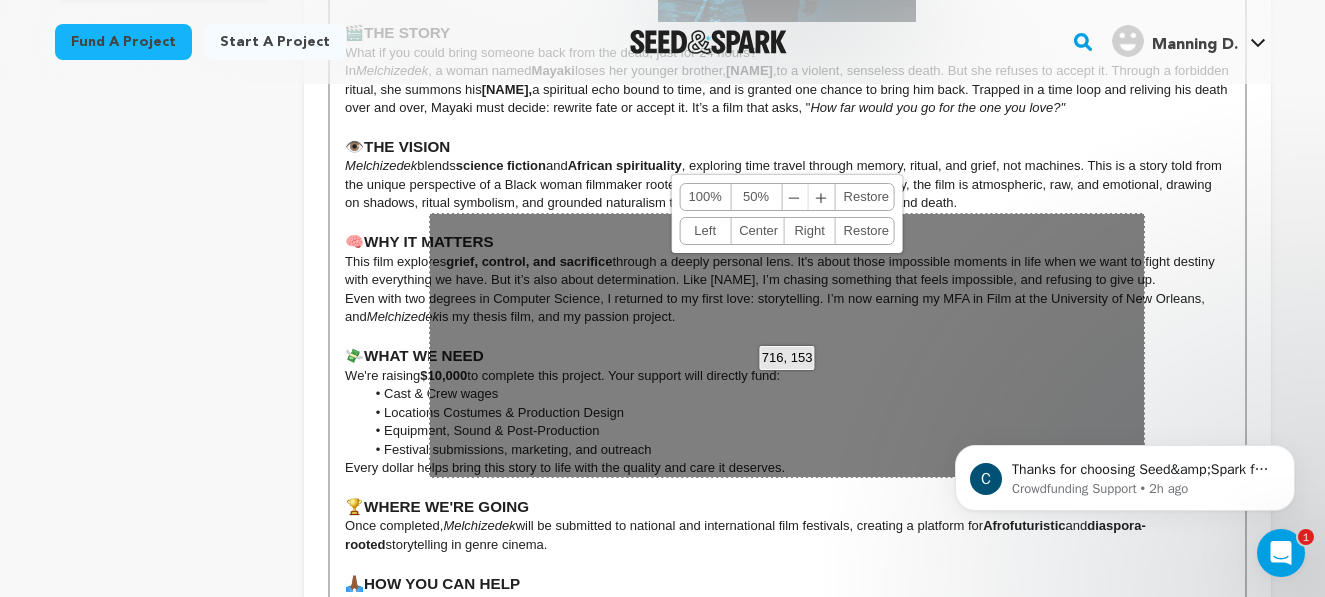 click at bounding box center (787, 222) 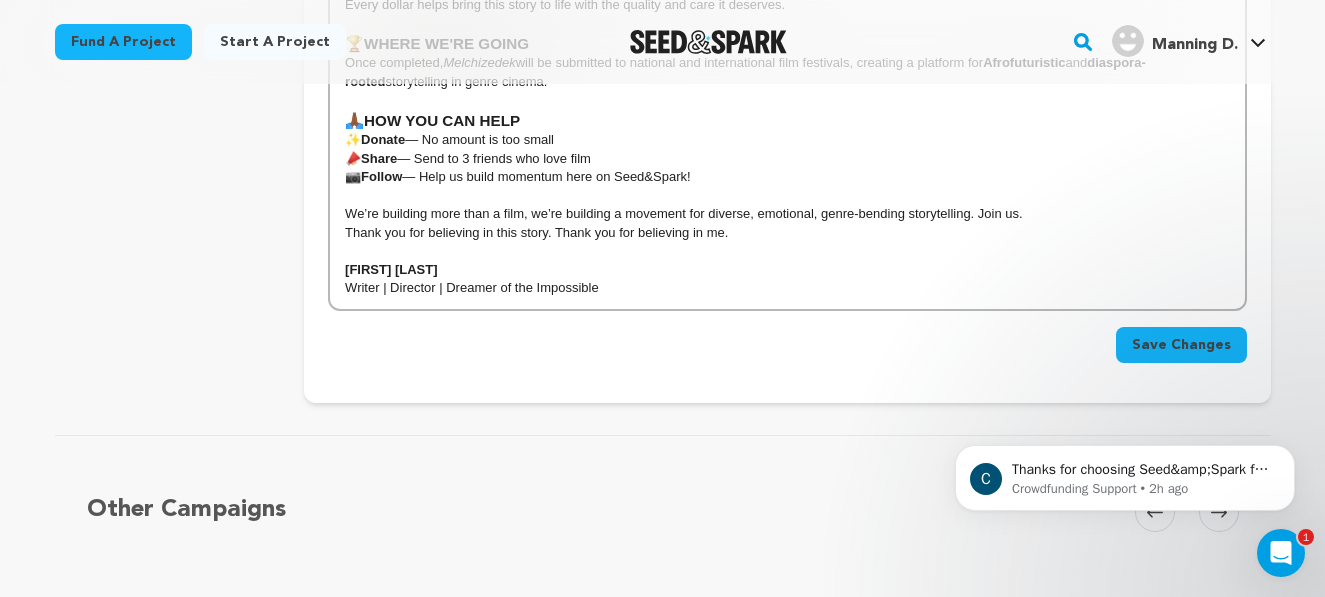 scroll, scrollTop: 1227, scrollLeft: 0, axis: vertical 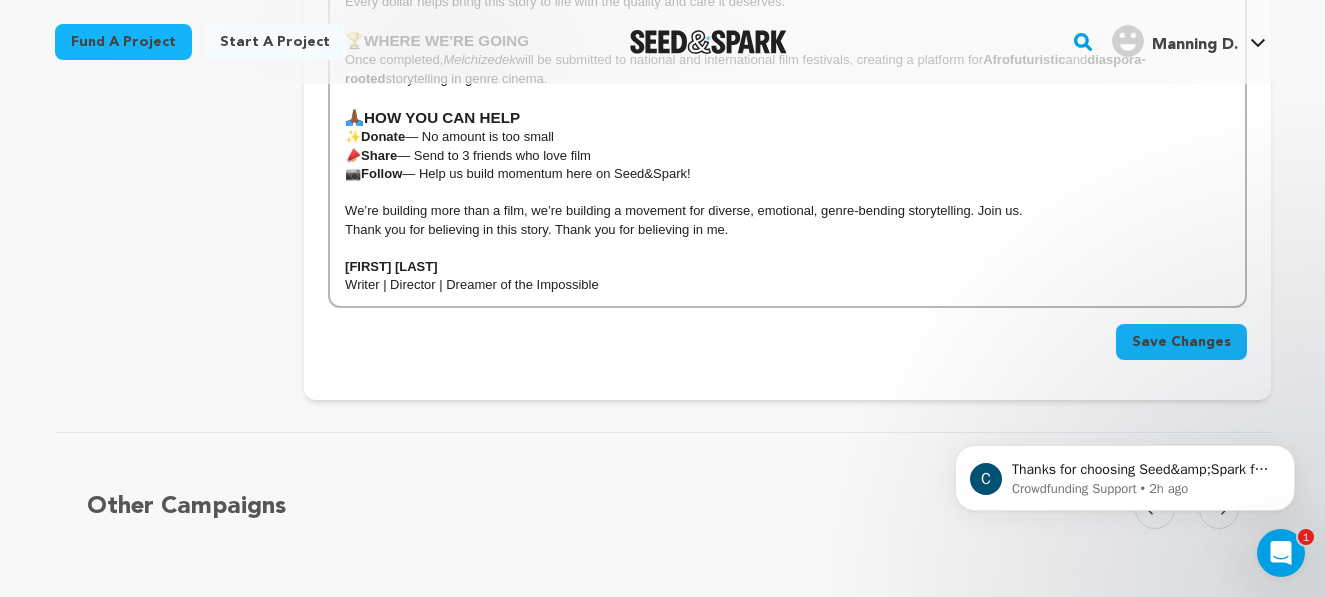 click on "Save Changes" at bounding box center [1181, 342] 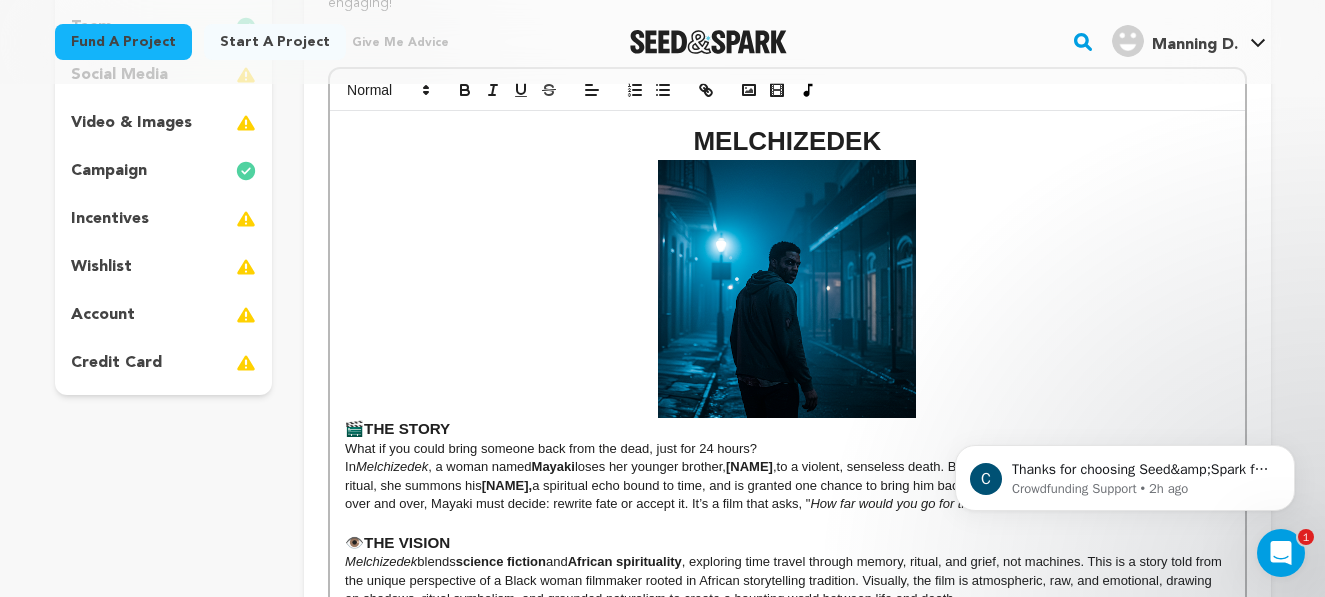 scroll, scrollTop: 384, scrollLeft: 0, axis: vertical 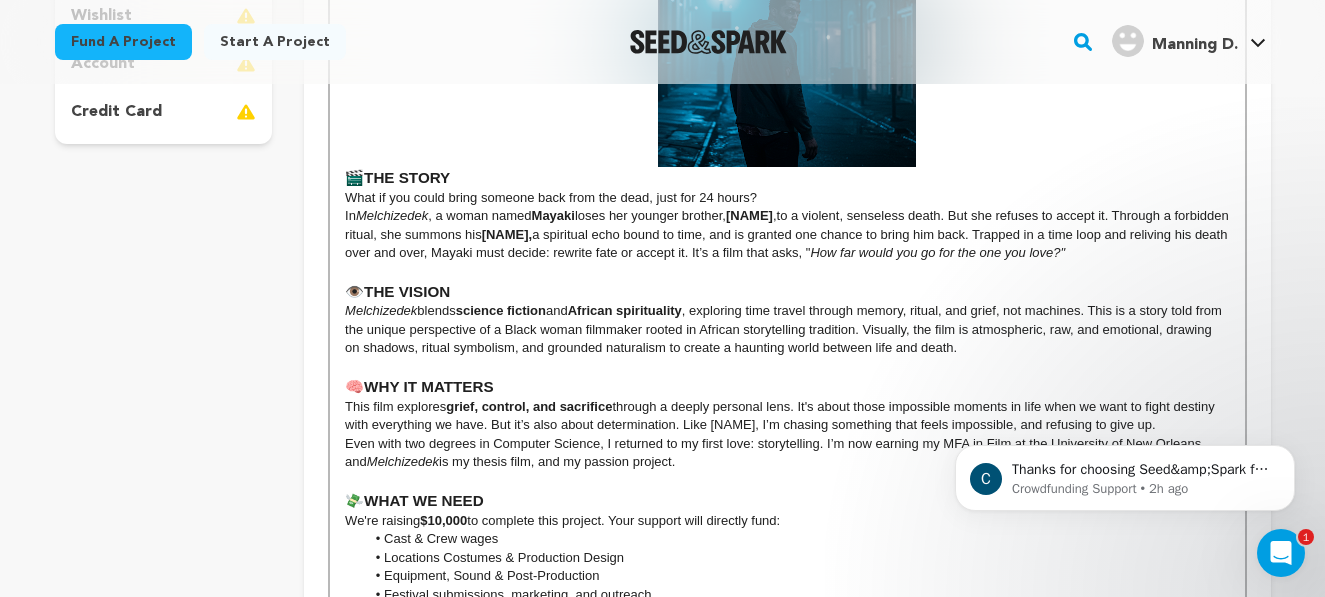 click on "THE STORY" at bounding box center [407, 177] 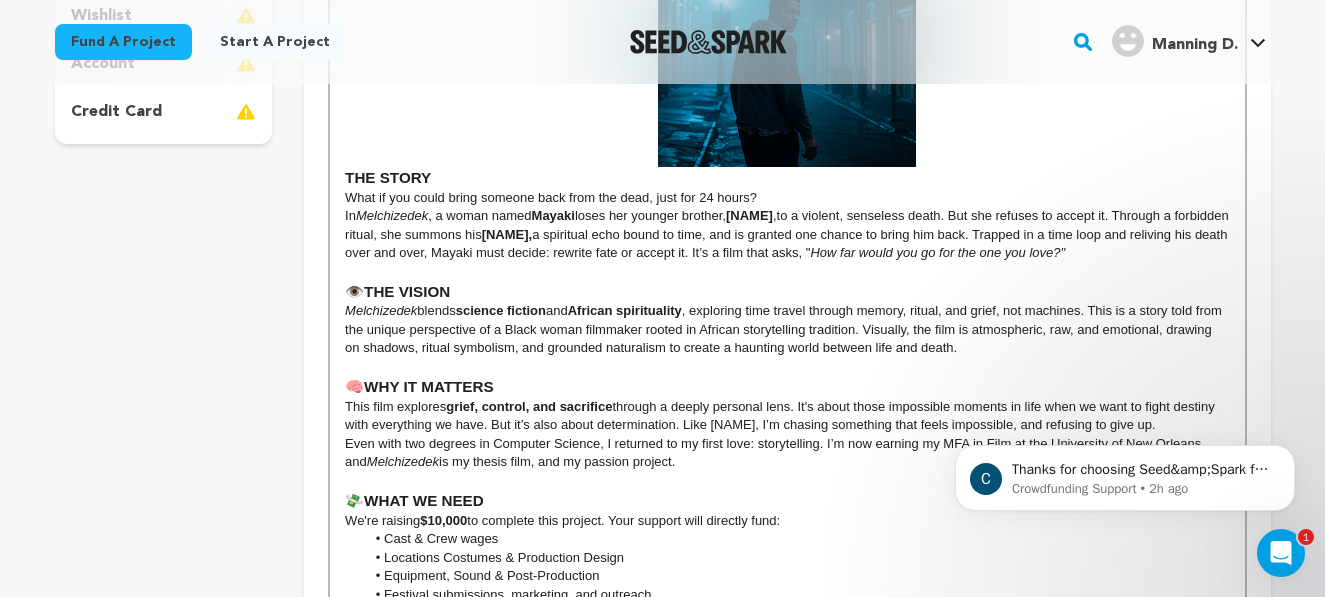 click on "THE VISION" at bounding box center [407, 291] 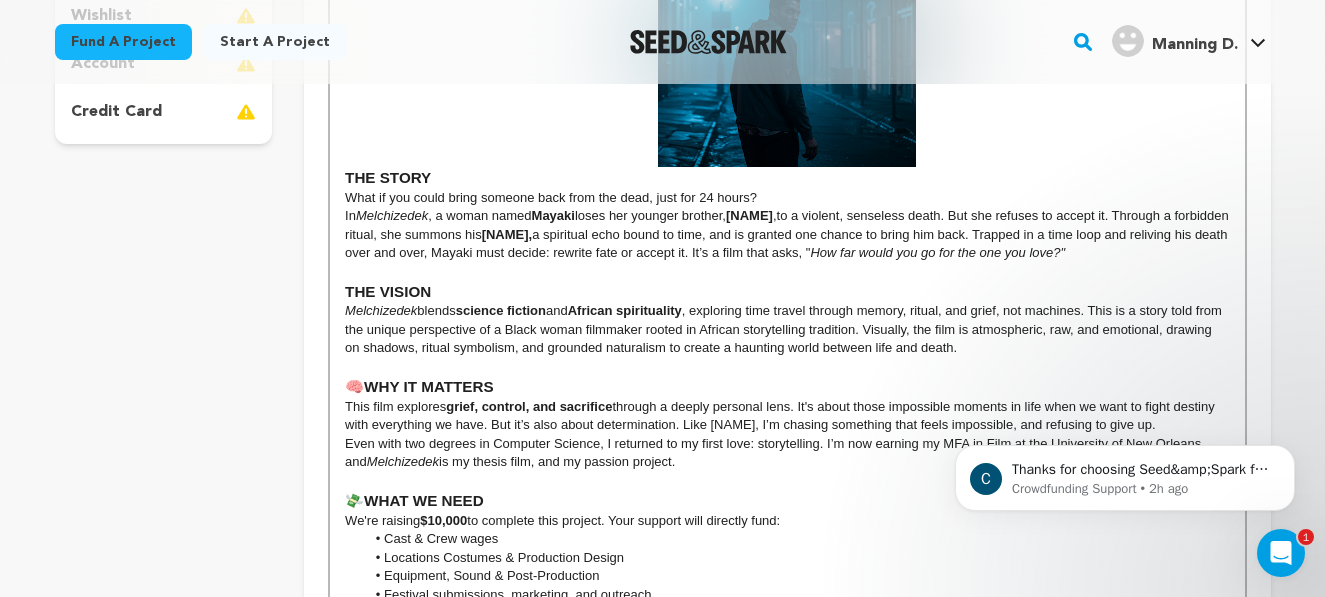 drag, startPoint x: 370, startPoint y: 386, endPoint x: 340, endPoint y: 381, distance: 30.413813 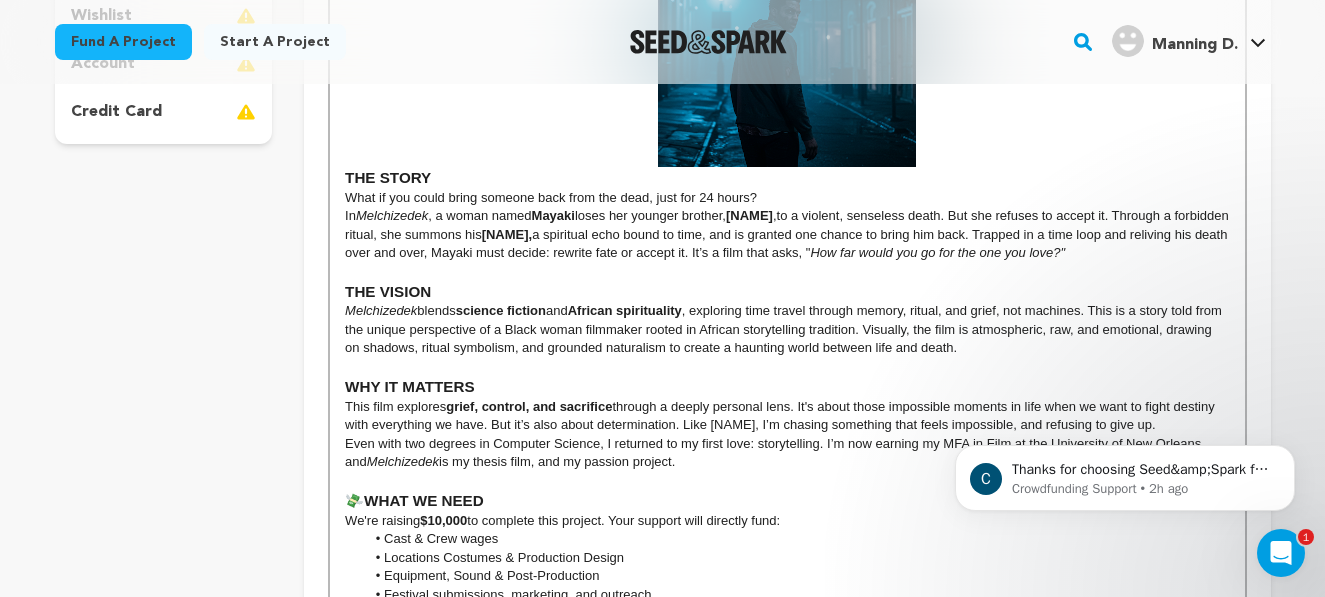 click on "WHAT WE NEED" at bounding box center [424, 500] 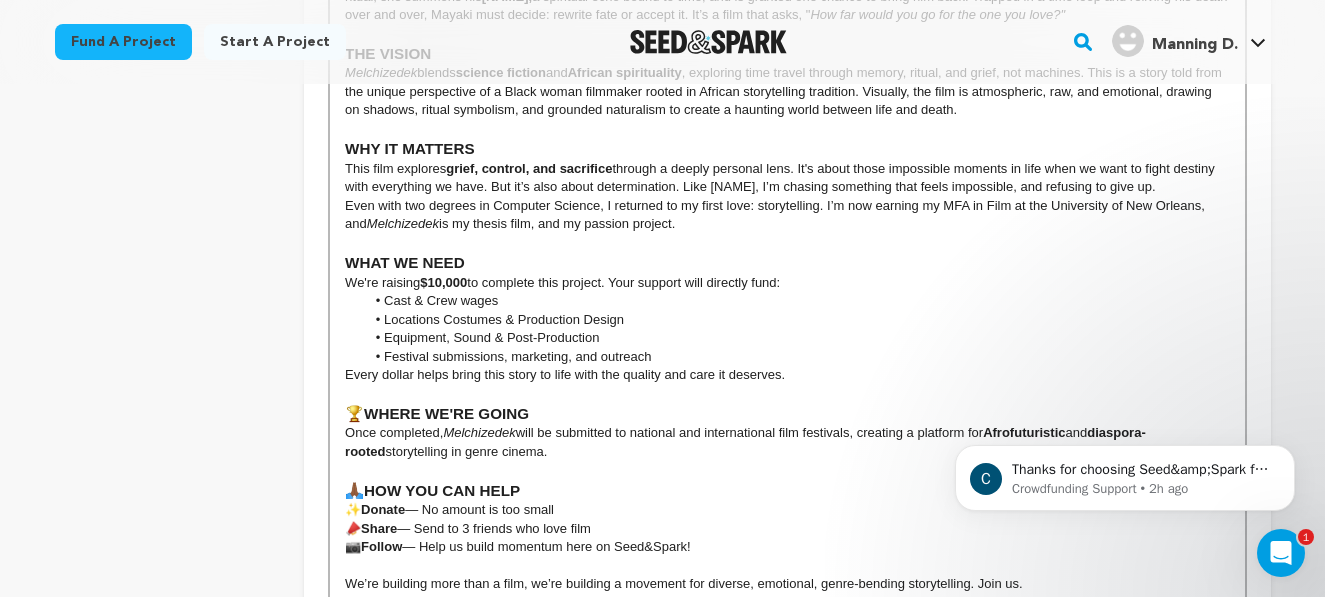 scroll, scrollTop: 862, scrollLeft: 0, axis: vertical 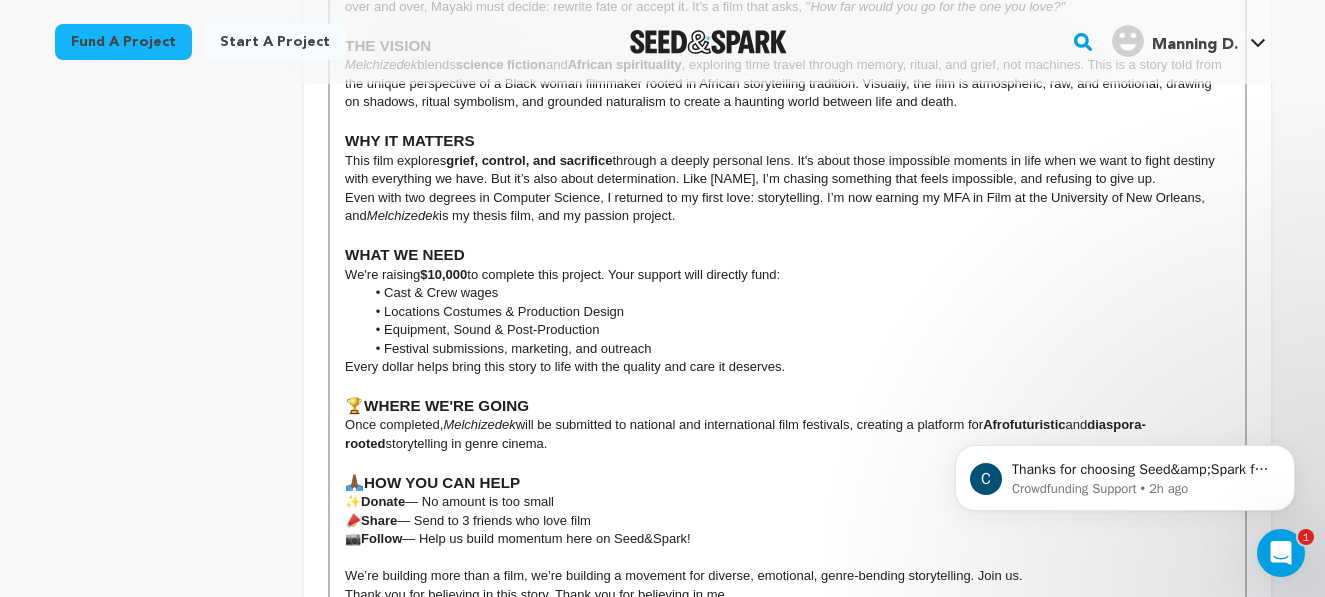 drag, startPoint x: 369, startPoint y: 401, endPoint x: 302, endPoint y: 399, distance: 67.02985 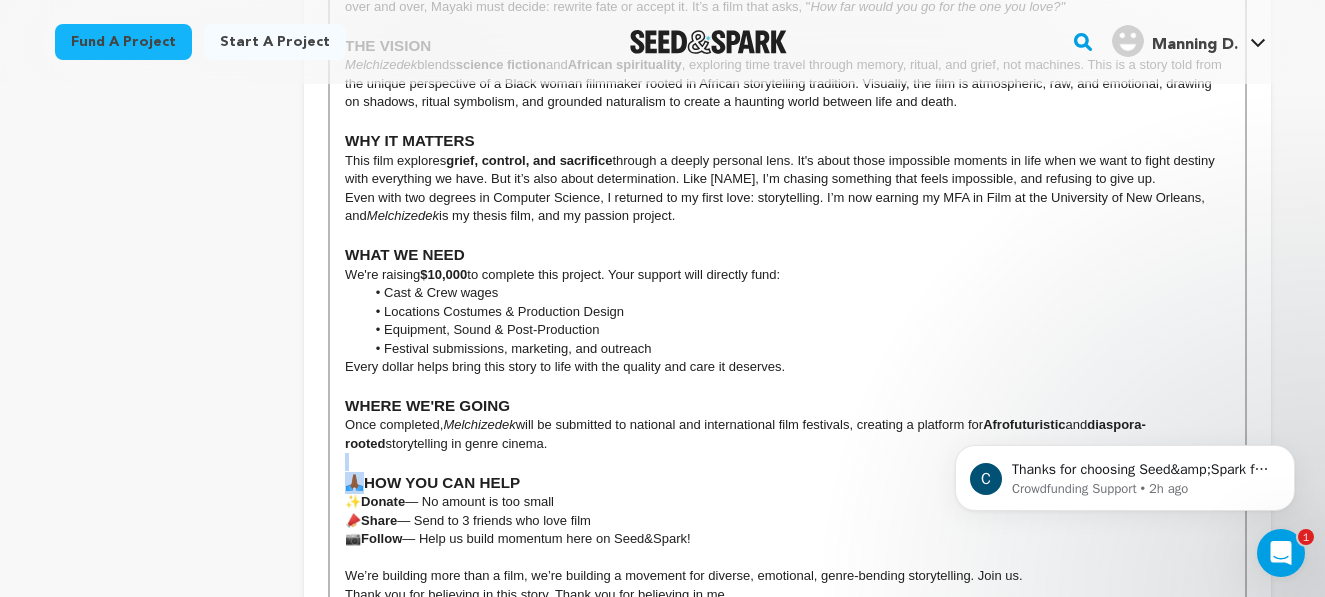 drag, startPoint x: 366, startPoint y: 474, endPoint x: 310, endPoint y: 472, distance: 56.0357 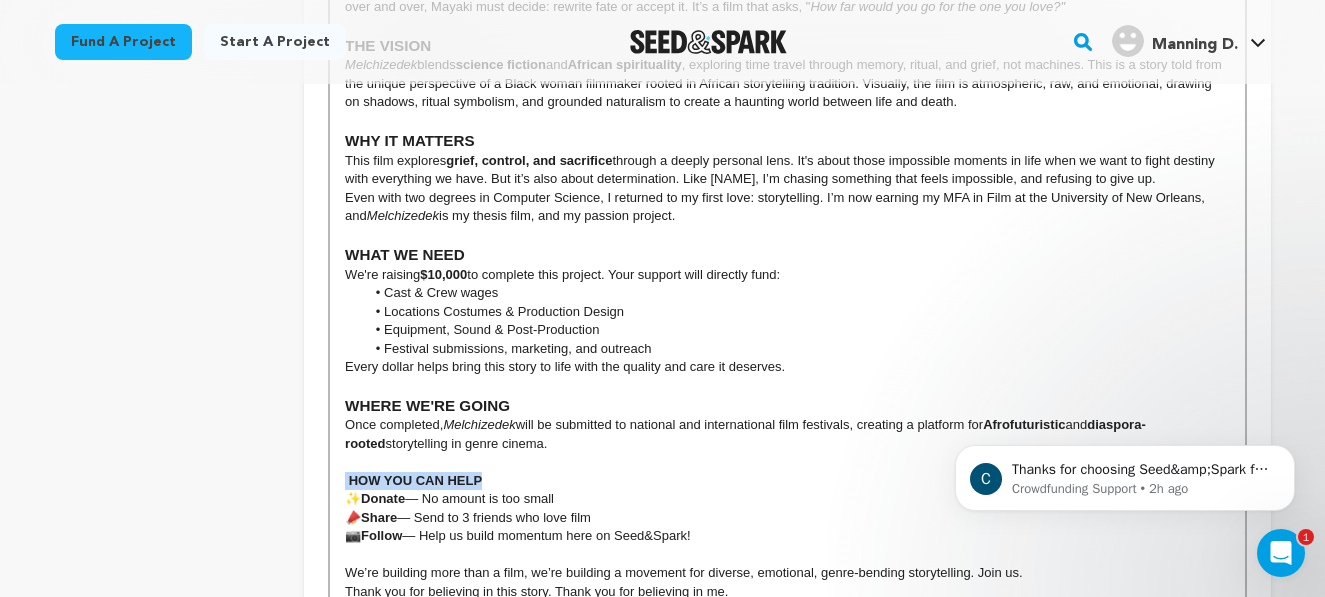 drag, startPoint x: 498, startPoint y: 480, endPoint x: 313, endPoint y: 478, distance: 185.0108 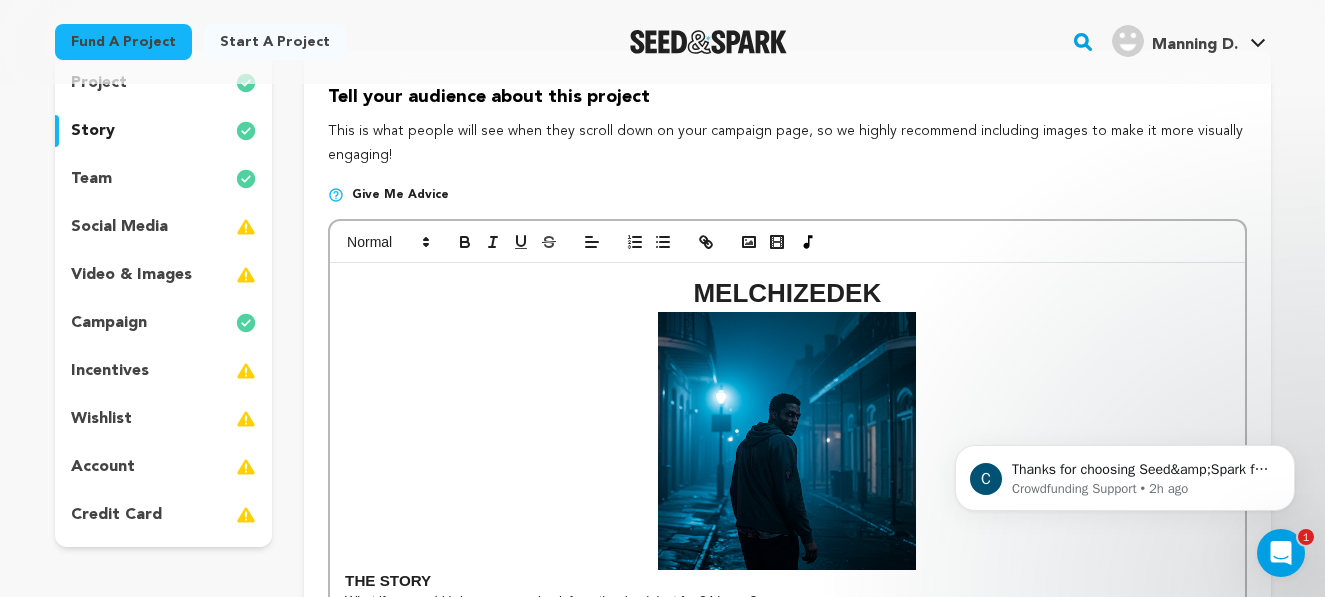 scroll, scrollTop: 0, scrollLeft: 0, axis: both 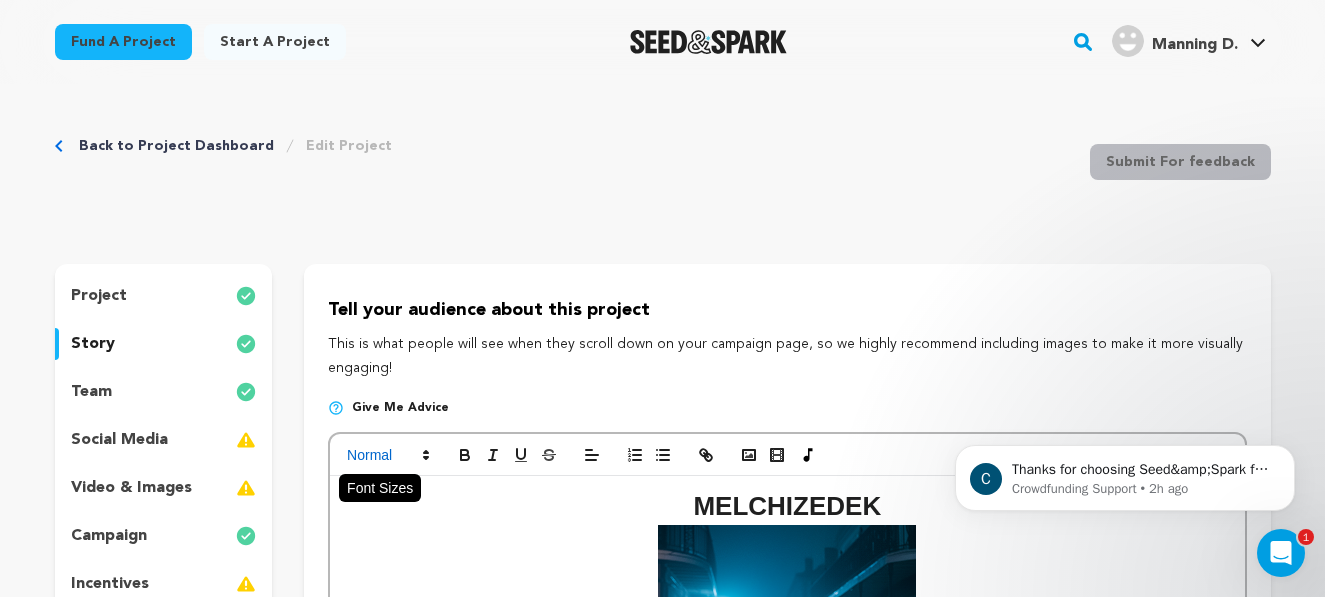 click at bounding box center [387, 455] 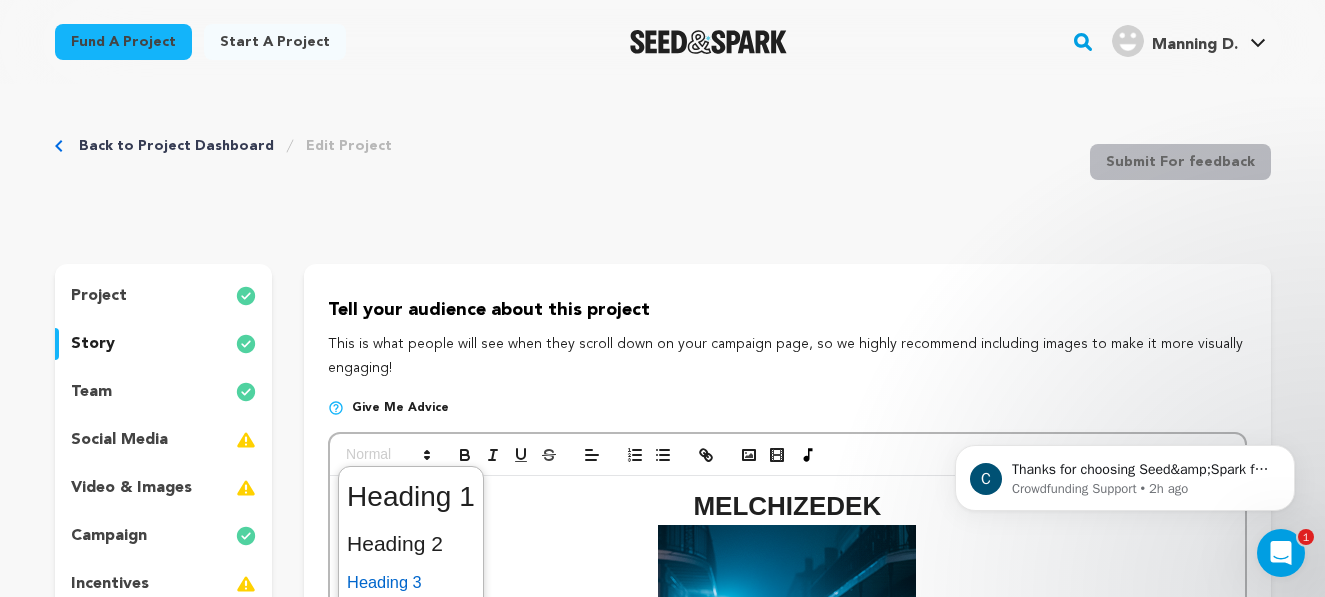 click at bounding box center [411, 582] 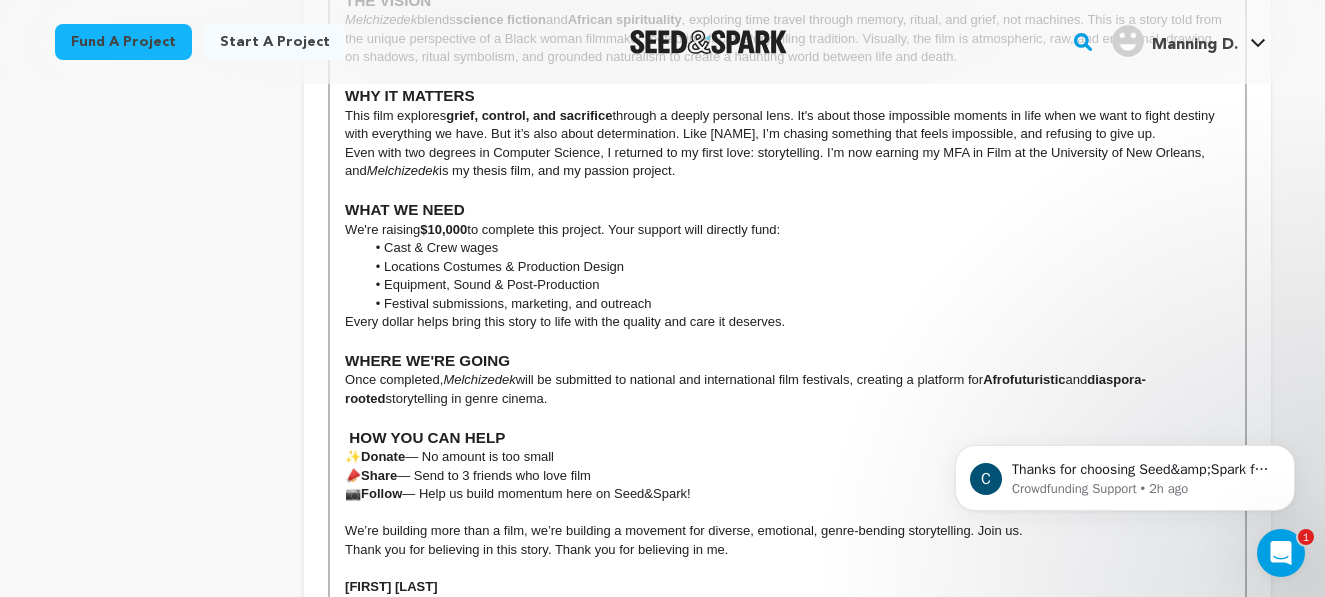 scroll, scrollTop: 909, scrollLeft: 0, axis: vertical 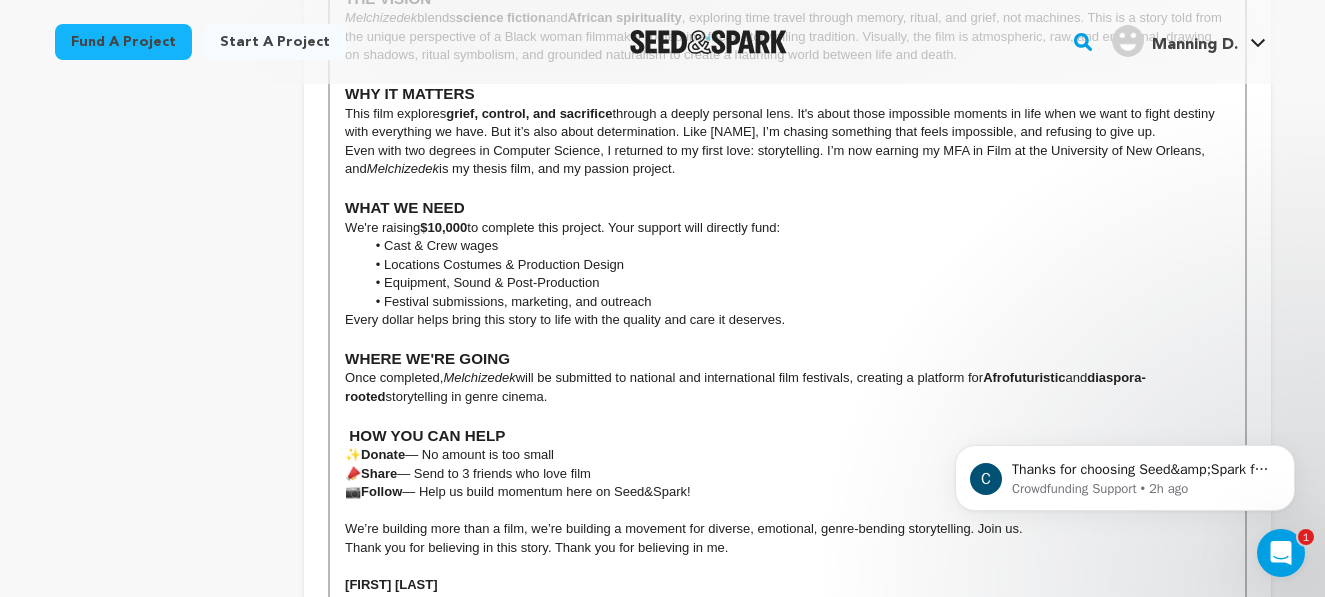 click on "Donate" at bounding box center [383, 454] 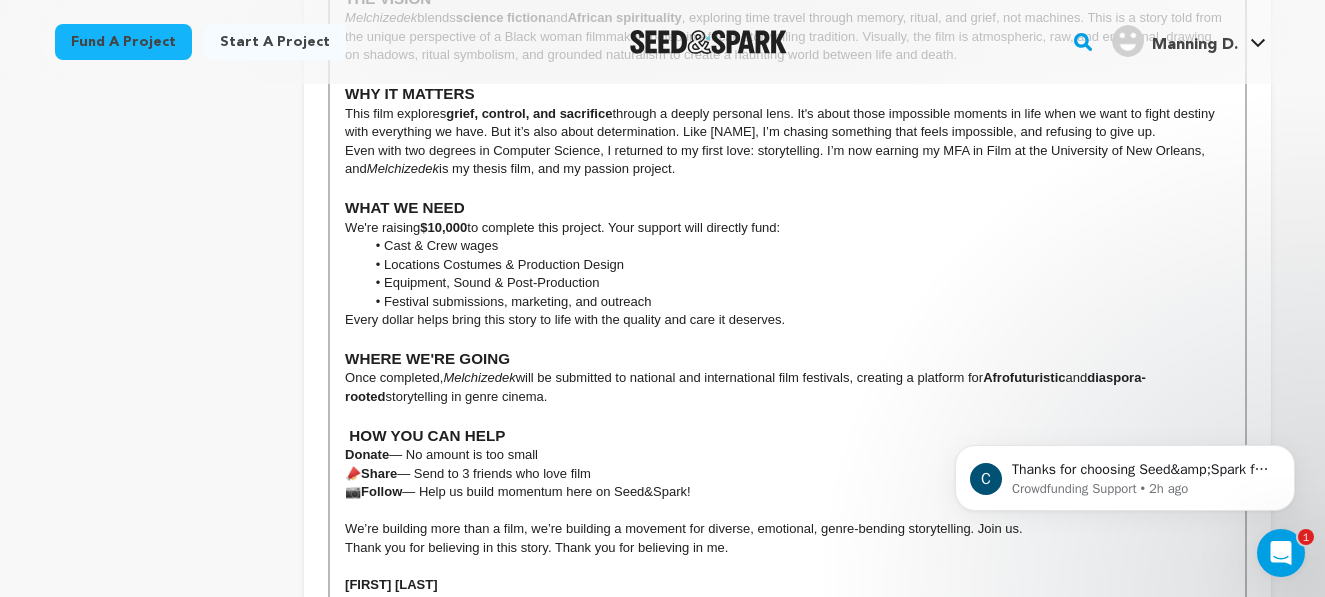 click on "Share" at bounding box center [379, 473] 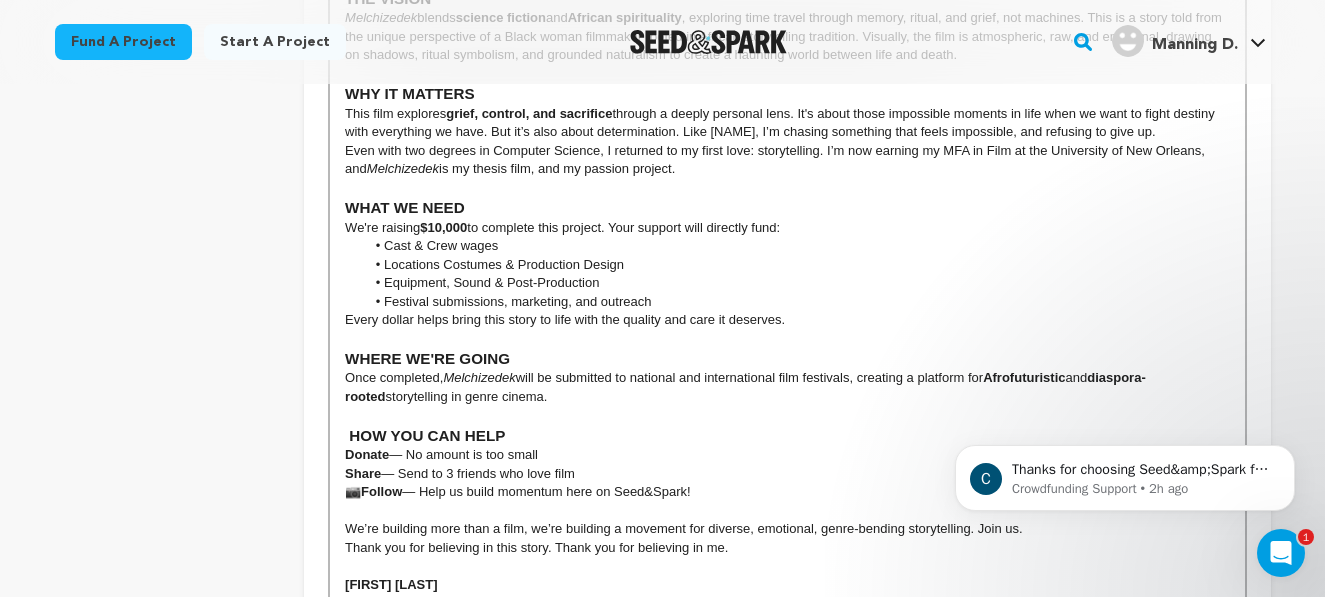 click on "Follow" at bounding box center (381, 491) 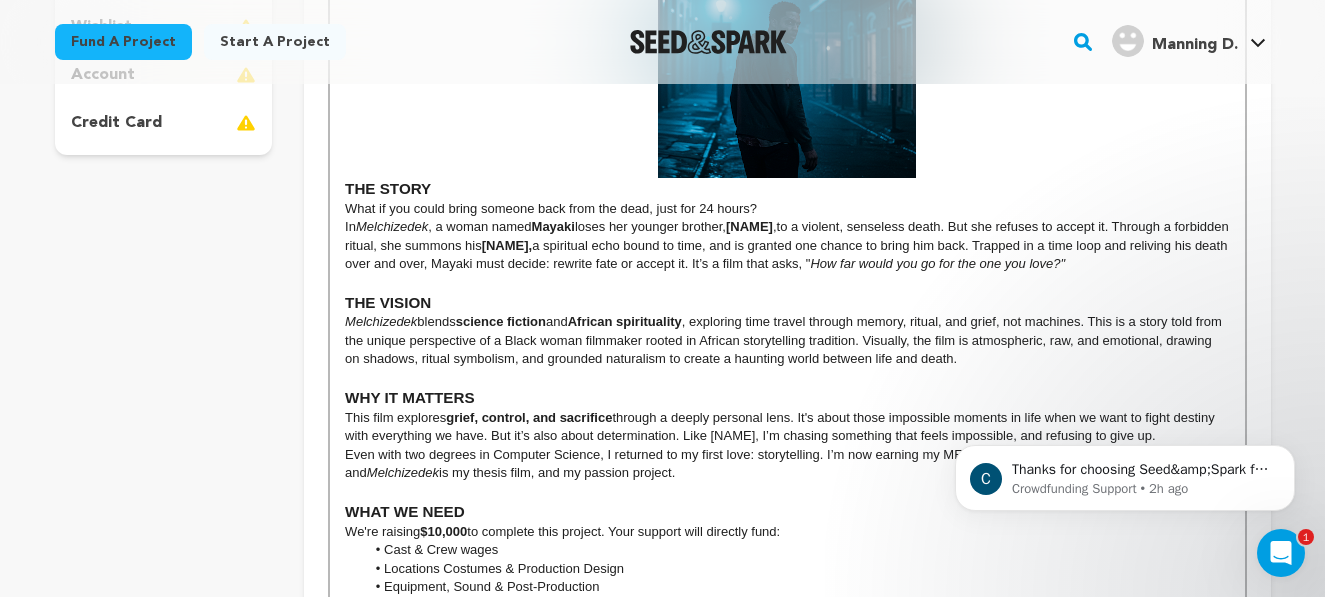 scroll, scrollTop: 593, scrollLeft: 0, axis: vertical 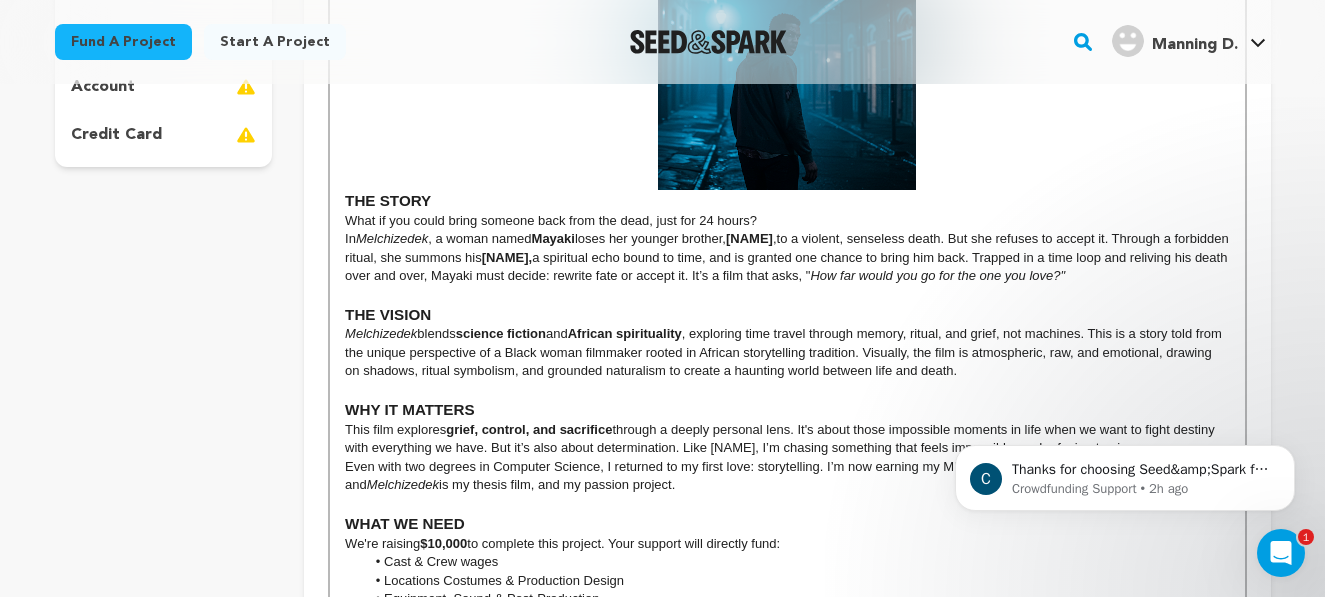 click on "THE STORY" at bounding box center [388, 200] 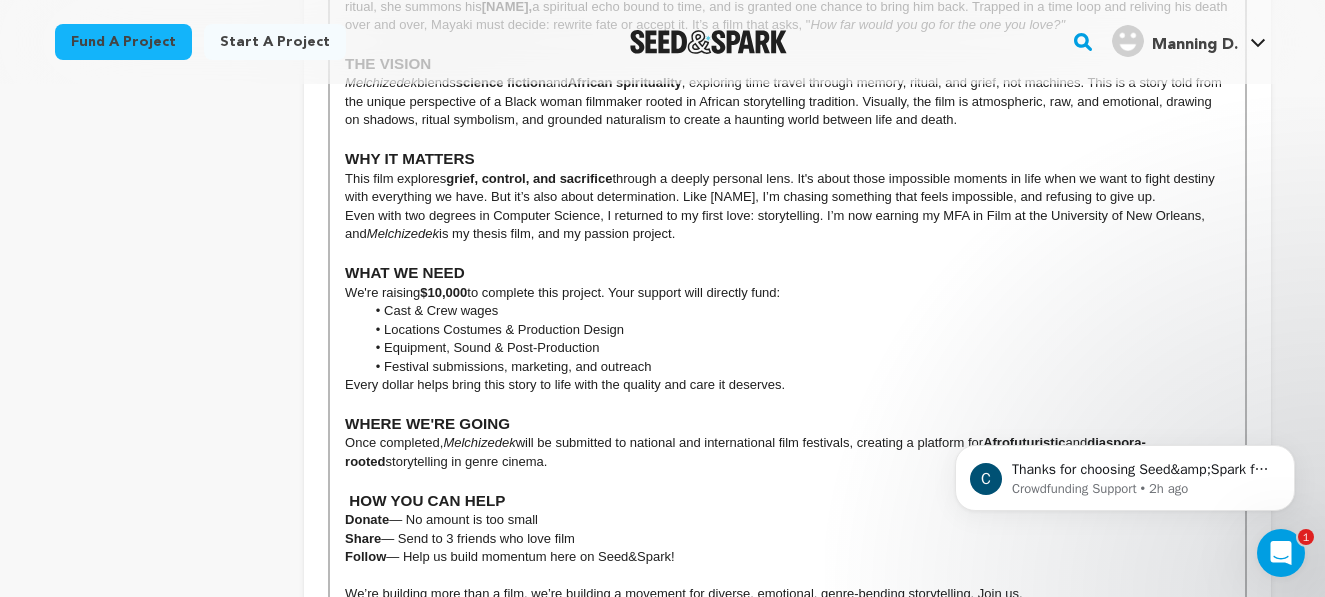 scroll, scrollTop: 847, scrollLeft: 0, axis: vertical 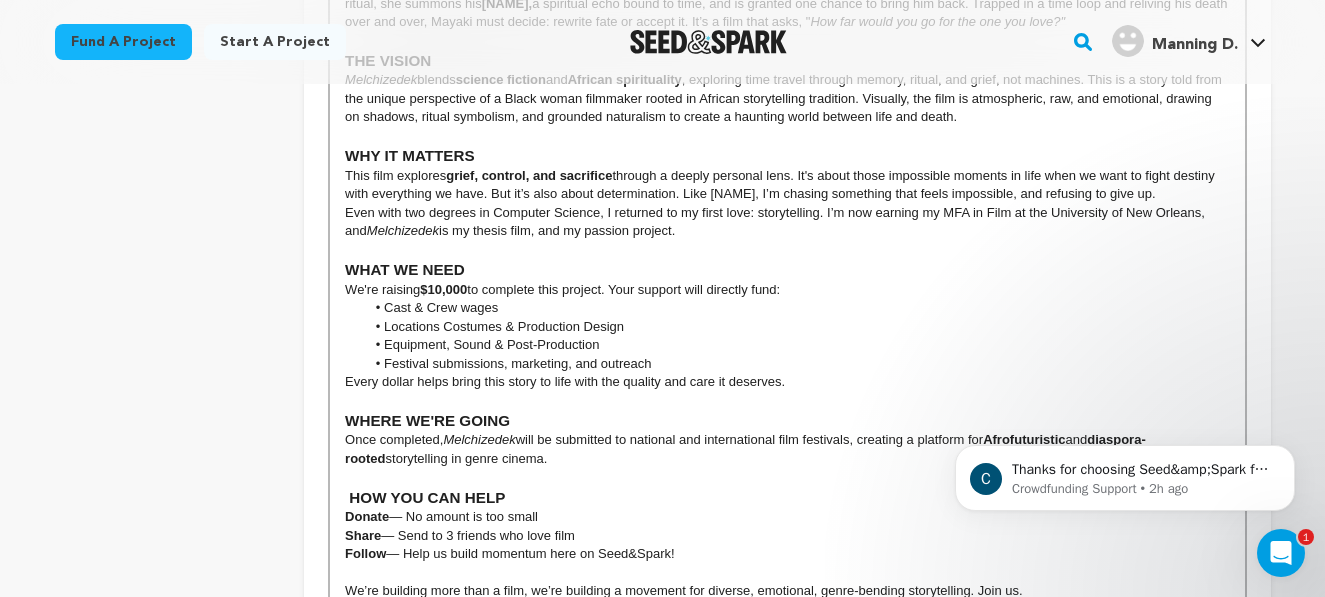 click on "HOW YOU CAN HELP" at bounding box center (427, 497) 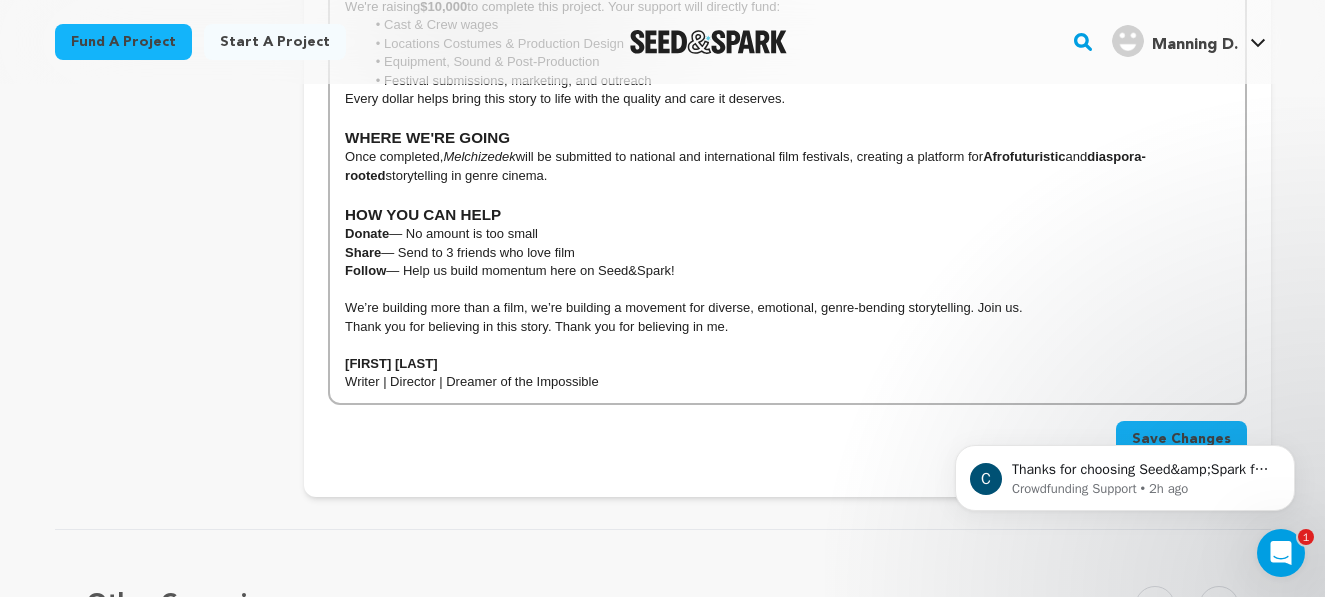 scroll, scrollTop: 1176, scrollLeft: 0, axis: vertical 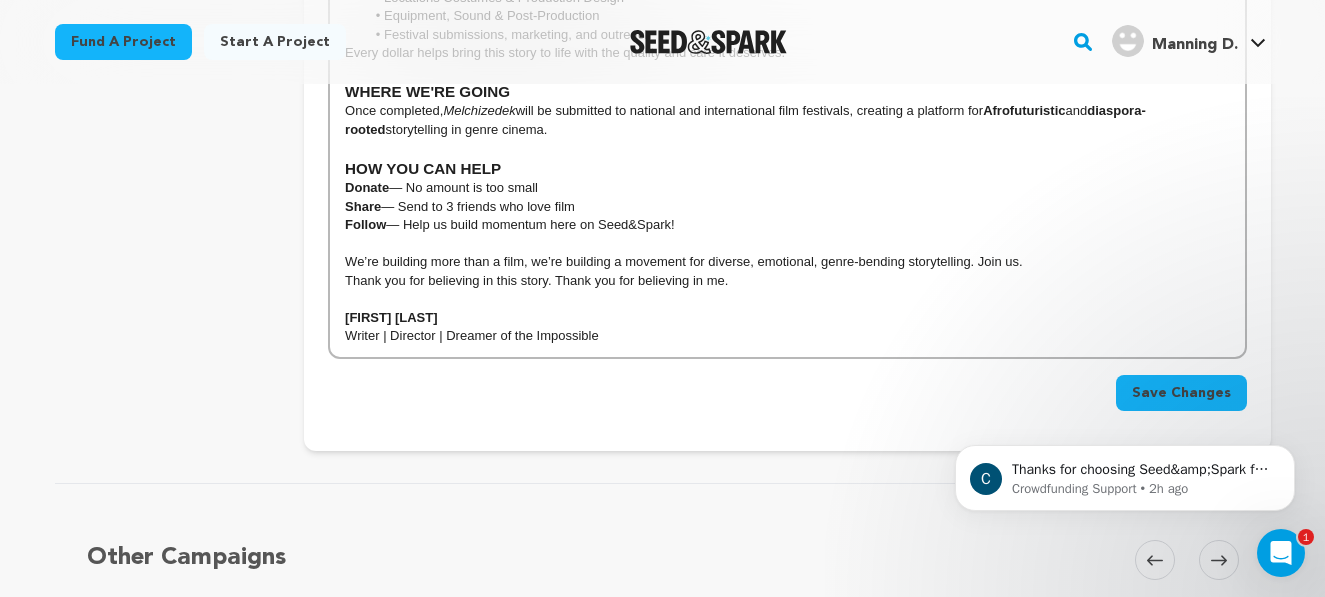 drag, startPoint x: 1218, startPoint y: 402, endPoint x: 284, endPoint y: 0, distance: 1016.83826 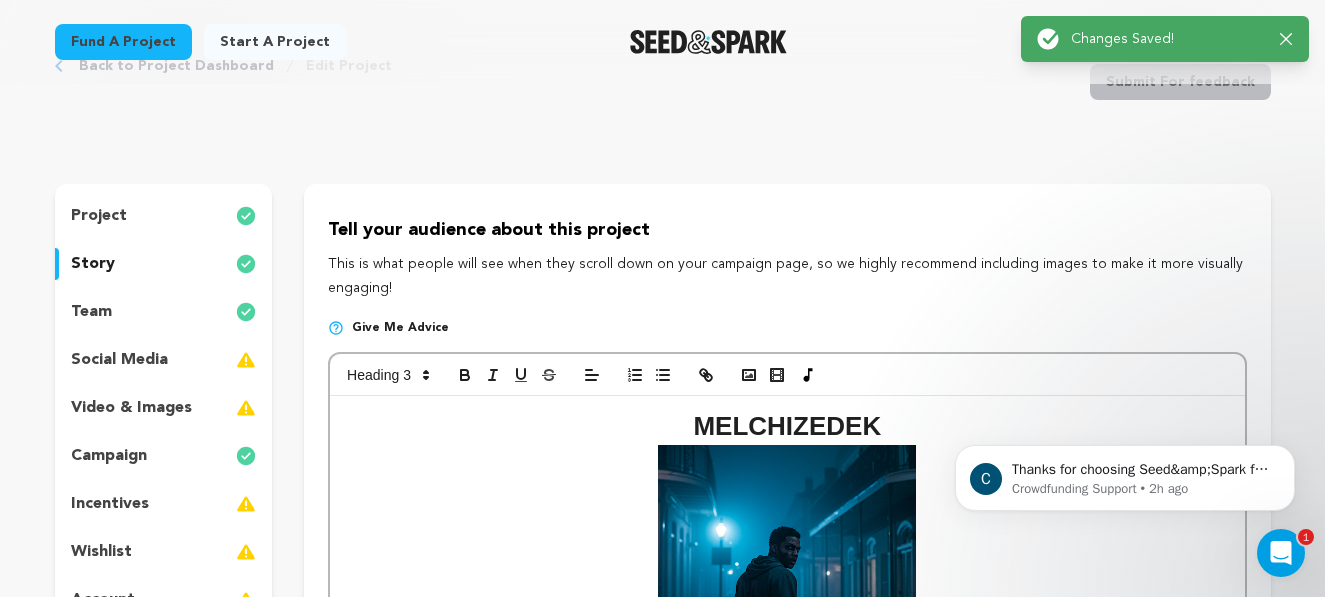 scroll, scrollTop: 0, scrollLeft: 0, axis: both 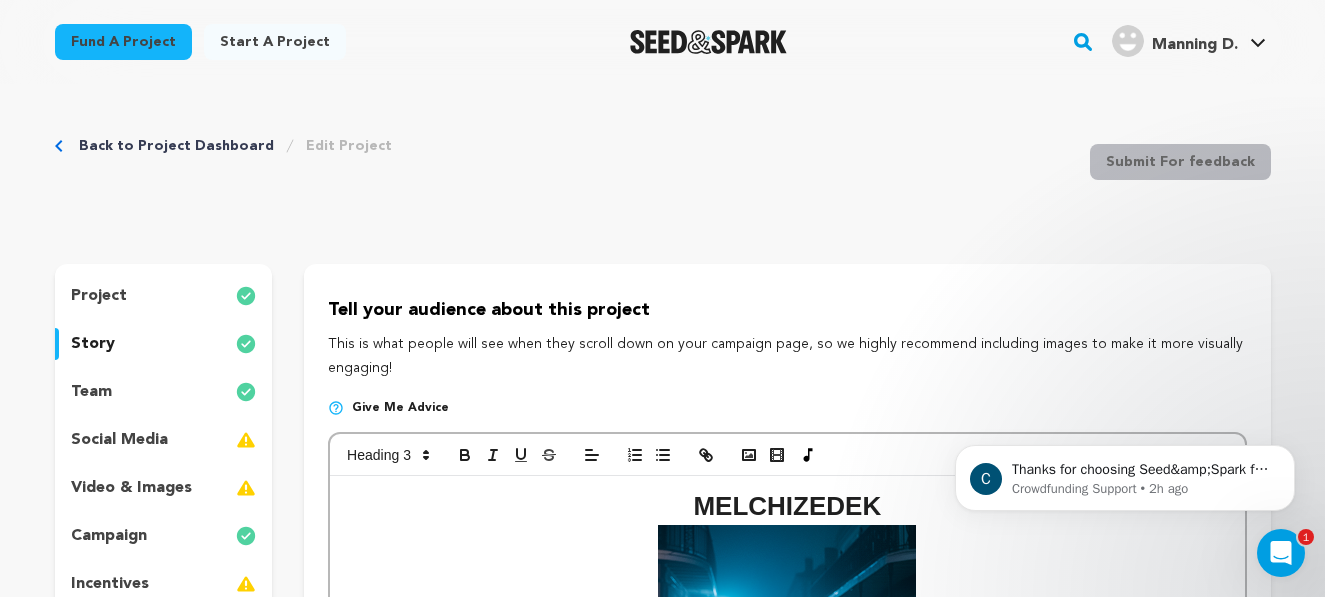 click on "project" at bounding box center (164, 296) 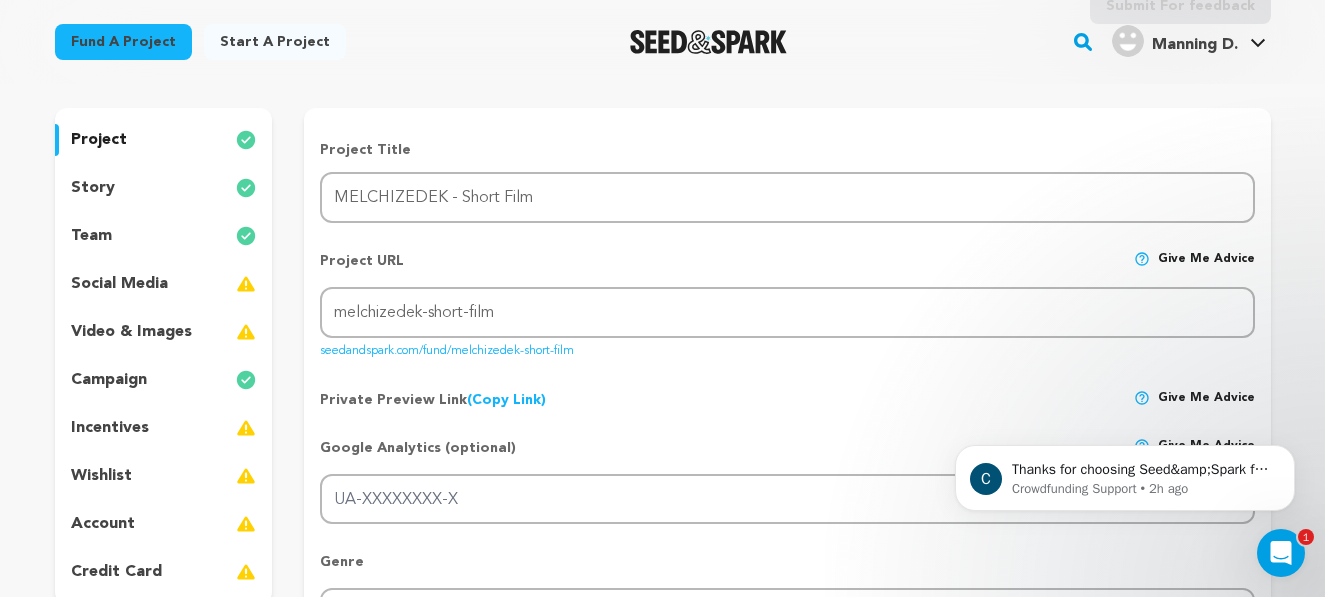 scroll, scrollTop: 155, scrollLeft: 0, axis: vertical 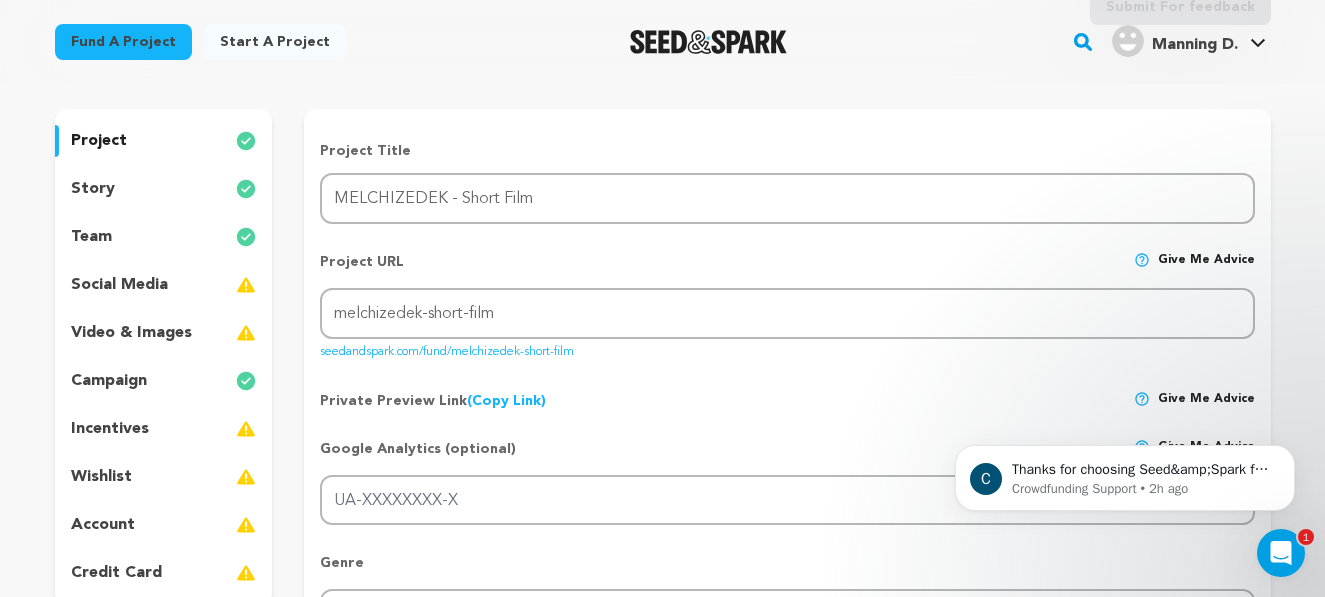 click on "story" at bounding box center [164, 189] 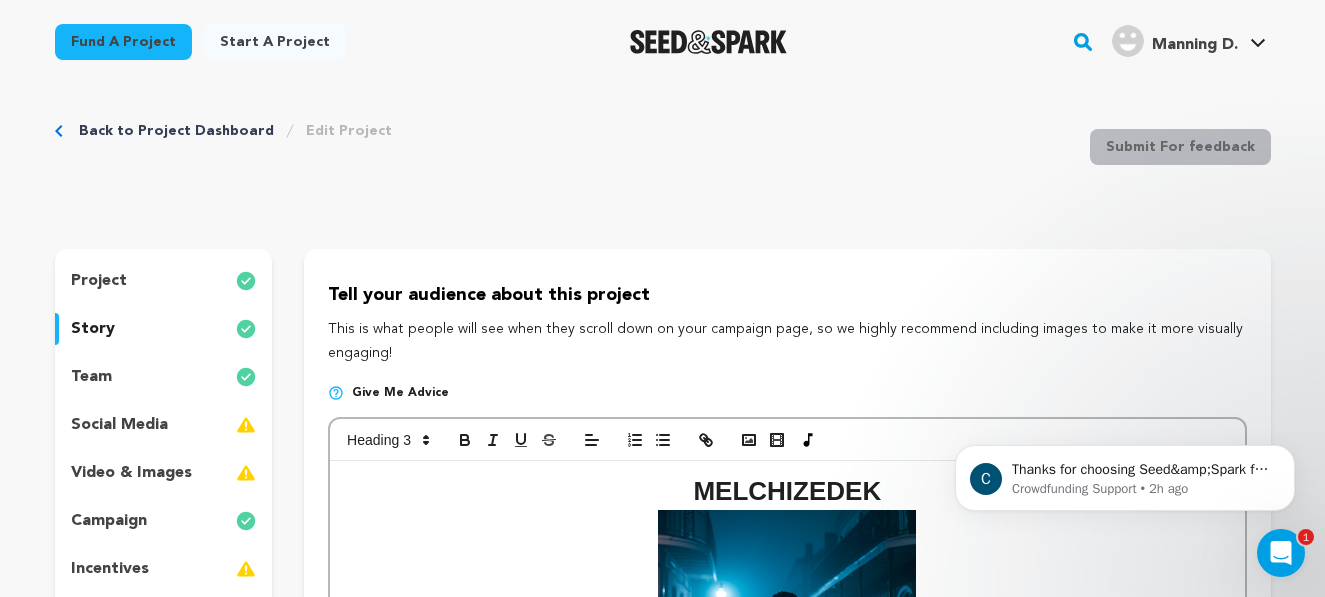 scroll, scrollTop: 12, scrollLeft: 0, axis: vertical 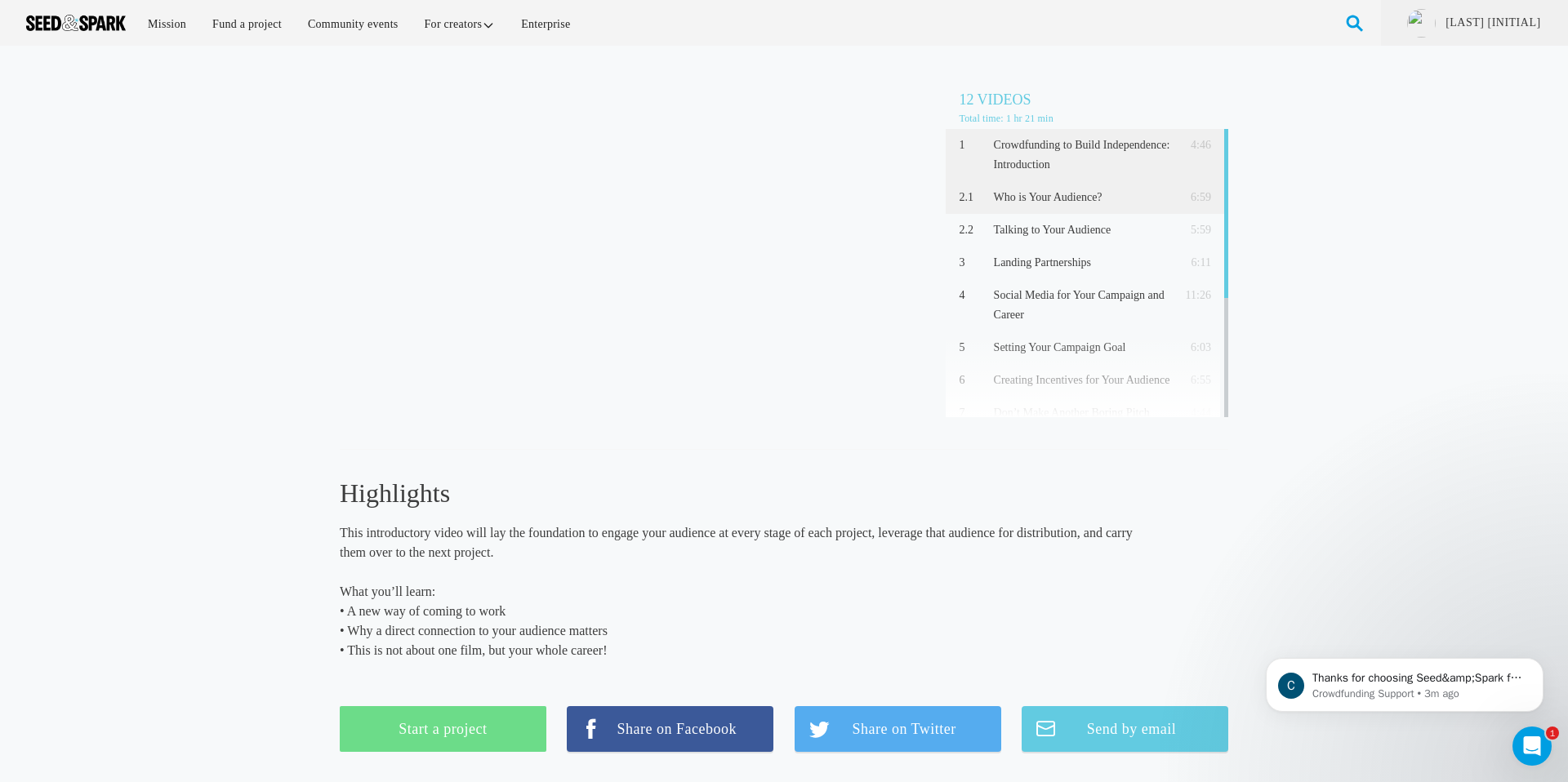 click on "Who is Your Audience?" at bounding box center (1082, 198) 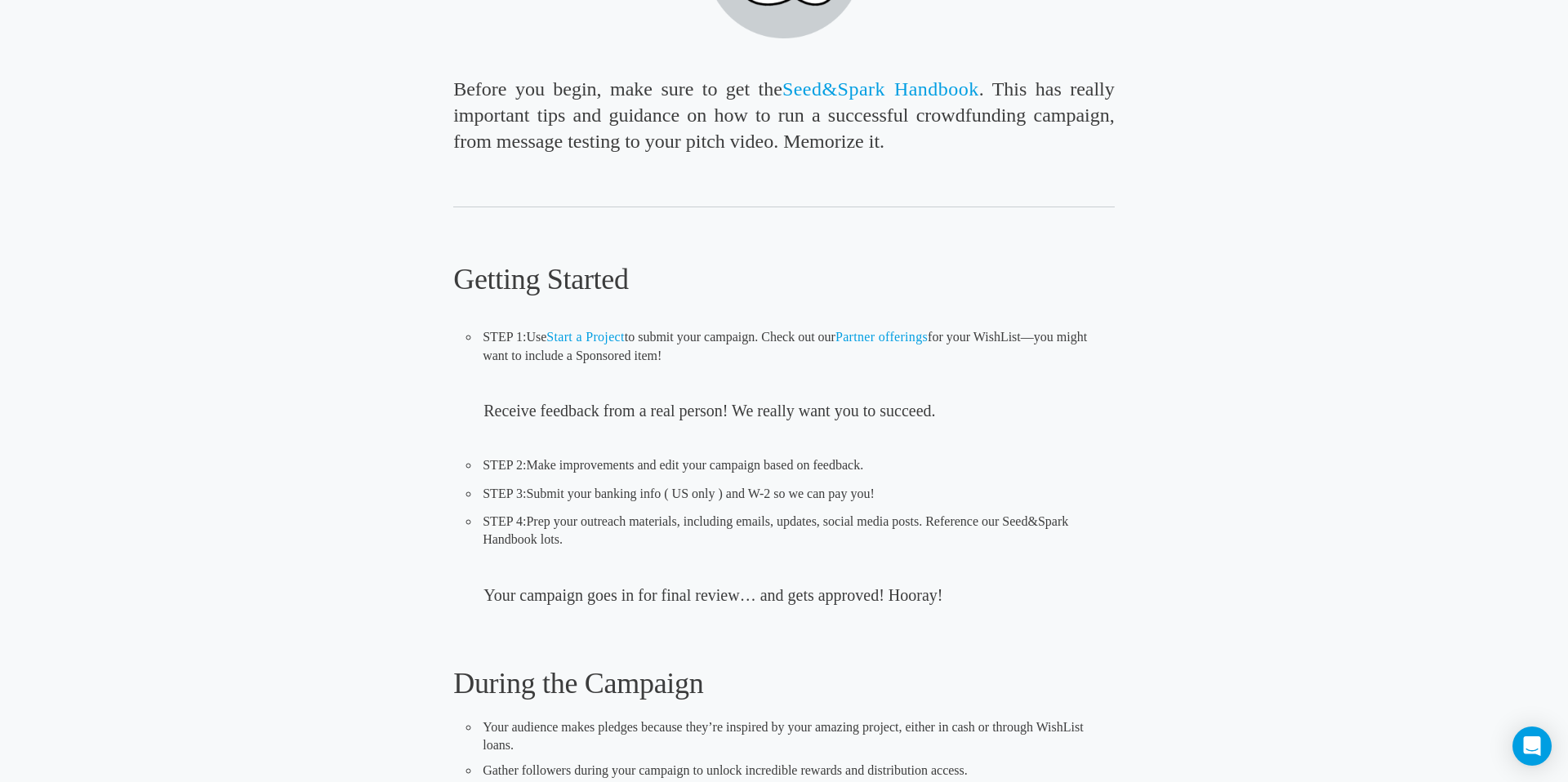 scroll, scrollTop: 336, scrollLeft: 0, axis: vertical 